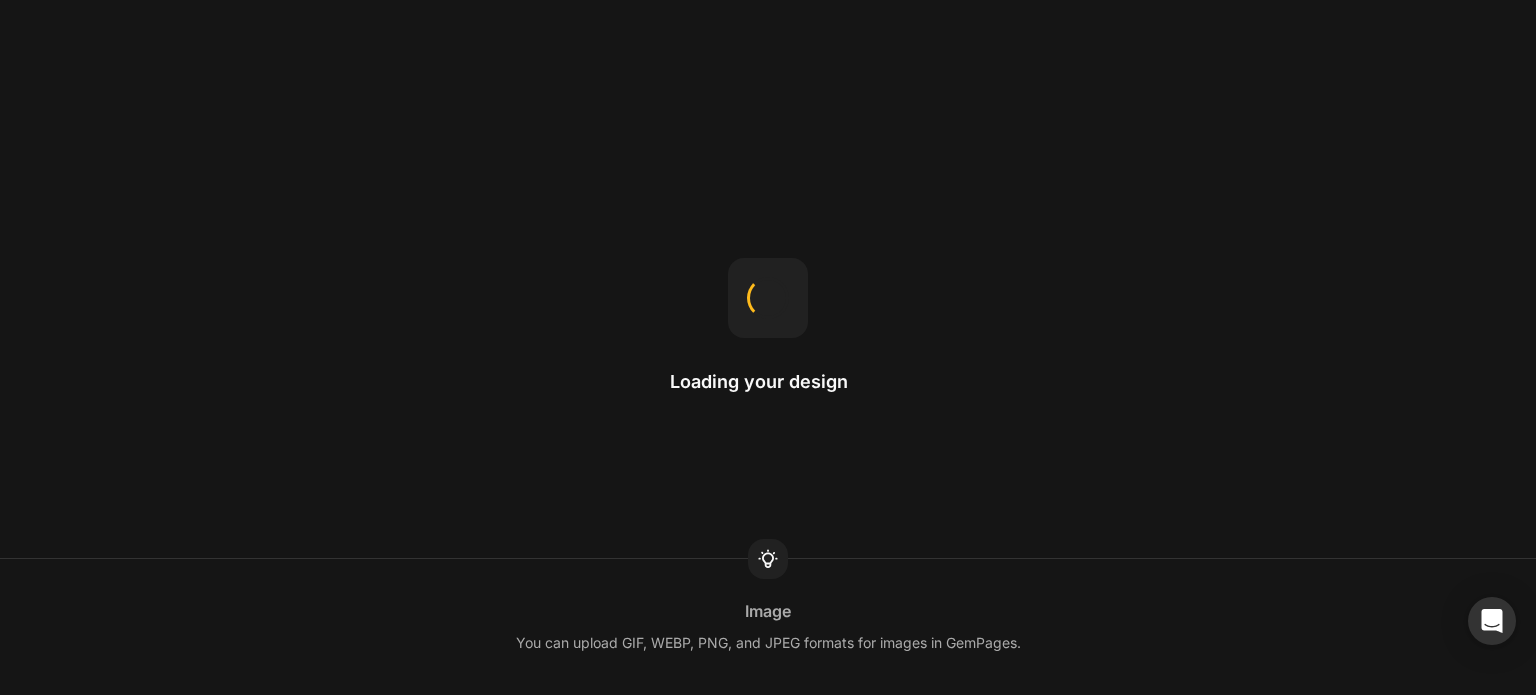 scroll, scrollTop: 0, scrollLeft: 0, axis: both 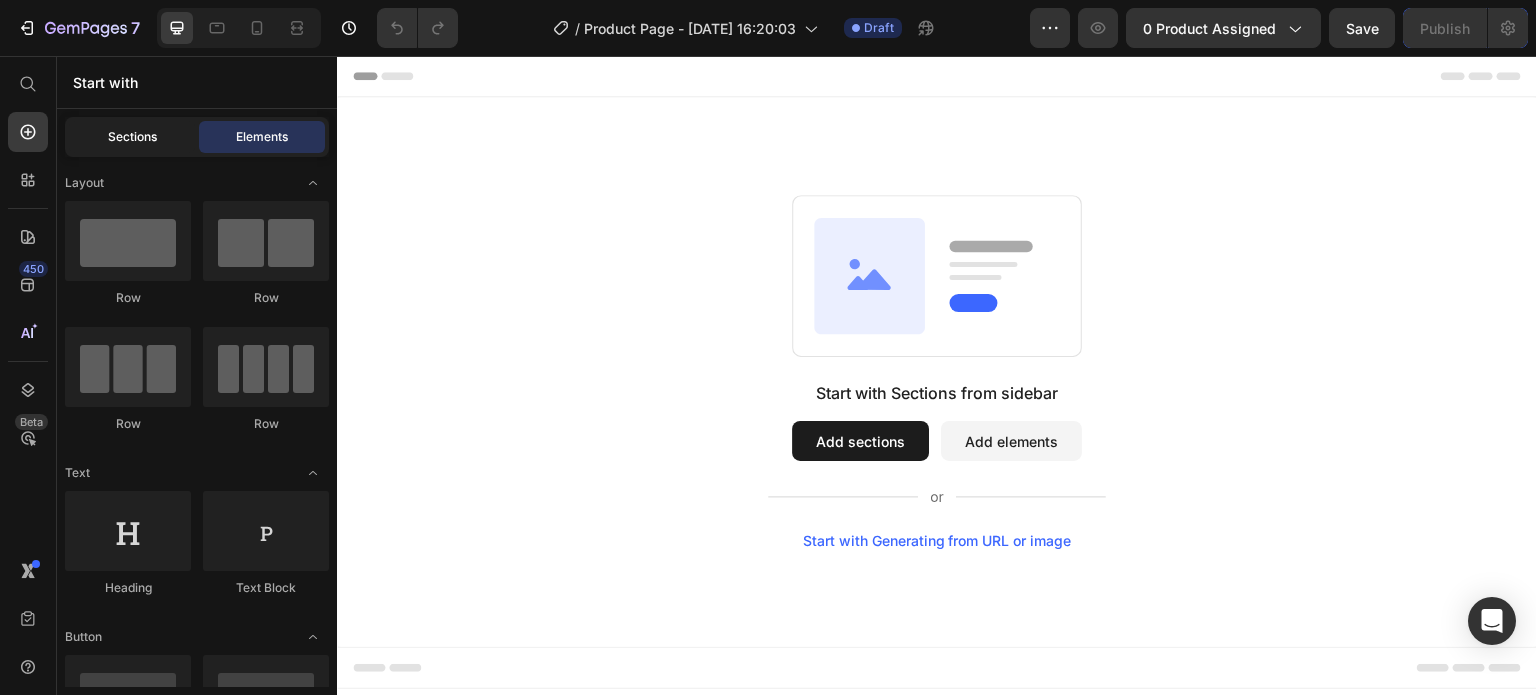click on "Sections" at bounding box center (132, 137) 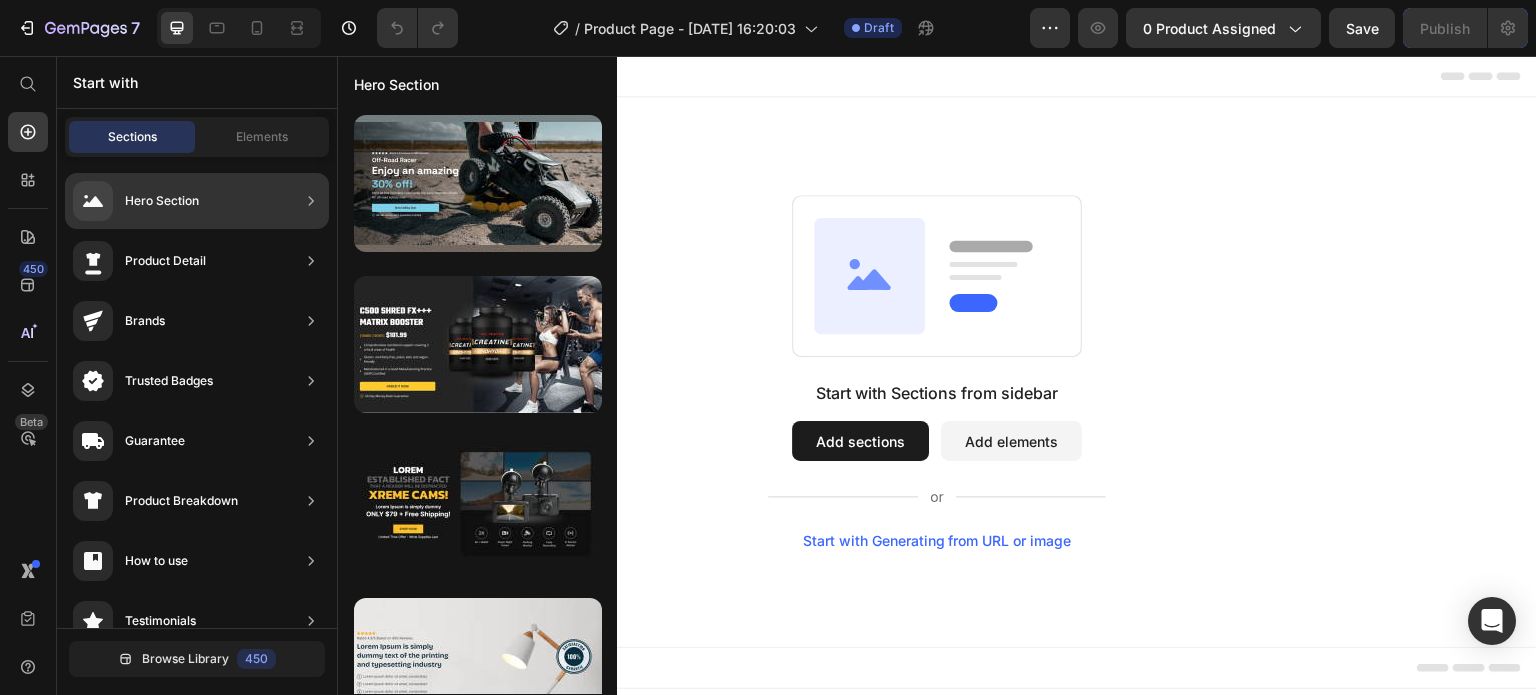 click on "Product Detail" at bounding box center [139, 261] 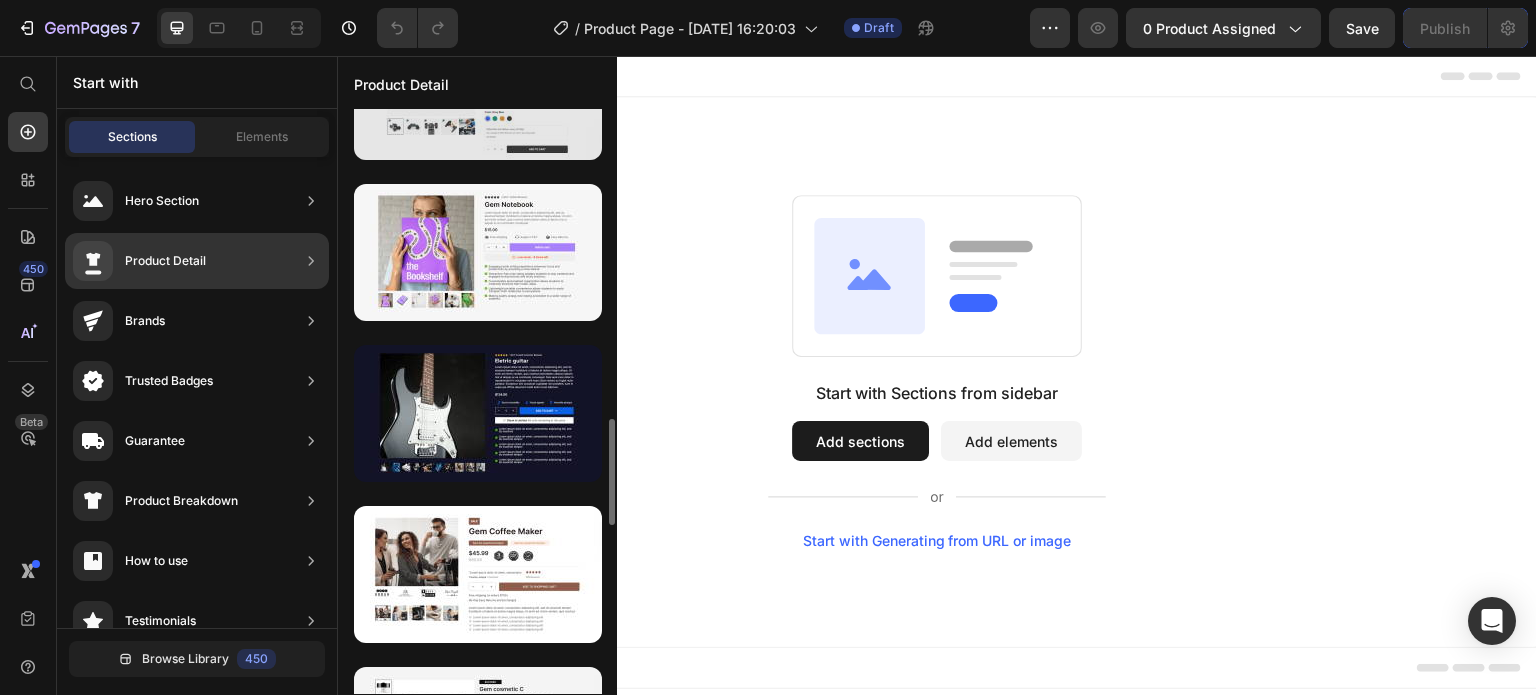 scroll, scrollTop: 1703, scrollLeft: 0, axis: vertical 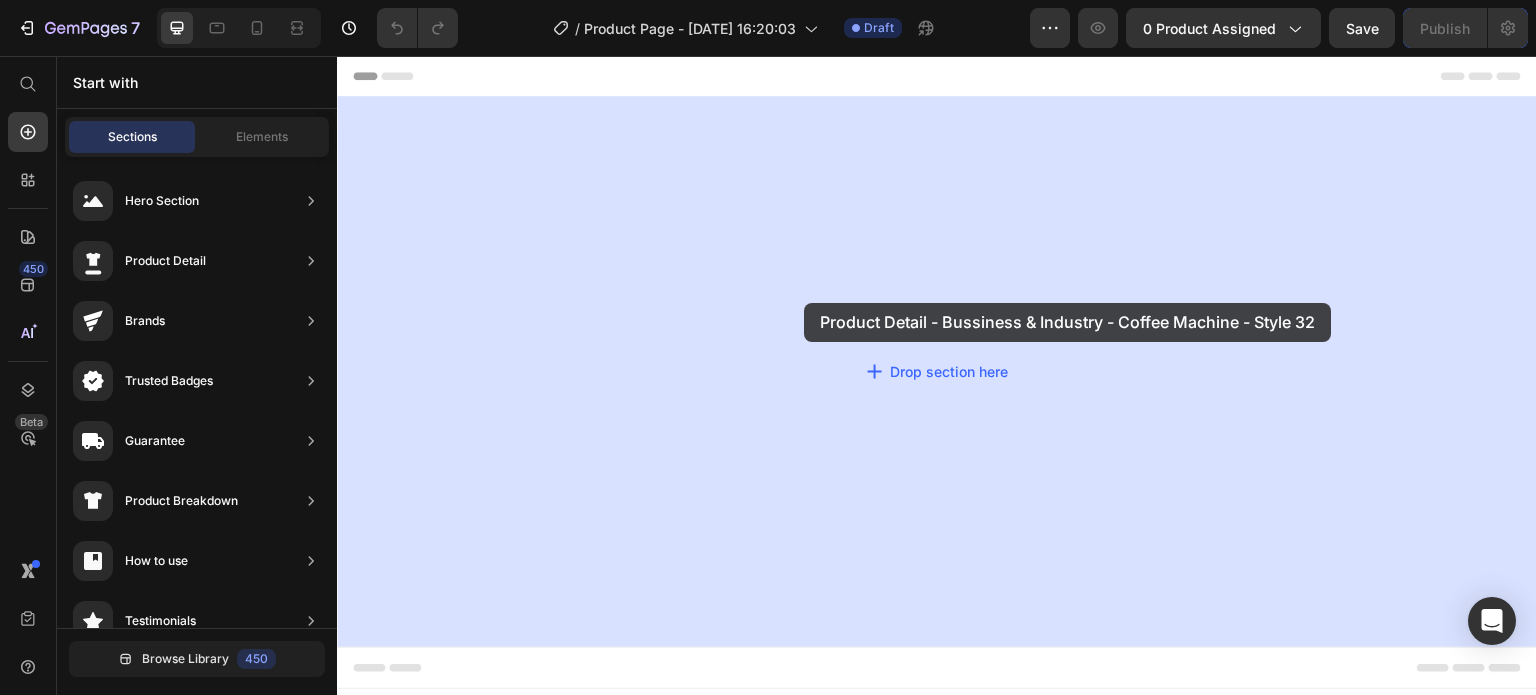 drag, startPoint x: 782, startPoint y: 617, endPoint x: 804, endPoint y: 303, distance: 314.76974 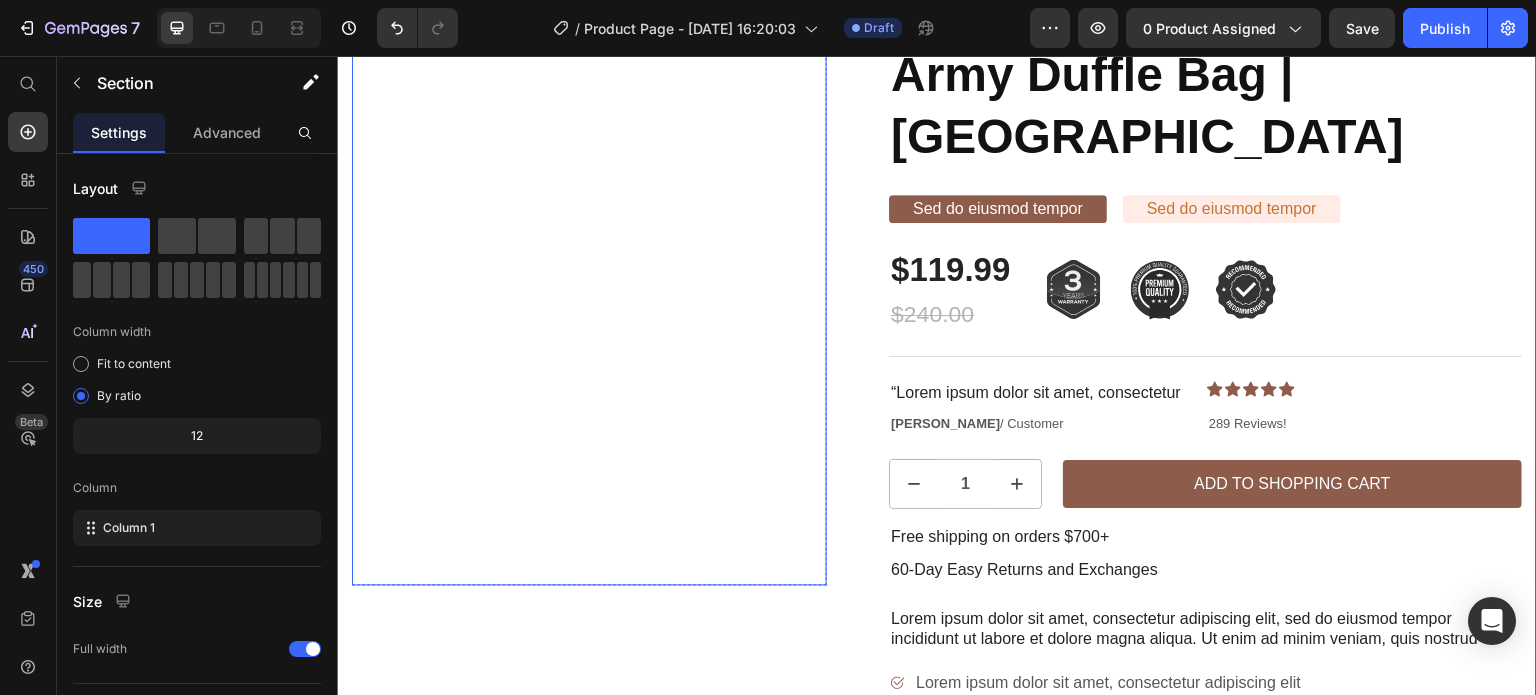 scroll, scrollTop: 184, scrollLeft: 0, axis: vertical 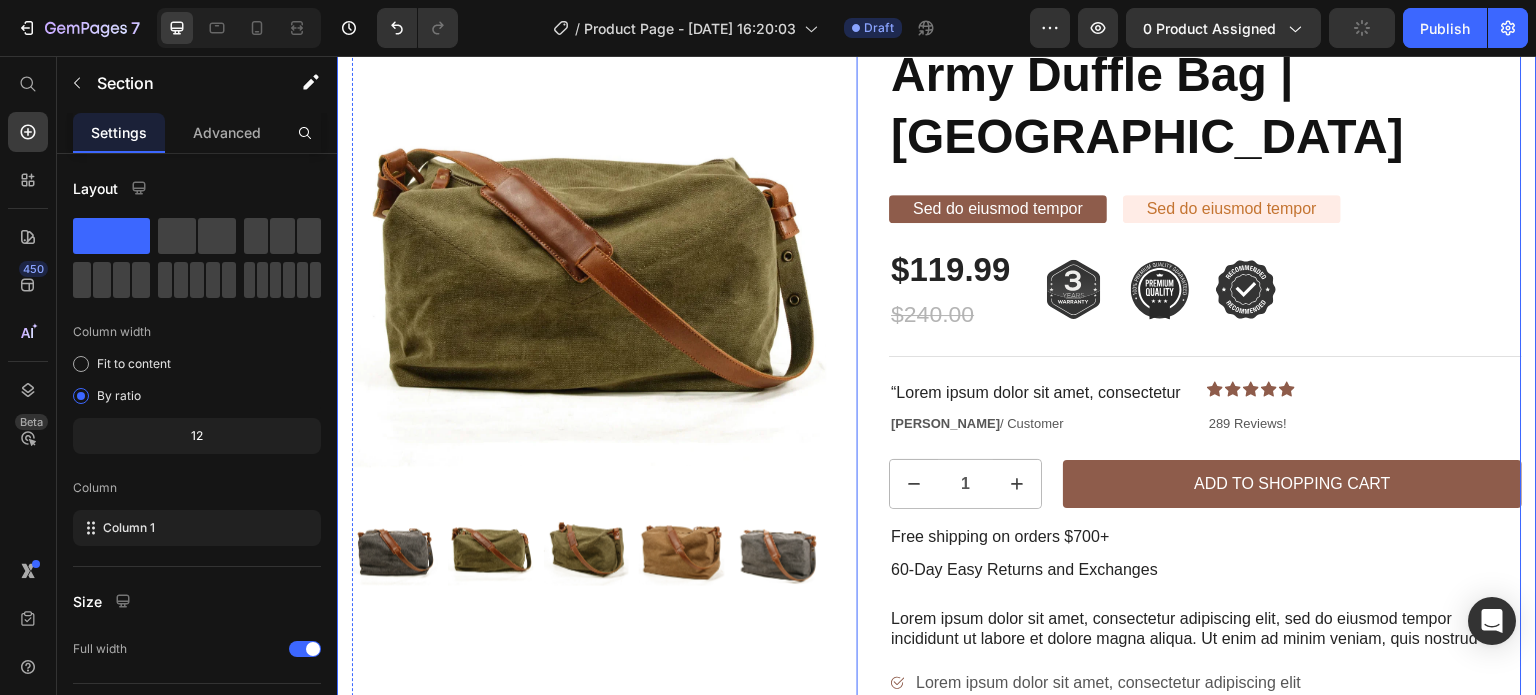 click on "Sale Text Block Army Duffle Bag | DENVER Product Title Sed do eiusmod tempor Text Block Sed do eiusmod tempor Text Block Row $119.99 Product Price $240.00 Product Price Image Image Image Row Row Icon Icon Icon Icon Icon Icon List 289 Reviews! Text Block Row                Title Line “Lorem ipsum dolor sit amet, consectetur Text Block [PERSON_NAME]  / Customer Text Block Icon Icon Icon Icon Icon Icon List 289 Reviews! Text Block Row 1 Product Quantity Add to Shopping Cart Add to Cart Row Free shipping on orders $700+ Text Block 60-Day Easy Returns and Exchanges Text Block Lorem ipsum dolor sit amet, consectetur adipiscing elit, sed do eiusmod tempor incididunt ut labore et dolore magna aliqua. Ut enim ad minim veniam, quis nostrud  Text Block
Lorem ipsum dolor sit amet, consectetur adipiscing elit
Lorem ipsum dolor sit amet, consectetur adipiscing elit
Lorem ipsum dolor sit amet, consectetur adipiscing elit
Lorem ipsum dolor sit amet, consectetur adipiscing elit Item List Row" at bounding box center [1189, 402] 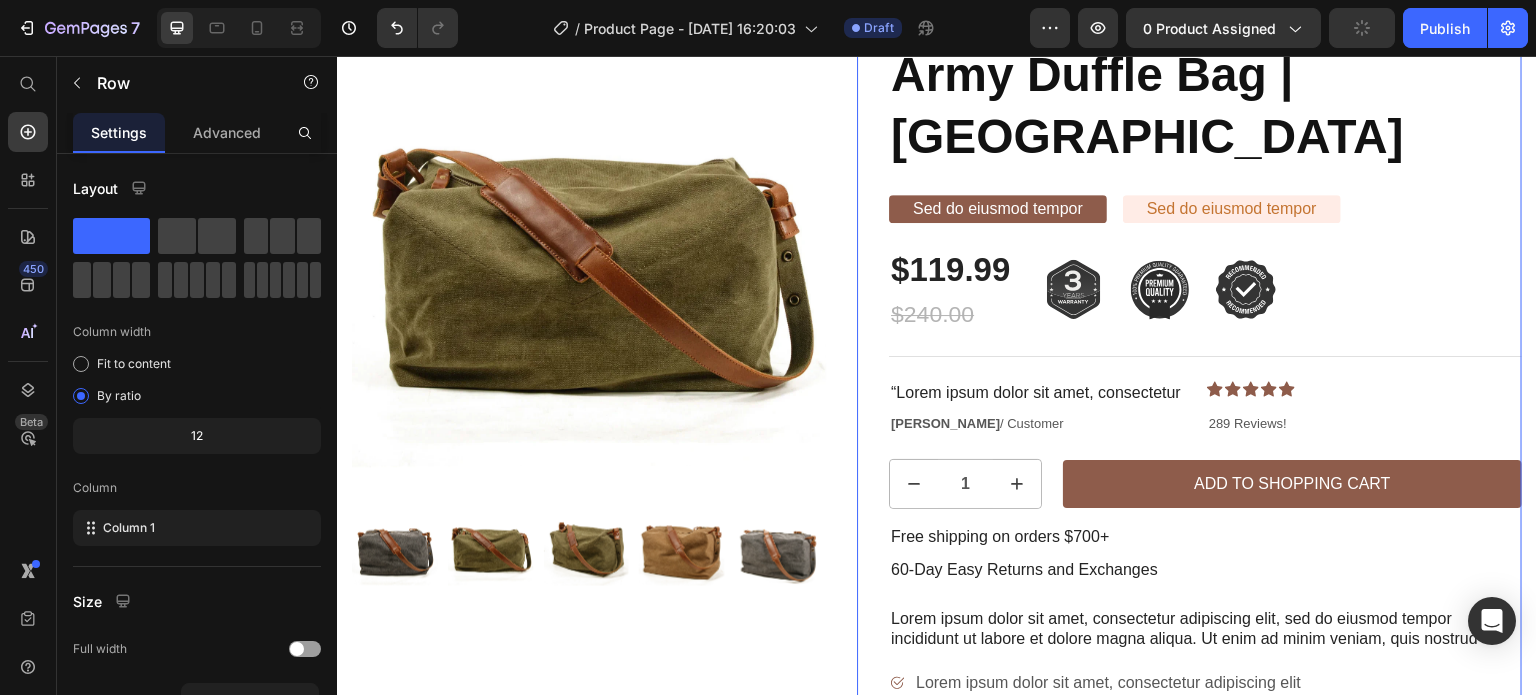scroll, scrollTop: 0, scrollLeft: 0, axis: both 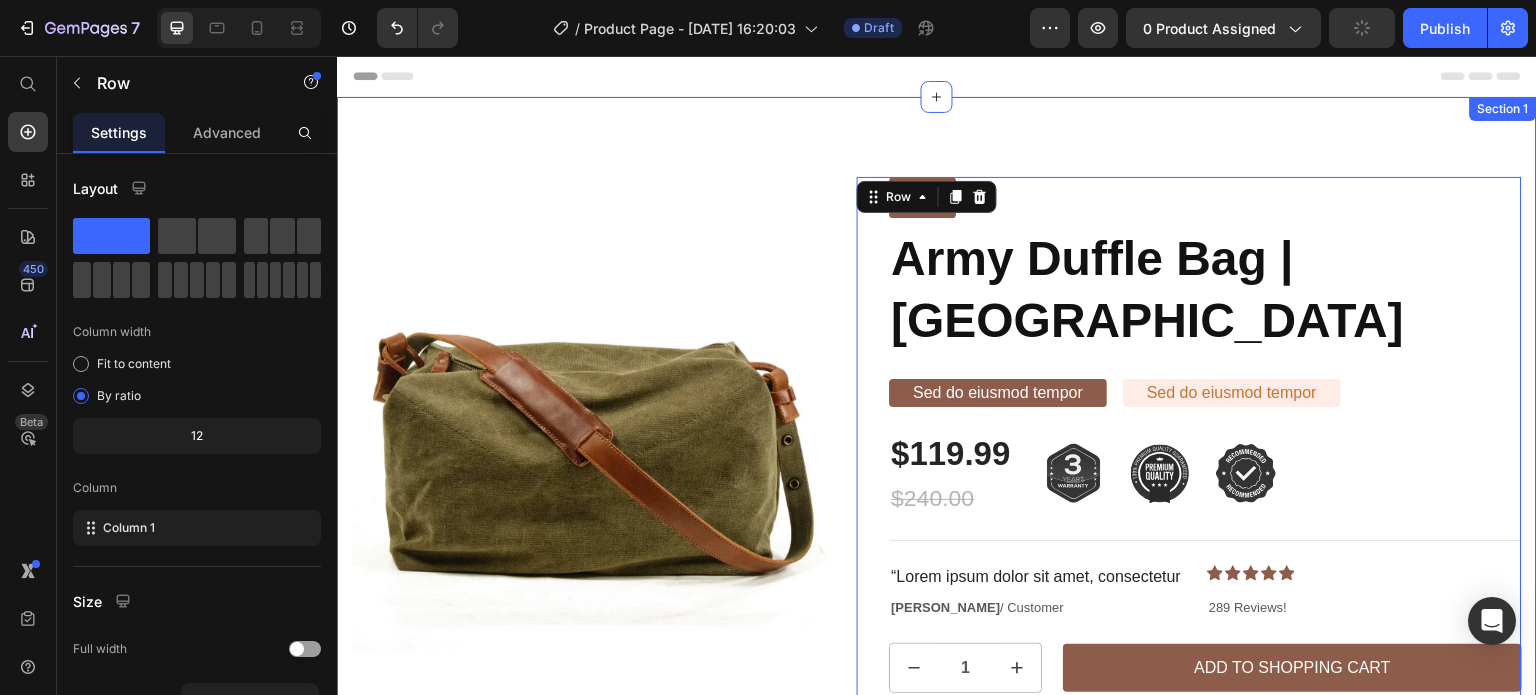 click on "Sale Text Block Product Images Row Sale Text Block Army Duffle Bag | [GEOGRAPHIC_DATA] Product Title Sed do eiusmod tempor Text Block Sed do eiusmod tempor Text Block Row $119.99 Product Price $240.00 Product Price Image Image Image Row Row Icon Icon Icon Icon Icon Icon List 289 Reviews! Text Block Row                Title Line “Lorem ipsum dolor sit amet, consectetur Text Block [PERSON_NAME]  / Customer Text Block Icon Icon Icon Icon Icon Icon List 289 Reviews! Text Block Row 1 Product Quantity Add to Shopping Cart Add to Cart Row Free shipping on orders $700+ Text Block 60-Day Easy Returns and Exchanges Text Block Lorem ipsum dolor sit amet, consectetur adipiscing elit, sed do eiusmod tempor incididunt ut labore et dolore magna aliqua. Ut enim ad minim veniam, quis nostrud  Text Block
Lorem ipsum dolor sit amet, consectetur adipiscing elit
Lorem ipsum dolor sit amet, consectetur adipiscing elit
Lorem ipsum dolor sit amet, consectetur adipiscing elit
Item List Row   0 Product Section 1" at bounding box center (937, 578) 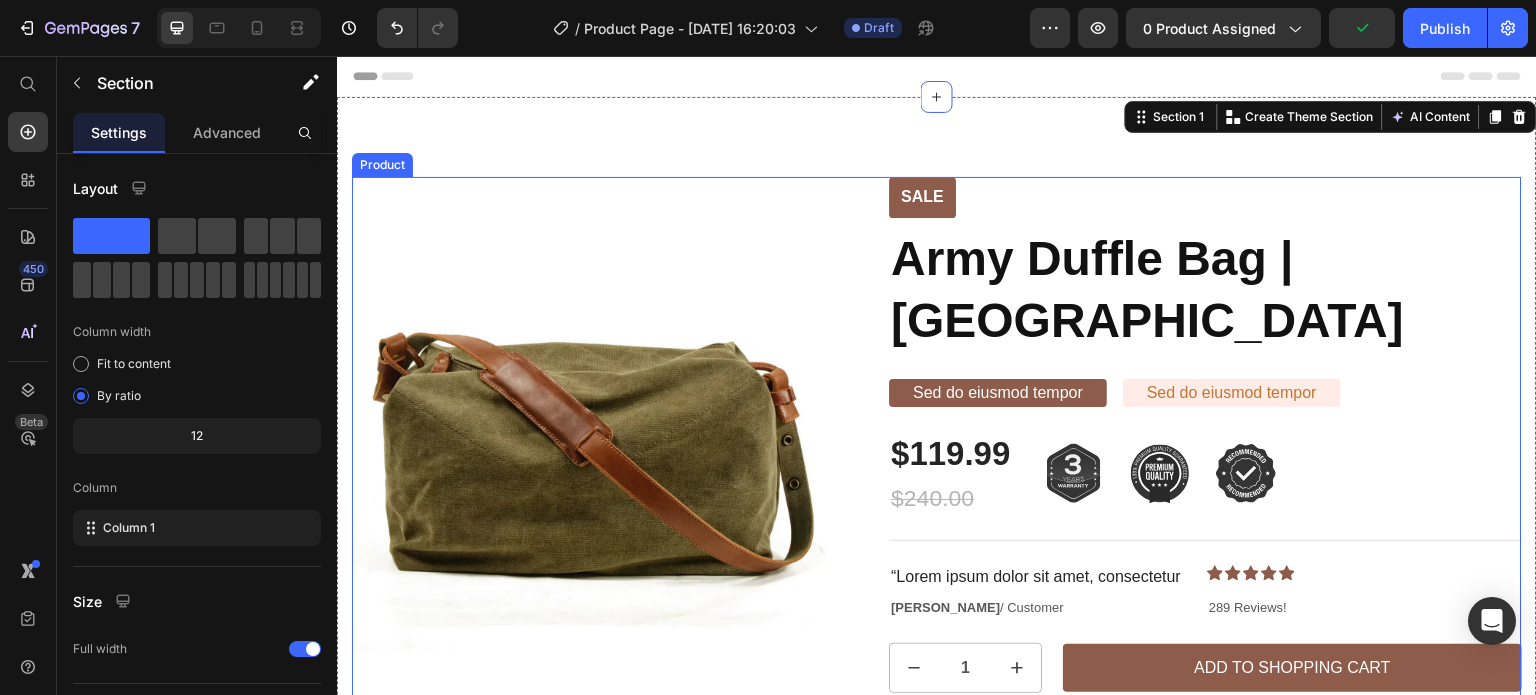 click on "Sale Text Block Product Images Row Sale Text Block Army Duffle Bag | [GEOGRAPHIC_DATA] Product Title Sed do eiusmod tempor Text Block Sed do eiusmod tempor Text Block Row $119.99 Product Price $240.00 Product Price Image Image Image Row Row Icon Icon Icon Icon Icon Icon List 289 Reviews! Text Block Row                Title Line “Lorem ipsum dolor sit amet, consectetur Text Block [PERSON_NAME]  / Customer Text Block Icon Icon Icon Icon Icon Icon List 289 Reviews! Text Block Row 1 Product Quantity Add to Shopping Cart Add to Cart Row Free shipping on orders $700+ Text Block 60-Day Easy Returns and Exchanges Text Block Lorem ipsum dolor sit amet, consectetur adipiscing elit, sed do eiusmod tempor incididunt ut labore et dolore magna aliqua. Ut enim ad minim veniam, quis nostrud  Text Block
Lorem ipsum dolor sit amet, consectetur adipiscing elit
Lorem ipsum dolor sit amet, consectetur adipiscing elit
Lorem ipsum dolor sit amet, consectetur adipiscing elit
Item List Row Product" at bounding box center (937, 586) 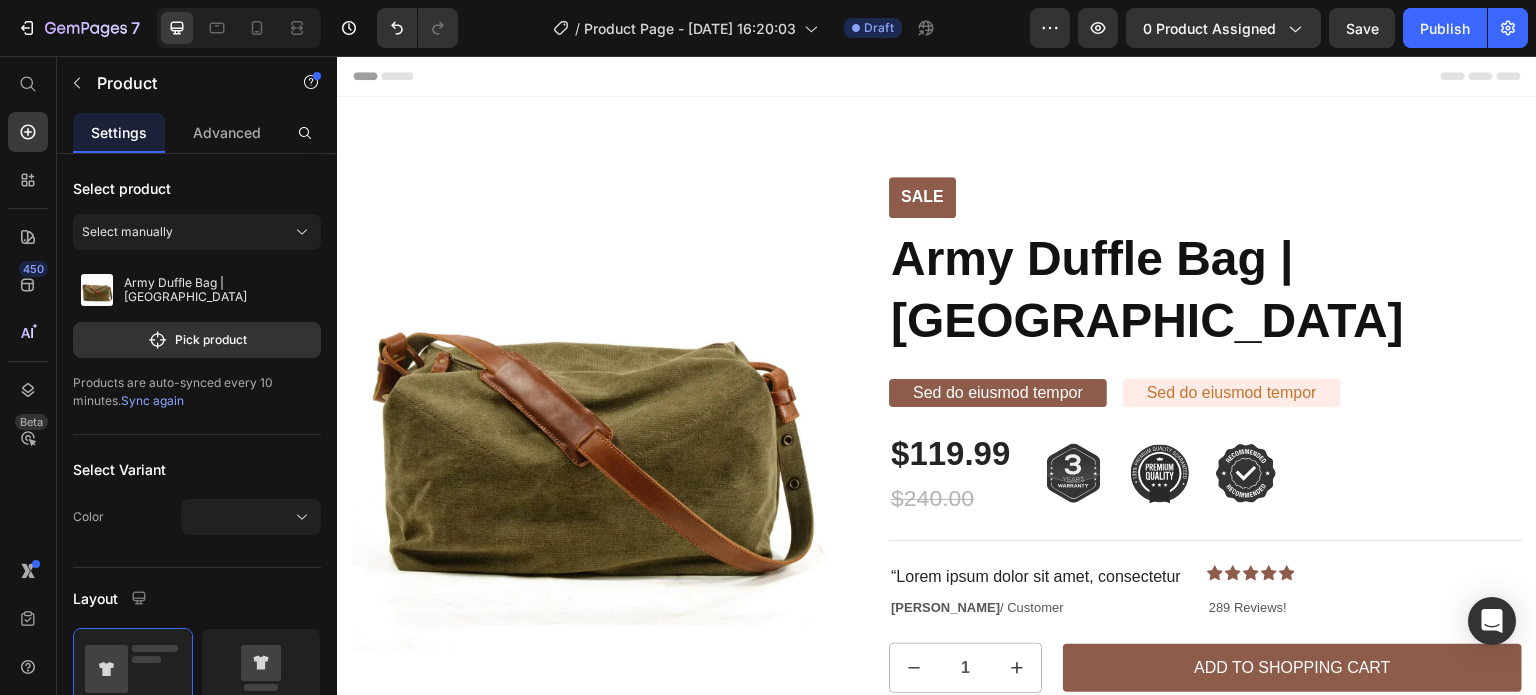 click on "Sale Text Block Product Images Row Sale Text Block Army Duffle Bag | [GEOGRAPHIC_DATA] Product Title Sed do eiusmod tempor Text Block Sed do eiusmod tempor Text Block Row $119.99 Product Price $240.00 Product Price Image Image Image Row Row Icon Icon Icon Icon Icon Icon List 289 Reviews! Text Block Row                Title Line “Lorem ipsum dolor sit amet, consectetur Text Block [PERSON_NAME]  / Customer Text Block Icon Icon Icon Icon Icon Icon List 289 Reviews! Text Block Row 1 Product Quantity Add to Shopping Cart Add to Cart Row Free shipping on orders $700+ Text Block 60-Day Easy Returns and Exchanges Text Block Lorem ipsum dolor sit amet, consectetur adipiscing elit, sed do eiusmod tempor incididunt ut labore et dolore magna aliqua. Ut enim ad minim veniam, quis nostrud  Text Block
Lorem ipsum dolor sit amet, consectetur adipiscing elit
Lorem ipsum dolor sit amet, consectetur adipiscing elit
Lorem ipsum dolor sit amet, consectetur adipiscing elit
Item List Row Product" at bounding box center [937, 586] 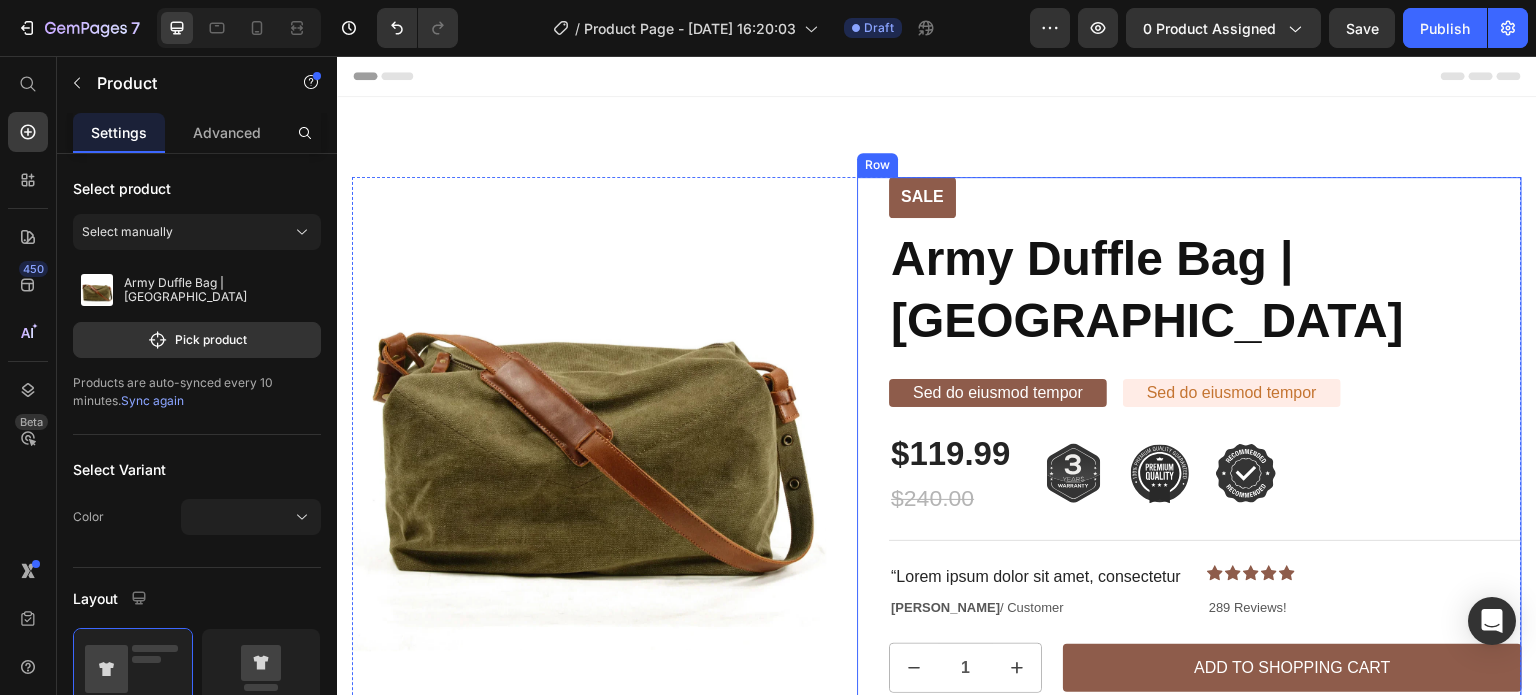 click on "Sale Text Block Army Duffle Bag | DENVER Product Title Sed do eiusmod tempor Text Block Sed do eiusmod tempor Text Block Row $119.99 Product Price $240.00 Product Price Image Image Image Row Row Icon Icon Icon Icon Icon Icon List 289 Reviews! Text Block Row                Title Line “Lorem ipsum dolor sit amet, consectetur Text Block [PERSON_NAME]  / Customer Text Block Icon Icon Icon Icon Icon Icon List 289 Reviews! Text Block Row 1 Product Quantity Add to Shopping Cart Add to Cart Row Free shipping on orders $700+ Text Block 60-Day Easy Returns and Exchanges Text Block Lorem ipsum dolor sit amet, consectetur adipiscing elit, sed do eiusmod tempor incididunt ut labore et dolore magna aliqua. Ut enim ad minim veniam, quis nostrud  Text Block
Lorem ipsum dolor sit amet, consectetur adipiscing elit
Lorem ipsum dolor sit amet, consectetur adipiscing elit
Lorem ipsum dolor sit amet, consectetur adipiscing elit
Lorem ipsum dolor sit amet, consectetur adipiscing elit Item List Row" at bounding box center (1189, 586) 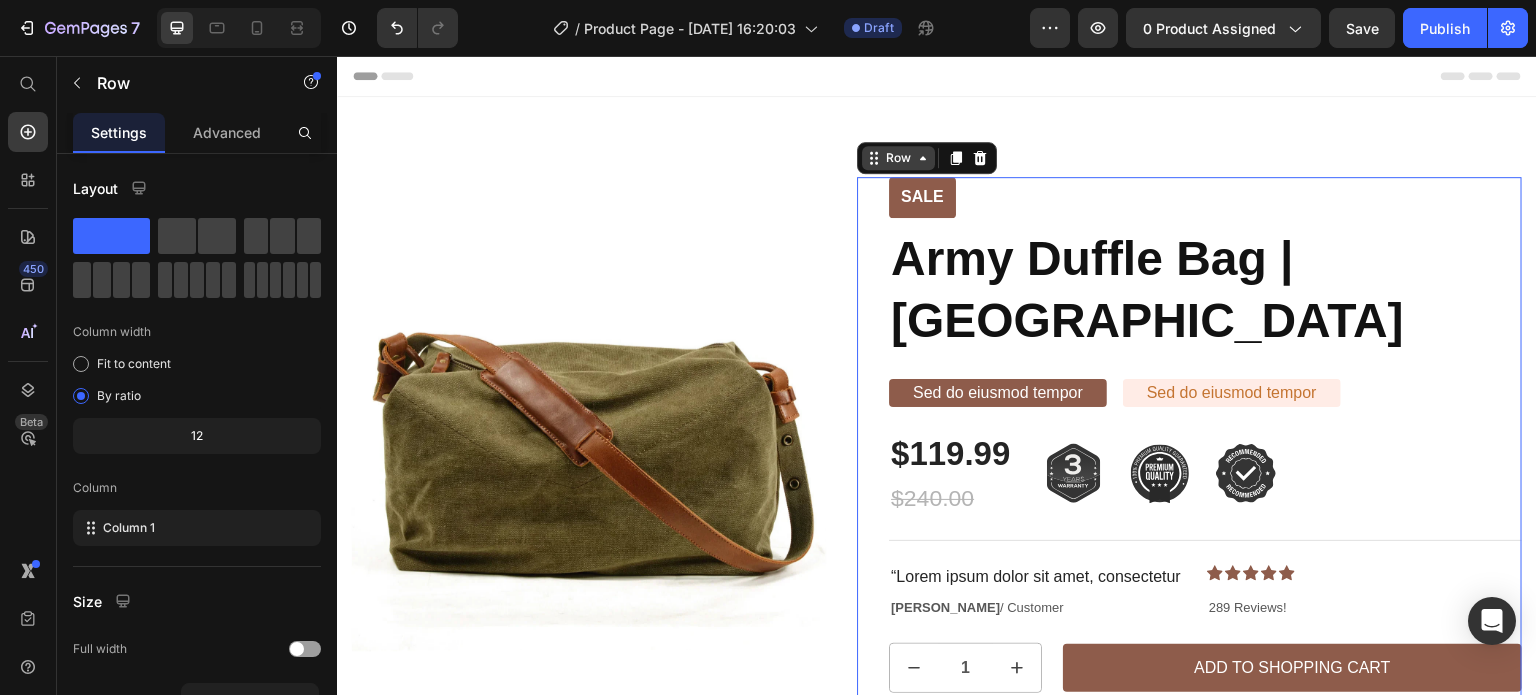 click on "Row" at bounding box center (898, 158) 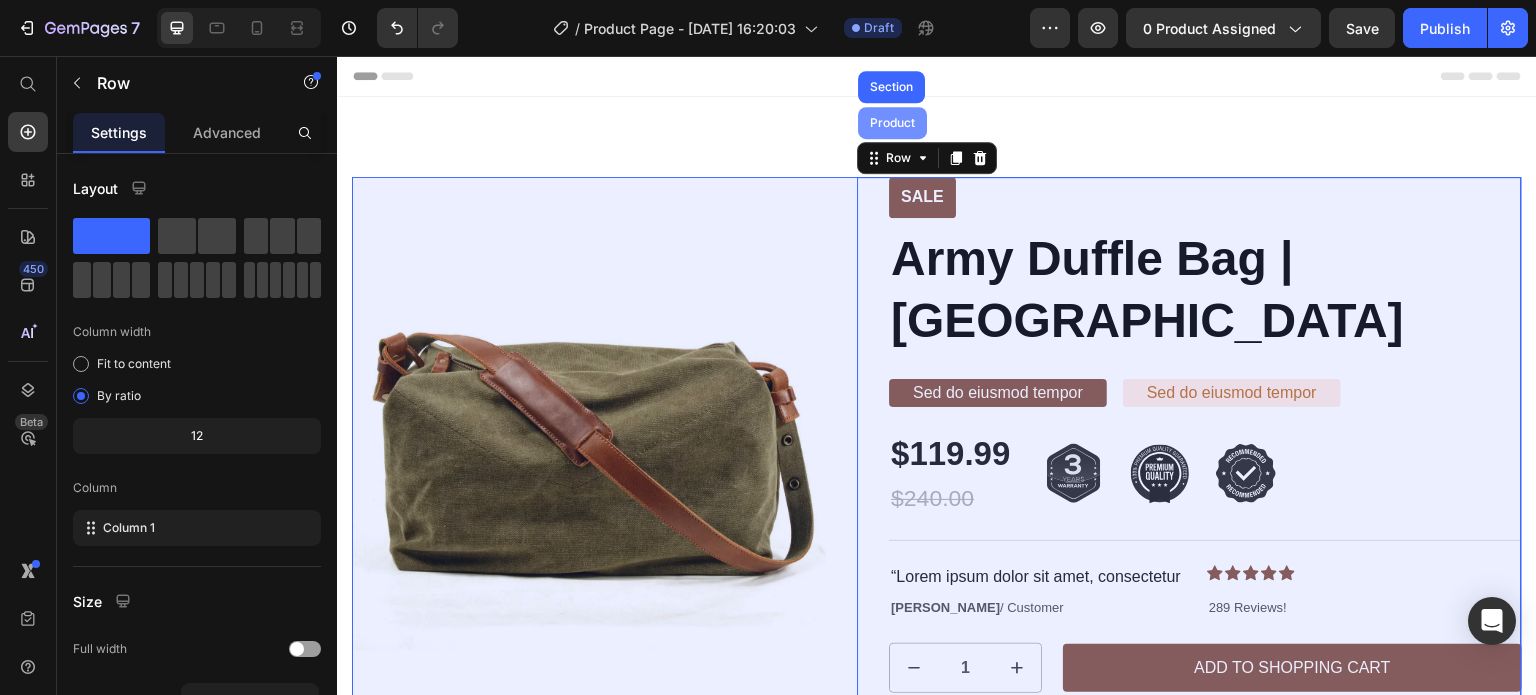 click on "Product" at bounding box center [892, 123] 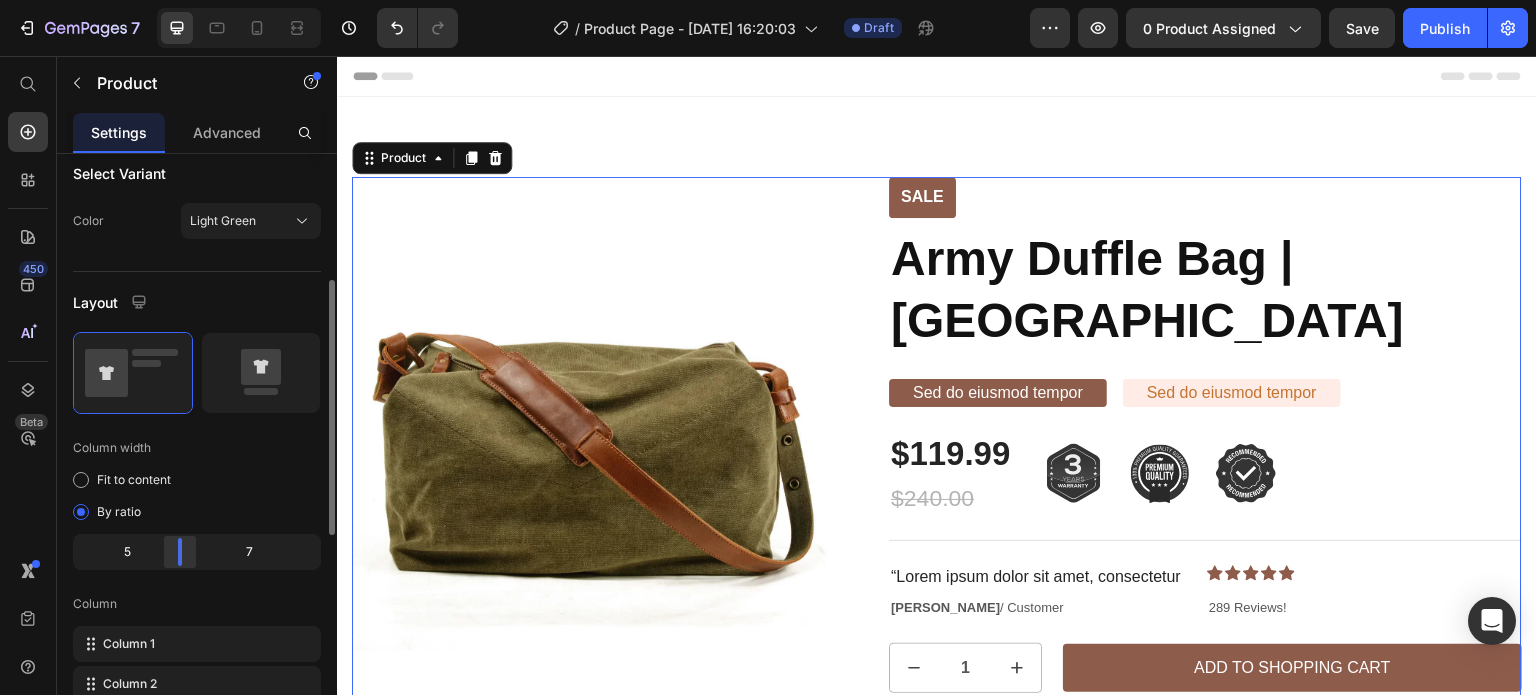 scroll, scrollTop: 297, scrollLeft: 0, axis: vertical 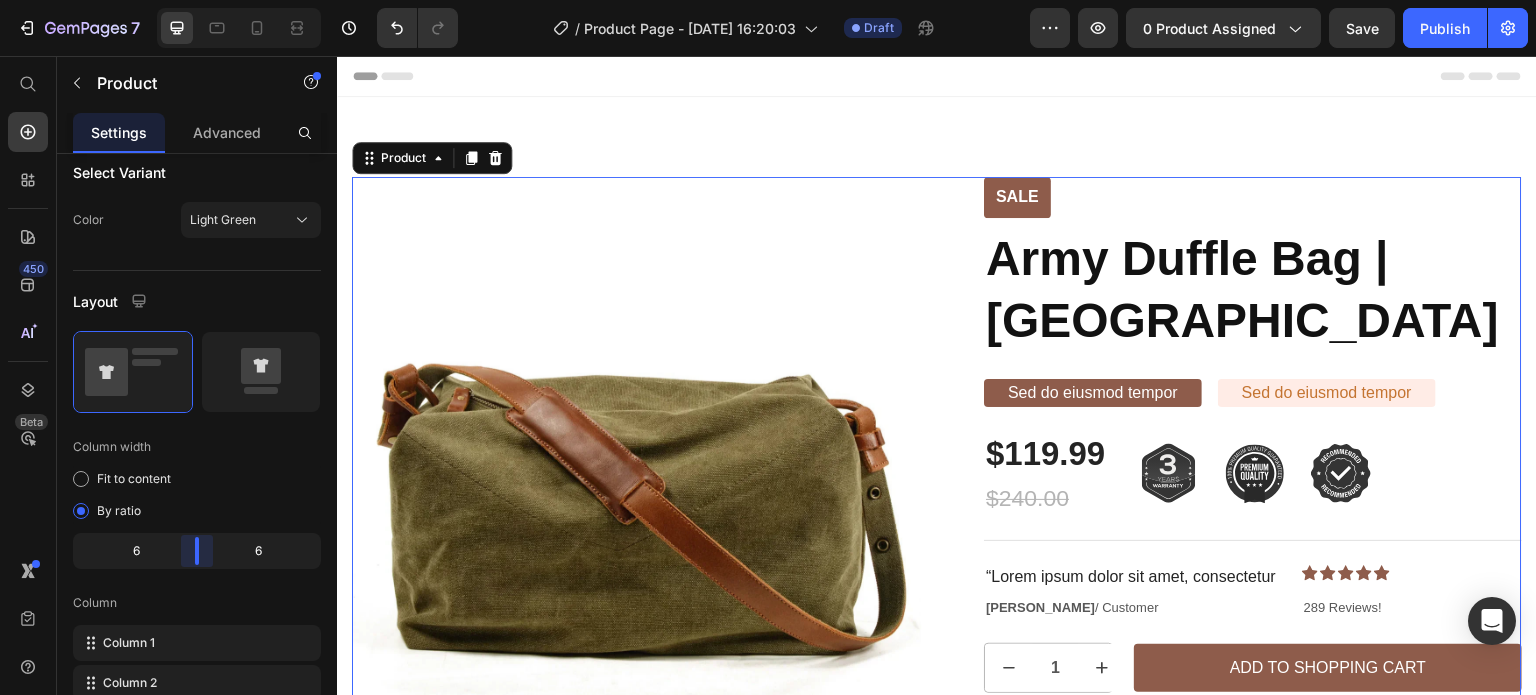 drag, startPoint x: 179, startPoint y: 553, endPoint x: 205, endPoint y: 551, distance: 26.076809 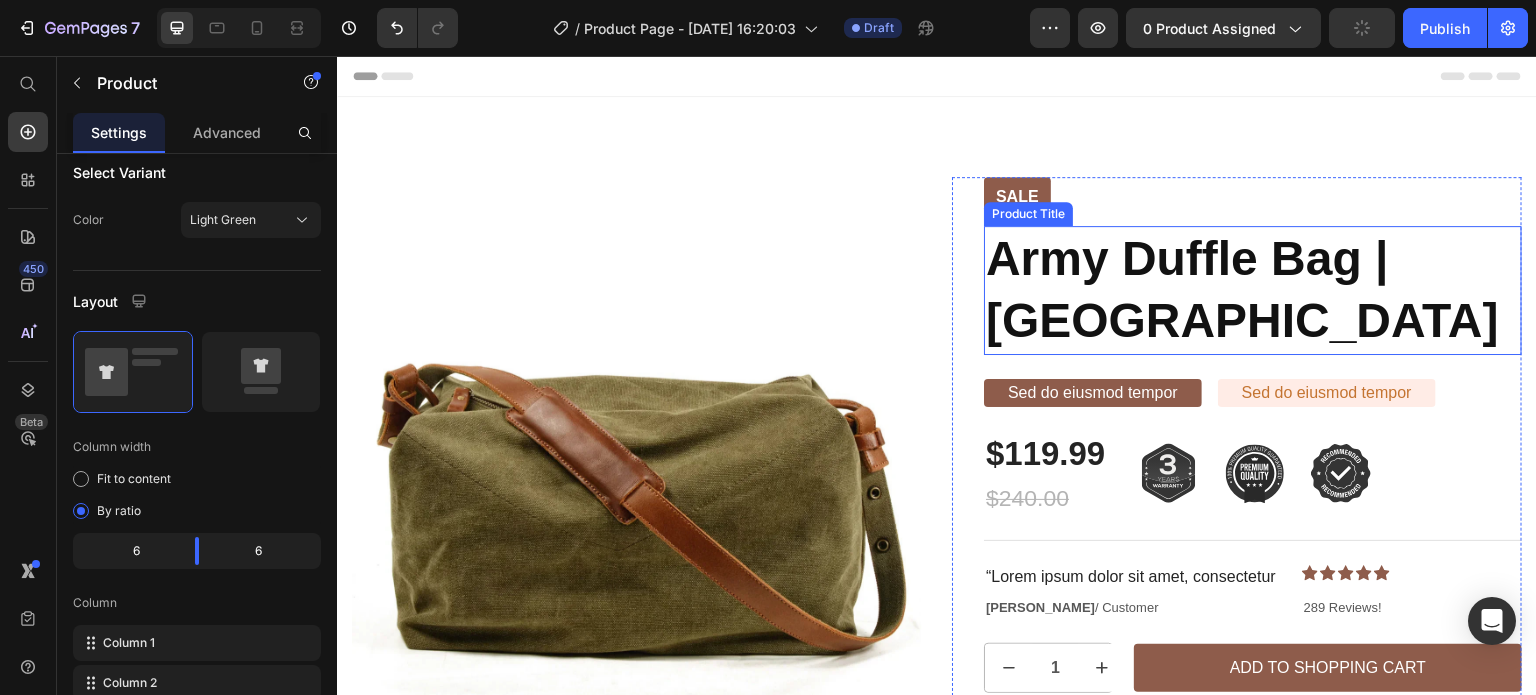 click on "Army Duffle Bag | [GEOGRAPHIC_DATA]" at bounding box center [1253, 290] 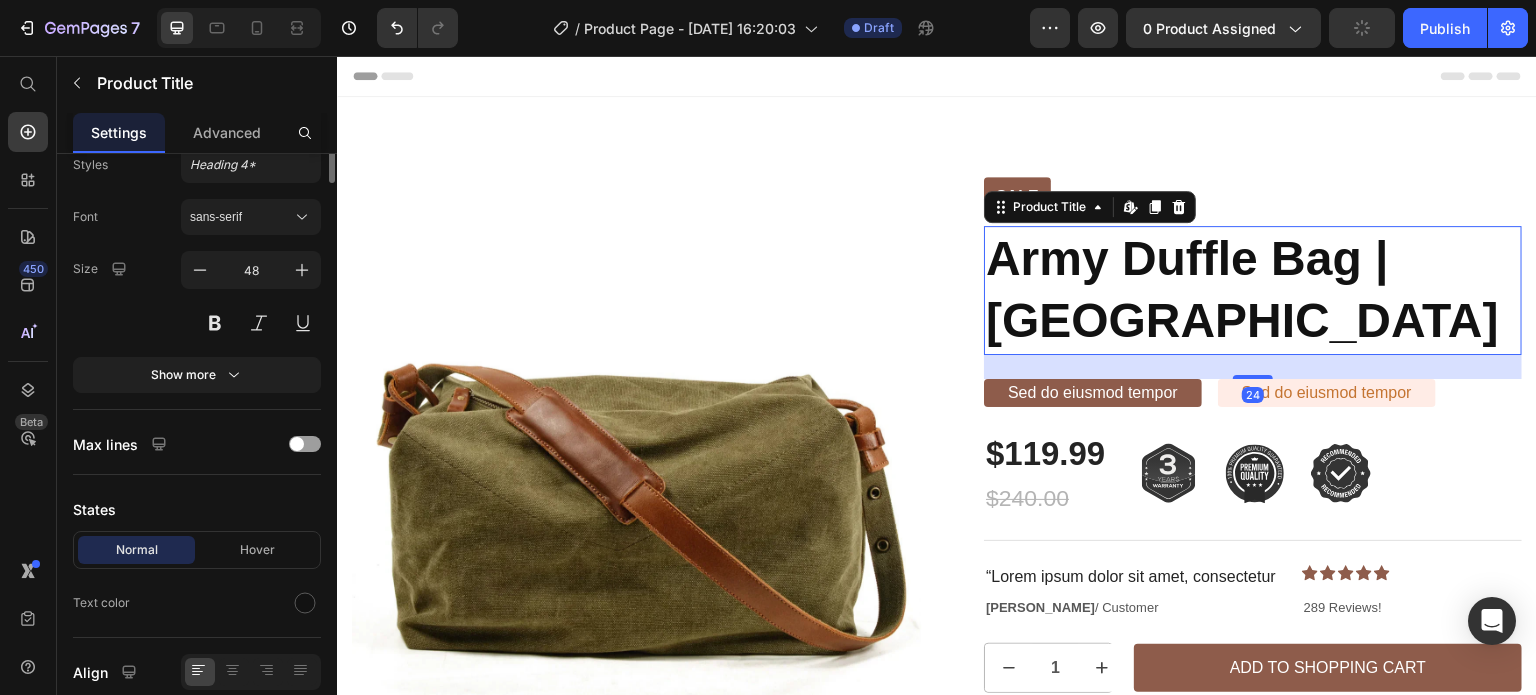 scroll, scrollTop: 0, scrollLeft: 0, axis: both 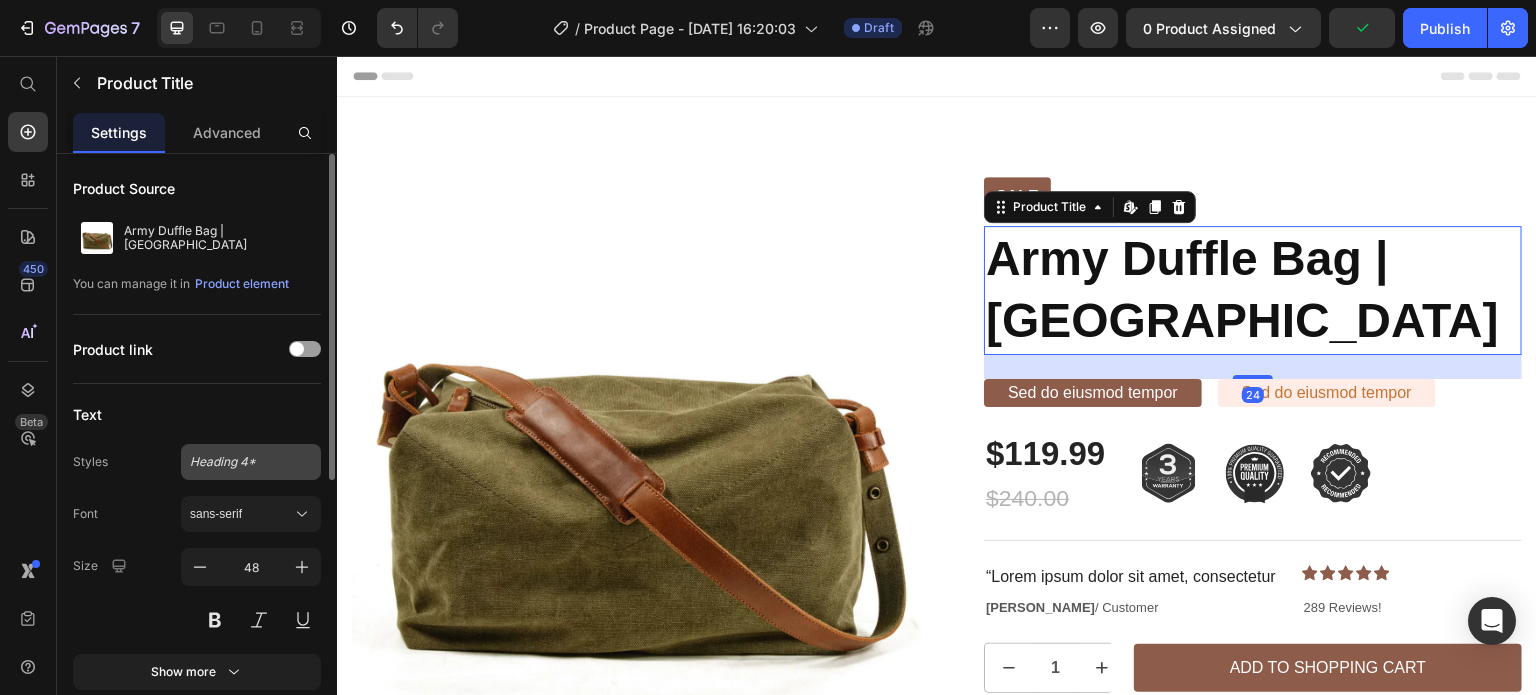 click on "Heading 4*" 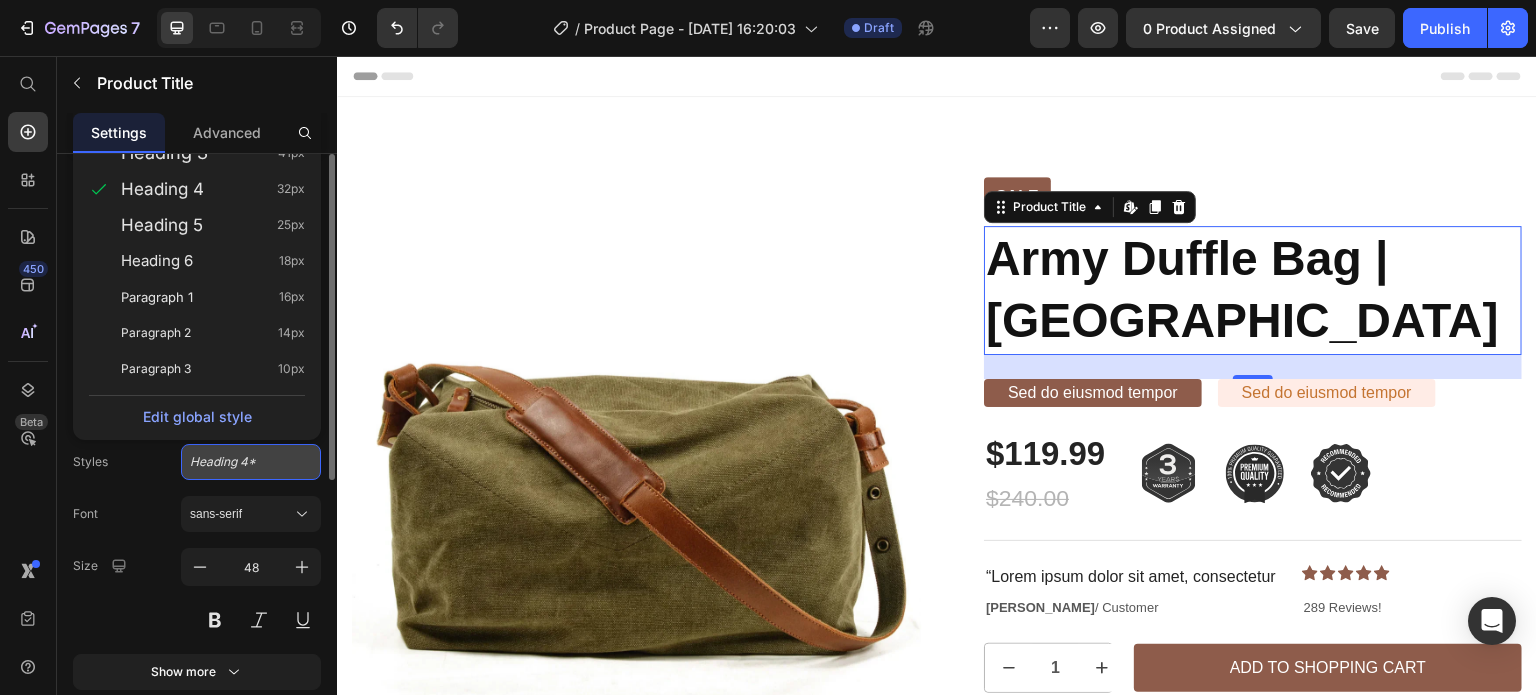 click on "Heading 4*" 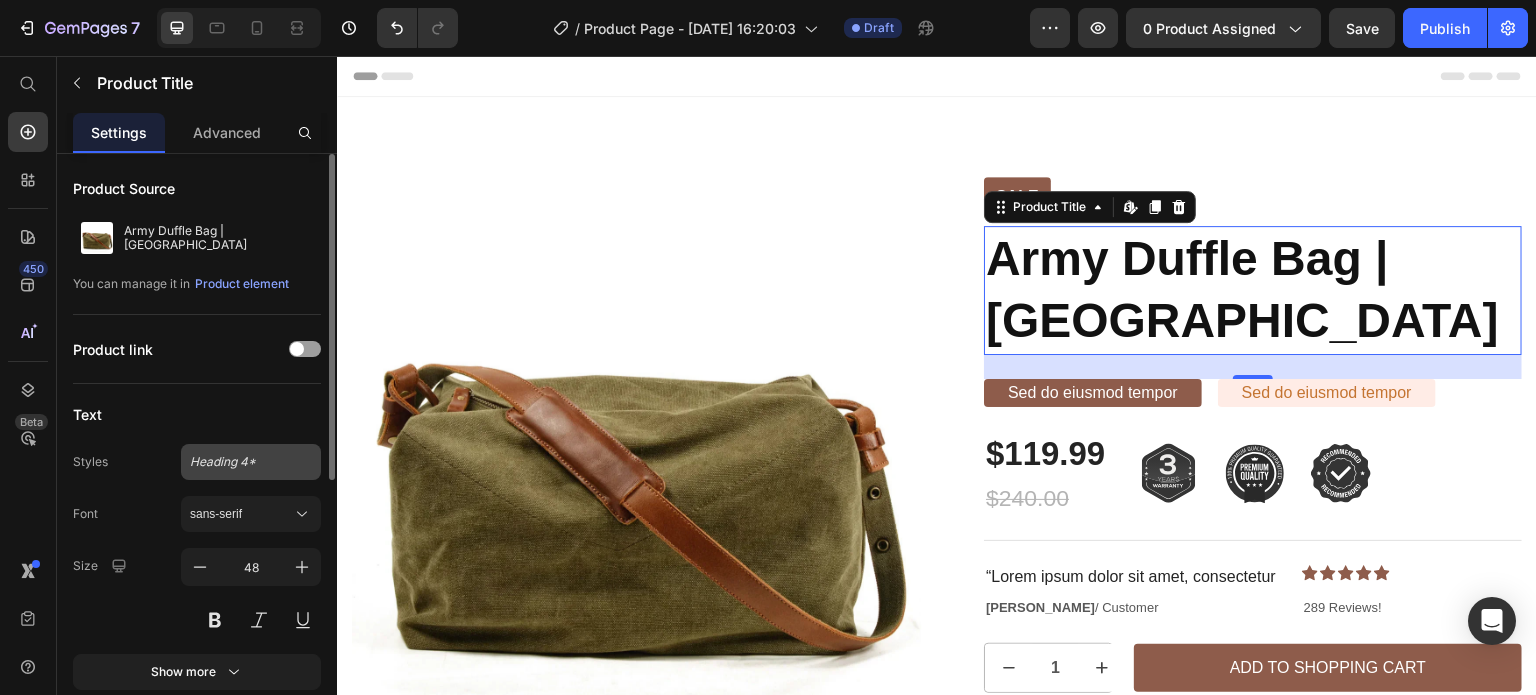 click on "Heading 4*" 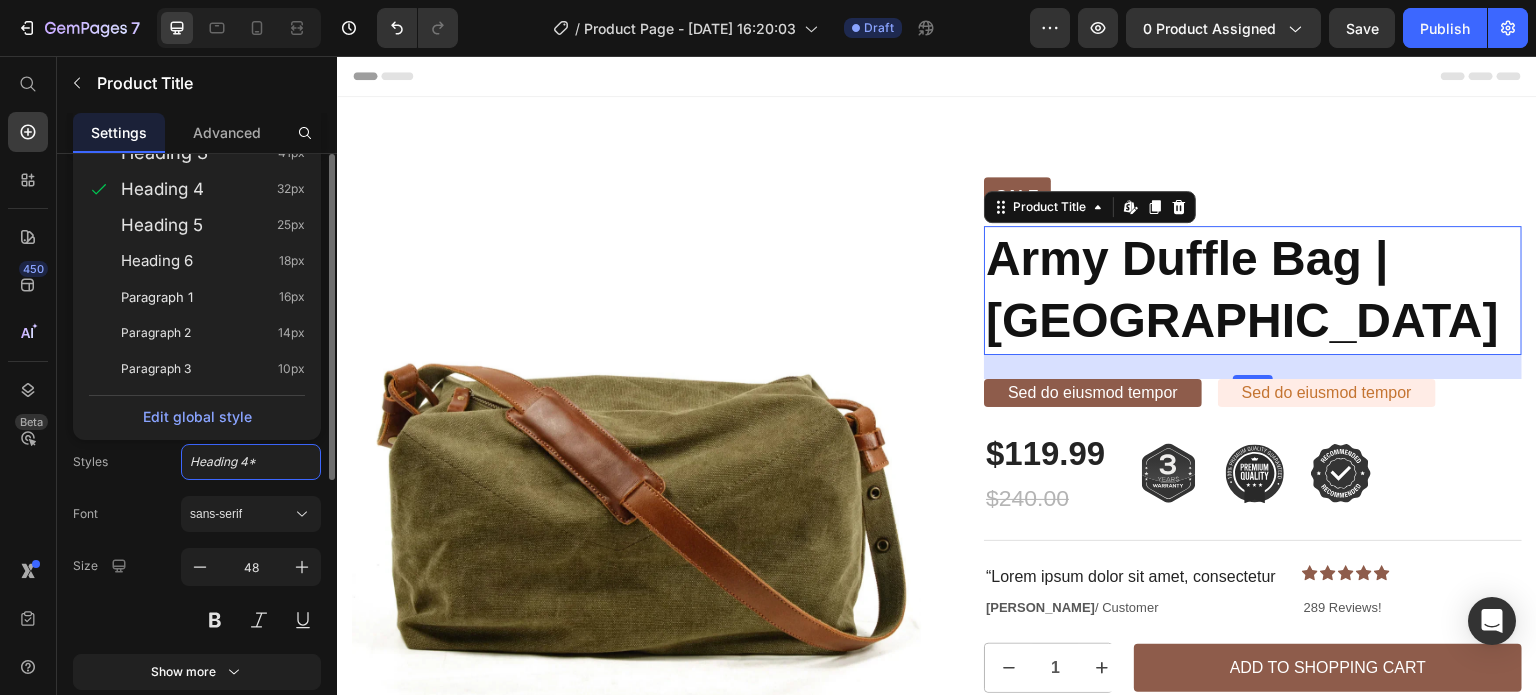 click on "Font sans-serif" at bounding box center [197, 514] 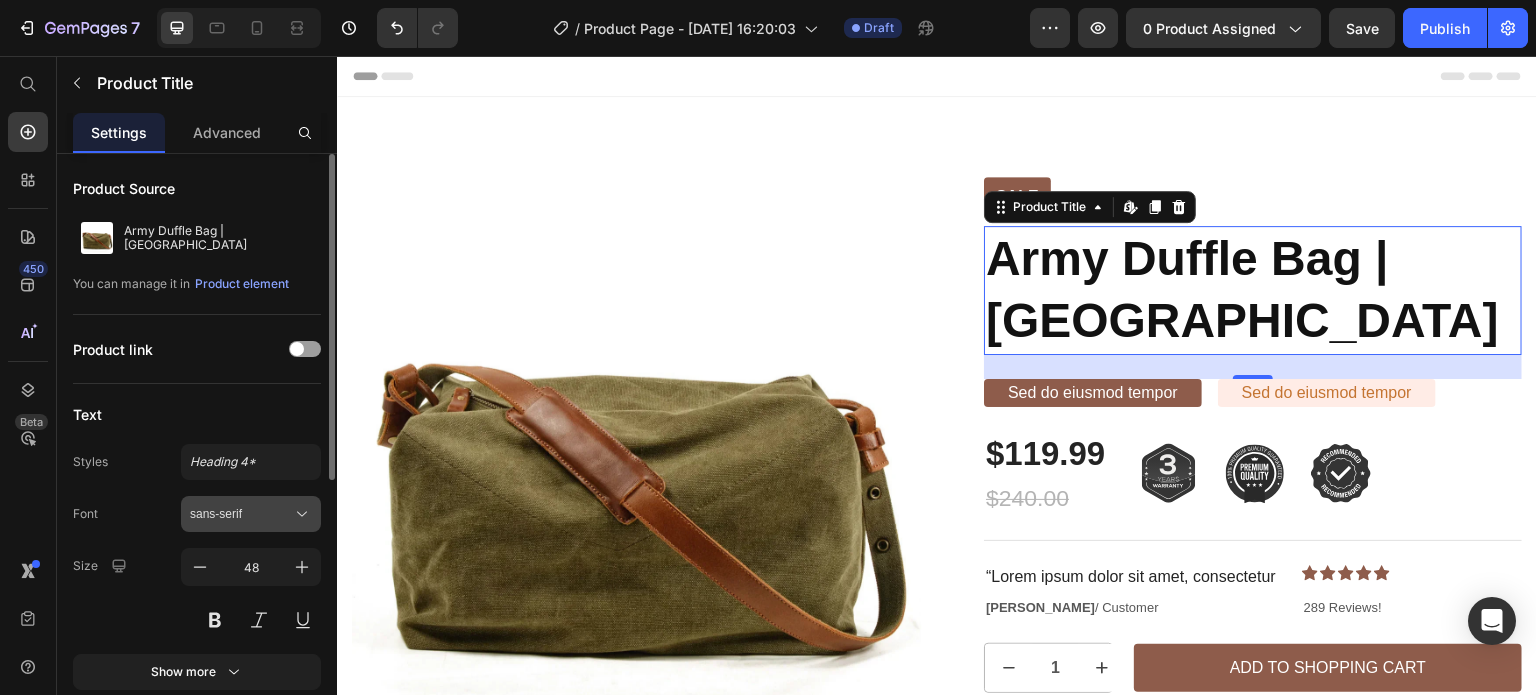 click on "sans-serif" at bounding box center [241, 514] 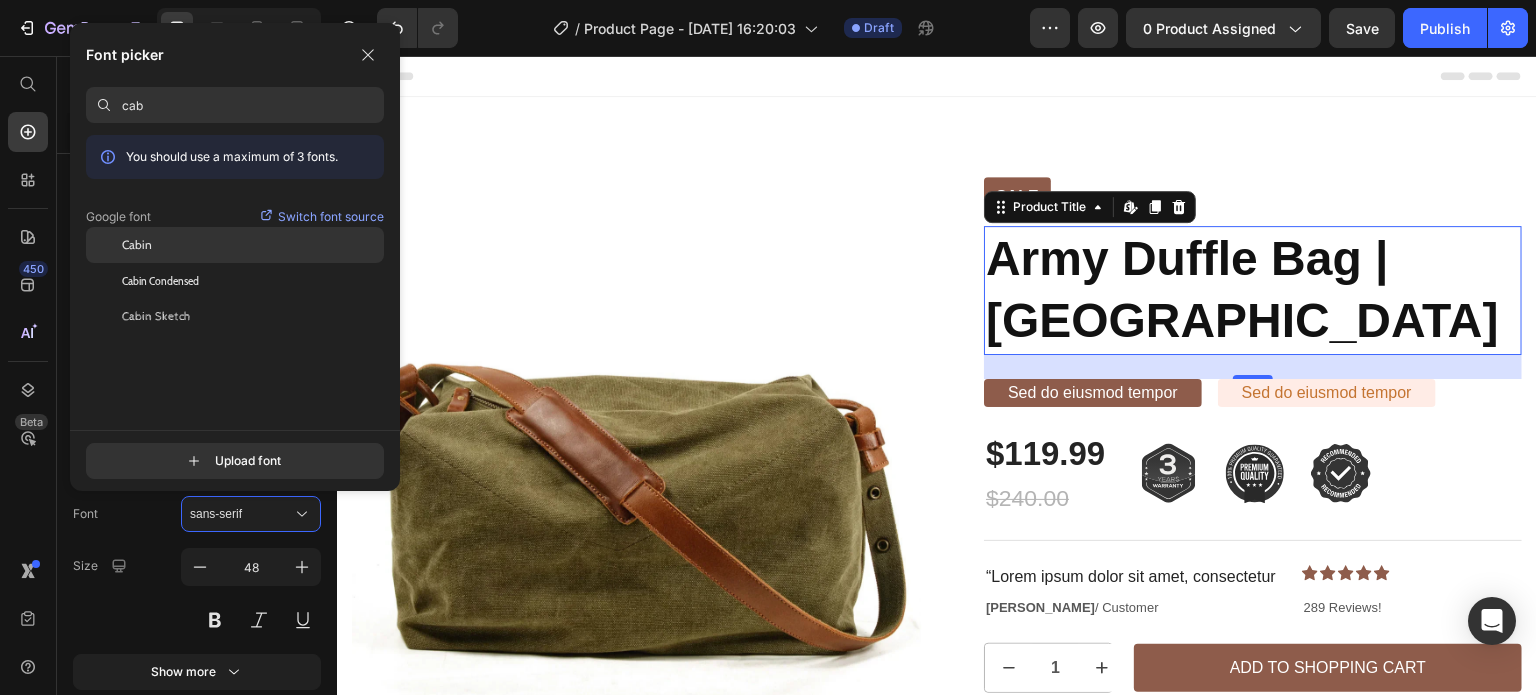 type on "cab" 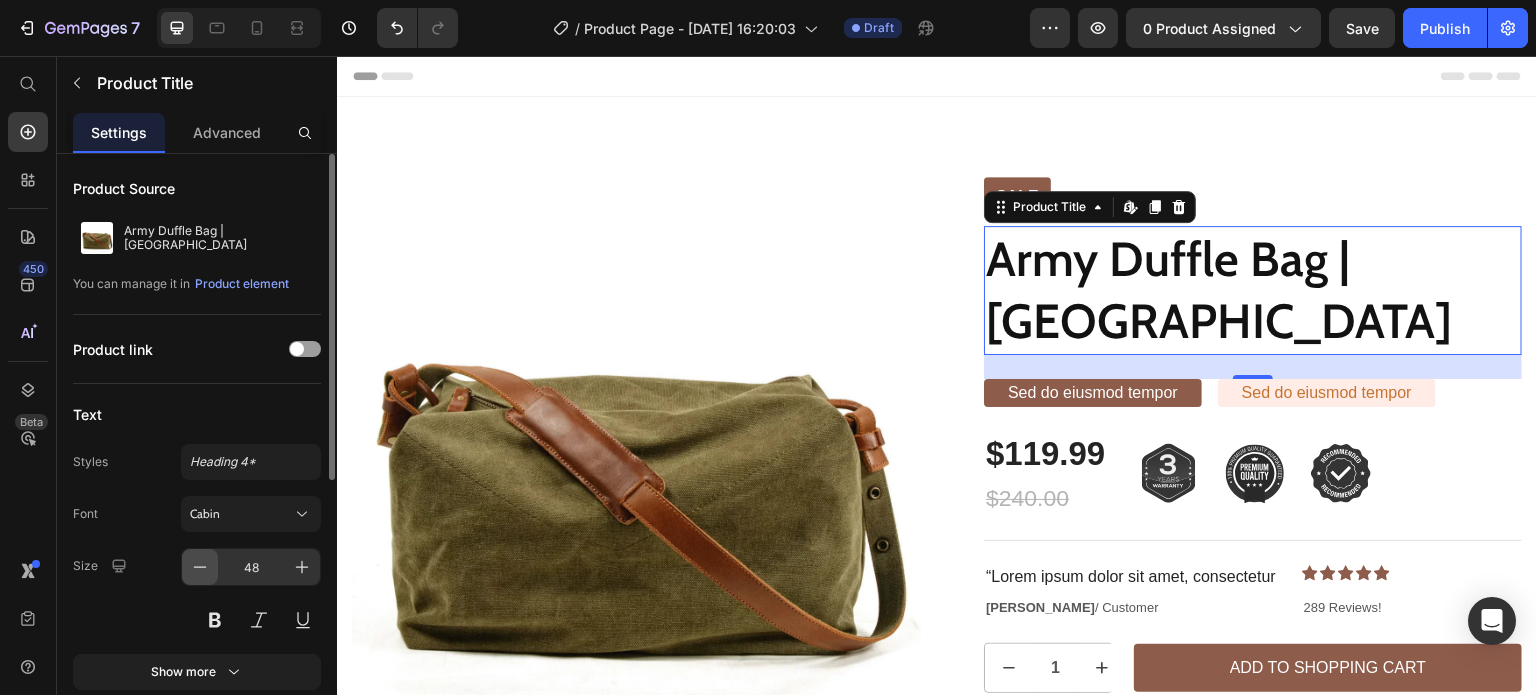 click at bounding box center [200, 567] 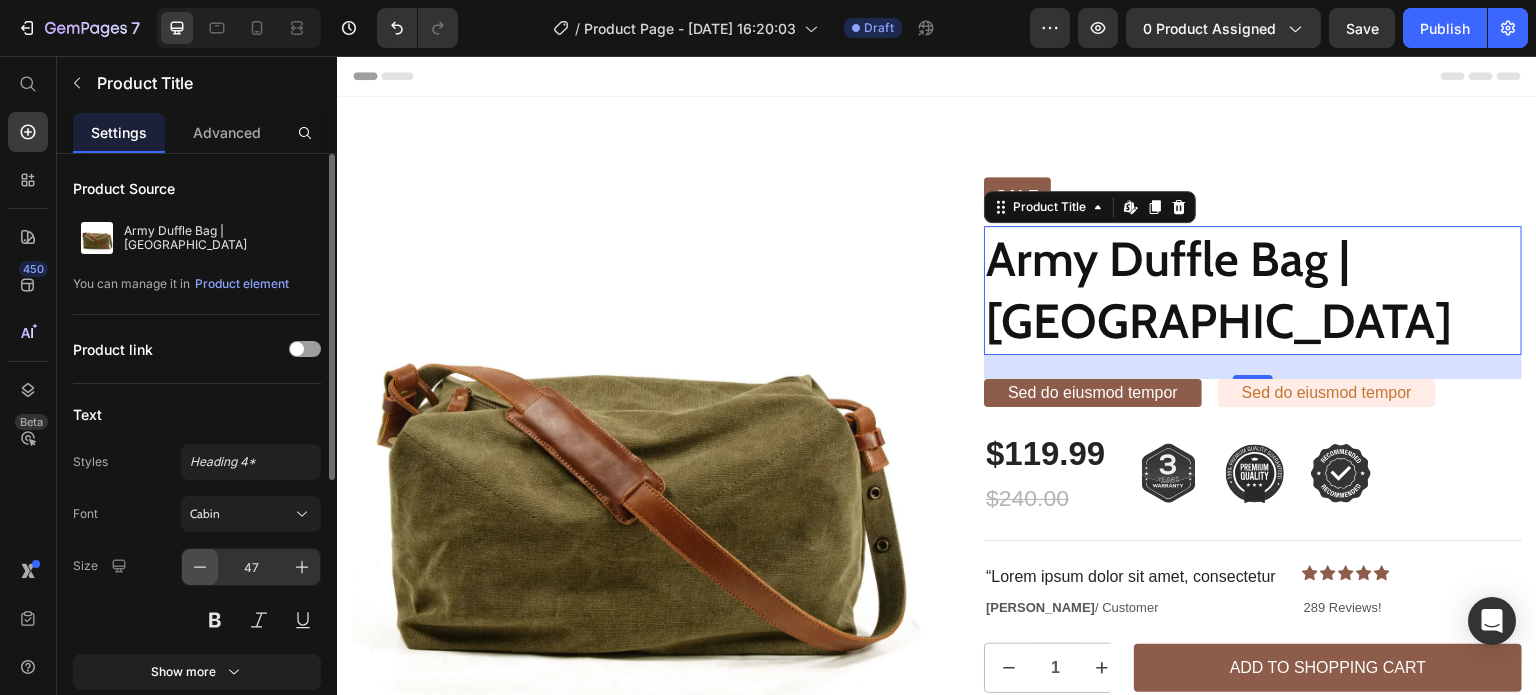 click at bounding box center [200, 567] 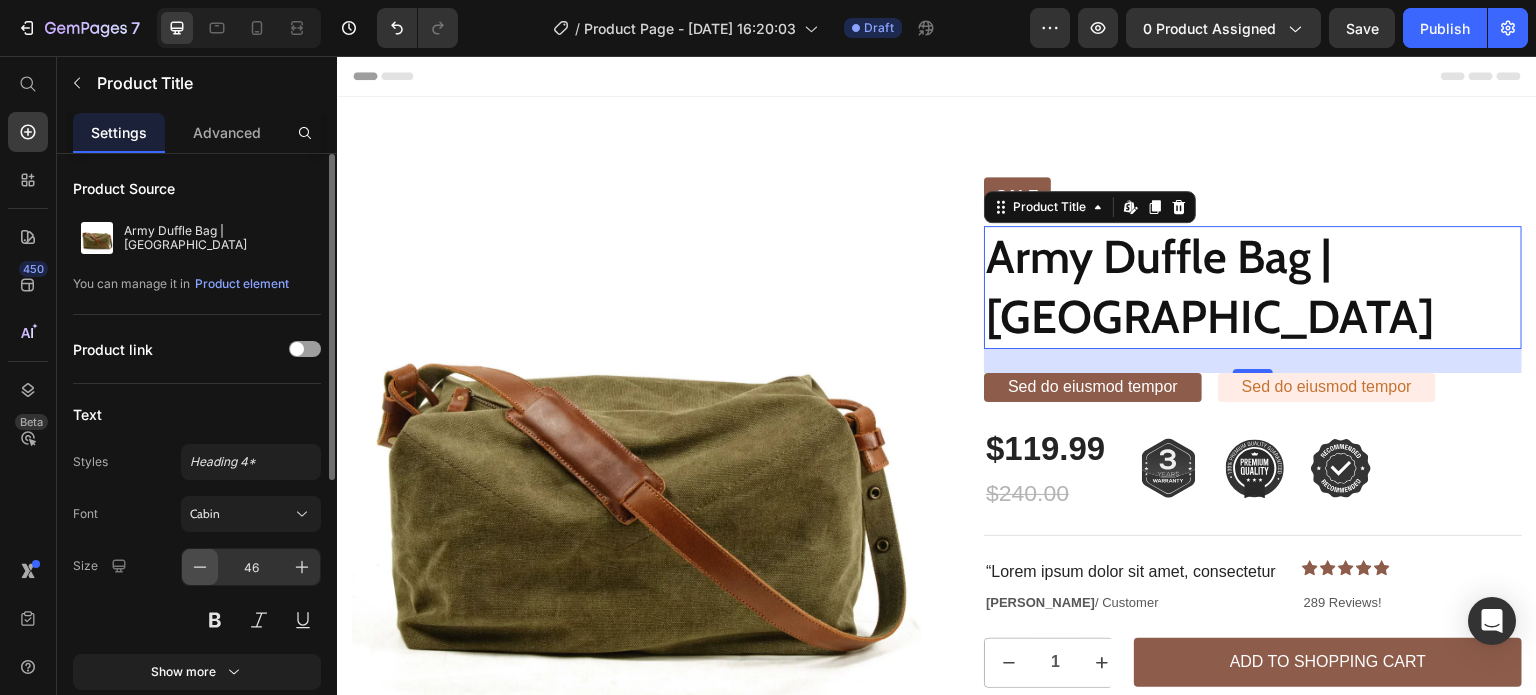 click at bounding box center (200, 567) 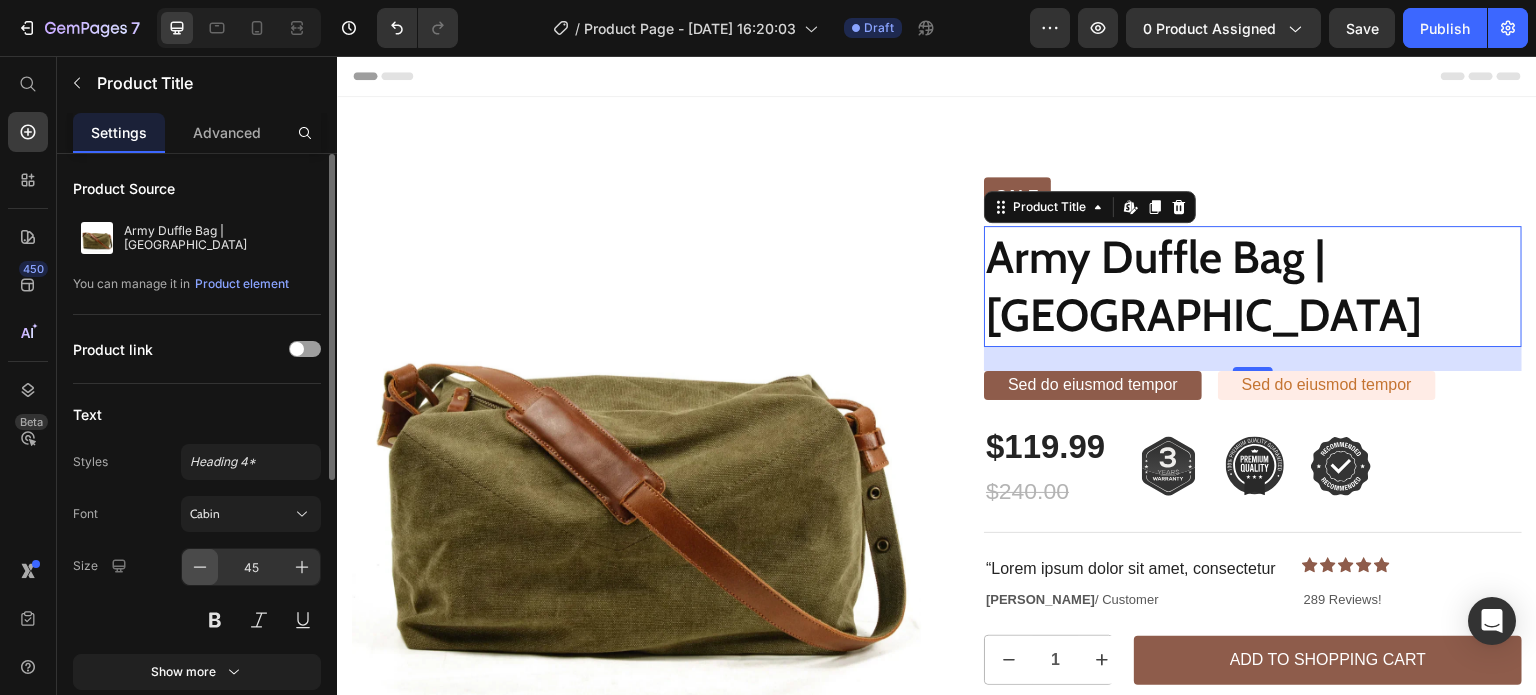 click at bounding box center [200, 567] 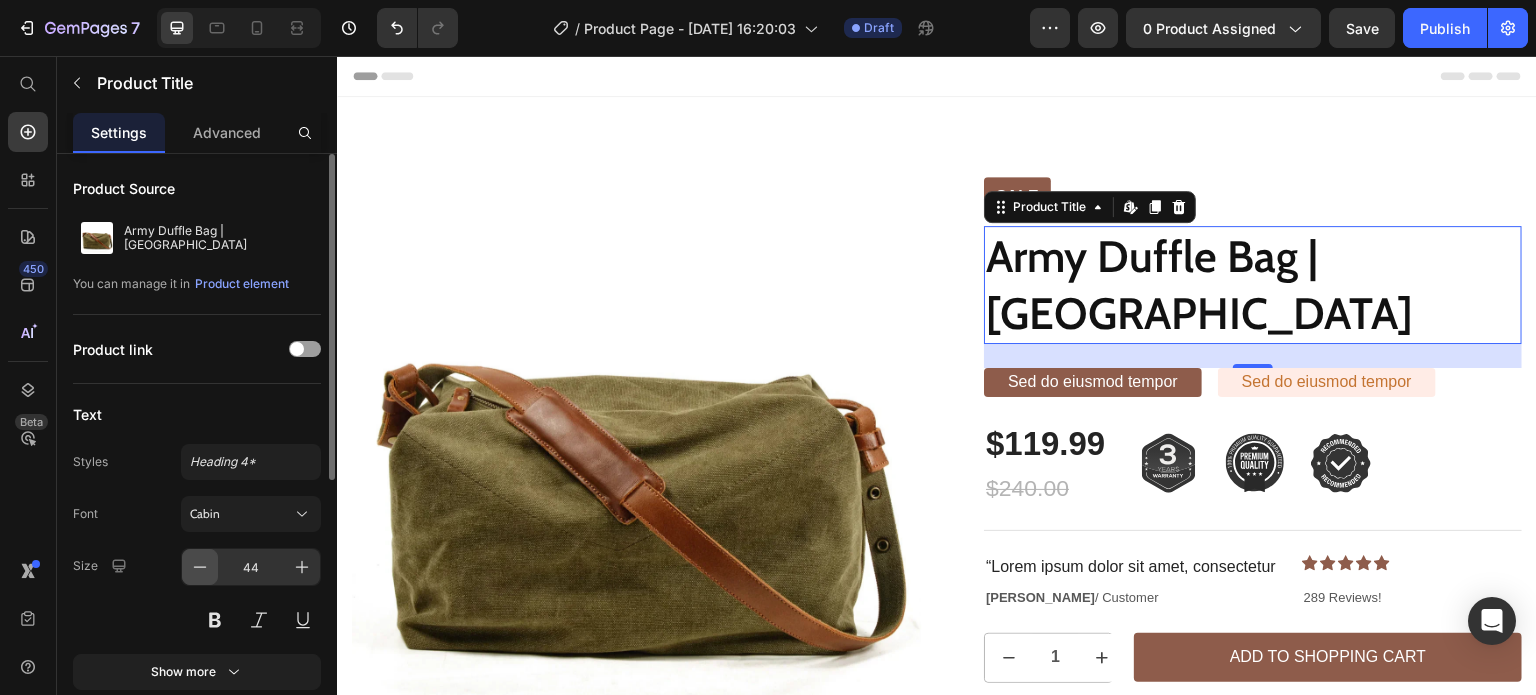 click at bounding box center (200, 567) 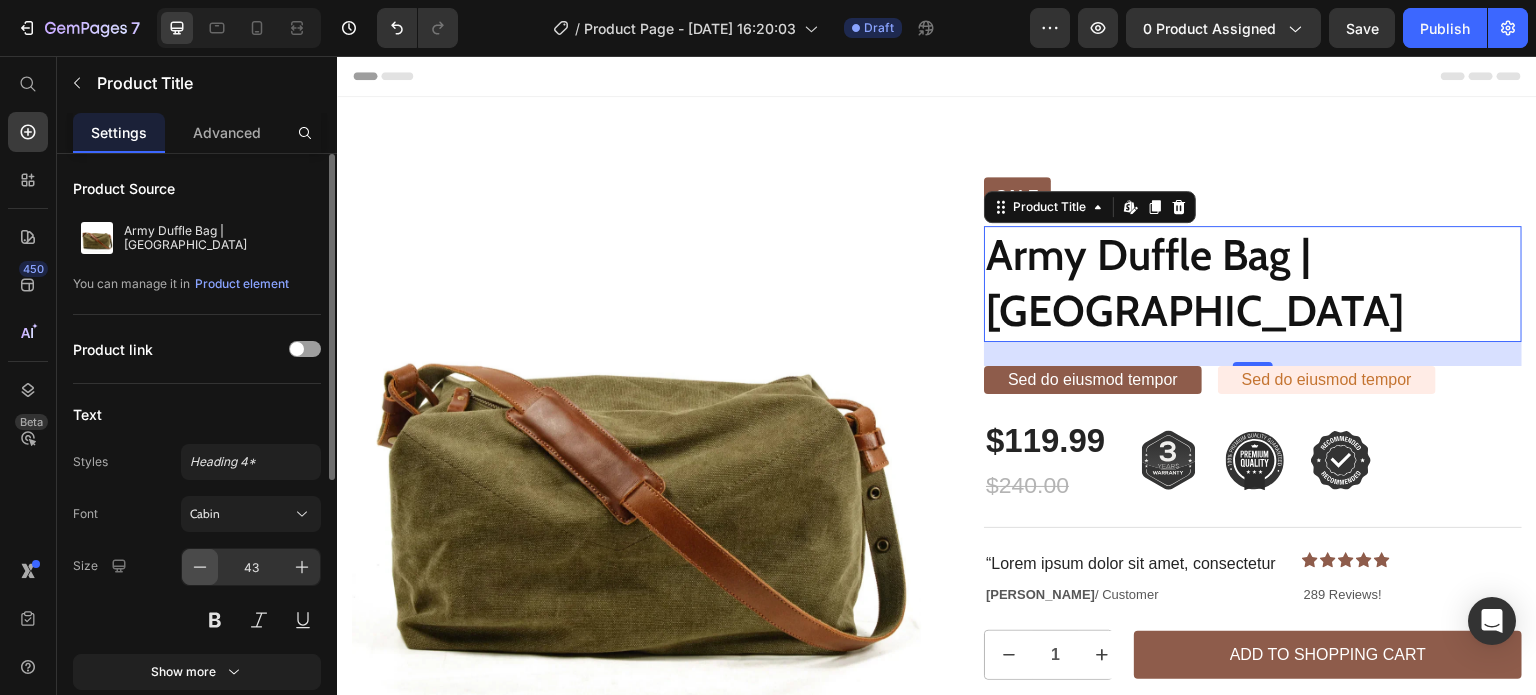 click at bounding box center (200, 567) 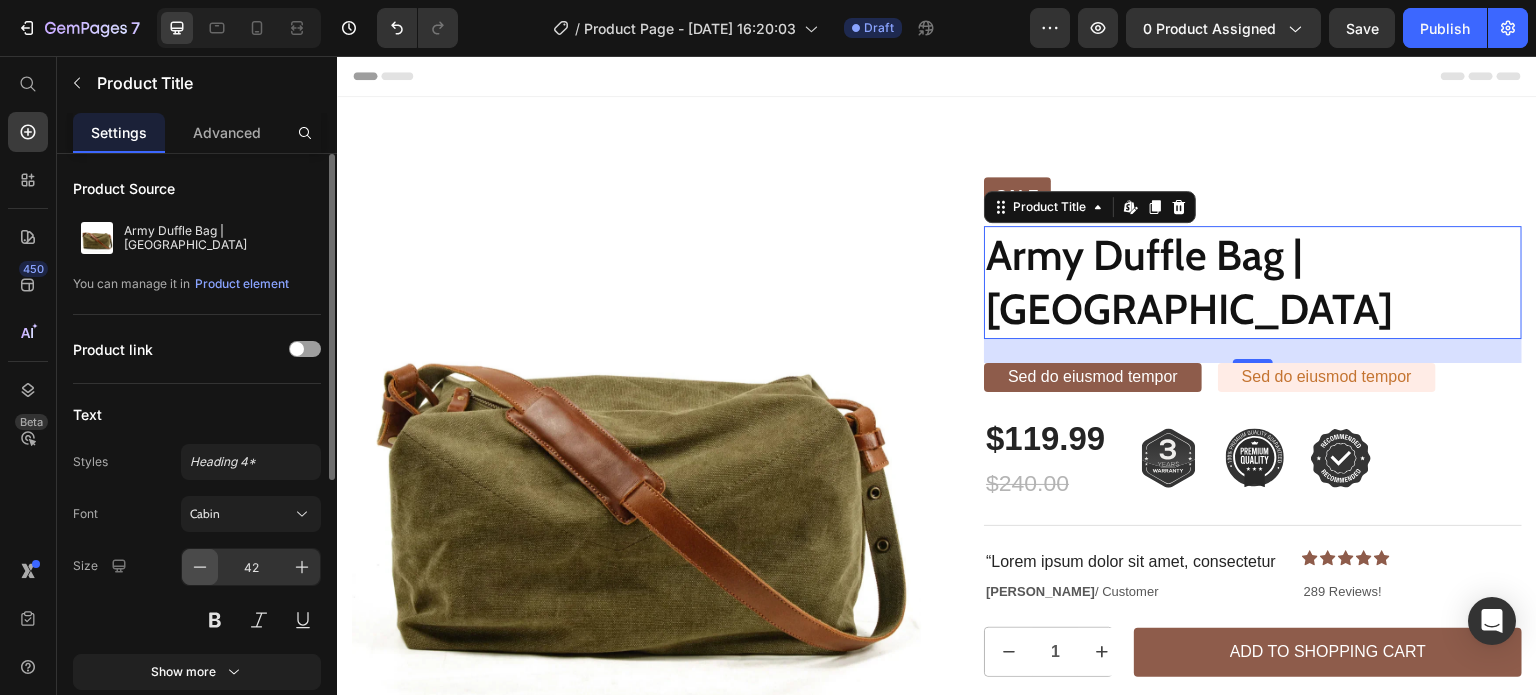 click at bounding box center (200, 567) 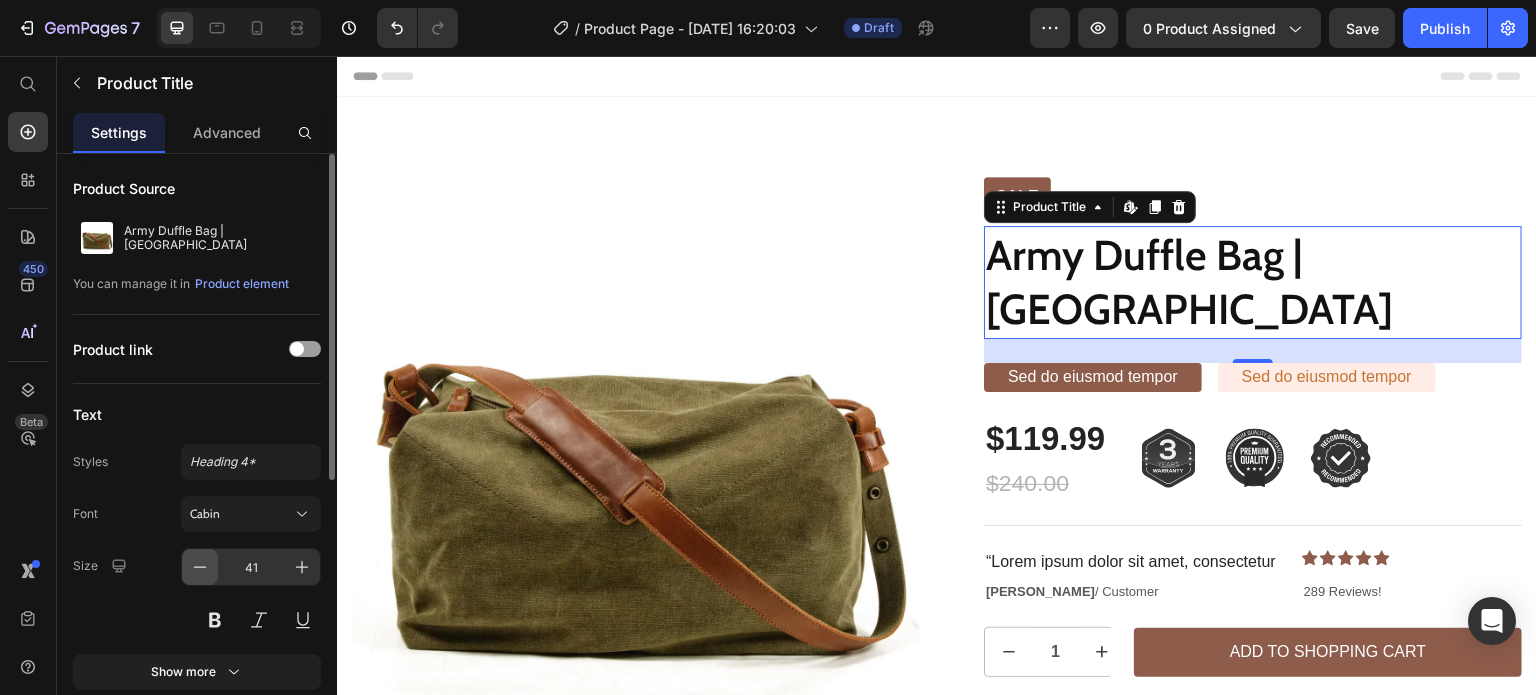 click at bounding box center [200, 567] 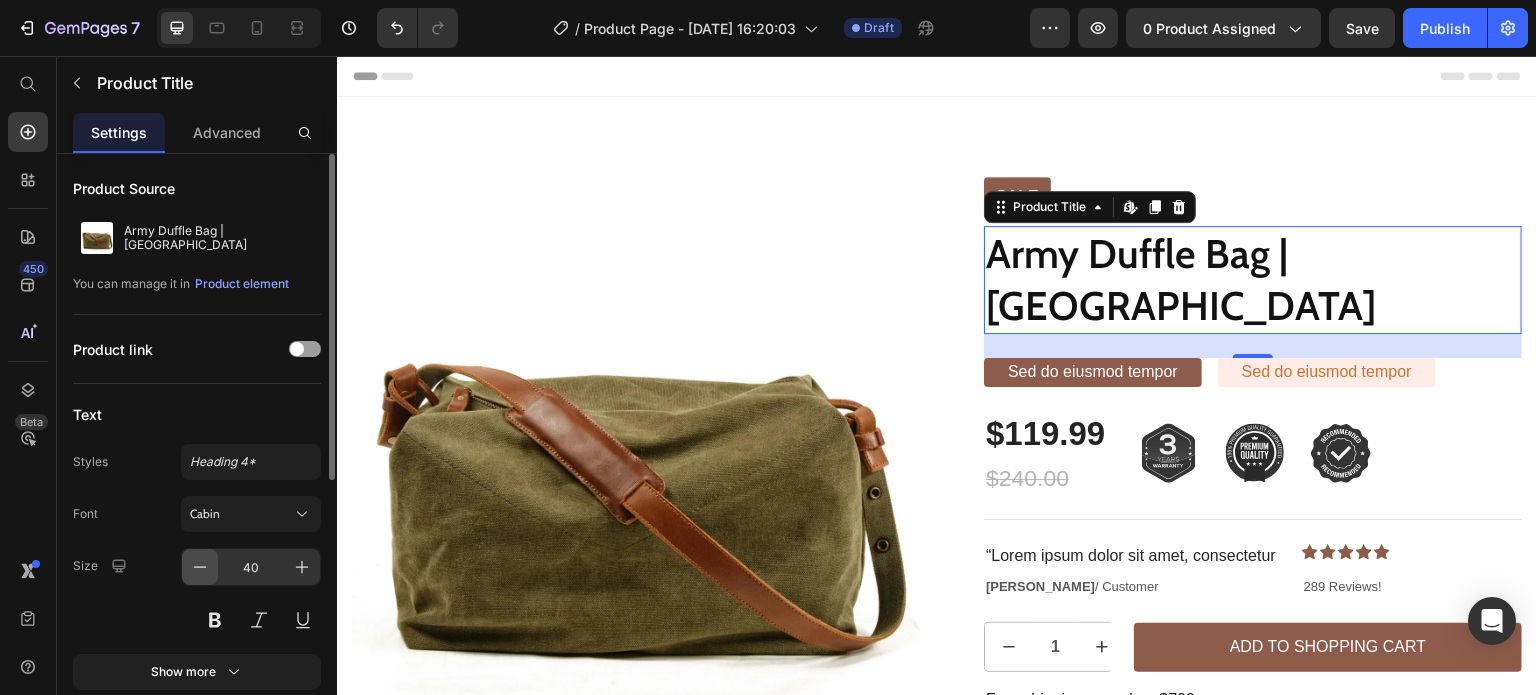 click at bounding box center (200, 567) 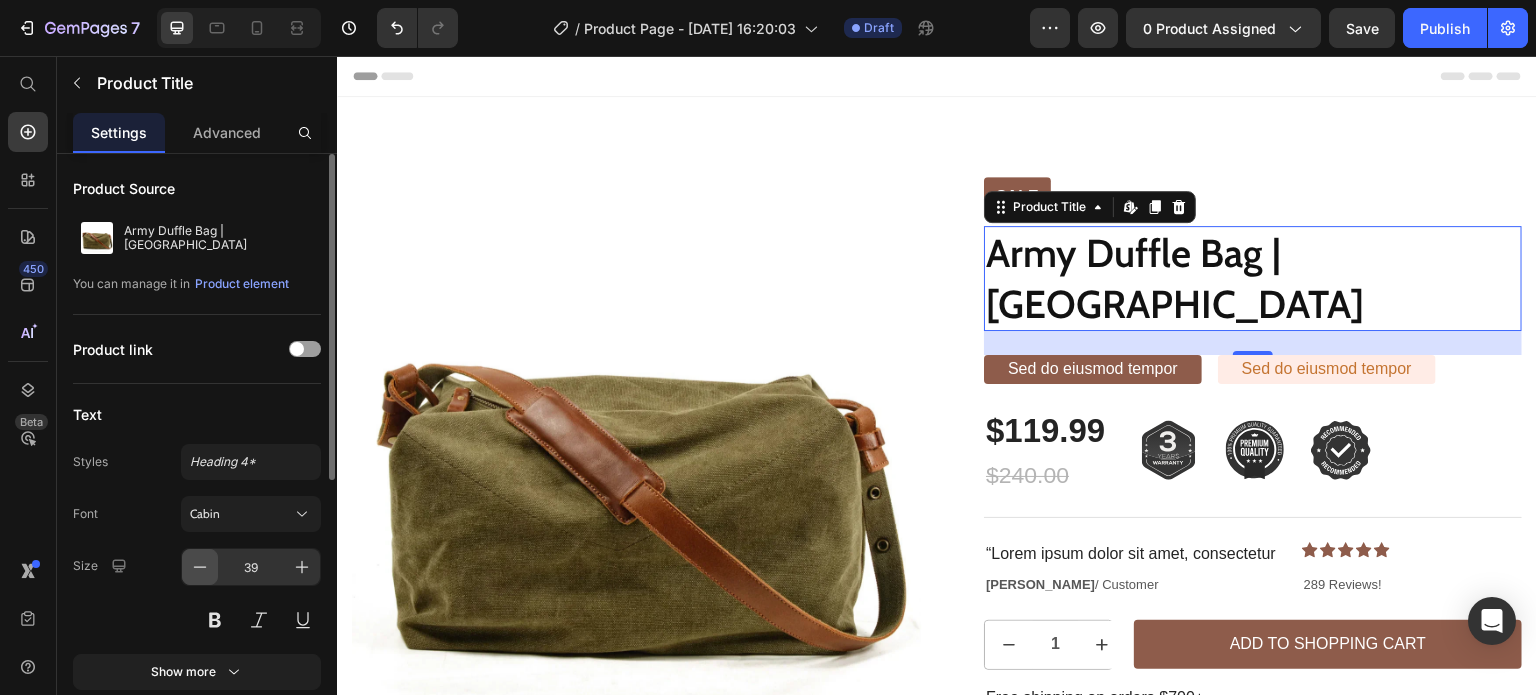 click at bounding box center [200, 567] 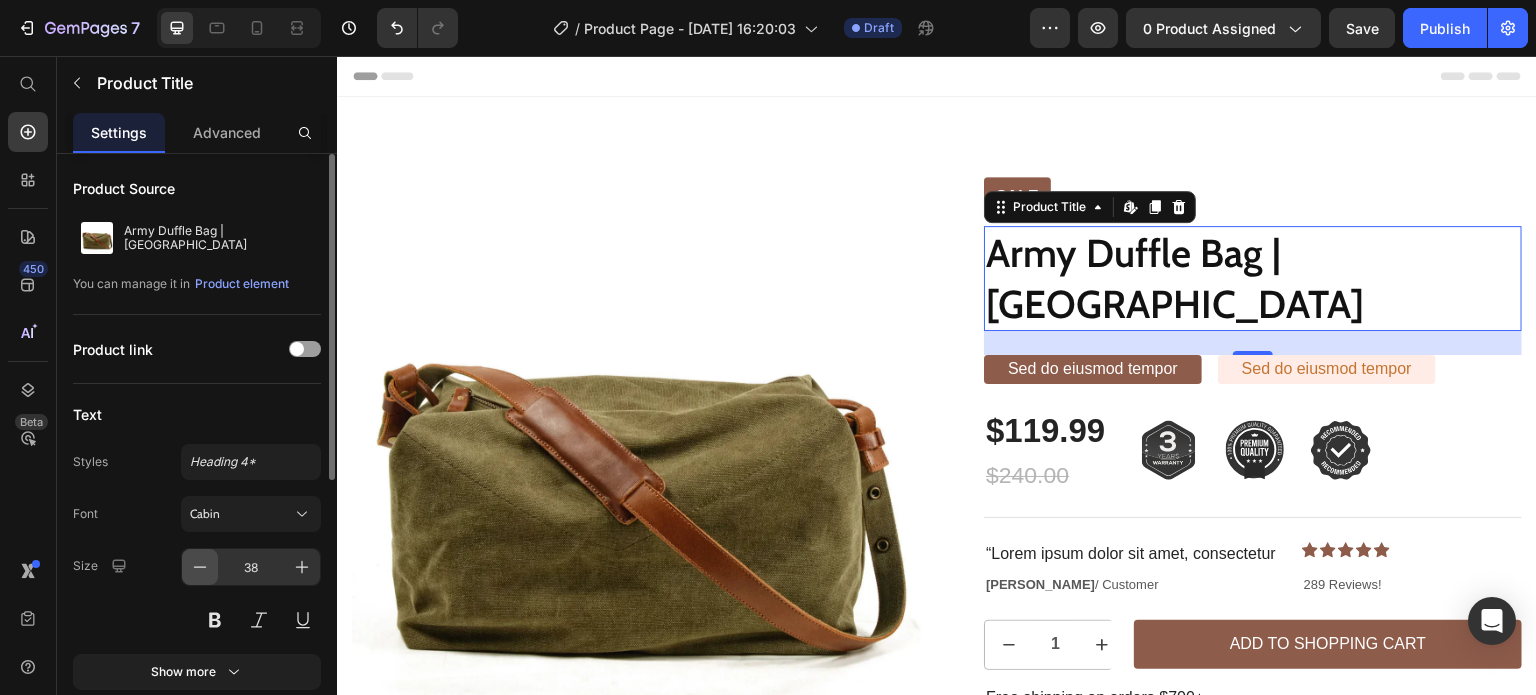 click at bounding box center [200, 567] 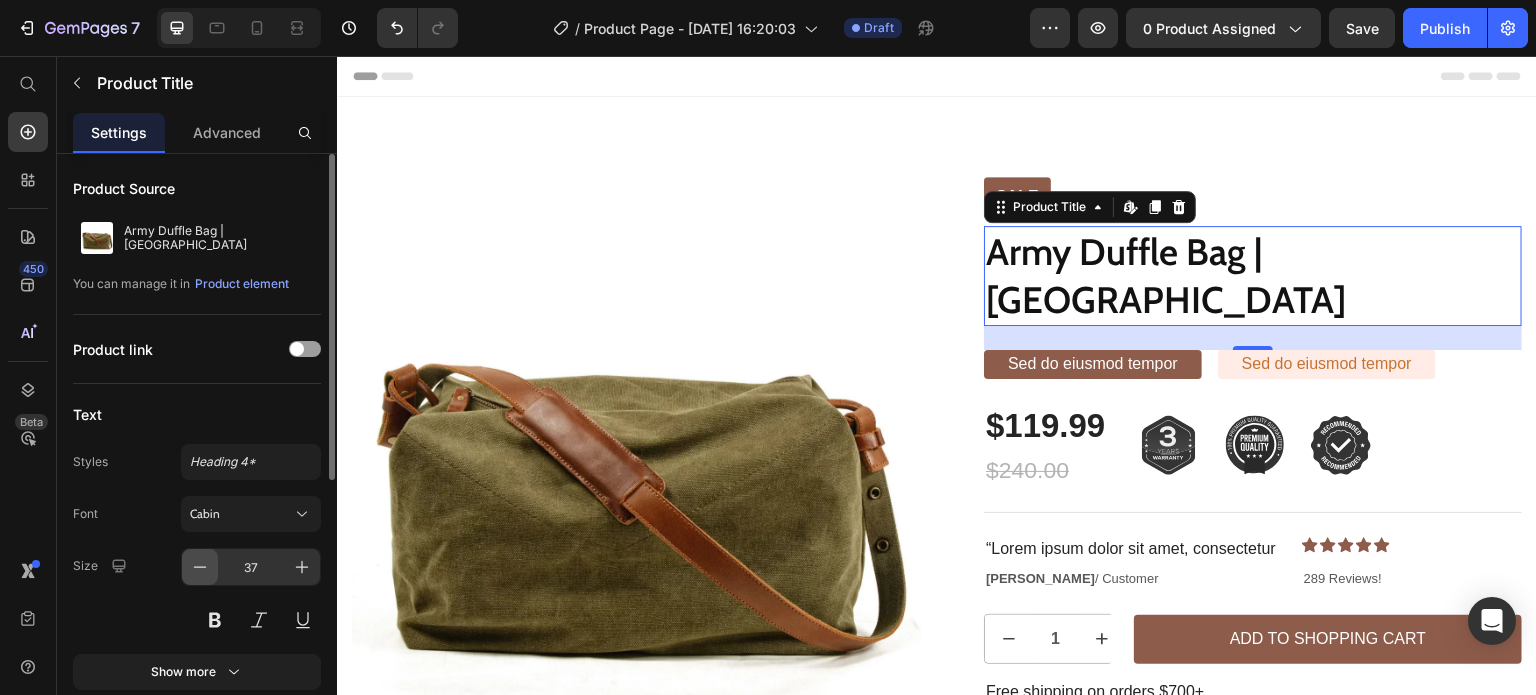 click at bounding box center (200, 567) 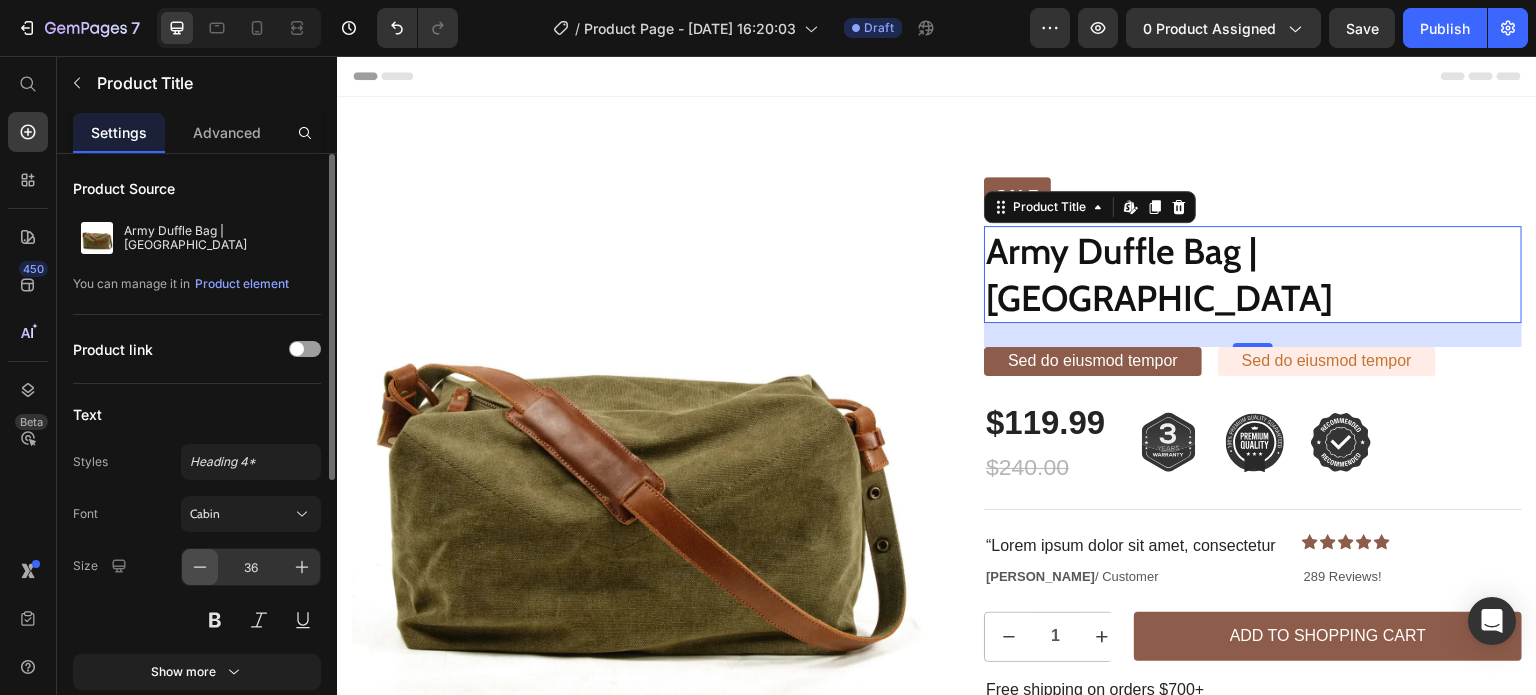click at bounding box center (200, 567) 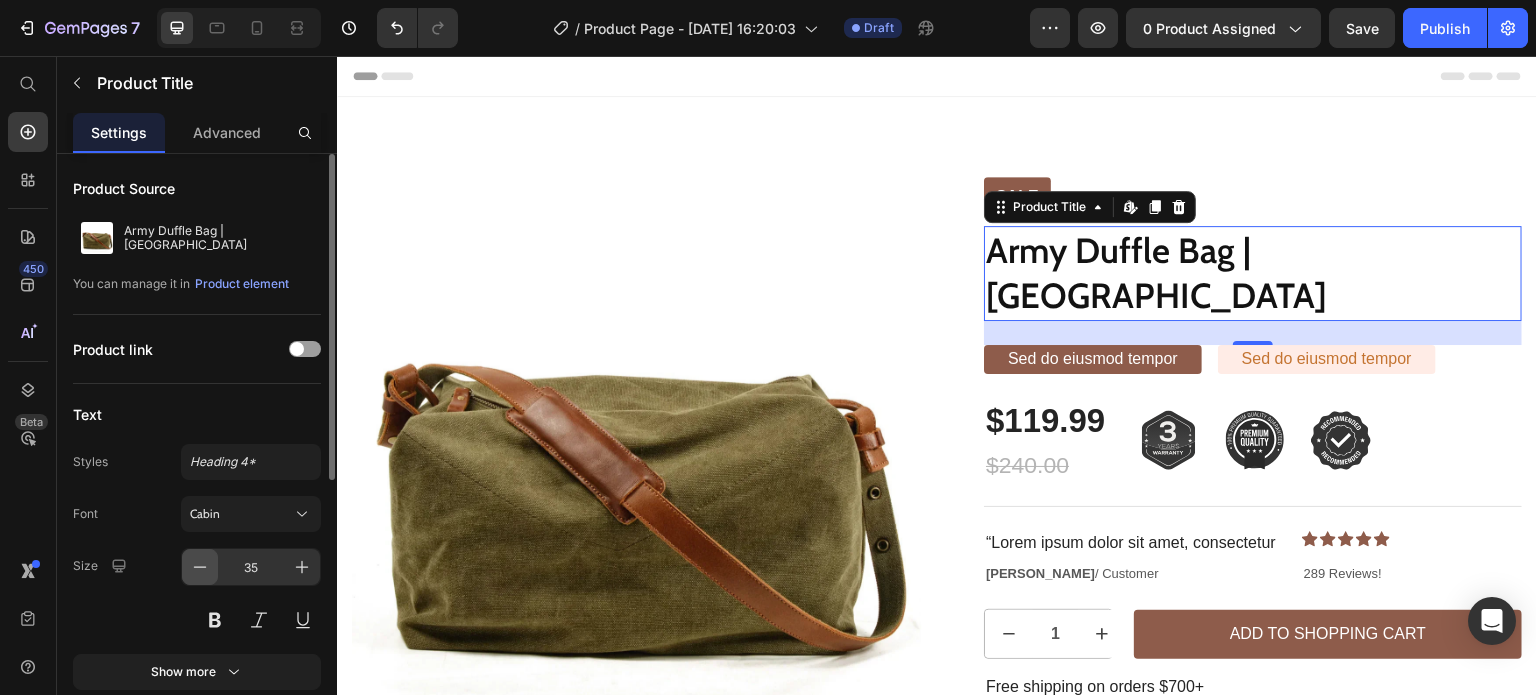 click 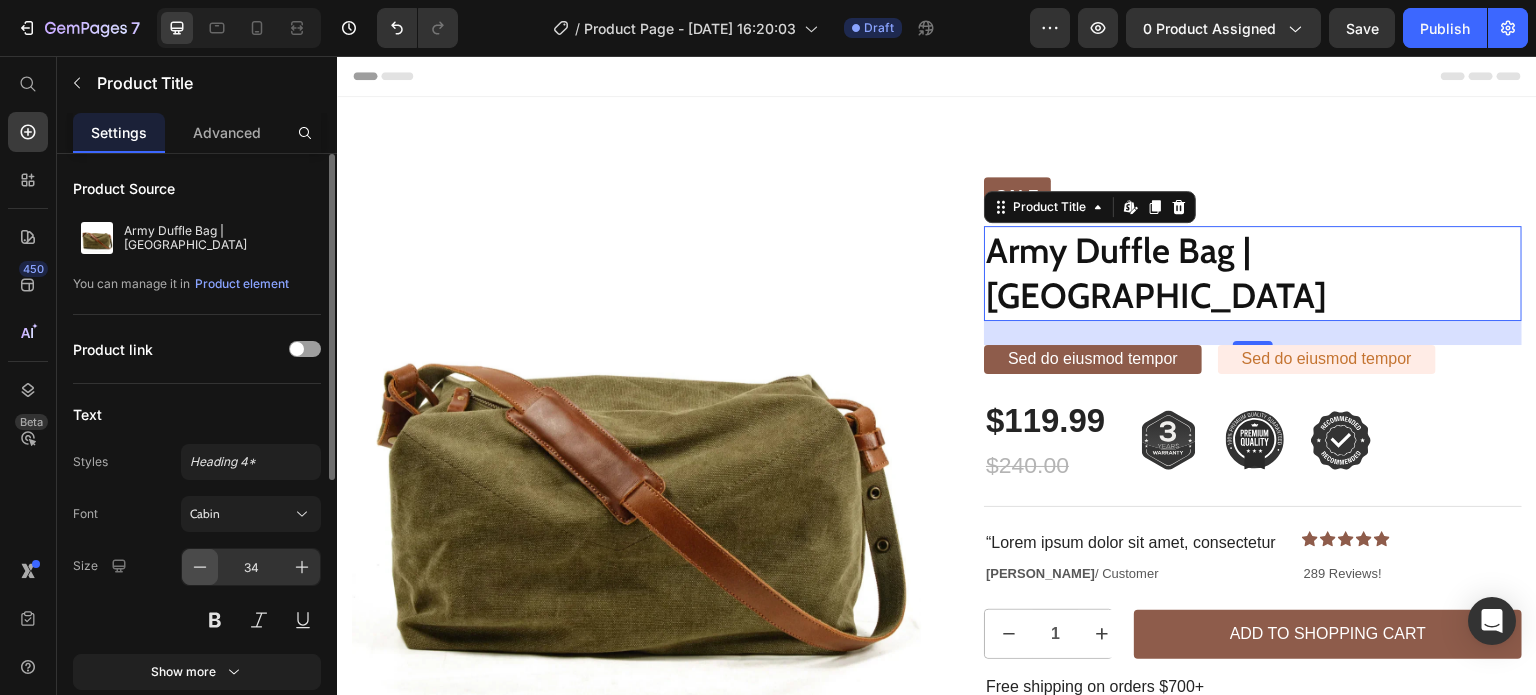 click 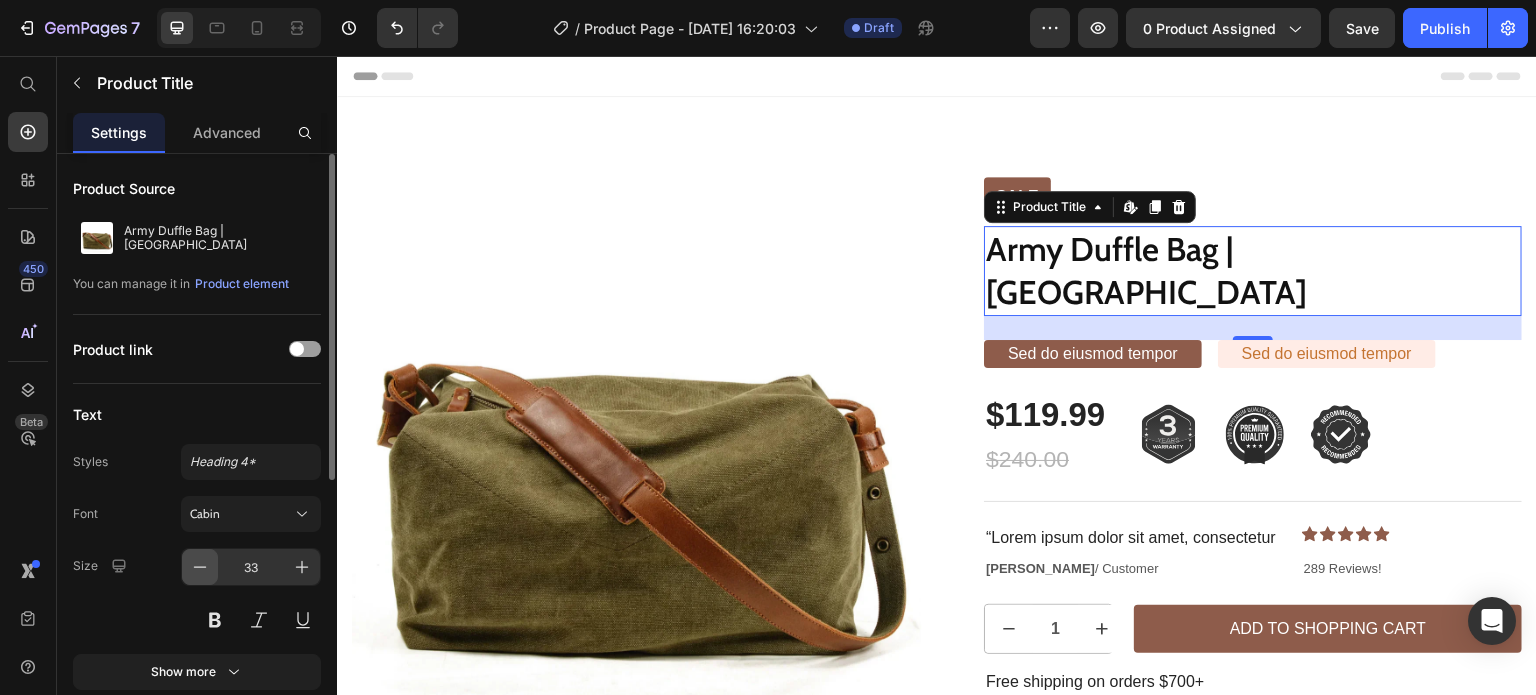 click 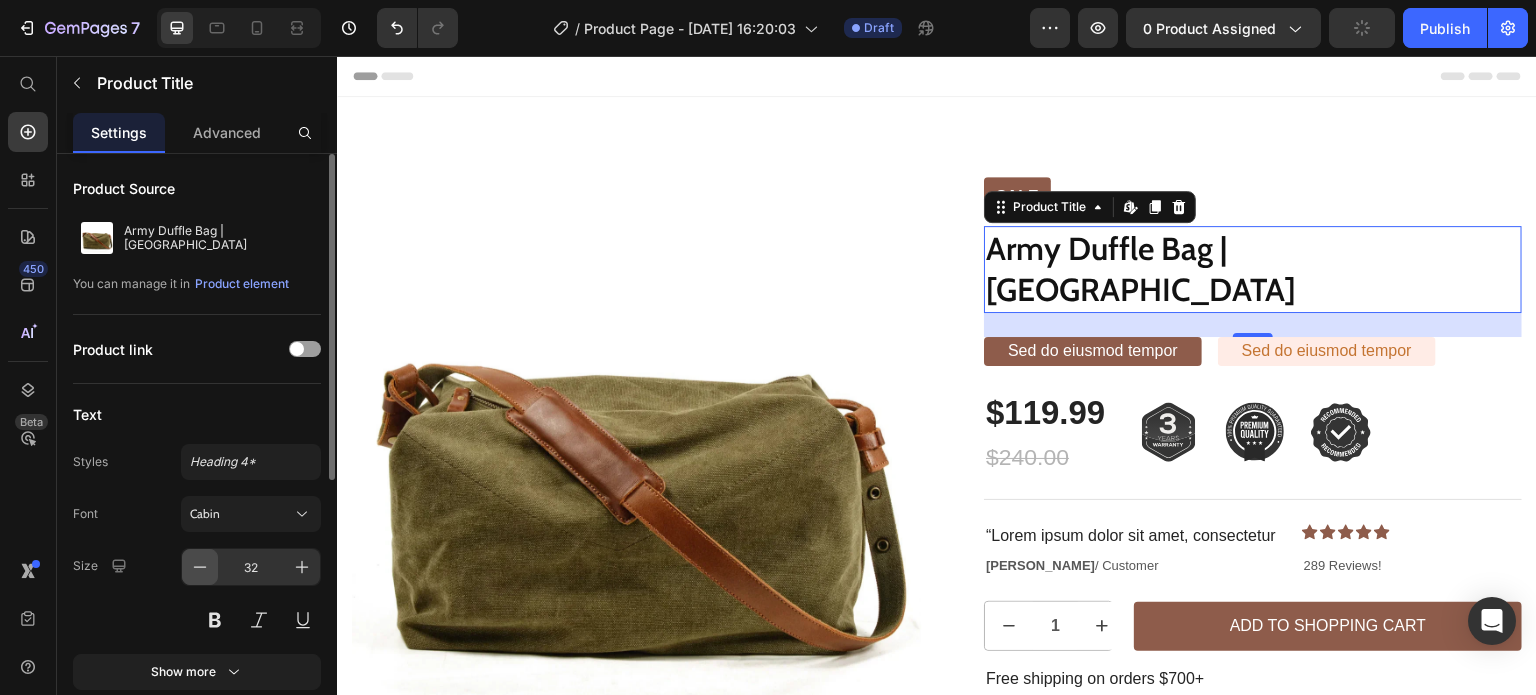 click 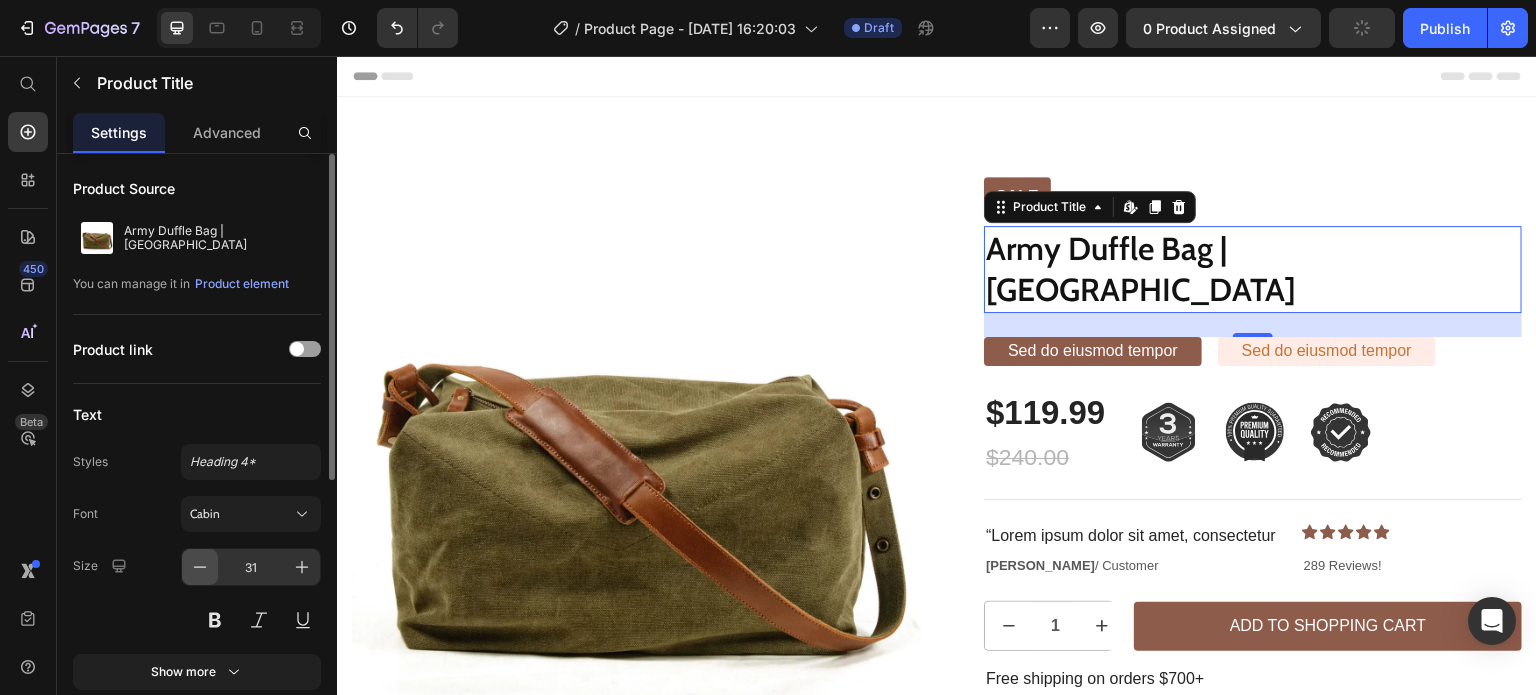 click 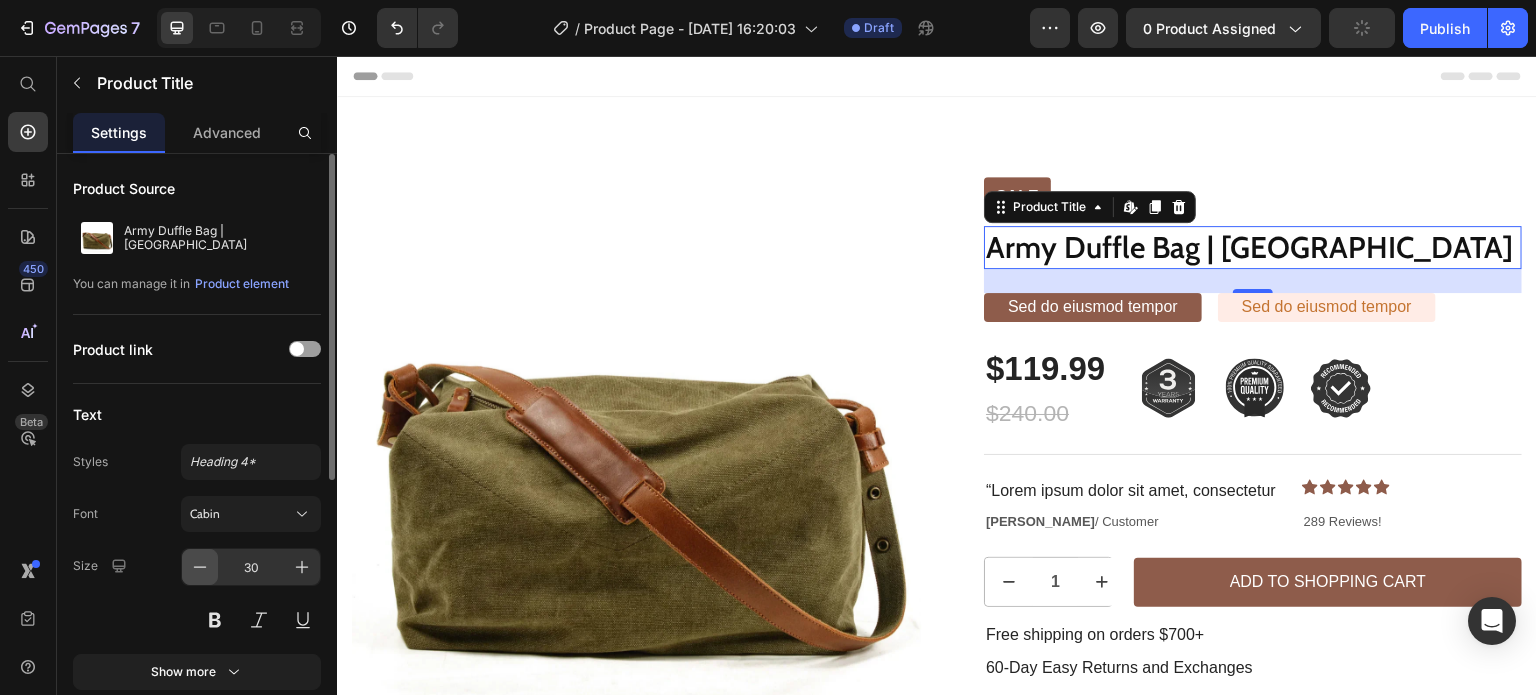 click 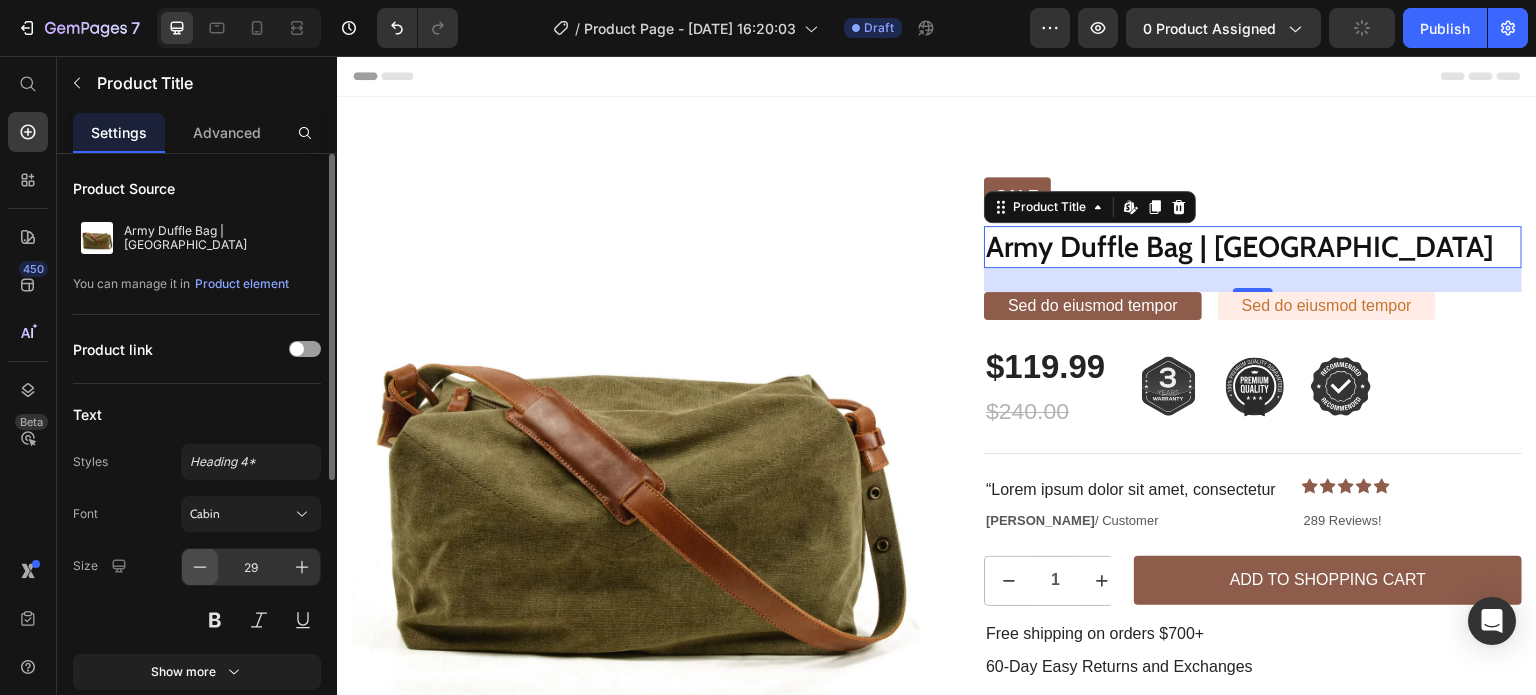 click 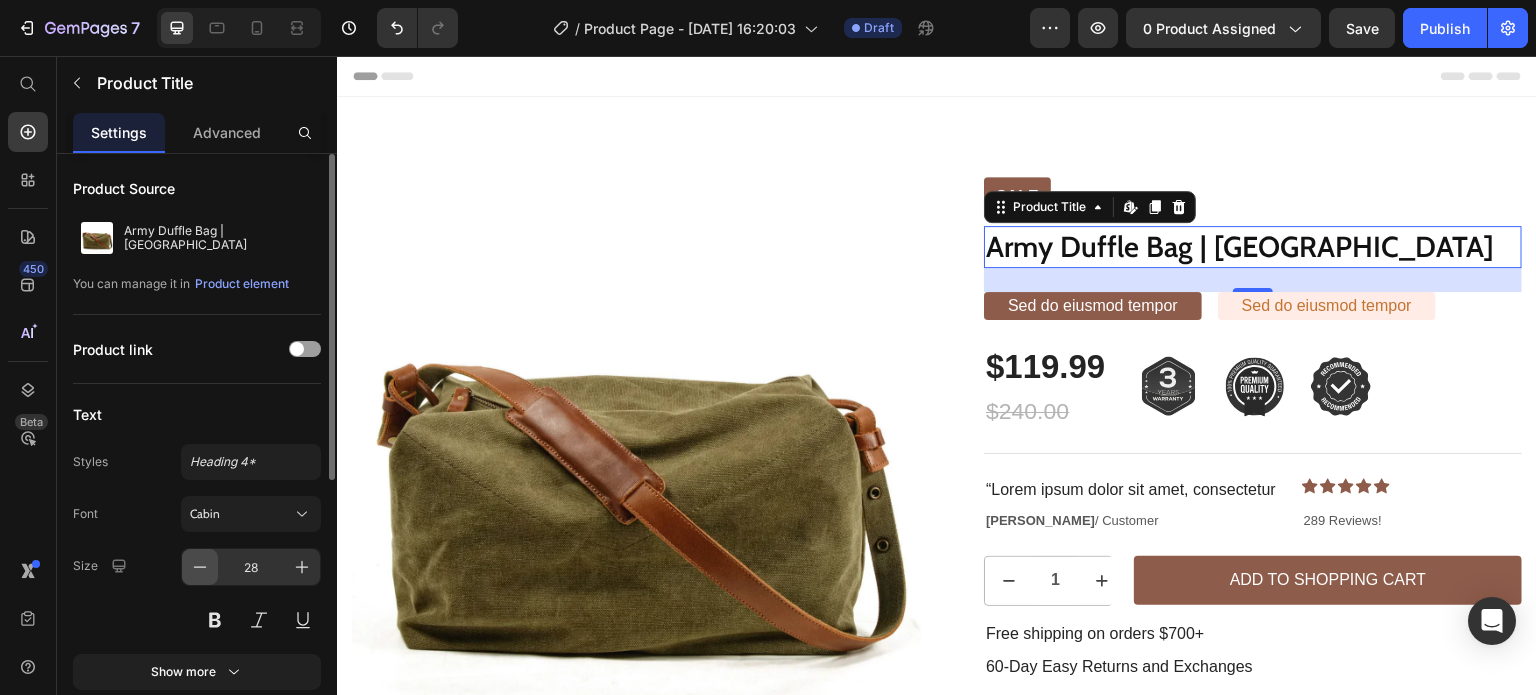 click 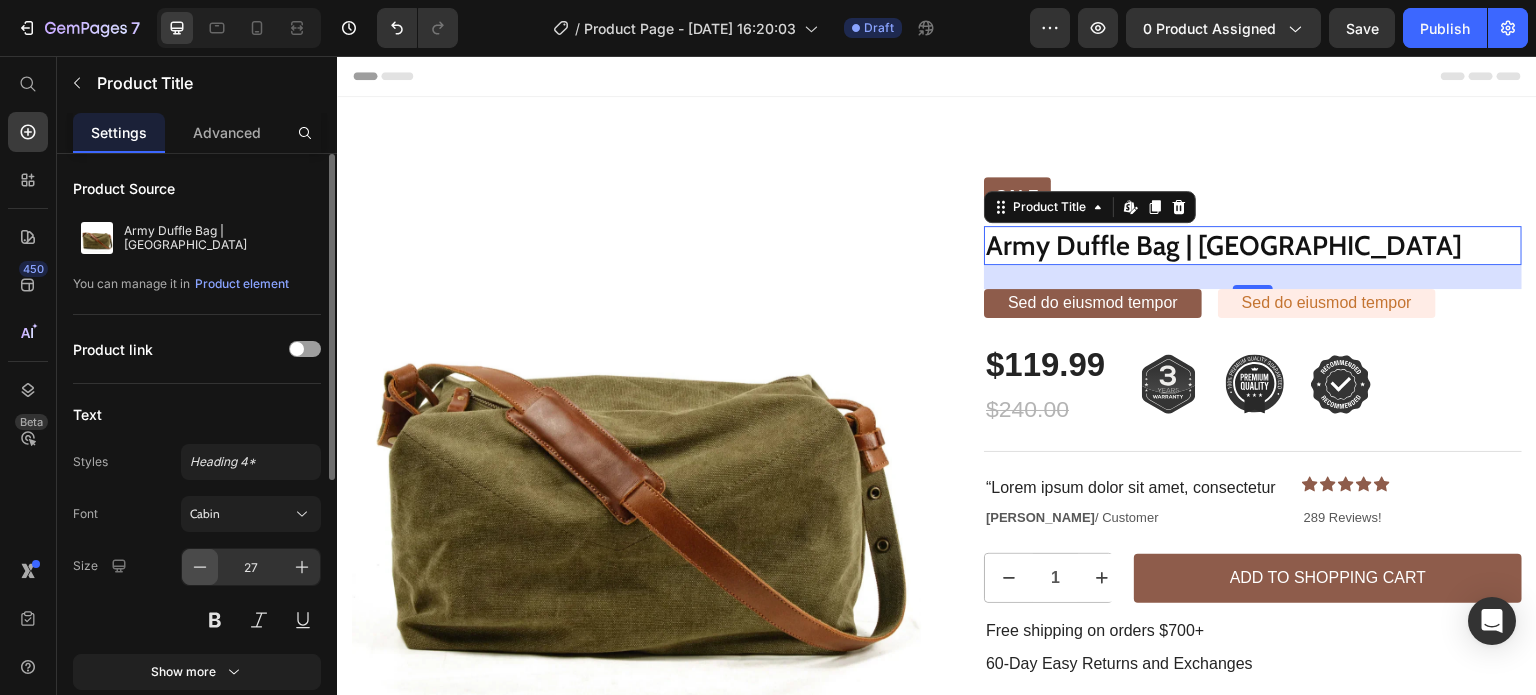 click 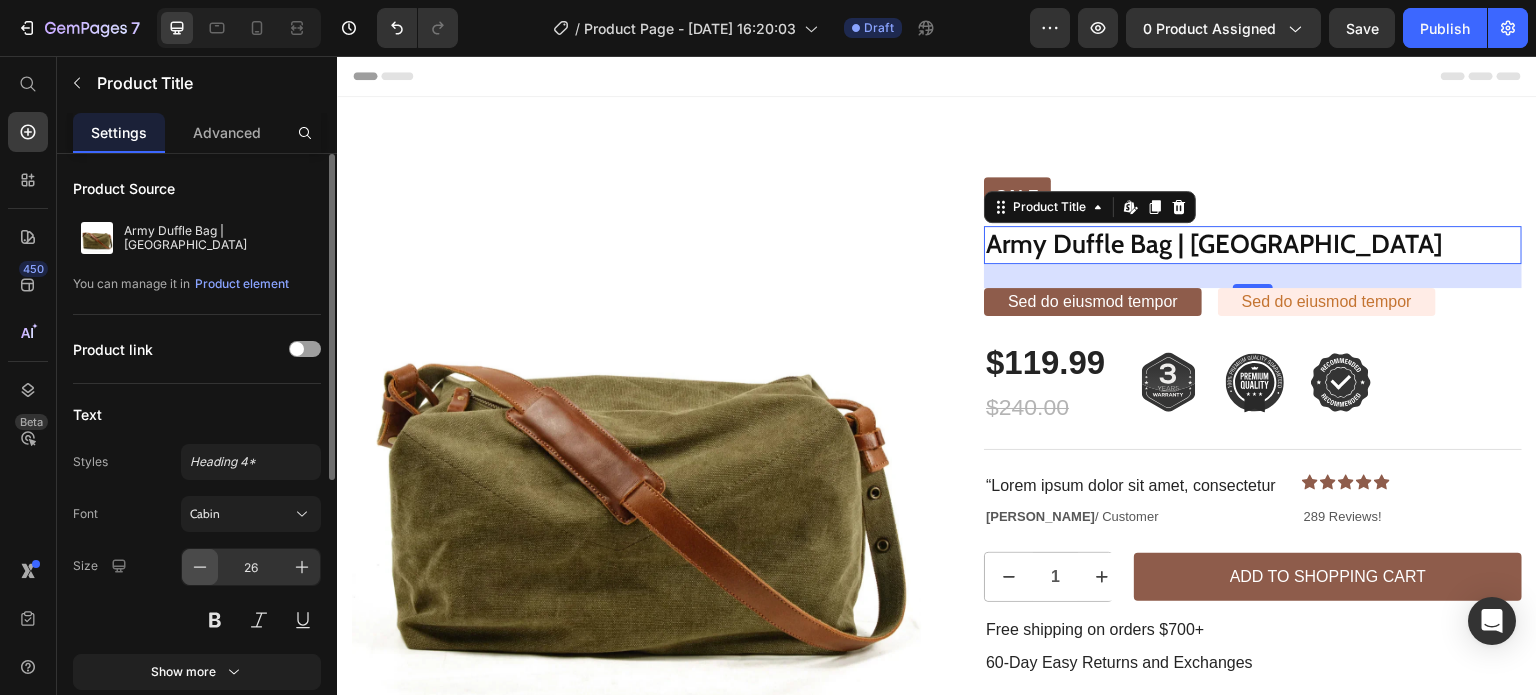 click 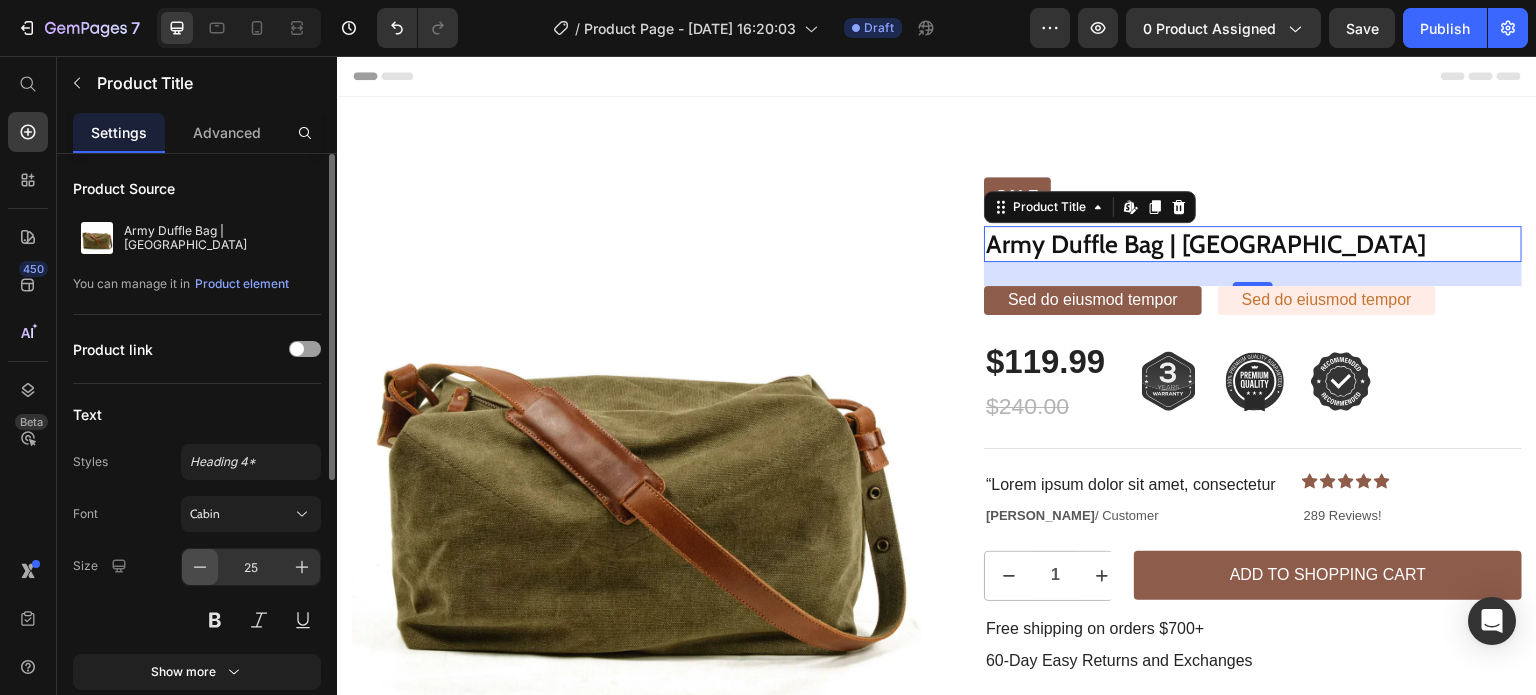 click 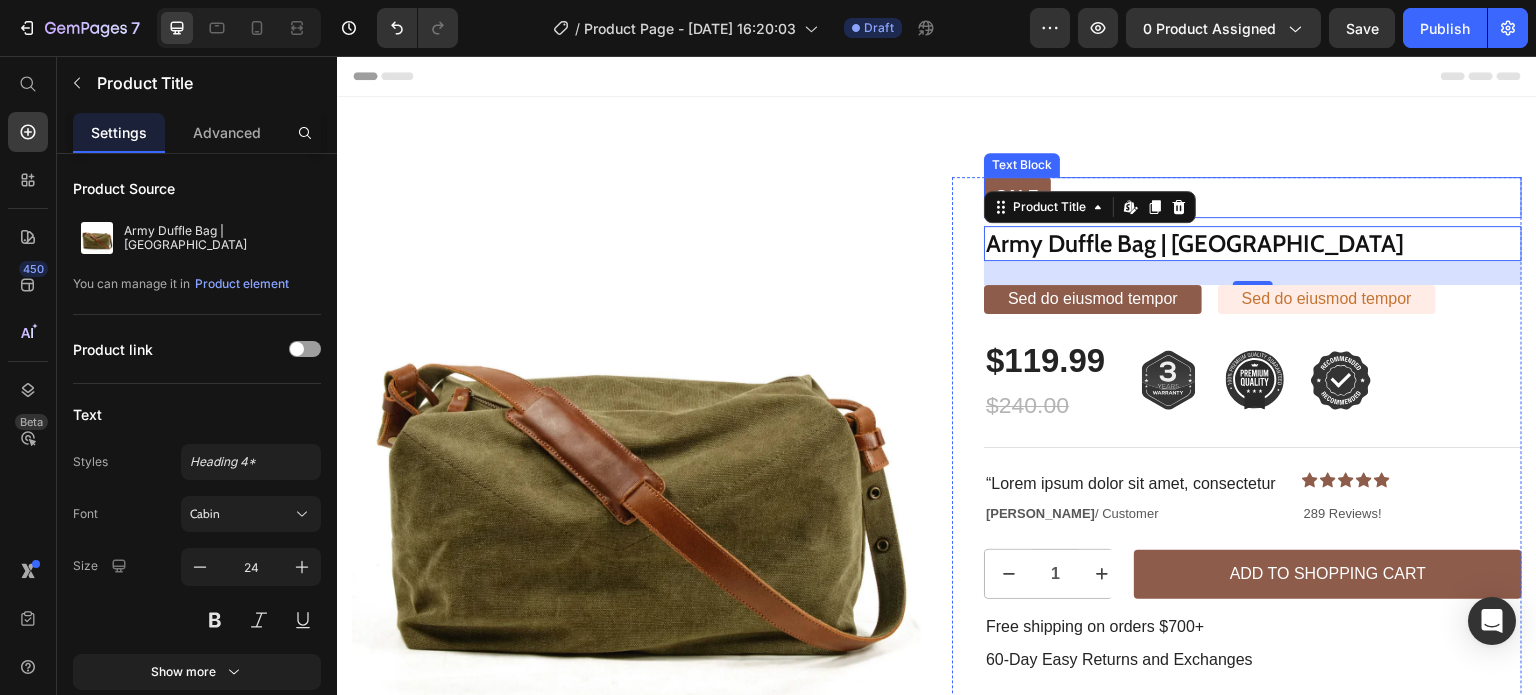 click on "Sale" at bounding box center [1017, 197] 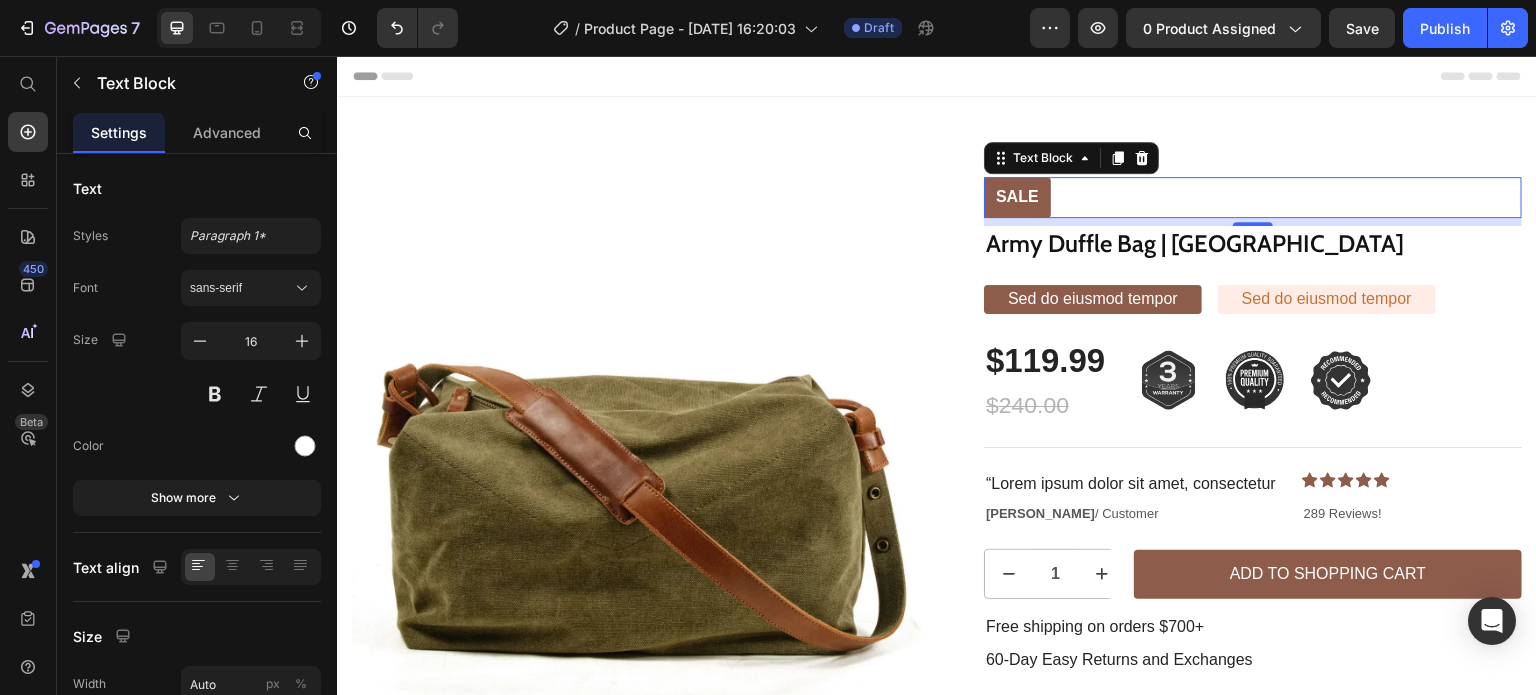 click on "Sale" at bounding box center [1017, 197] 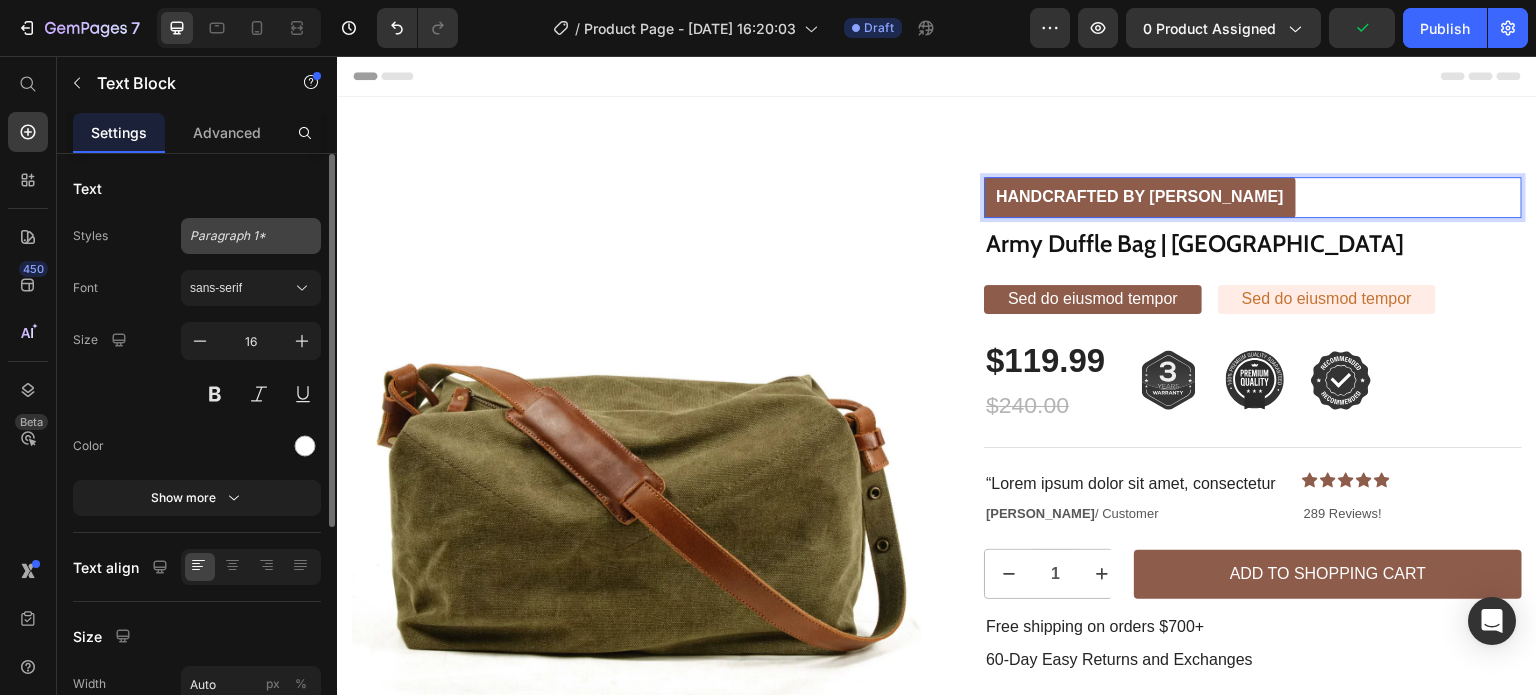 click on "Paragraph 1*" at bounding box center (251, 236) 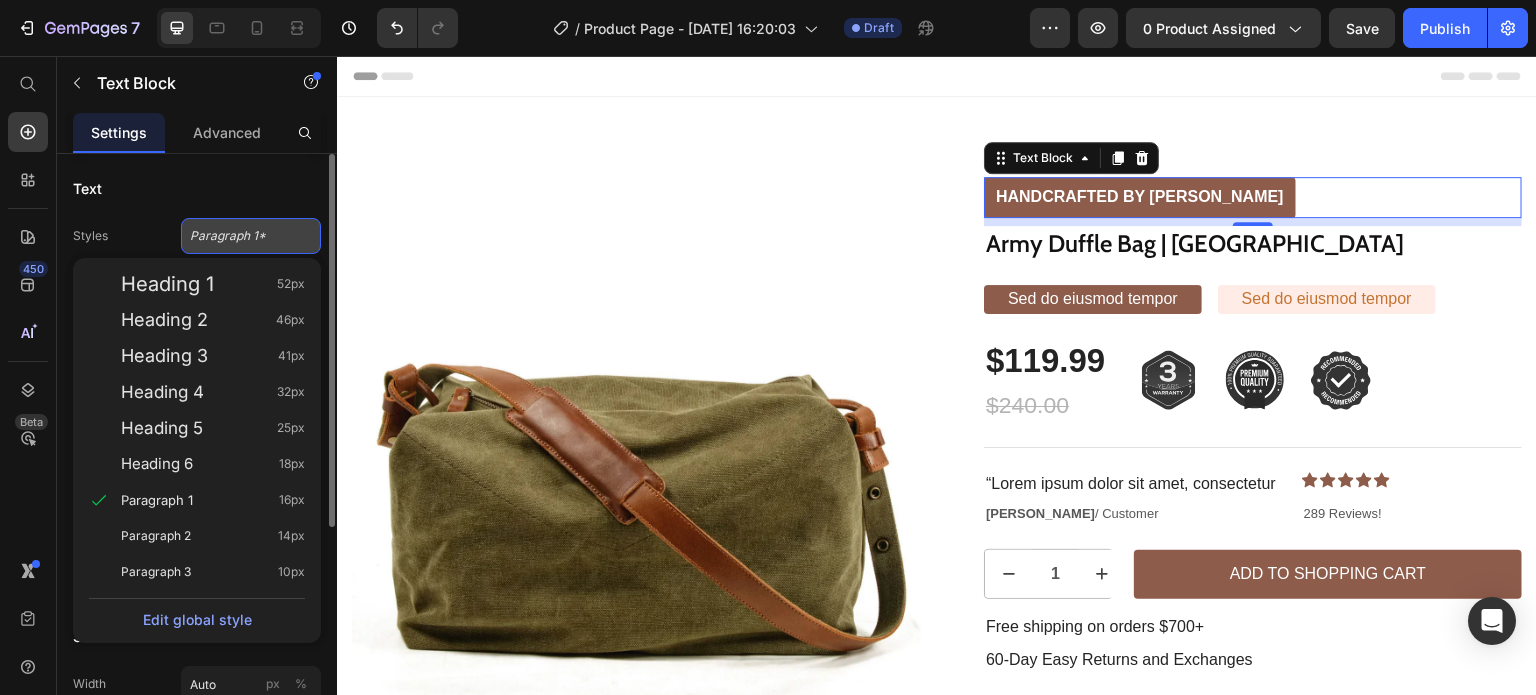 click on "Paragraph 1*" 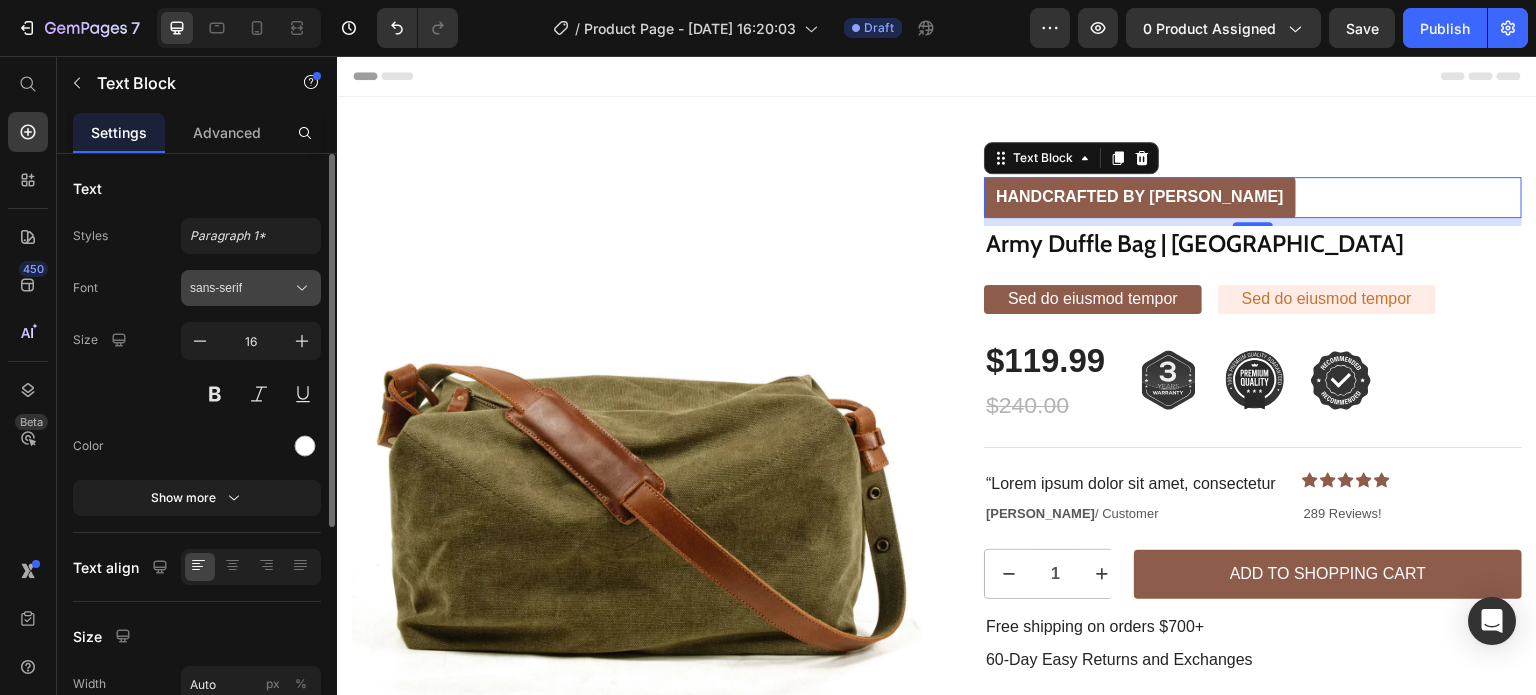 click on "sans-serif" at bounding box center [241, 288] 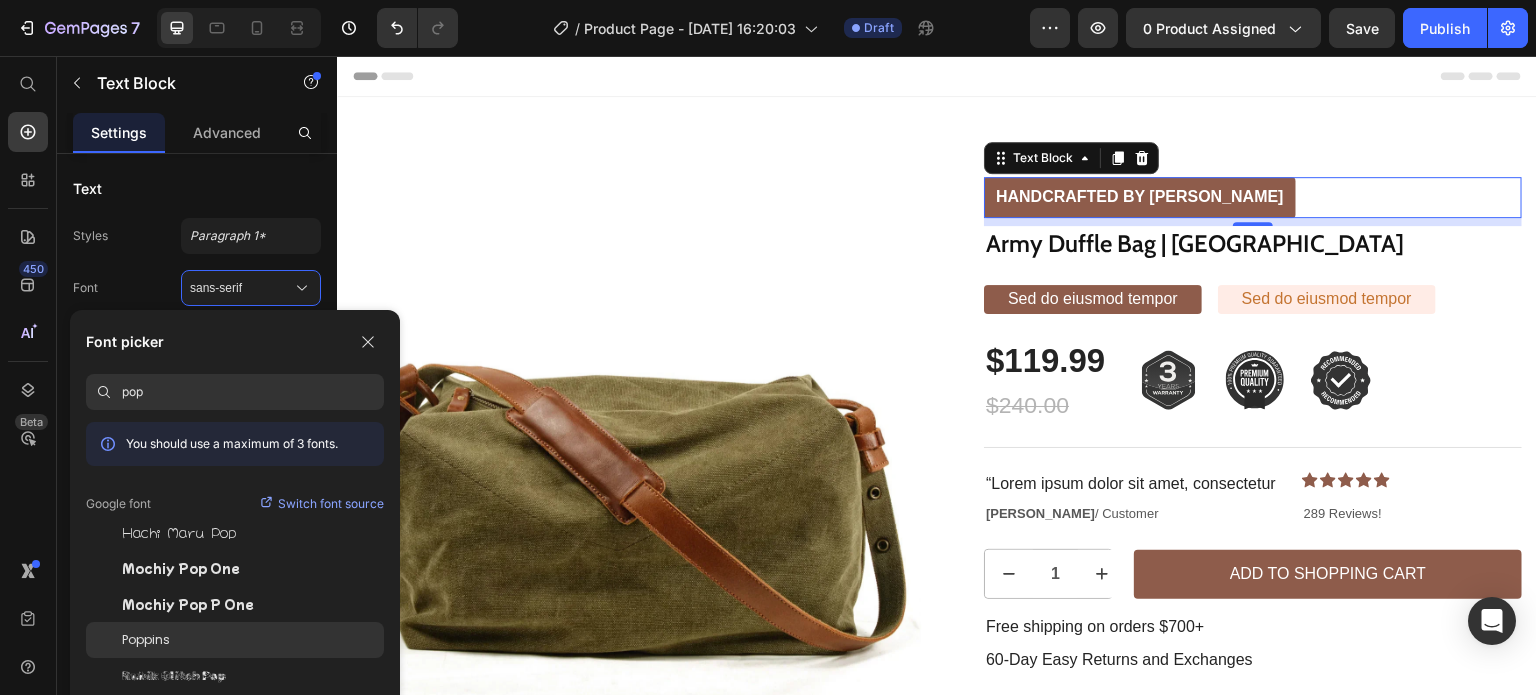 type on "pop" 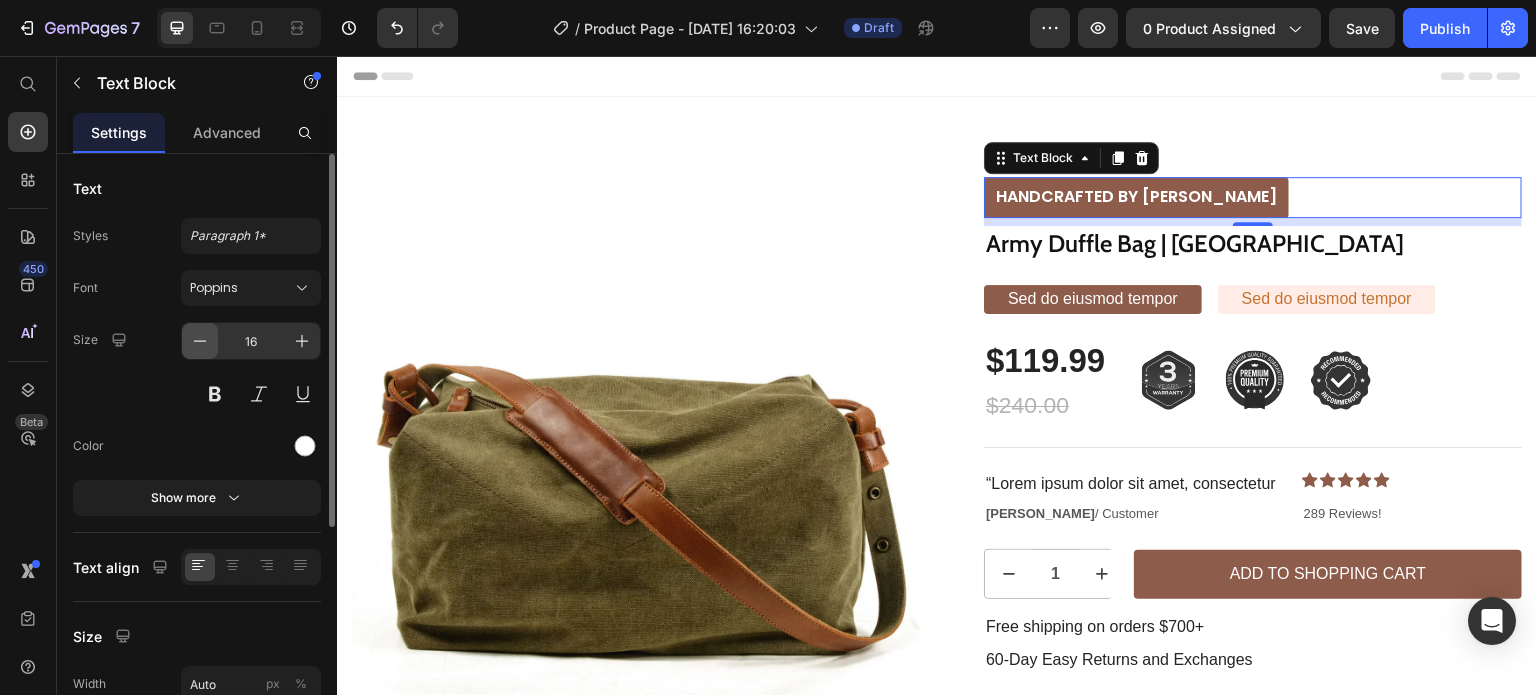 click 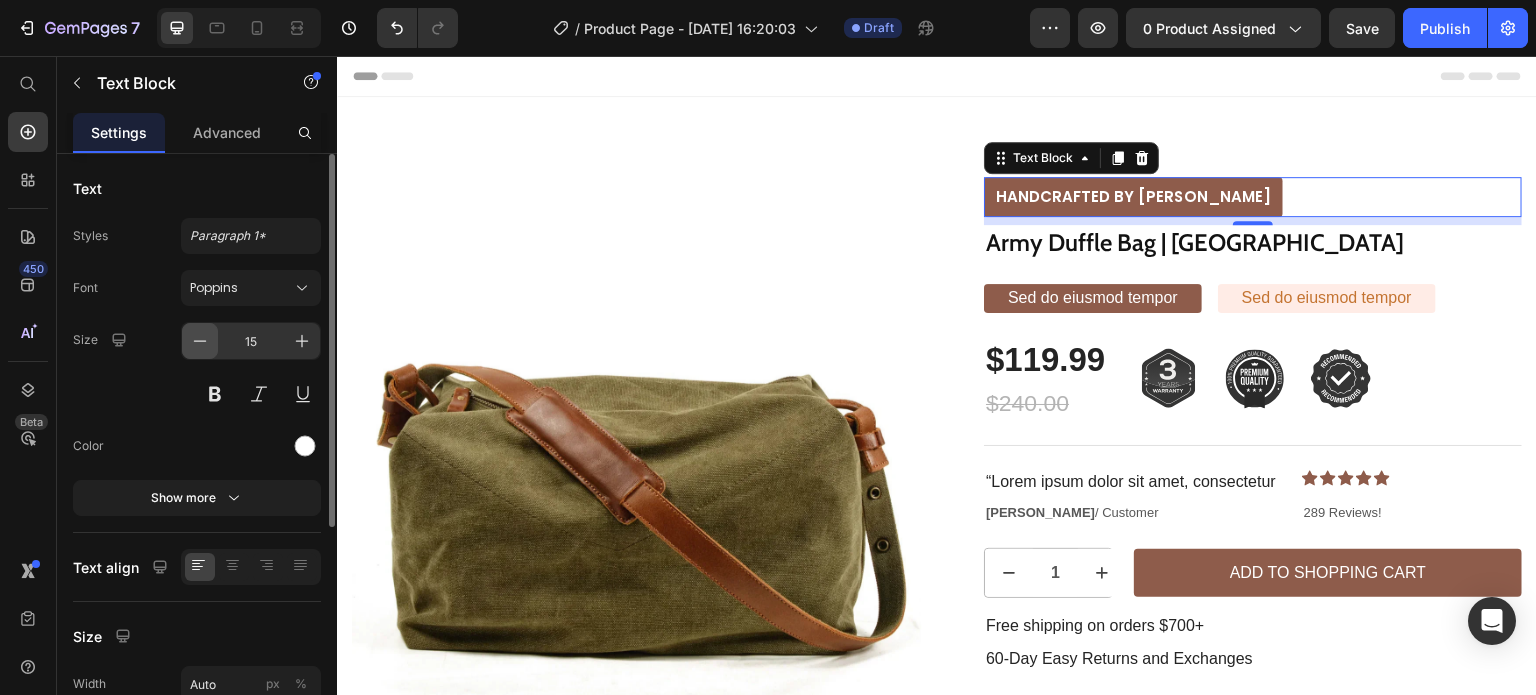 click 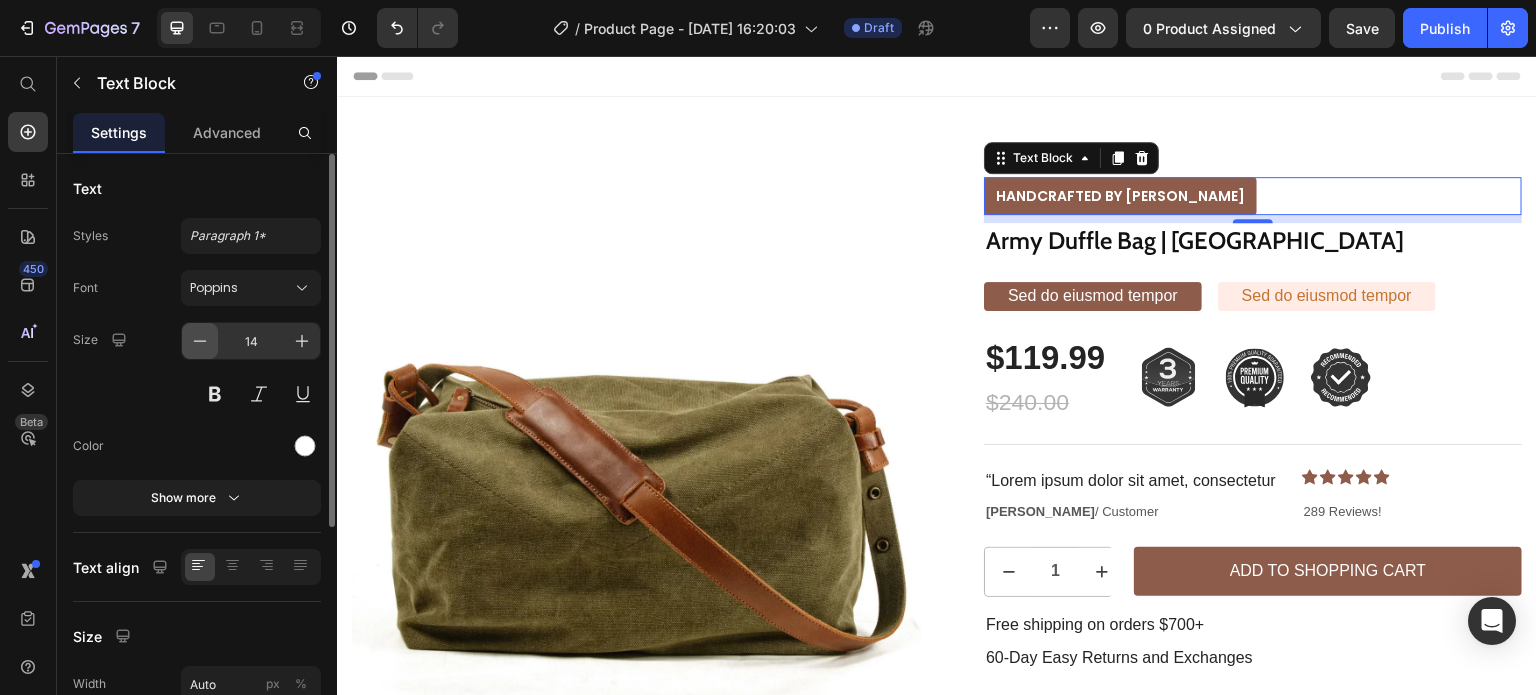 click 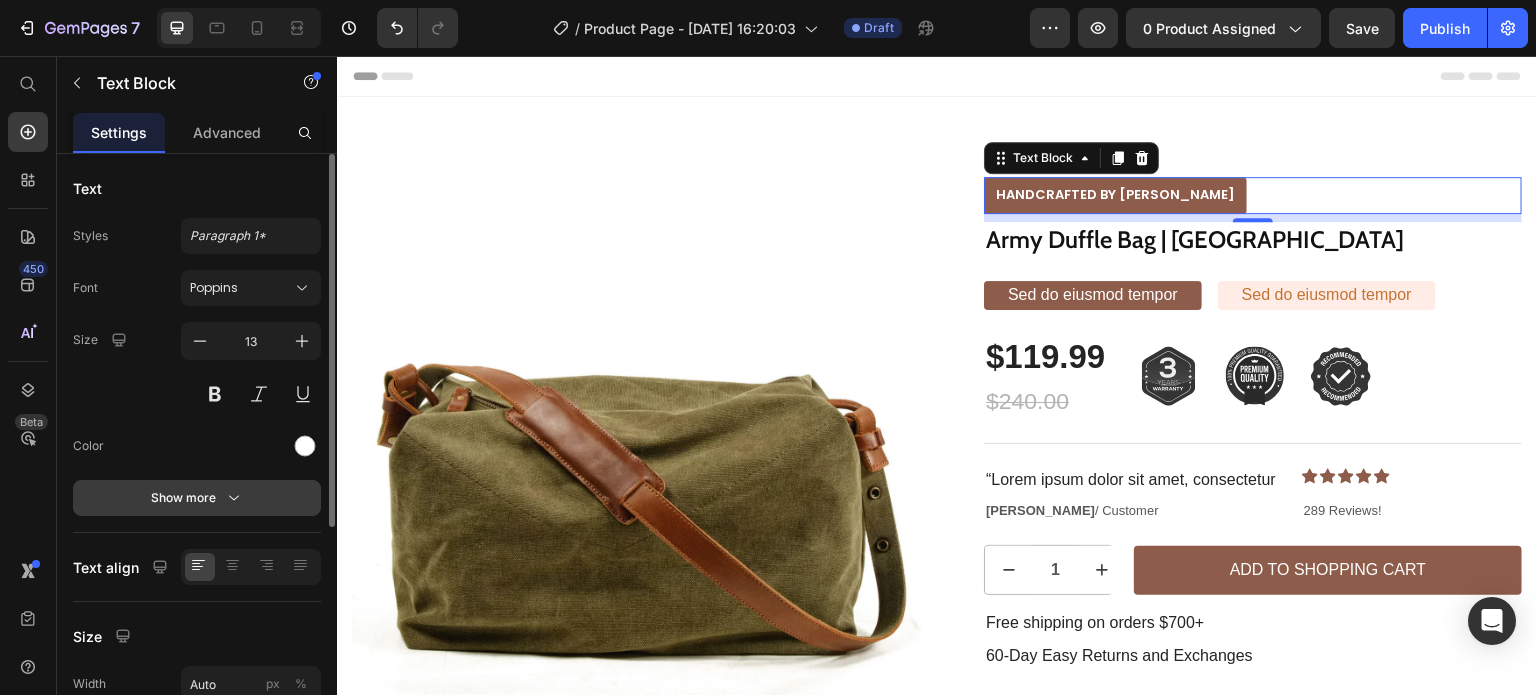 click on "Show more" at bounding box center (197, 498) 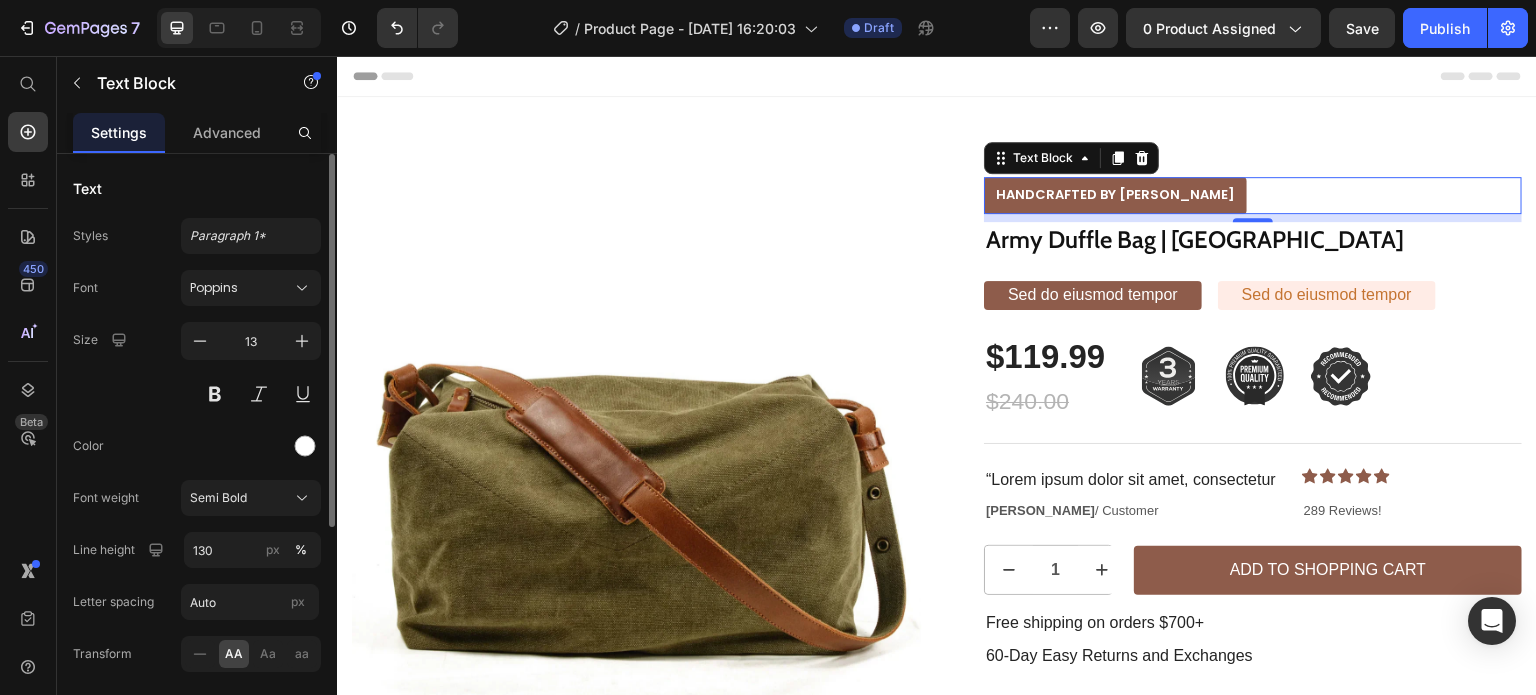 click on "Color" at bounding box center [197, 446] 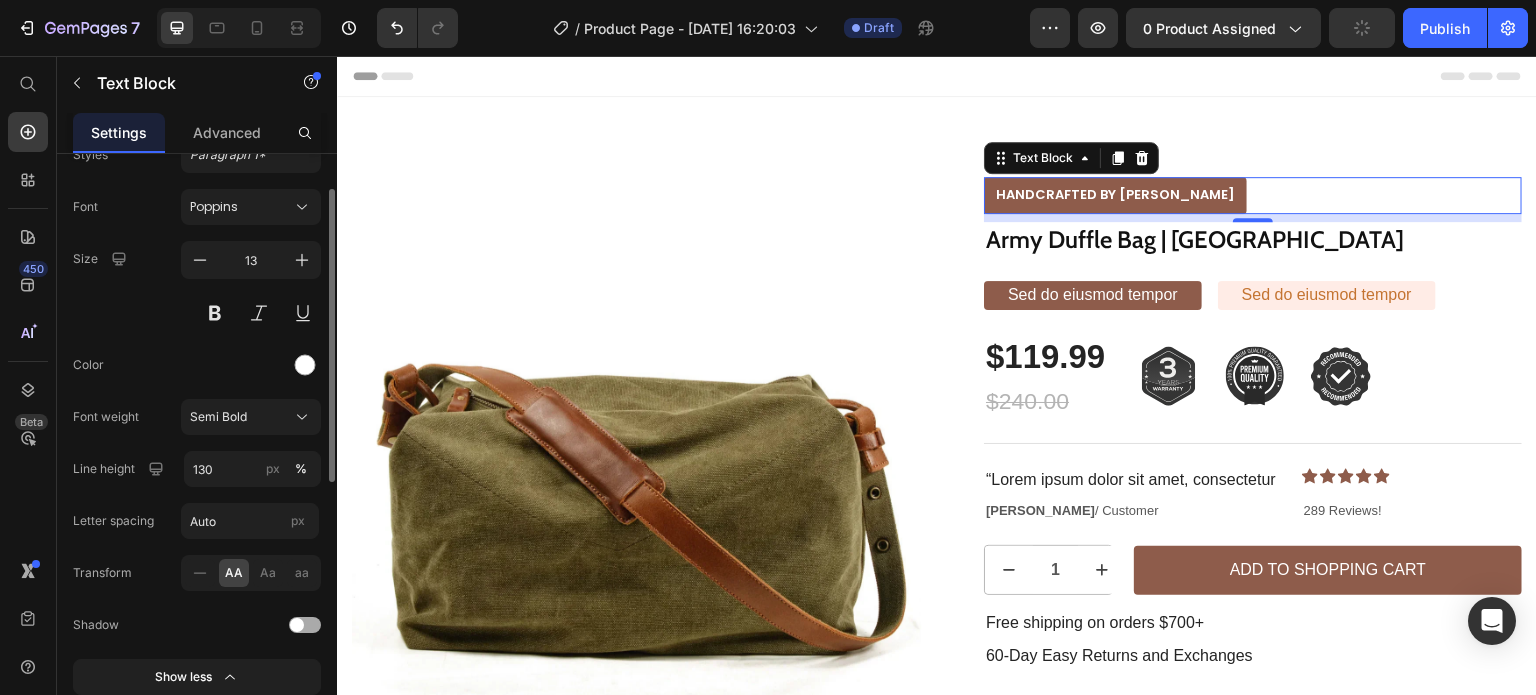 scroll, scrollTop: 84, scrollLeft: 0, axis: vertical 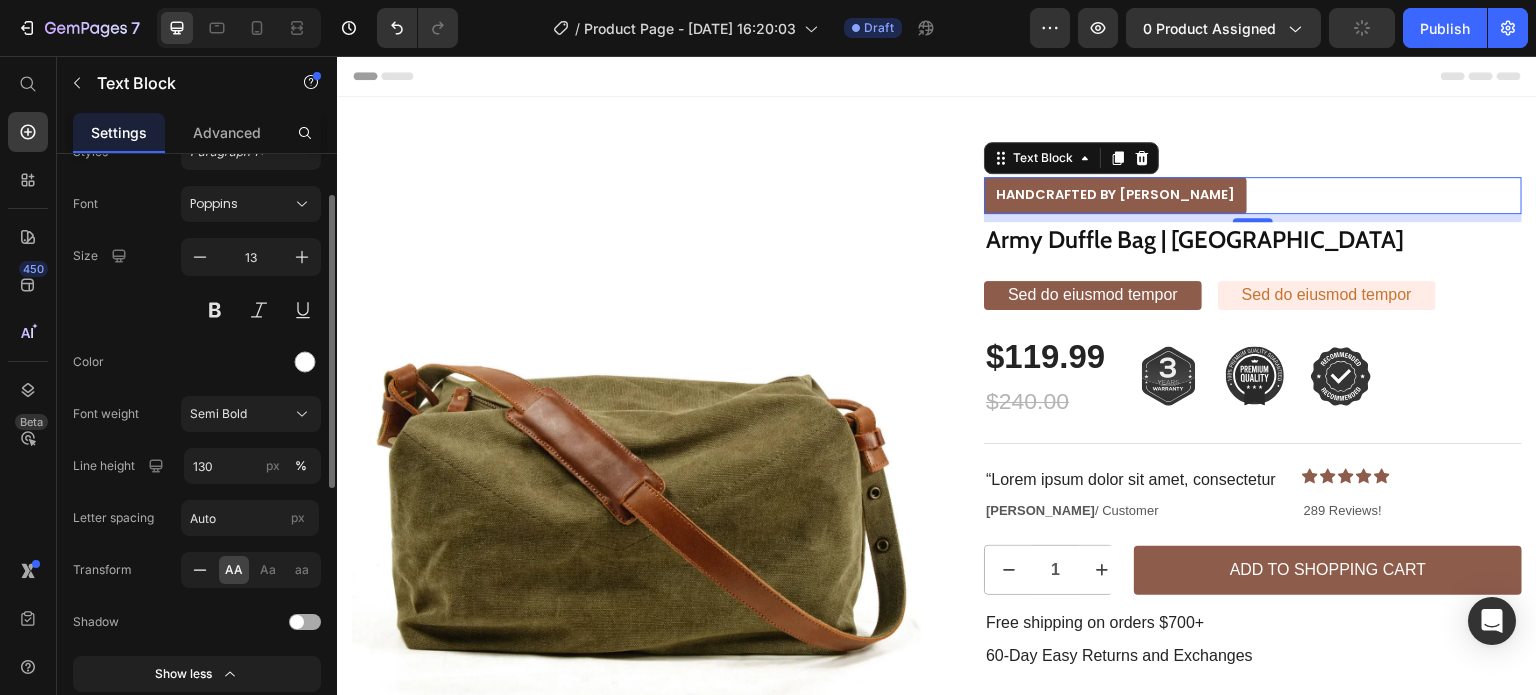 click 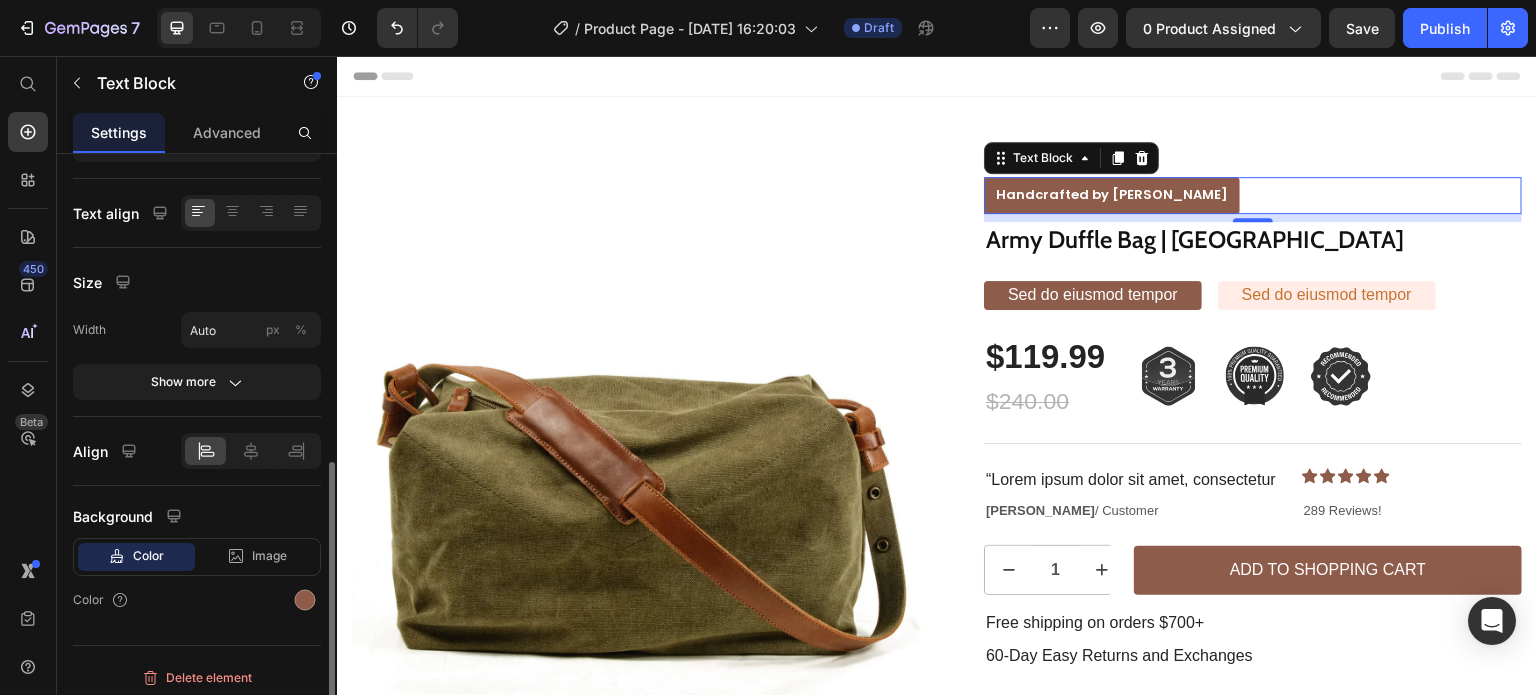 scroll, scrollTop: 619, scrollLeft: 0, axis: vertical 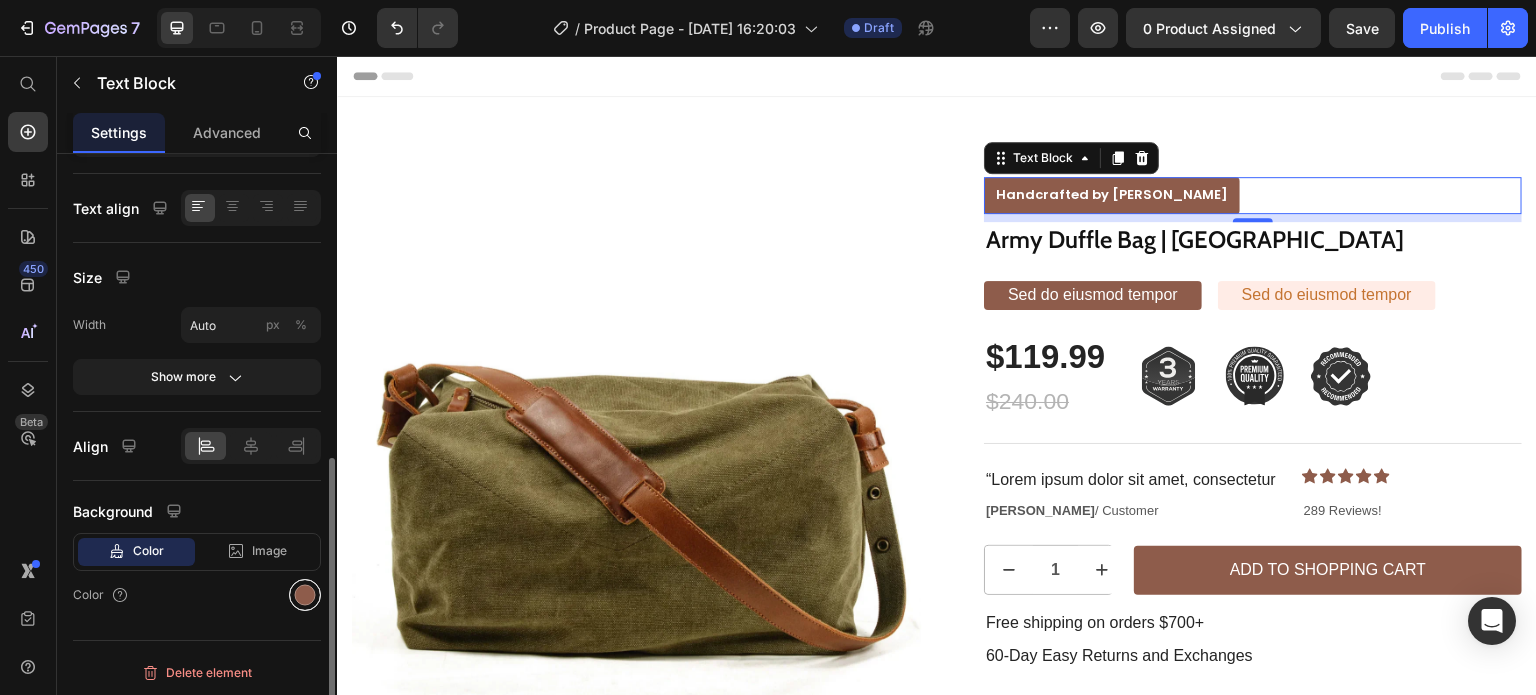 click at bounding box center (305, 595) 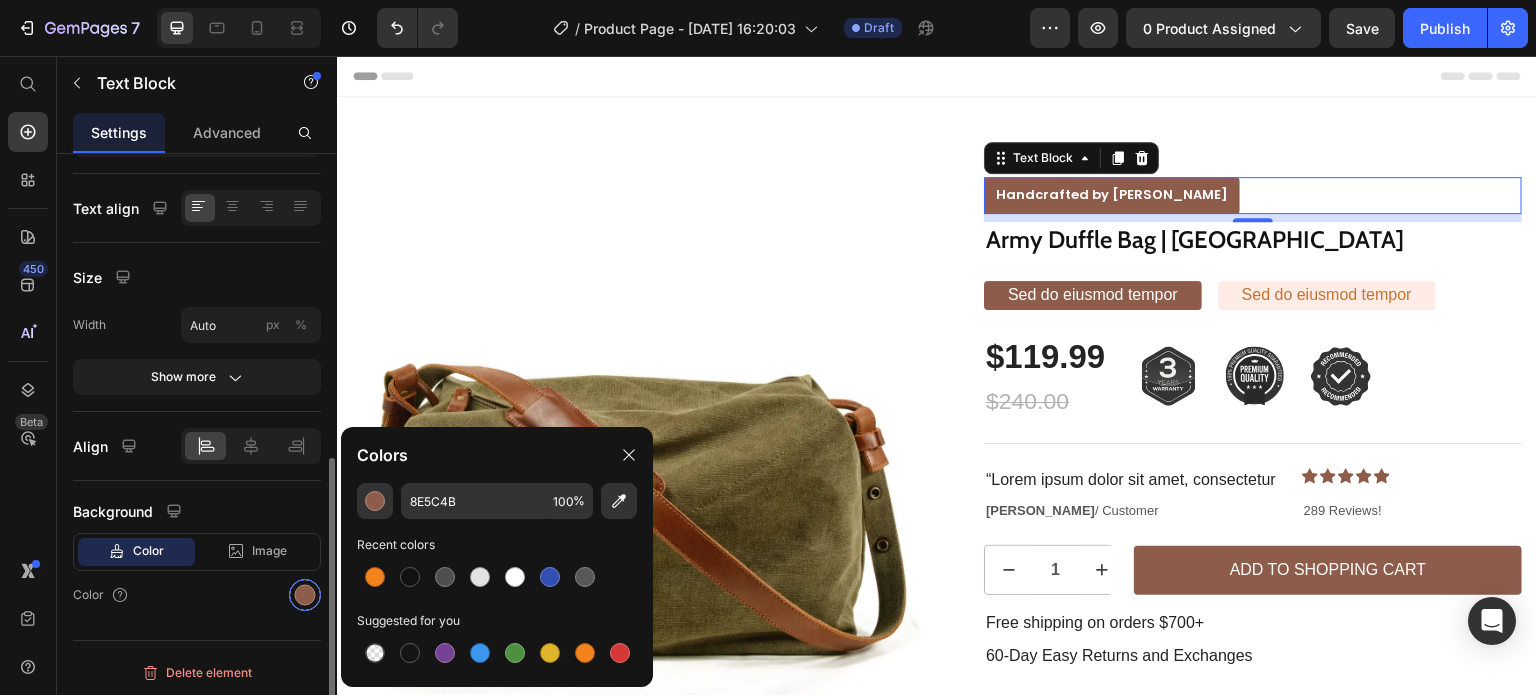 click at bounding box center (305, 595) 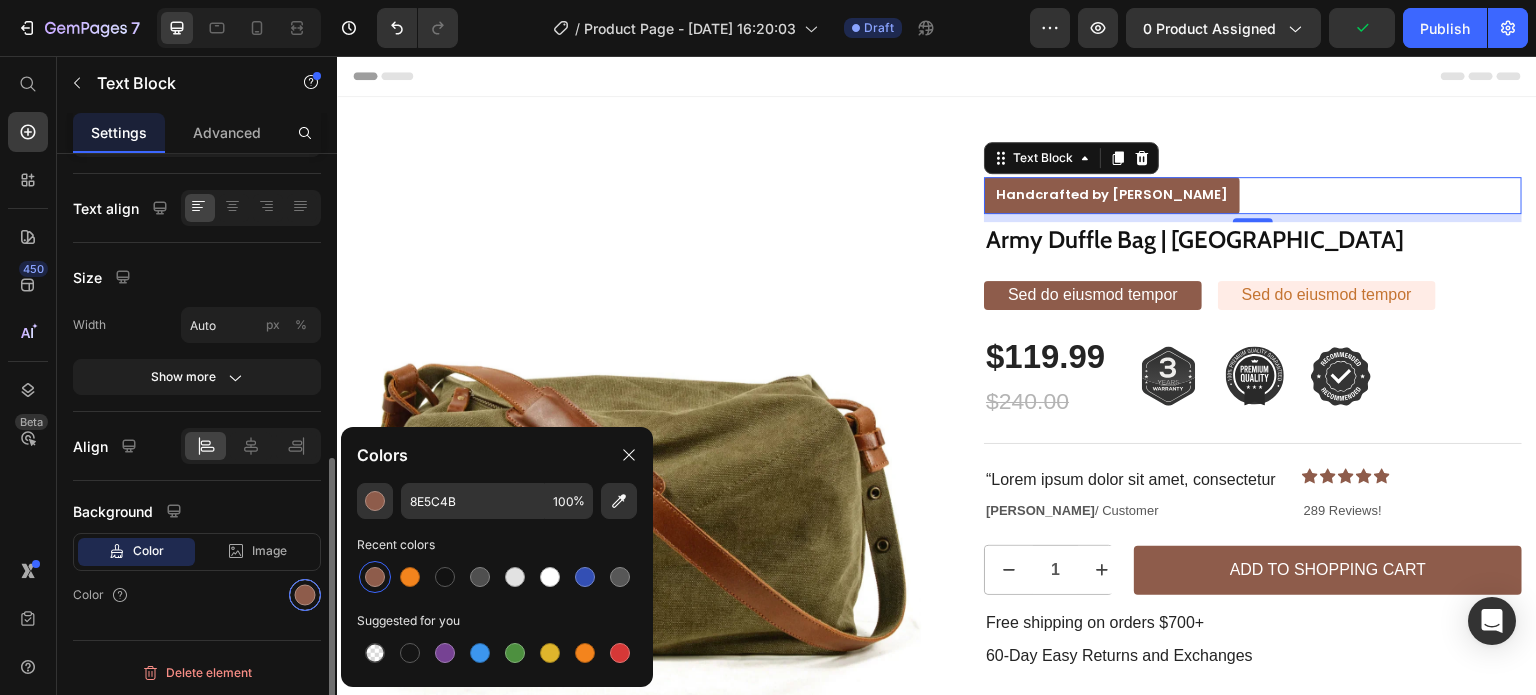 click at bounding box center (305, 595) 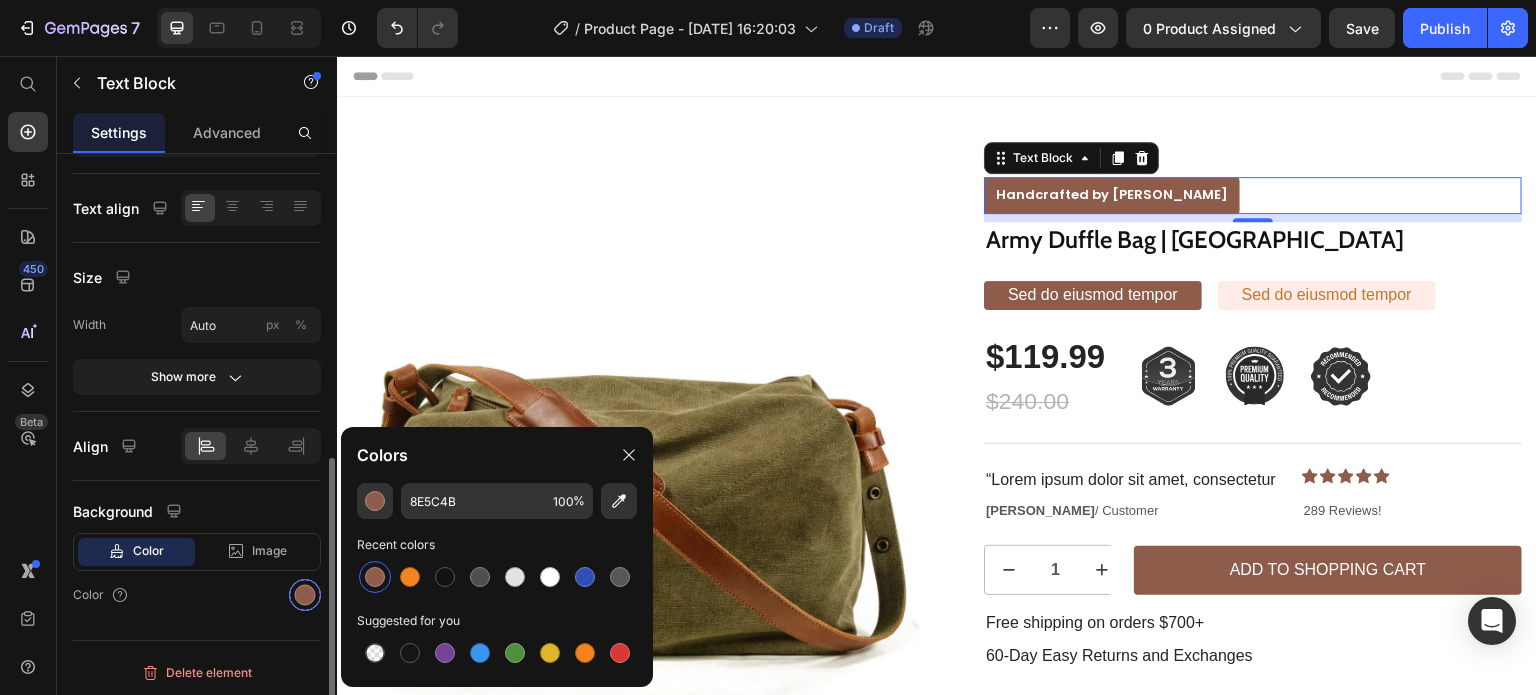 click at bounding box center [305, 595] 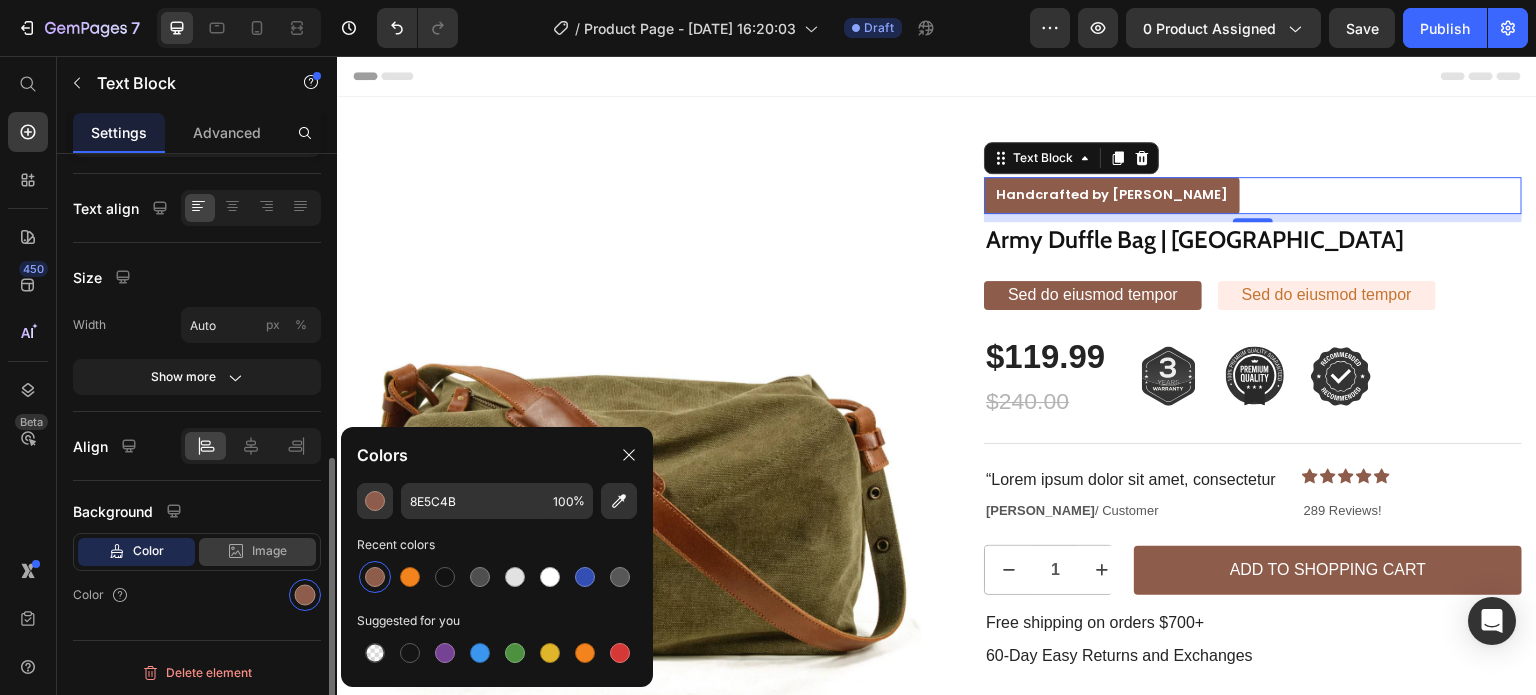 click 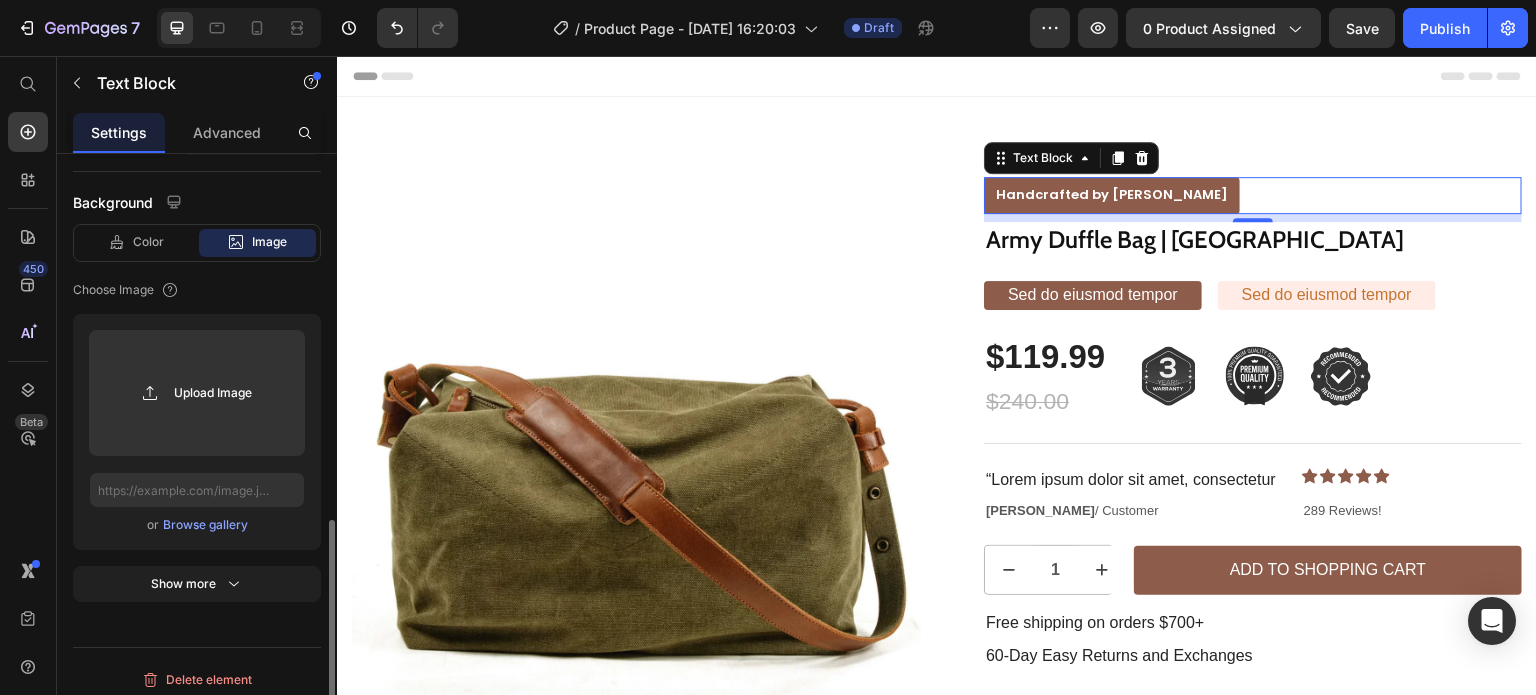 scroll, scrollTop: 935, scrollLeft: 0, axis: vertical 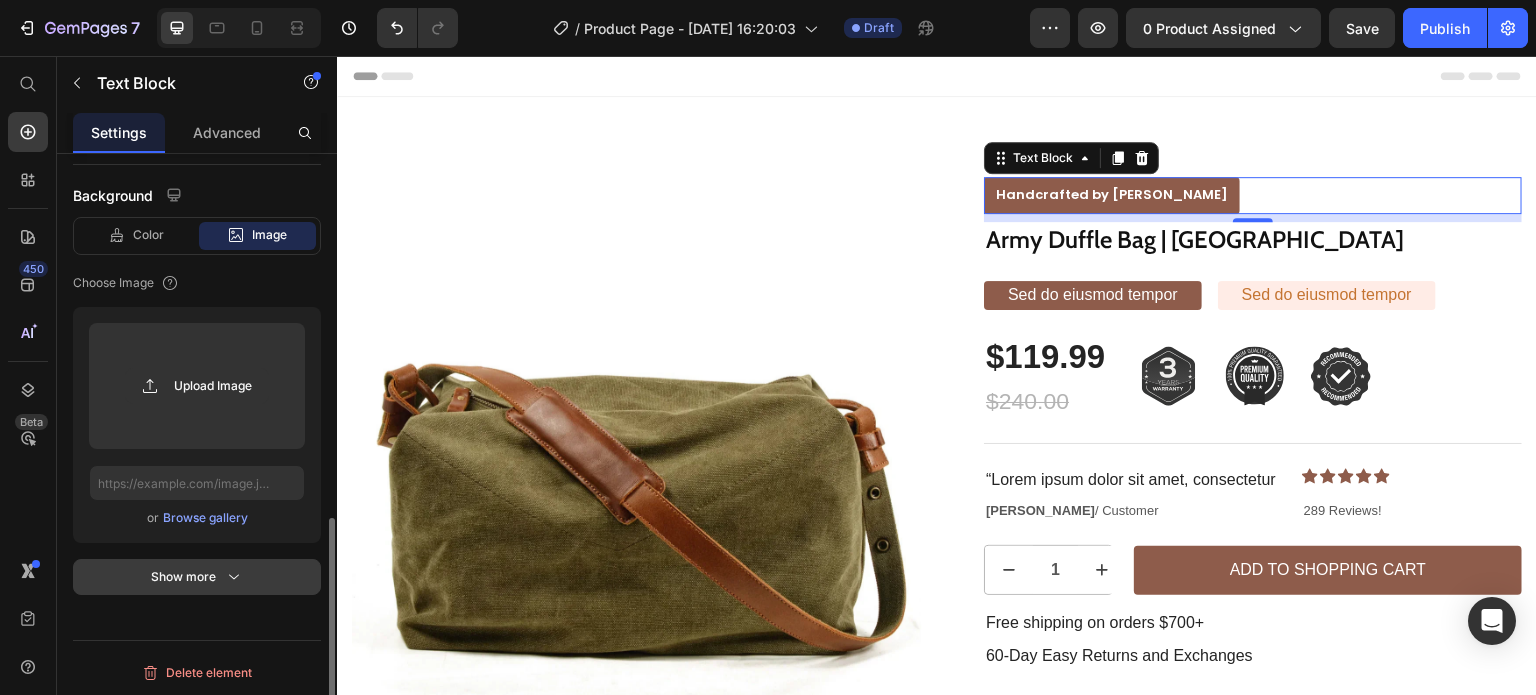click on "Show more" at bounding box center (197, 577) 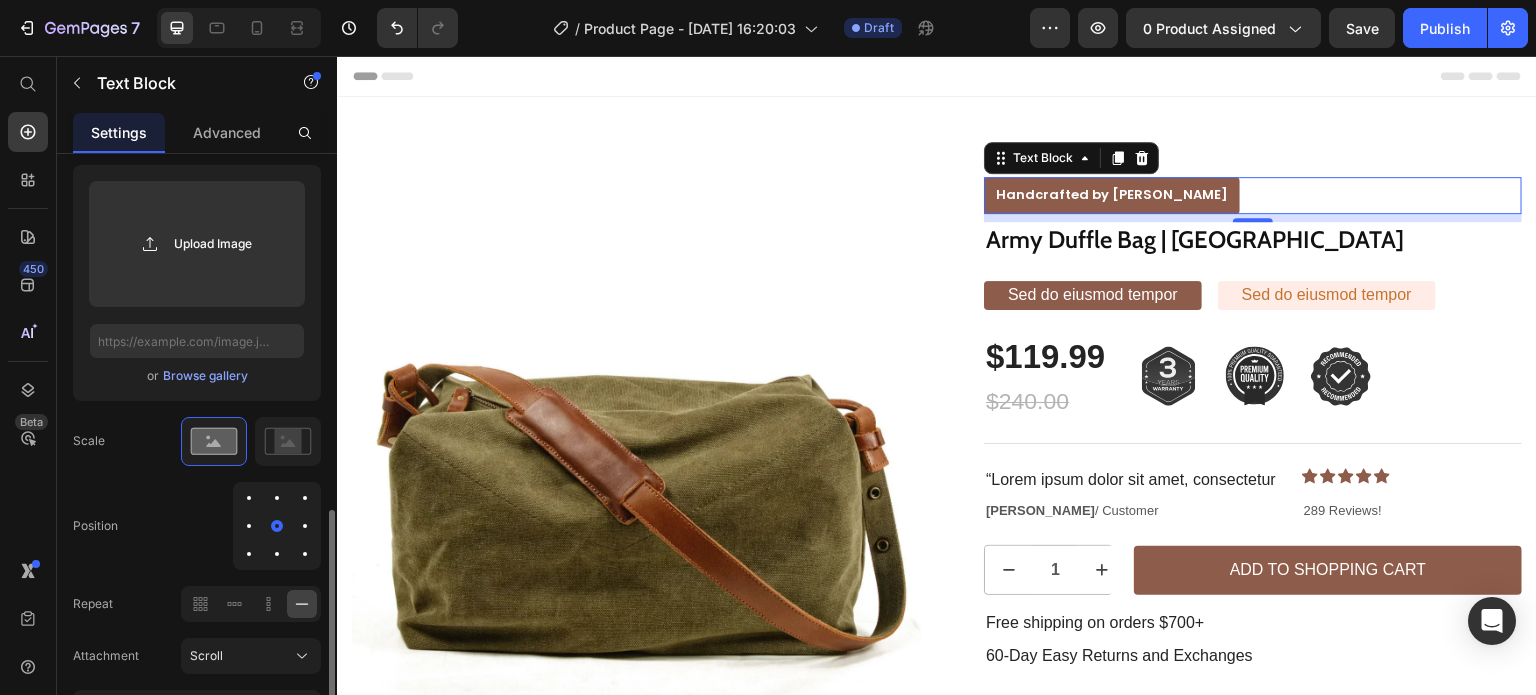 scroll, scrollTop: 1208, scrollLeft: 0, axis: vertical 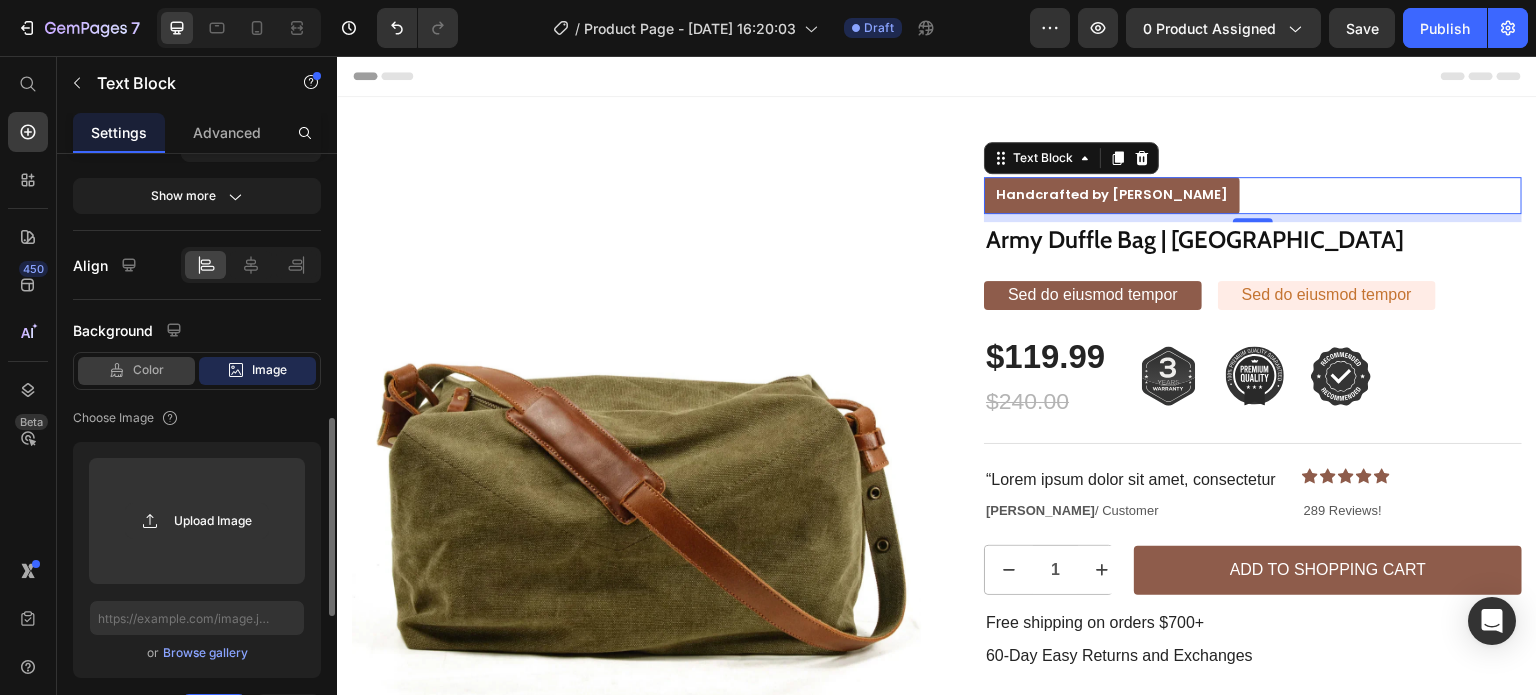 click on "Color" at bounding box center [148, 370] 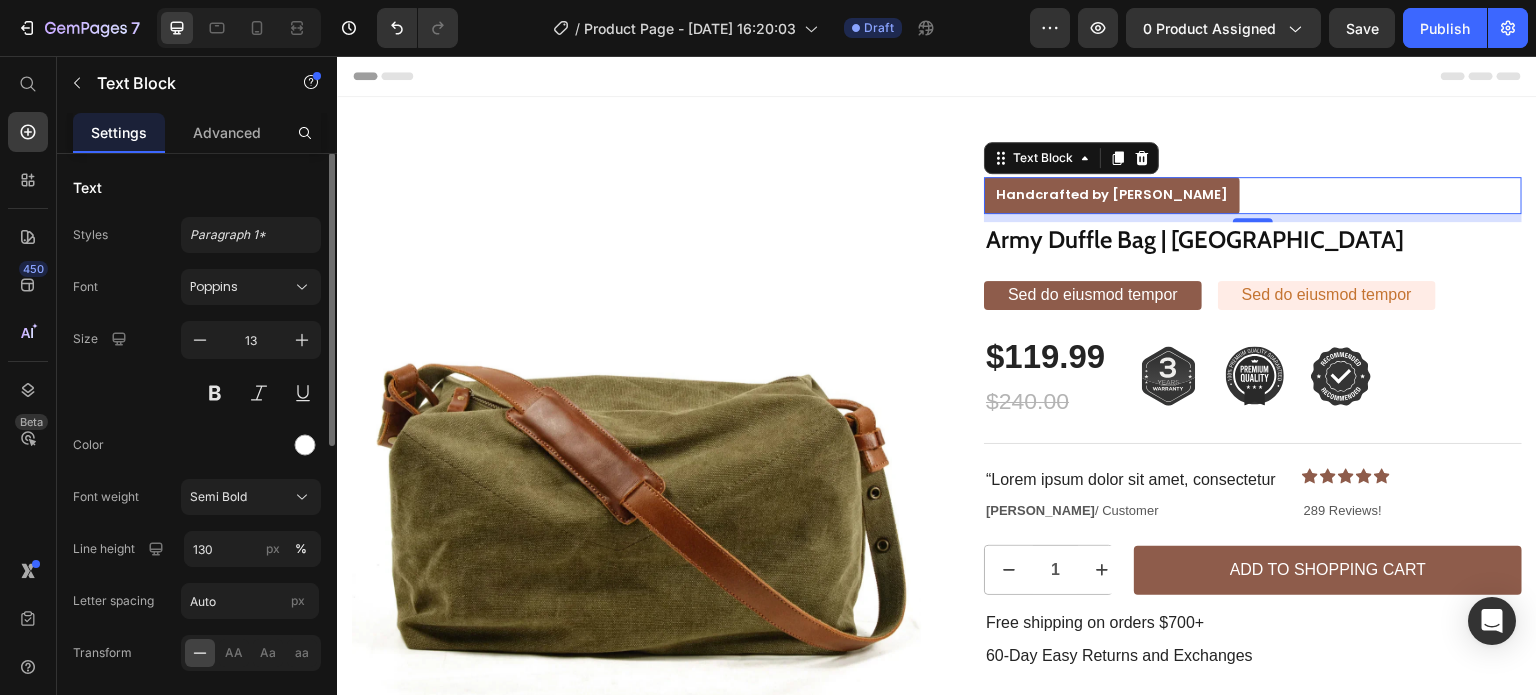 scroll, scrollTop: 0, scrollLeft: 0, axis: both 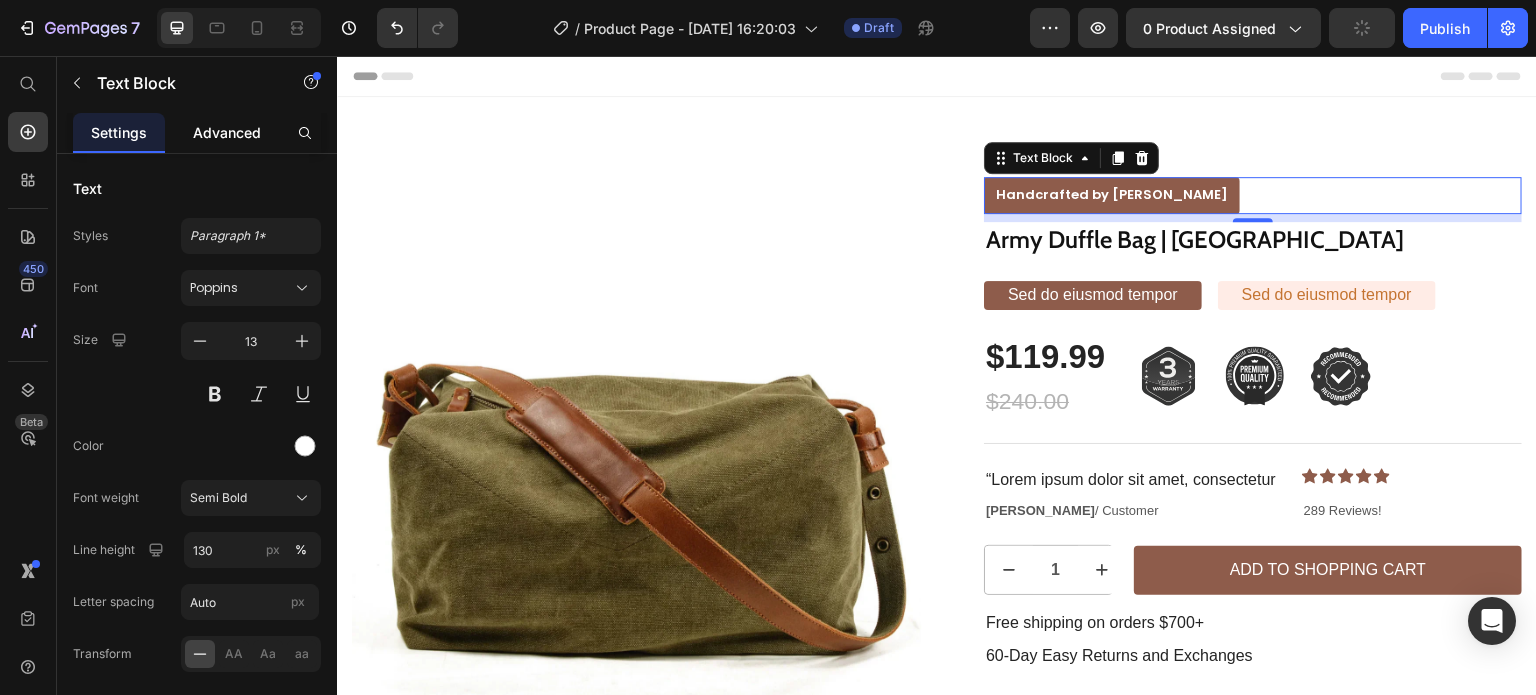 click on "Advanced" at bounding box center [227, 132] 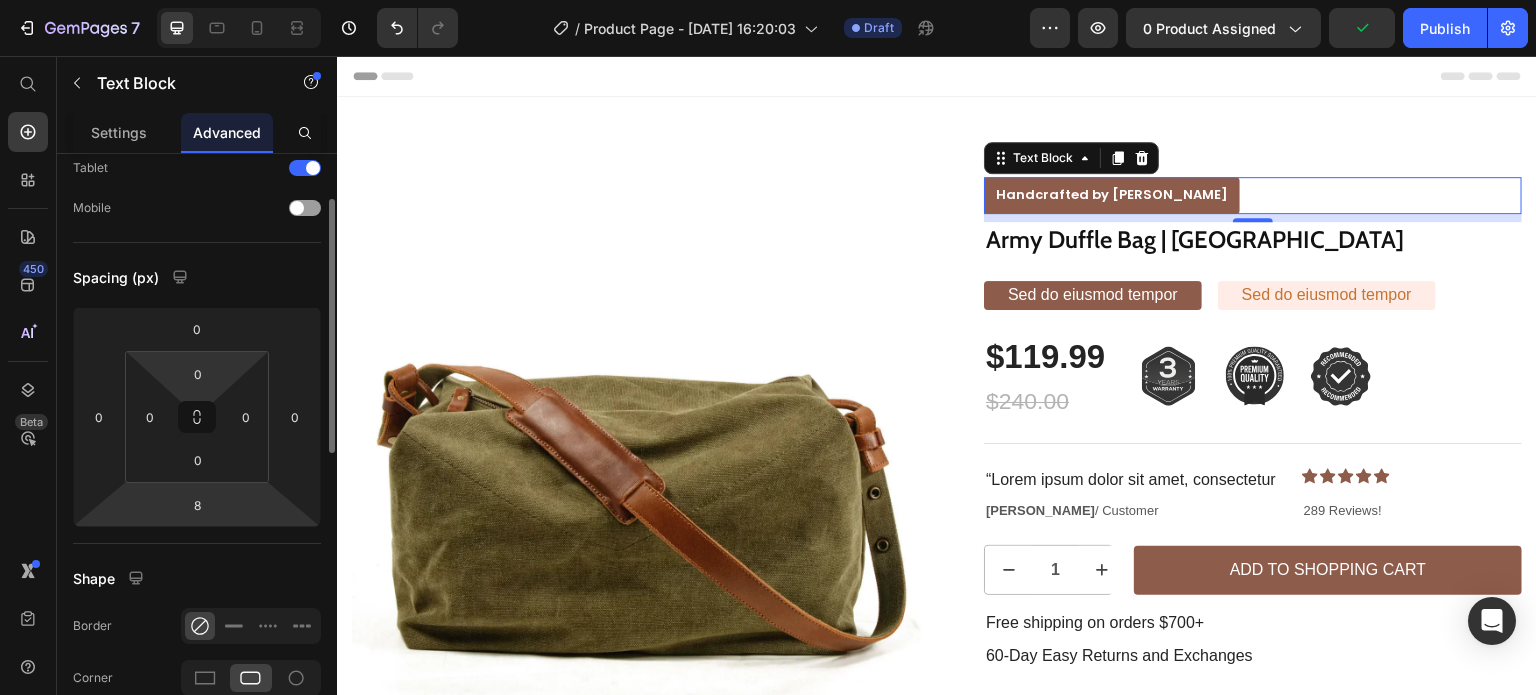 scroll, scrollTop: 0, scrollLeft: 0, axis: both 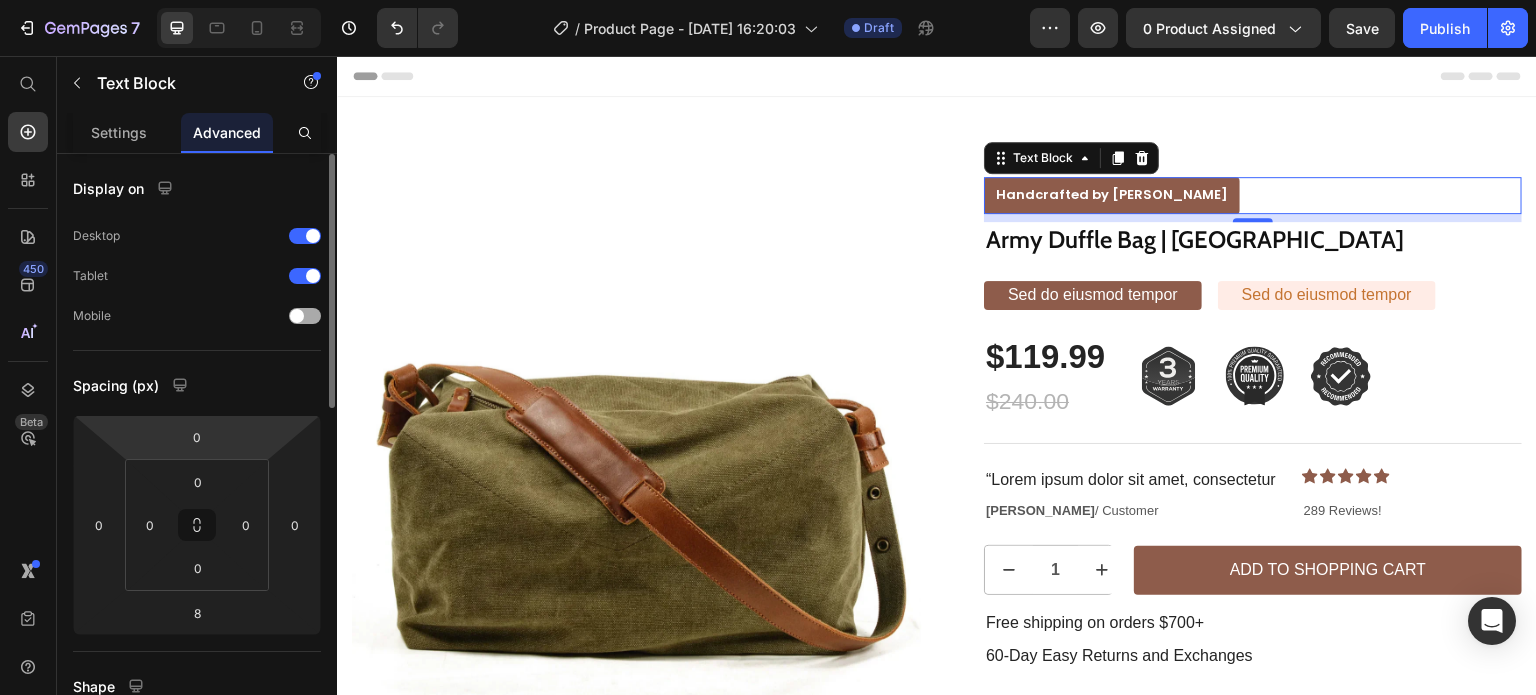 click at bounding box center [297, 316] 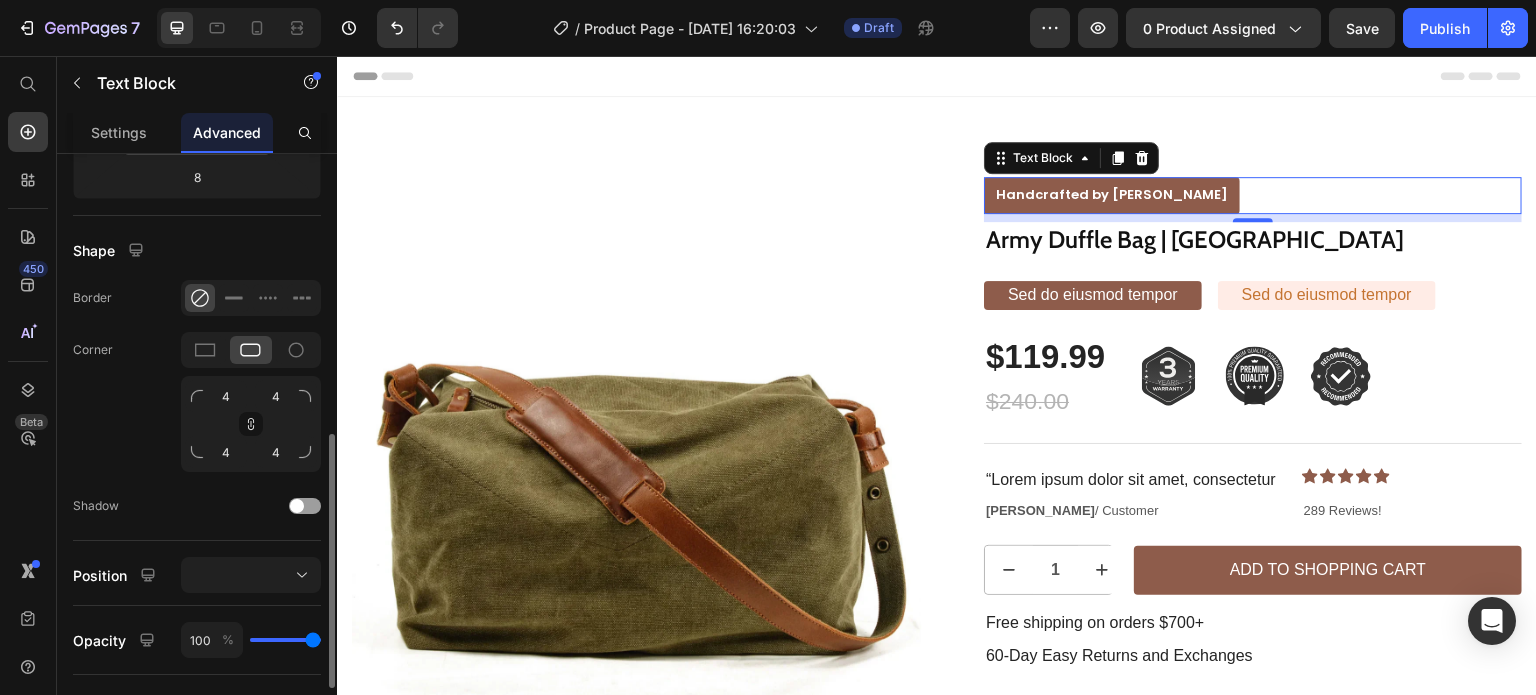 scroll, scrollTop: 521, scrollLeft: 0, axis: vertical 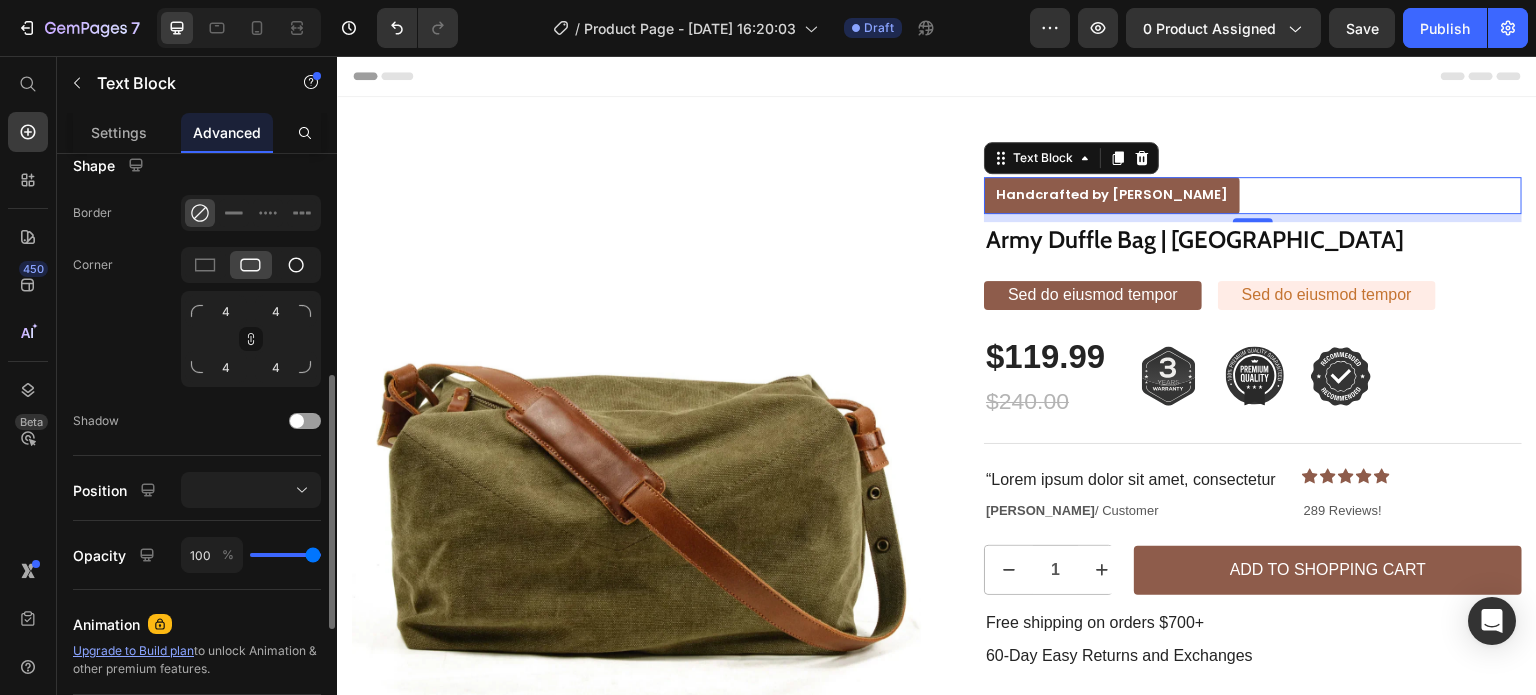 click 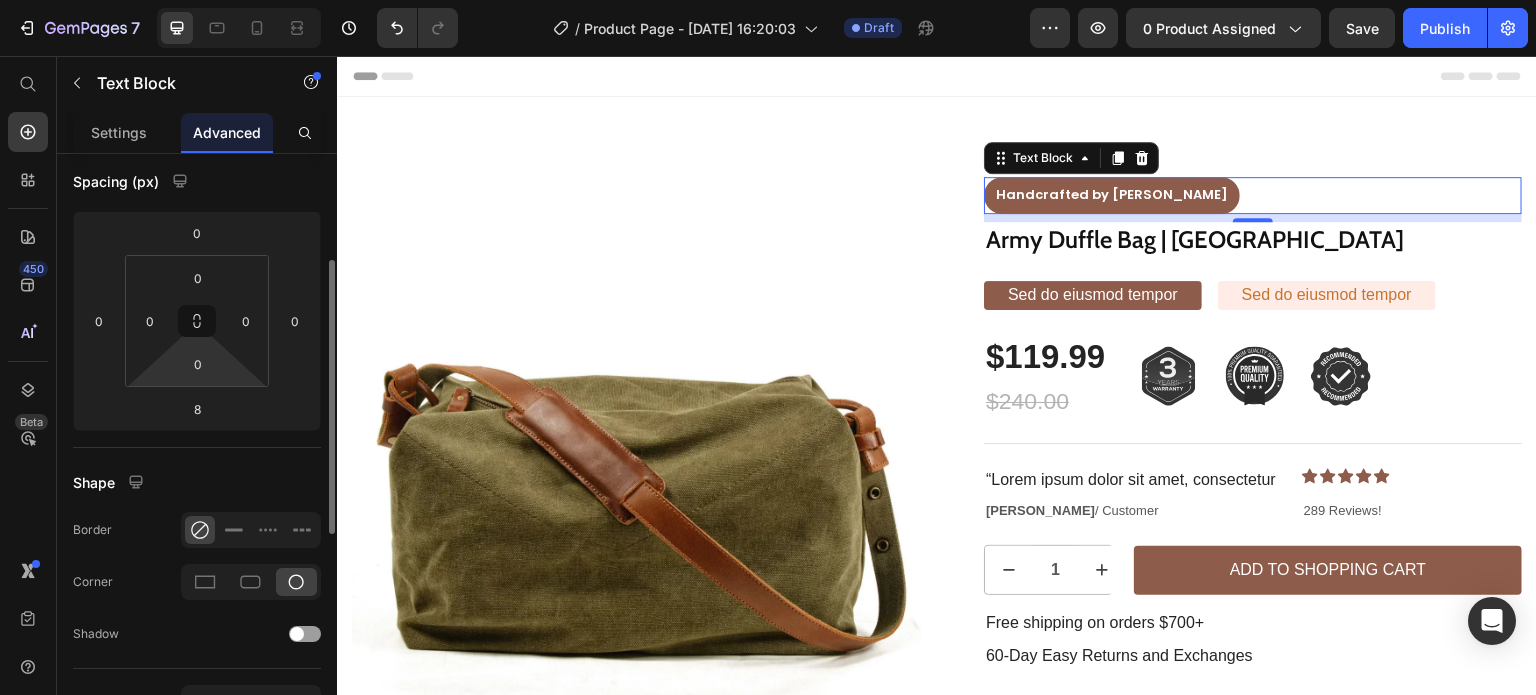 scroll, scrollTop: 199, scrollLeft: 0, axis: vertical 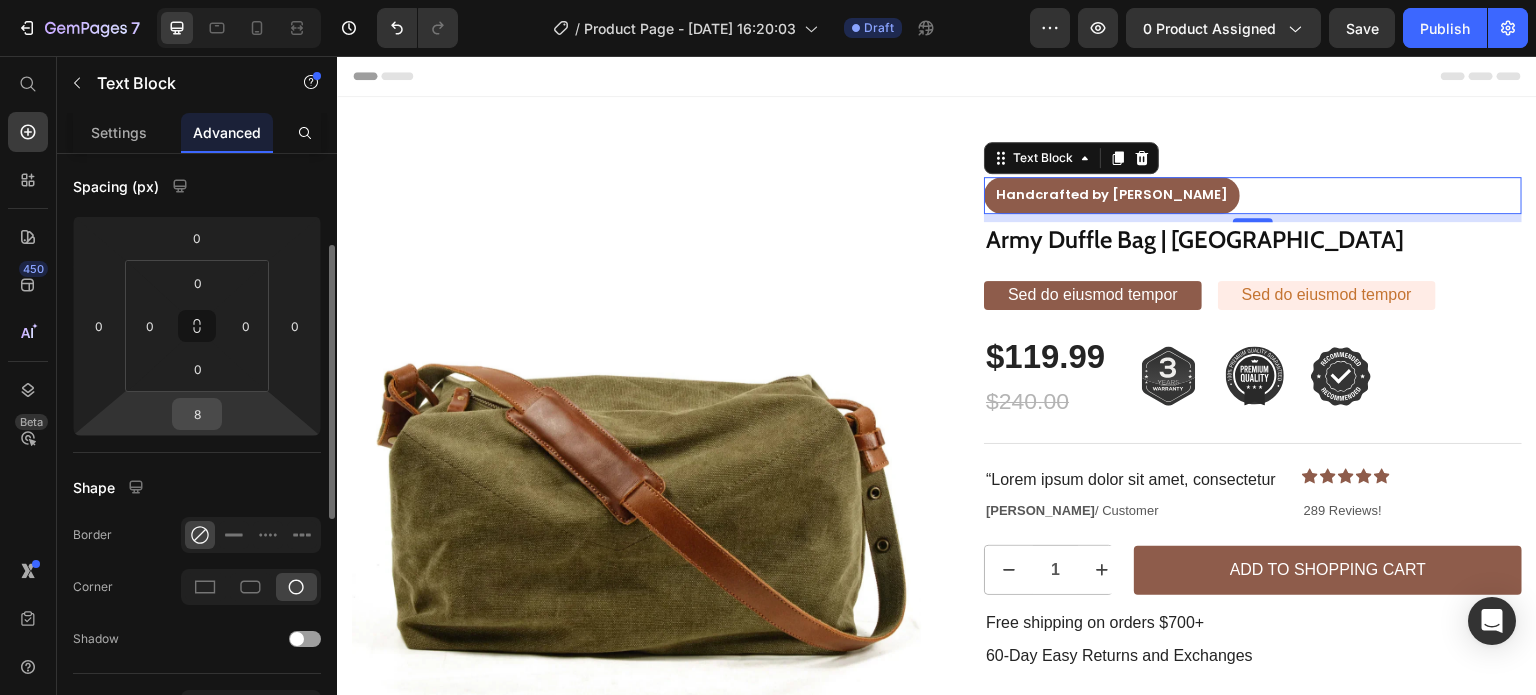 click on "8" at bounding box center [197, 414] 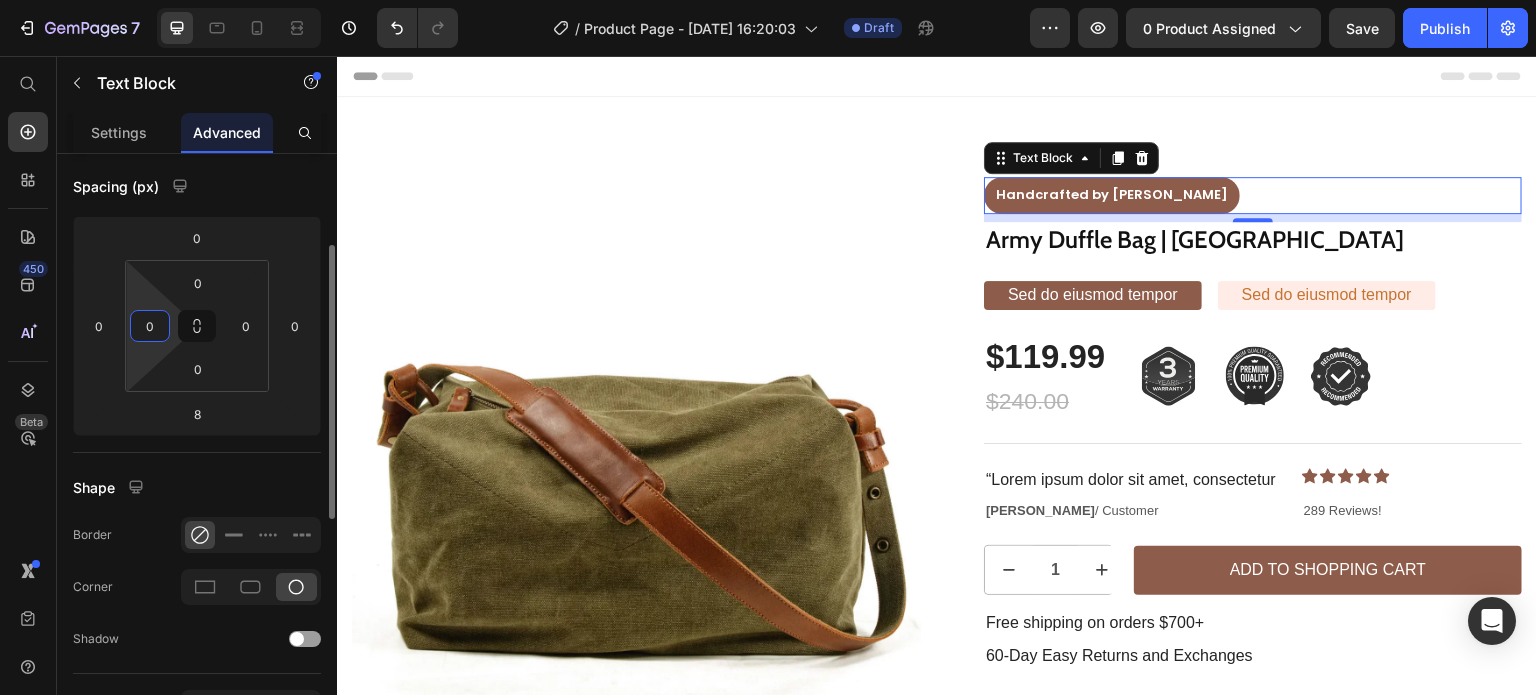 click on "0" at bounding box center [150, 326] 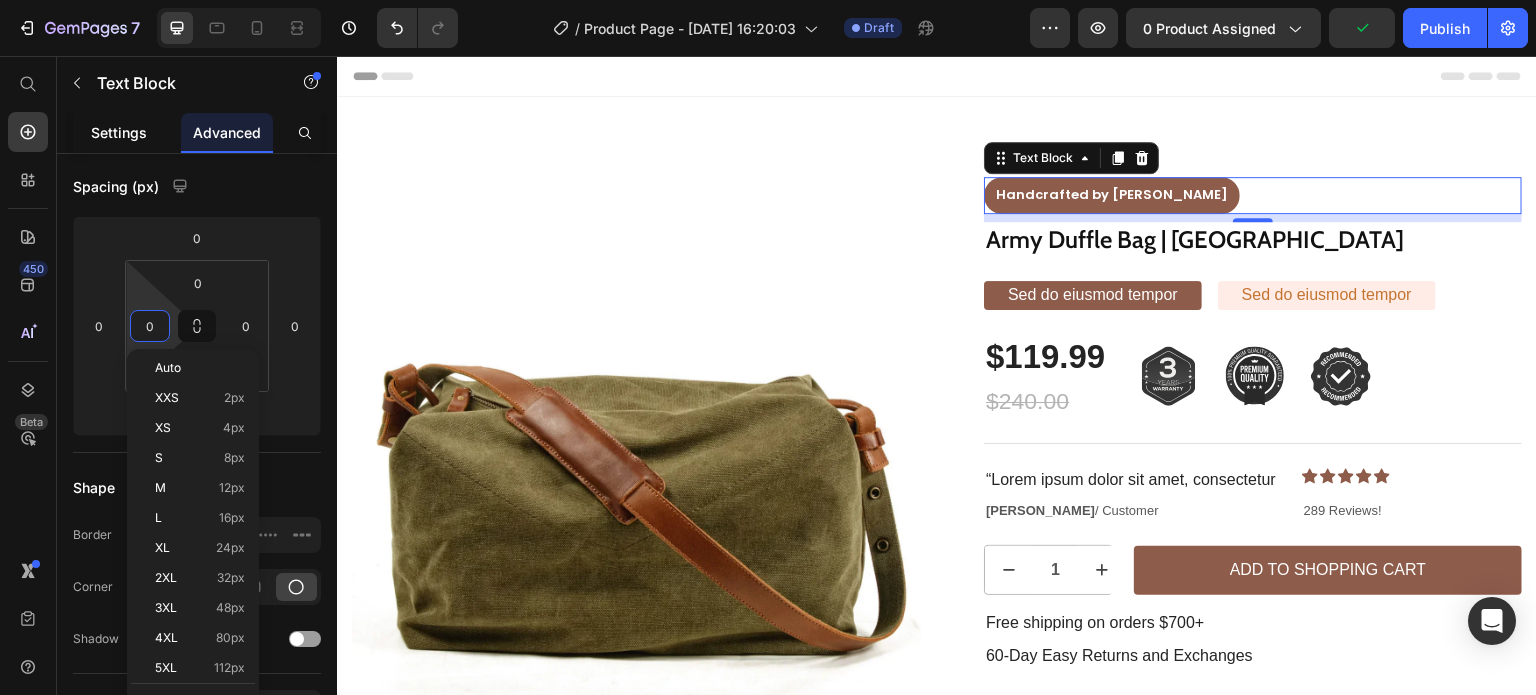 click on "Settings" at bounding box center [119, 132] 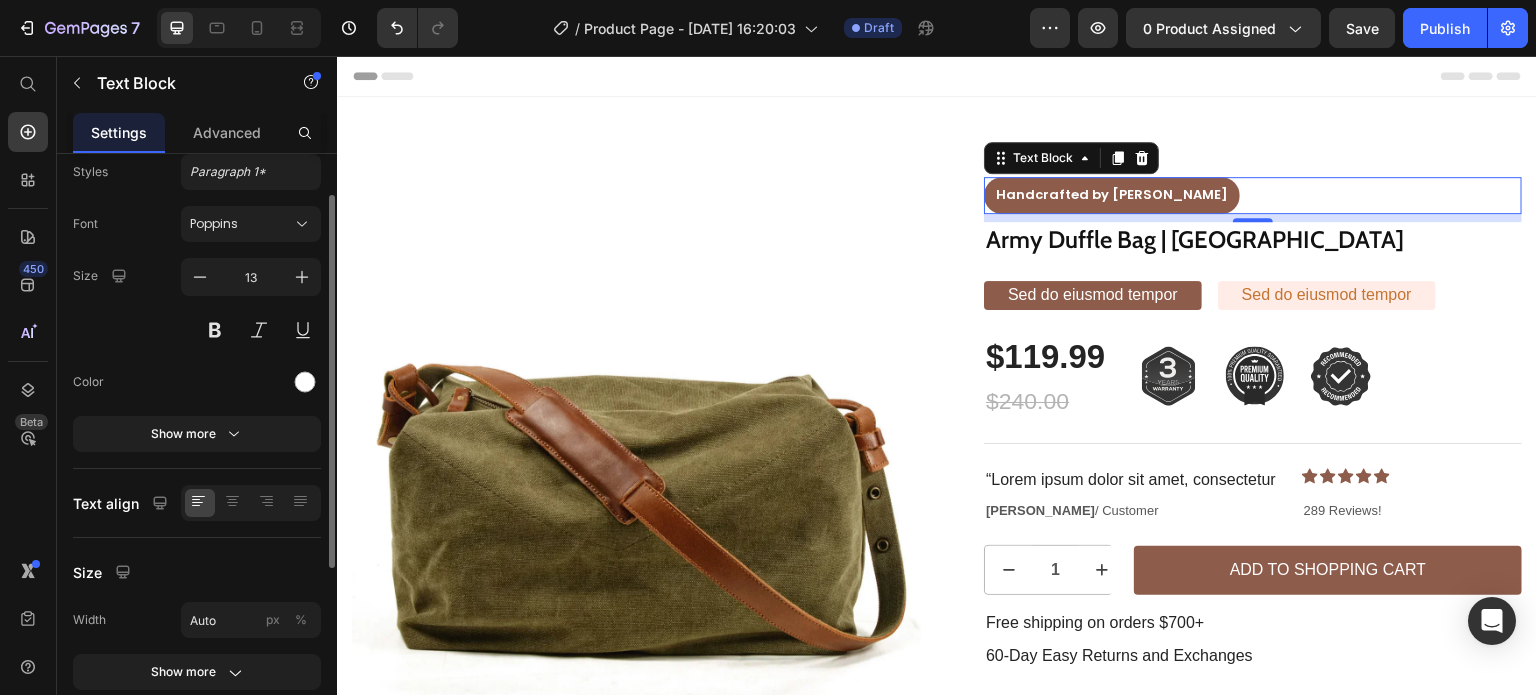 scroll, scrollTop: 66, scrollLeft: 0, axis: vertical 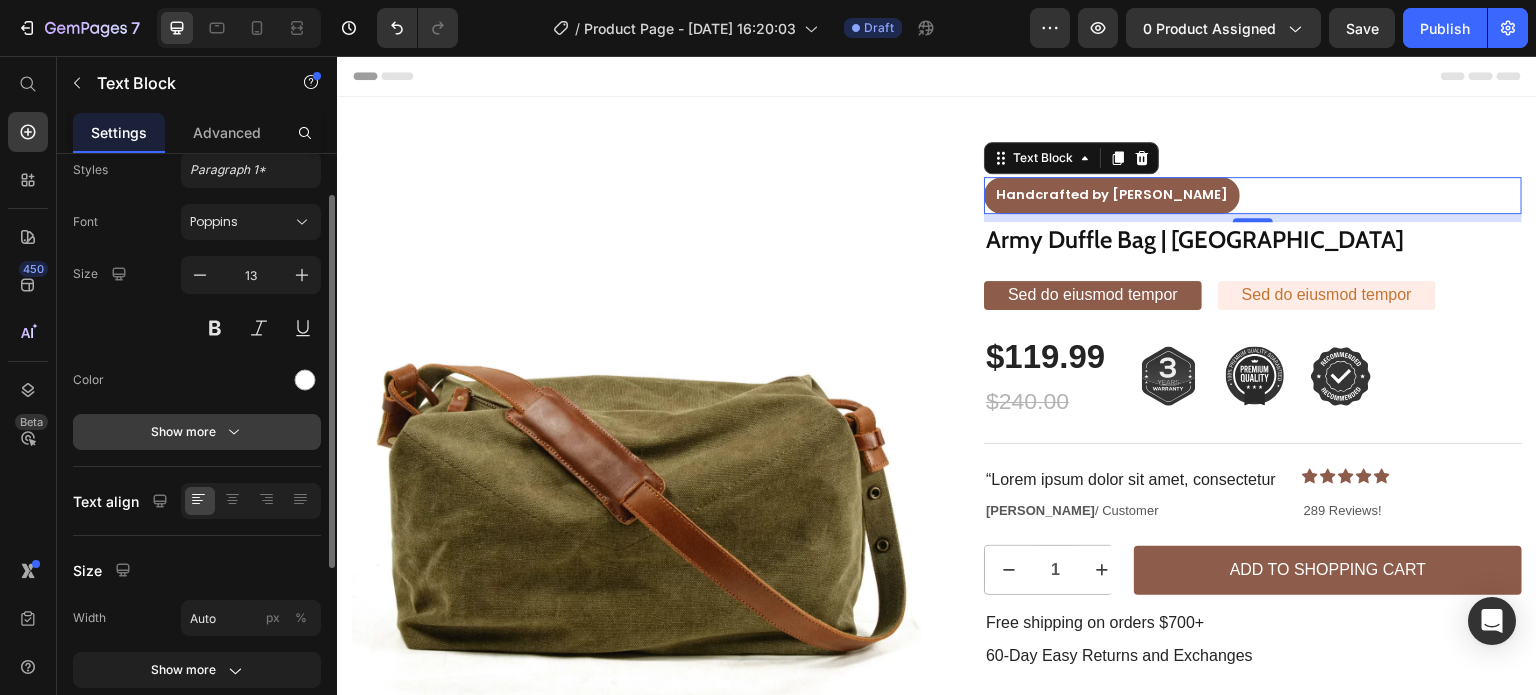 click on "Show more" at bounding box center (197, 432) 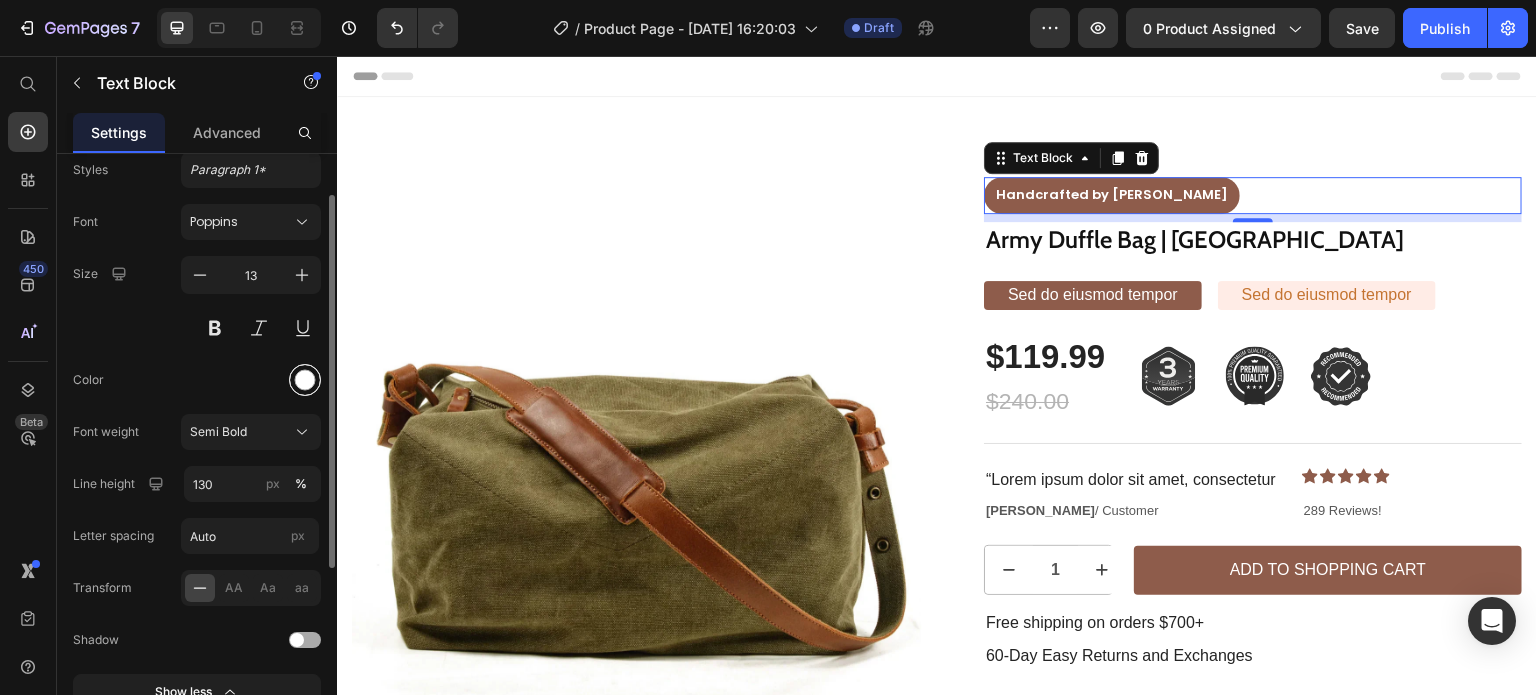 click at bounding box center (305, 380) 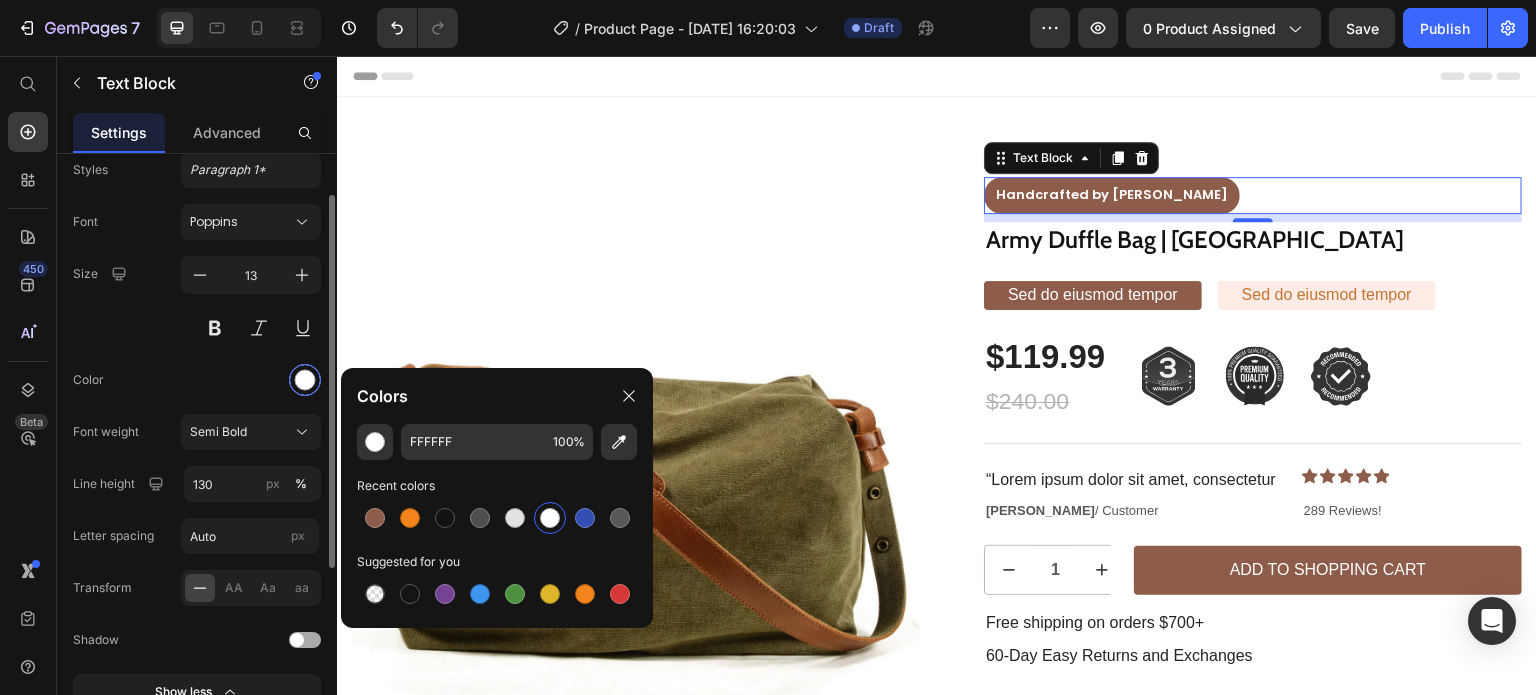 click at bounding box center (305, 380) 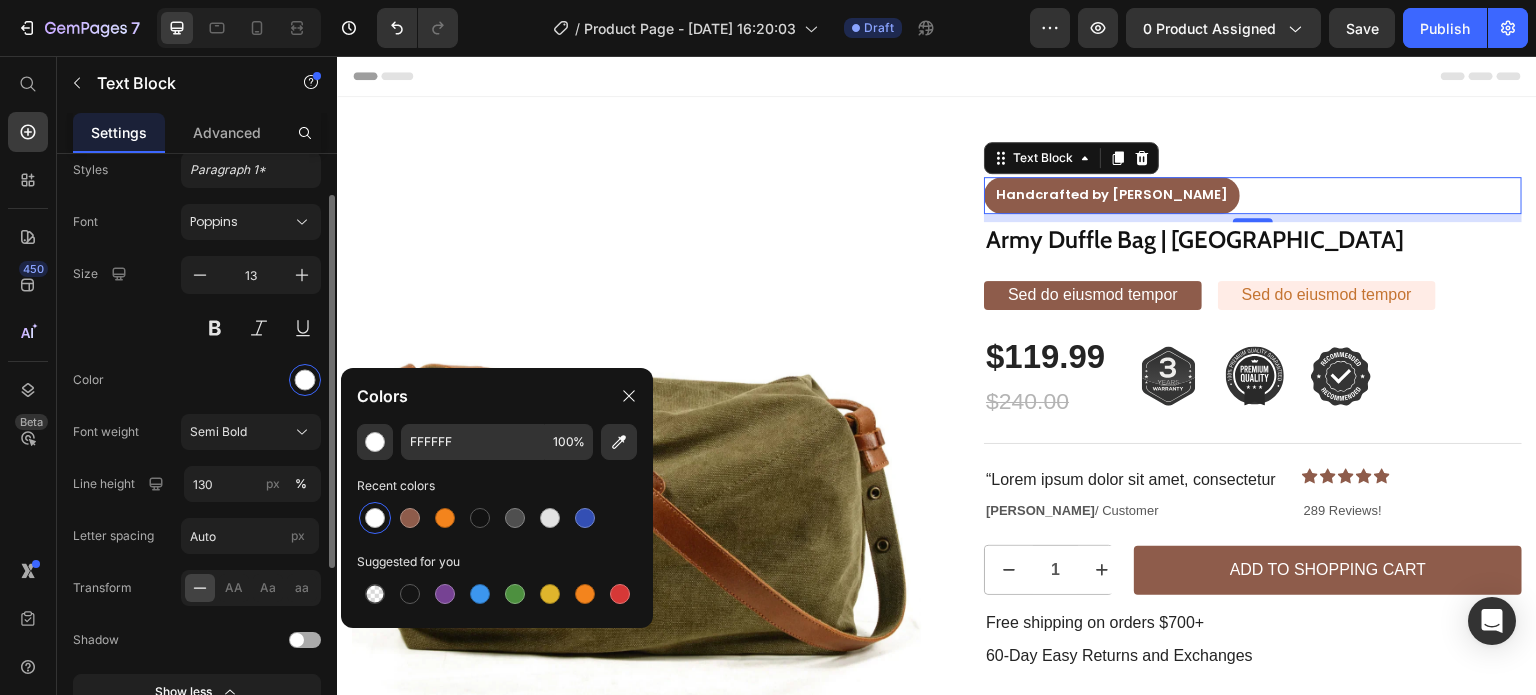click at bounding box center (251, 380) 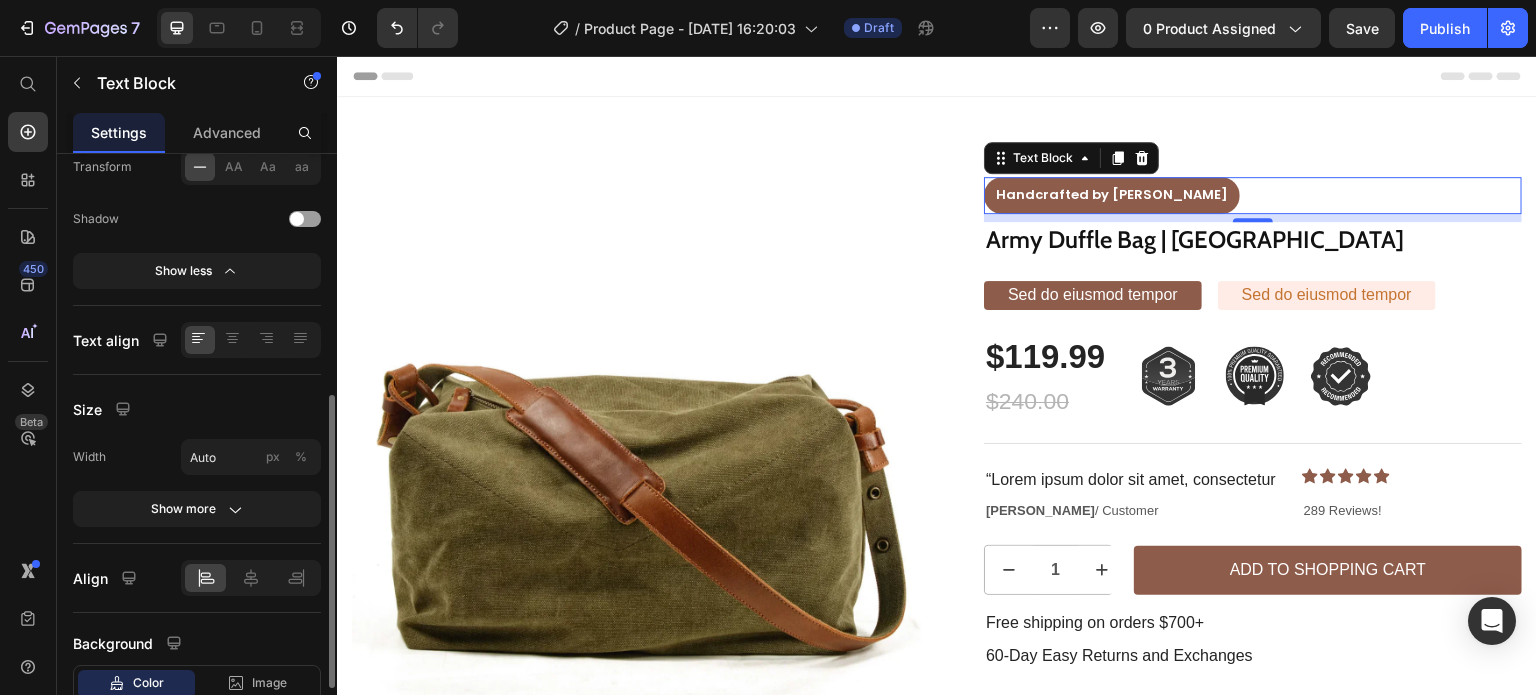 scroll, scrollTop: 488, scrollLeft: 0, axis: vertical 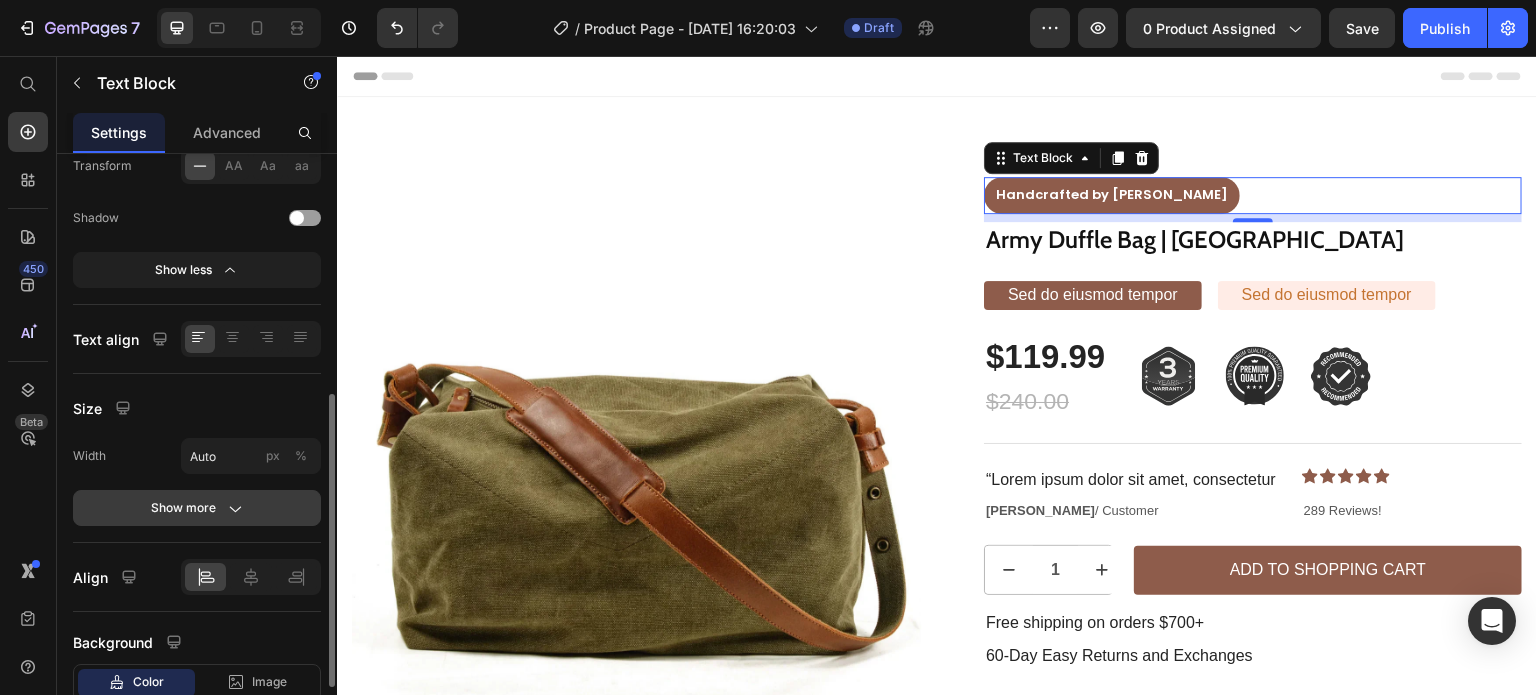 click on "Show more" at bounding box center [197, 508] 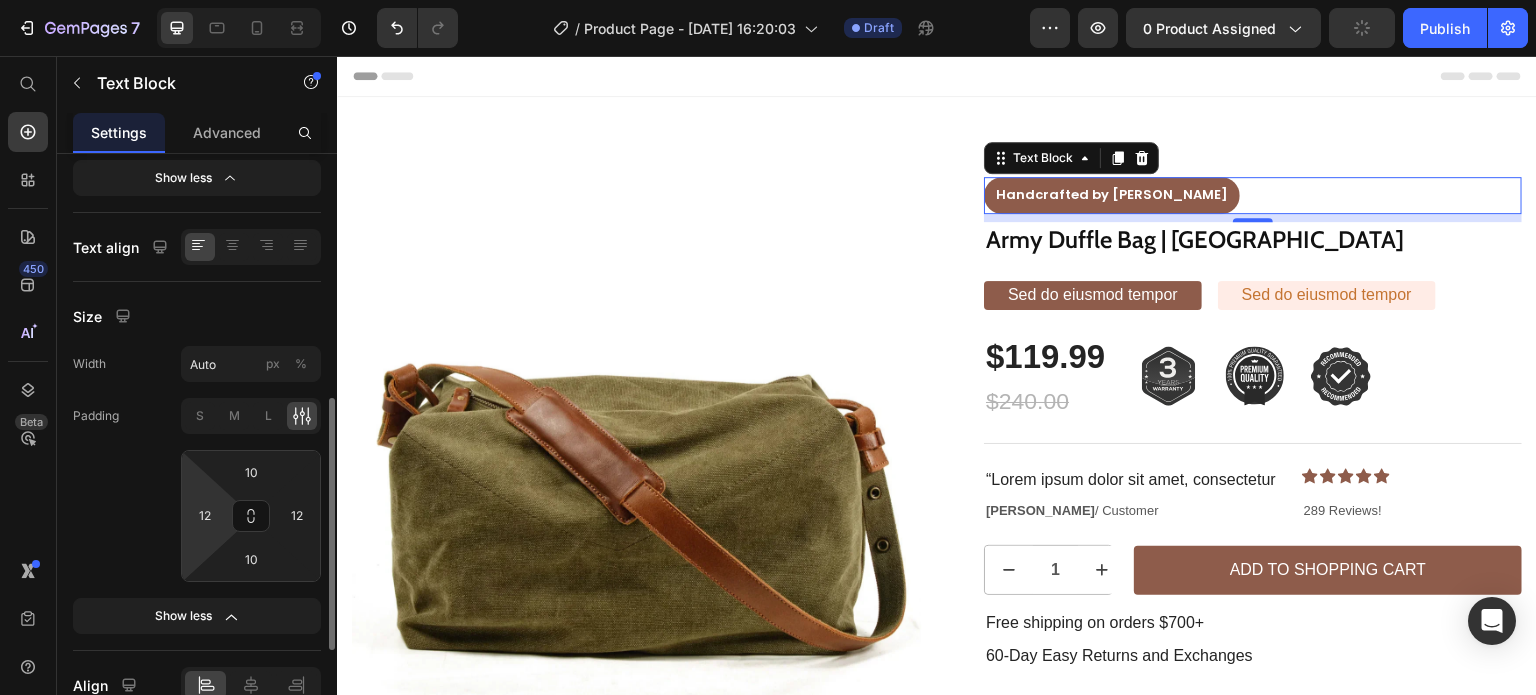 scroll, scrollTop: 580, scrollLeft: 0, axis: vertical 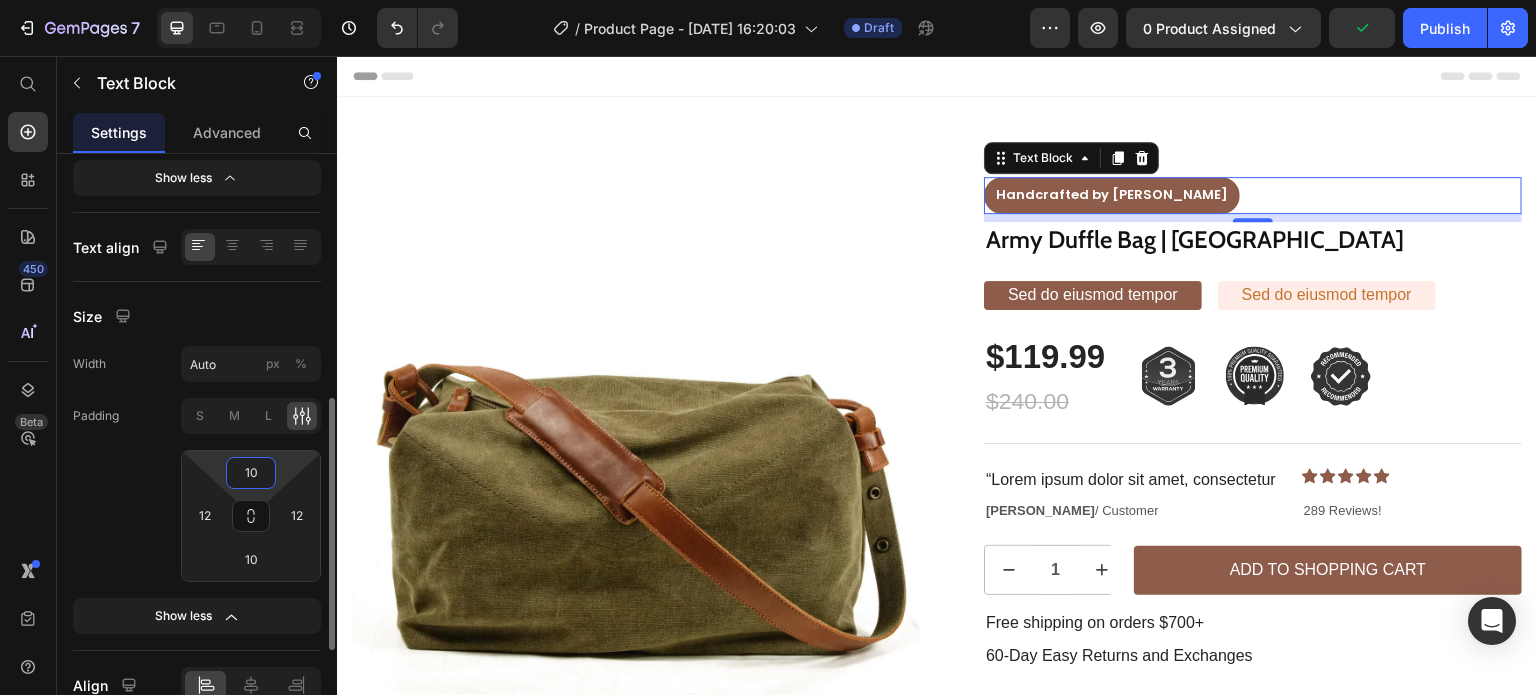 click on "10" at bounding box center [251, 473] 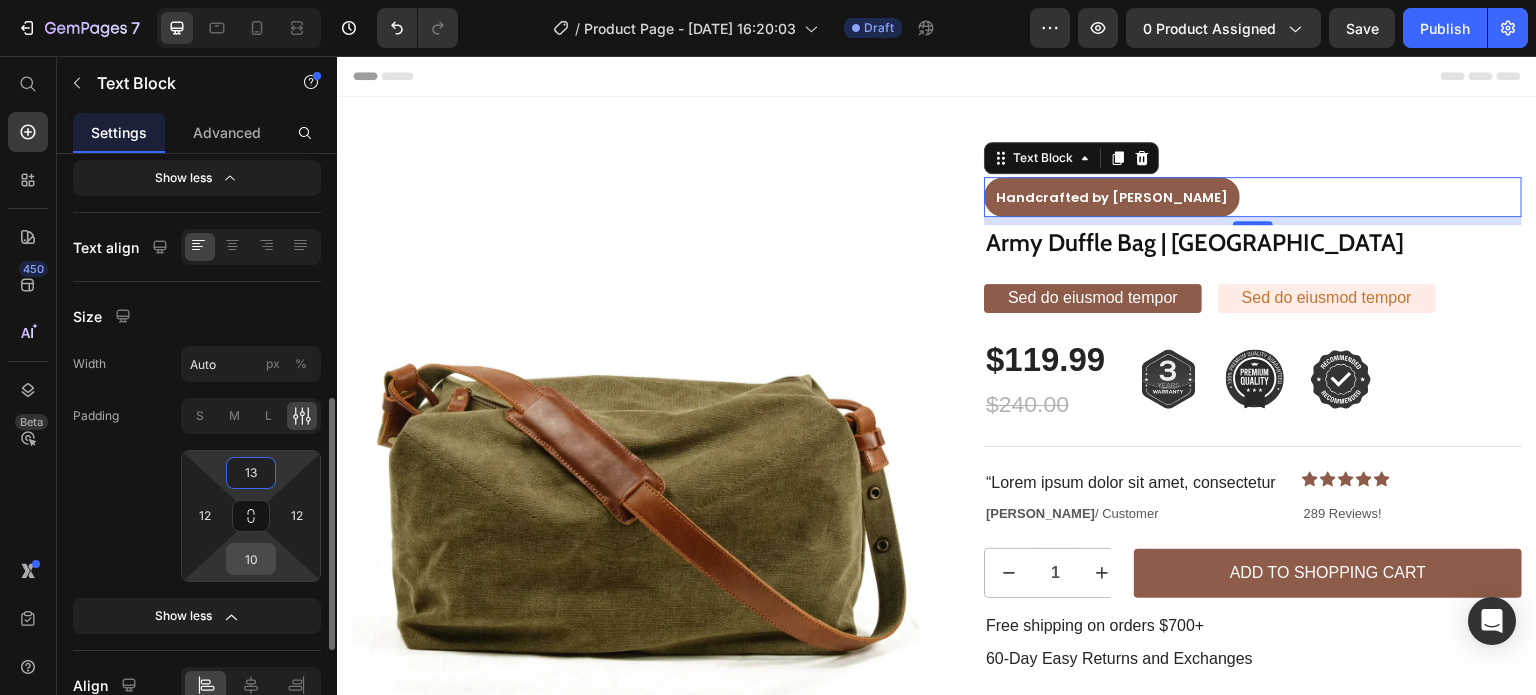 type on "13" 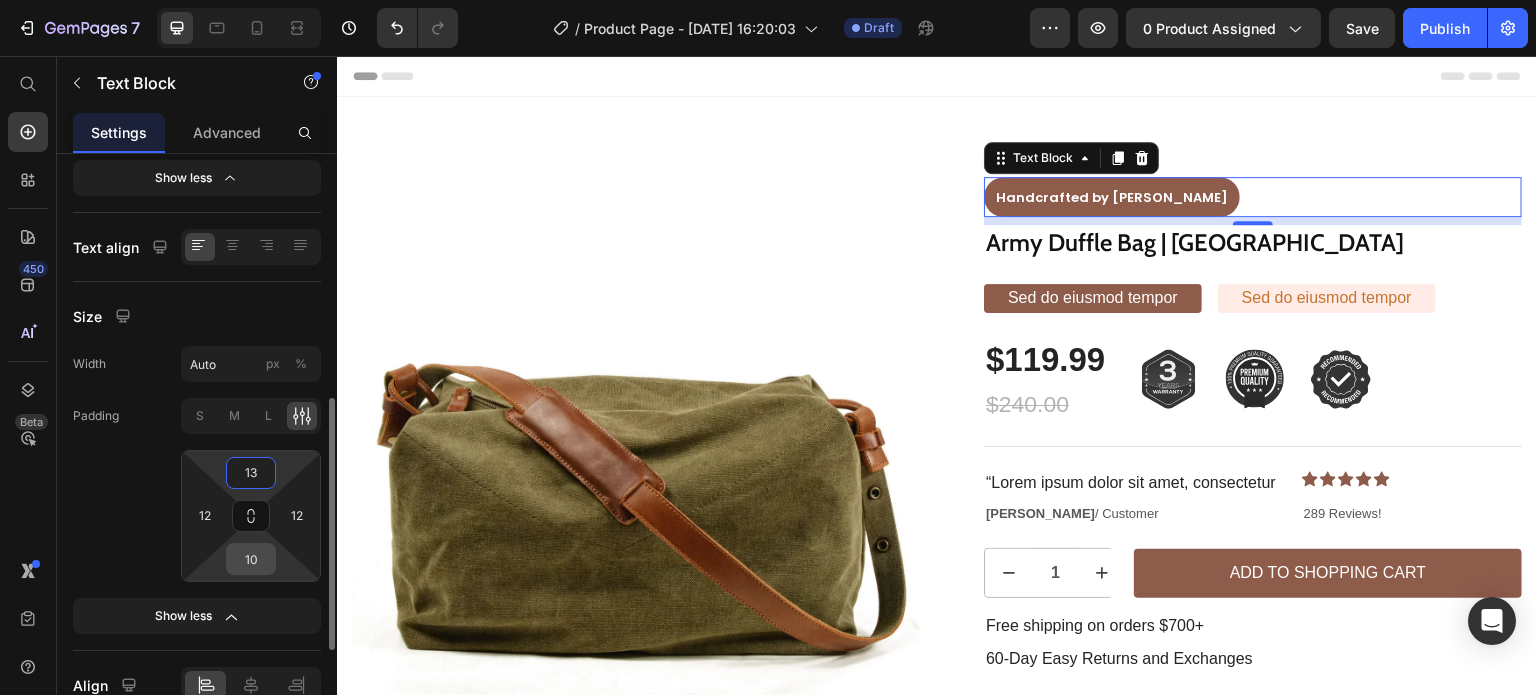 click on "10" at bounding box center (251, 559) 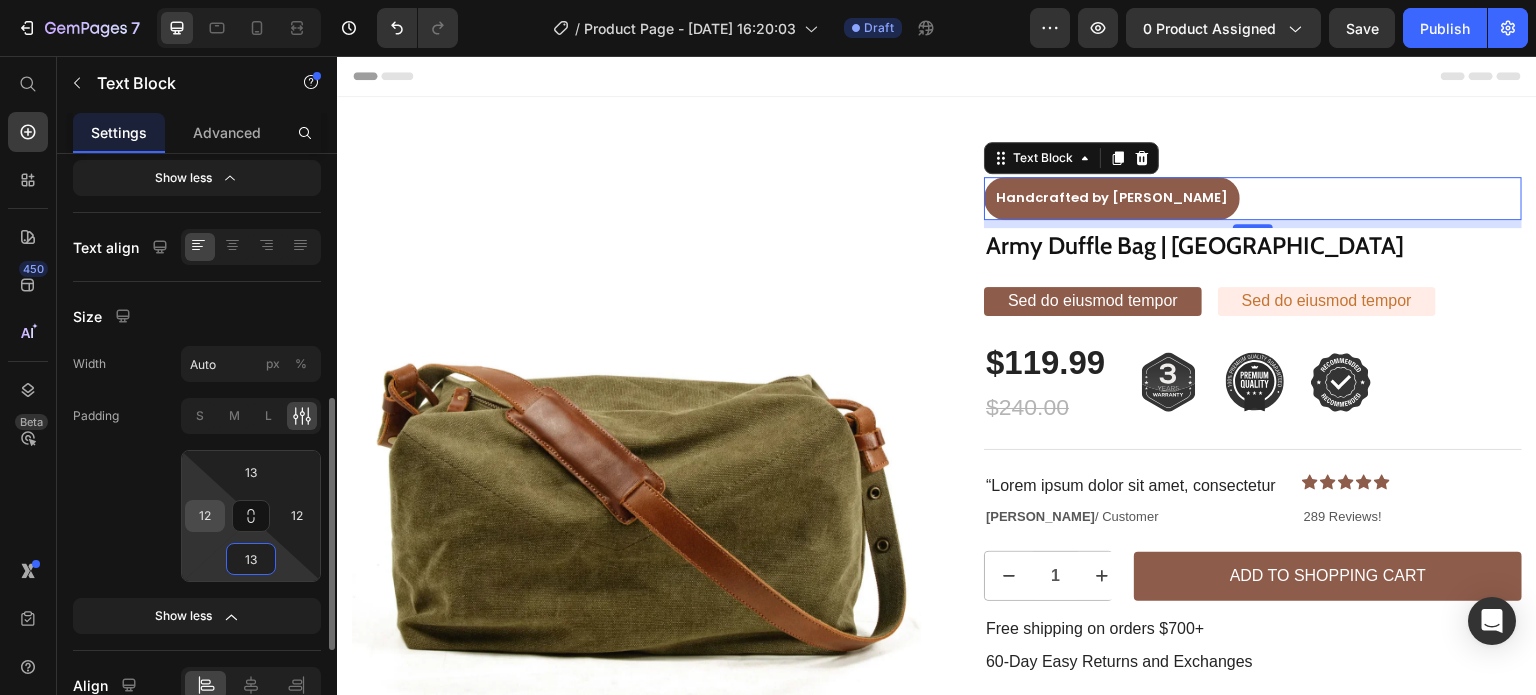 type on "13" 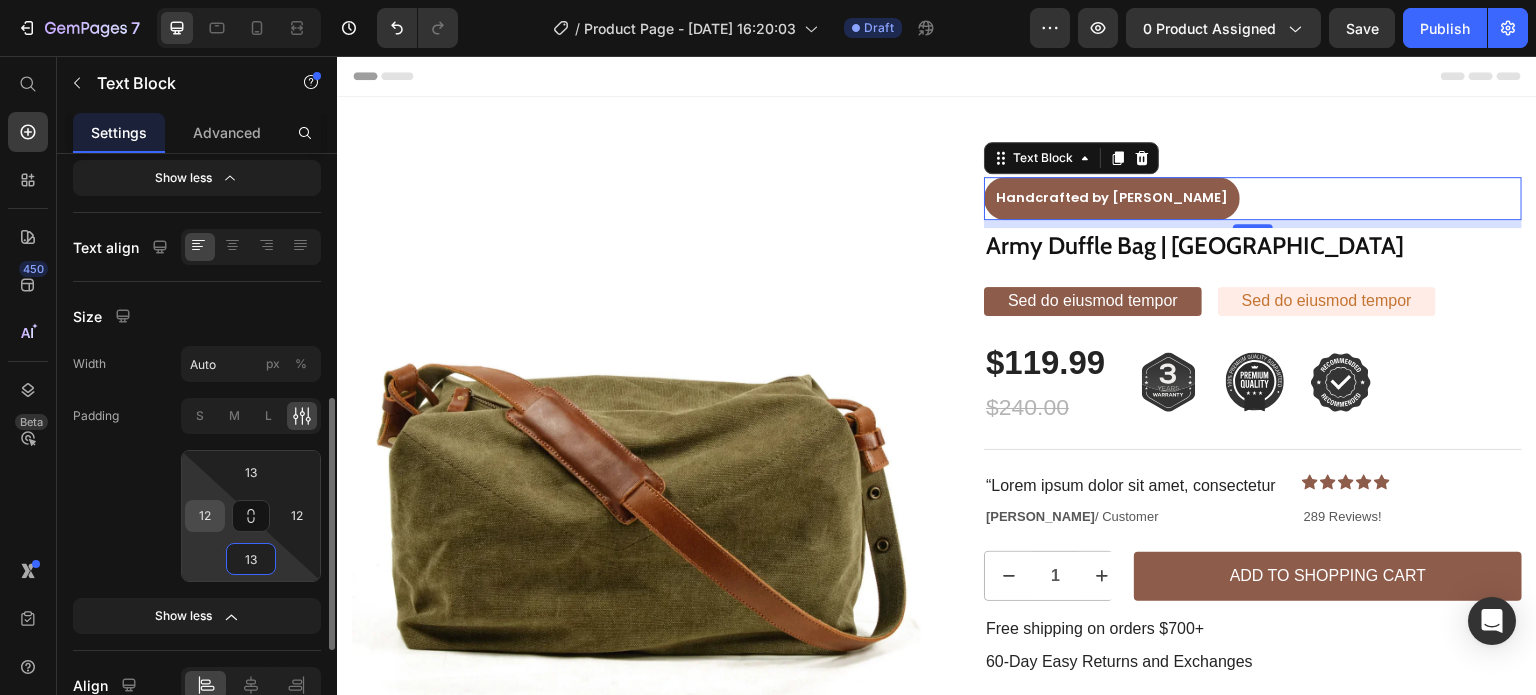 click on "12" at bounding box center (205, 516) 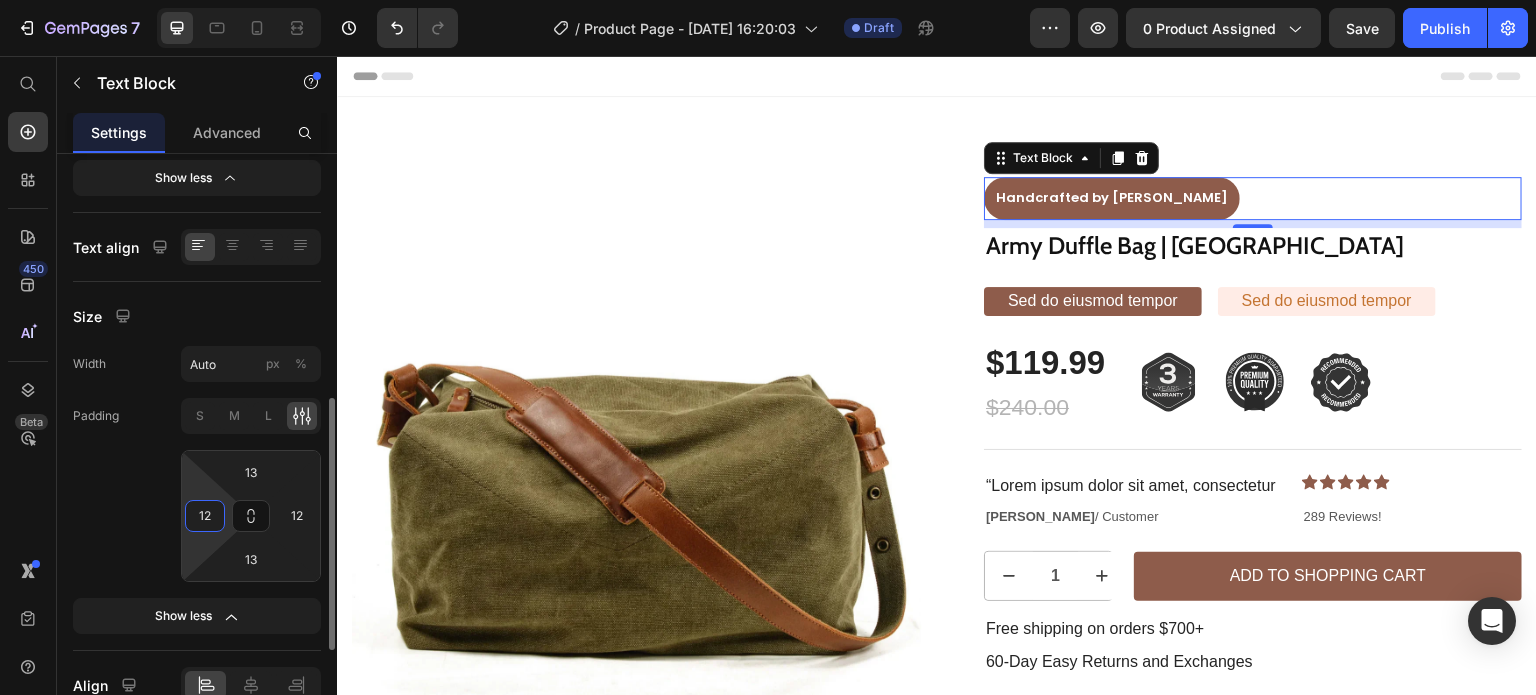 click on "12" at bounding box center (205, 516) 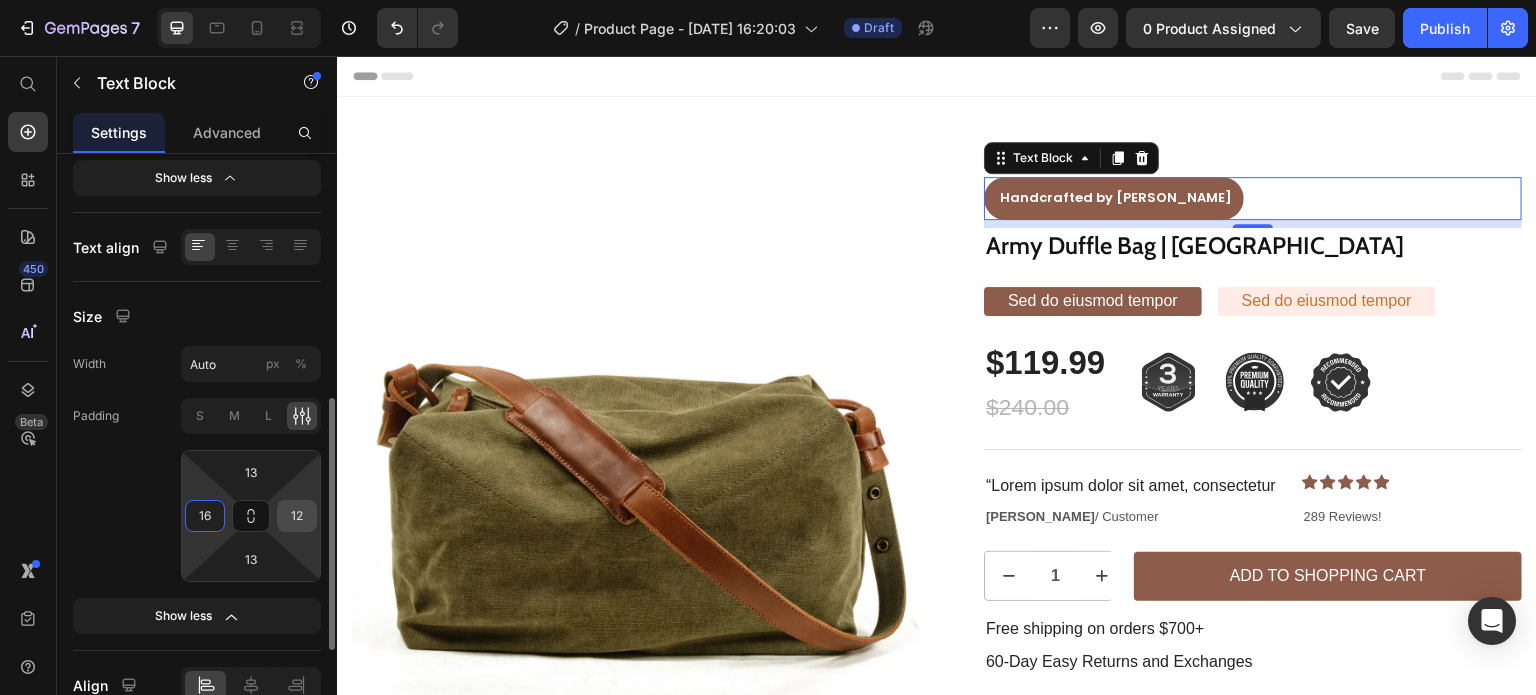 type on "16" 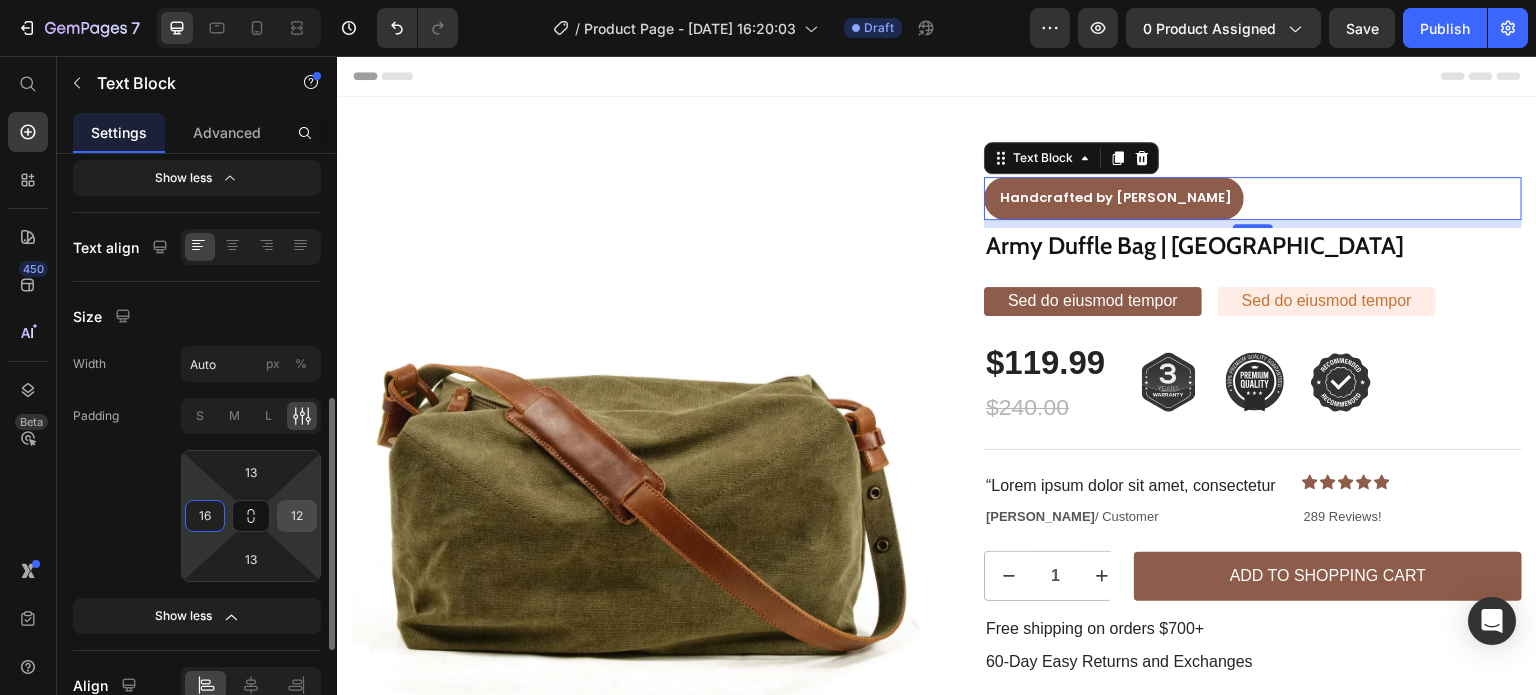 click on "12" at bounding box center [297, 516] 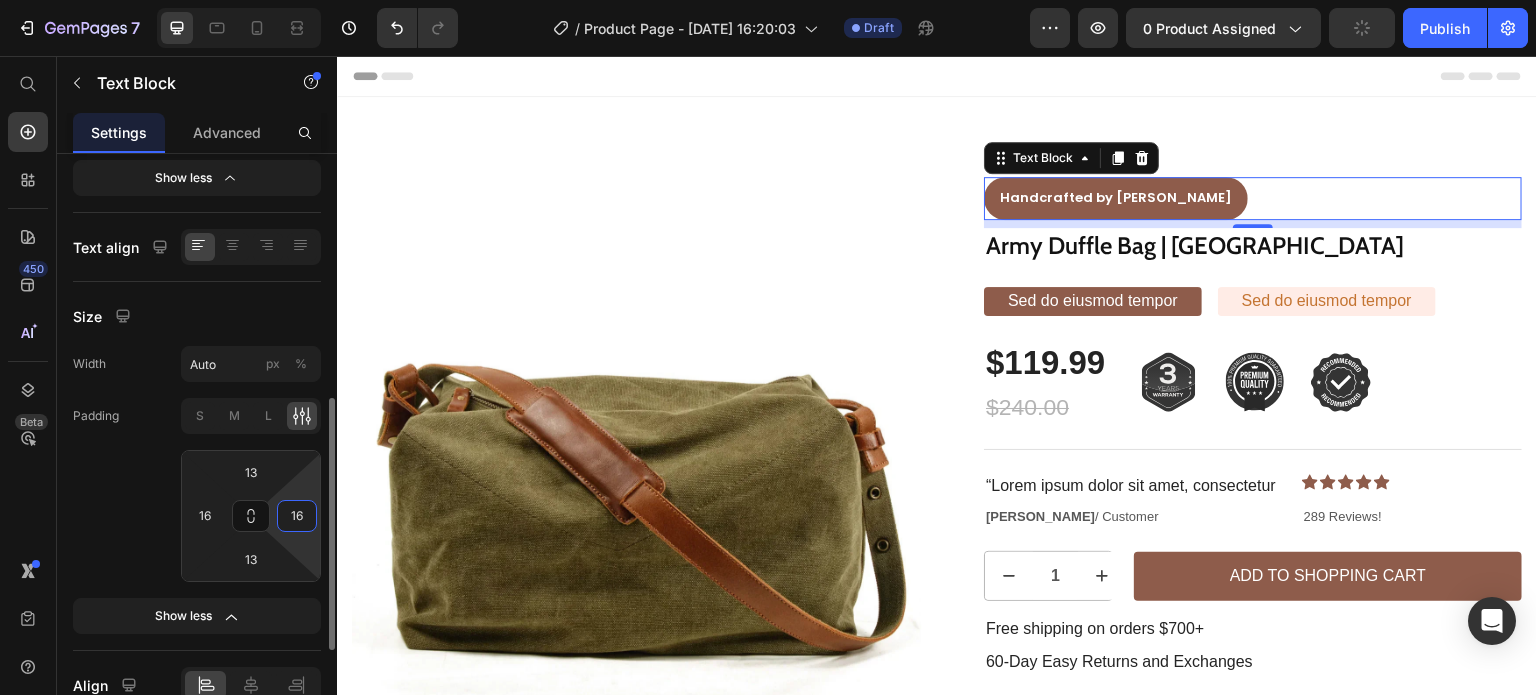 type on "16" 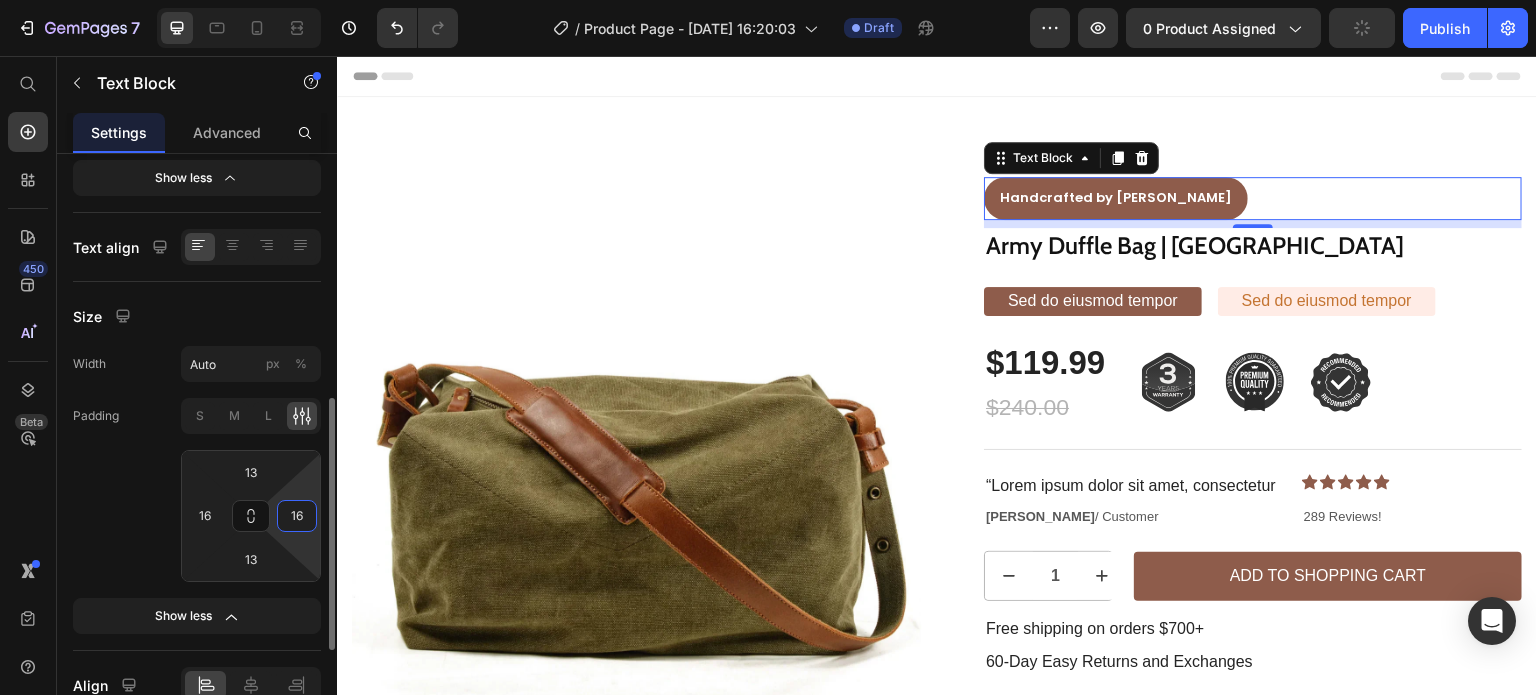 click on "Padding S M L 13 16 13 16" 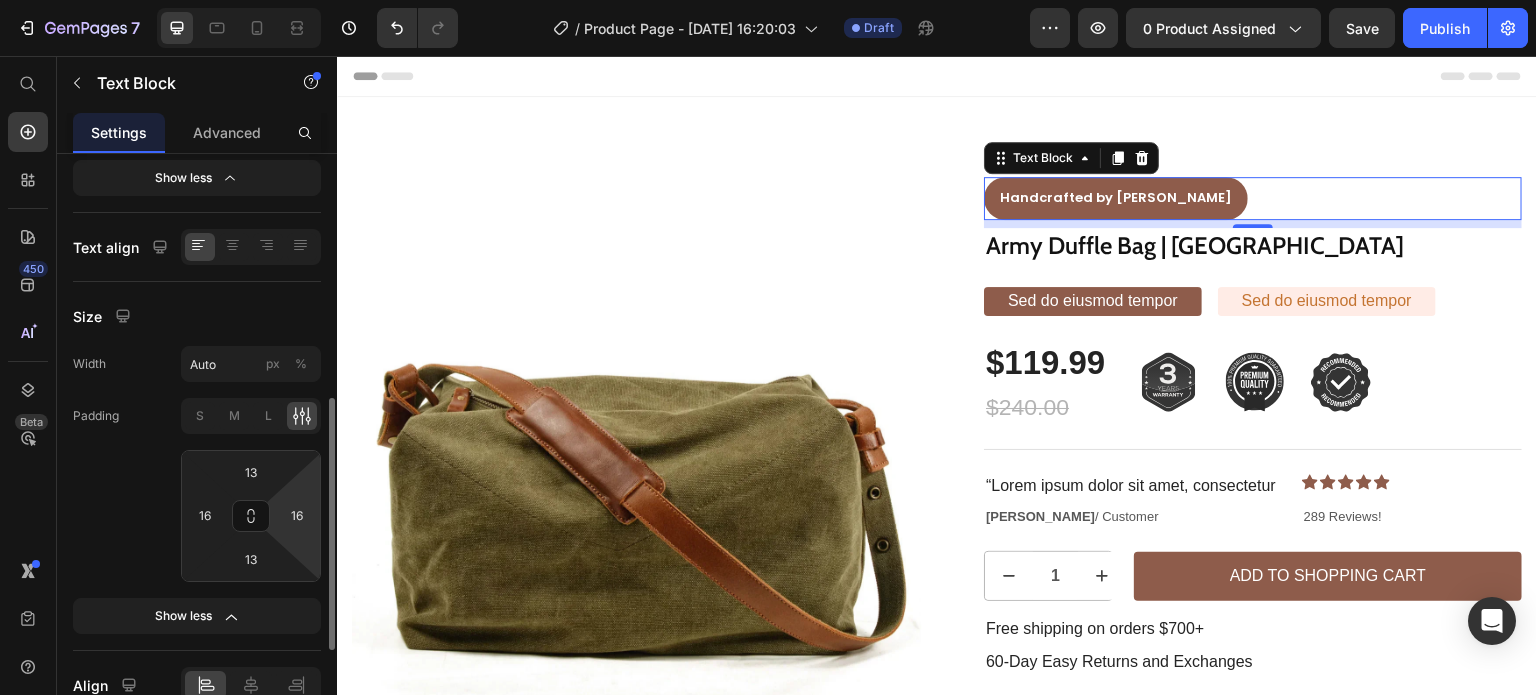 click on "Padding S M L 13 16 13 16" 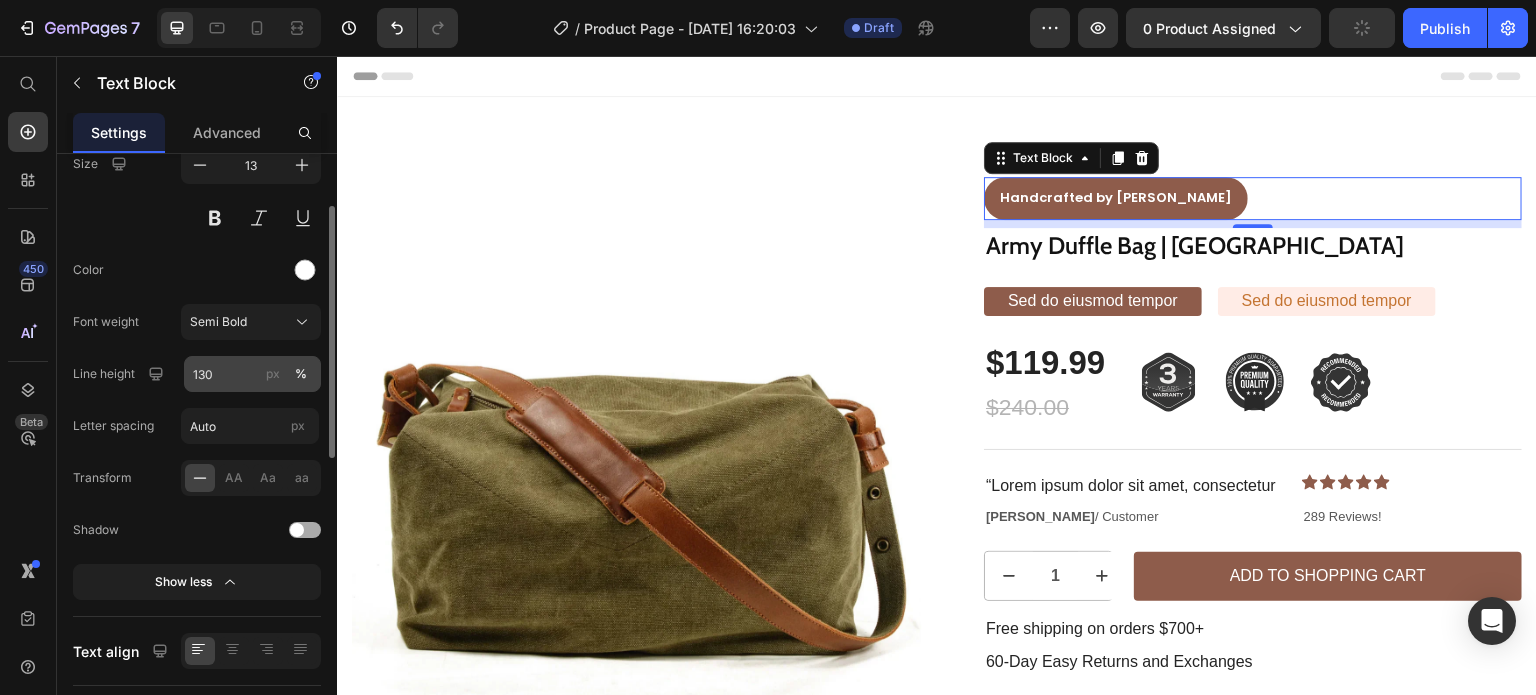 scroll, scrollTop: 161, scrollLeft: 0, axis: vertical 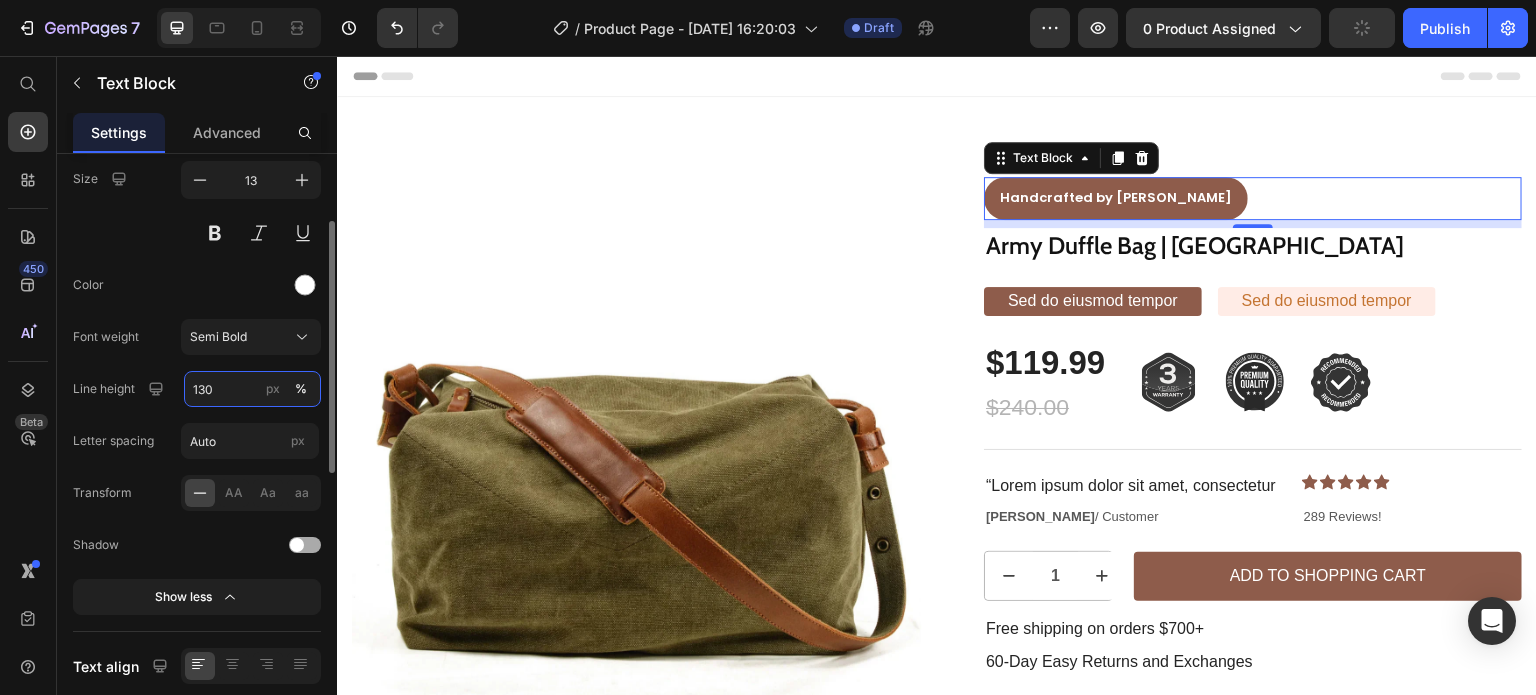 click on "130" at bounding box center (252, 389) 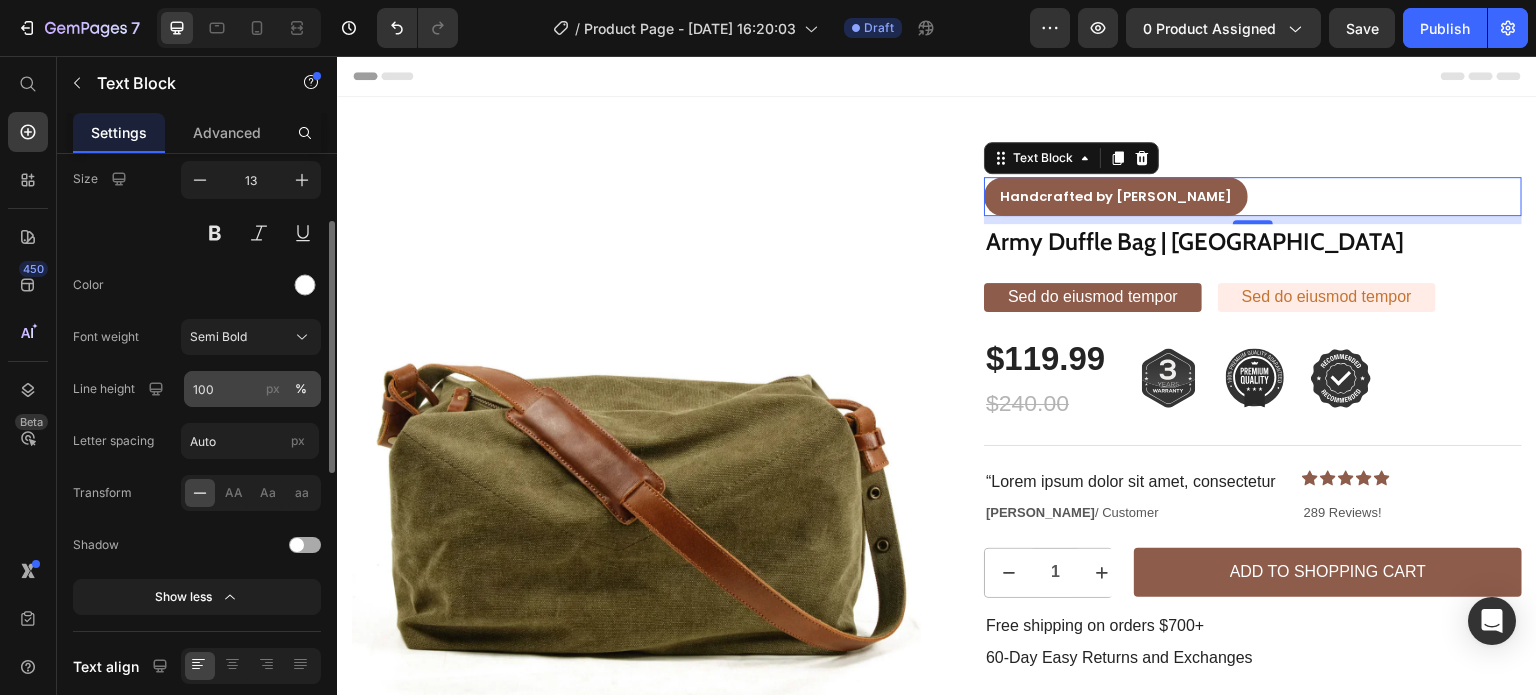 click on "px" at bounding box center (273, 389) 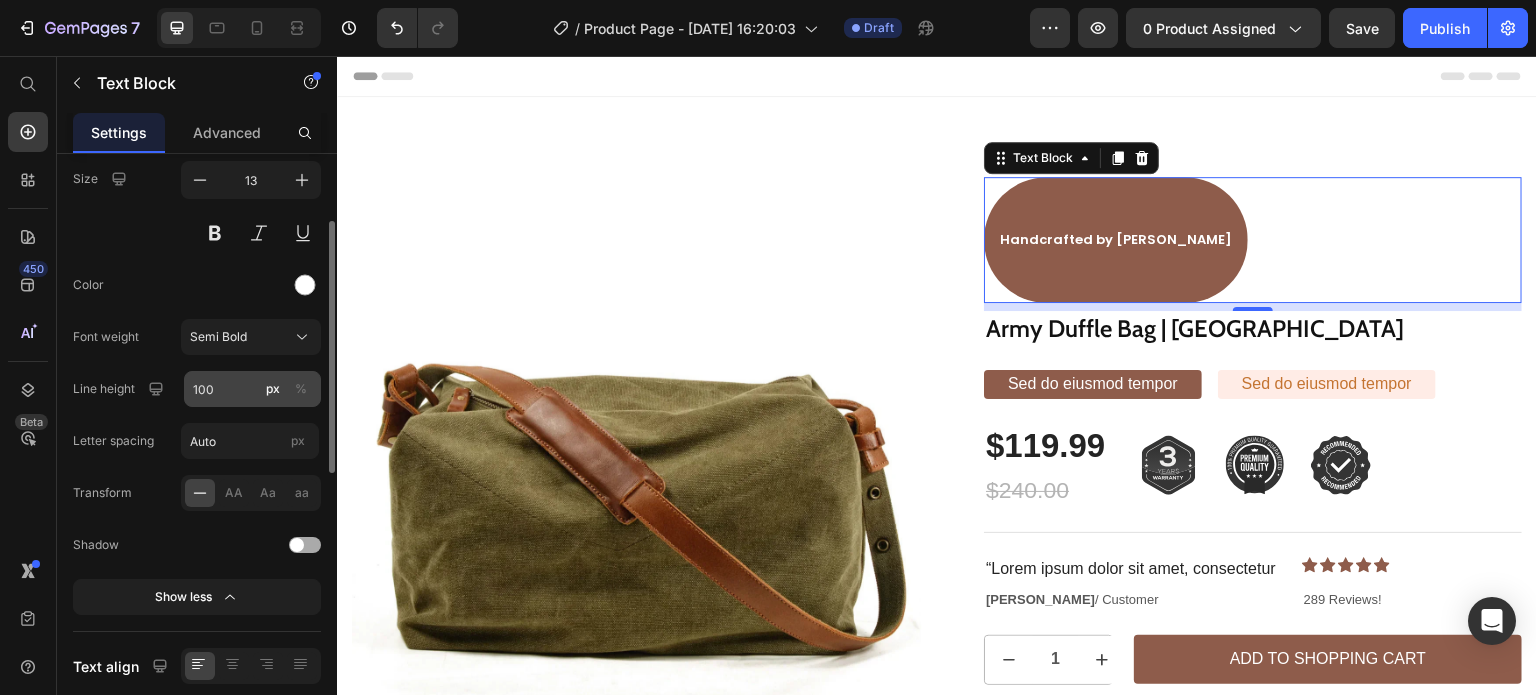 click on "%" at bounding box center [301, 389] 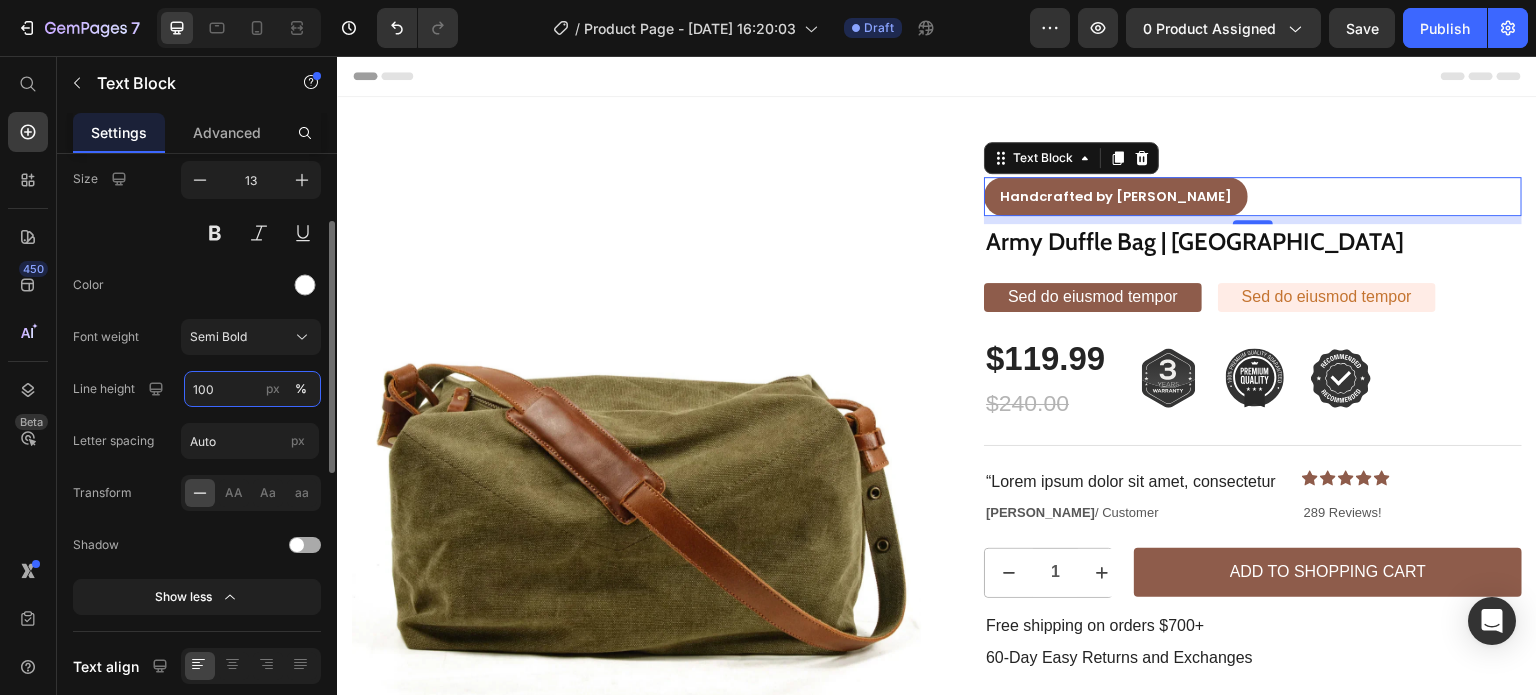 click on "100" at bounding box center (252, 389) 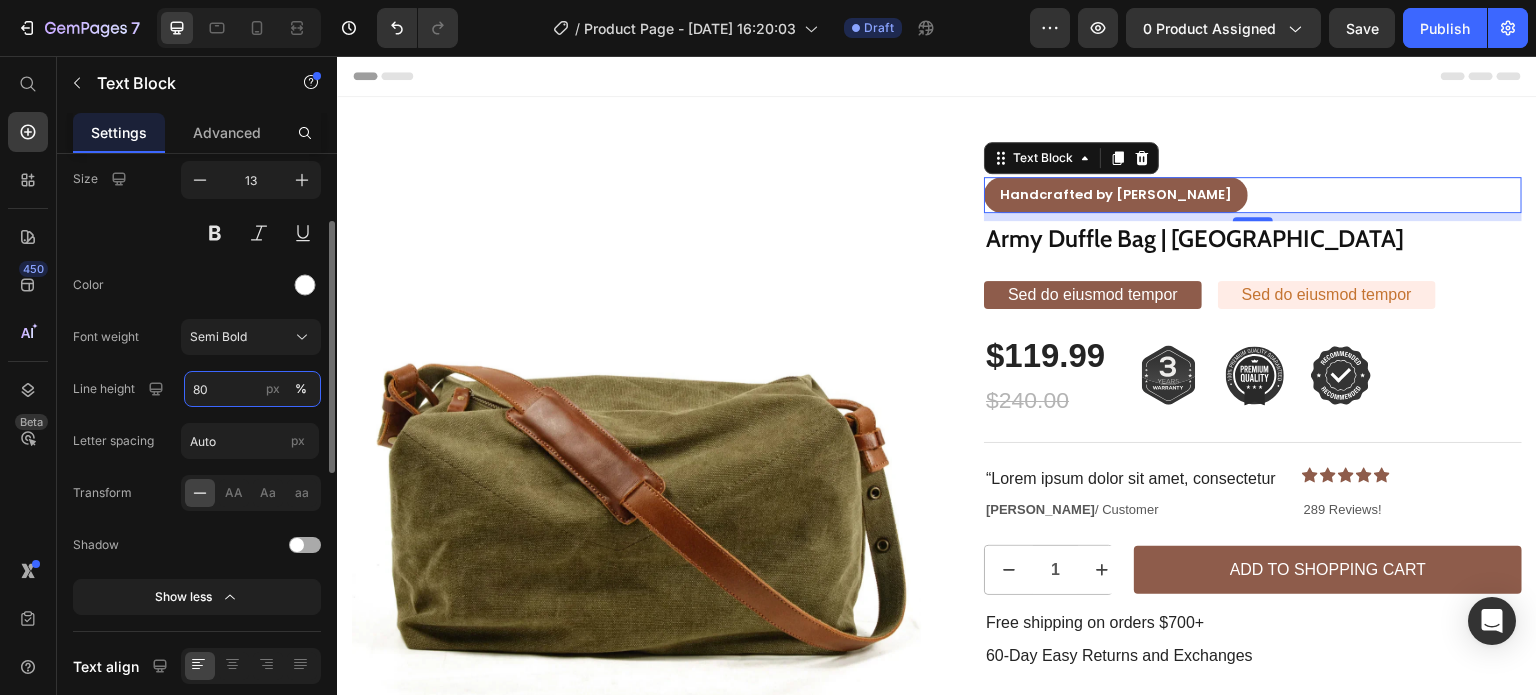 type on "80" 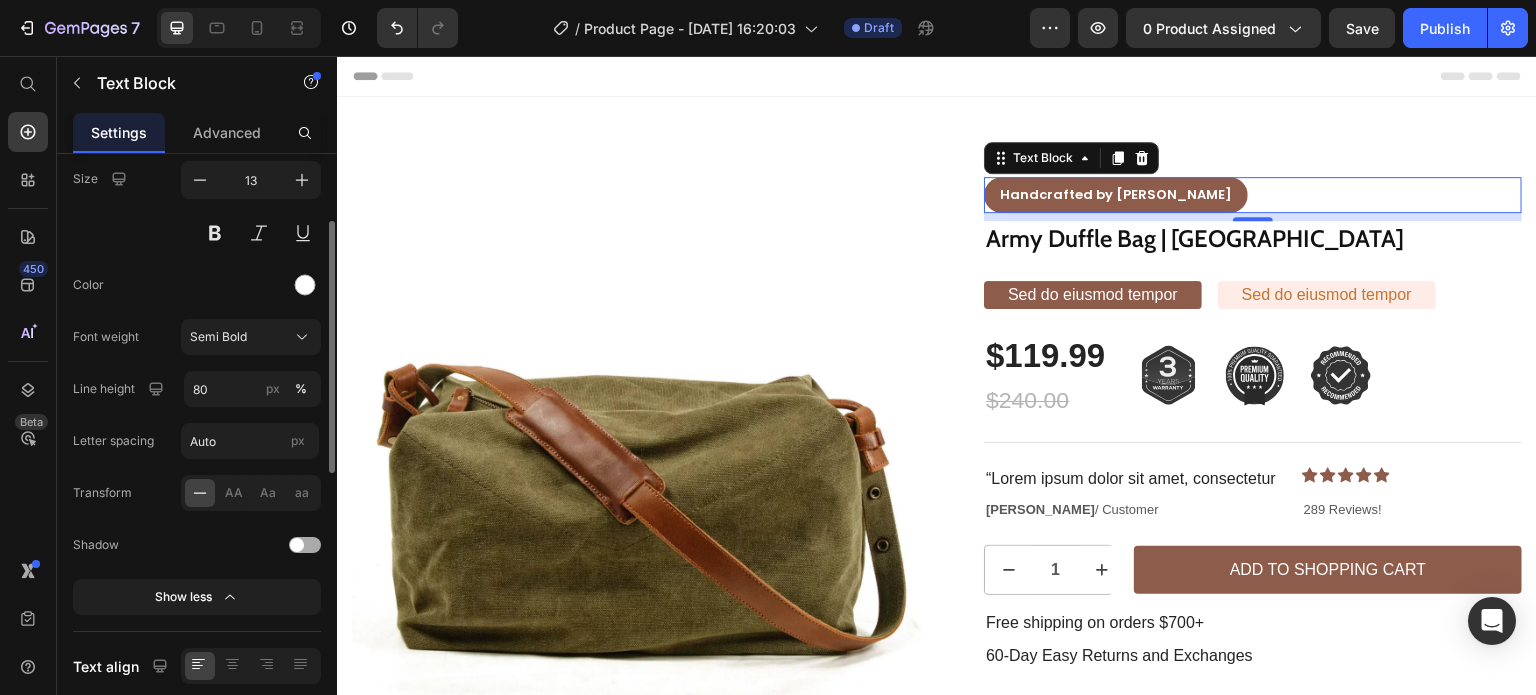 click on "Font Poppins Size 13 Color Font weight Semi Bold Line height 80 px % Letter spacing Auto px Transform
AA Aa aa Shadow Show less" at bounding box center (197, 362) 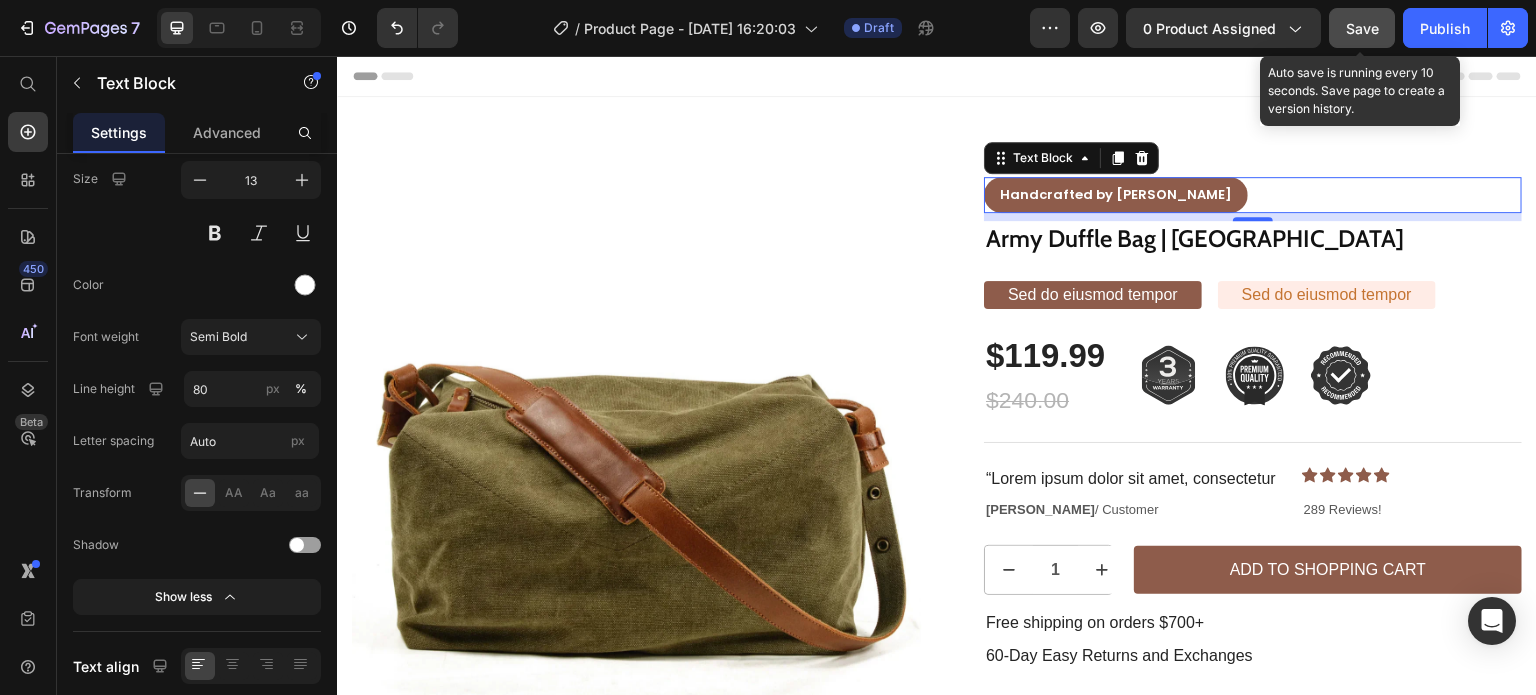 click on "Save" at bounding box center [1362, 28] 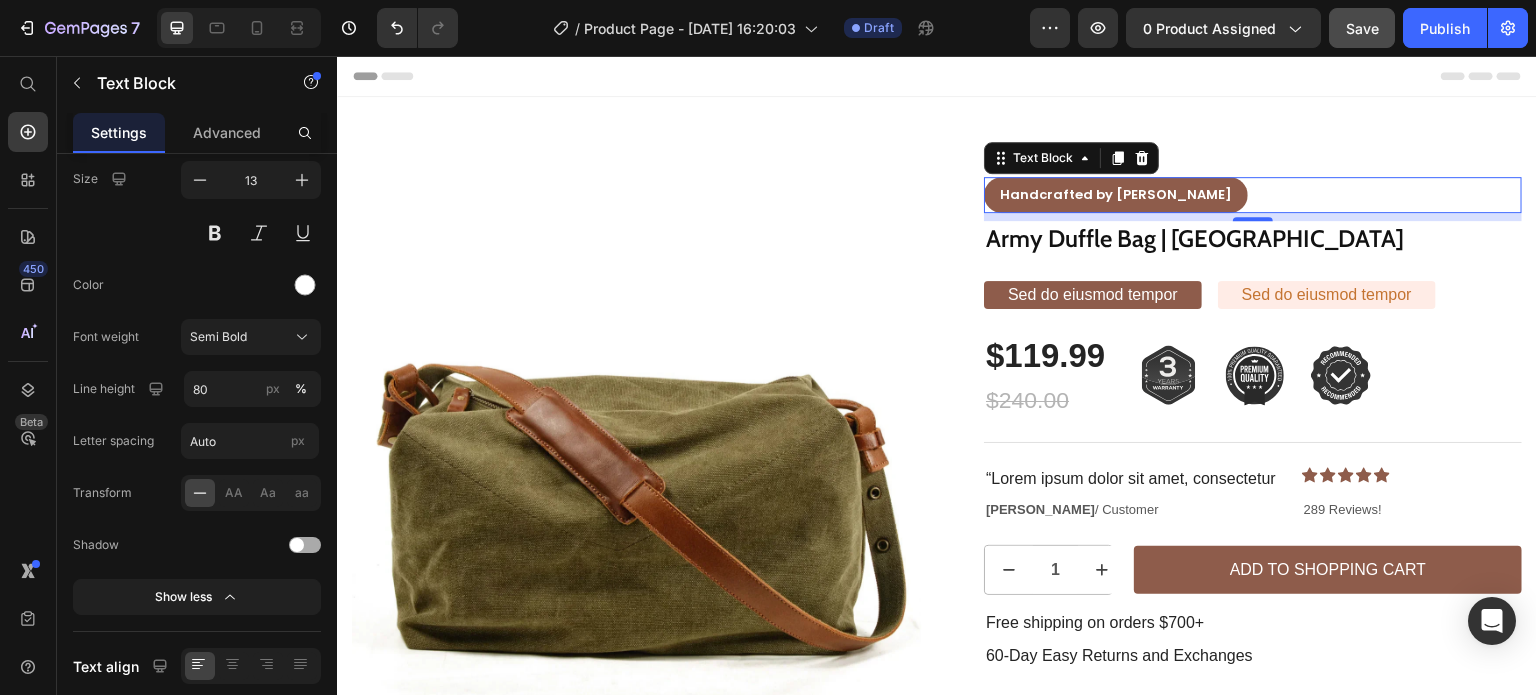 scroll, scrollTop: 819, scrollLeft: 0, axis: vertical 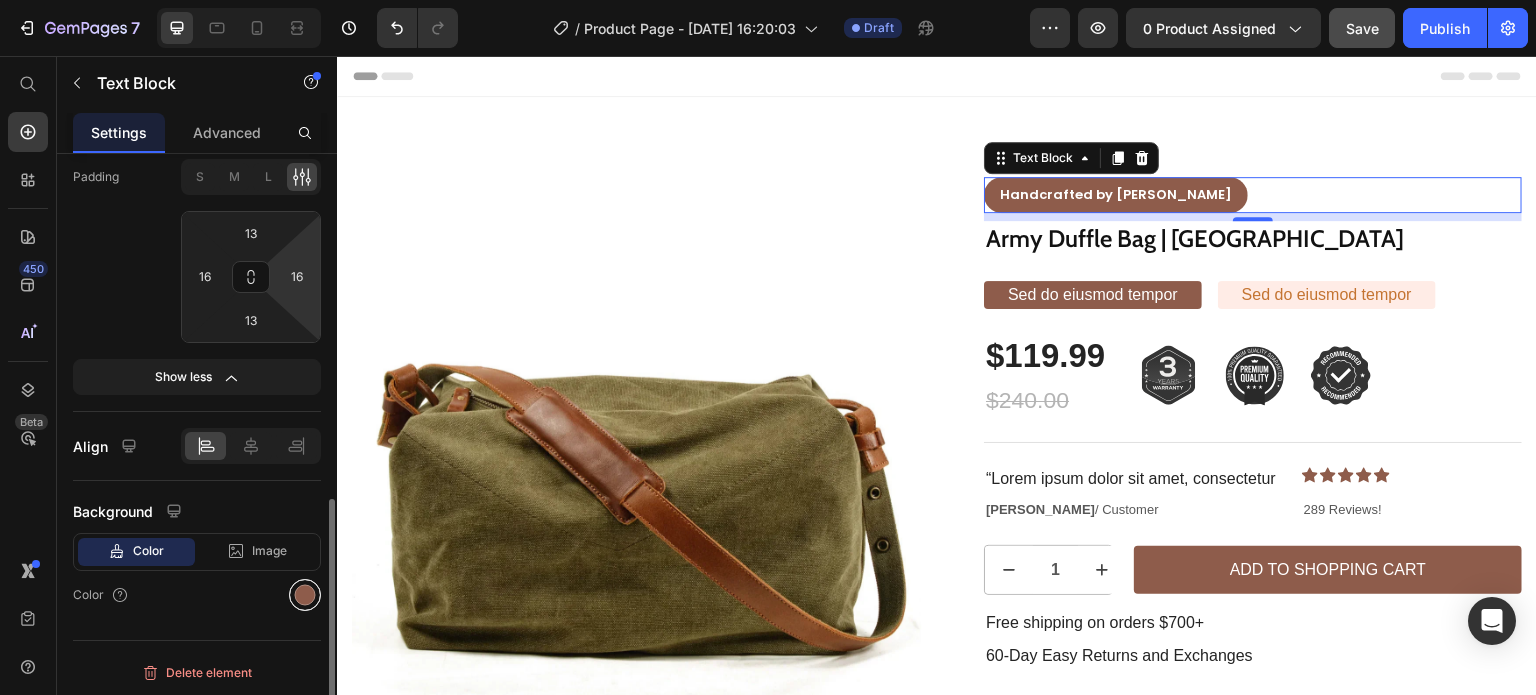 click at bounding box center [305, 595] 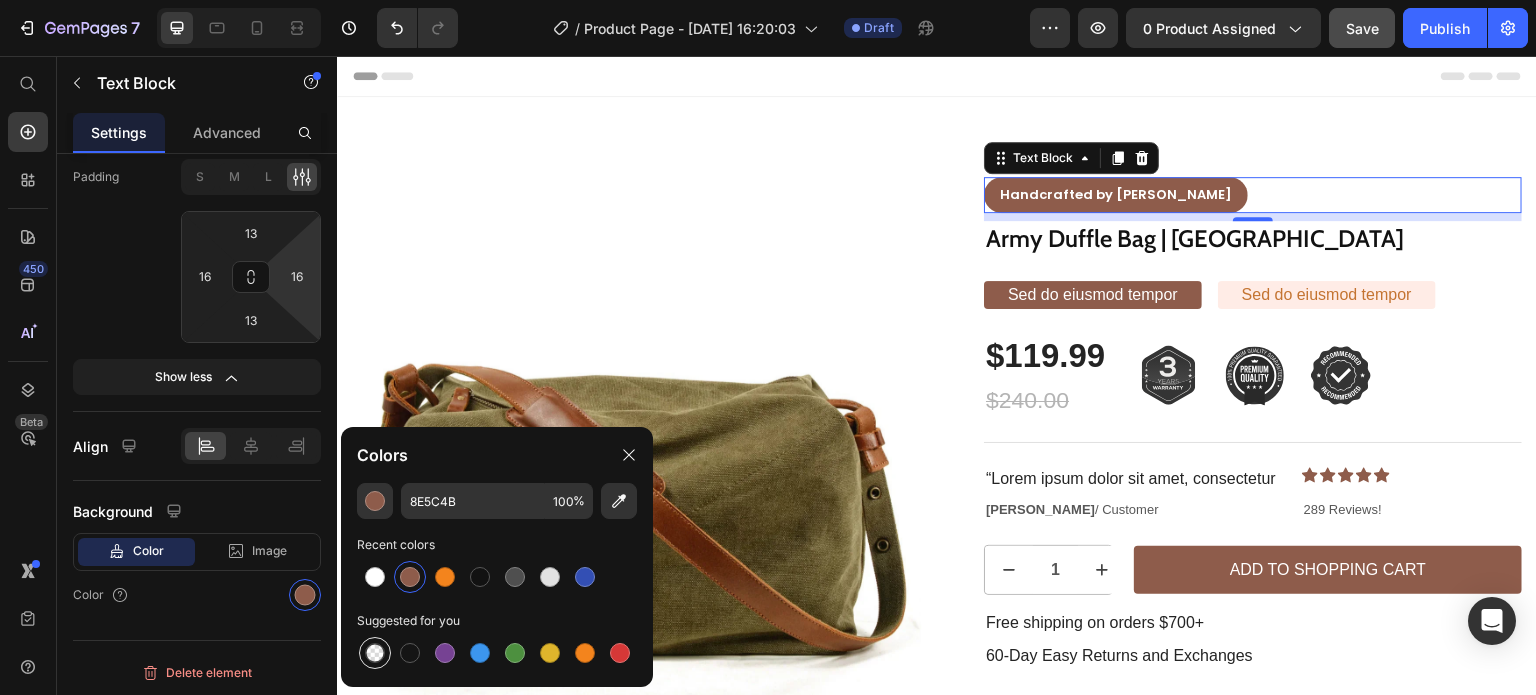 click at bounding box center [375, 653] 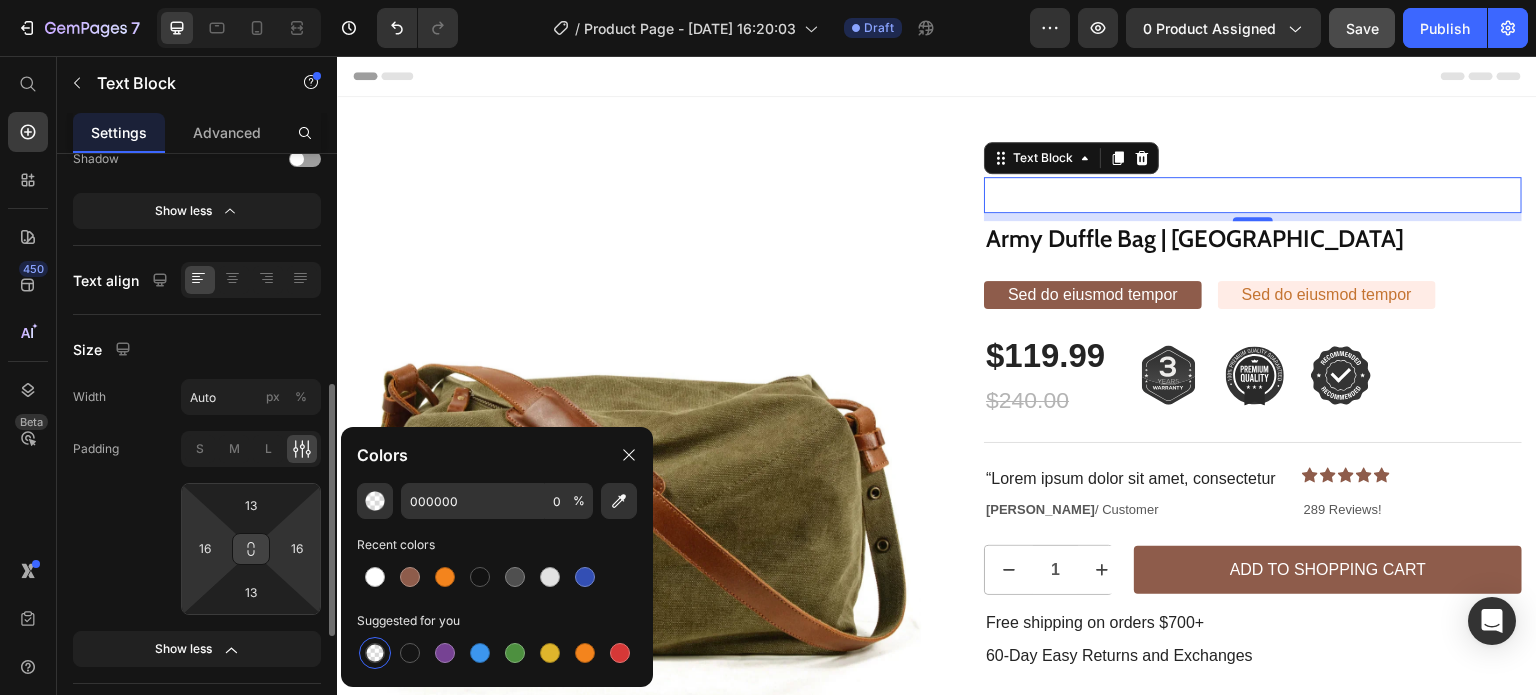 scroll, scrollTop: 546, scrollLeft: 0, axis: vertical 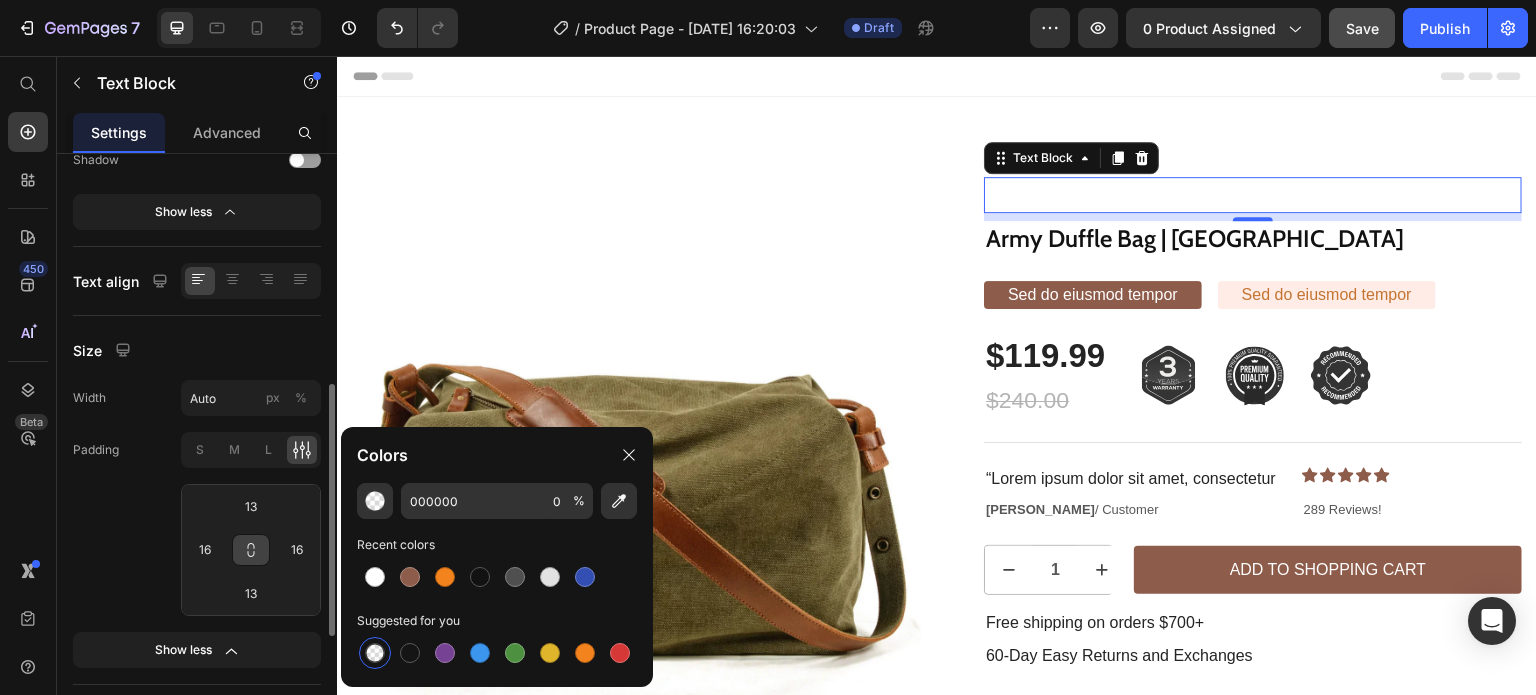 click 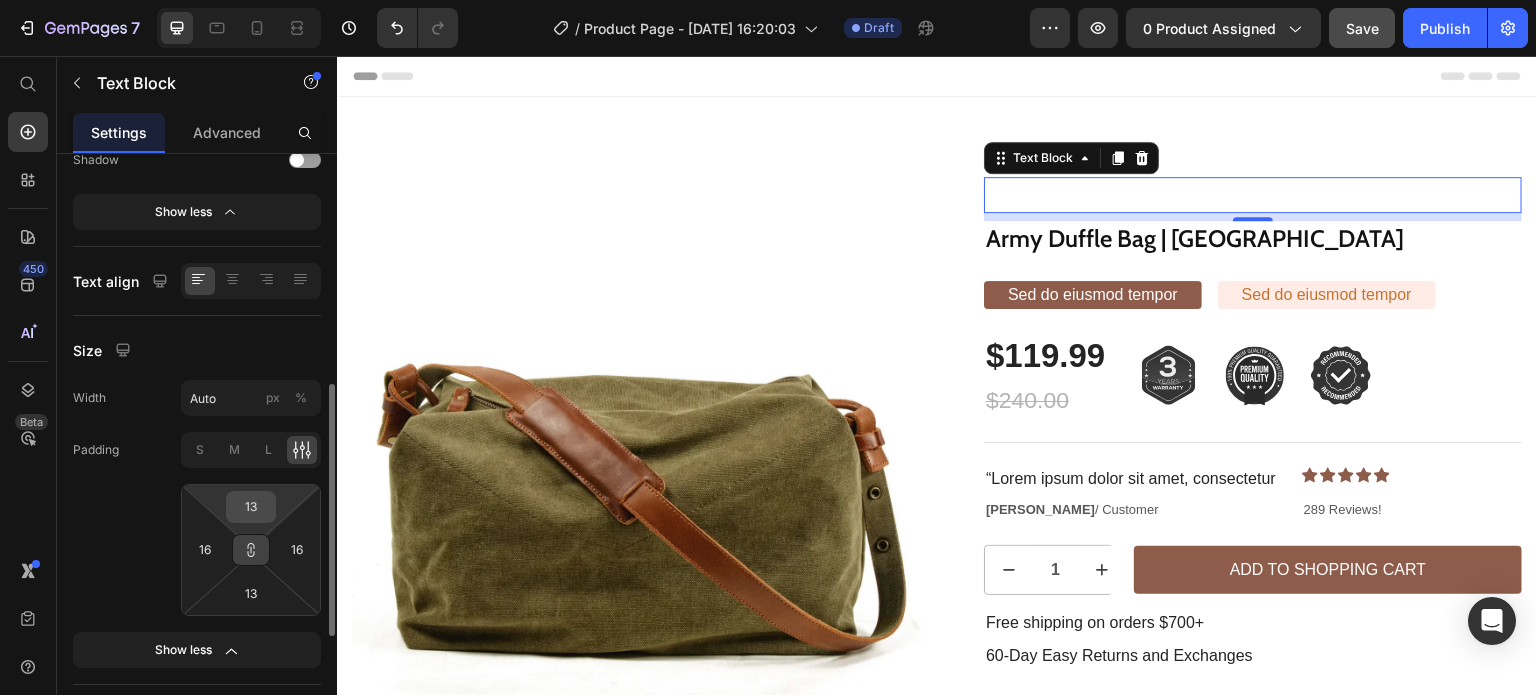 click on "13" at bounding box center [251, 507] 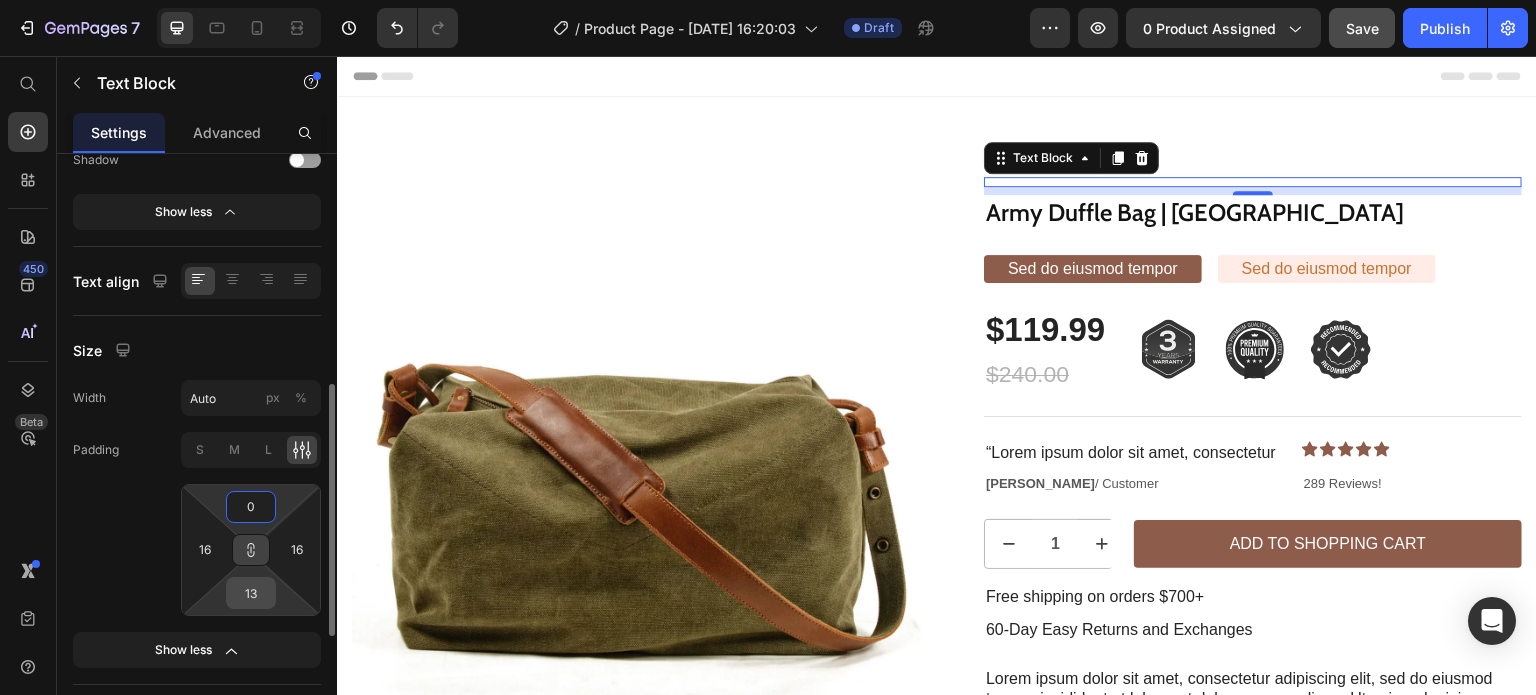 type on "0" 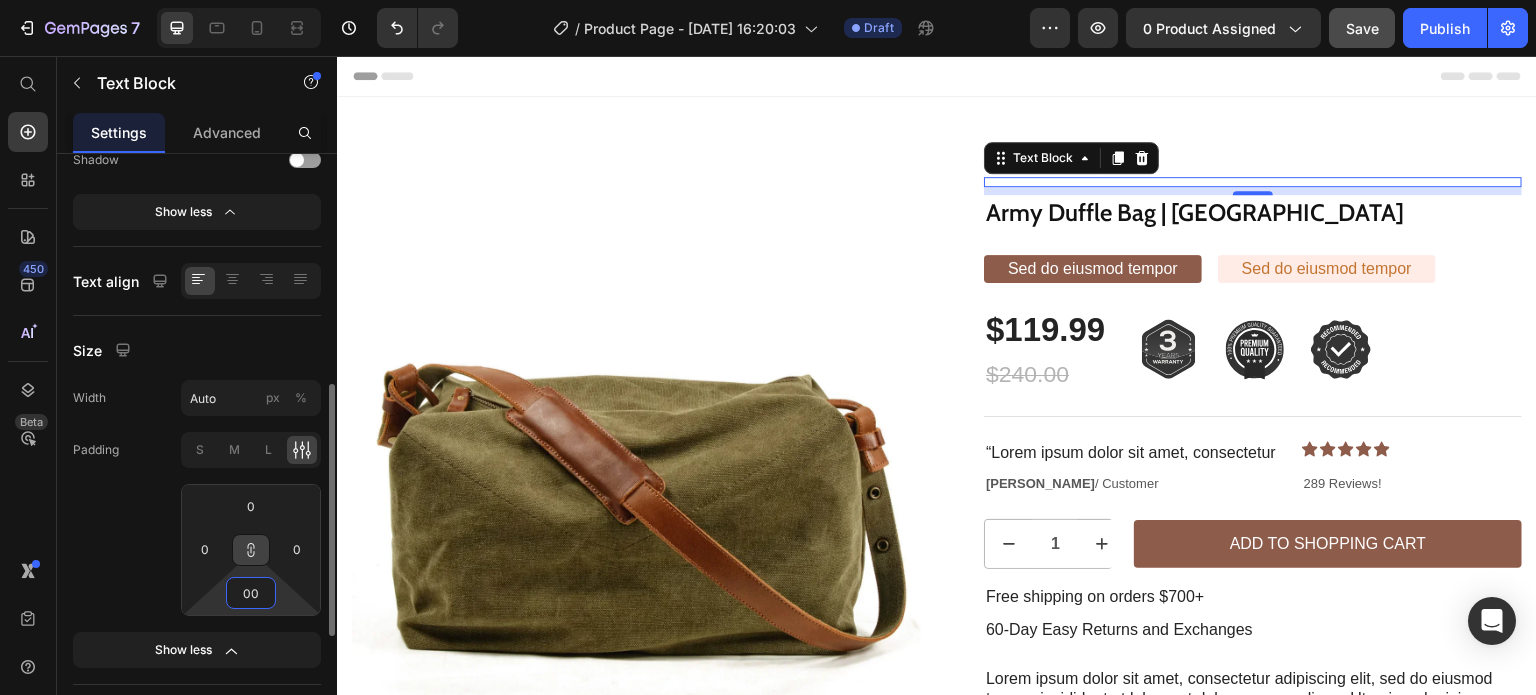 click on "Padding S M L 0 0 00 0" 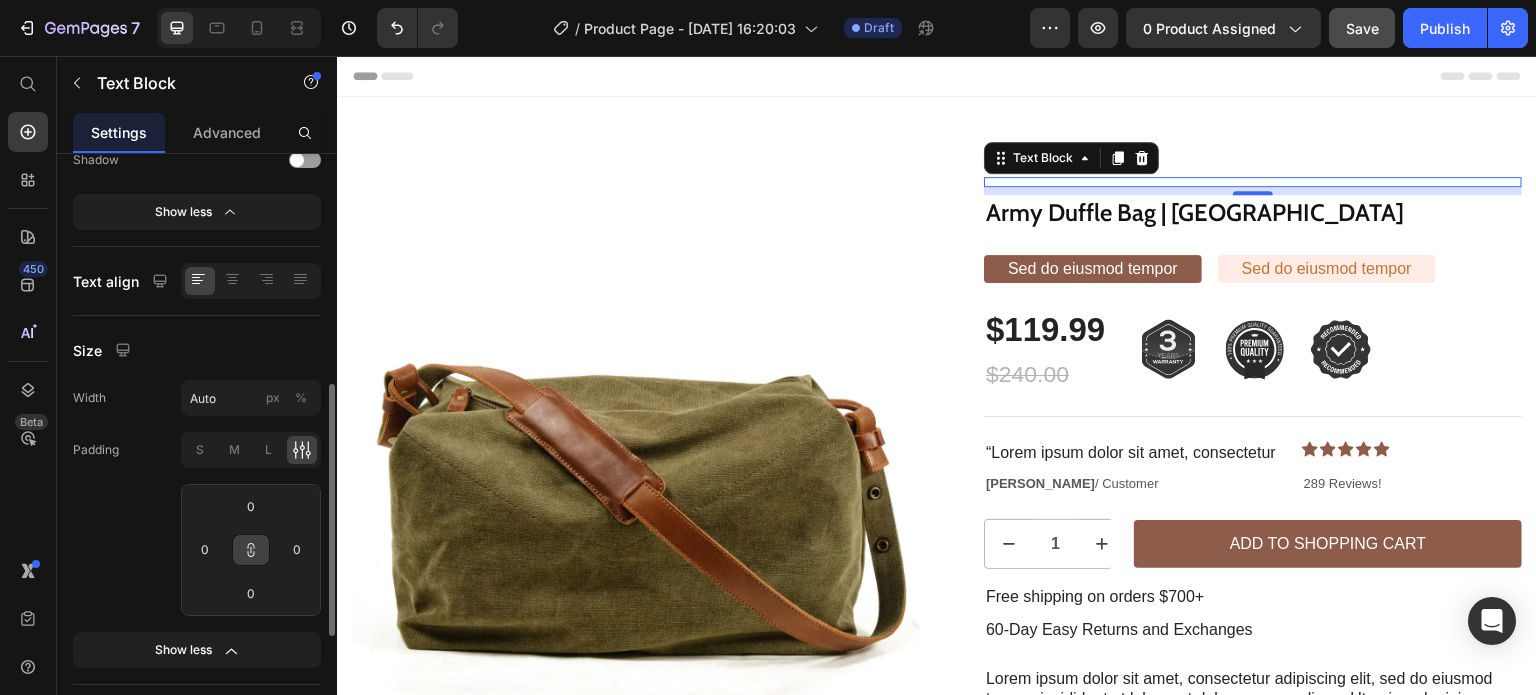 click on "Padding S M L 0 0 0 0" 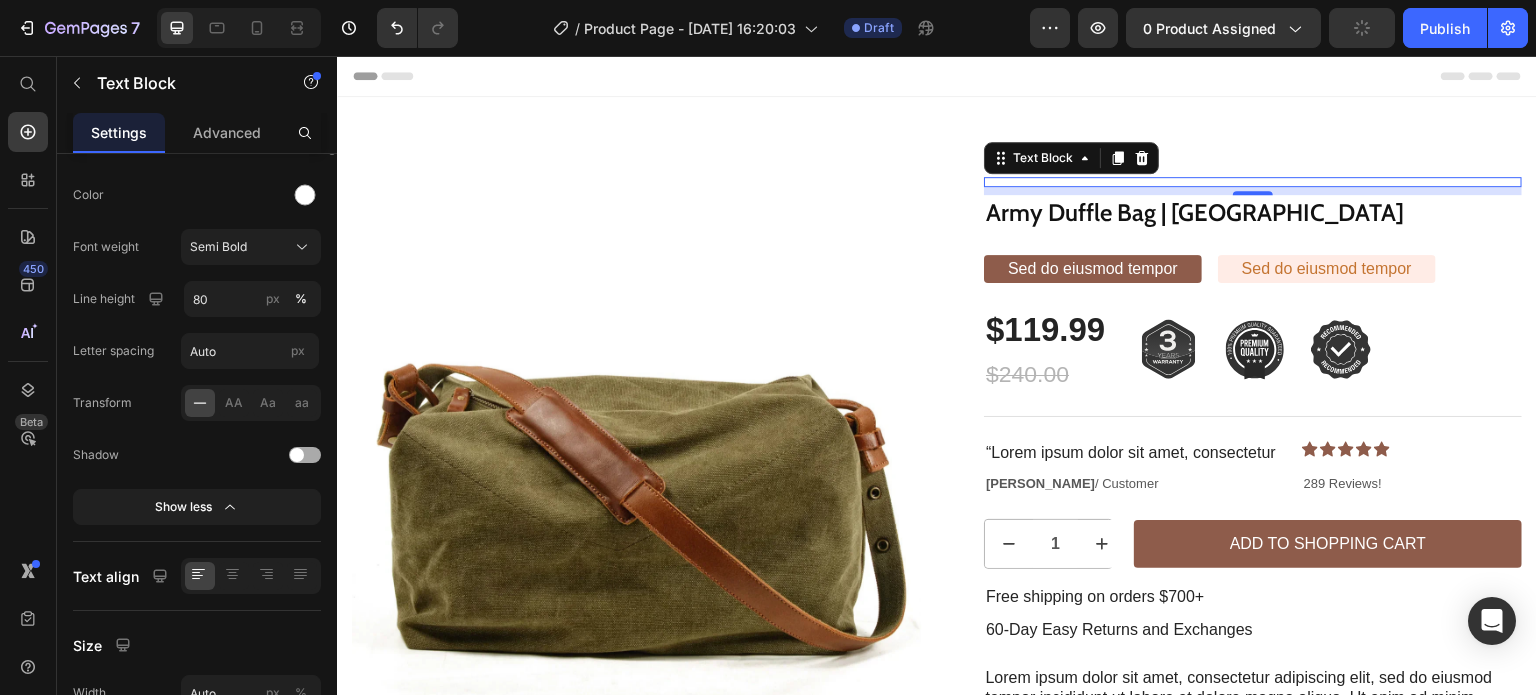 scroll, scrollTop: 0, scrollLeft: 0, axis: both 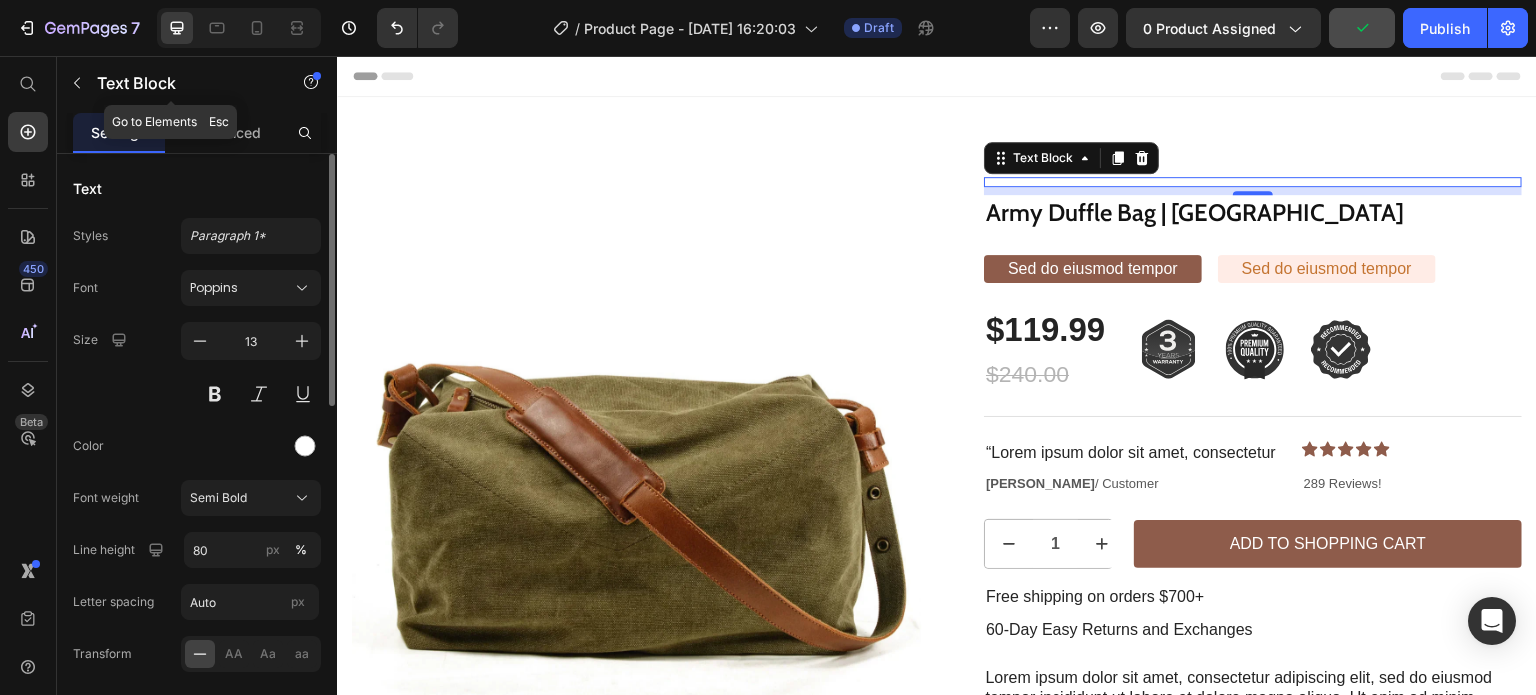 click 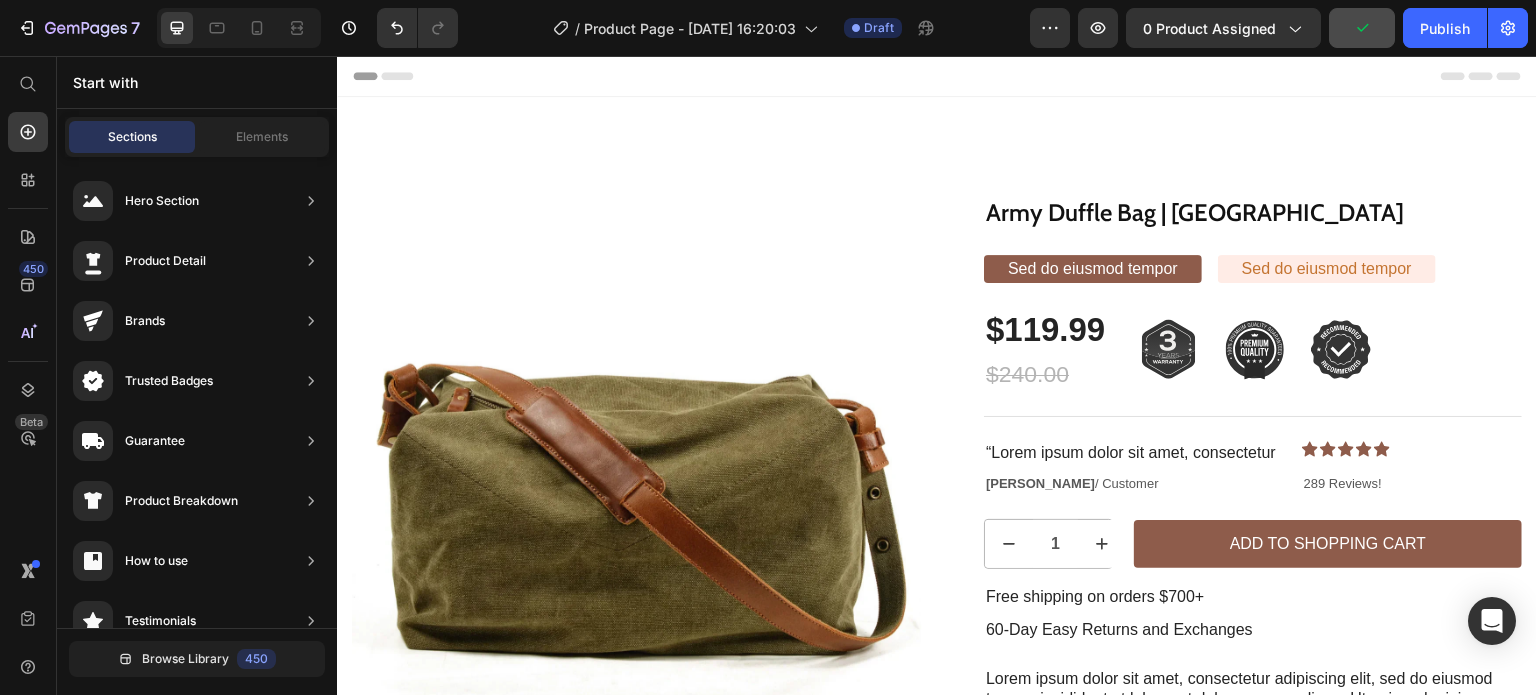 scroll, scrollTop: 207, scrollLeft: 0, axis: vertical 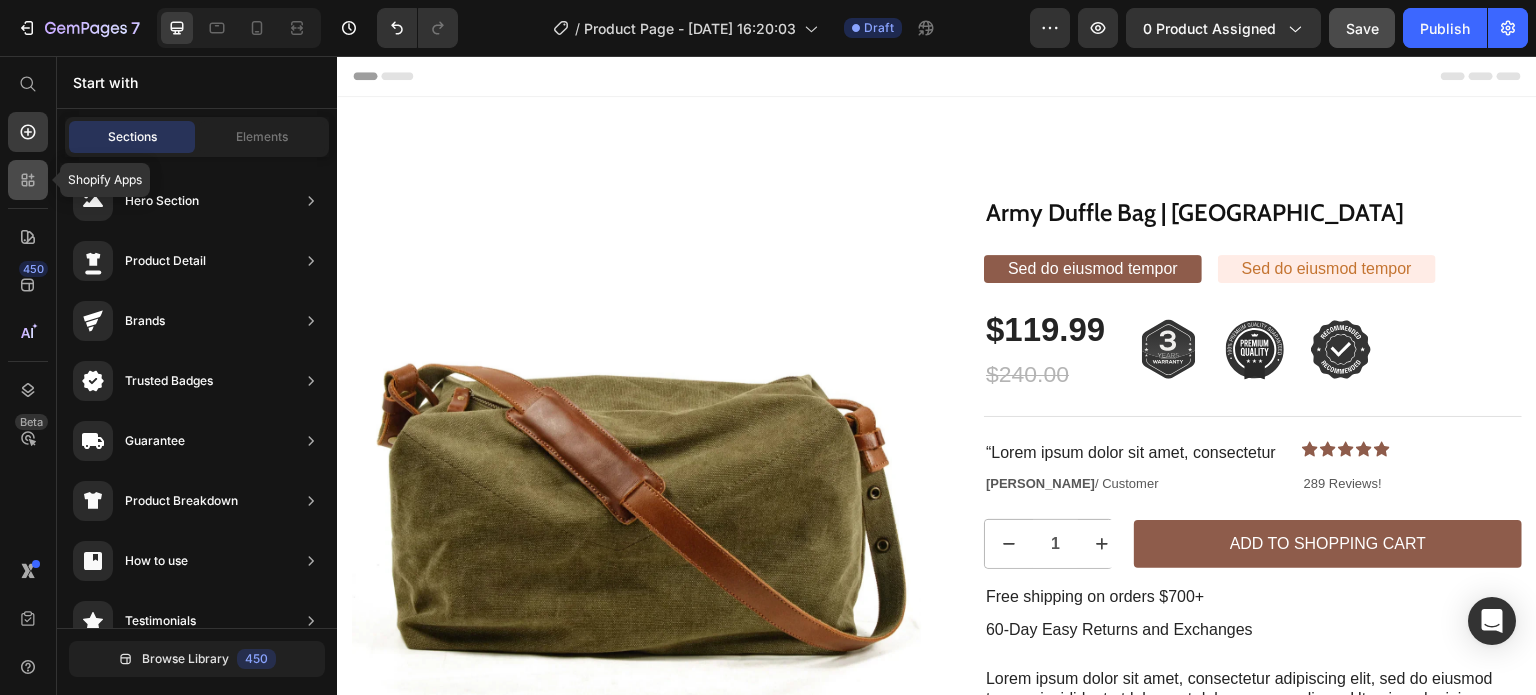 click 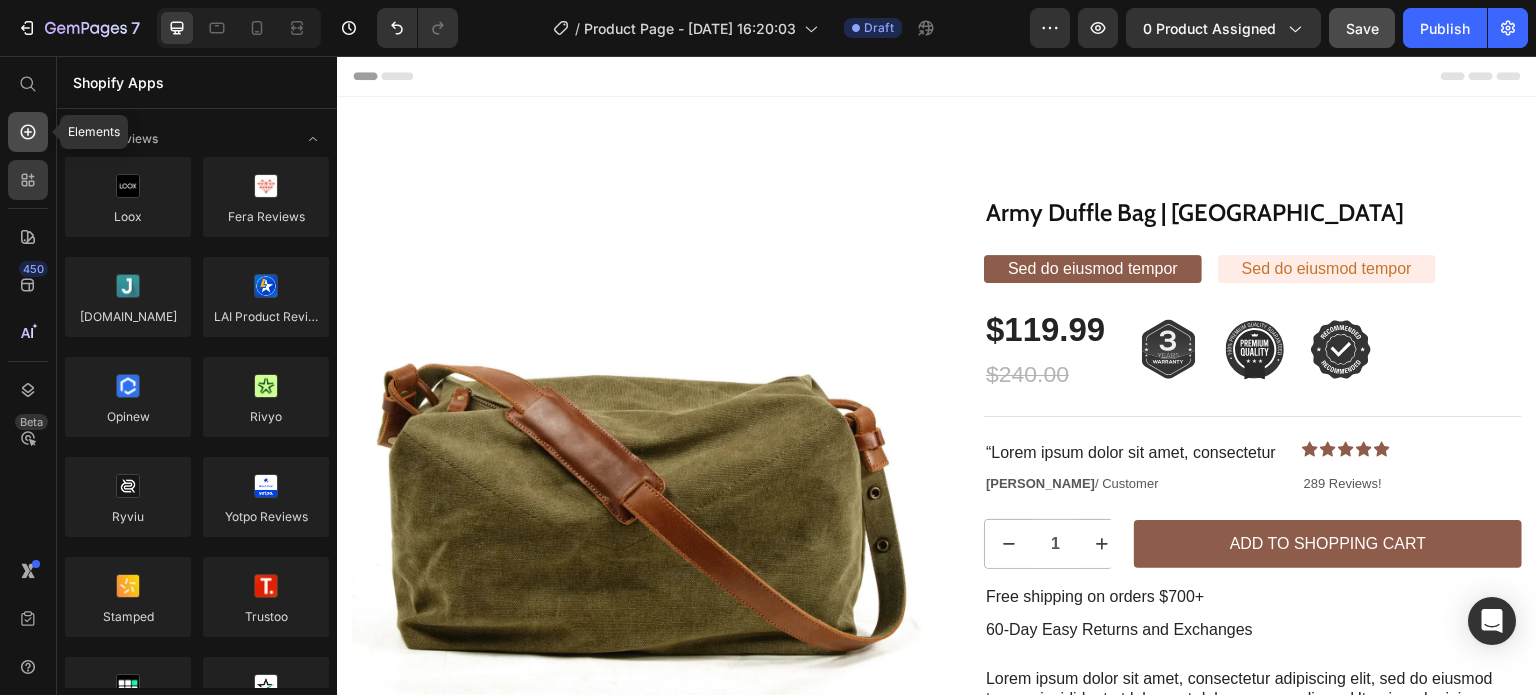 click 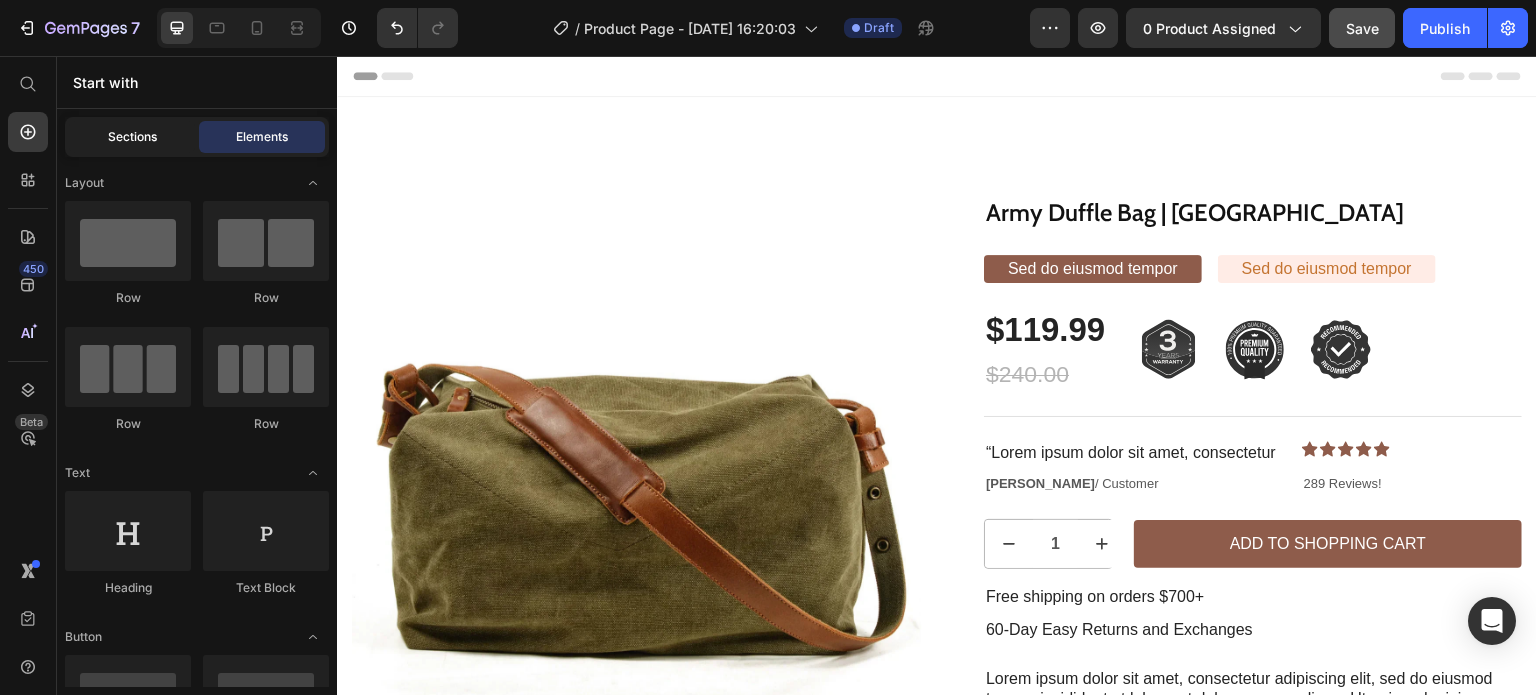 click on "Sections" 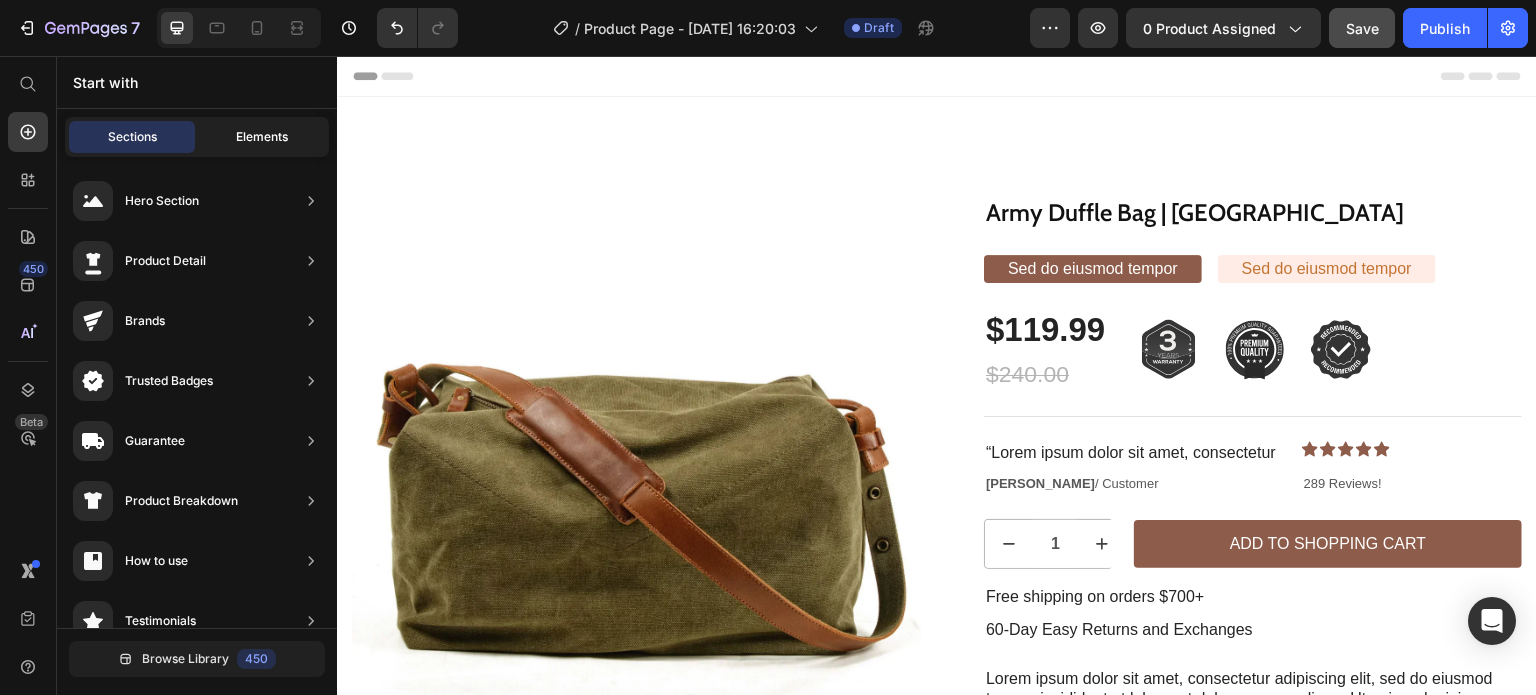 click on "Elements" 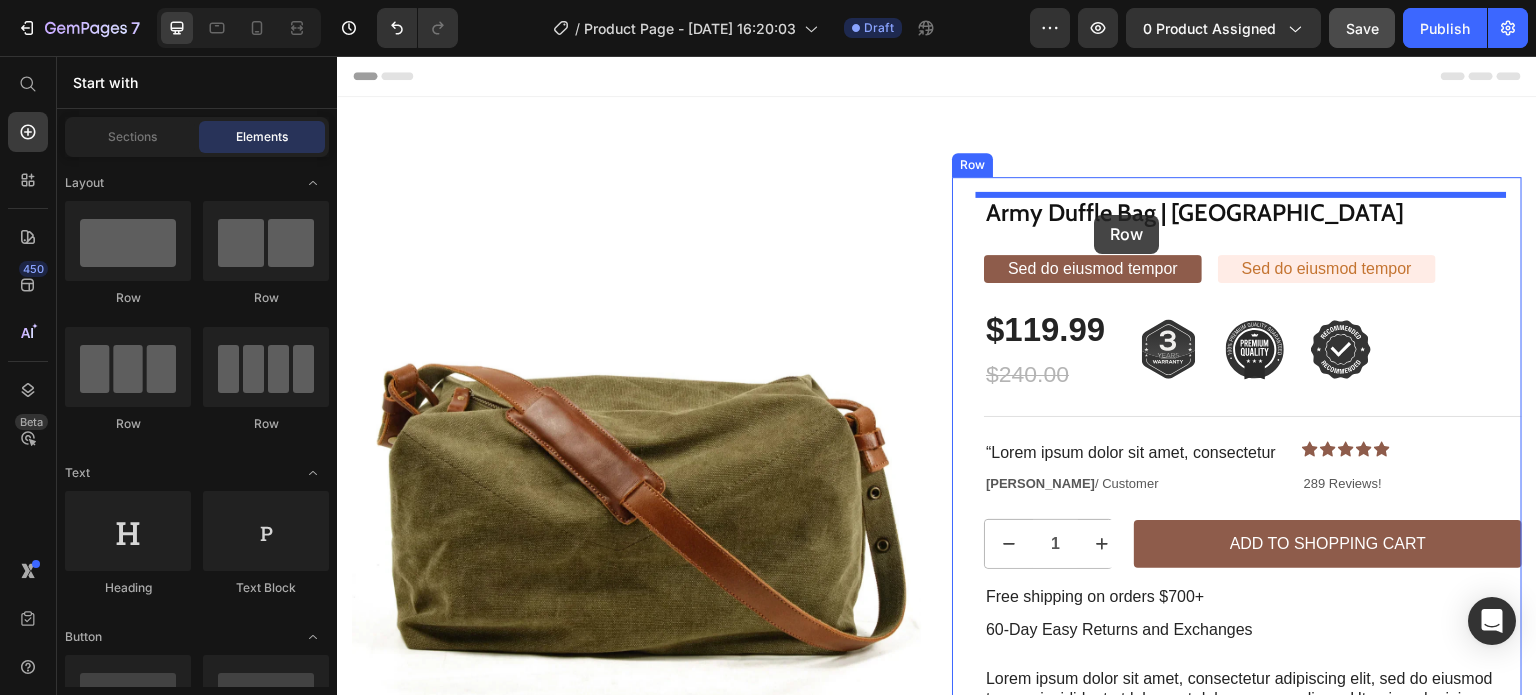 drag, startPoint x: 473, startPoint y: 308, endPoint x: 1095, endPoint y: 215, distance: 628.9141 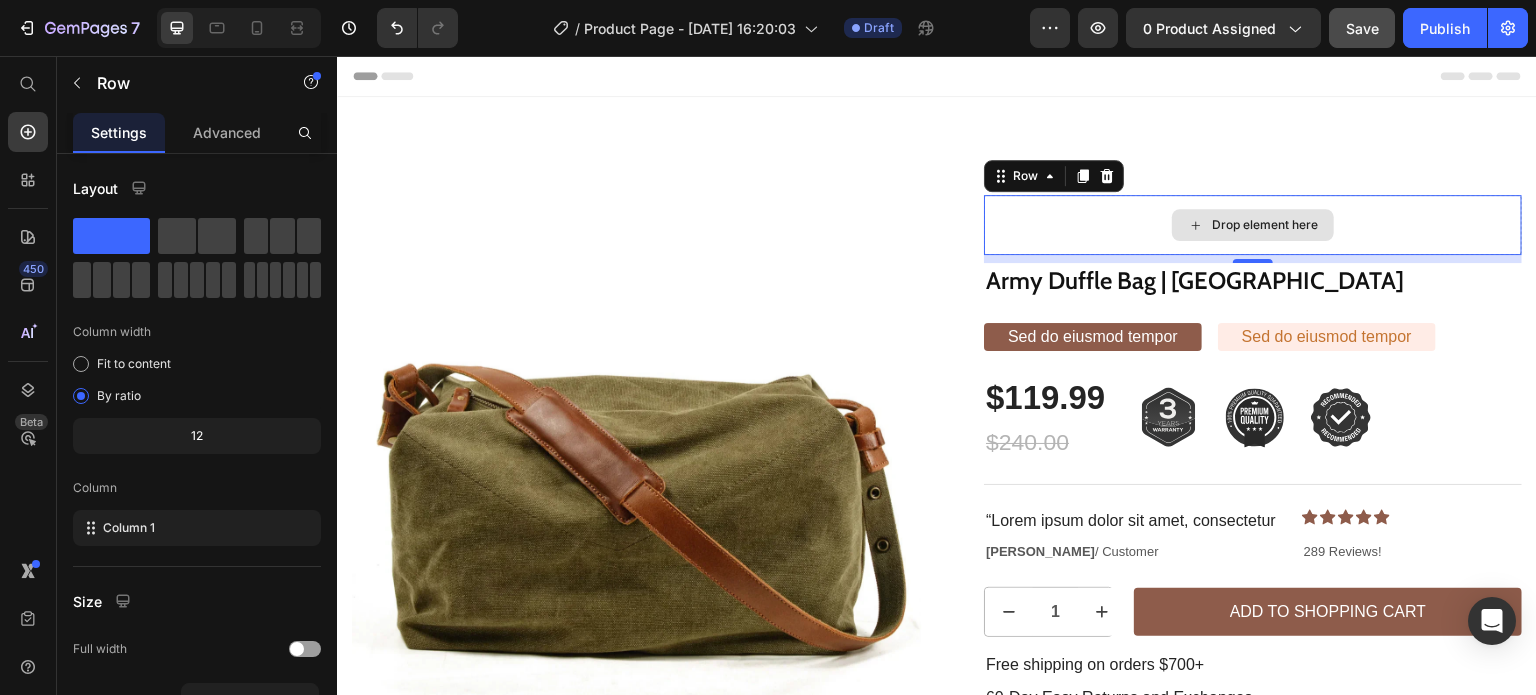 click on "Drop element here" at bounding box center [1253, 225] 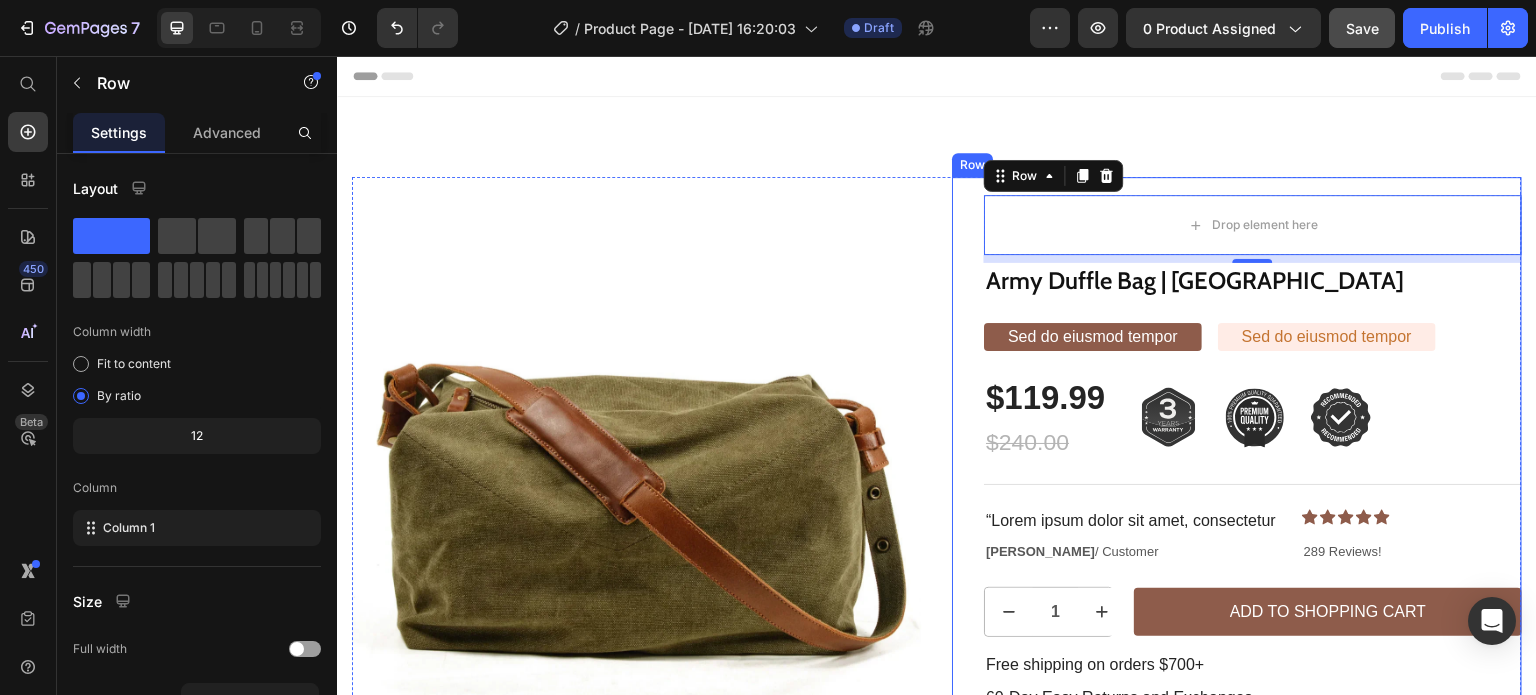 click on "Sale Text Block Product Images Row Handcrafted by [PERSON_NAME] Text Block
Drop element here Row   8 Army Duffle Bag | DENVER Product Title Sed do eiusmod tempor Text Block Sed do eiusmod tempor Text Block Row $119.99 Product Price $240.00 Product Price Image Image Image Row Row Icon Icon Icon Icon Icon Icon List 289 Reviews! Text Block Row                Title Line “Lorem ipsum dolor sit amet, consectetur Text Block [PERSON_NAME]  / Customer Text Block Icon Icon Icon Icon Icon Icon List 289 Reviews! Text Block Row 1 Product Quantity Add to Shopping Cart Add to Cart Row Free shipping on orders $700+ Text Block 60-Day Easy Returns and Exchanges Text Block Lorem ipsum dolor sit amet, consectetur adipiscing elit, sed do eiusmod tempor incididunt ut labore et dolore magna aliqua. Ut enim ad minim veniam, quis nostrud  Text Block
Lorem ipsum dolor sit amet, consectetur adipiscing elit
Lorem ipsum dolor sit amet, consectetur adipiscing elit
Item List Row Product" at bounding box center [937, 569] 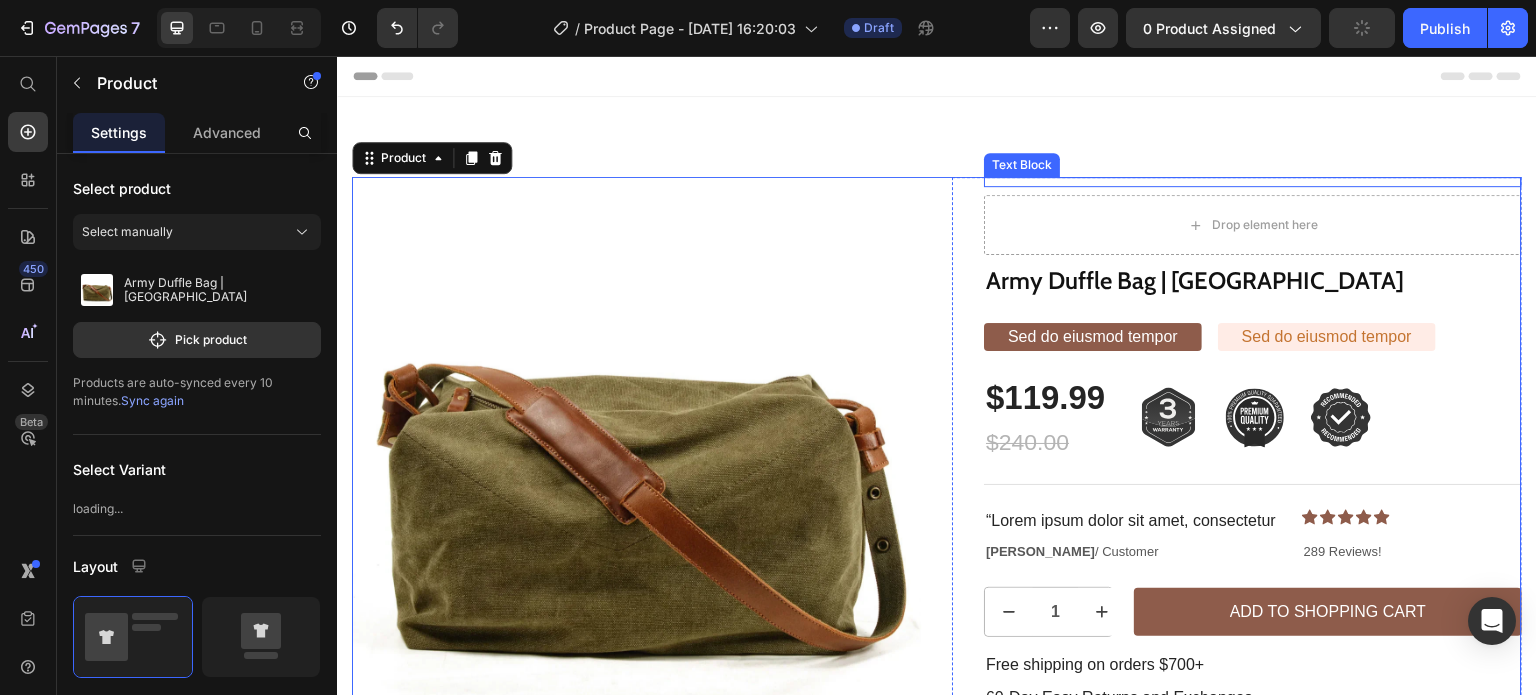 click on "Handcrafted by [PERSON_NAME]" at bounding box center [1100, 182] 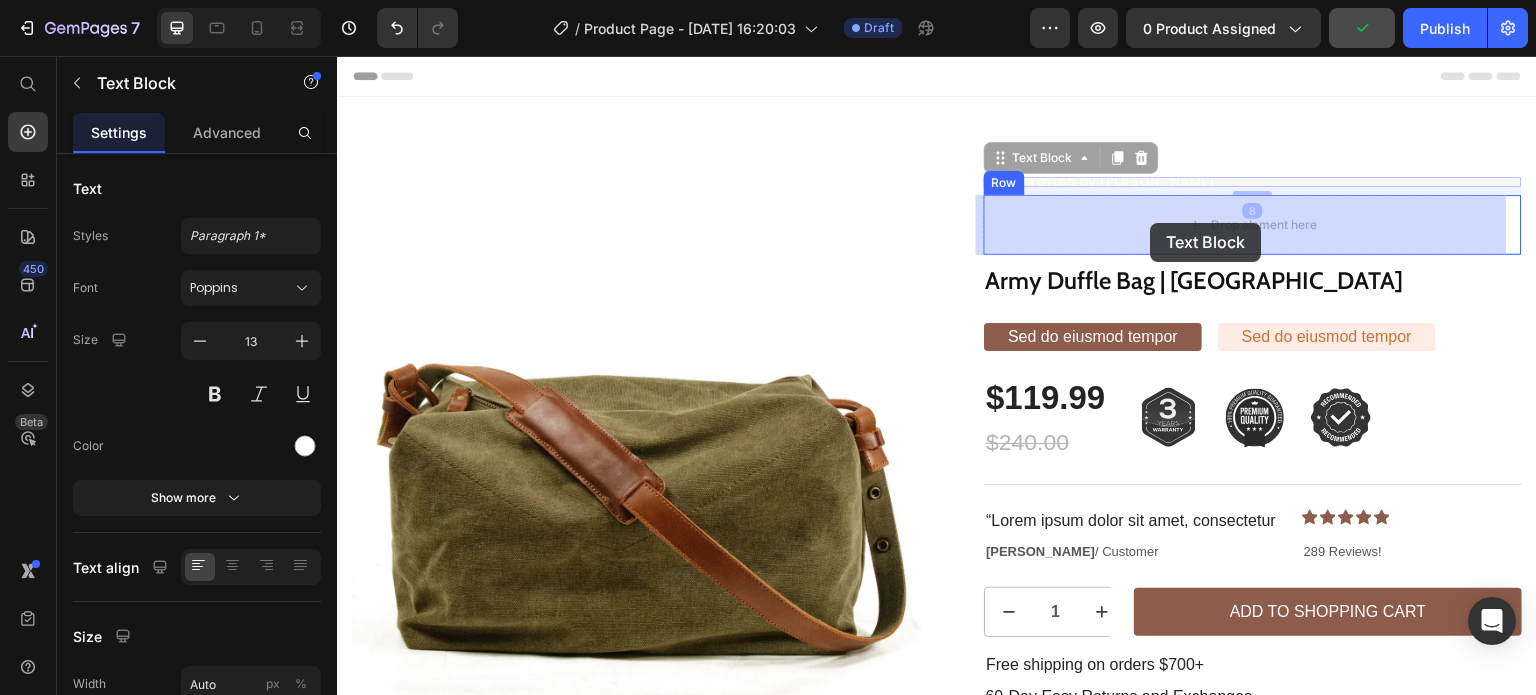 drag, startPoint x: 994, startPoint y: 156, endPoint x: 1151, endPoint y: 223, distance: 170.69856 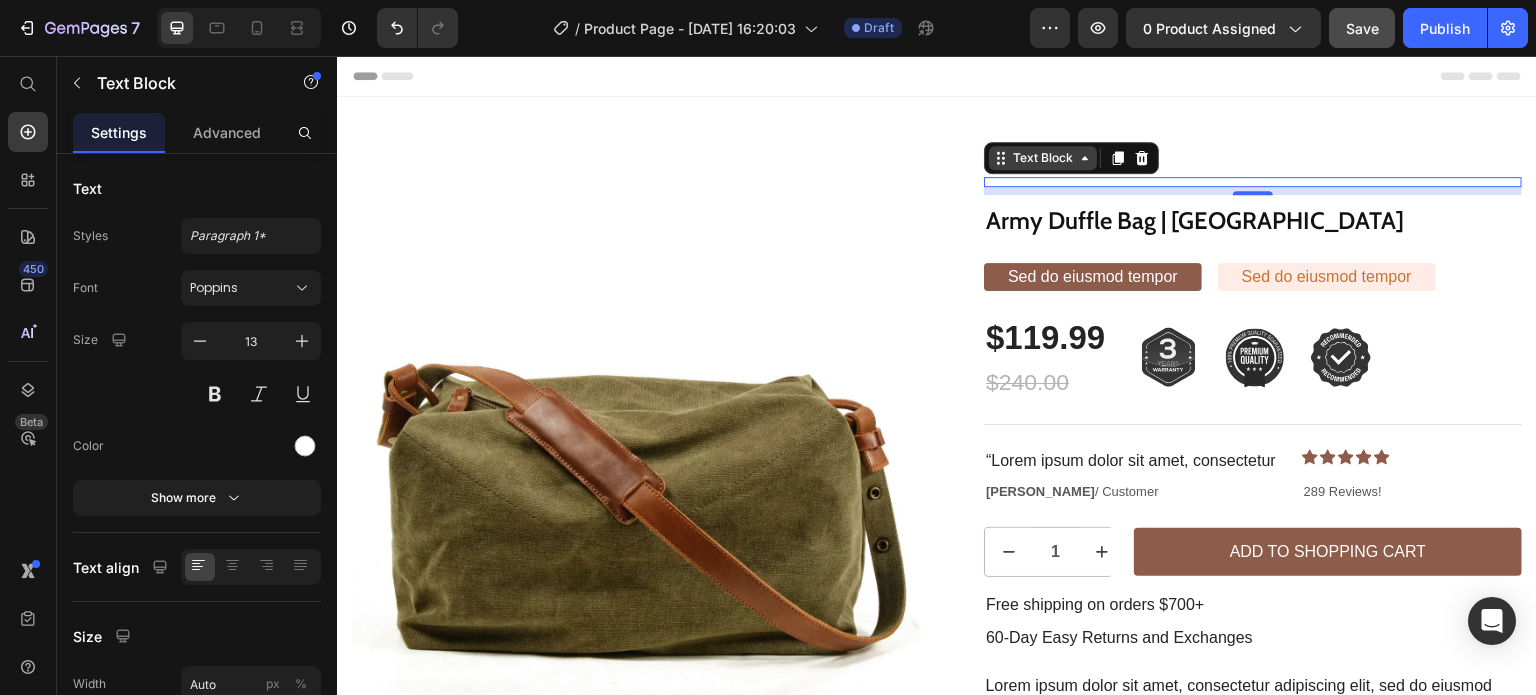 click 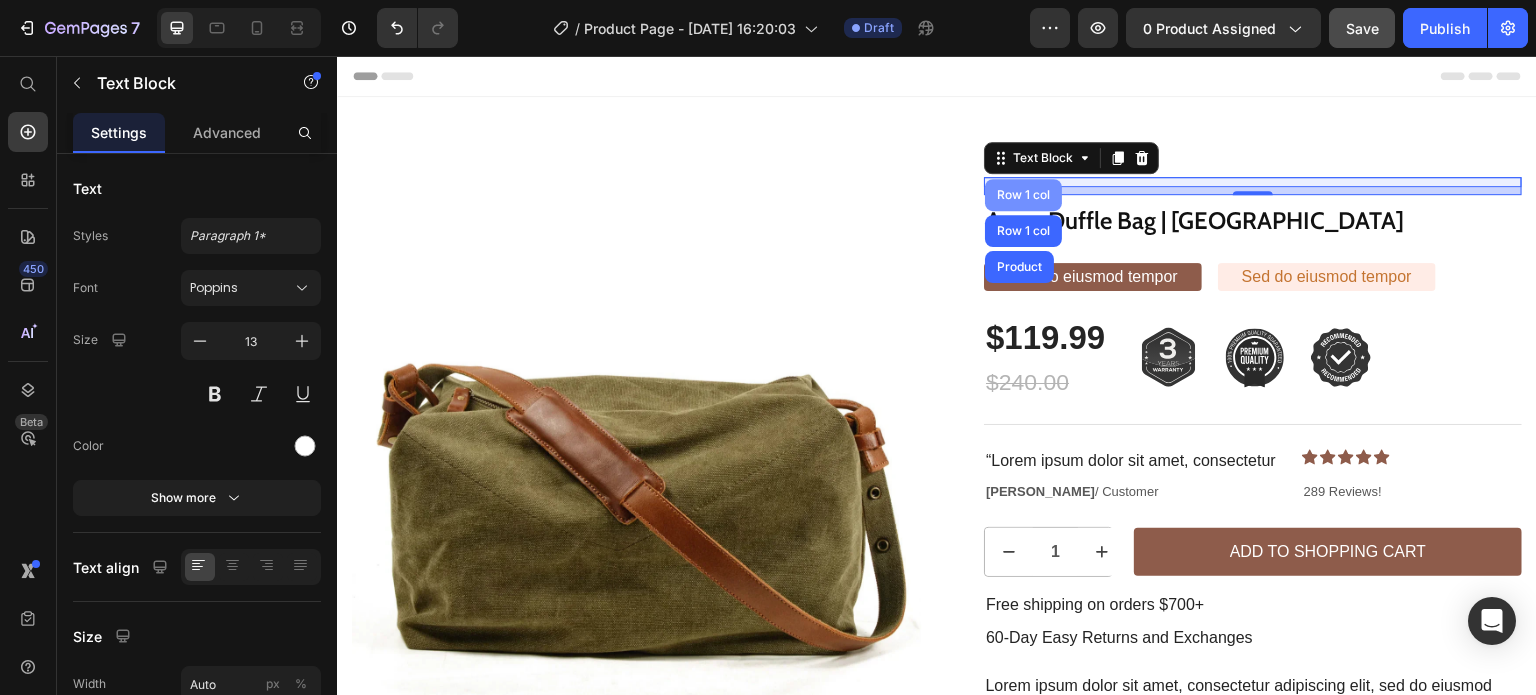 click on "Row 1 col" at bounding box center [1023, 195] 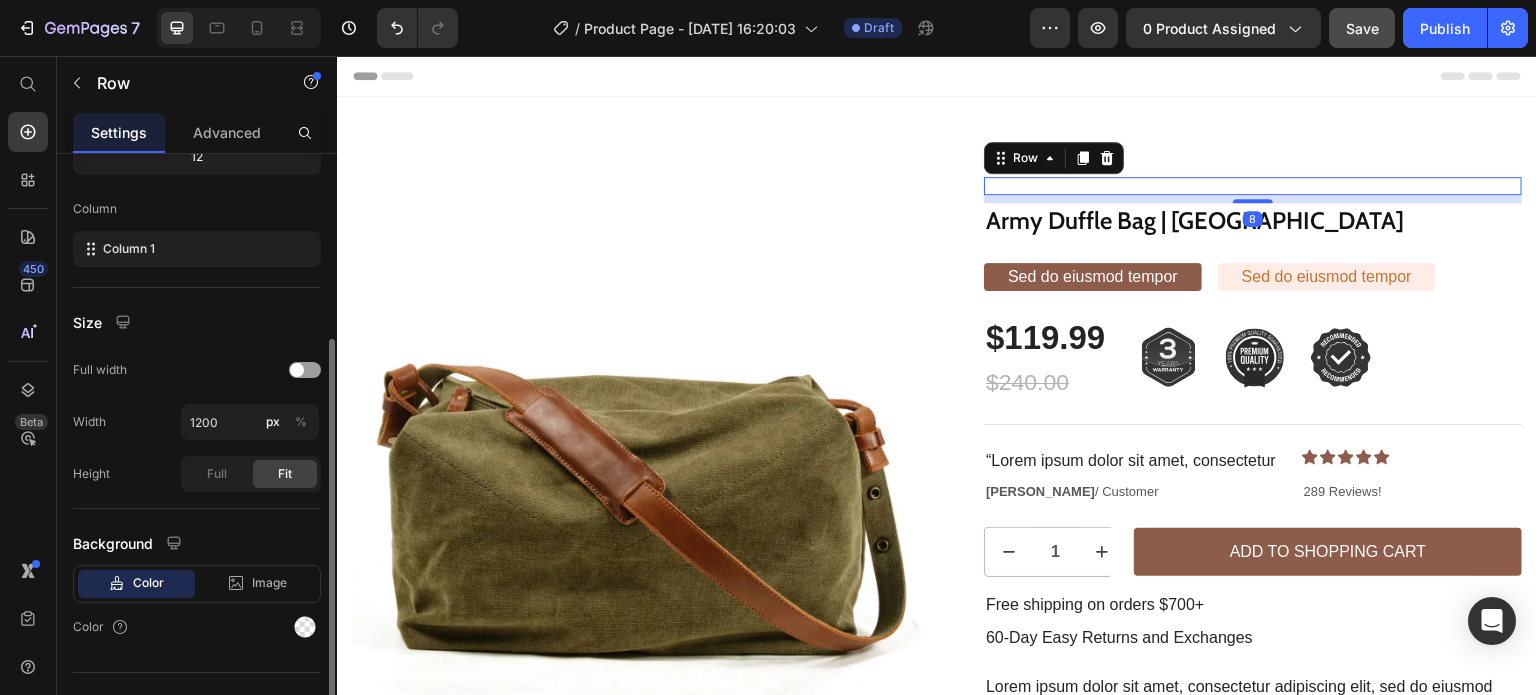 scroll, scrollTop: 280, scrollLeft: 0, axis: vertical 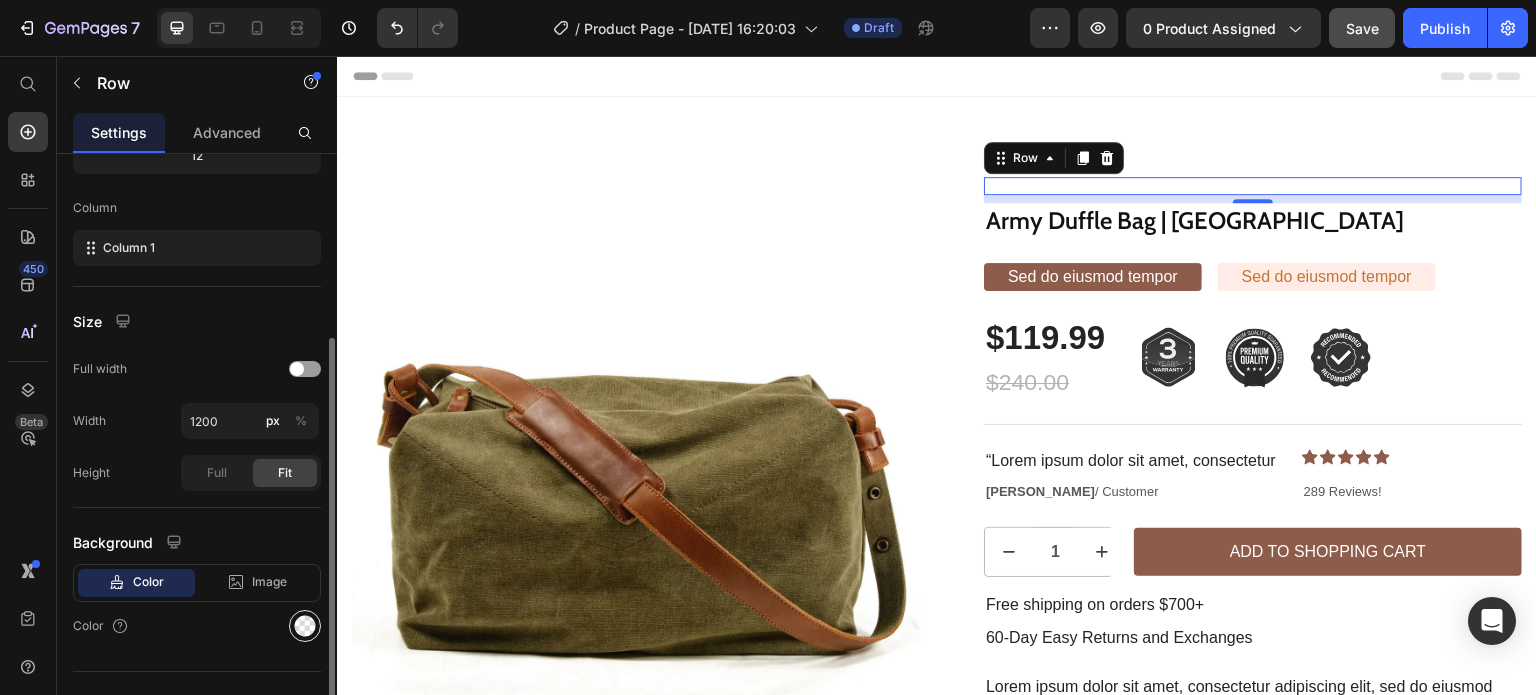 click 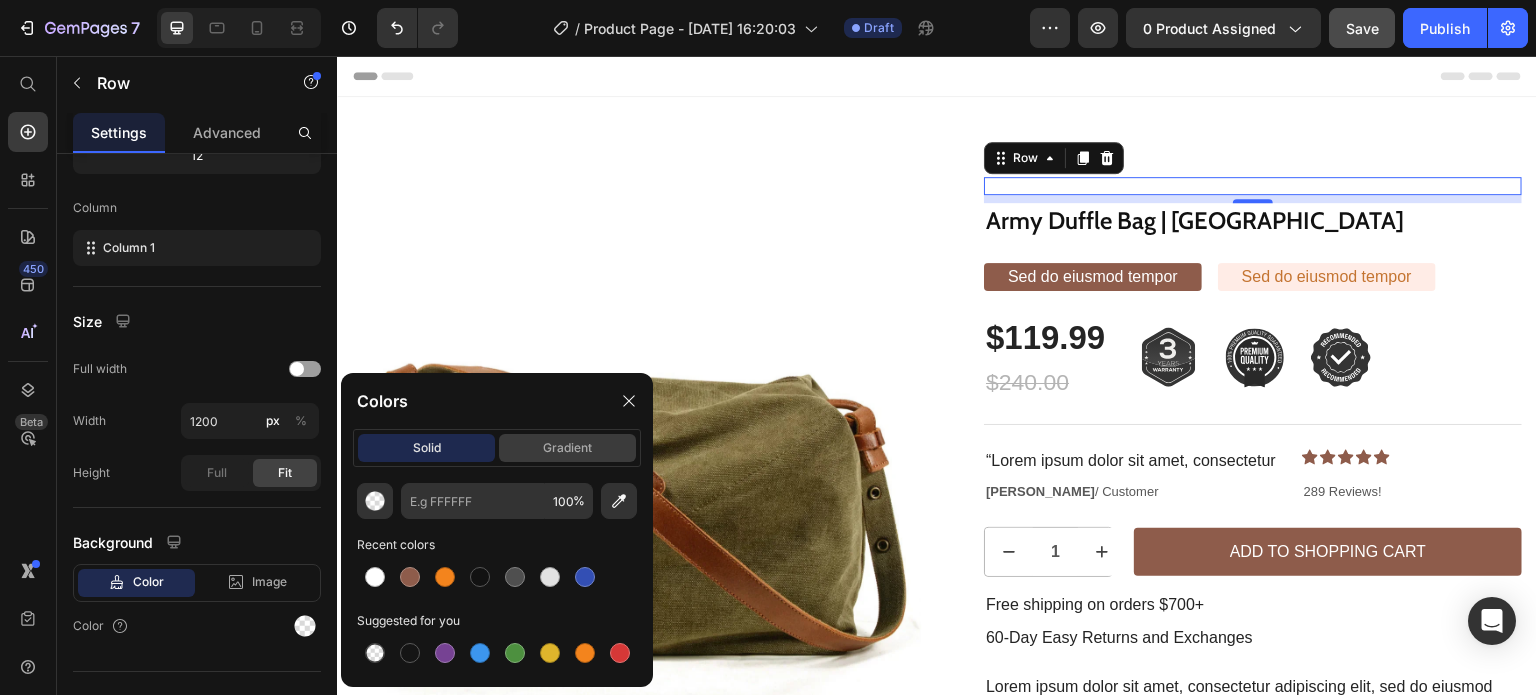 click on "gradient" 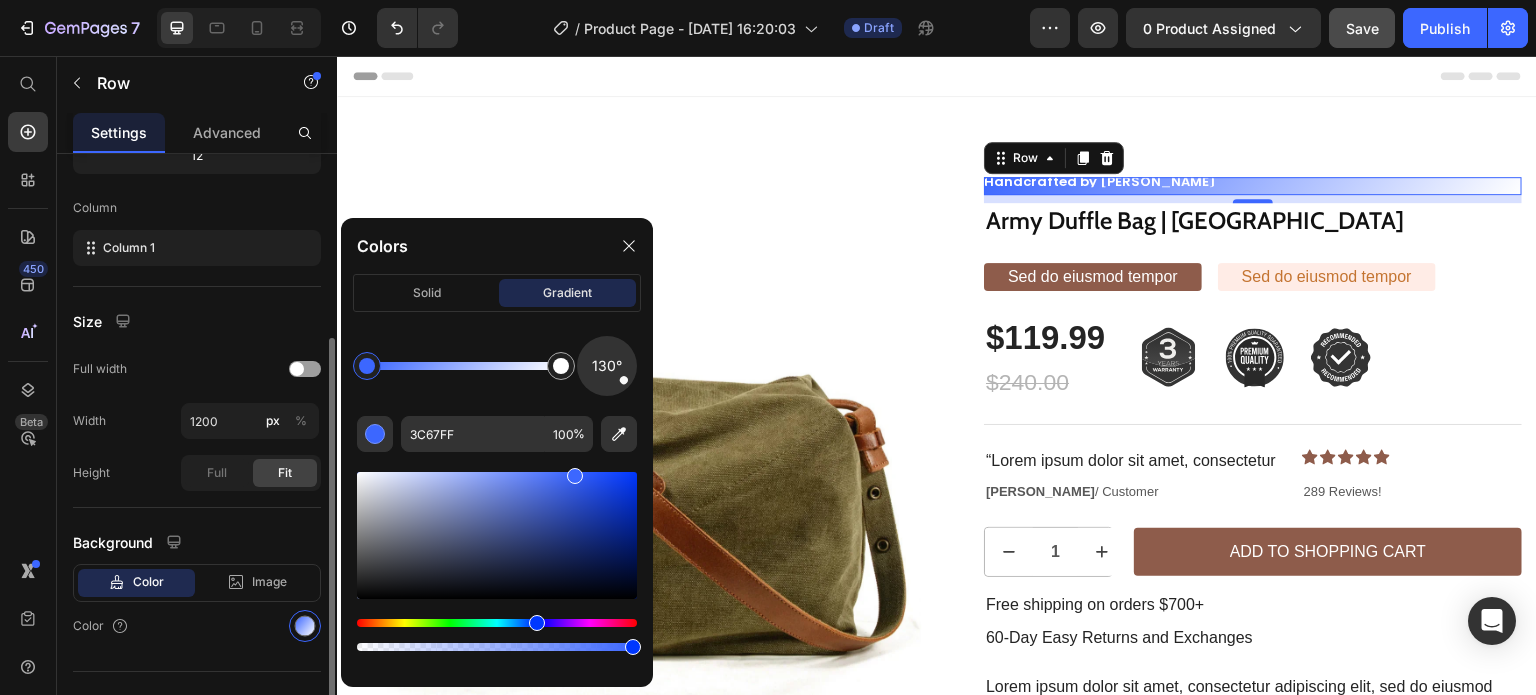 click on "Size" at bounding box center (197, 321) 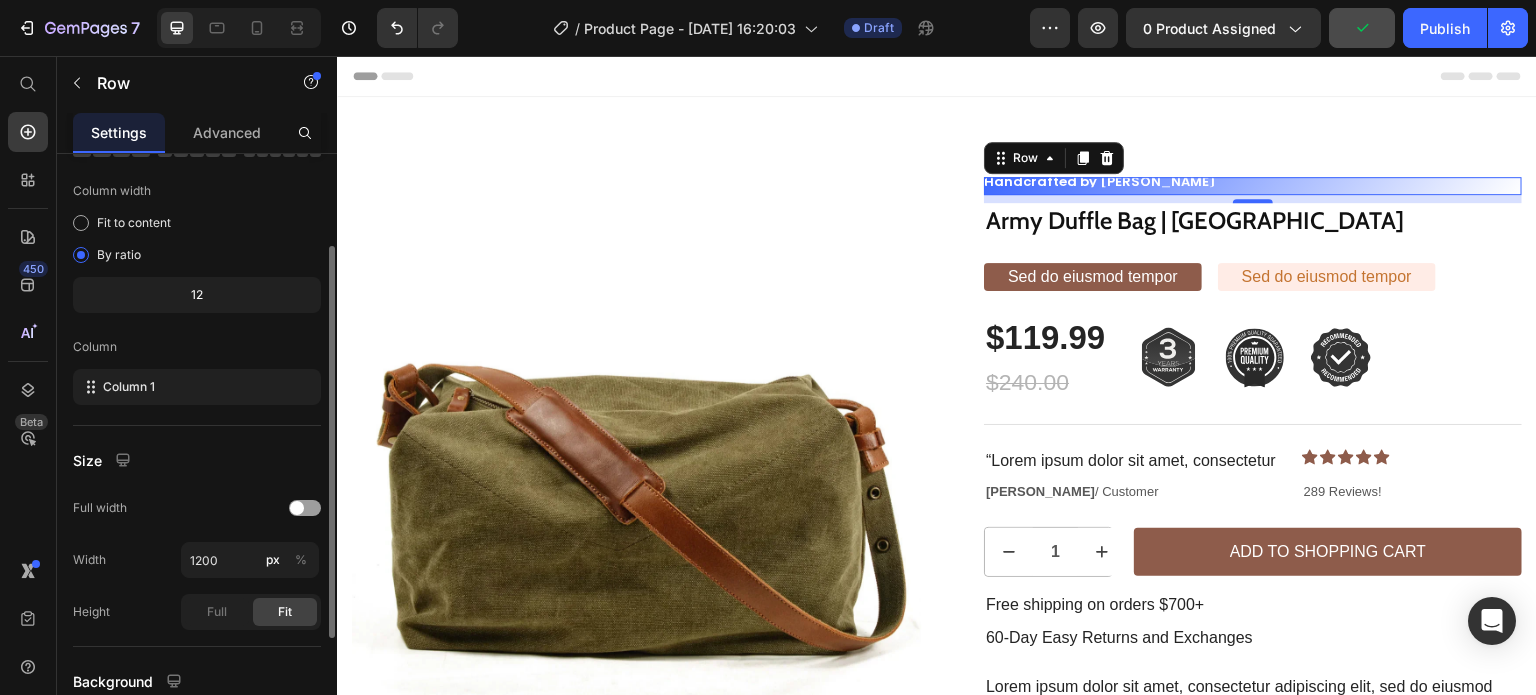 scroll, scrollTop: 0, scrollLeft: 0, axis: both 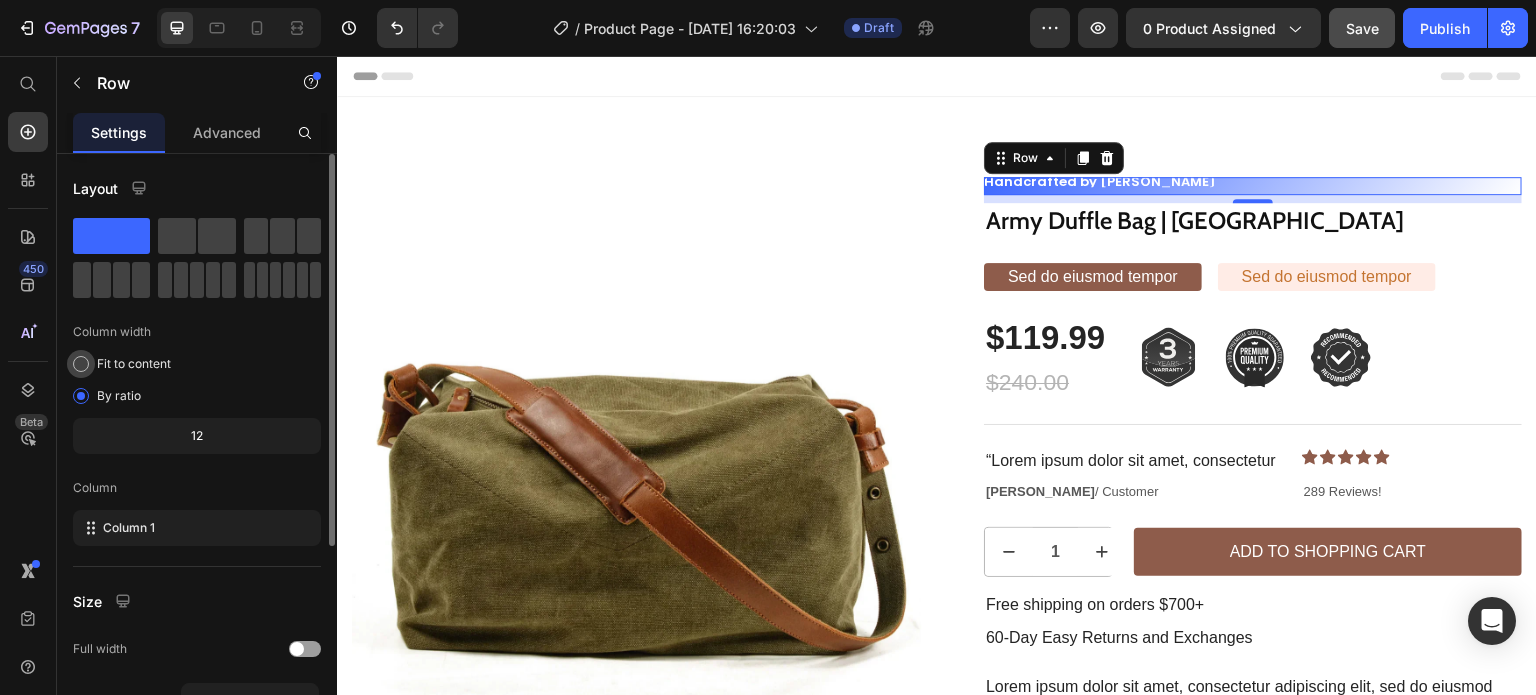 click on "Fit to content" at bounding box center (134, 364) 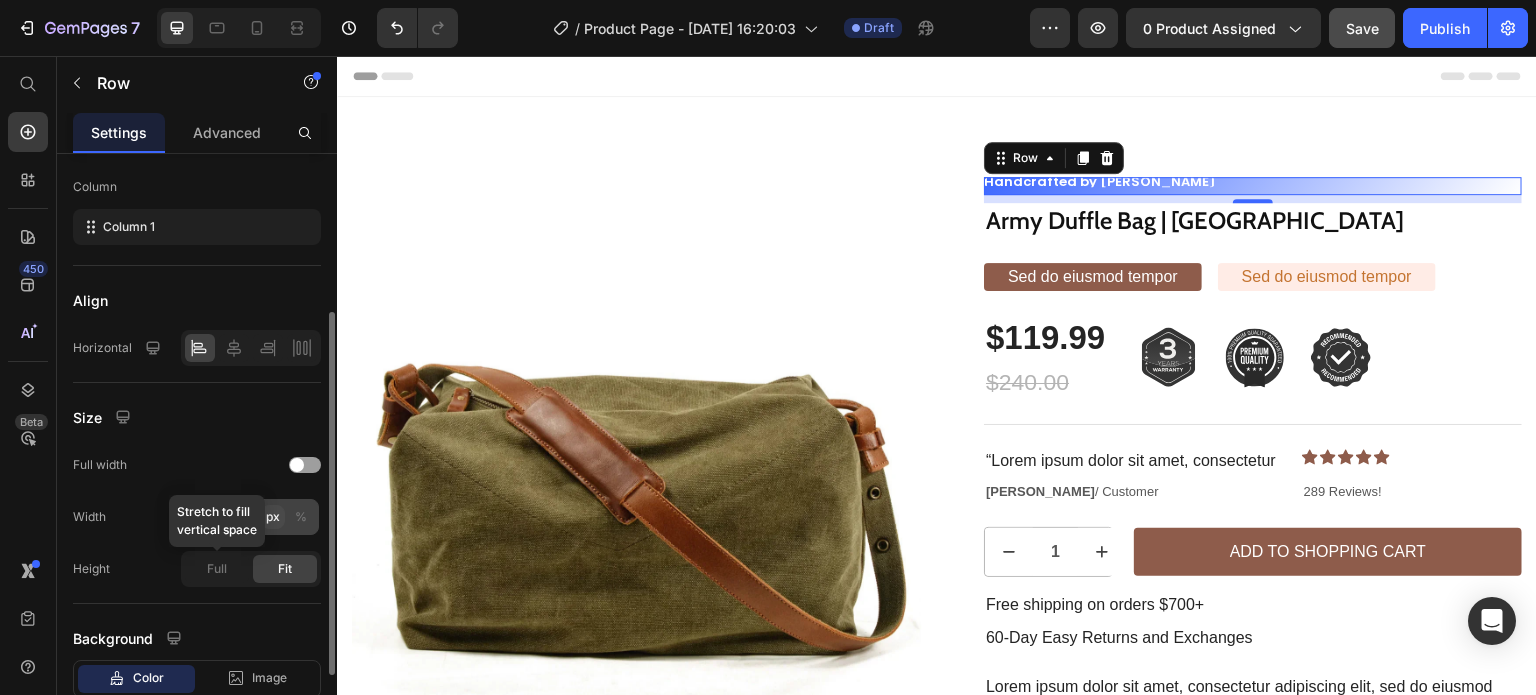 scroll, scrollTop: 258, scrollLeft: 0, axis: vertical 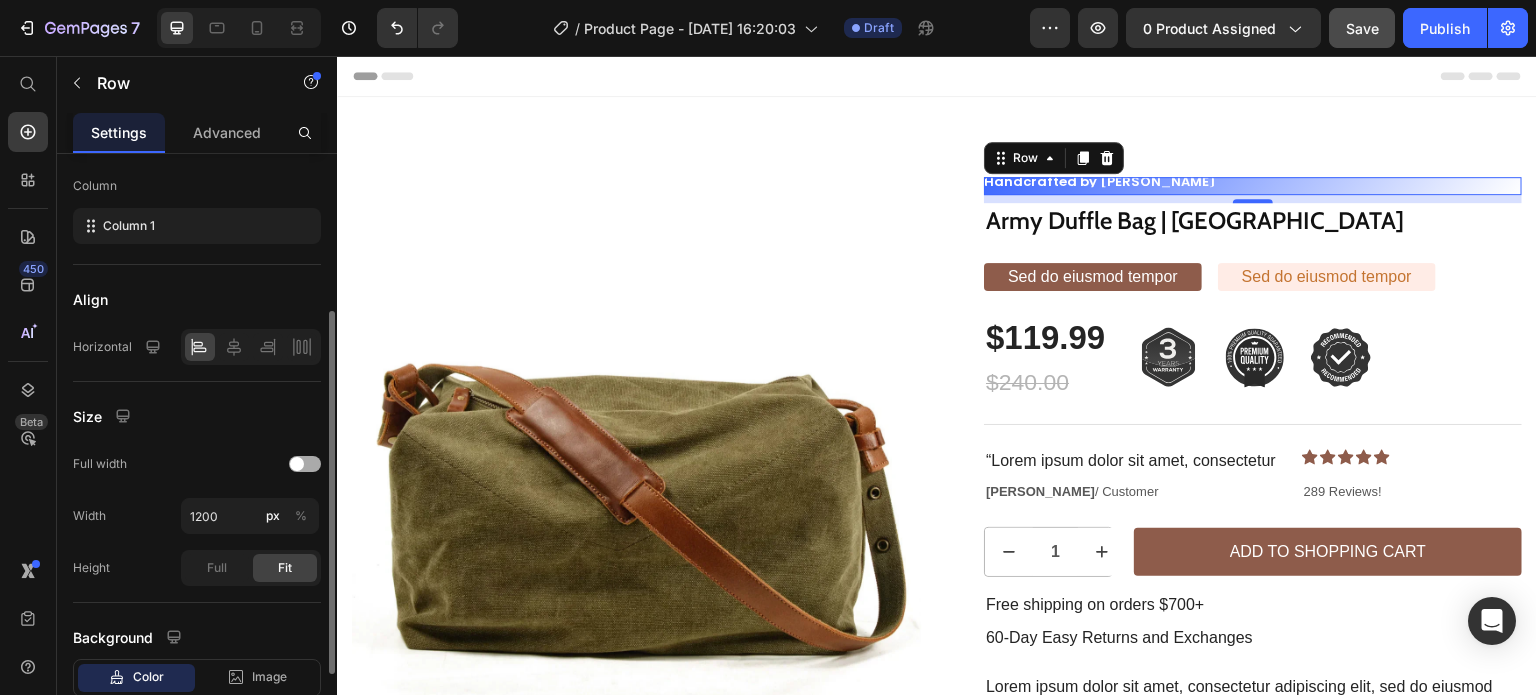 click on "Full width" 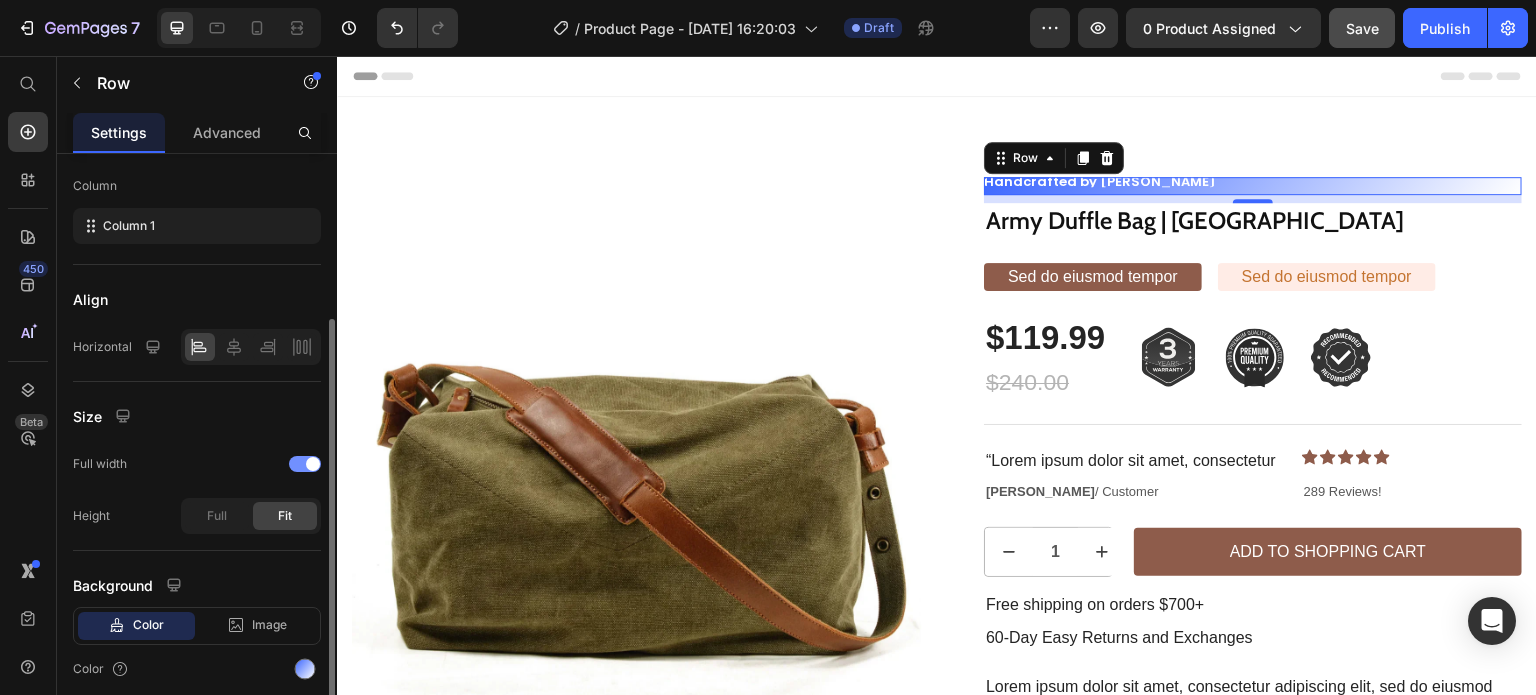 click at bounding box center [305, 464] 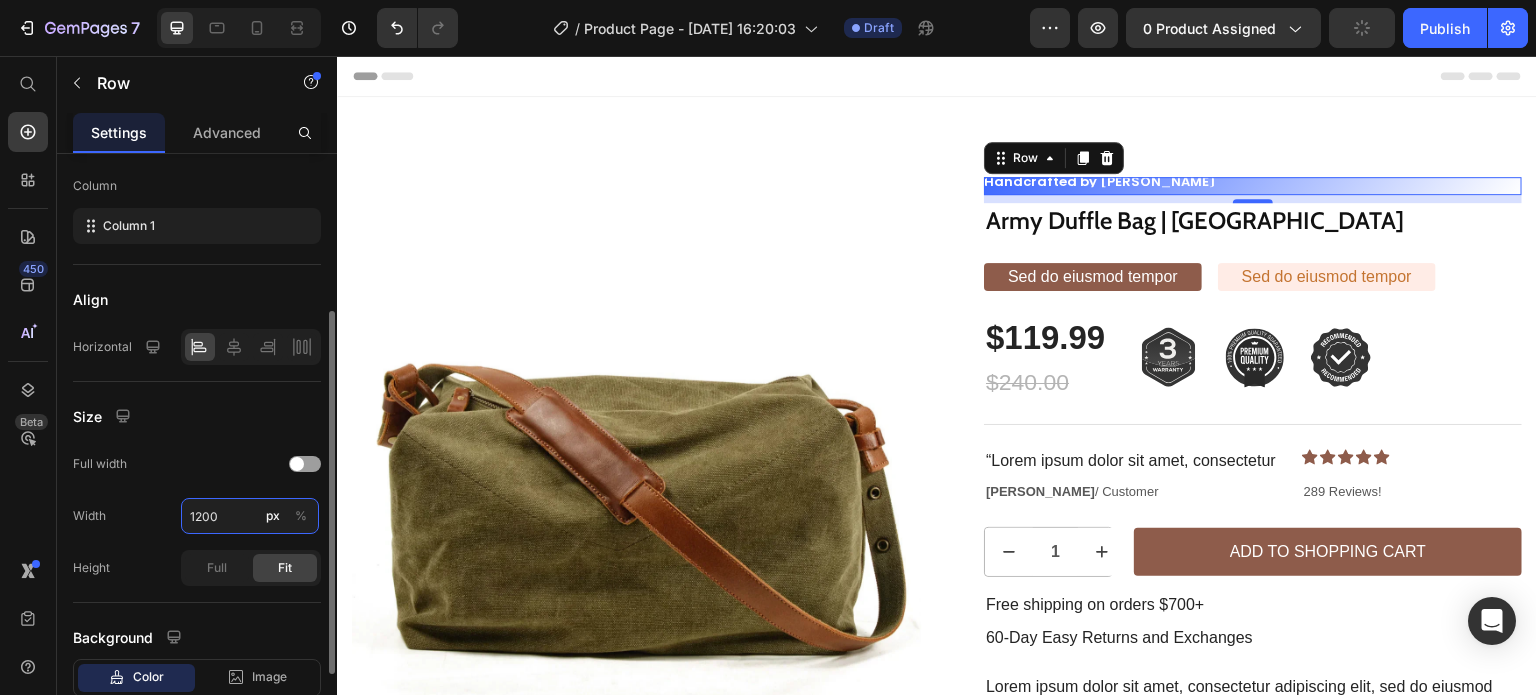 click on "1200" at bounding box center [250, 516] 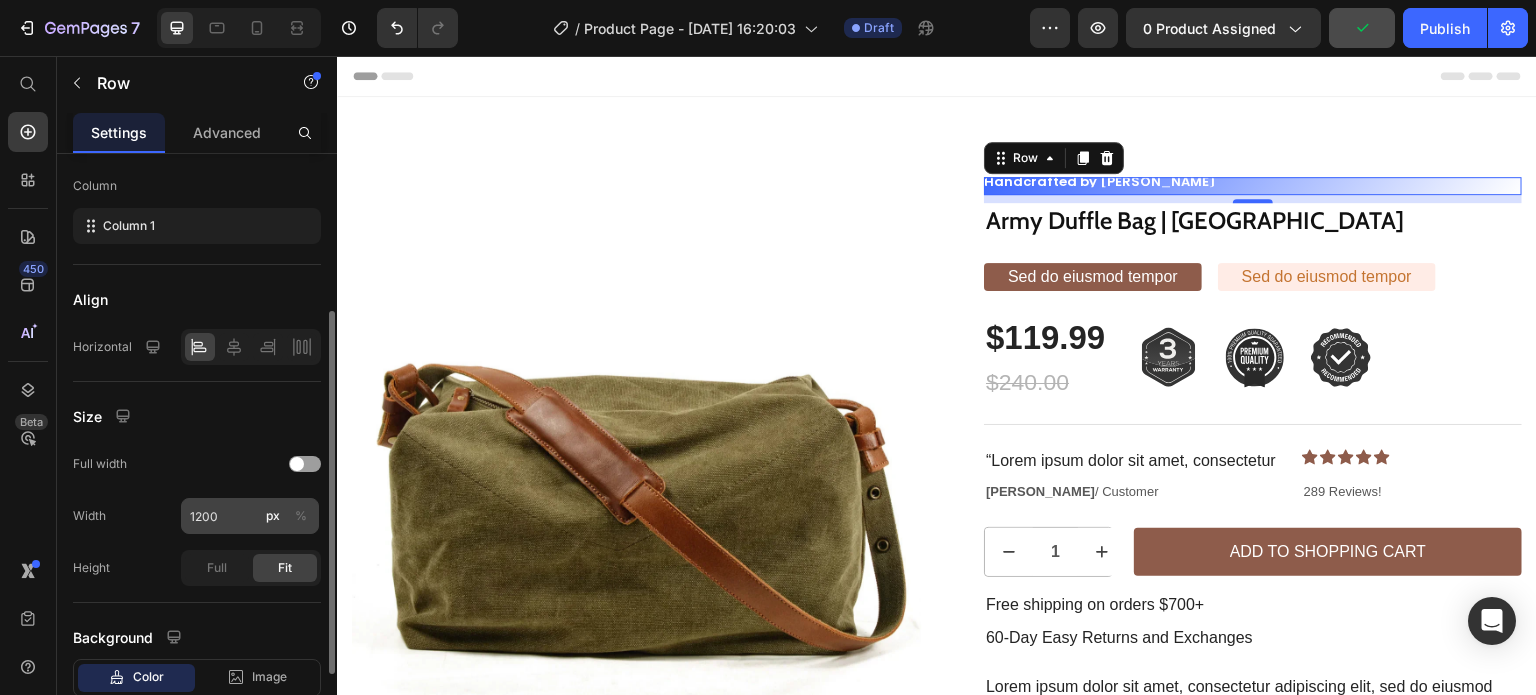 click on "%" at bounding box center (301, 516) 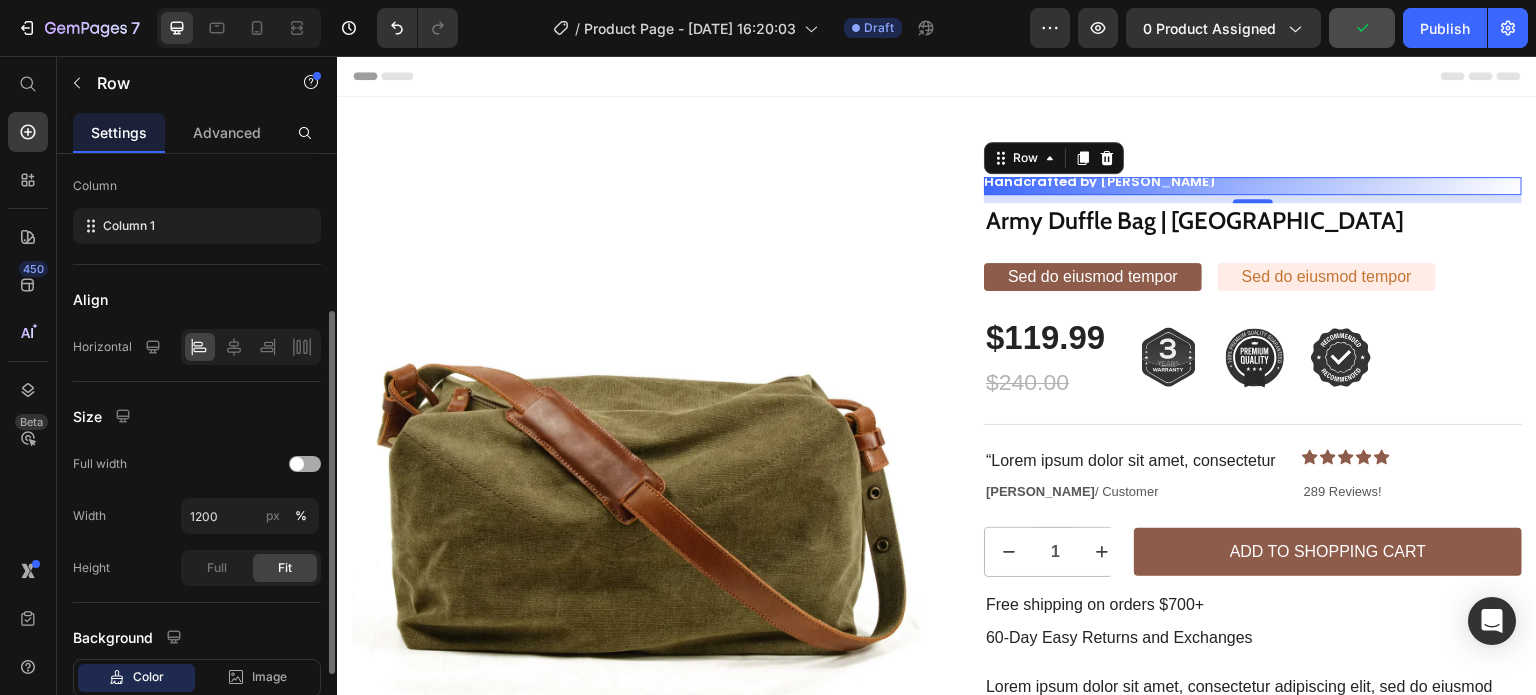 click on "Full width" 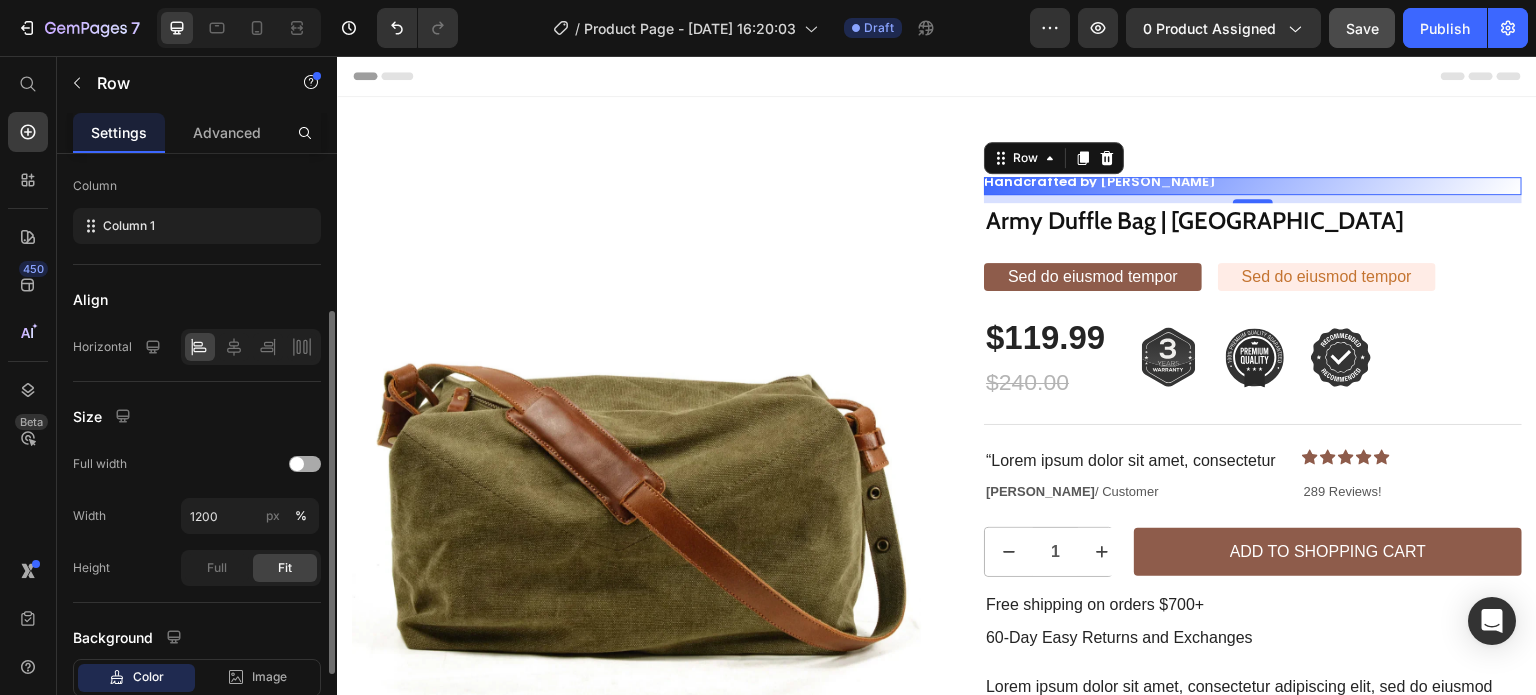 click at bounding box center [305, 464] 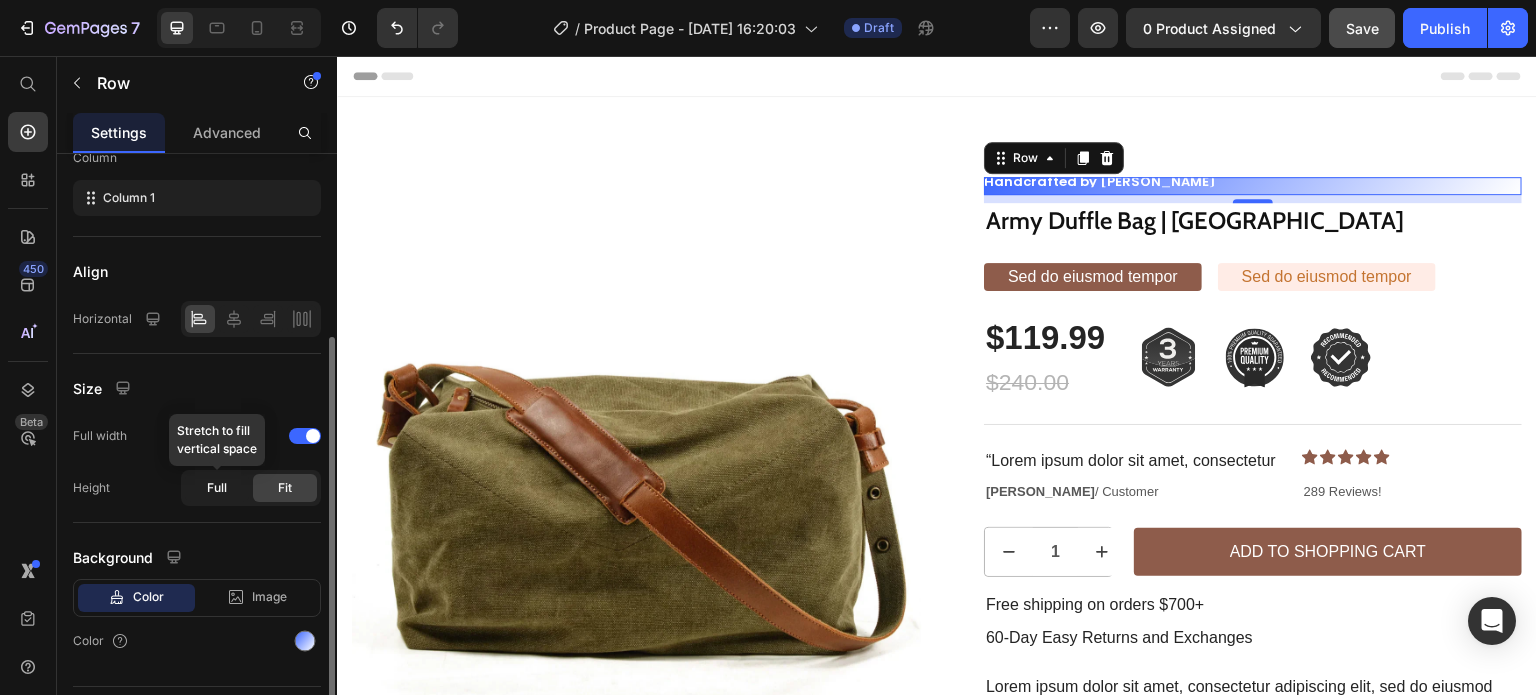 scroll, scrollTop: 332, scrollLeft: 0, axis: vertical 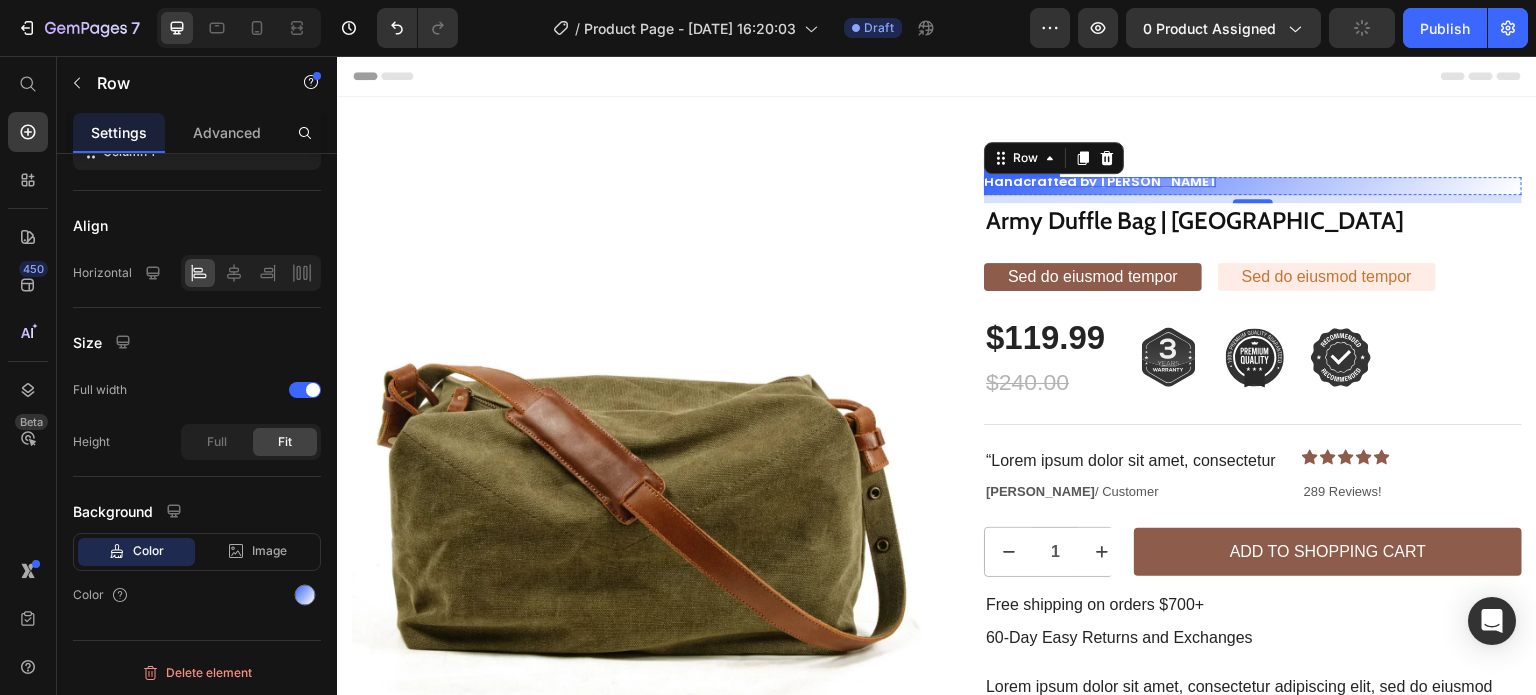 click on "Handcrafted by [PERSON_NAME]" at bounding box center (1100, 182) 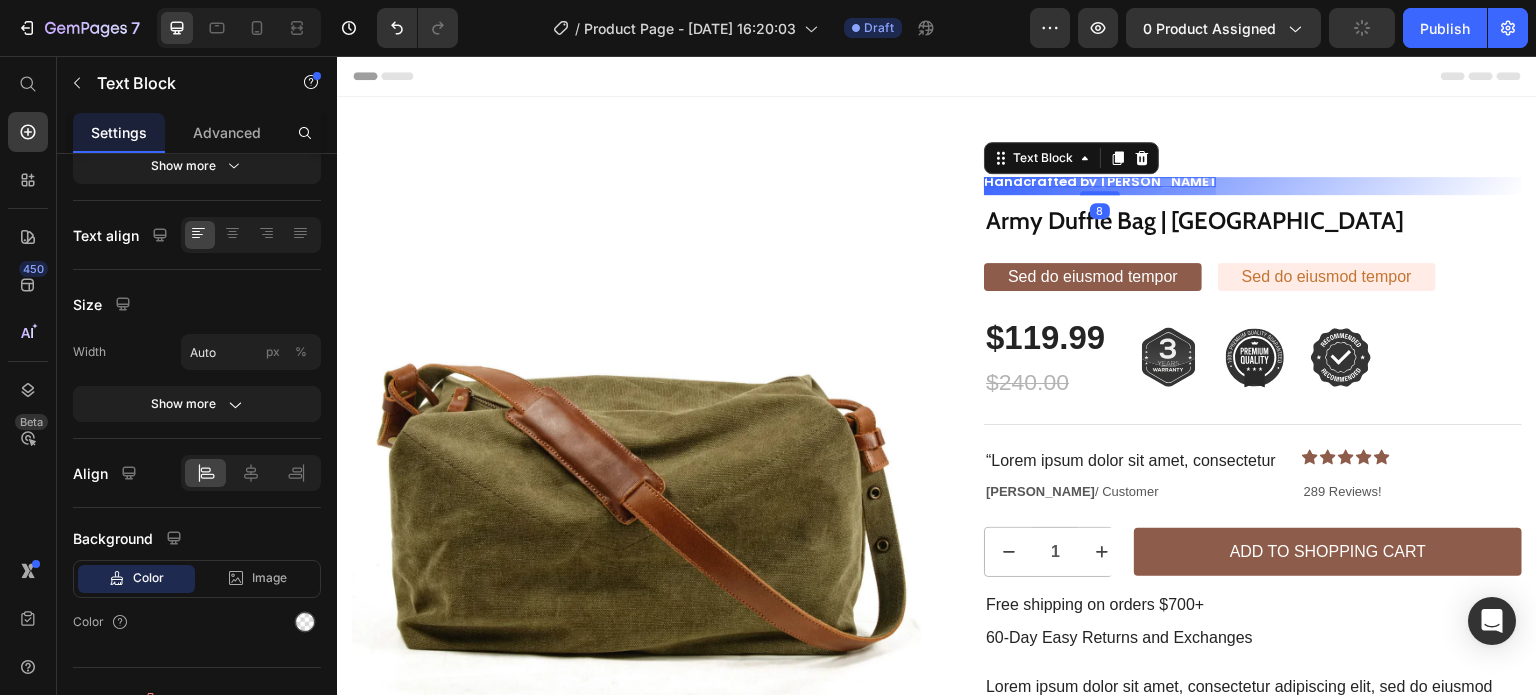 scroll, scrollTop: 0, scrollLeft: 0, axis: both 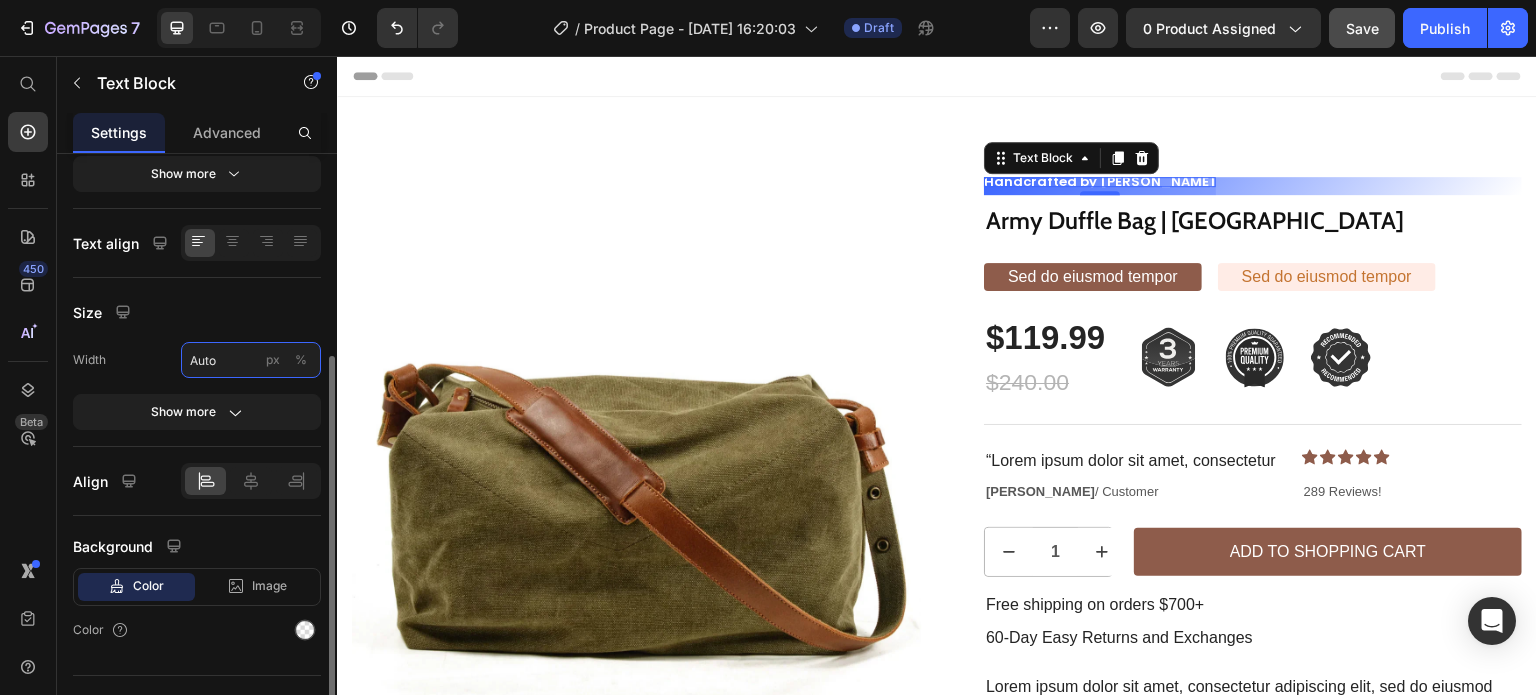 click on "Auto" at bounding box center (251, 360) 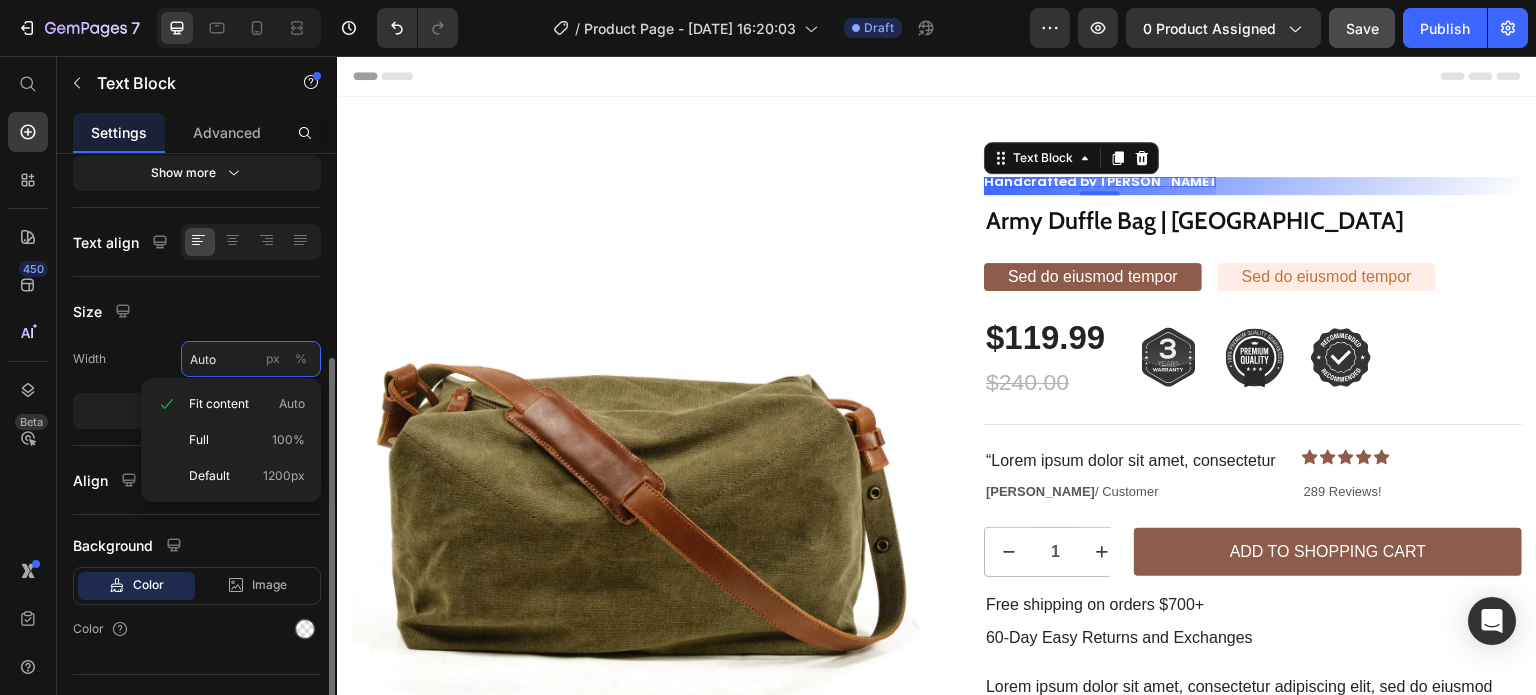 scroll, scrollTop: 326, scrollLeft: 0, axis: vertical 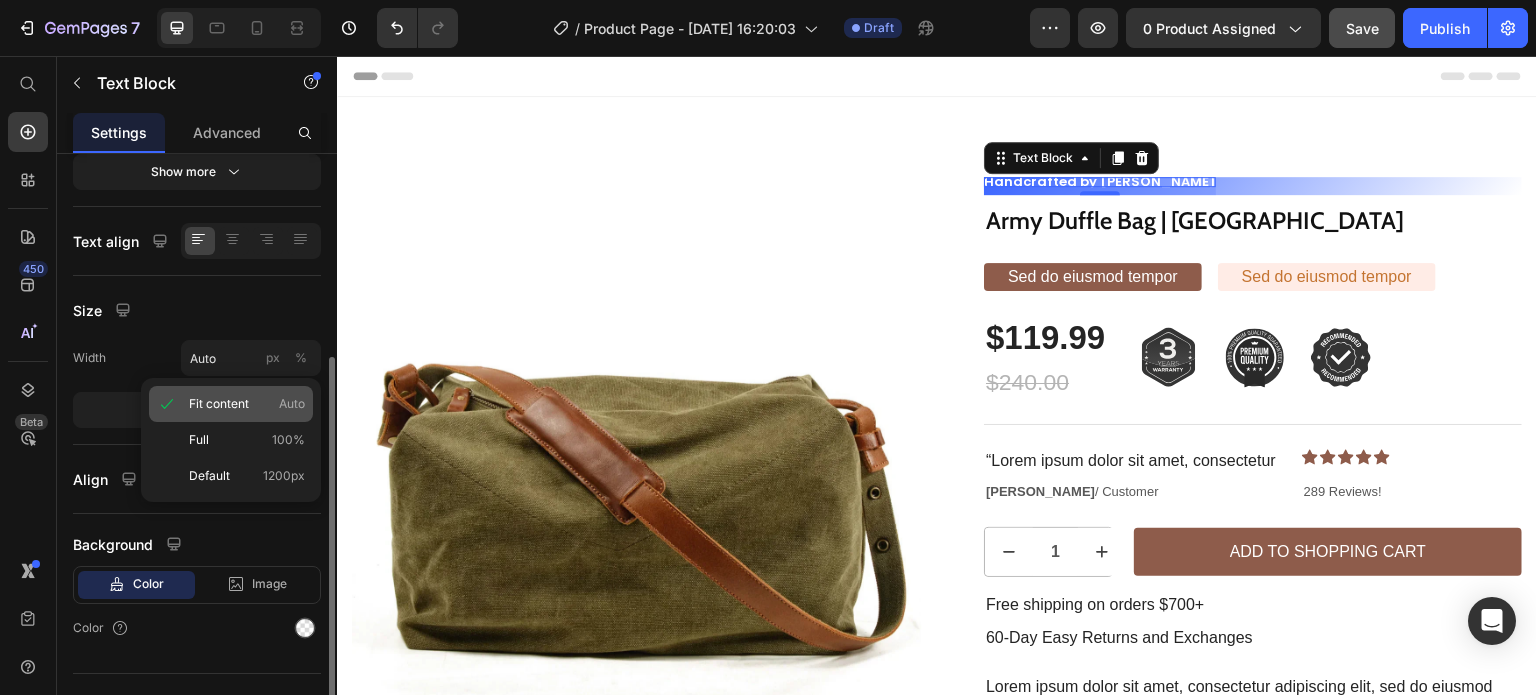 click on "Fit content" at bounding box center (219, 404) 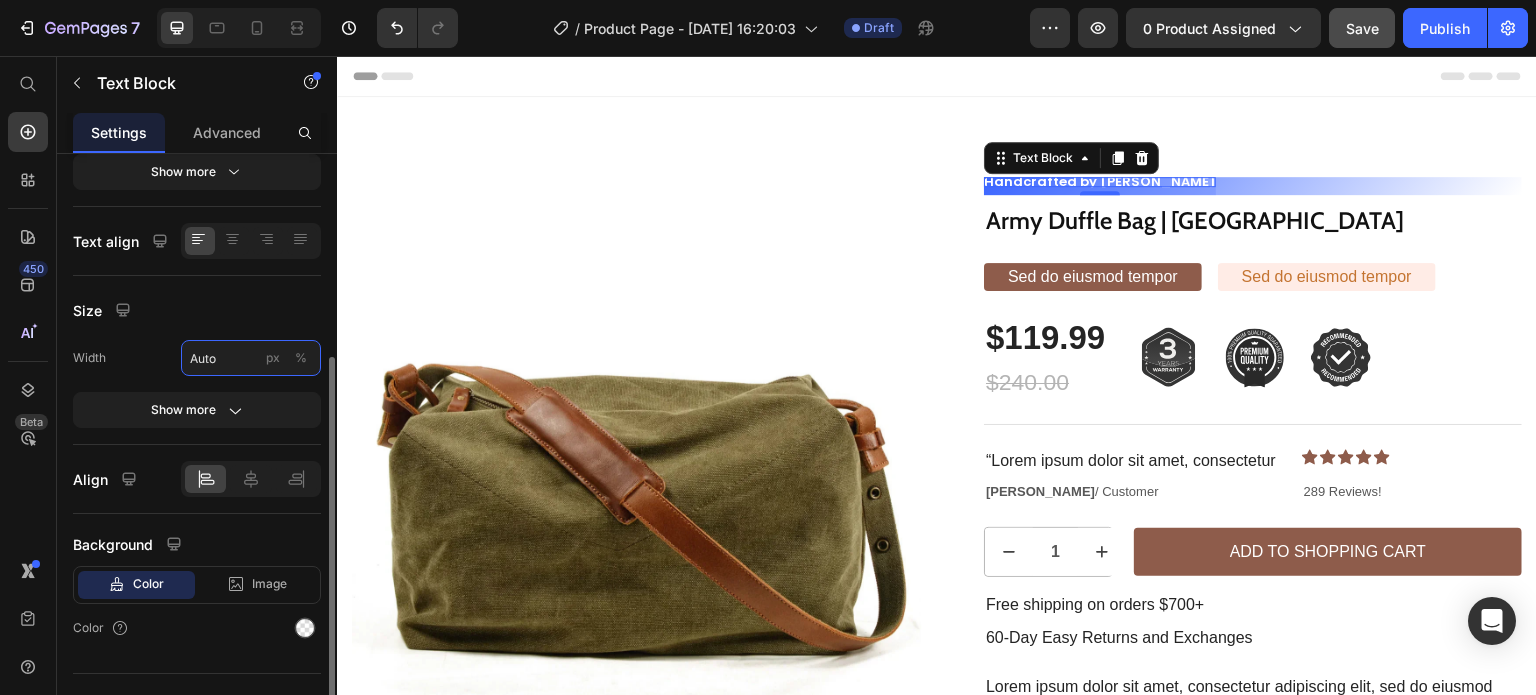 click on "Auto" at bounding box center [251, 358] 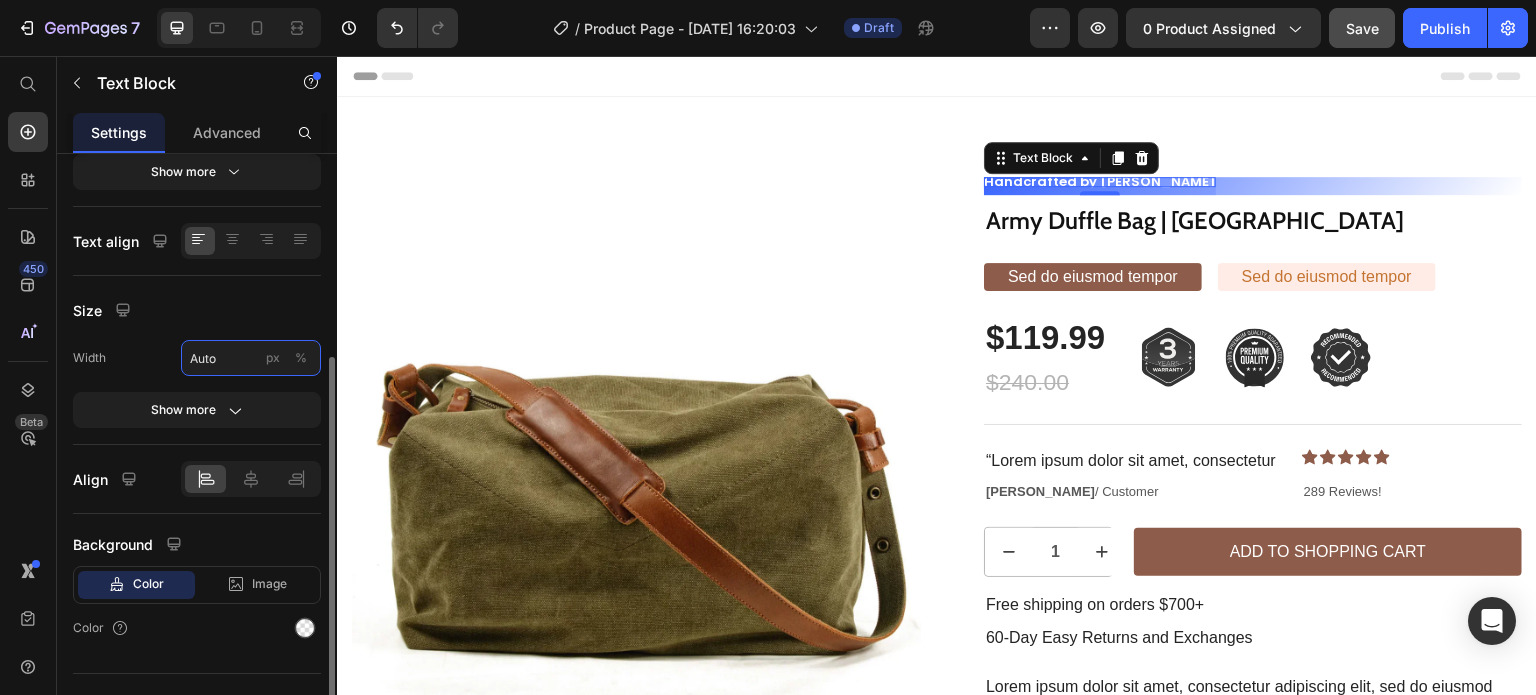 click on "Auto" at bounding box center [251, 358] 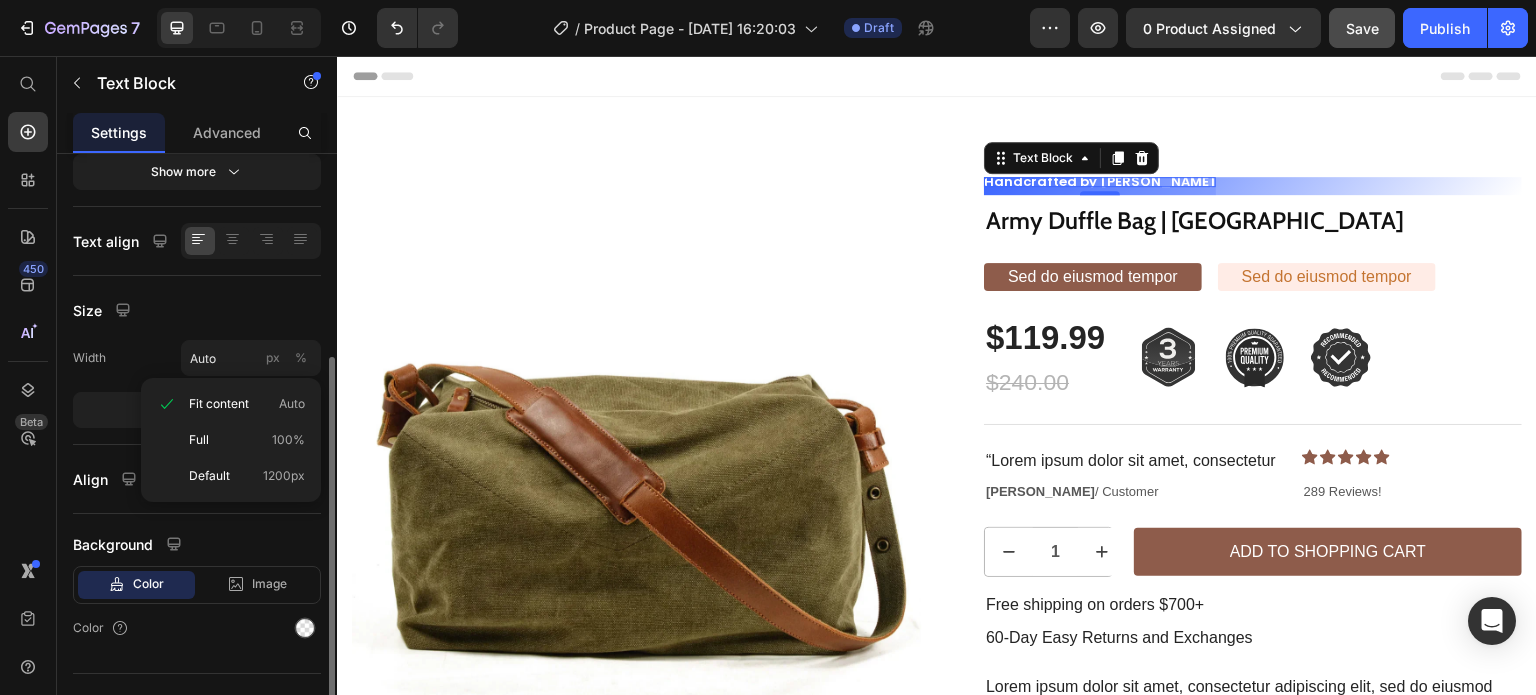 click on "Width Auto px %" at bounding box center (197, 358) 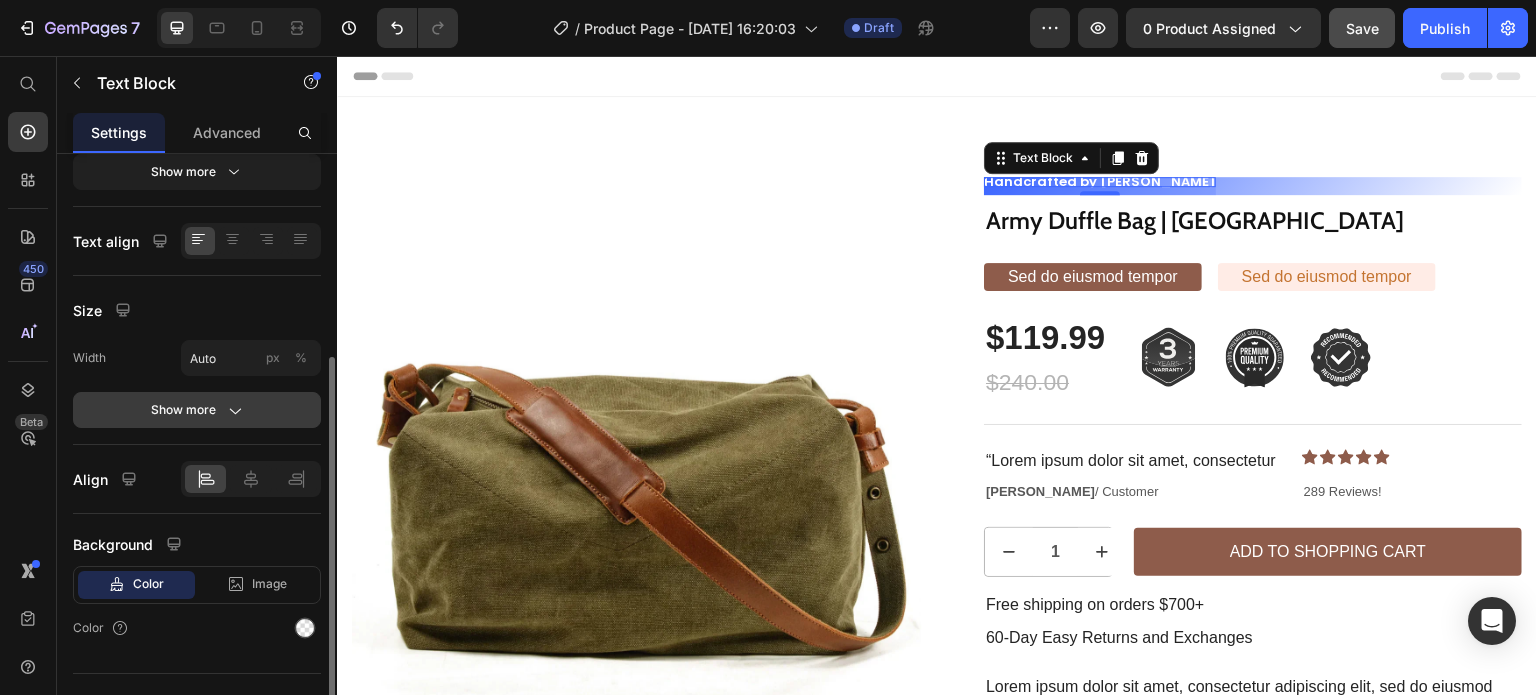 click on "Show more" at bounding box center [197, 410] 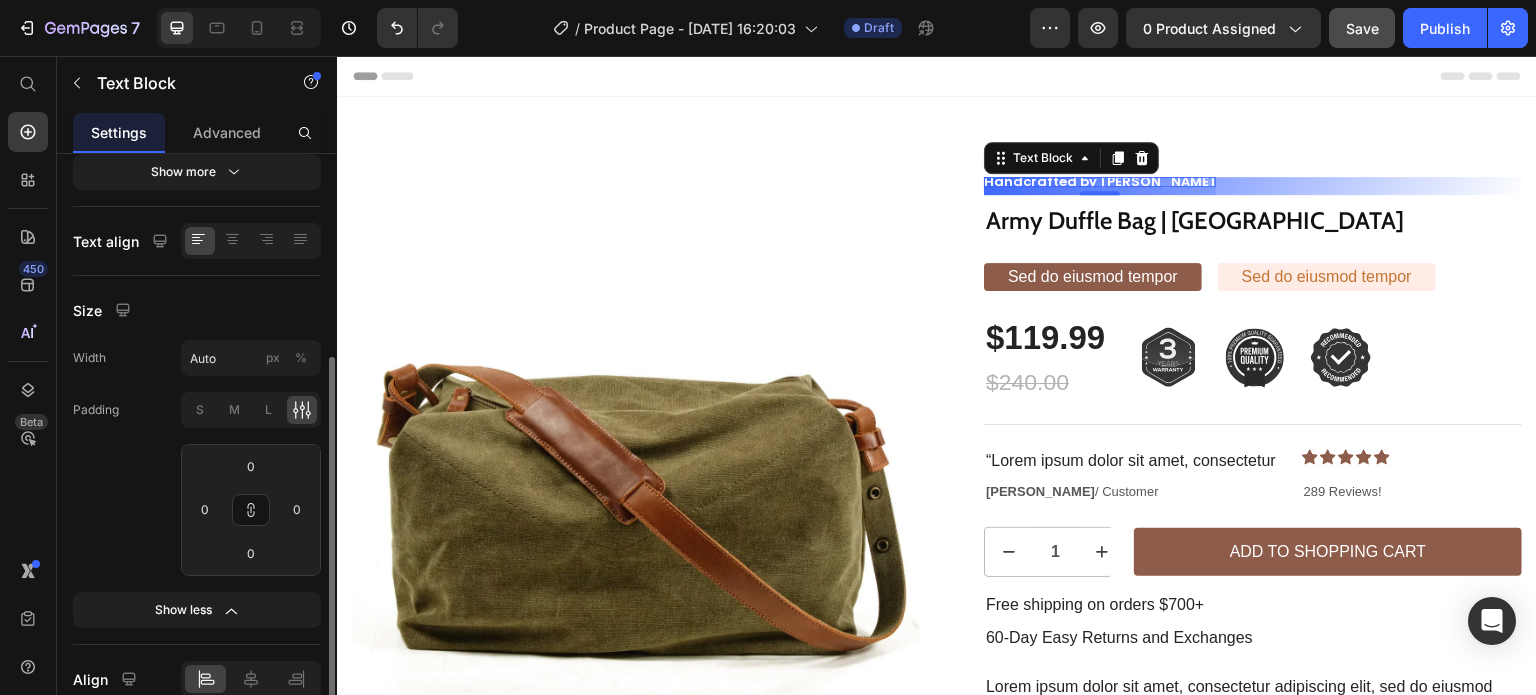 click on "Size" at bounding box center (197, 310) 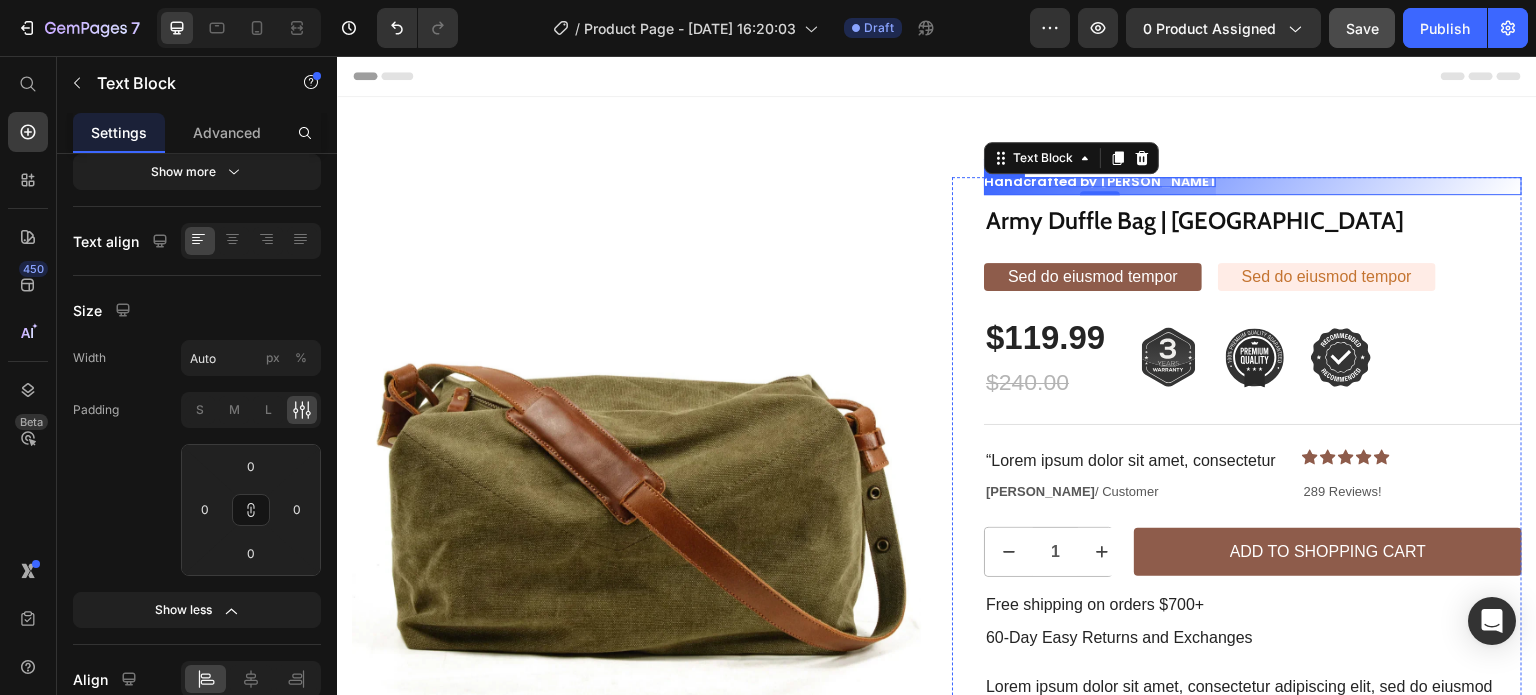 click on "Handcrafted by [PERSON_NAME] Text Block   8 Row" at bounding box center (1253, 186) 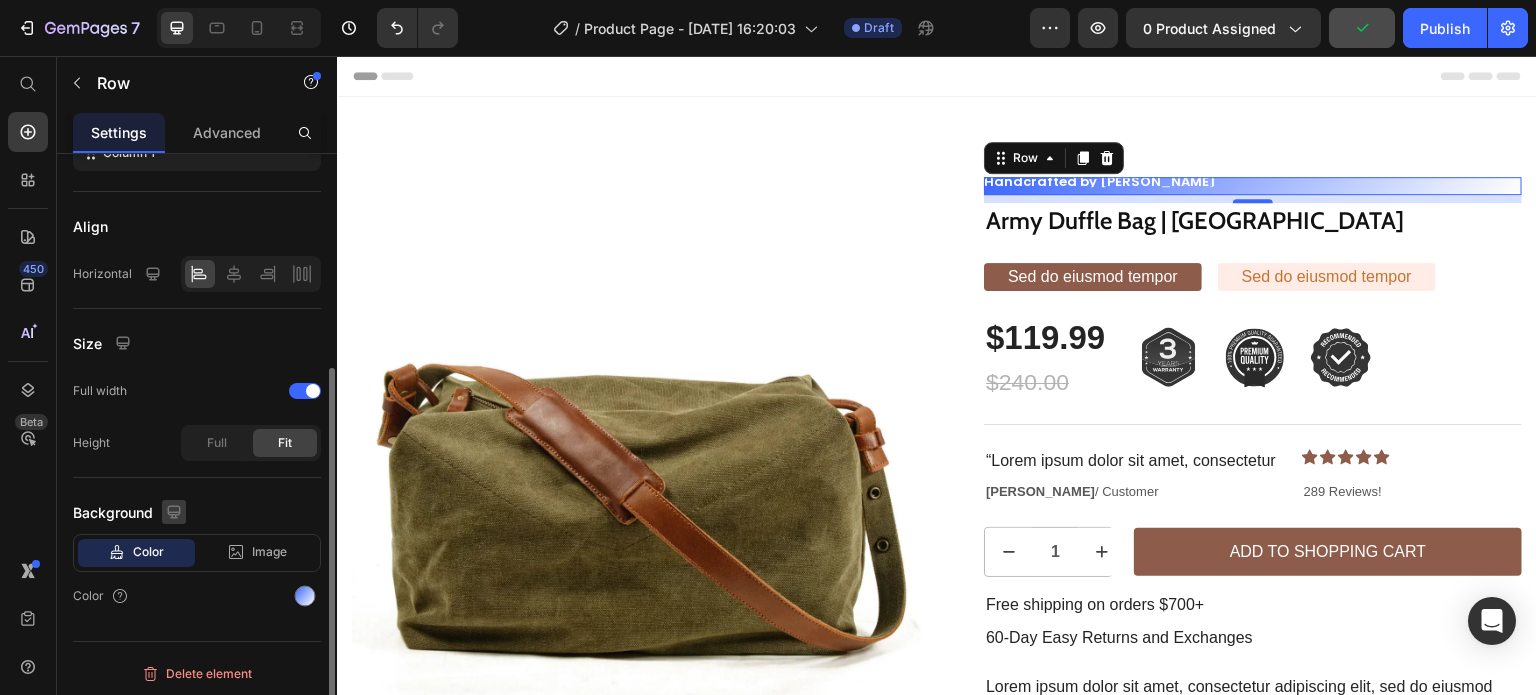 scroll, scrollTop: 332, scrollLeft: 0, axis: vertical 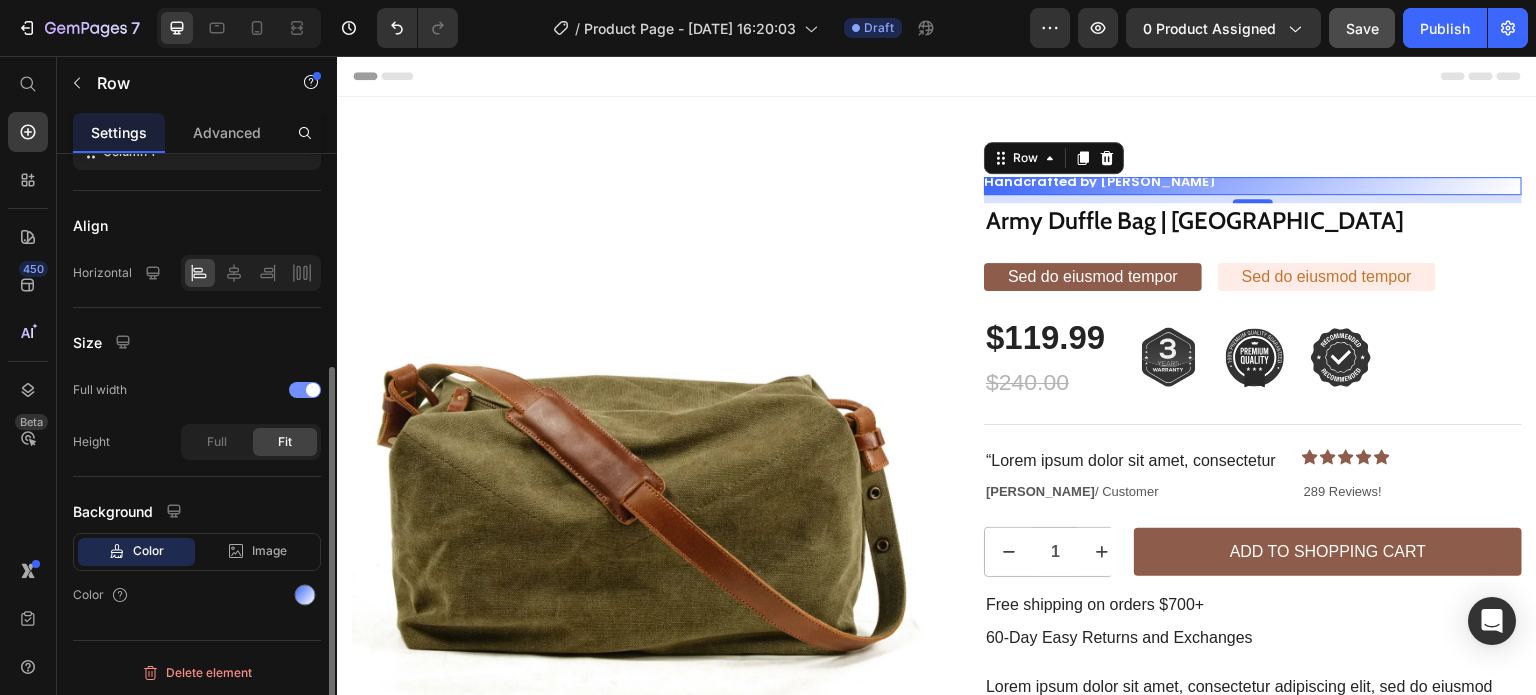 click at bounding box center (305, 390) 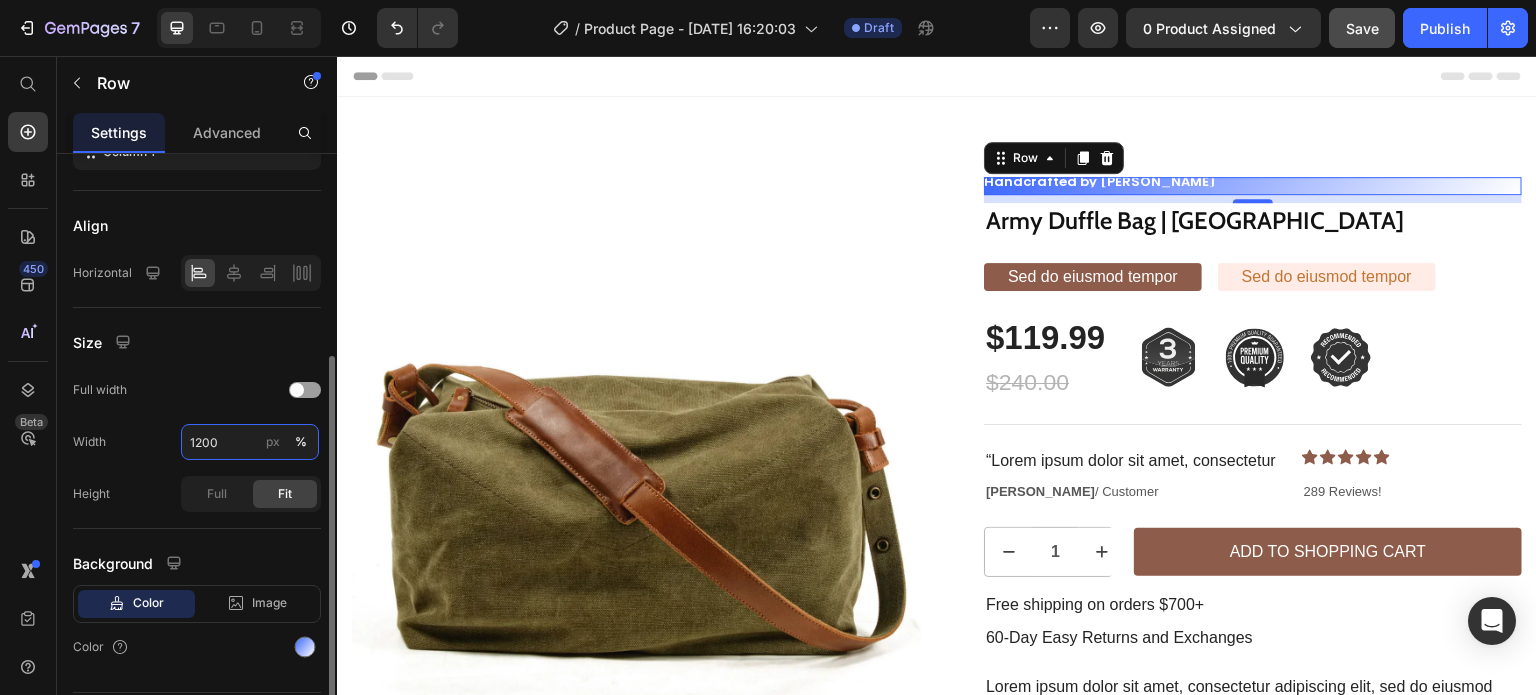 click on "1200" at bounding box center [250, 442] 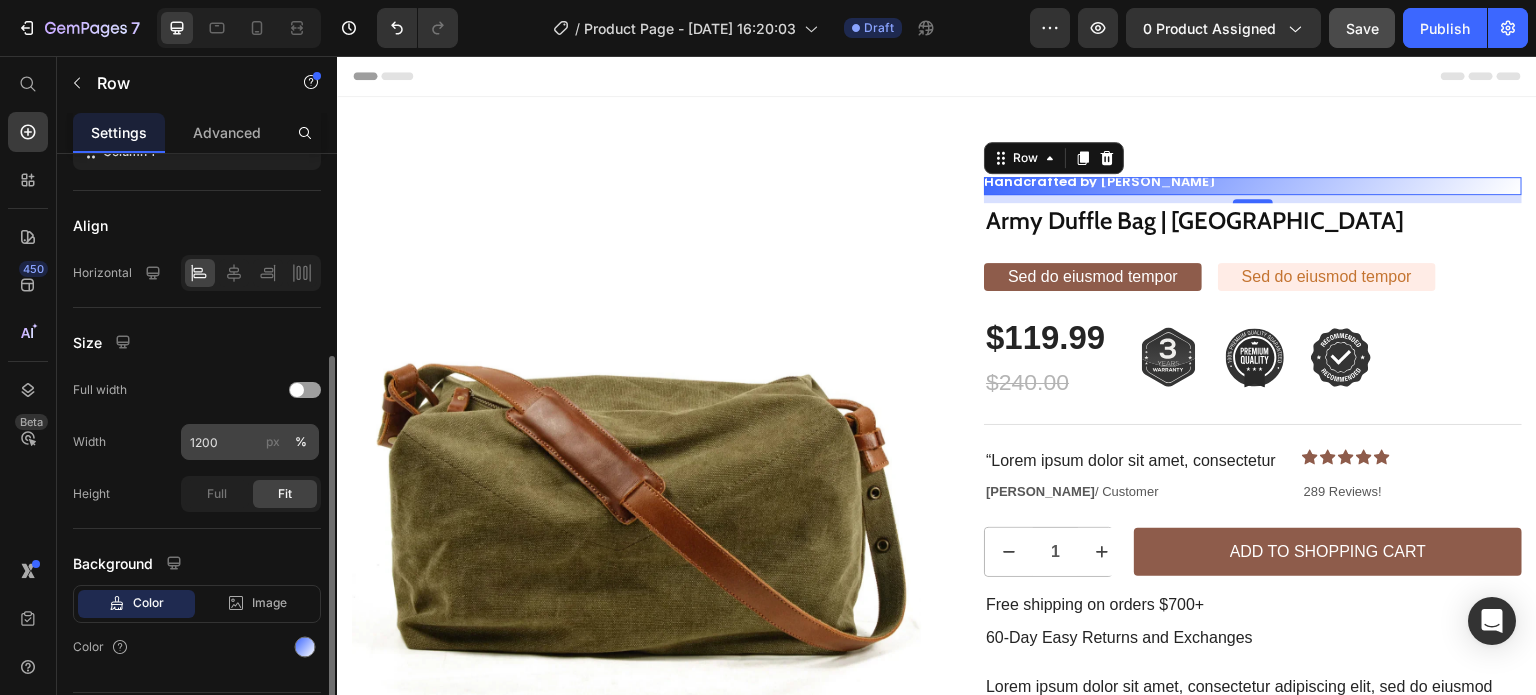 click on "px" at bounding box center [273, 442] 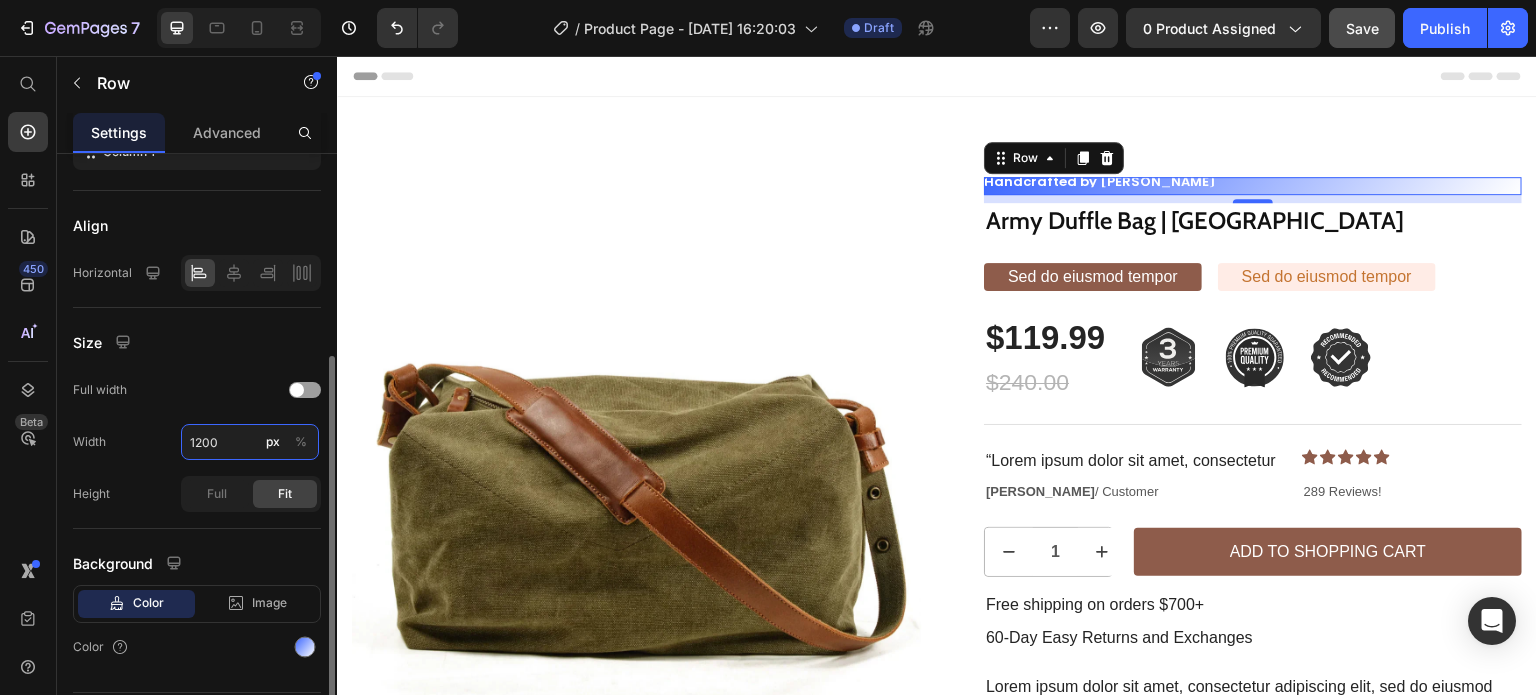 click on "1200" at bounding box center [250, 442] 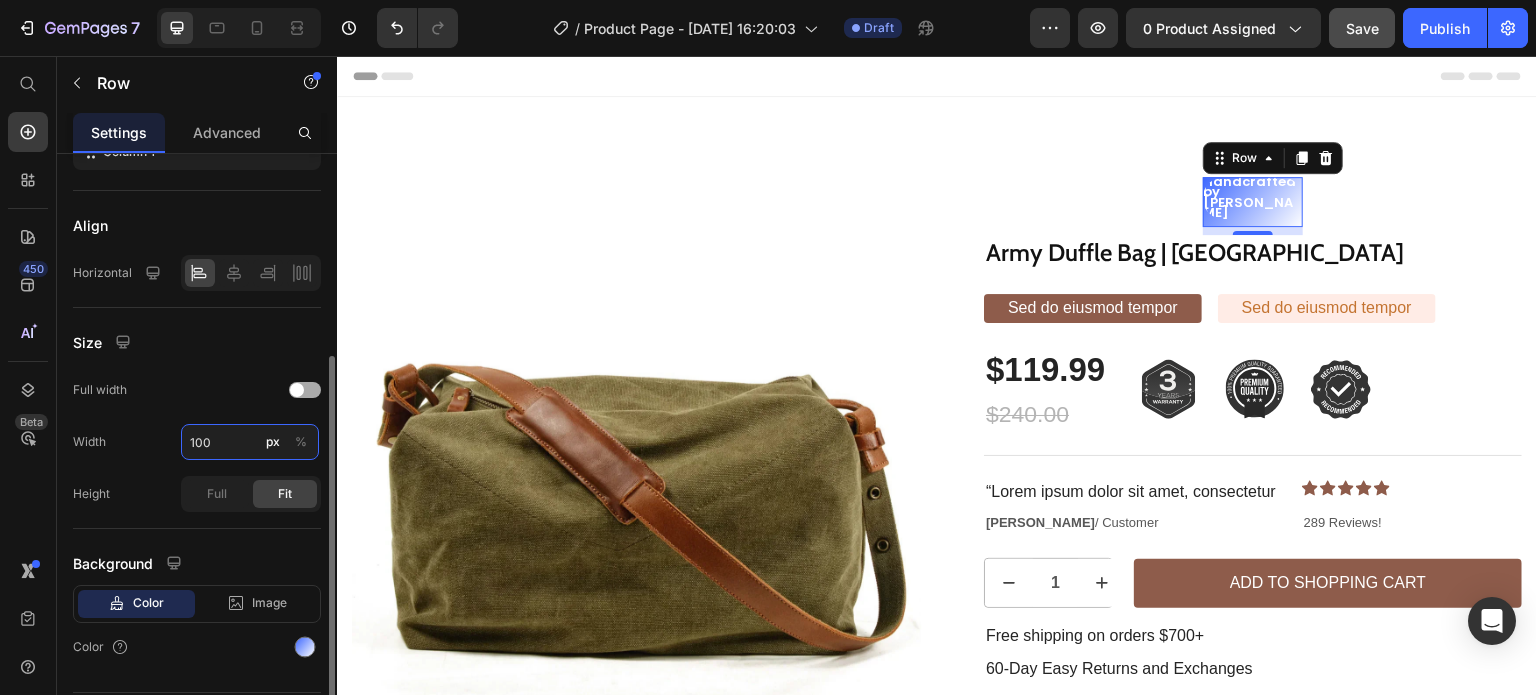 type on "100" 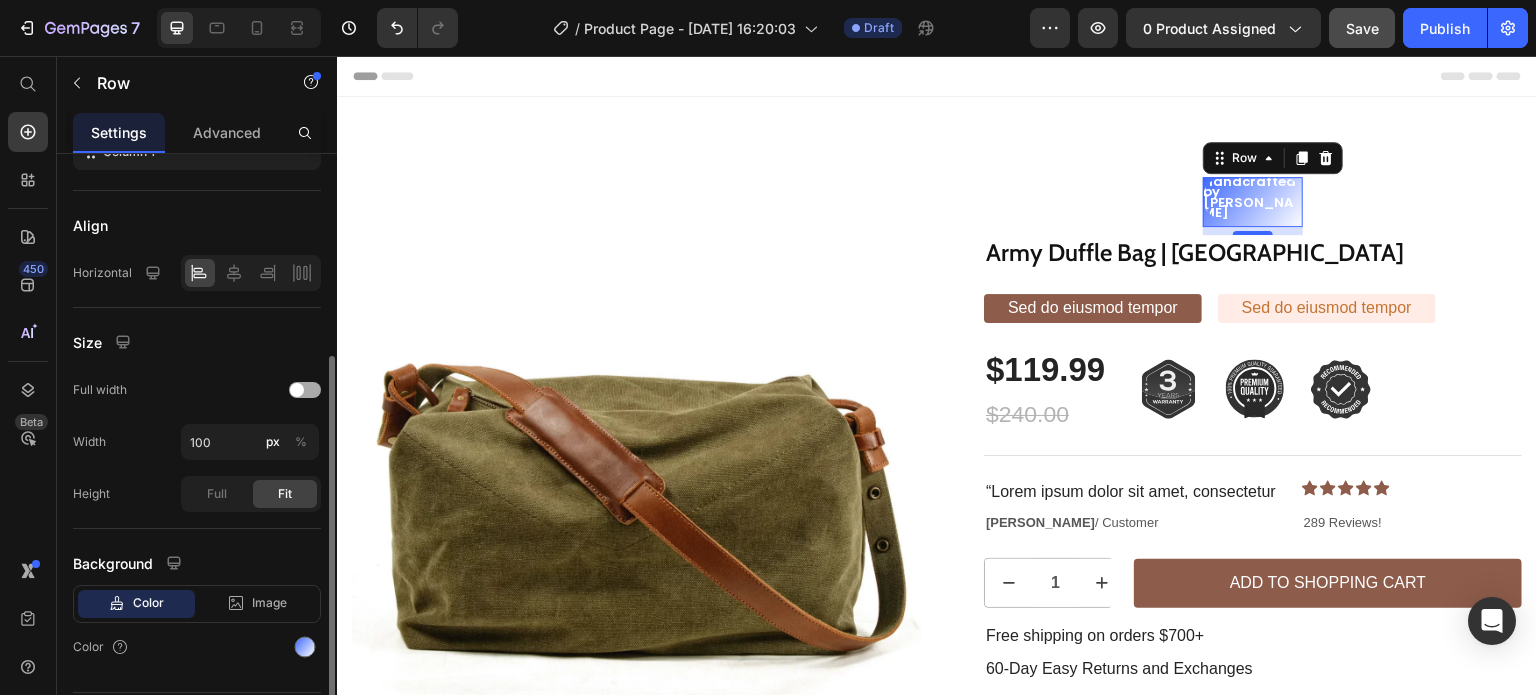click on "Full width" 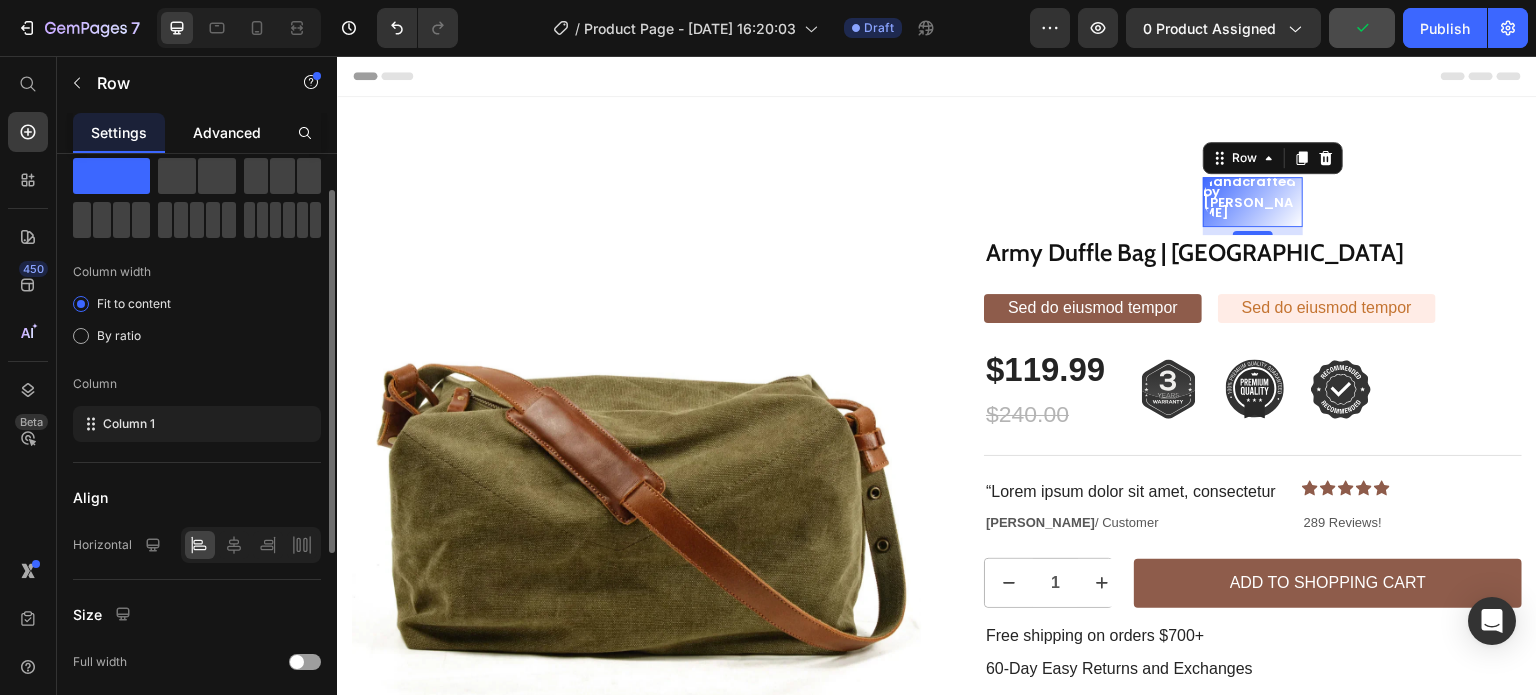 scroll, scrollTop: 59, scrollLeft: 0, axis: vertical 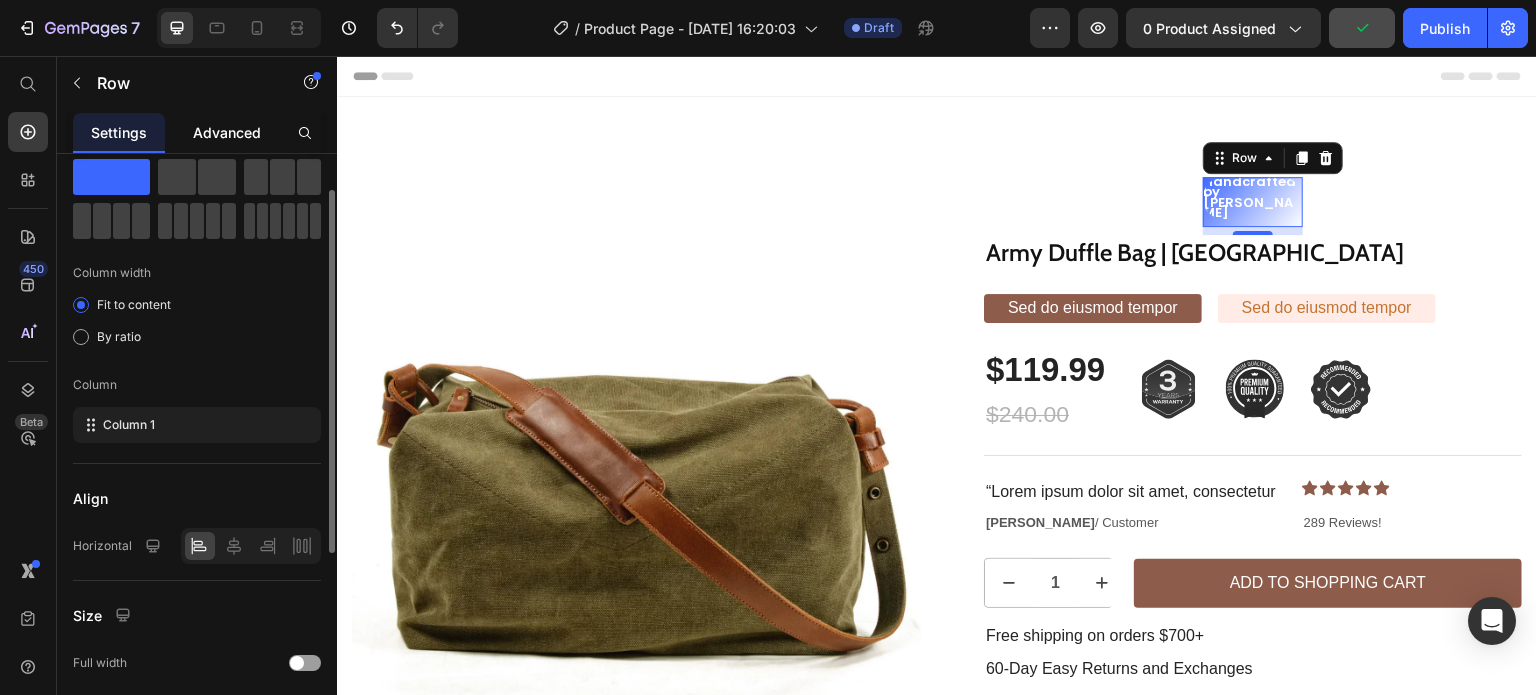 click on "Advanced" at bounding box center (227, 132) 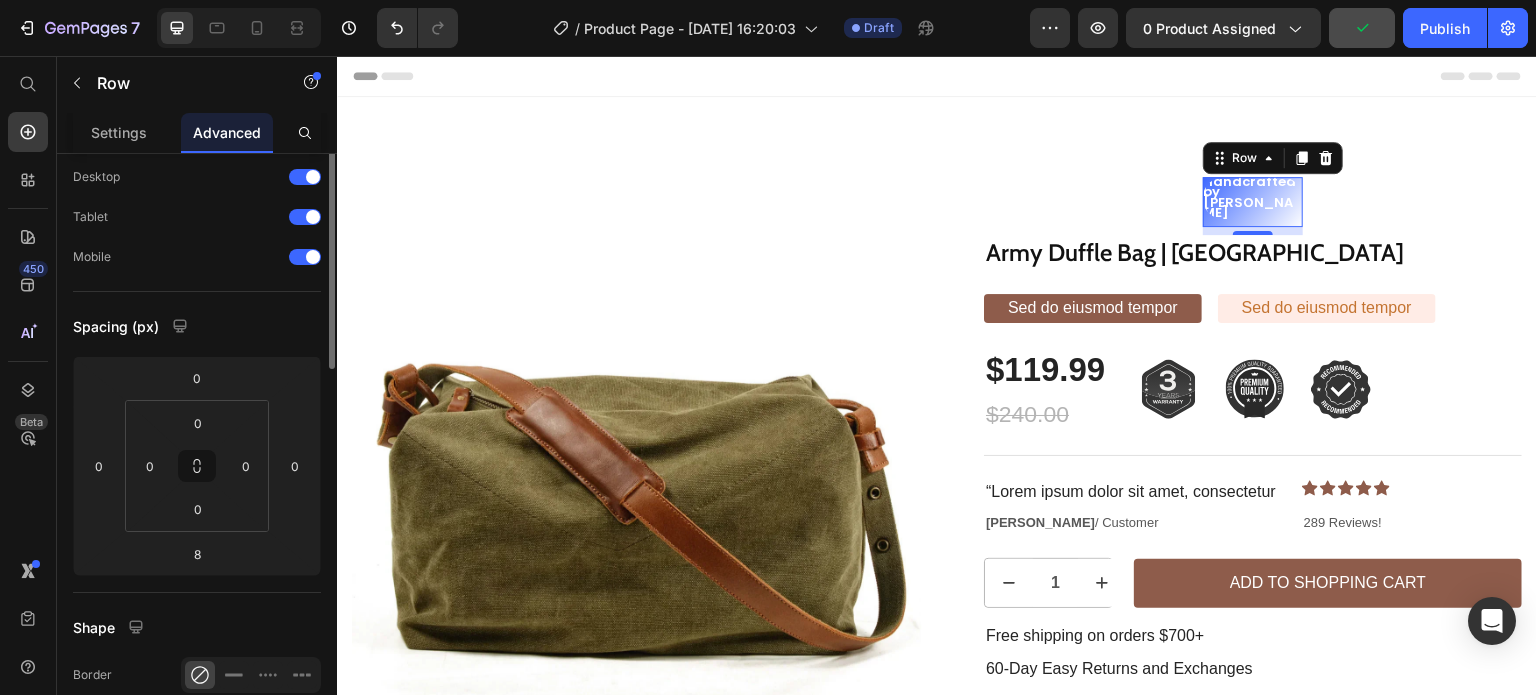 scroll, scrollTop: 0, scrollLeft: 0, axis: both 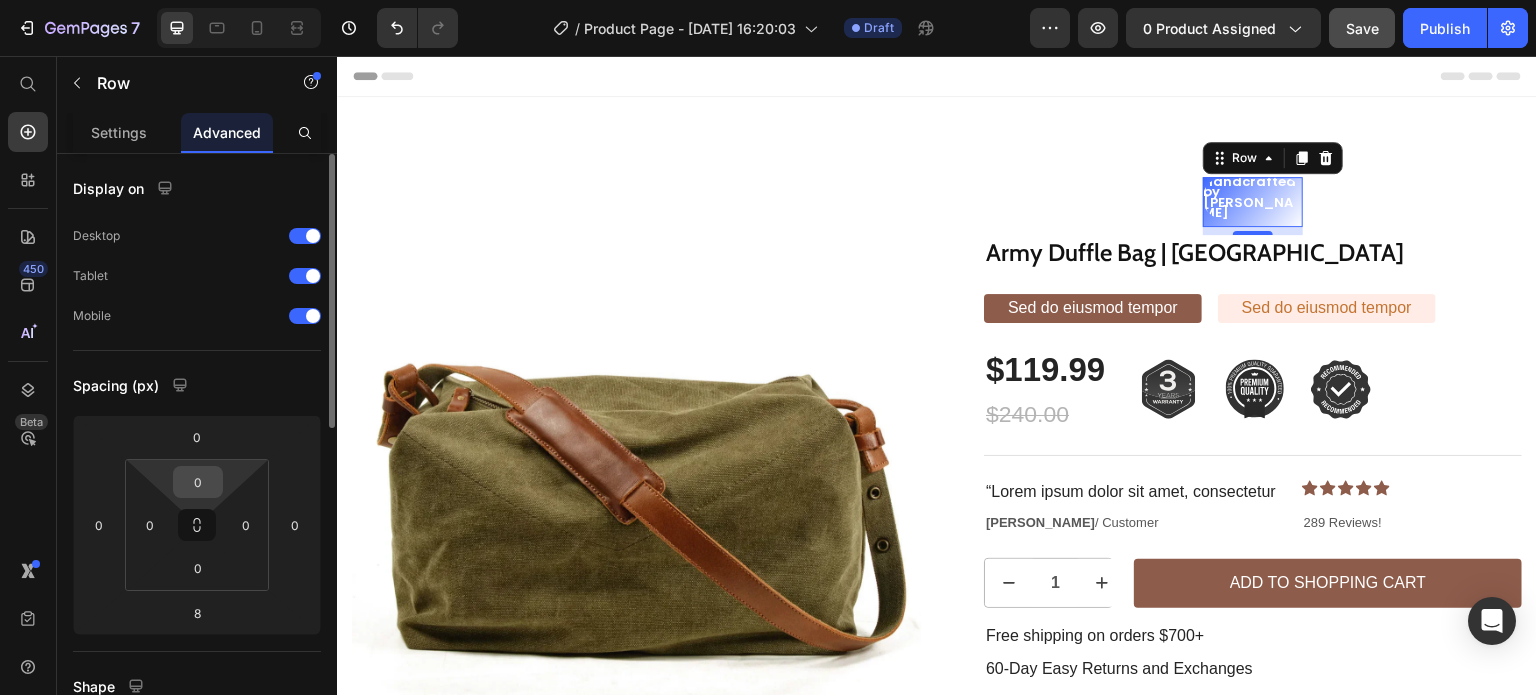 click on "0" at bounding box center (198, 482) 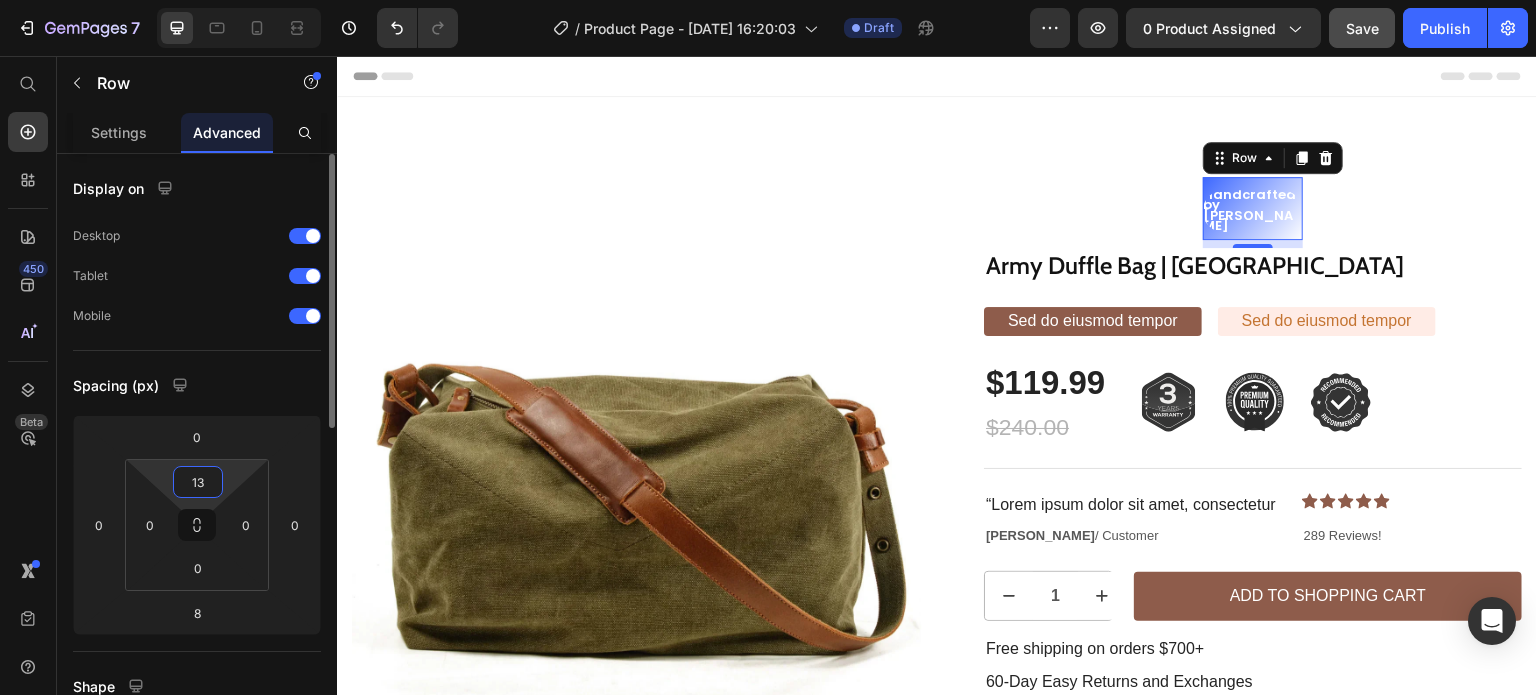click on "13" at bounding box center (198, 482) 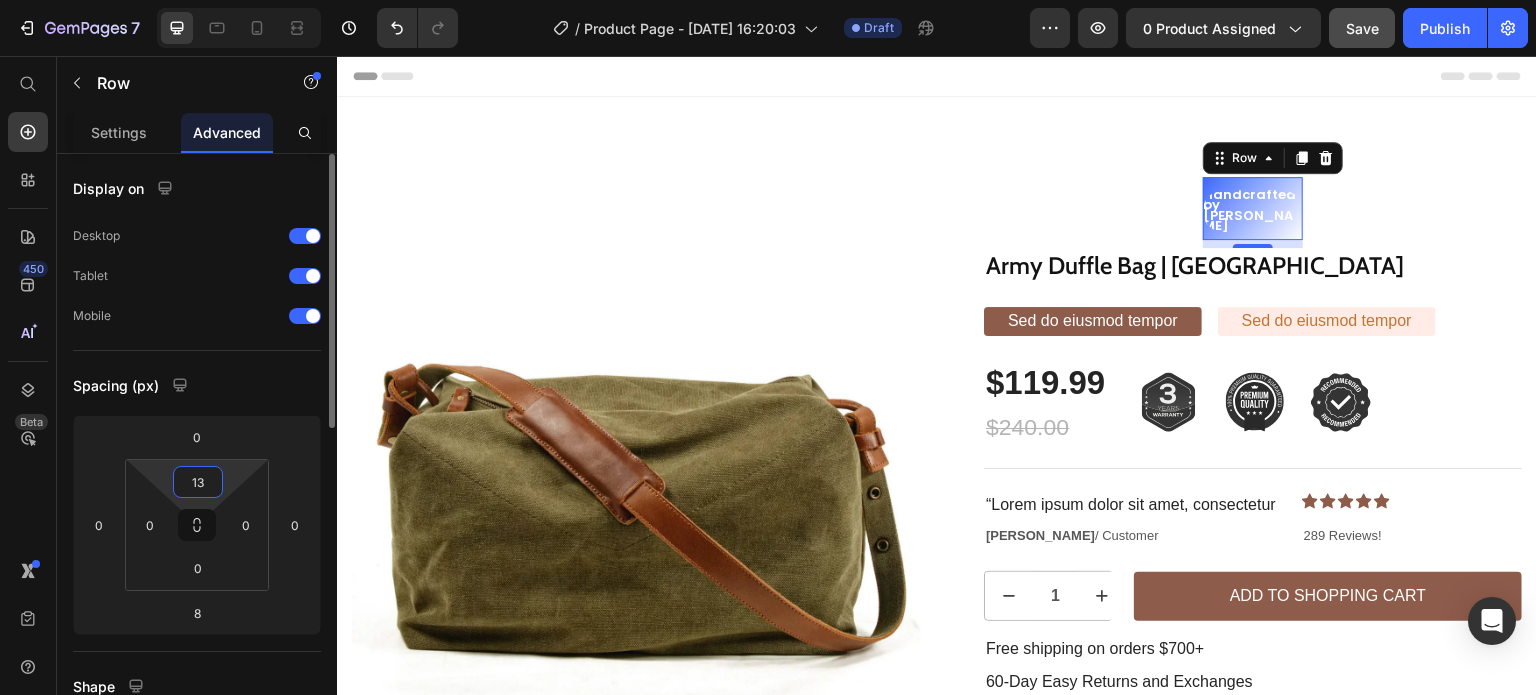 click on "13" at bounding box center [198, 482] 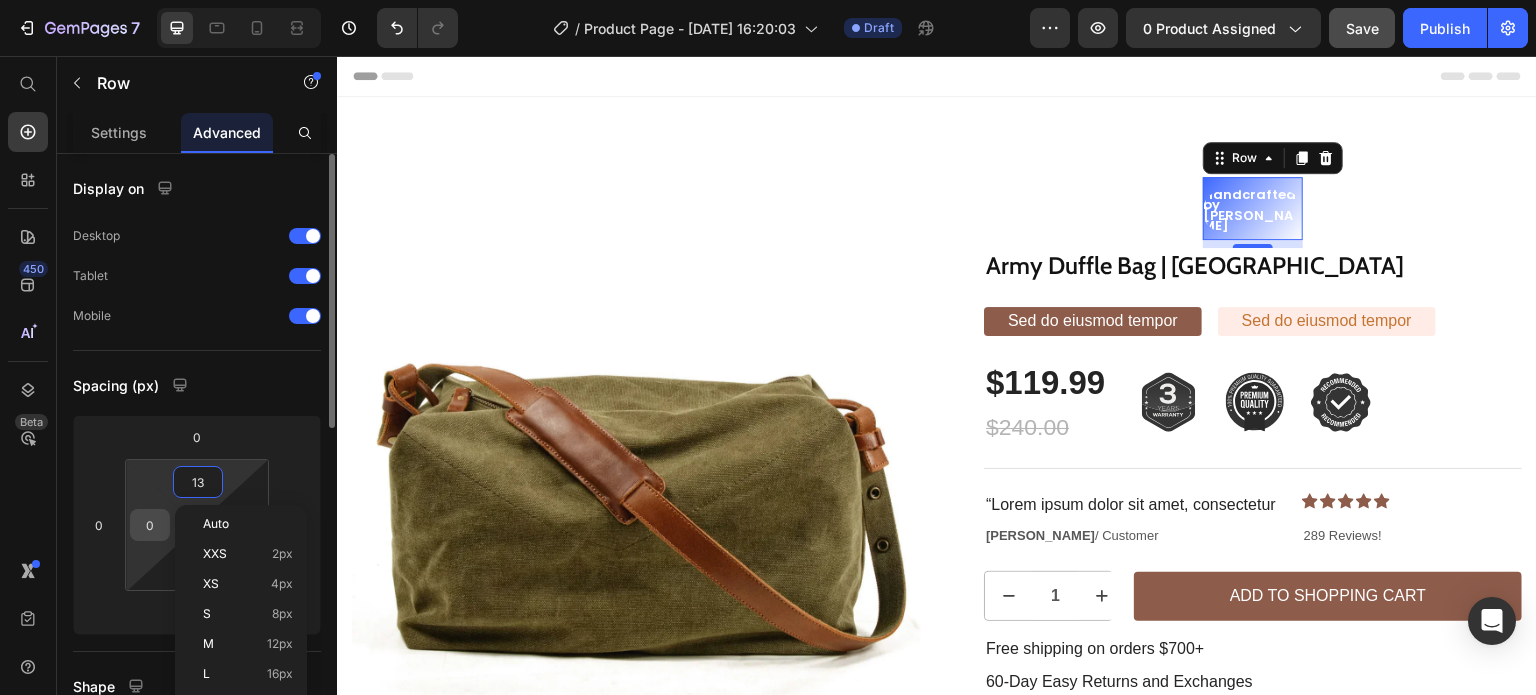 click on "0" at bounding box center [150, 525] 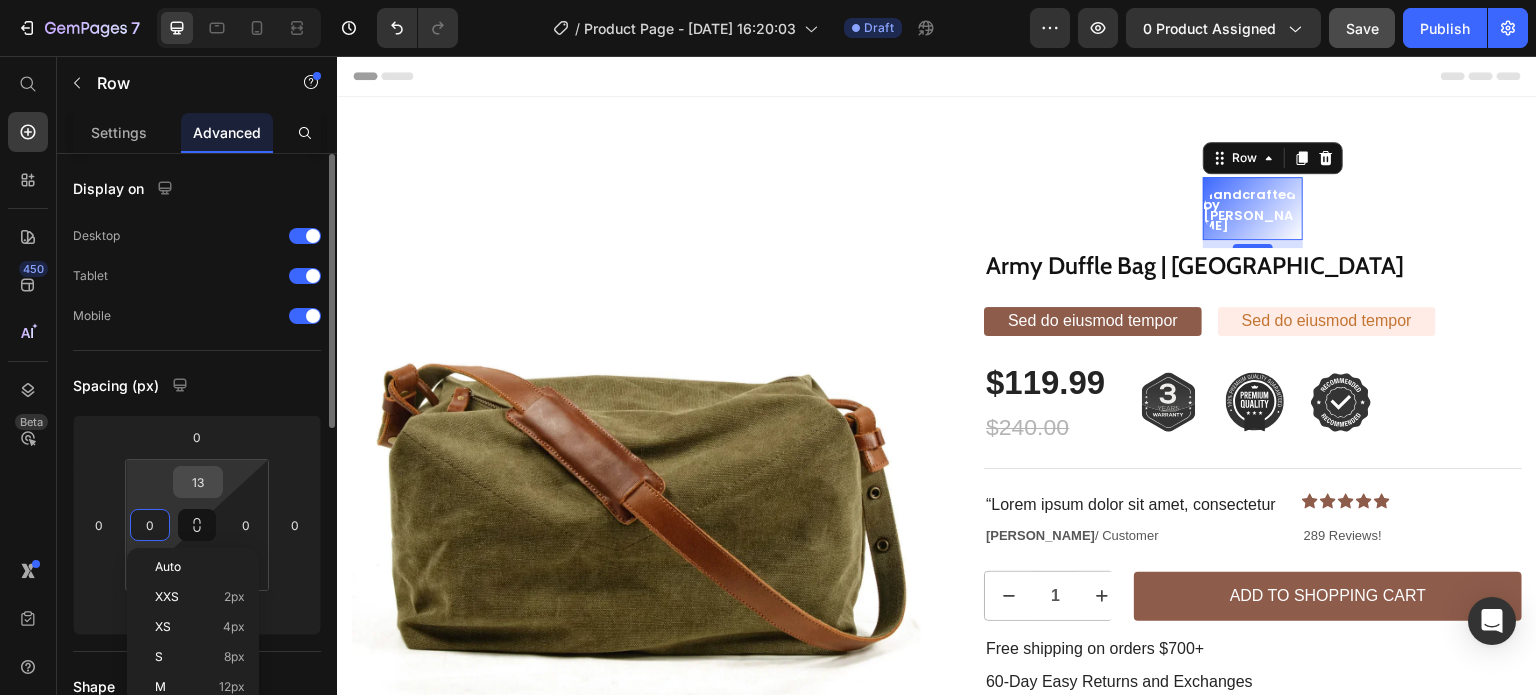 click on "13" at bounding box center (198, 482) 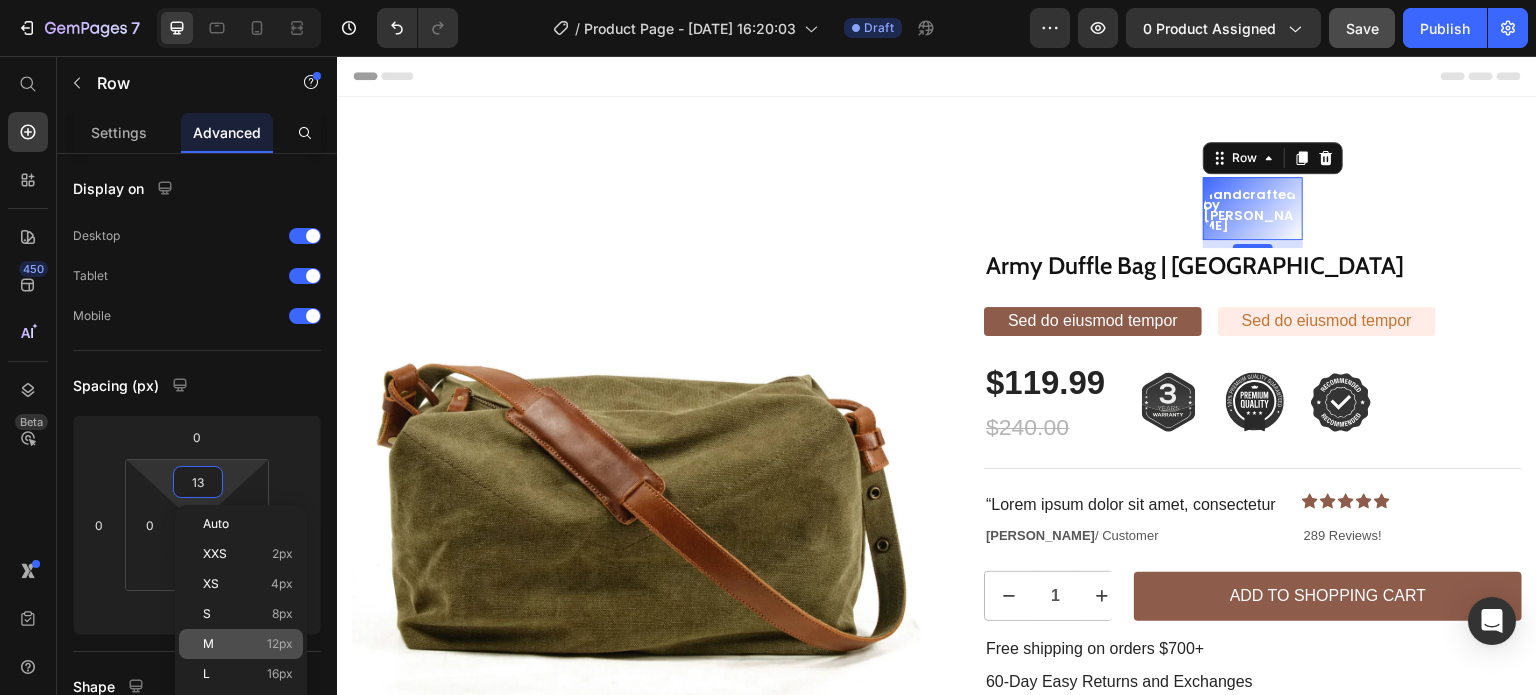 click on "M 12px" at bounding box center [248, 644] 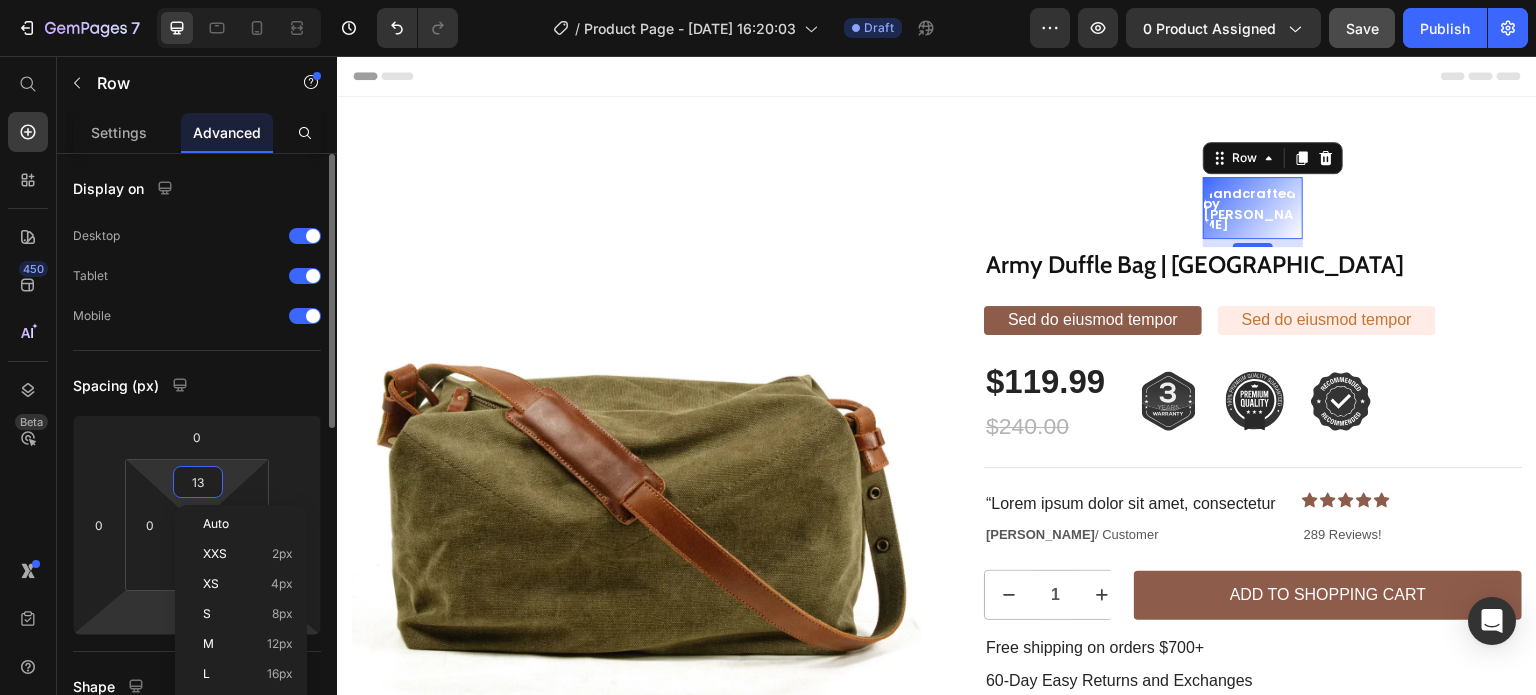 type on "12" 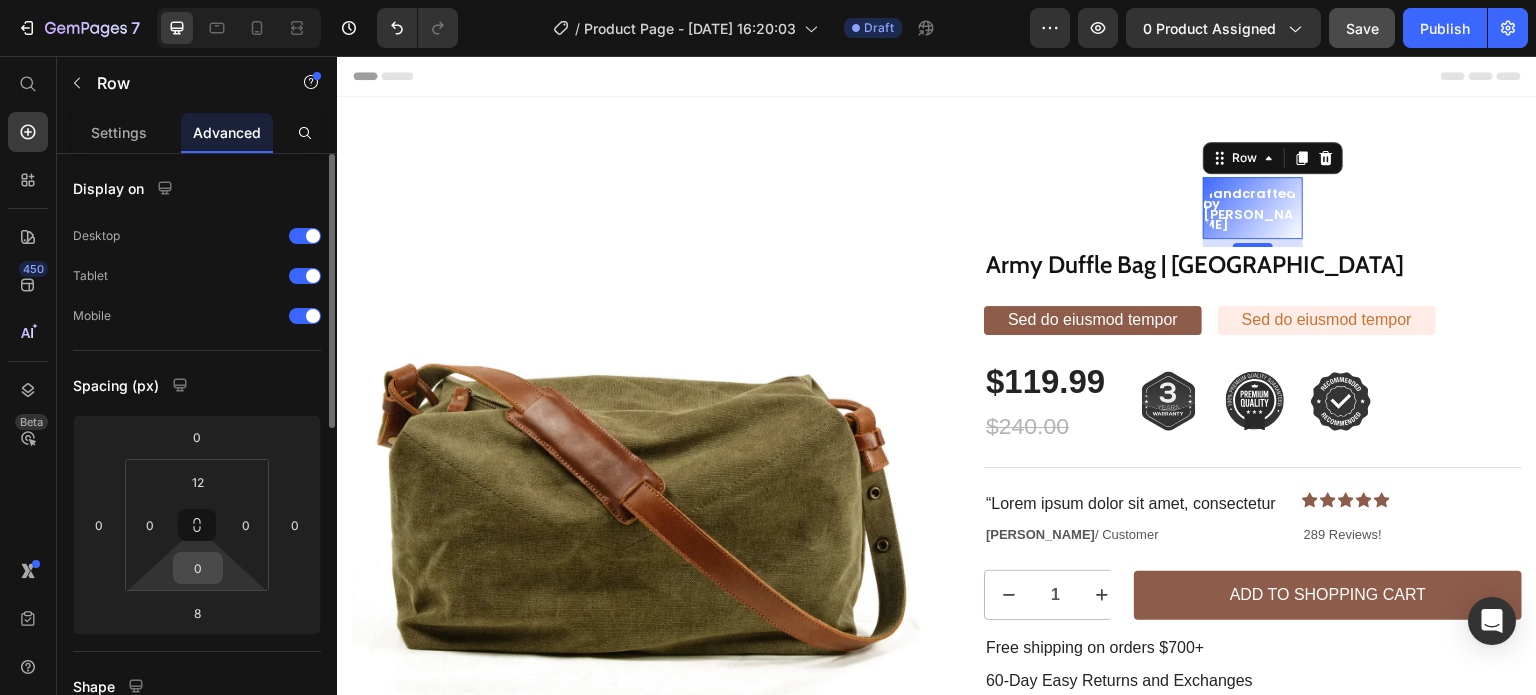 click on "0" at bounding box center (198, 568) 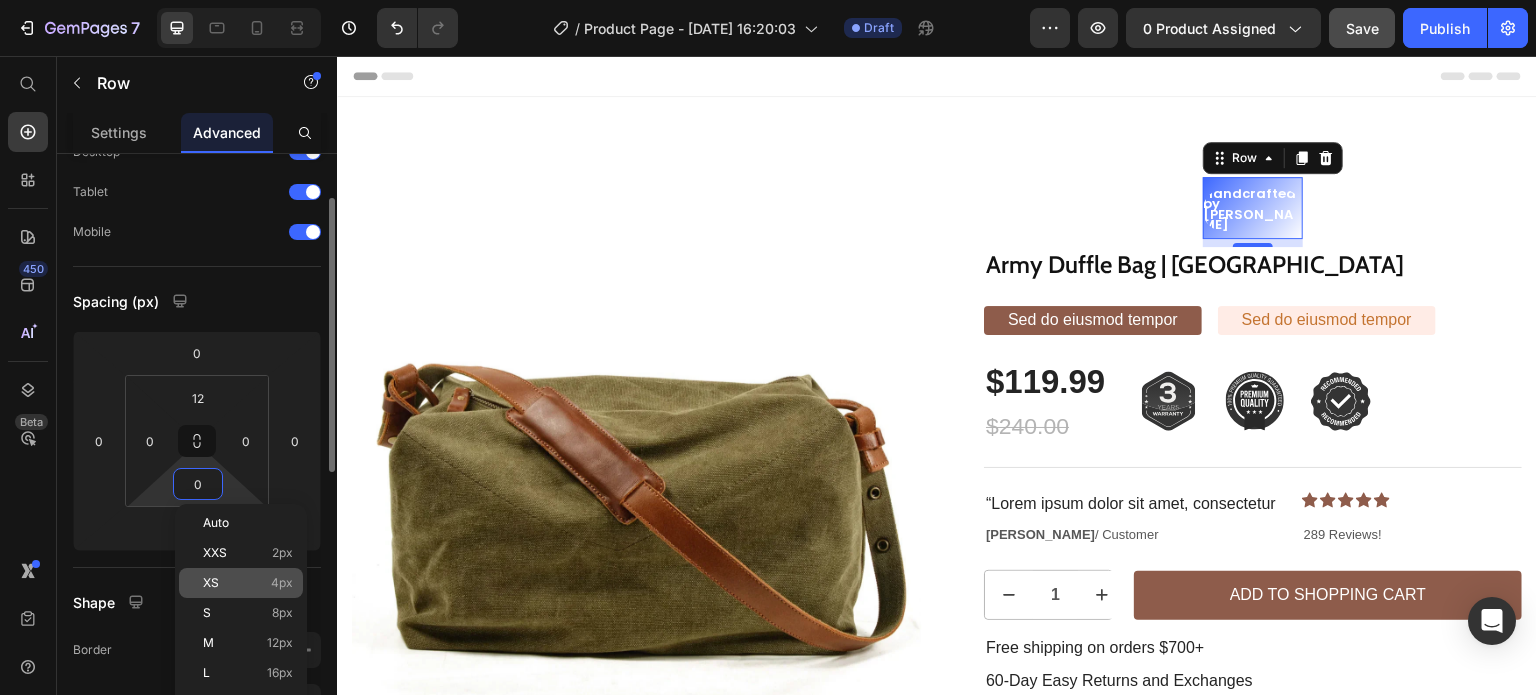scroll, scrollTop: 91, scrollLeft: 0, axis: vertical 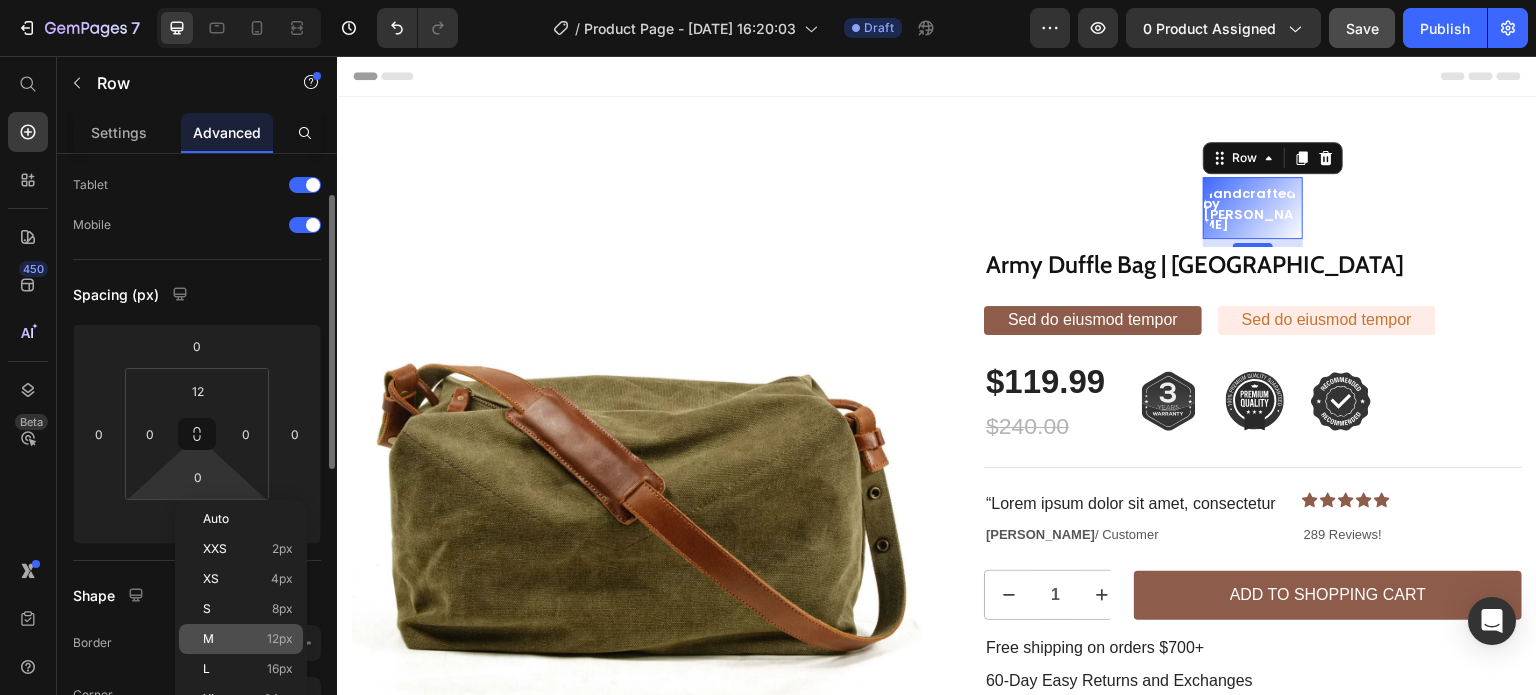 click on "M 12px" 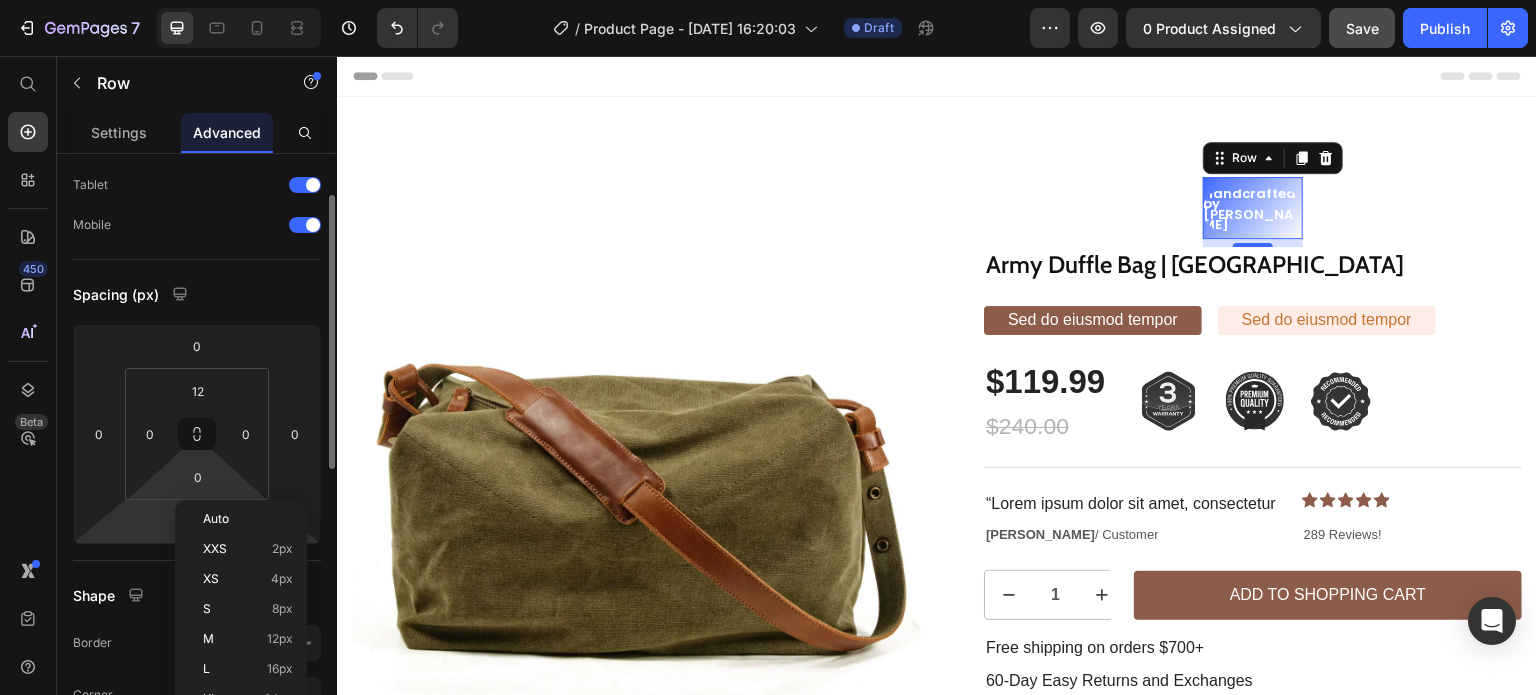 type on "12" 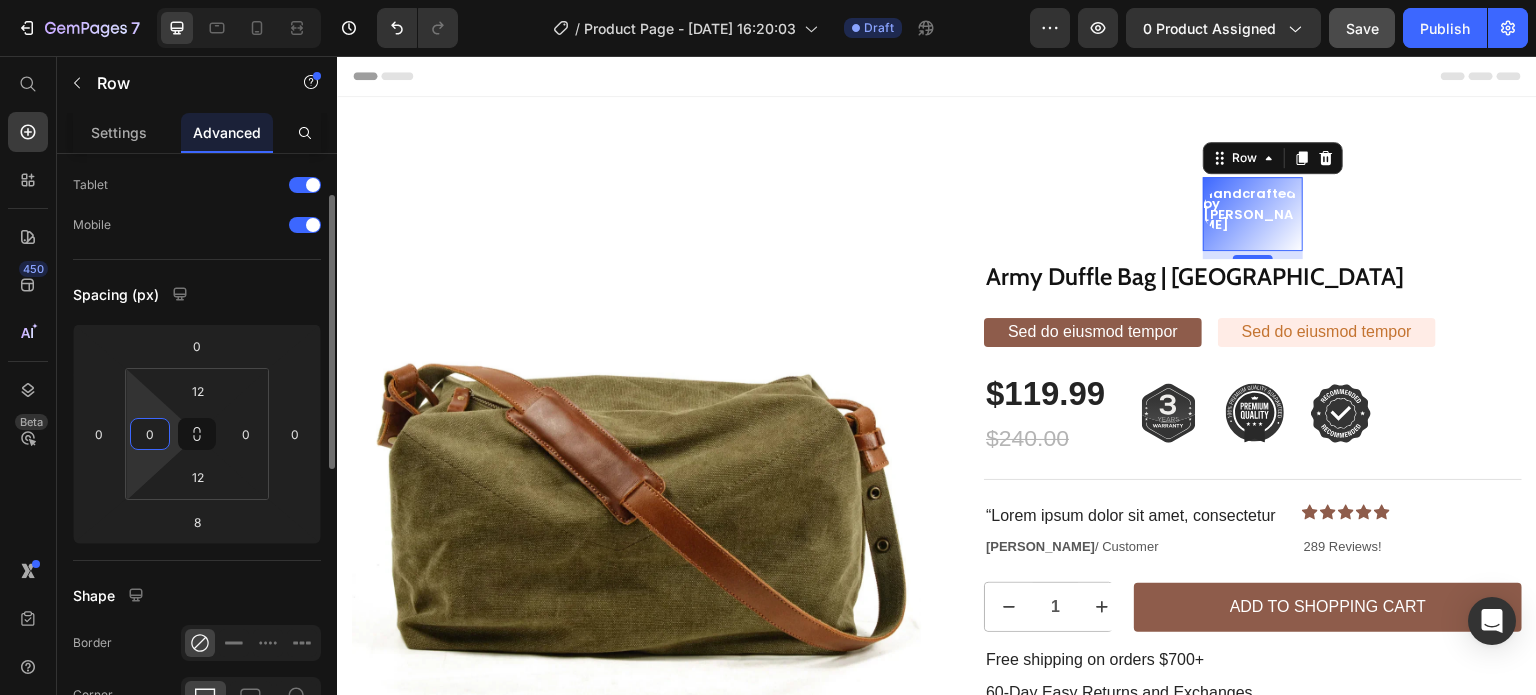 click on "0" at bounding box center (150, 434) 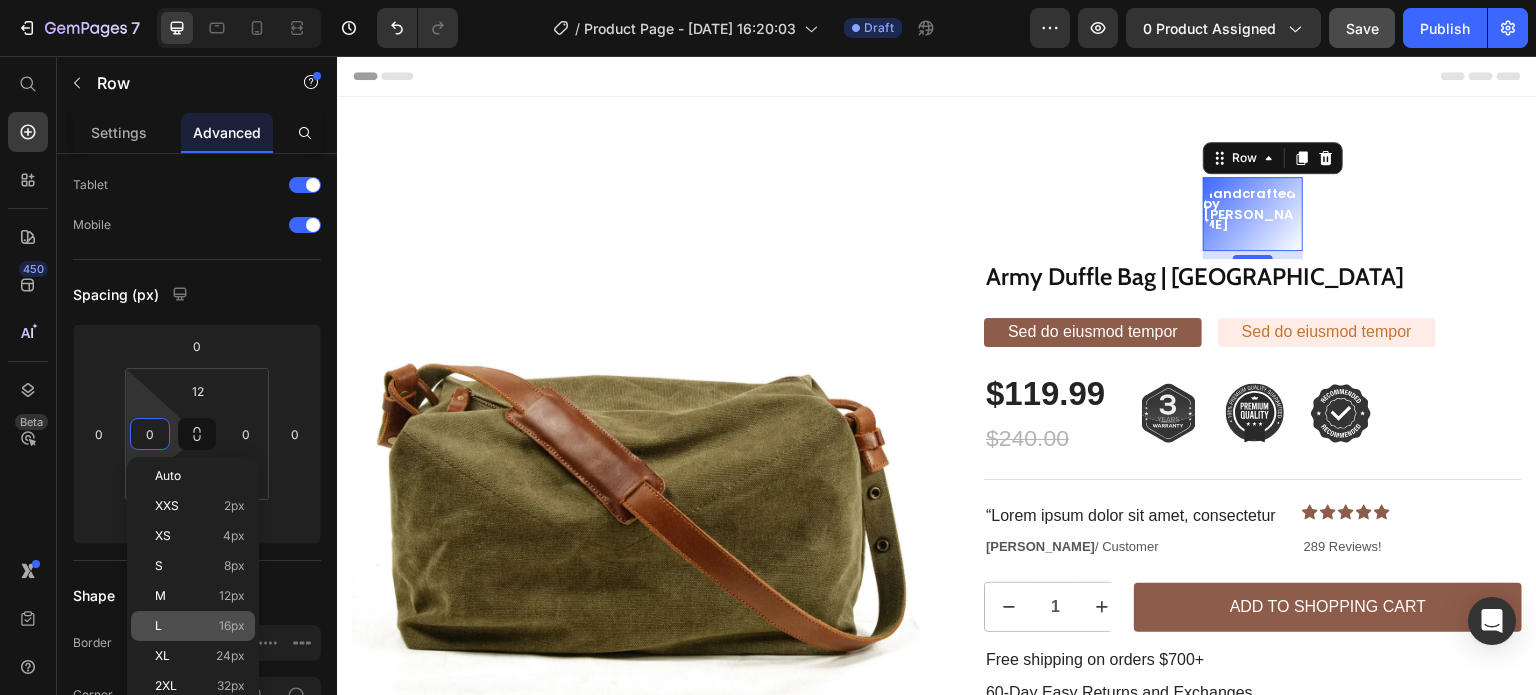 click on "L 16px" at bounding box center [200, 626] 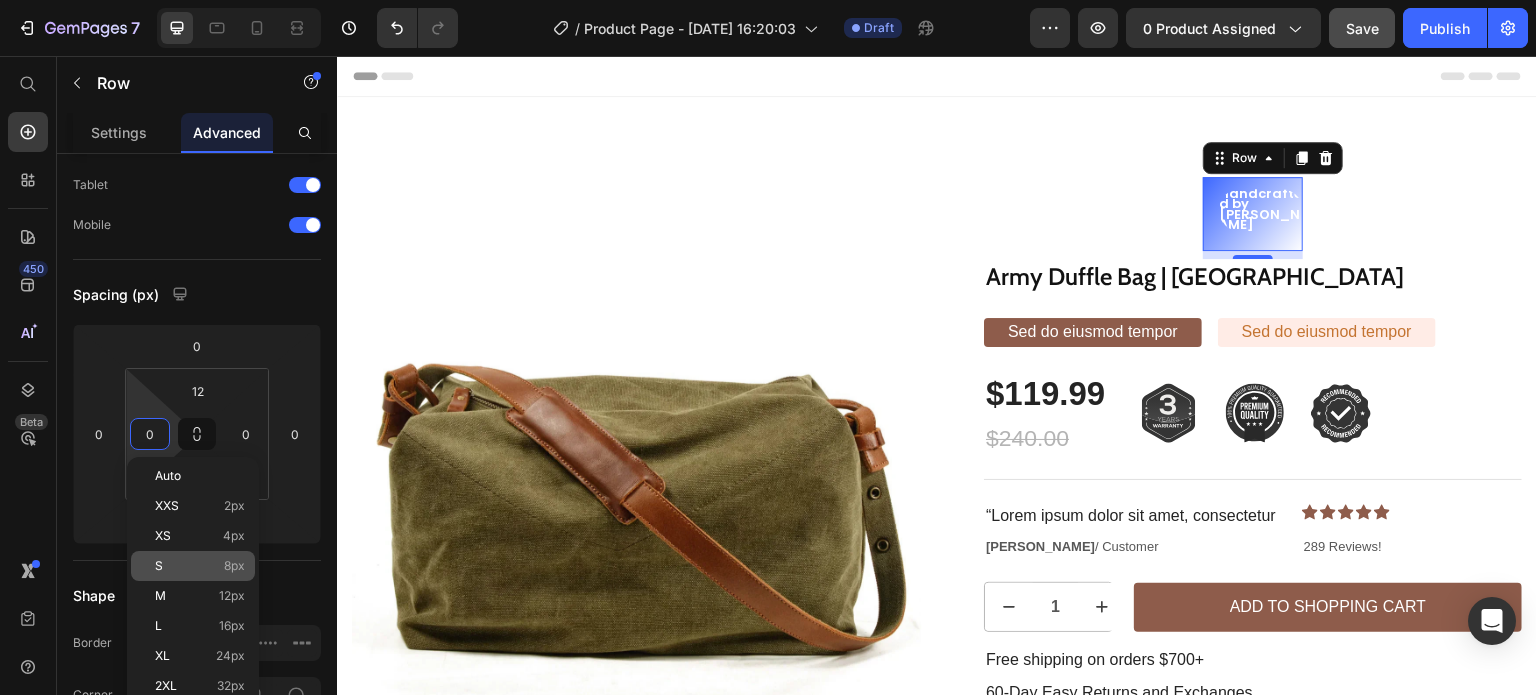 type on "16" 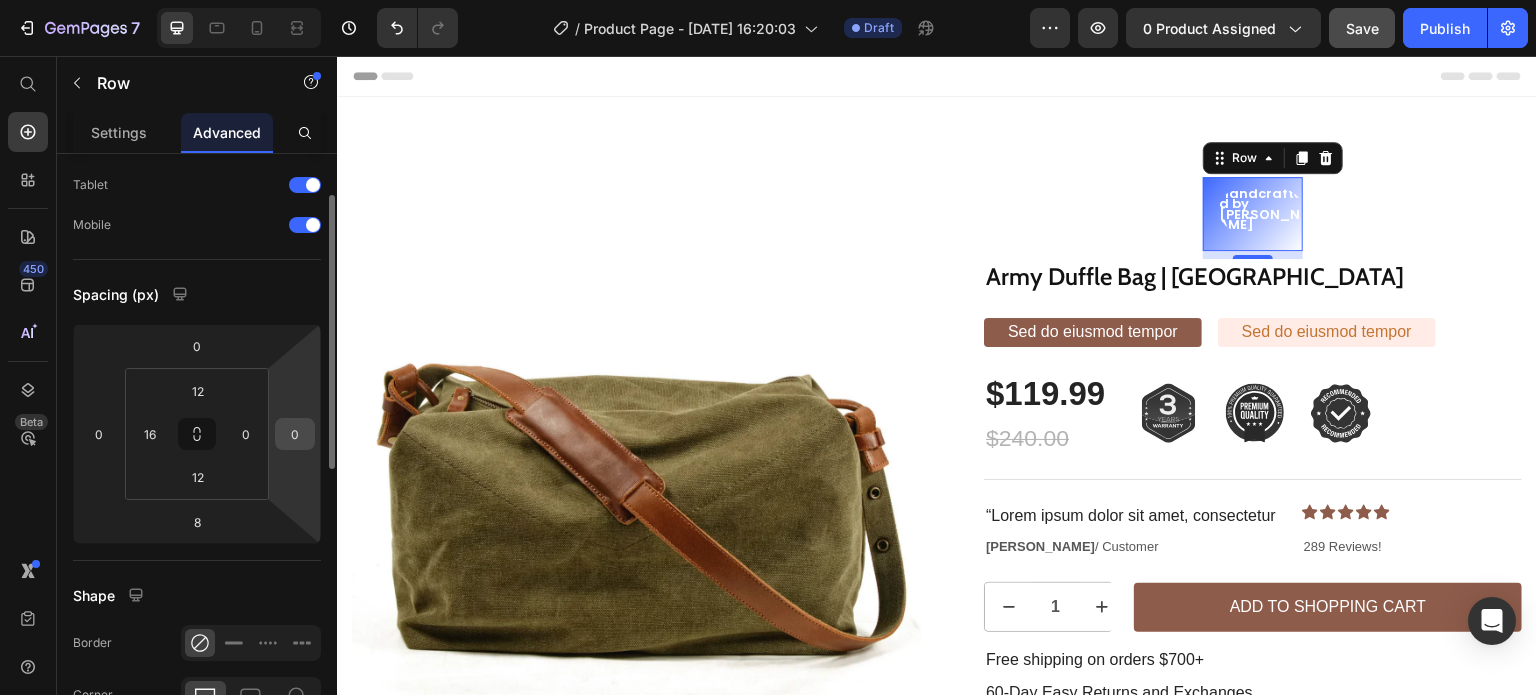 click on "0" at bounding box center (295, 434) 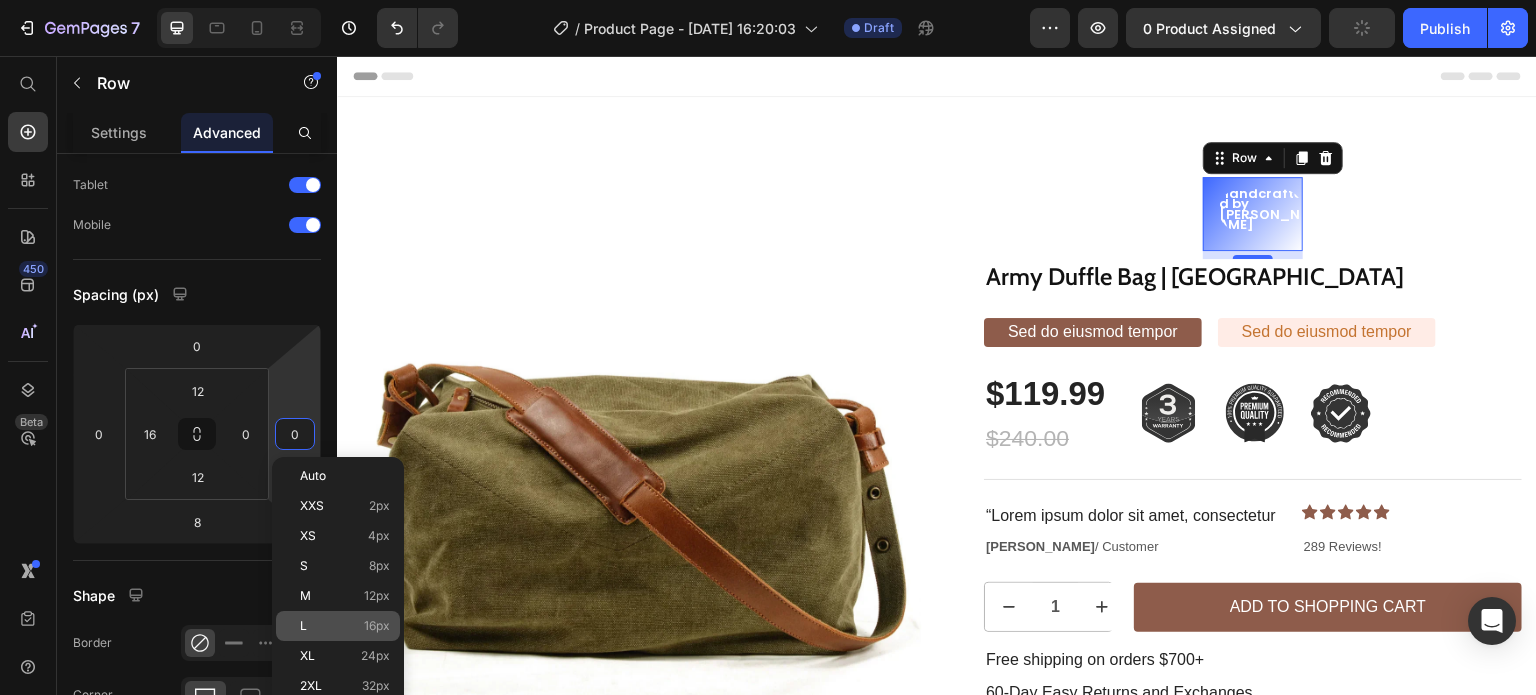 click on "L 16px" 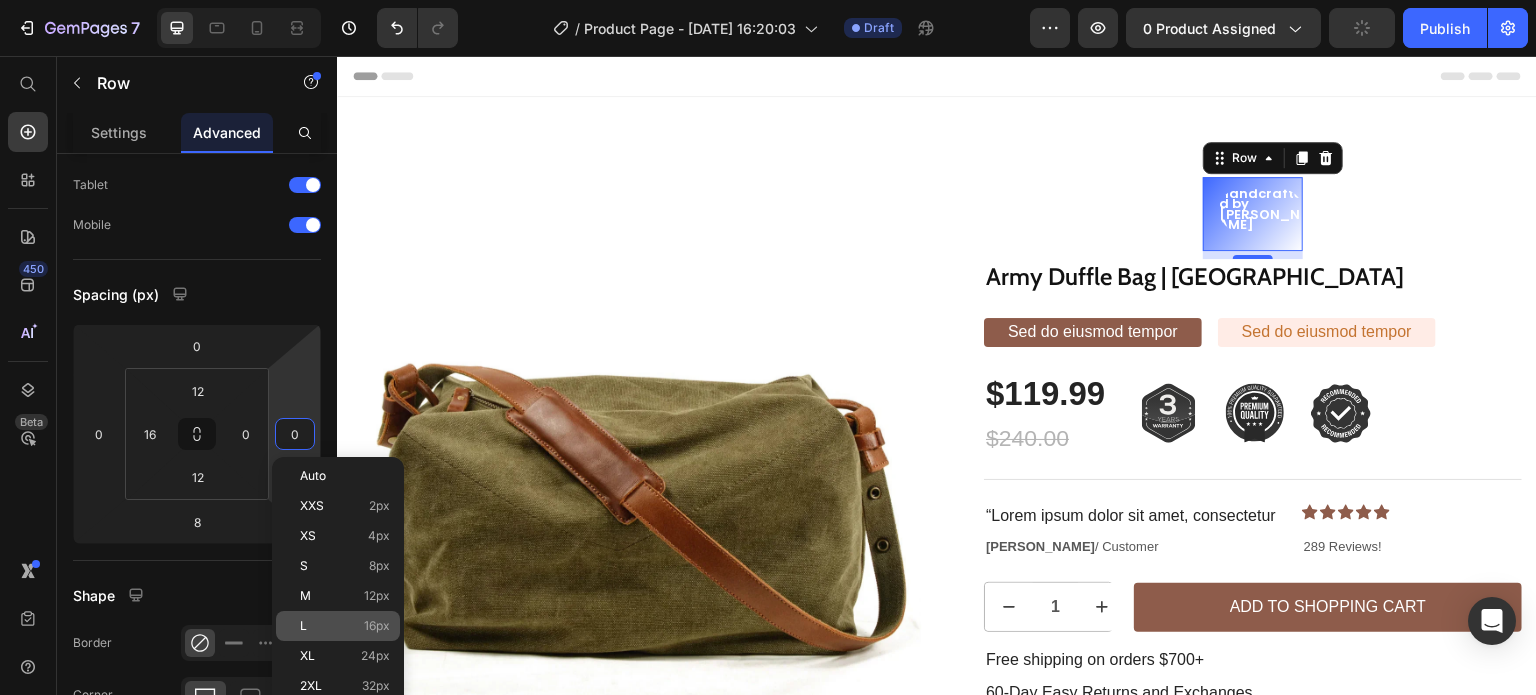 type on "16" 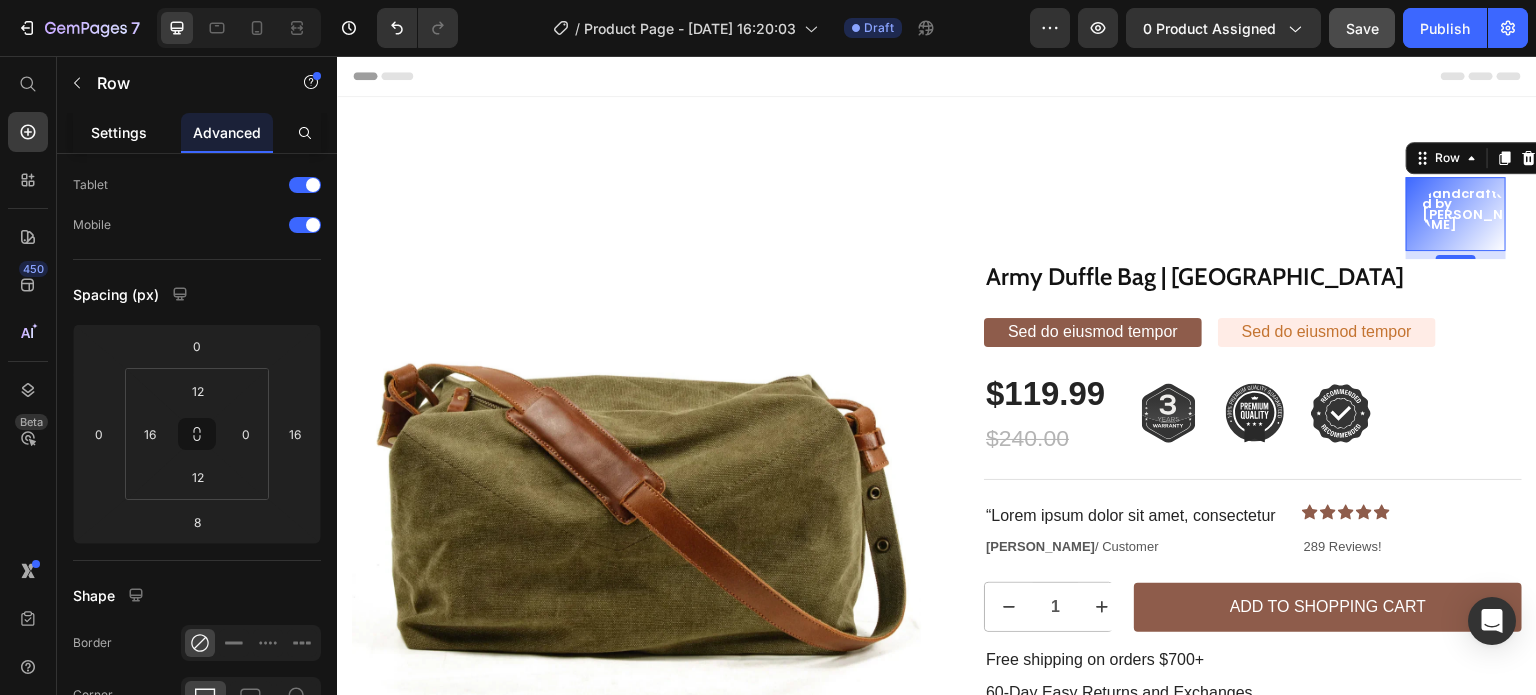 click on "Settings" at bounding box center (119, 132) 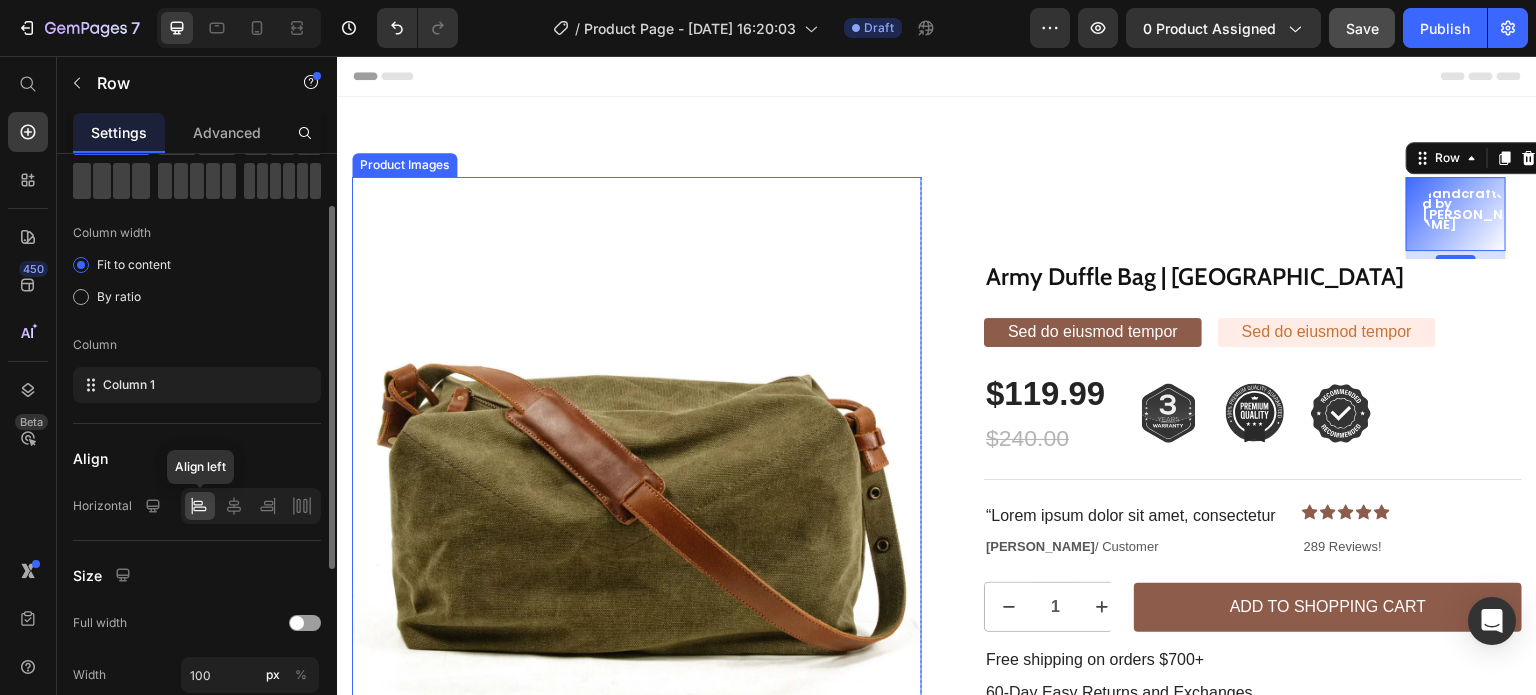 scroll, scrollTop: 105, scrollLeft: 0, axis: vertical 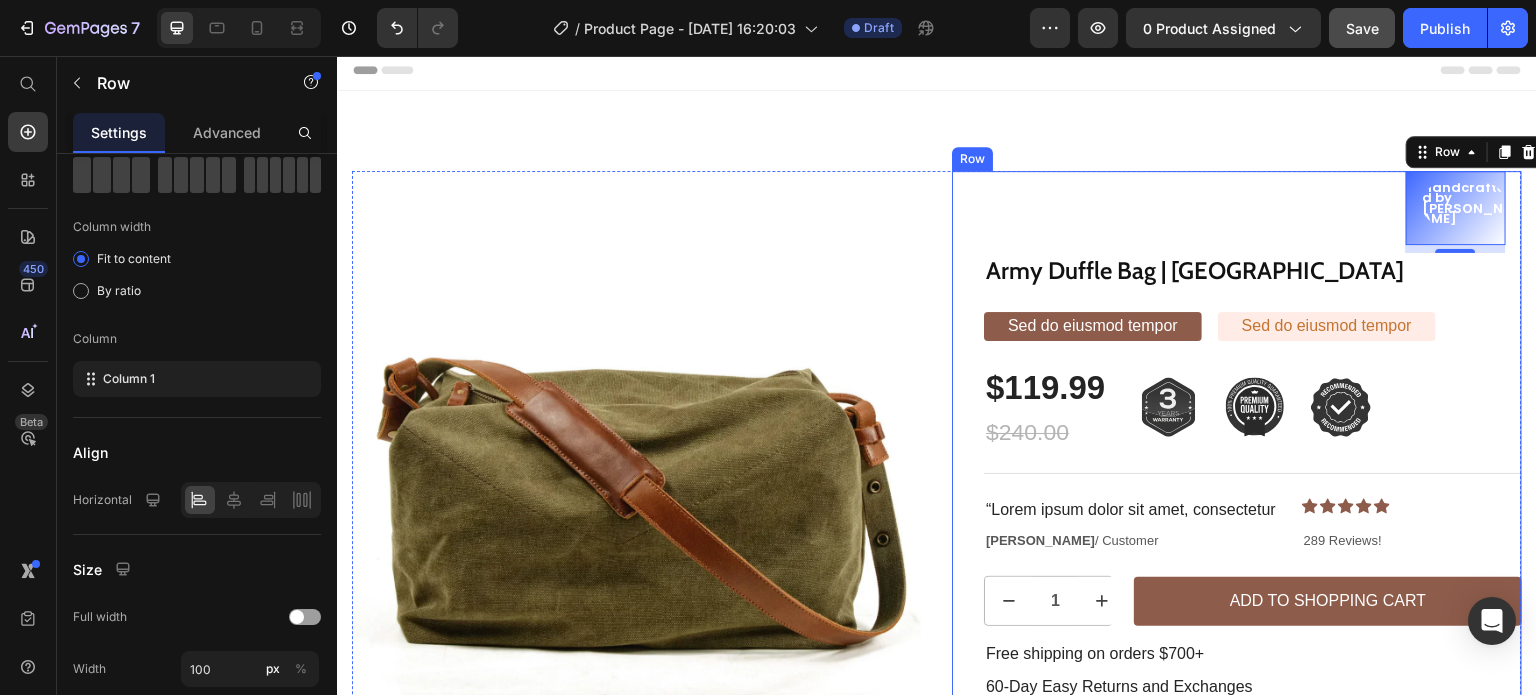 click on "Handcrafted by [PERSON_NAME] Text Block Row   8 Army Duffle Bag | DENVER Product Title Sed do eiusmod tempor Text Block Sed do eiusmod tempor Text Block Row $119.99 Product Price $240.00 Product Price Image Image Image Row Row Icon Icon Icon Icon Icon Icon List 289 Reviews! Text Block Row                Title Line “Lorem ipsum dolor sit amet, consectetur Text Block [PERSON_NAME]  / Customer Text Block Icon Icon Icon Icon Icon Icon List 289 Reviews! Text Block Row 1 Product Quantity Add to Shopping Cart Add to Cart Row Free shipping on orders $700+ Text Block 60-Day Easy Returns and Exchanges Text Block Lorem ipsum dolor sit amet, consectetur adipiscing elit, sed do eiusmod tempor incididunt ut labore et dolore magna aliqua. Ut enim ad minim veniam, quis nostrud  Text Block
Lorem ipsum dolor sit amet, consectetur adipiscing elit
Lorem ipsum dolor sit amet, consectetur adipiscing elit
Lorem ipsum dolor sit amet, consectetur adipiscing elit
Item List" at bounding box center [1253, 560] 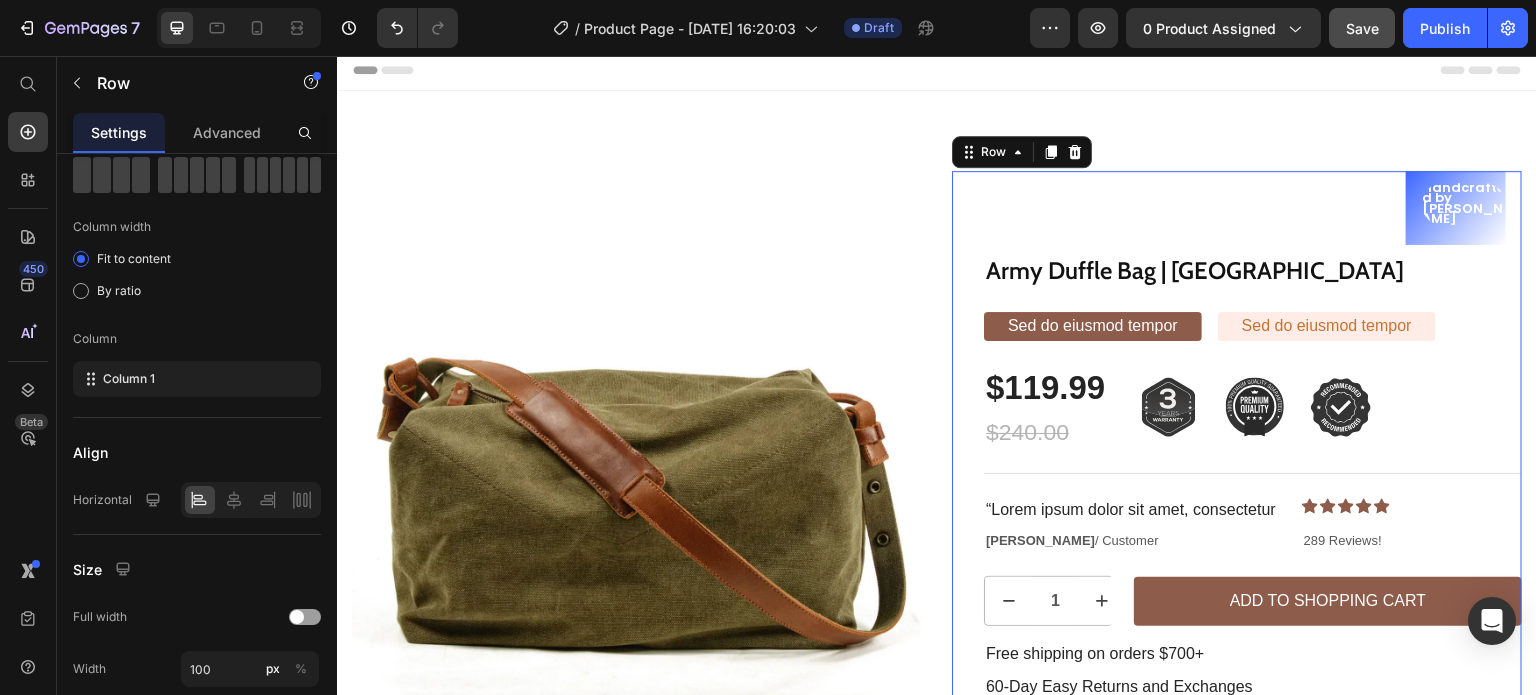 scroll, scrollTop: 104, scrollLeft: 0, axis: vertical 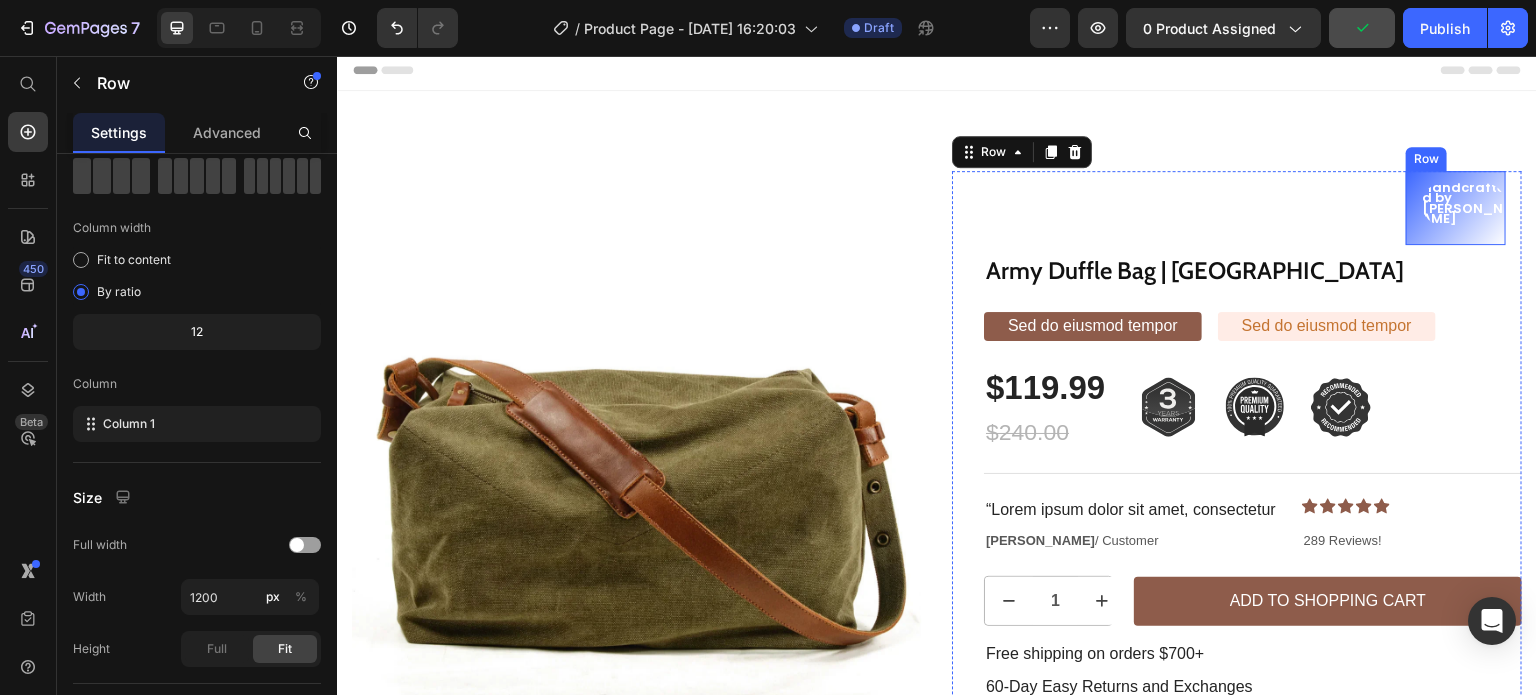 click on "Handcrafted by [PERSON_NAME] Text Block Row" at bounding box center [1456, 208] 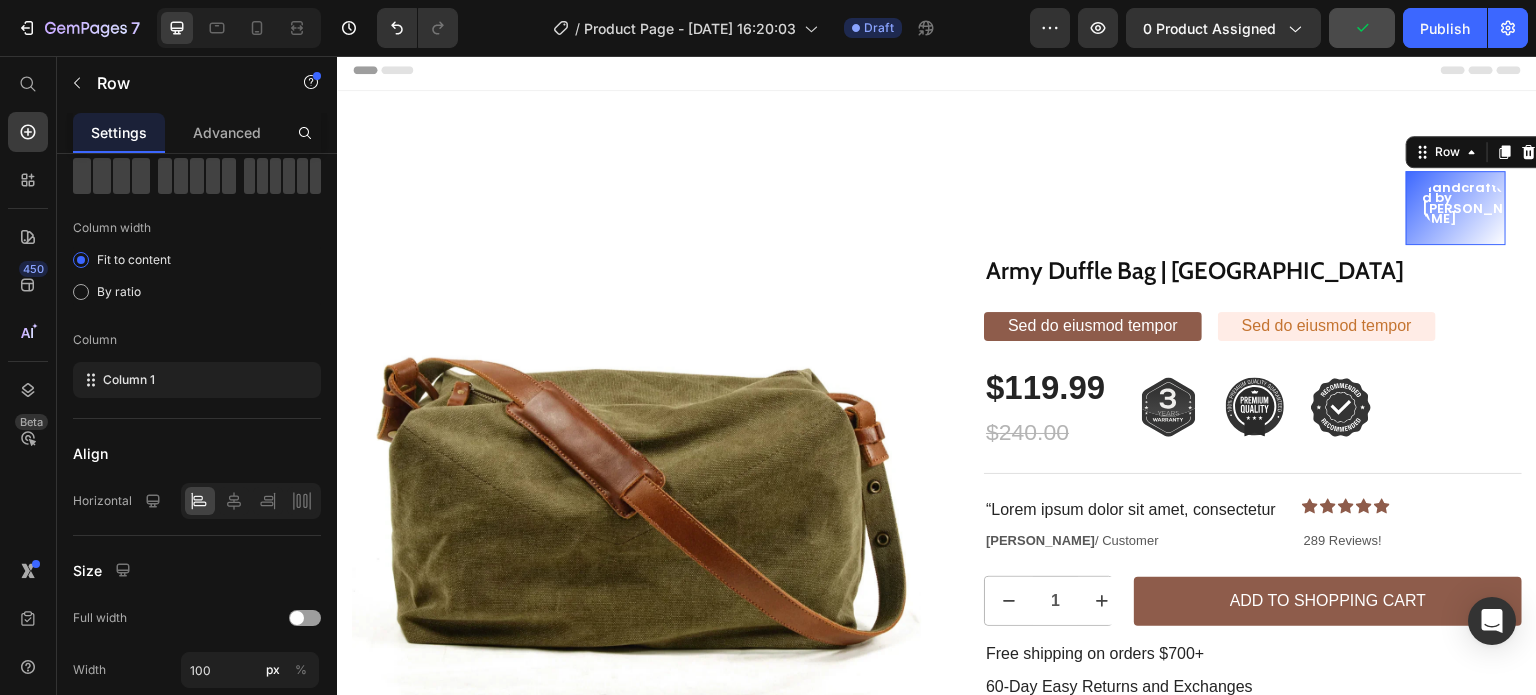 scroll, scrollTop: 104, scrollLeft: 0, axis: vertical 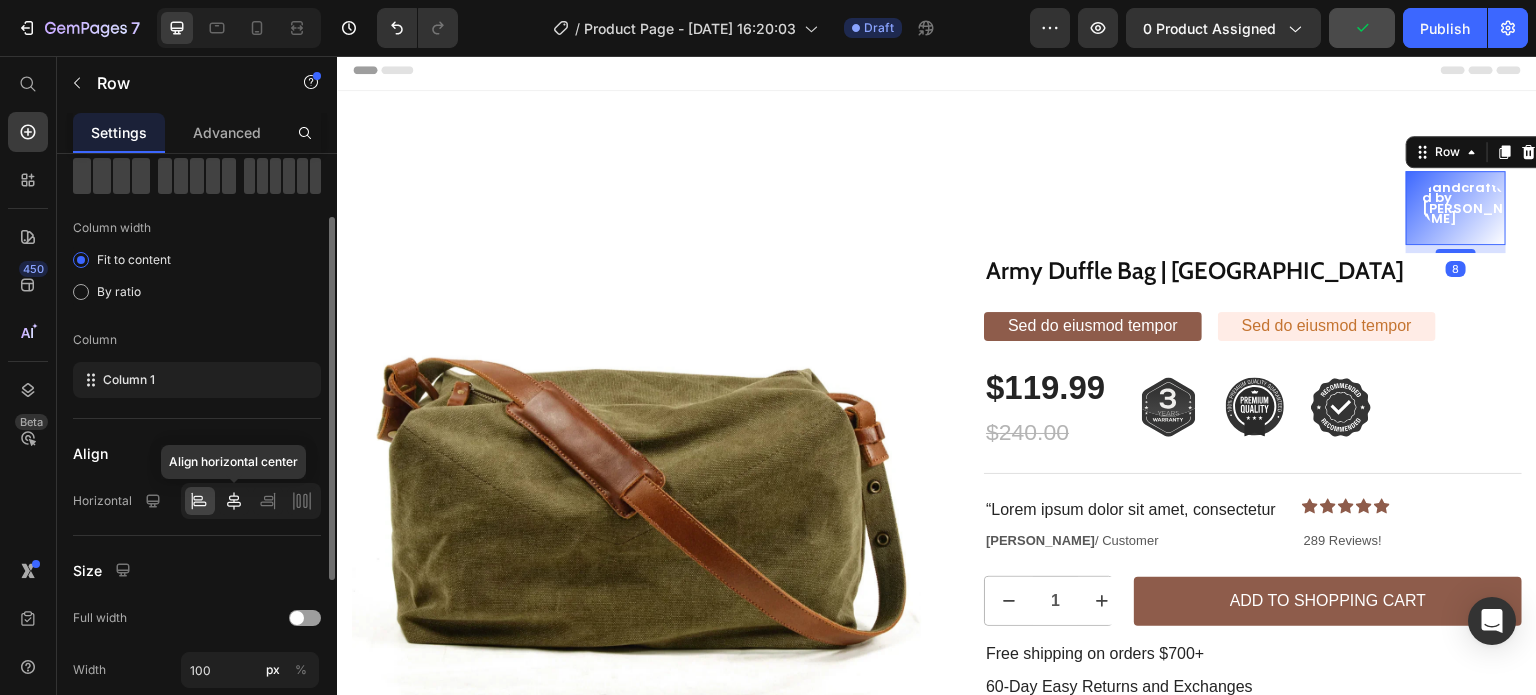 click 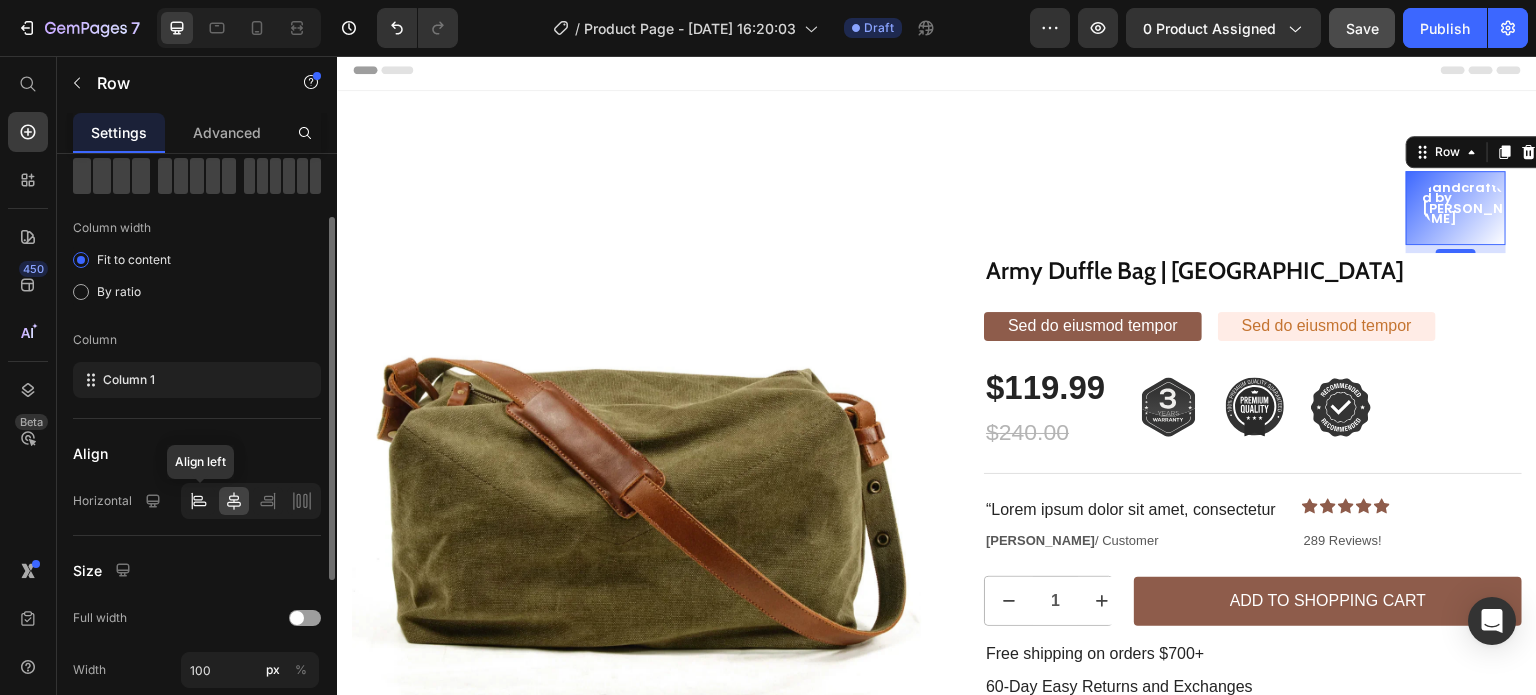 click 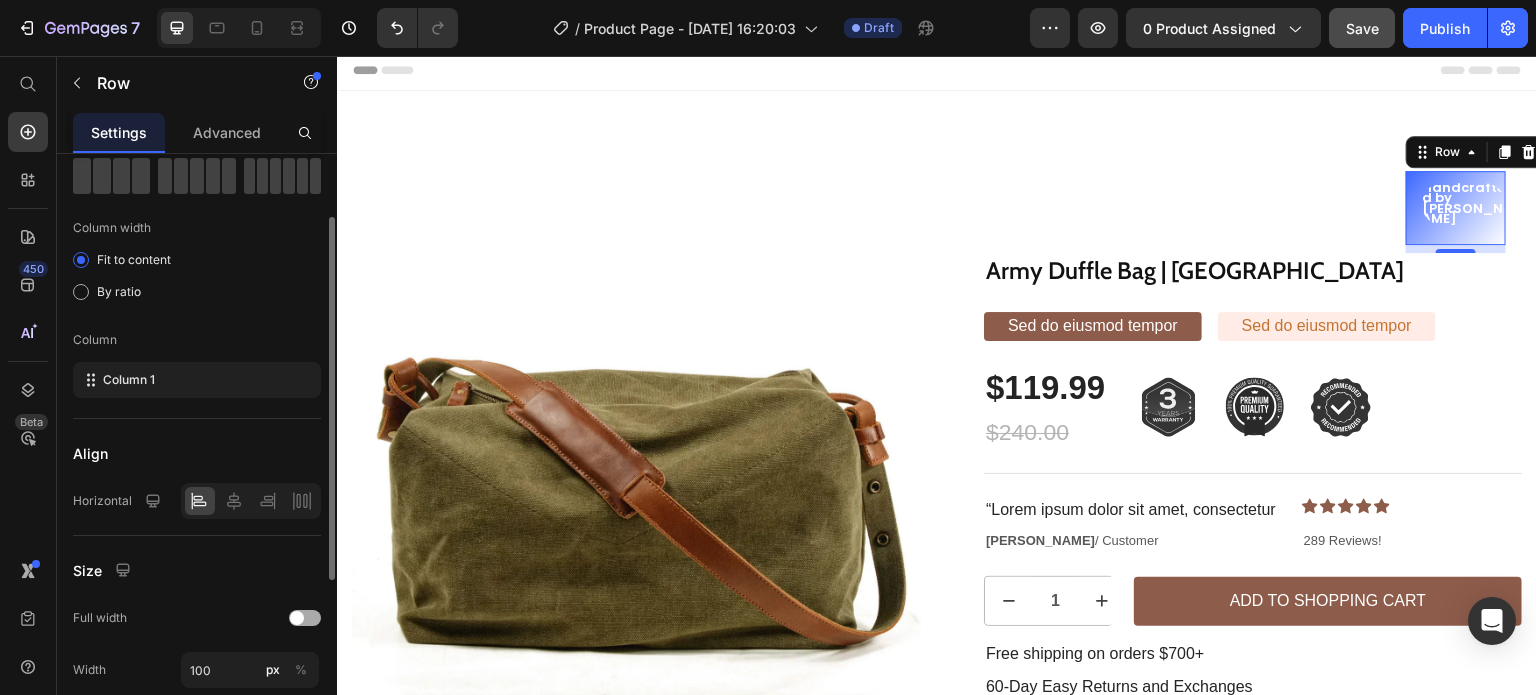 click at bounding box center [297, 618] 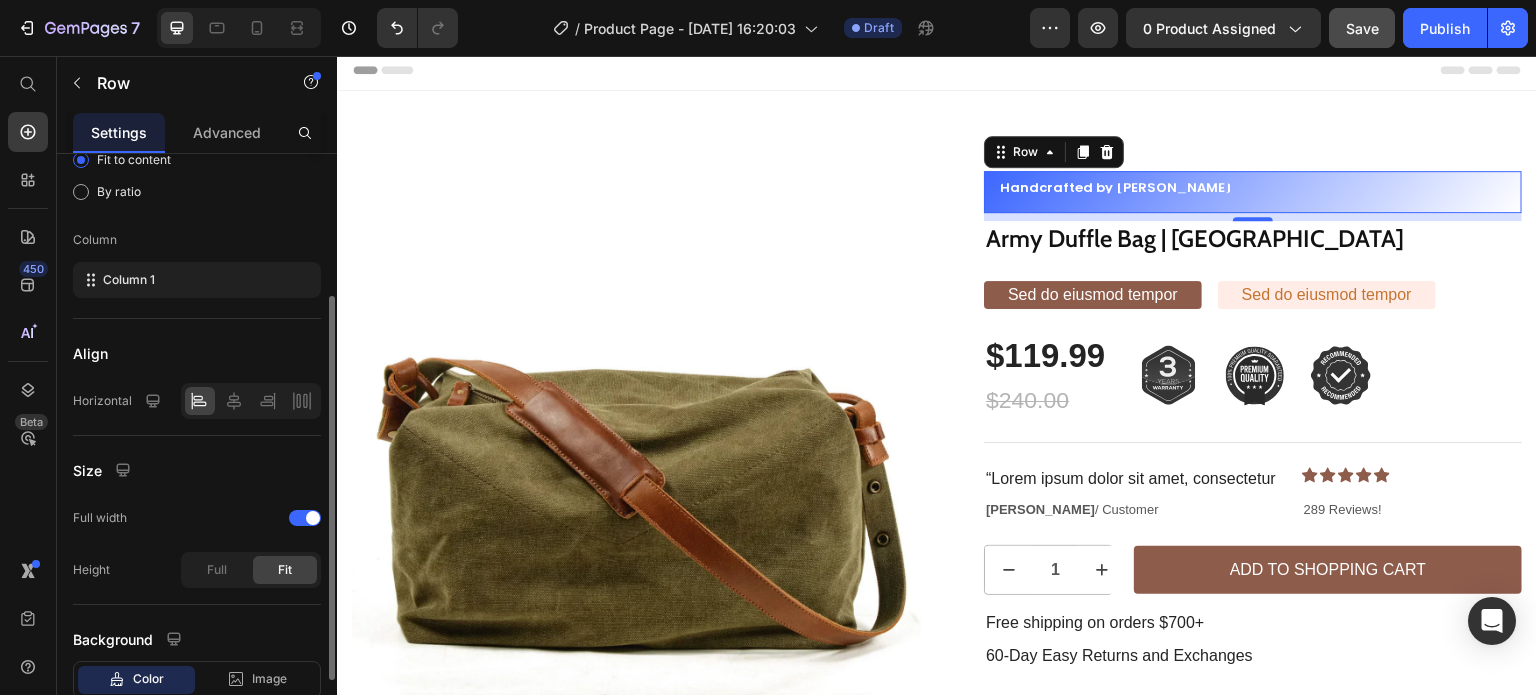 scroll, scrollTop: 213, scrollLeft: 0, axis: vertical 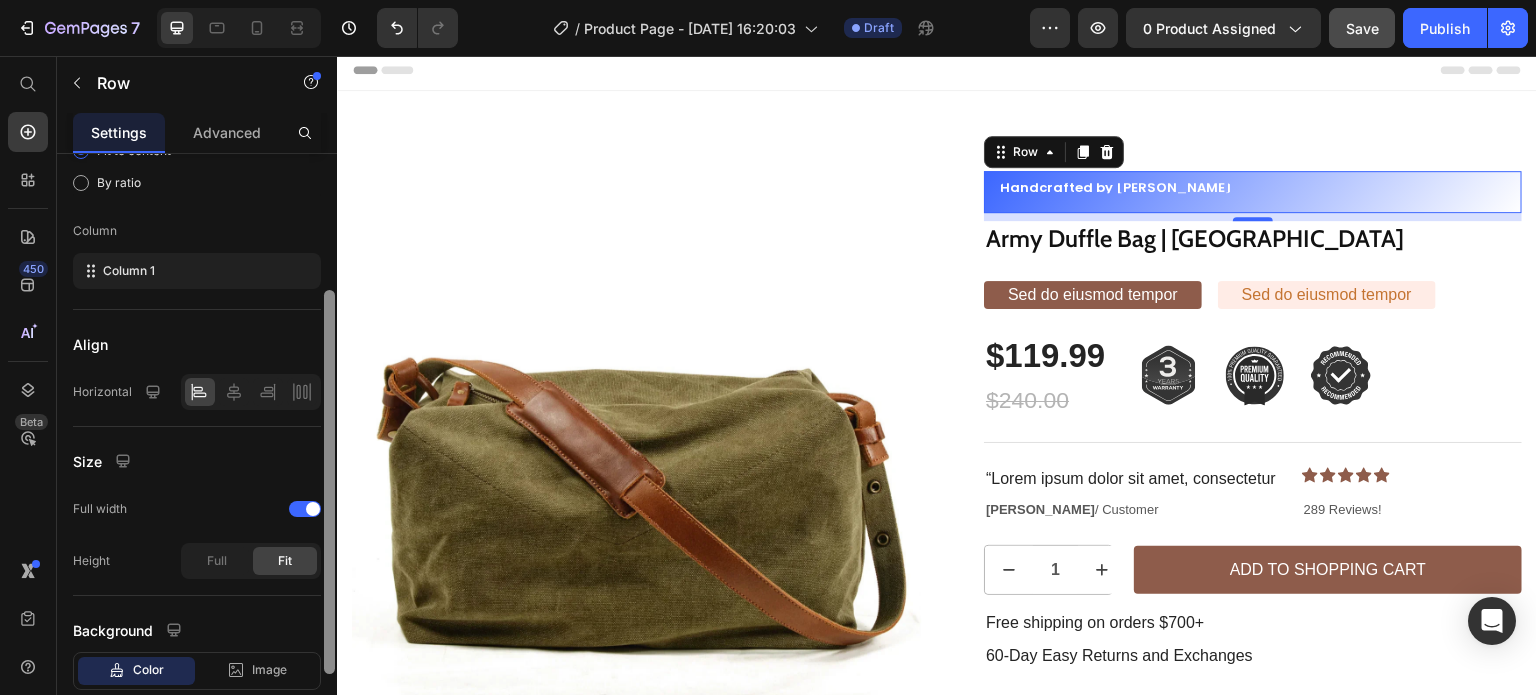 click at bounding box center (329, 482) 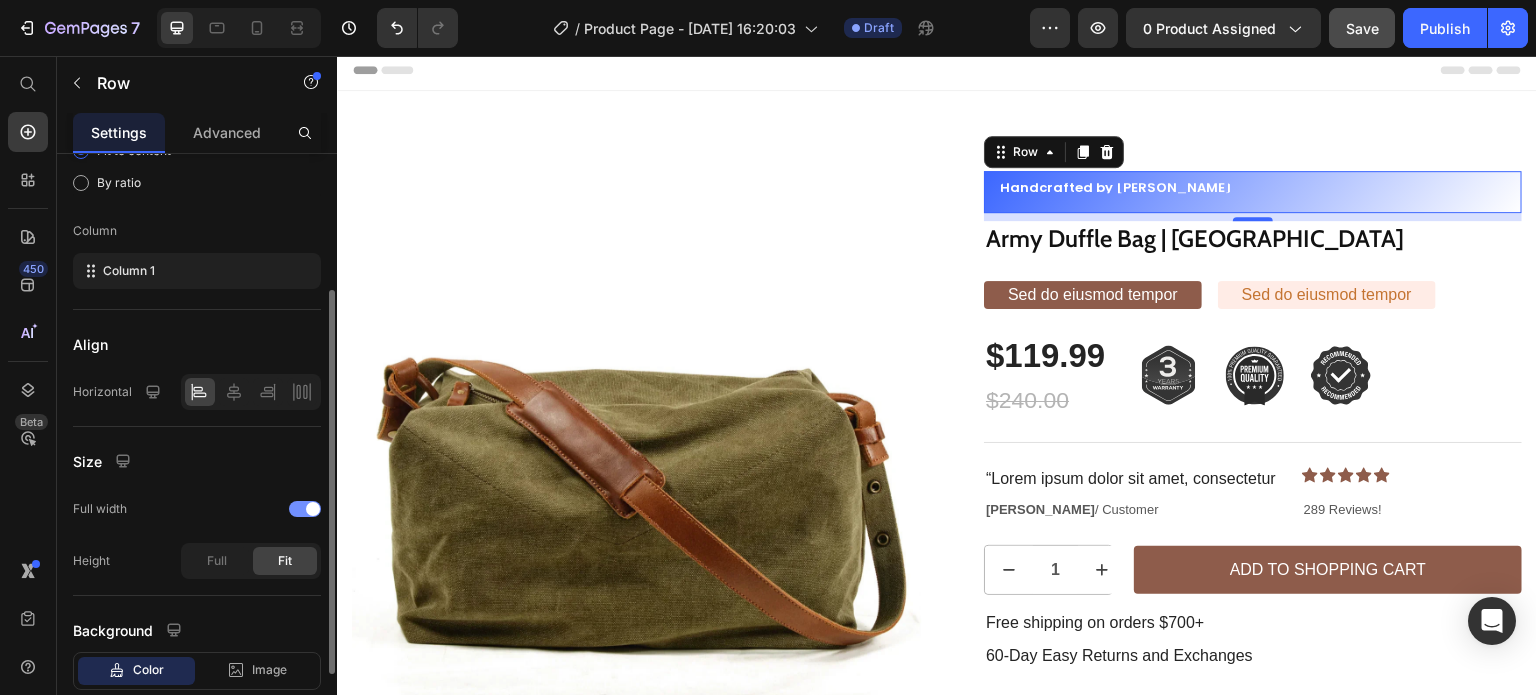 click at bounding box center (313, 509) 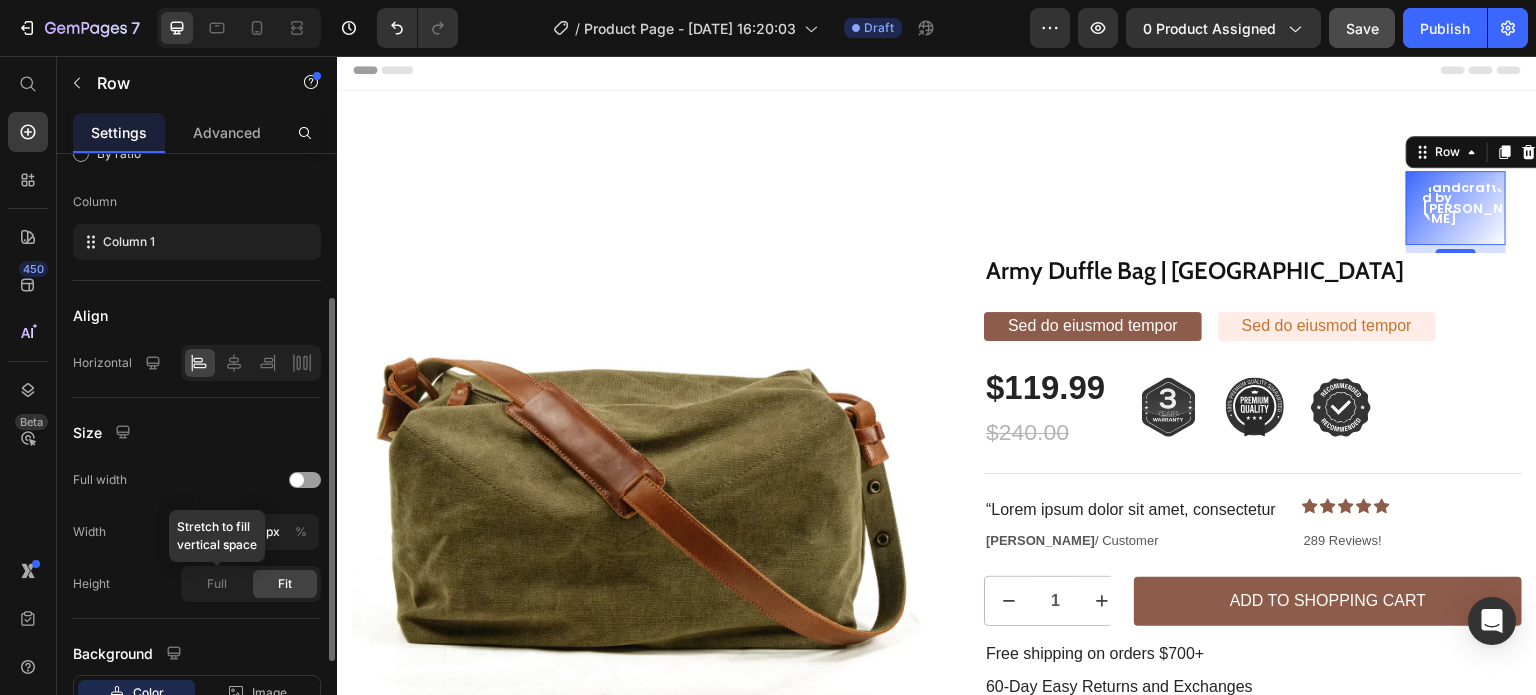 scroll, scrollTop: 240, scrollLeft: 0, axis: vertical 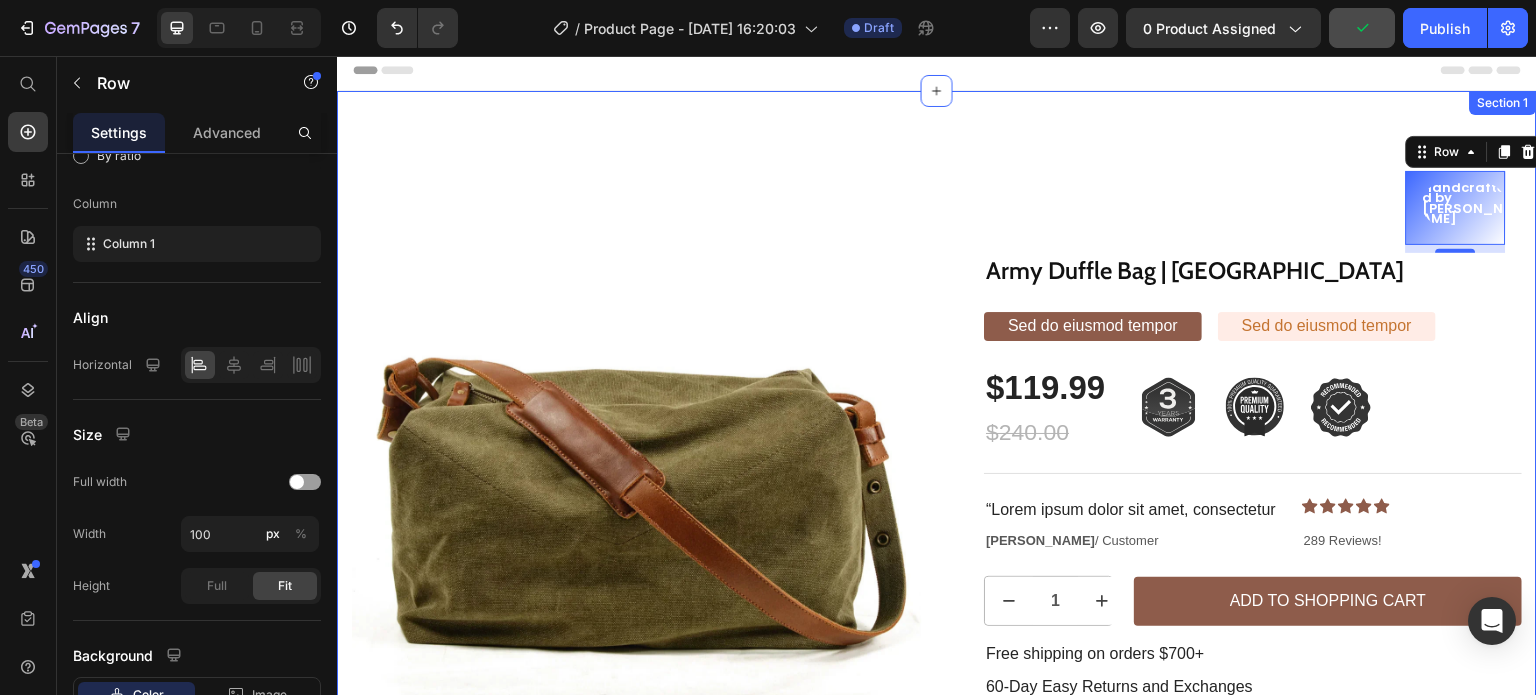 click on "Sale Text Block Product Images Row Handcrafted by [PERSON_NAME] Text Block Row   8 Army Duffle Bag | DENVER Product Title Sed do eiusmod tempor Text Block Sed do eiusmod tempor Text Block Row $119.99 Product Price $240.00 Product Price Image Image Image Row Row Icon Icon Icon Icon Icon Icon List 289 Reviews! Text Block Row                Title Line “Lorem ipsum dolor sit amet, consectetur Text Block [PERSON_NAME]  / Customer Text Block Icon Icon Icon Icon Icon Icon List 289 Reviews! Text Block Row 1 Product Quantity Add to Shopping Cart Add to Cart Row Free shipping on orders $700+ Text Block 60-Day Easy Returns and Exchanges Text Block Lorem ipsum dolor sit amet, consectetur adipiscing elit, sed do eiusmod tempor incididunt ut labore et dolore magna aliqua. Ut enim ad minim veniam, quis nostrud  Text Block
Lorem ipsum dolor sit amet, consectetur adipiscing elit
Lorem ipsum dolor sit amet, consectetur adipiscing elit
Lorem ipsum dolor sit amet, consectetur adipiscing elit
Item List Row" at bounding box center [937, 552] 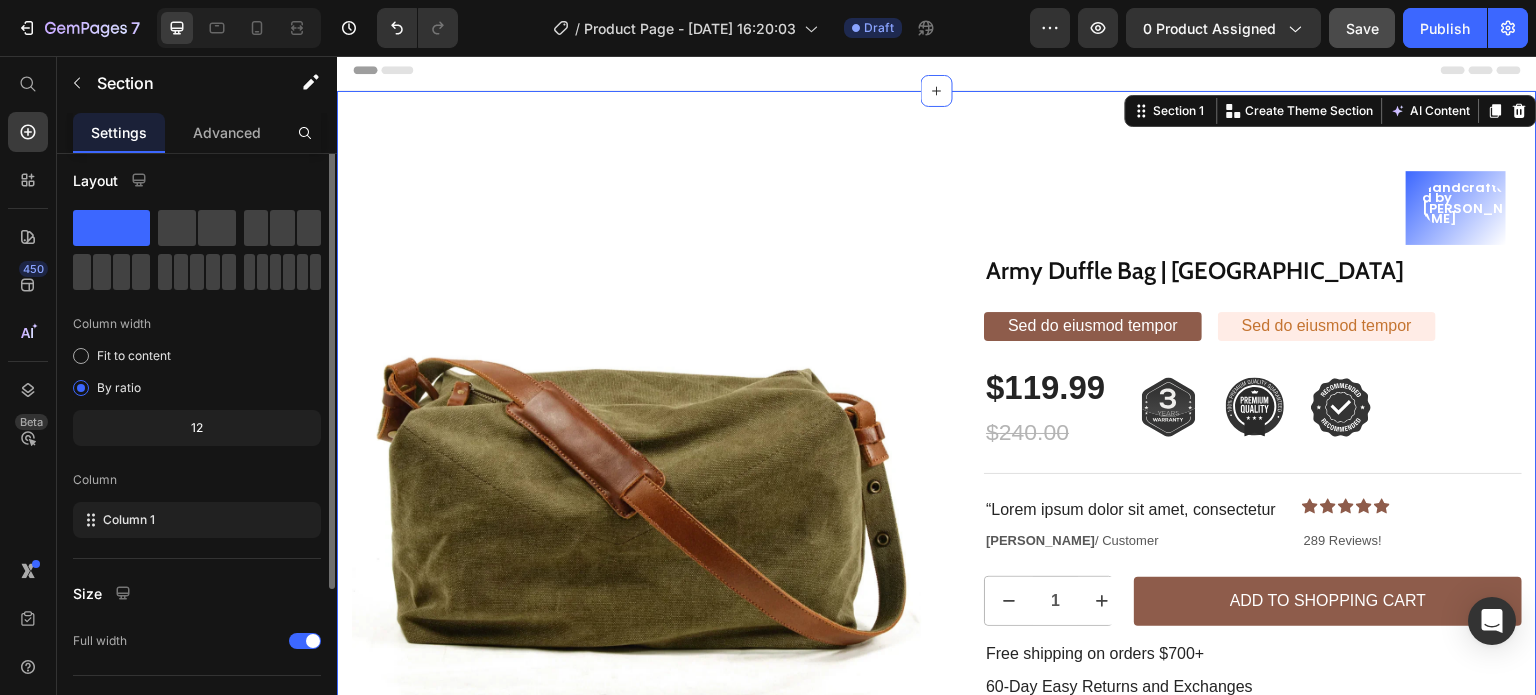 scroll, scrollTop: 0, scrollLeft: 0, axis: both 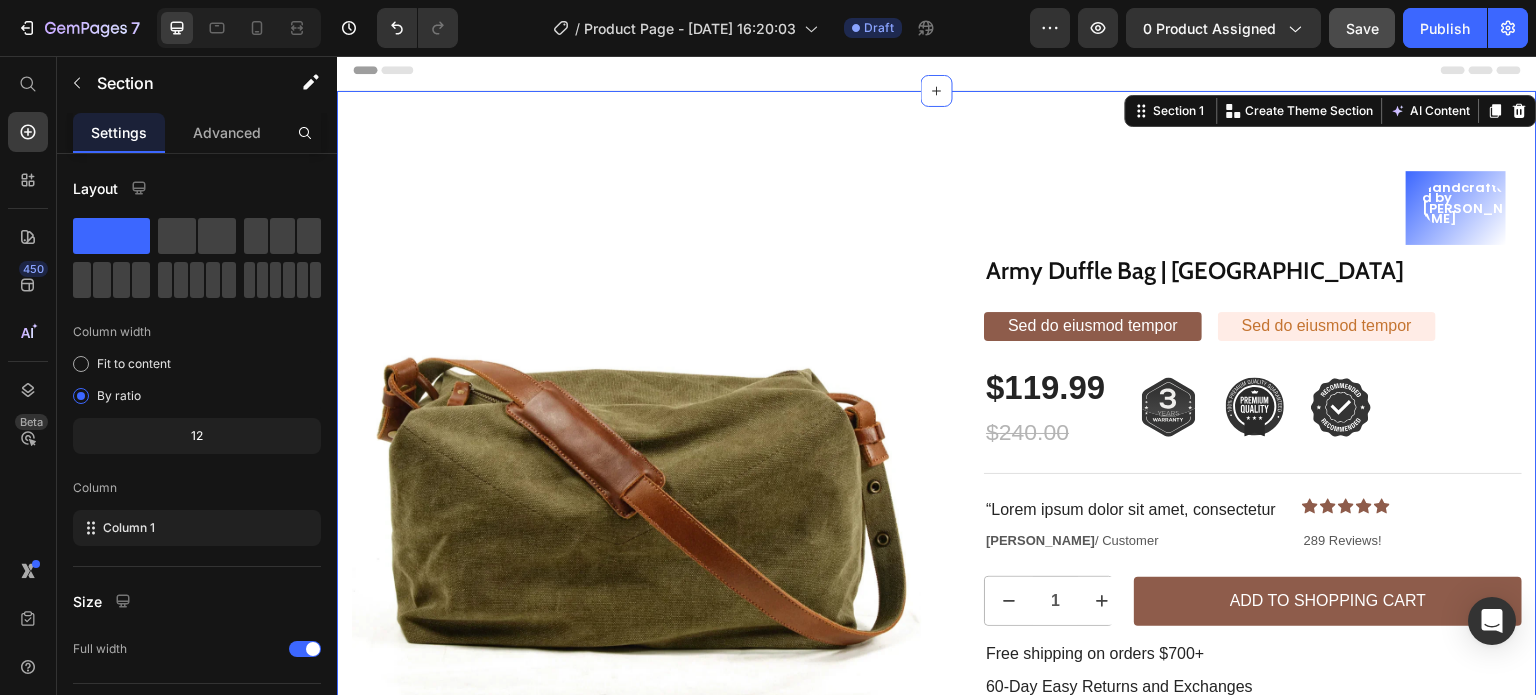 click on "Sale Text Block Product Images Row Handcrafted by [PERSON_NAME] Text Block Row Army Duffle Bag | DENVER Product Title Sed do eiusmod tempor Text Block Sed do eiusmod tempor Text Block Row $119.99 Product Price $240.00 Product Price Image Image Image Row Row Icon Icon Icon Icon Icon Icon List 289 Reviews! Text Block Row                Title Line “Lorem ipsum dolor sit amet, consectetur Text Block [PERSON_NAME]  / Customer Text Block Icon Icon Icon Icon Icon Icon List 289 Reviews! Text Block Row 1 Product Quantity Add to Shopping Cart Add to Cart Row Free shipping on orders $700+ Text Block 60-Day Easy Returns and Exchanges Text Block Lorem ipsum dolor sit amet, consectetur adipiscing elit, sed do eiusmod tempor incididunt ut labore et dolore magna aliqua. Ut enim ad minim veniam, quis nostrud  Text Block
Lorem ipsum dolor sit amet, consectetur adipiscing elit
Lorem ipsum dolor sit amet, consectetur adipiscing elit
Lorem ipsum dolor sit amet, consectetur adipiscing elit
Item List Row Product" at bounding box center [937, 552] 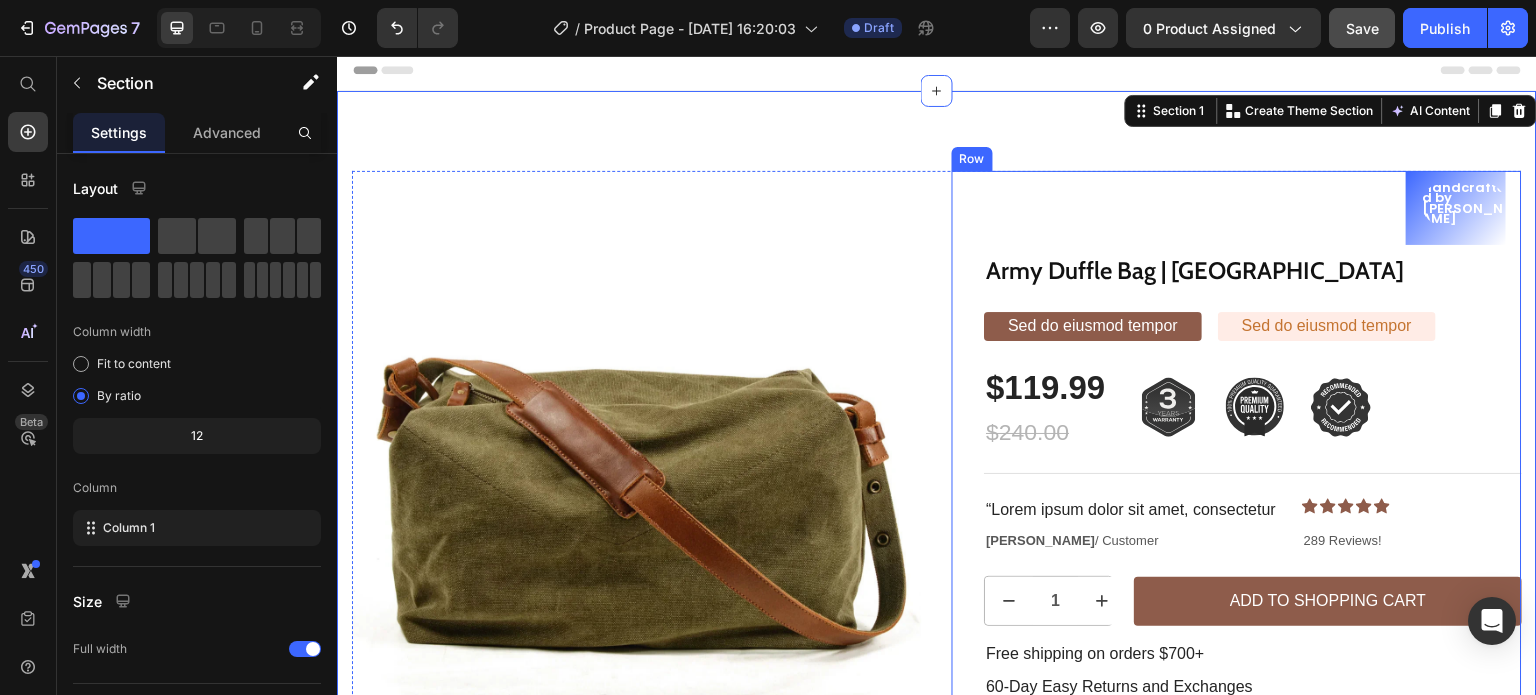 click on "Handcrafted by [PERSON_NAME] Text Block Row Army Duffle Bag | [GEOGRAPHIC_DATA] Product Title Sed do eiusmod tempor Text Block Sed do eiusmod tempor Text Block Row $119.99 Product Price $240.00 Product Price Image Image Image Row Row Icon Icon Icon Icon Icon Icon List 289 Reviews! Text Block Row                Title Line “Lorem ipsum dolor sit amet, consectetur Text Block [PERSON_NAME]  / Customer Text Block Icon Icon Icon Icon Icon Icon List 289 Reviews! Text Block Row 1 Product Quantity Add to Shopping Cart Add to Cart Row Free shipping on orders $700+ Text Block 60-Day Easy Returns and Exchanges Text Block Lorem ipsum dolor sit amet, consectetur adipiscing elit, sed do eiusmod tempor incididunt ut labore et dolore magna aliqua. Ut enim ad minim veniam, quis nostrud  Text Block
Lorem ipsum dolor sit amet, consectetur adipiscing elit
Lorem ipsum dolor sit amet, consectetur adipiscing elit
Lorem ipsum dolor sit amet, consectetur adipiscing elit
Lorem ipsum dolor sit amet, consectetur adipiscing elit" at bounding box center (1237, 560) 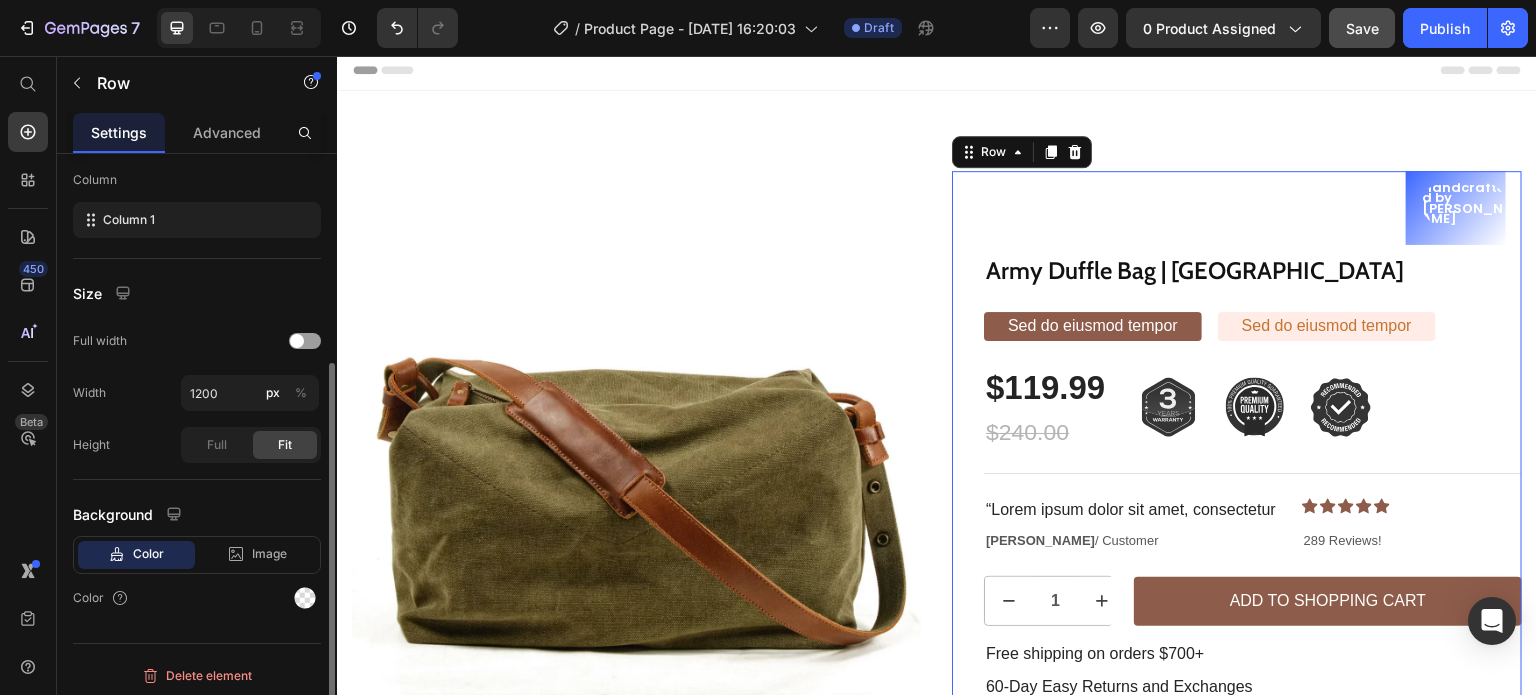 scroll, scrollTop: 312, scrollLeft: 0, axis: vertical 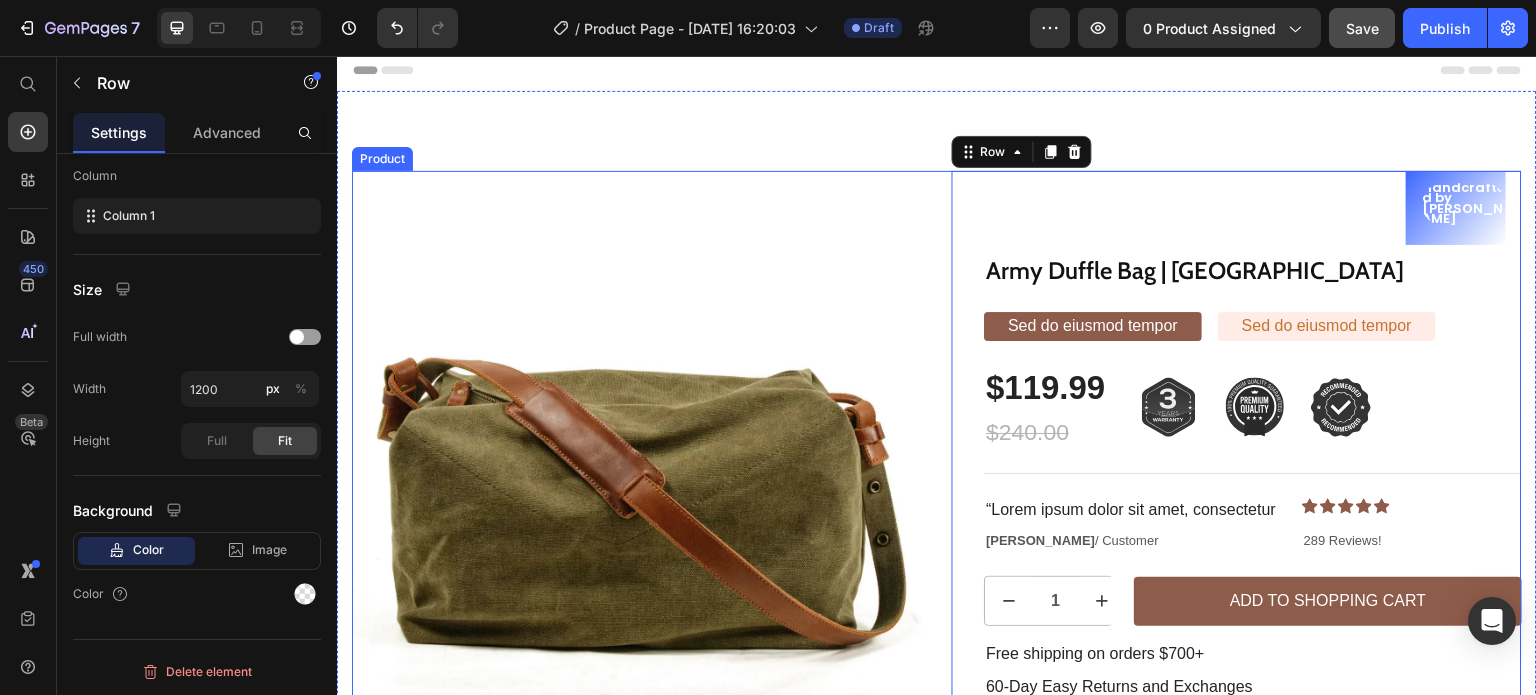 click on "Sale Text Block Product Images Row Handcrafted by [PERSON_NAME] Text Block Row Army Duffle Bag | DENVER Product Title Sed do eiusmod tempor Text Block Sed do eiusmod tempor Text Block Row $119.99 Product Price $240.00 Product Price Image Image Image Row Row Icon Icon Icon Icon Icon Icon List 289 Reviews! Text Block Row                Title Line “Lorem ipsum dolor sit amet, consectetur Text Block [PERSON_NAME]  / Customer Text Block Icon Icon Icon Icon Icon Icon List 289 Reviews! Text Block Row 1 Product Quantity Add to Shopping Cart Add to Cart Row Free shipping on orders $700+ Text Block 60-Day Easy Returns and Exchanges Text Block Lorem ipsum dolor sit amet, consectetur adipiscing elit, sed do eiusmod tempor incididunt ut labore et dolore magna aliqua. Ut enim ad minim veniam, quis nostrud  Text Block
Lorem ipsum dolor sit amet, consectetur adipiscing elit
Lorem ipsum dolor sit amet, consectetur adipiscing elit
Lorem ipsum dolor sit amet, consectetur adipiscing elit
Item List Row   0" at bounding box center (937, 560) 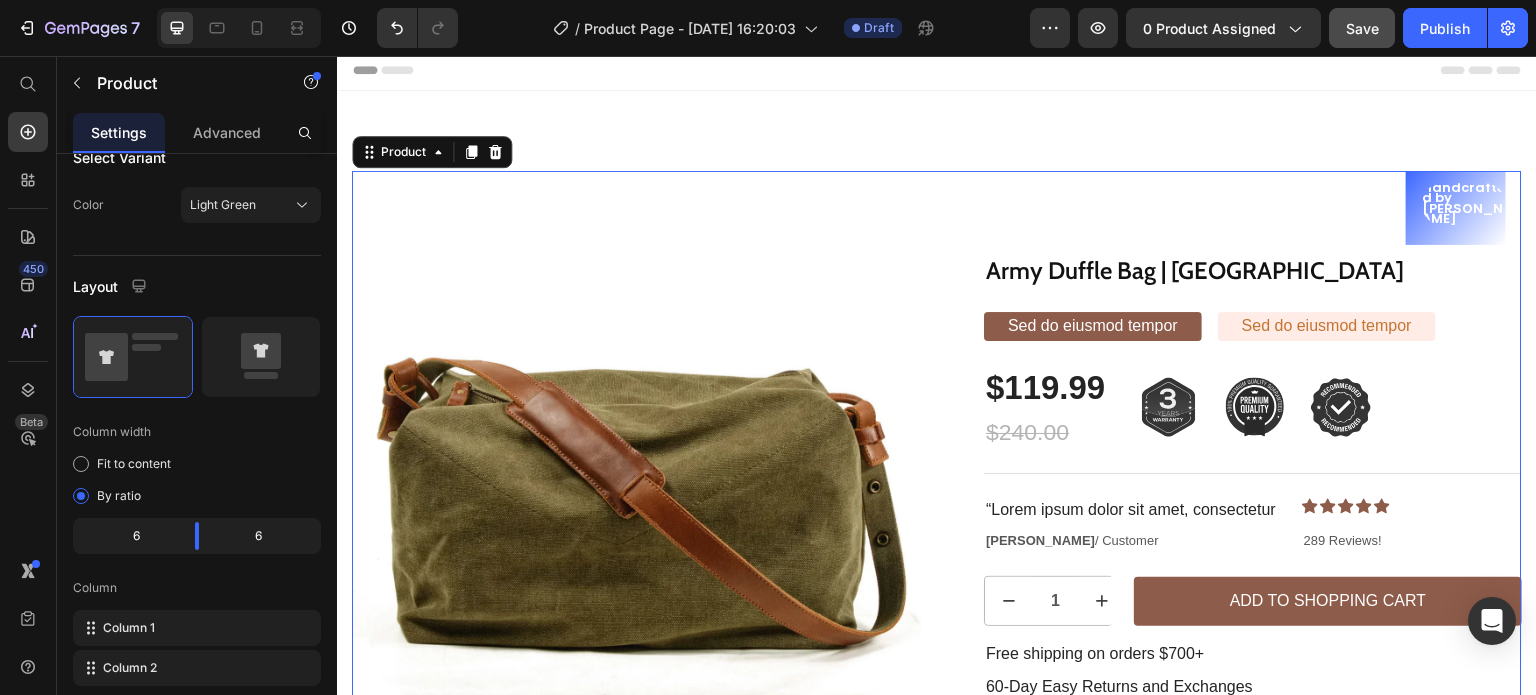scroll, scrollTop: 0, scrollLeft: 0, axis: both 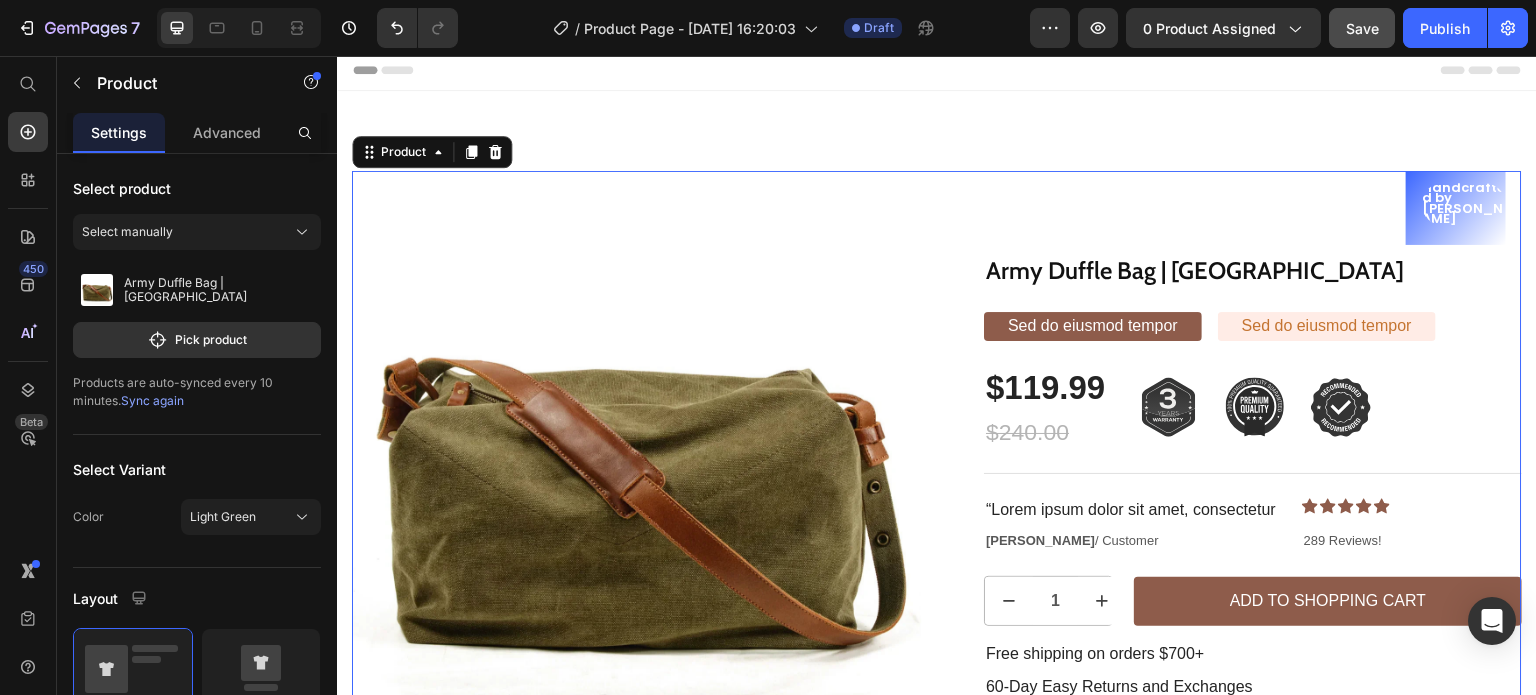click on "Sale Text Block Product Images Row Handcrafted by [PERSON_NAME] Text Block Row Army Duffle Bag | DENVER Product Title Sed do eiusmod tempor Text Block Sed do eiusmod tempor Text Block Row $119.99 Product Price $240.00 Product Price Image Image Image Row Row Icon Icon Icon Icon Icon Icon List 289 Reviews! Text Block Row                Title Line “Lorem ipsum dolor sit amet, consectetur Text Block [PERSON_NAME]  / Customer Text Block Icon Icon Icon Icon Icon Icon List 289 Reviews! Text Block Row 1 Product Quantity Add to Shopping Cart Add to Cart Row Free shipping on orders $700+ Text Block 60-Day Easy Returns and Exchanges Text Block Lorem ipsum dolor sit amet, consectetur adipiscing elit, sed do eiusmod tempor incididunt ut labore et dolore magna aliqua. Ut enim ad minim veniam, quis nostrud  Text Block
Lorem ipsum dolor sit amet, consectetur adipiscing elit
Lorem ipsum dolor sit amet, consectetur adipiscing elit
Lorem ipsum dolor sit amet, consectetur adipiscing elit
Item List Row Product" at bounding box center [937, 560] 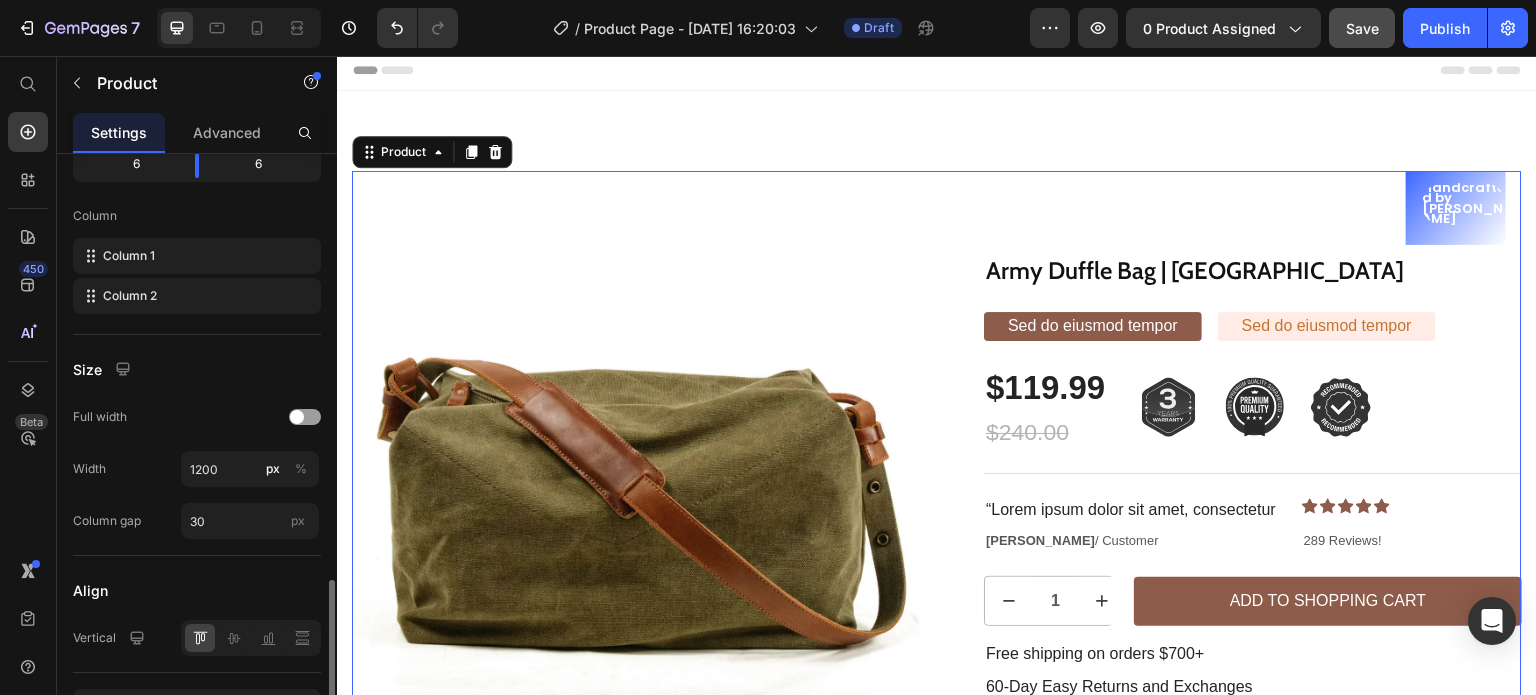 scroll, scrollTop: 803, scrollLeft: 0, axis: vertical 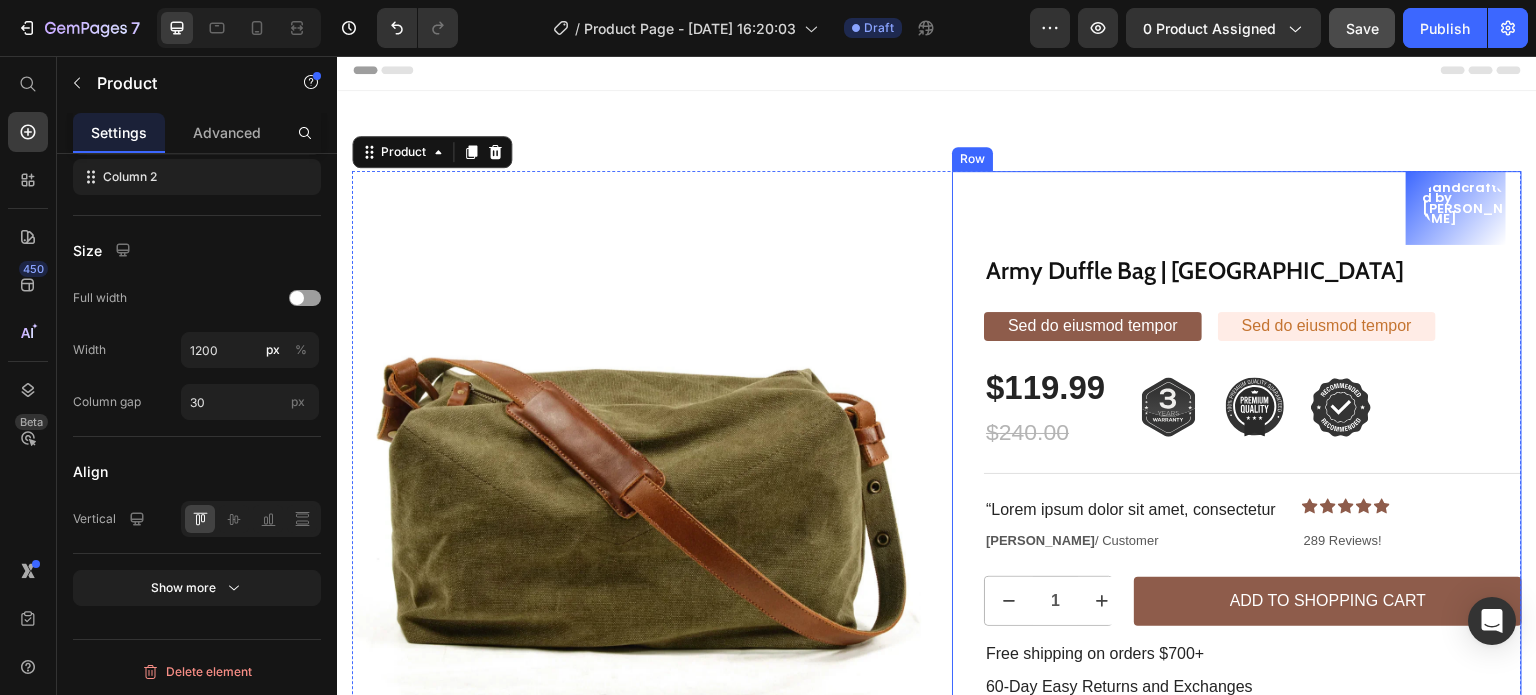 click on "Handcrafted by [PERSON_NAME] Text Block Row Army Duffle Bag | [GEOGRAPHIC_DATA] Product Title Sed do eiusmod tempor Text Block Sed do eiusmod tempor Text Block Row $119.99 Product Price $240.00 Product Price Image Image Image Row Row Icon Icon Icon Icon Icon Icon List 289 Reviews! Text Block Row                Title Line “Lorem ipsum dolor sit amet, consectetur Text Block [PERSON_NAME]  / Customer Text Block Icon Icon Icon Icon Icon Icon List 289 Reviews! Text Block Row 1 Product Quantity Add to Shopping Cart Add to Cart Row Free shipping on orders $700+ Text Block 60-Day Easy Returns and Exchanges Text Block Lorem ipsum dolor sit amet, consectetur adipiscing elit, sed do eiusmod tempor incididunt ut labore et dolore magna aliqua. Ut enim ad minim veniam, quis nostrud  Text Block
Lorem ipsum dolor sit amet, consectetur adipiscing elit
Lorem ipsum dolor sit amet, consectetur adipiscing elit
Lorem ipsum dolor sit amet, consectetur adipiscing elit
Lorem ipsum dolor sit amet, consectetur adipiscing elit" at bounding box center (1253, 560) 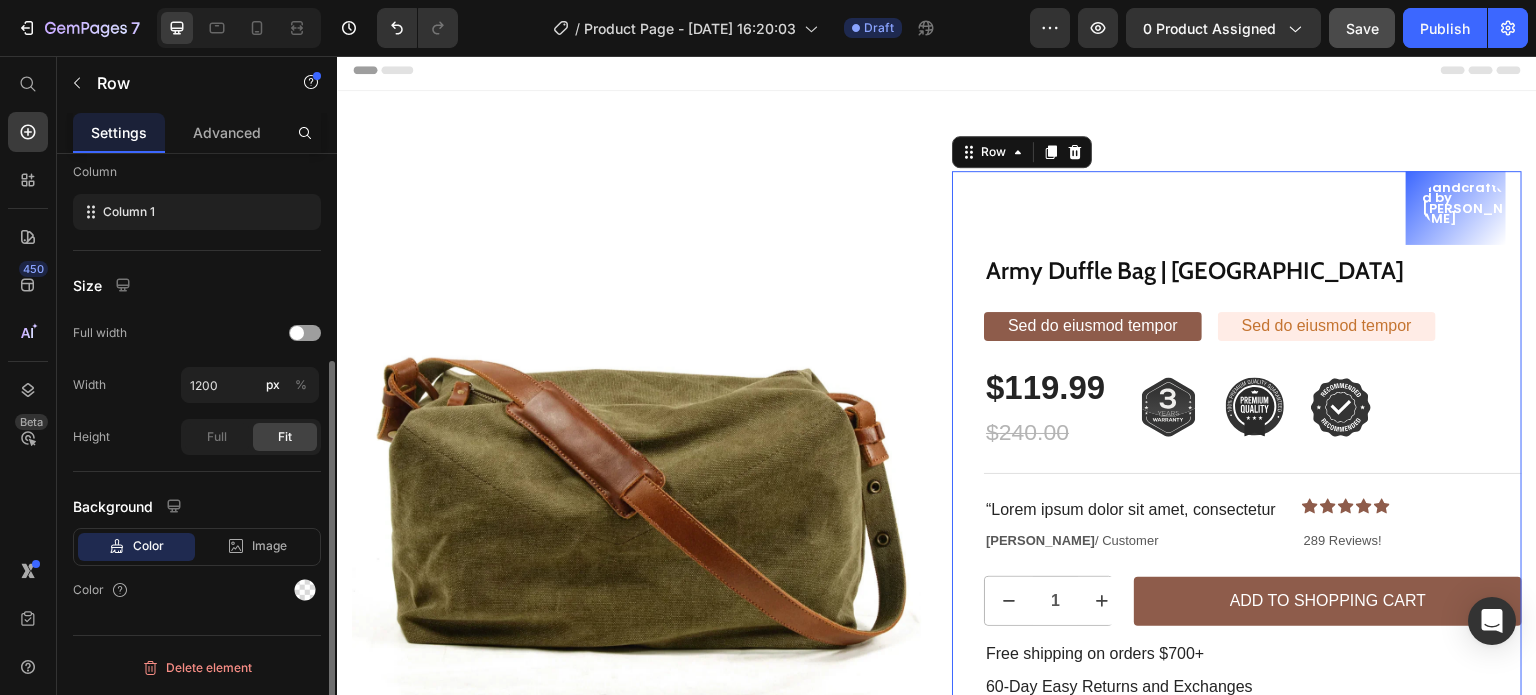 scroll, scrollTop: 0, scrollLeft: 0, axis: both 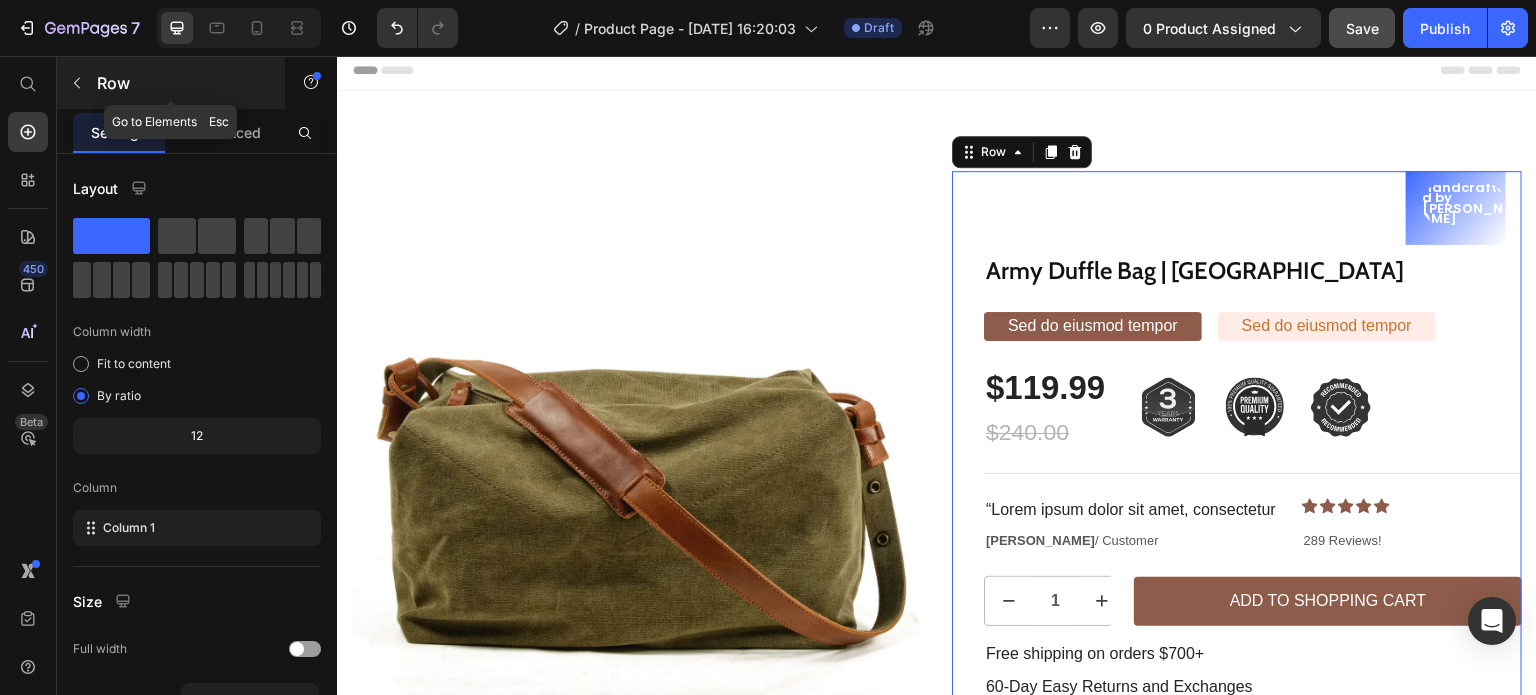 click 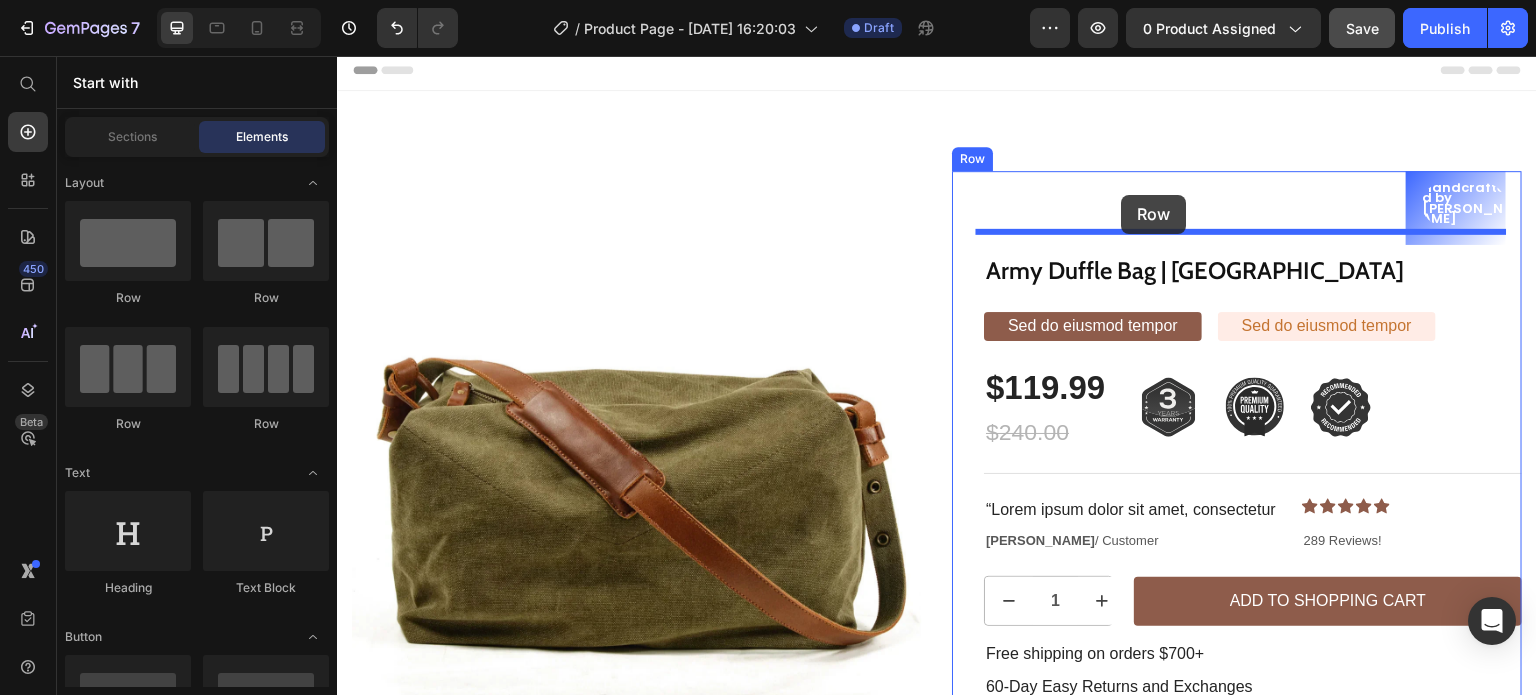 drag, startPoint x: 434, startPoint y: 299, endPoint x: 1122, endPoint y: 195, distance: 695.81604 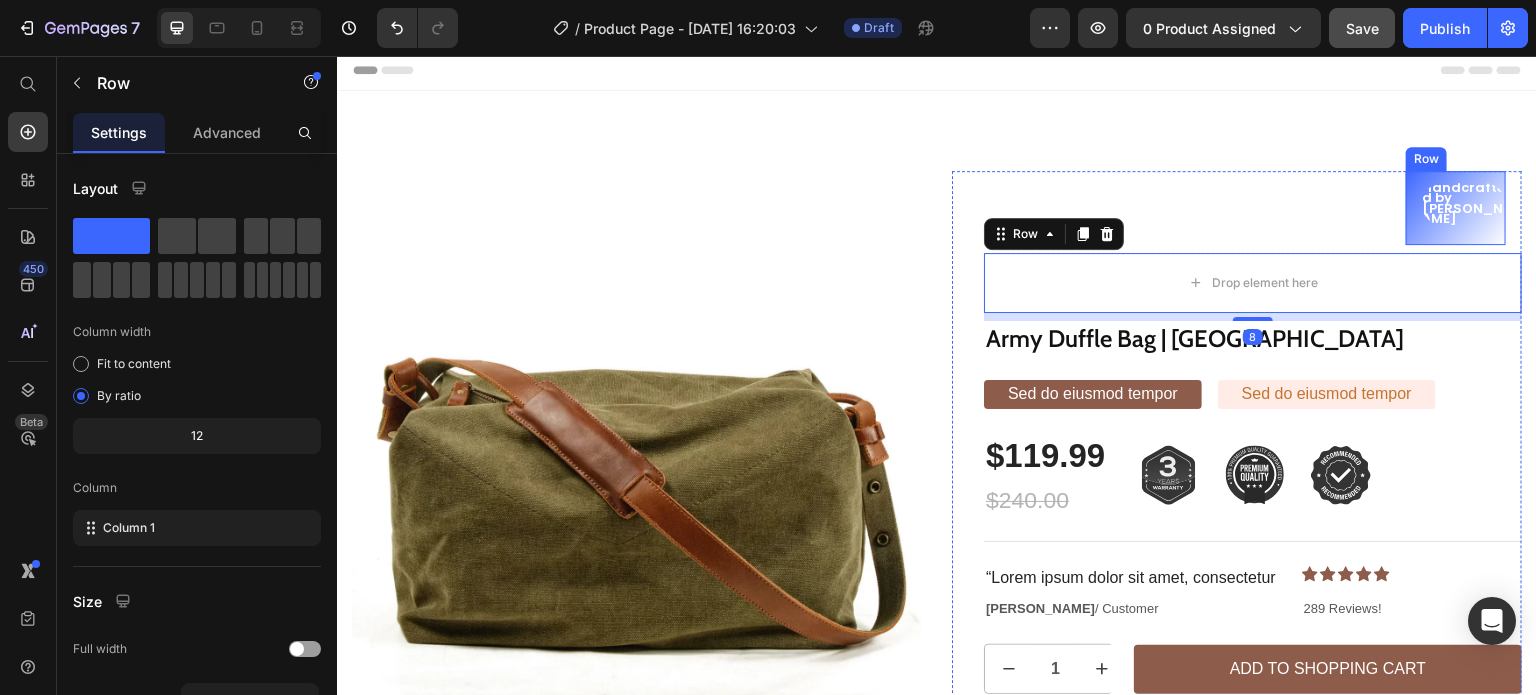 click on "Handcrafted by [PERSON_NAME] Text Block Row" at bounding box center (1456, 208) 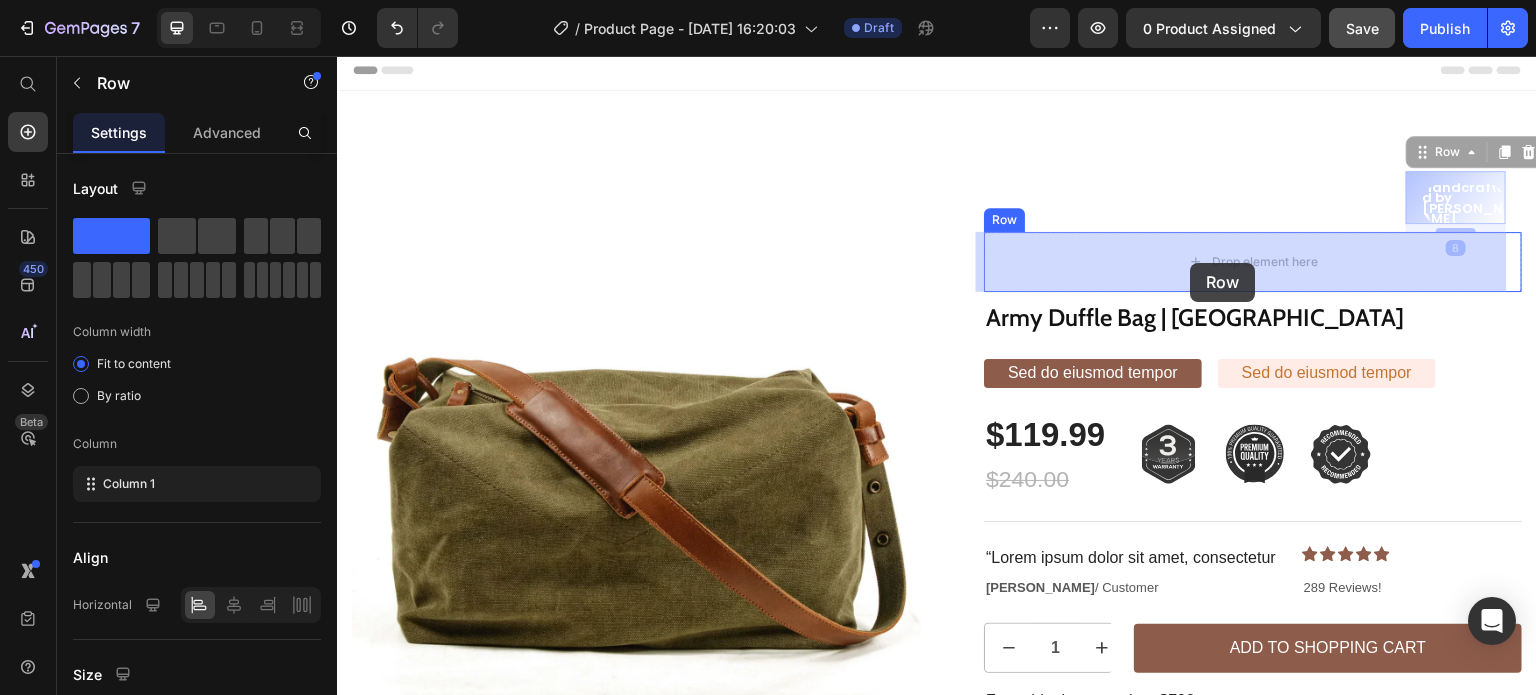 drag, startPoint x: 1406, startPoint y: 153, endPoint x: 1191, endPoint y: 263, distance: 241.50569 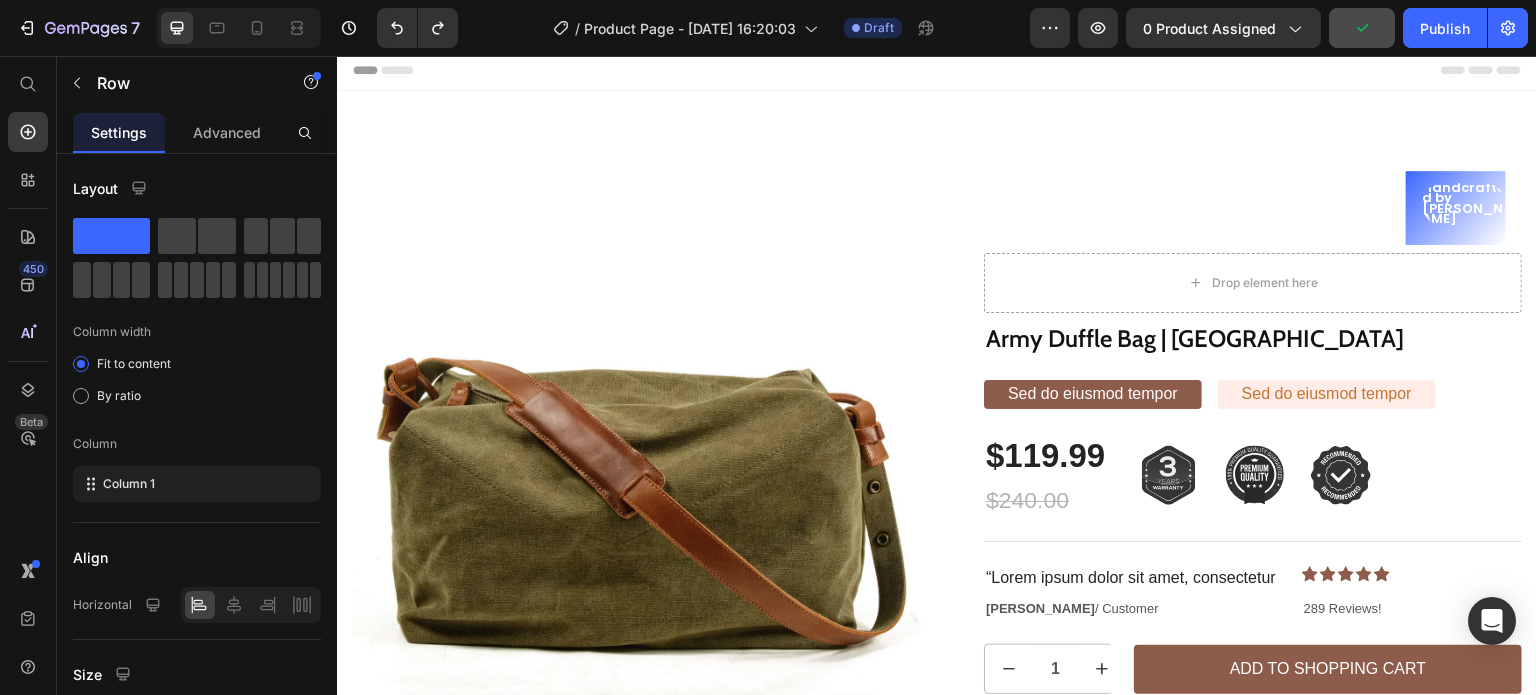 click on "Handcrafted by [PERSON_NAME] Text Block Row" at bounding box center [1456, 208] 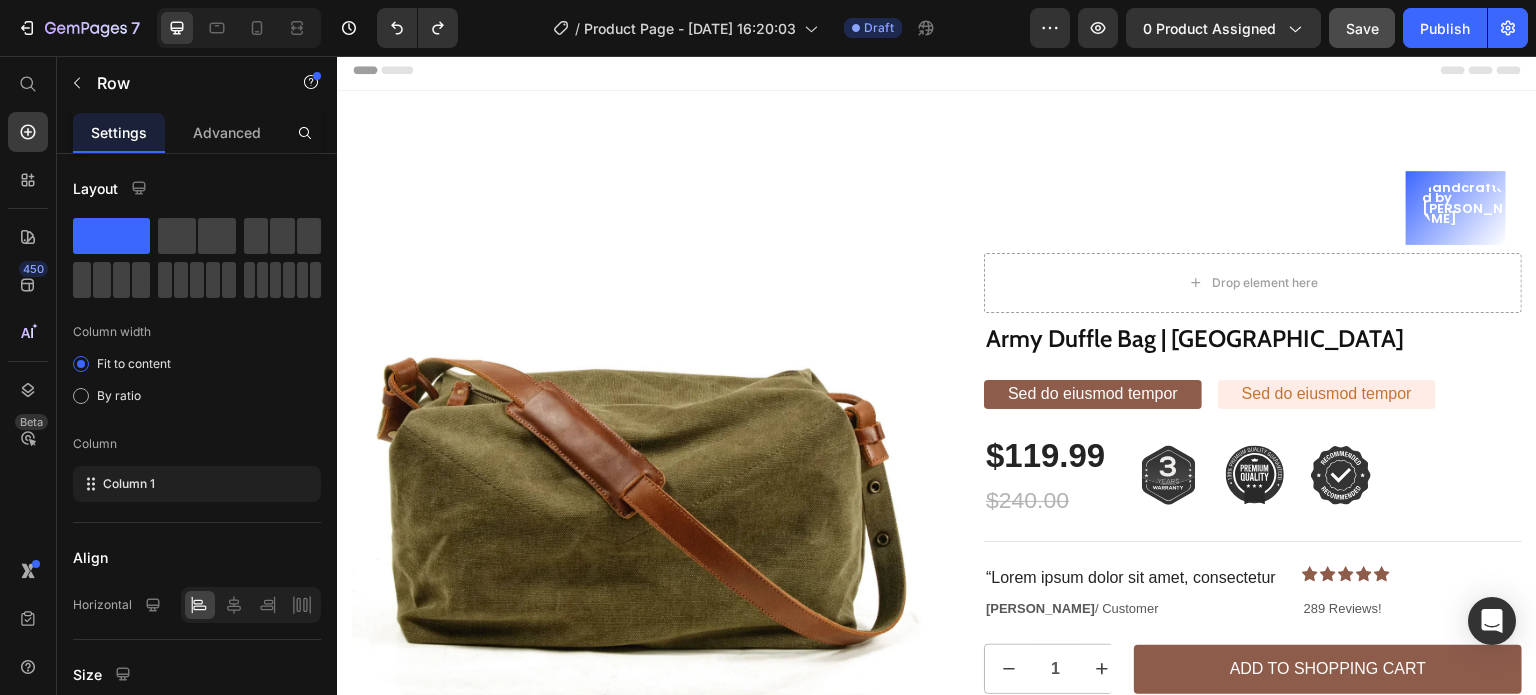 click on "Handcrafted by [PERSON_NAME] Text Block Row" at bounding box center [1456, 208] 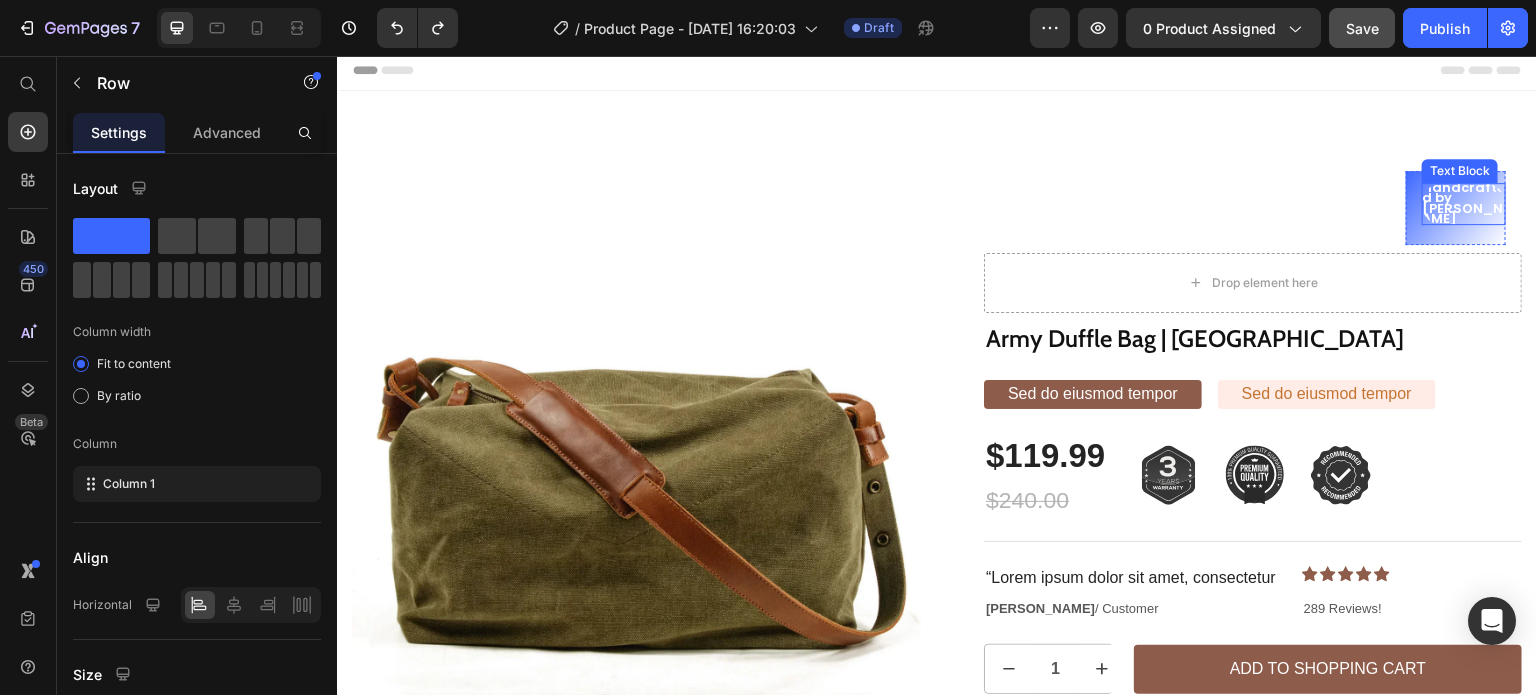 click on "Handcrafted by [PERSON_NAME]" at bounding box center (1464, 204) 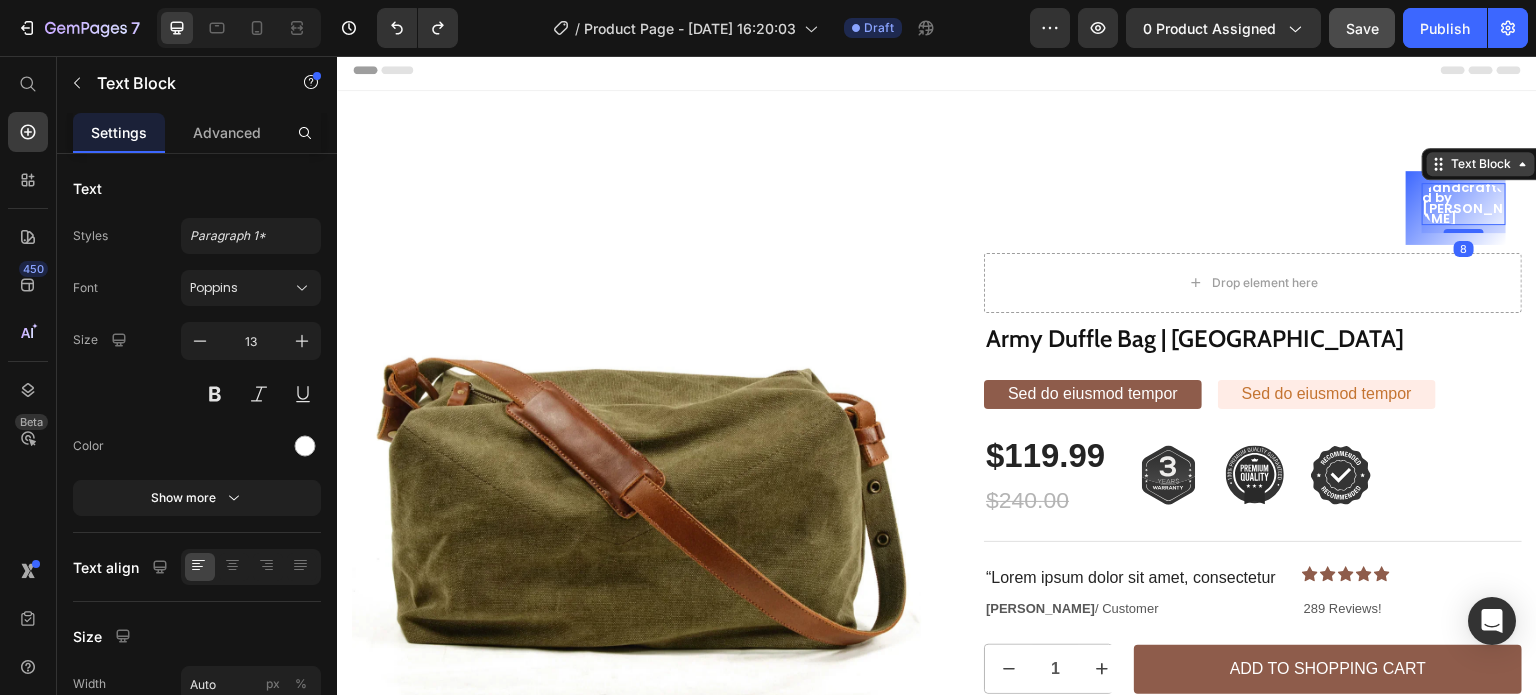 click on "Text Block" at bounding box center (1481, 164) 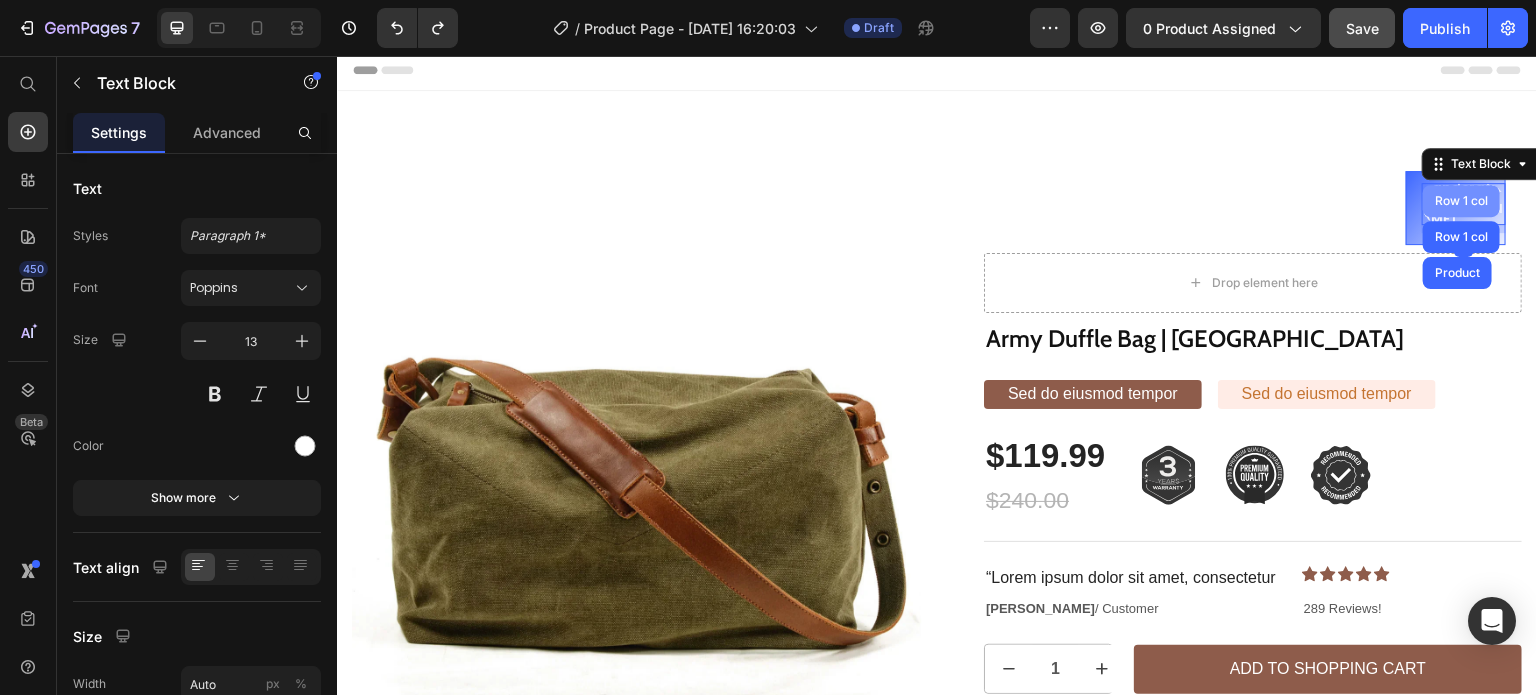 click on "Row 1 col" at bounding box center (1461, 201) 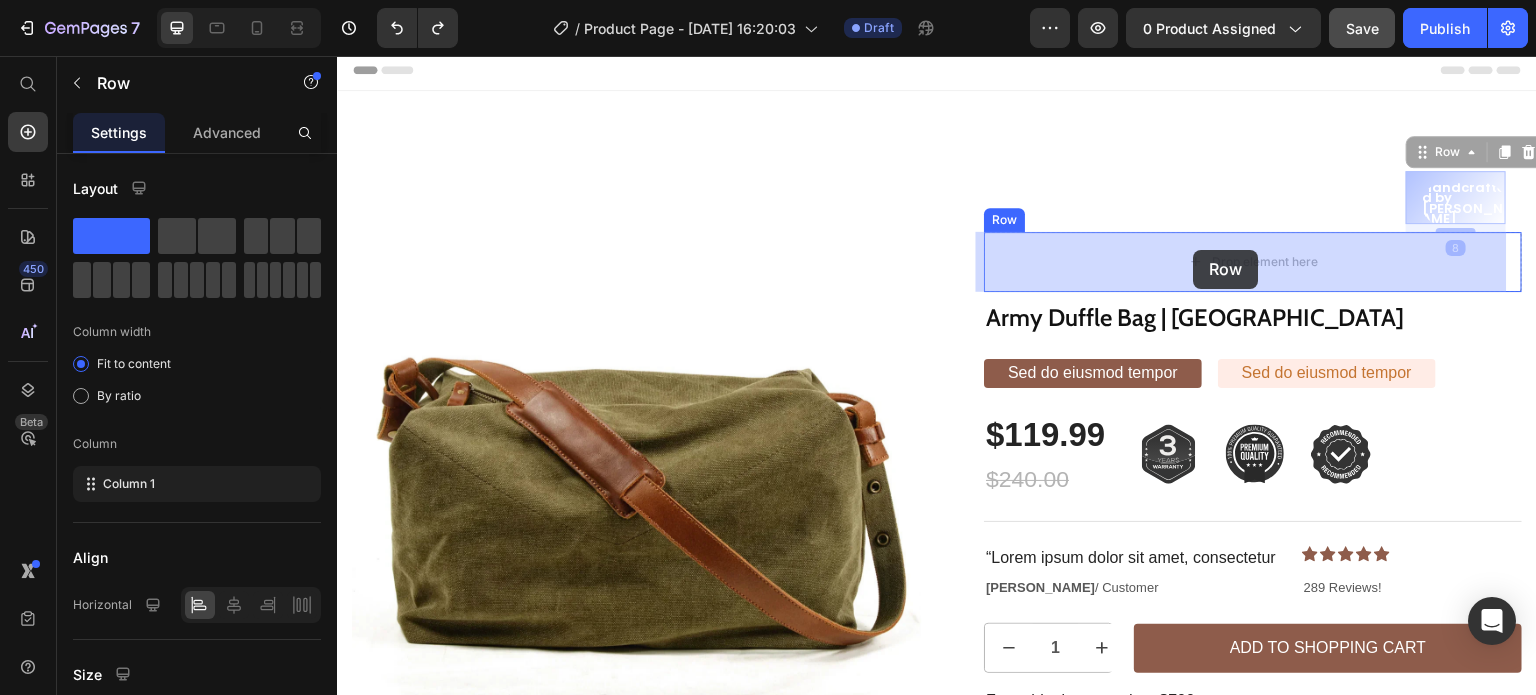drag, startPoint x: 1413, startPoint y: 149, endPoint x: 1196, endPoint y: 248, distance: 238.51625 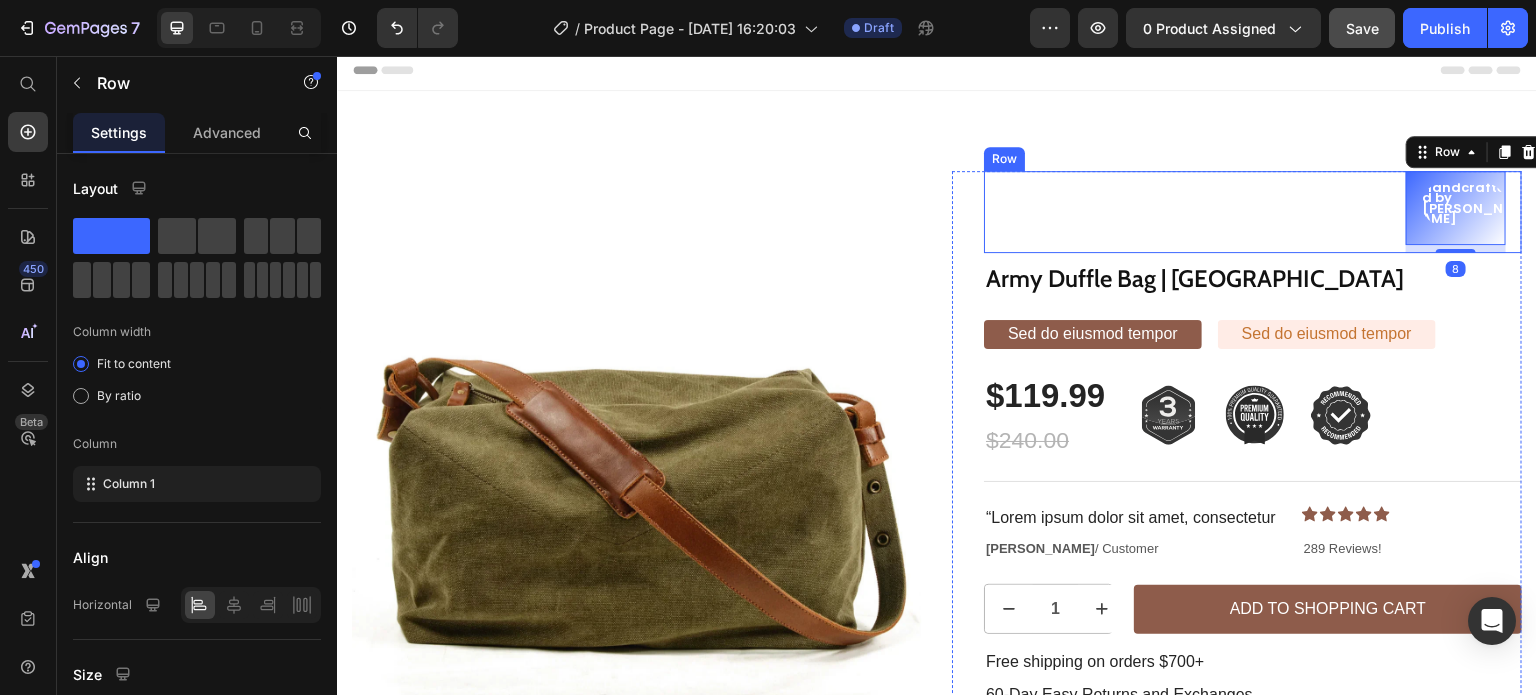 click on "Handcrafted by [PERSON_NAME] Text Block Row   8" at bounding box center [1253, 212] 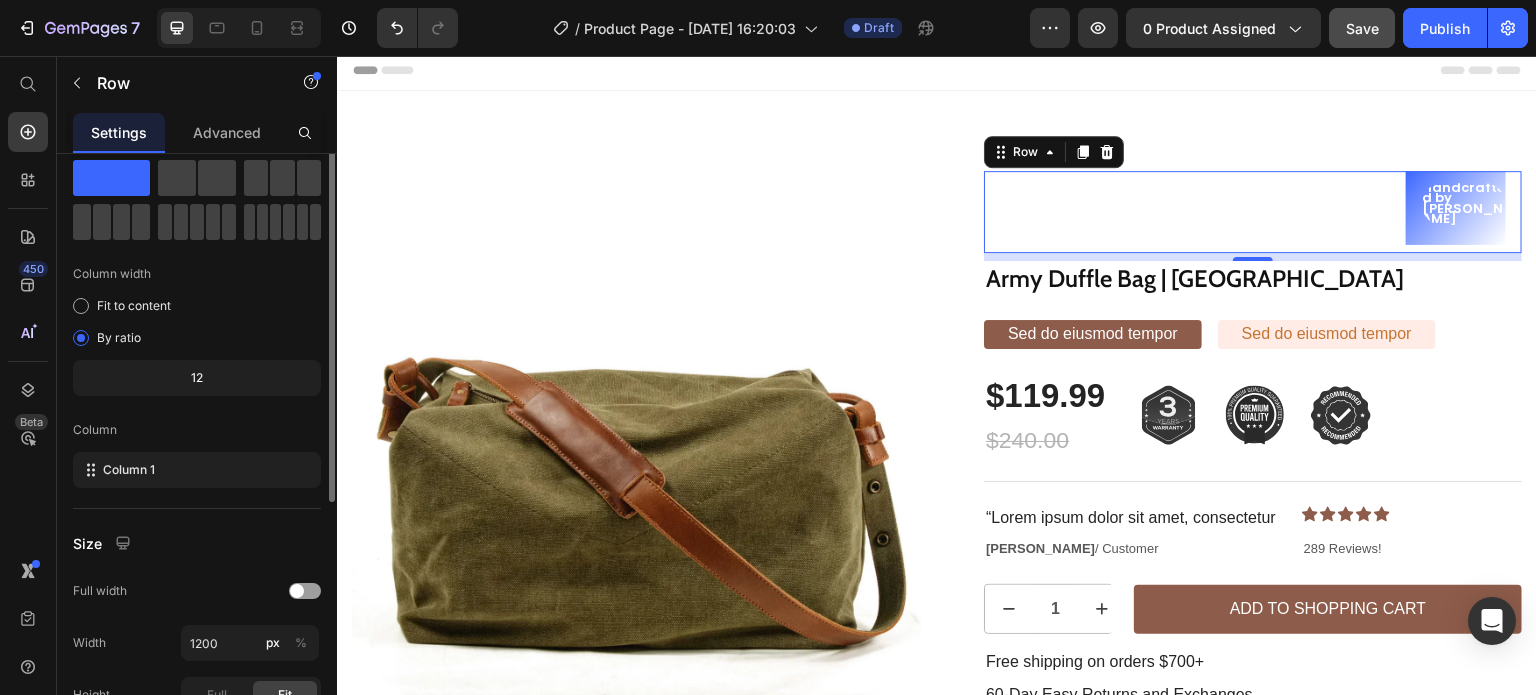 scroll, scrollTop: 0, scrollLeft: 0, axis: both 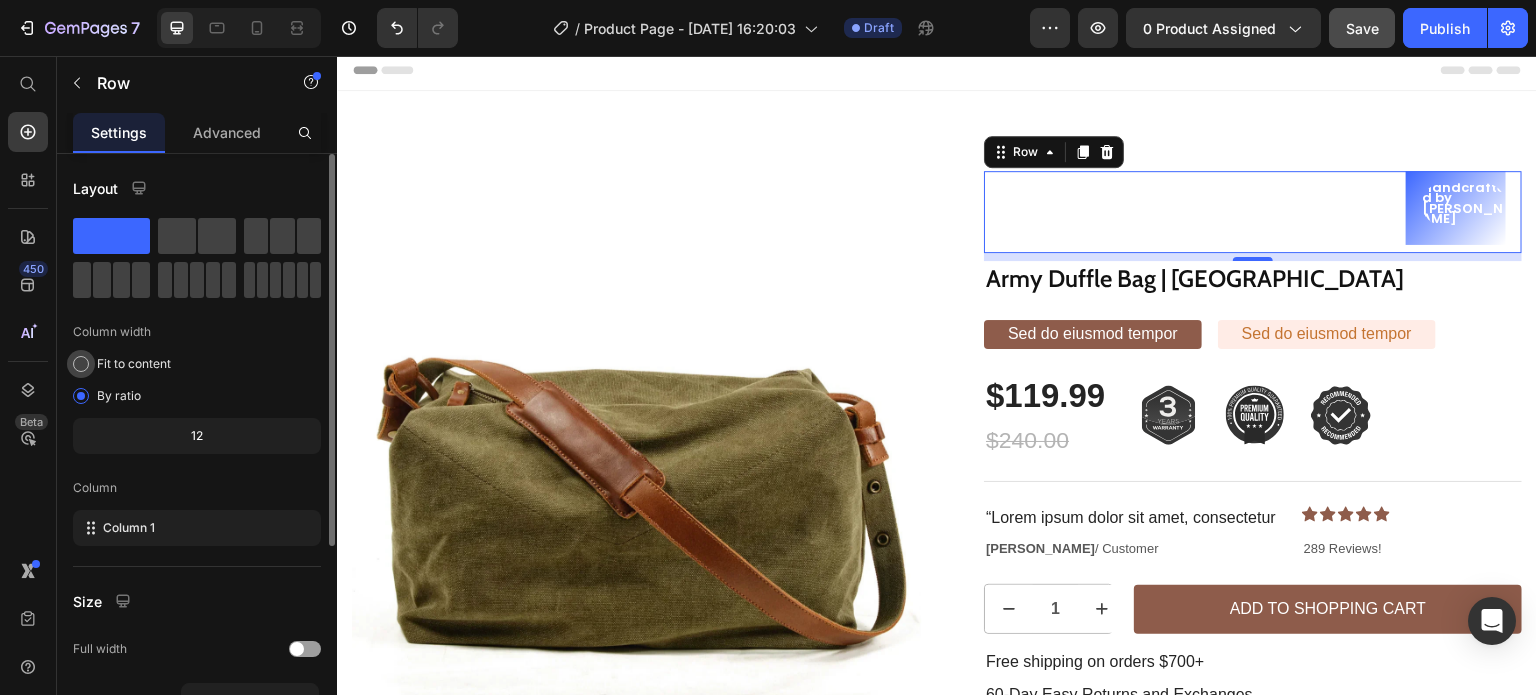 click at bounding box center [81, 364] 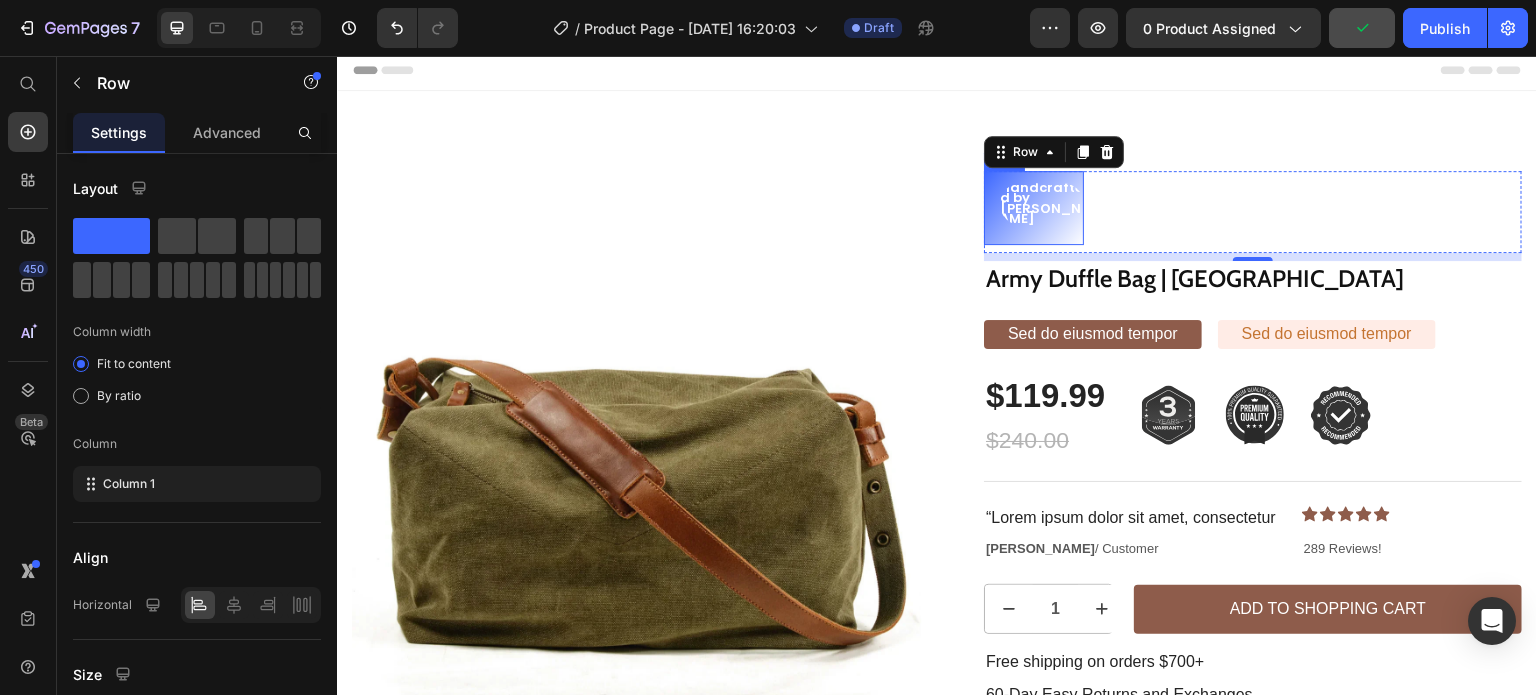 click on "Handcrafted by [PERSON_NAME] Text Block Row" at bounding box center [1034, 208] 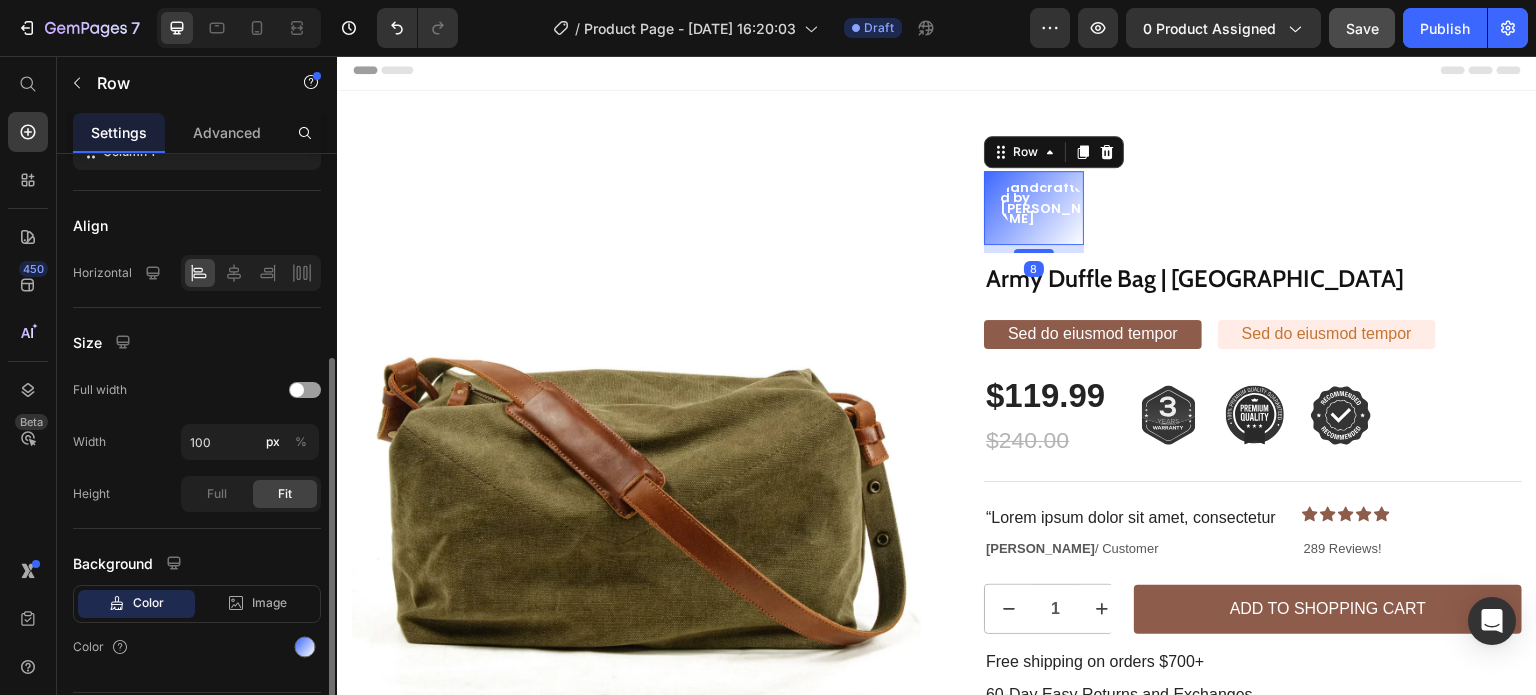 scroll, scrollTop: 333, scrollLeft: 0, axis: vertical 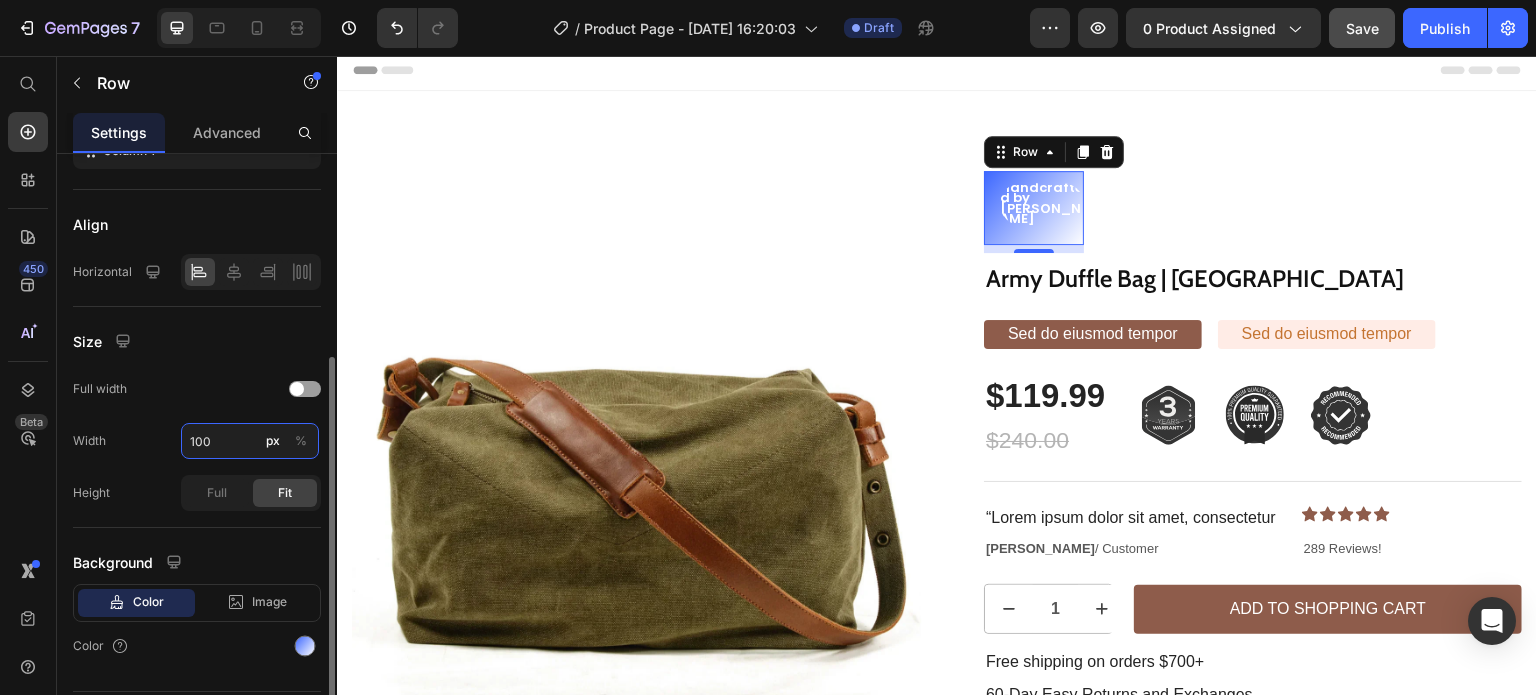 click on "100" at bounding box center (250, 441) 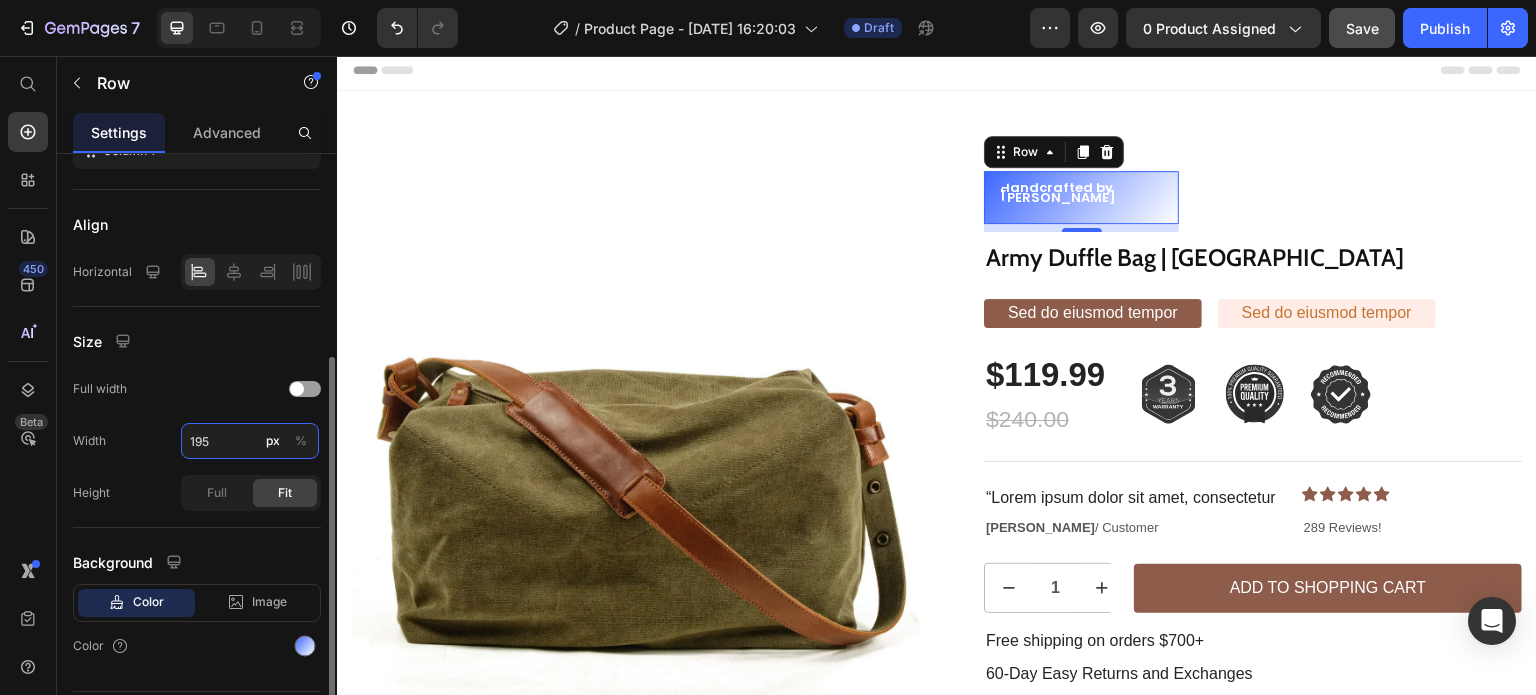 type on "196" 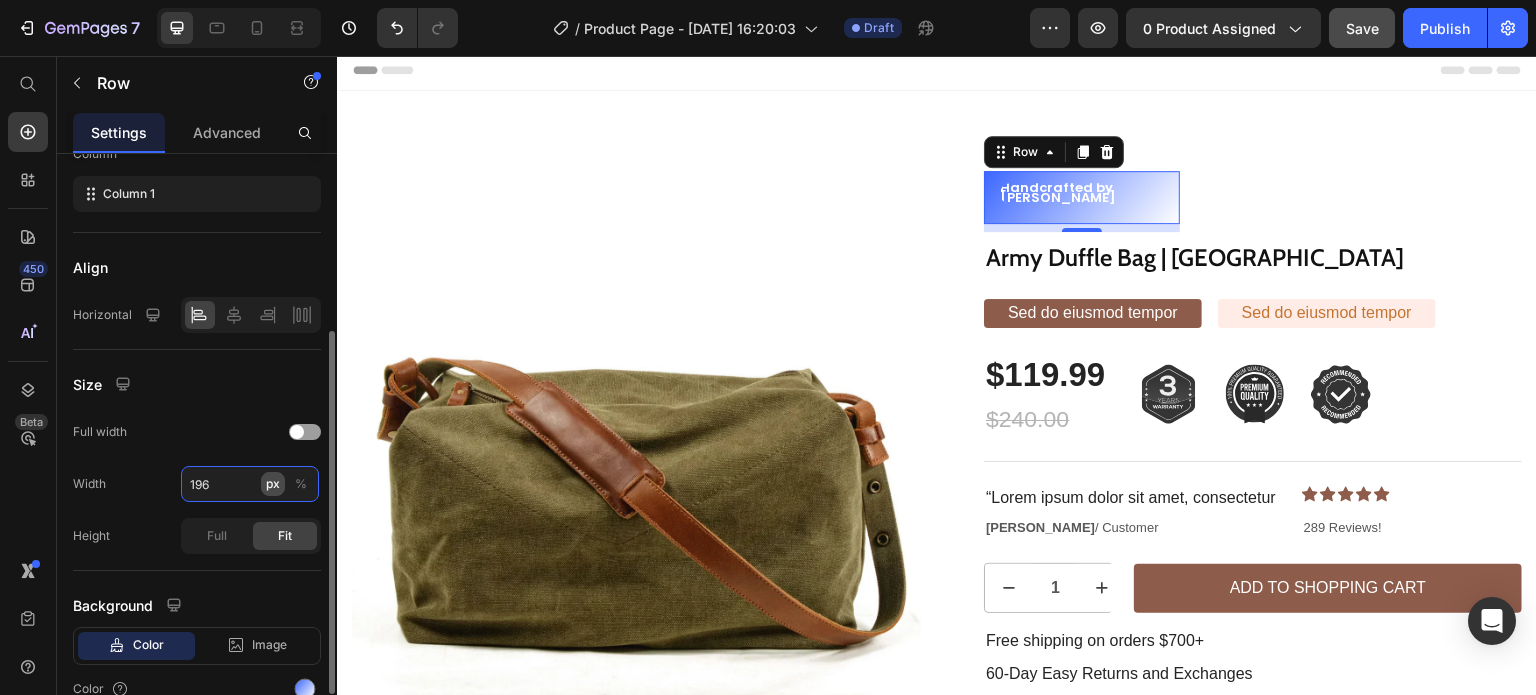scroll, scrollTop: 291, scrollLeft: 0, axis: vertical 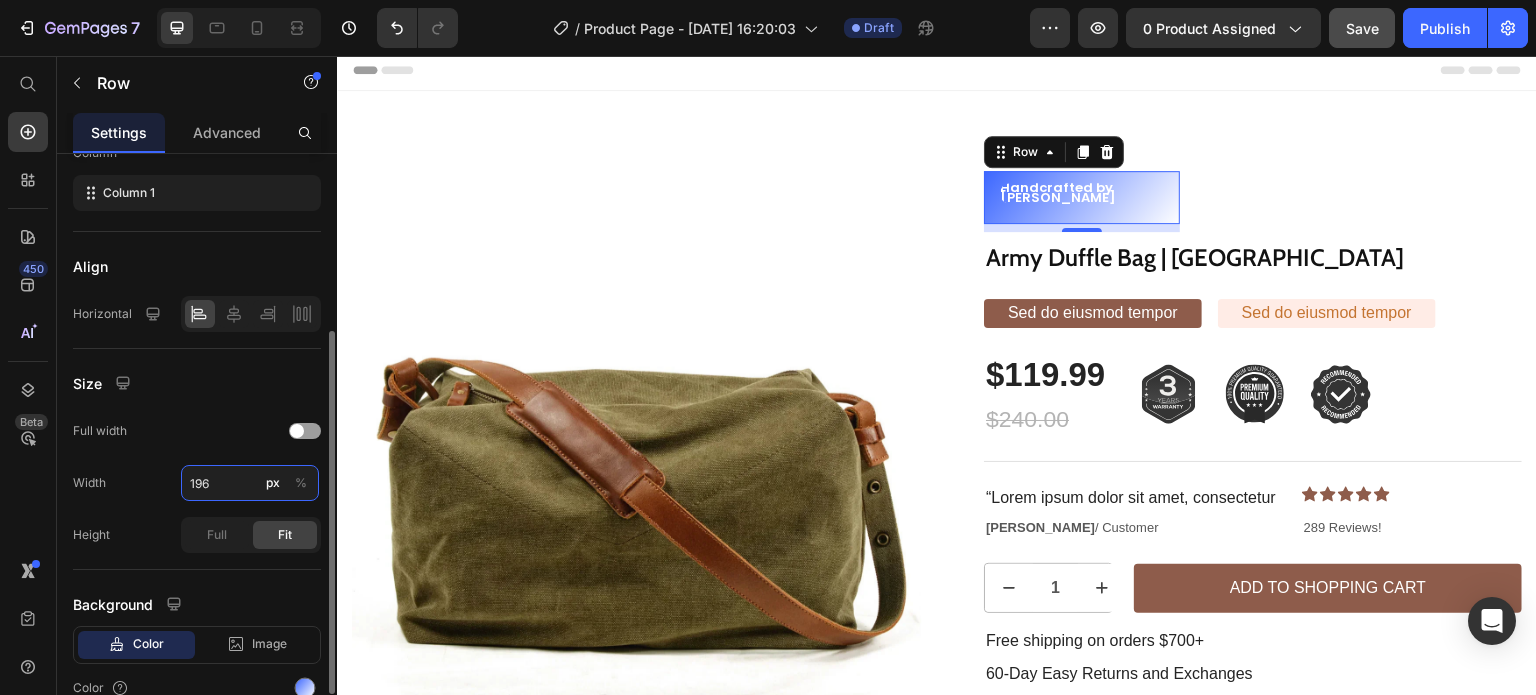 click on "196" at bounding box center (250, 483) 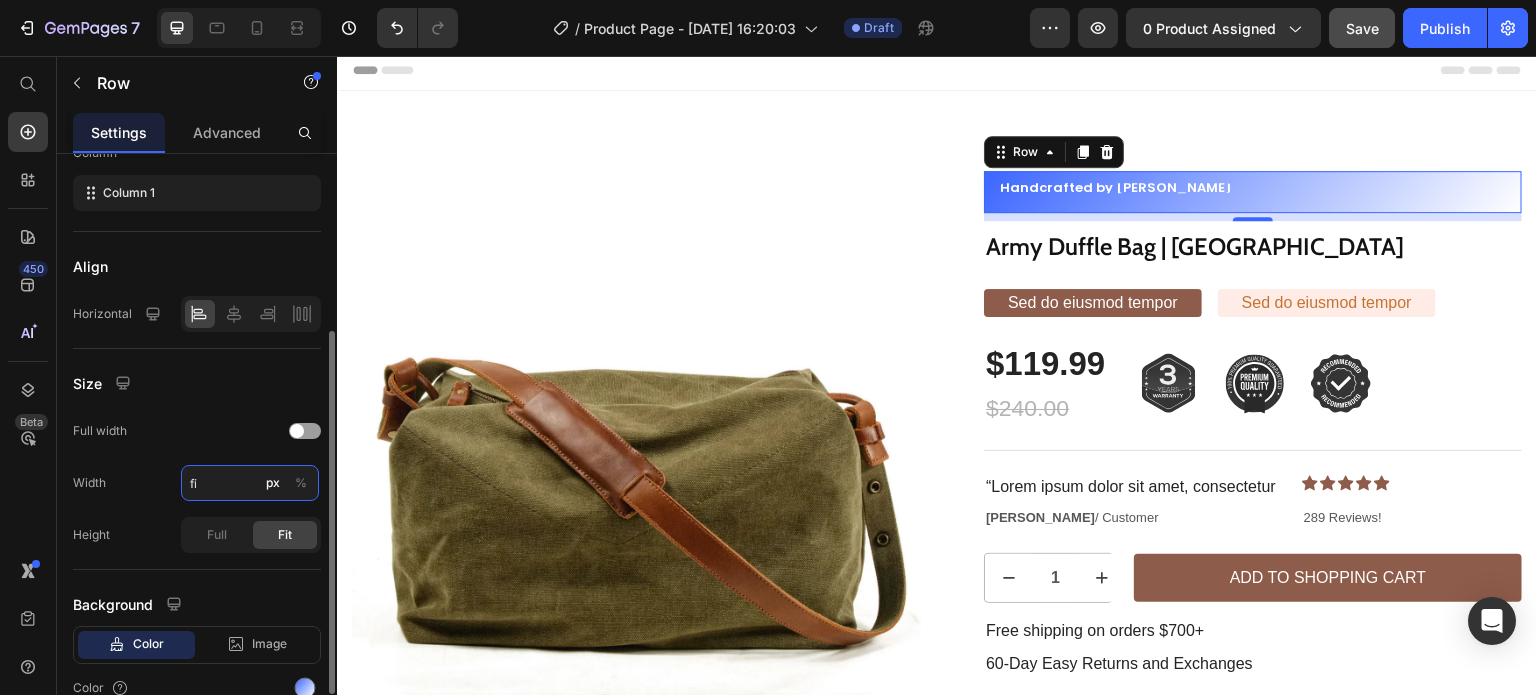 type on "f" 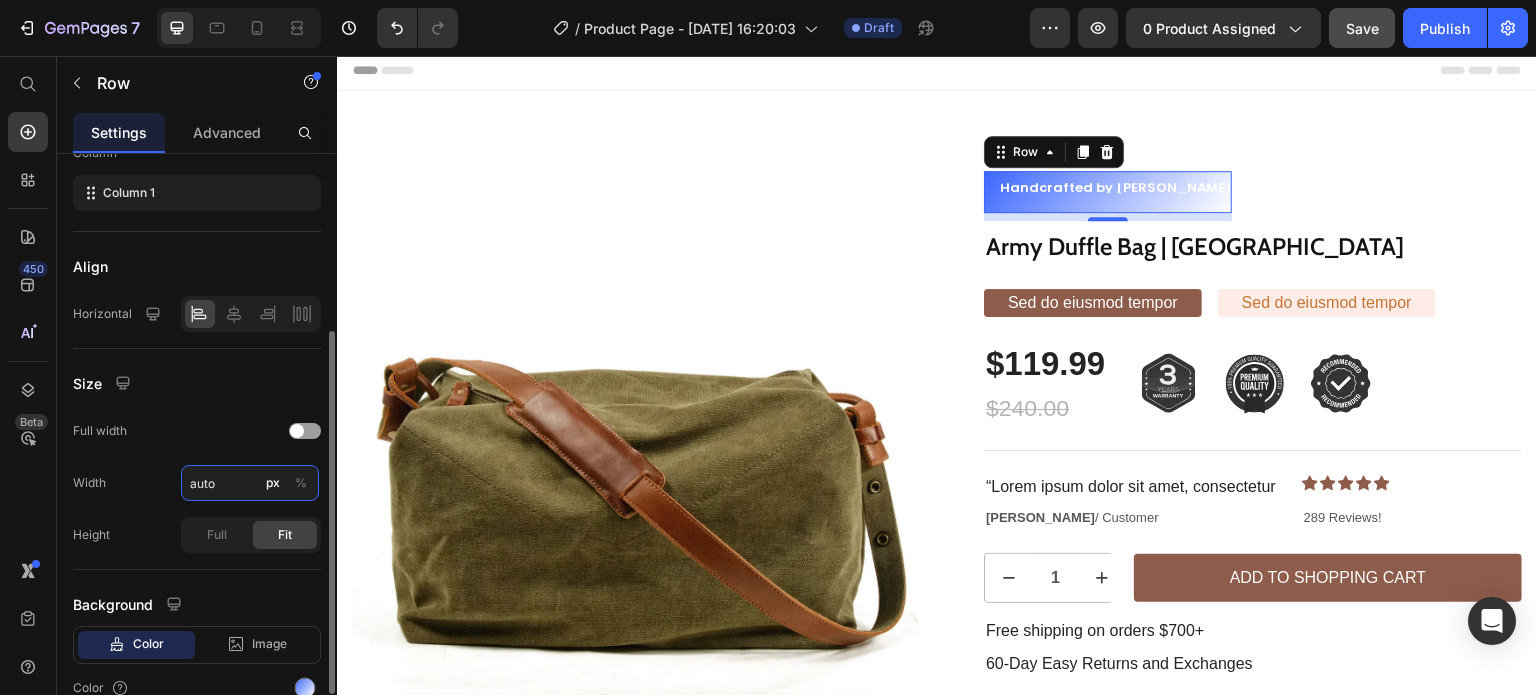 type on "Auto" 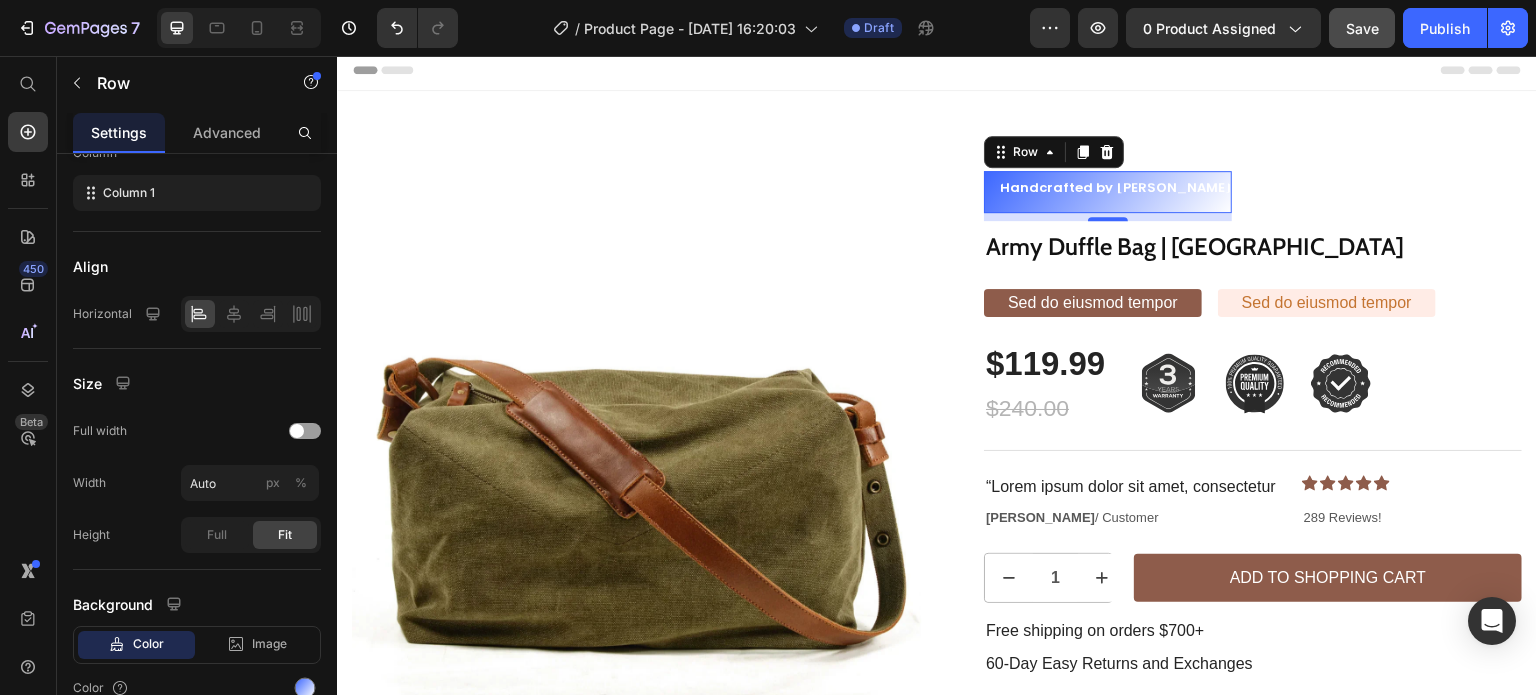 click on "Handcrafted by [PERSON_NAME] Text Block Row   8" at bounding box center [1108, 192] 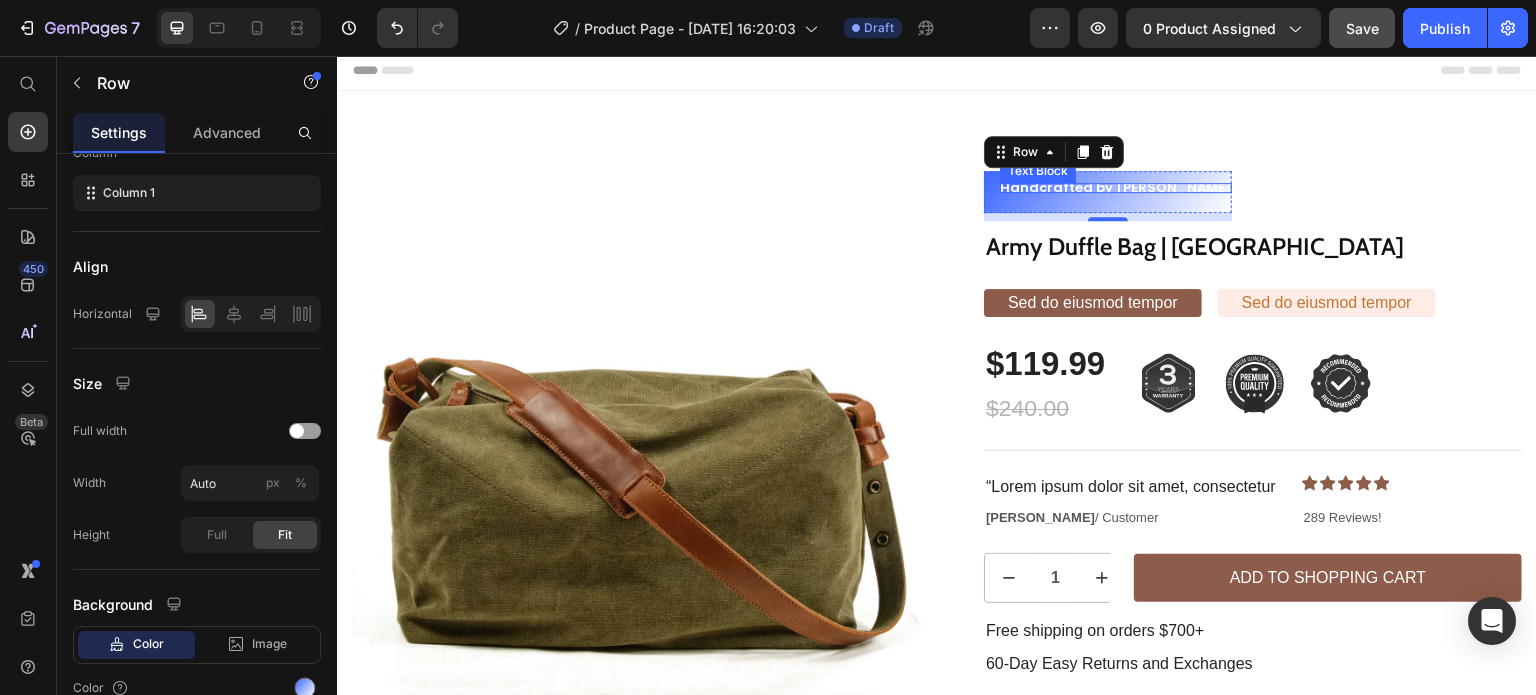click on "Handcrafted by [PERSON_NAME]" at bounding box center (1116, 188) 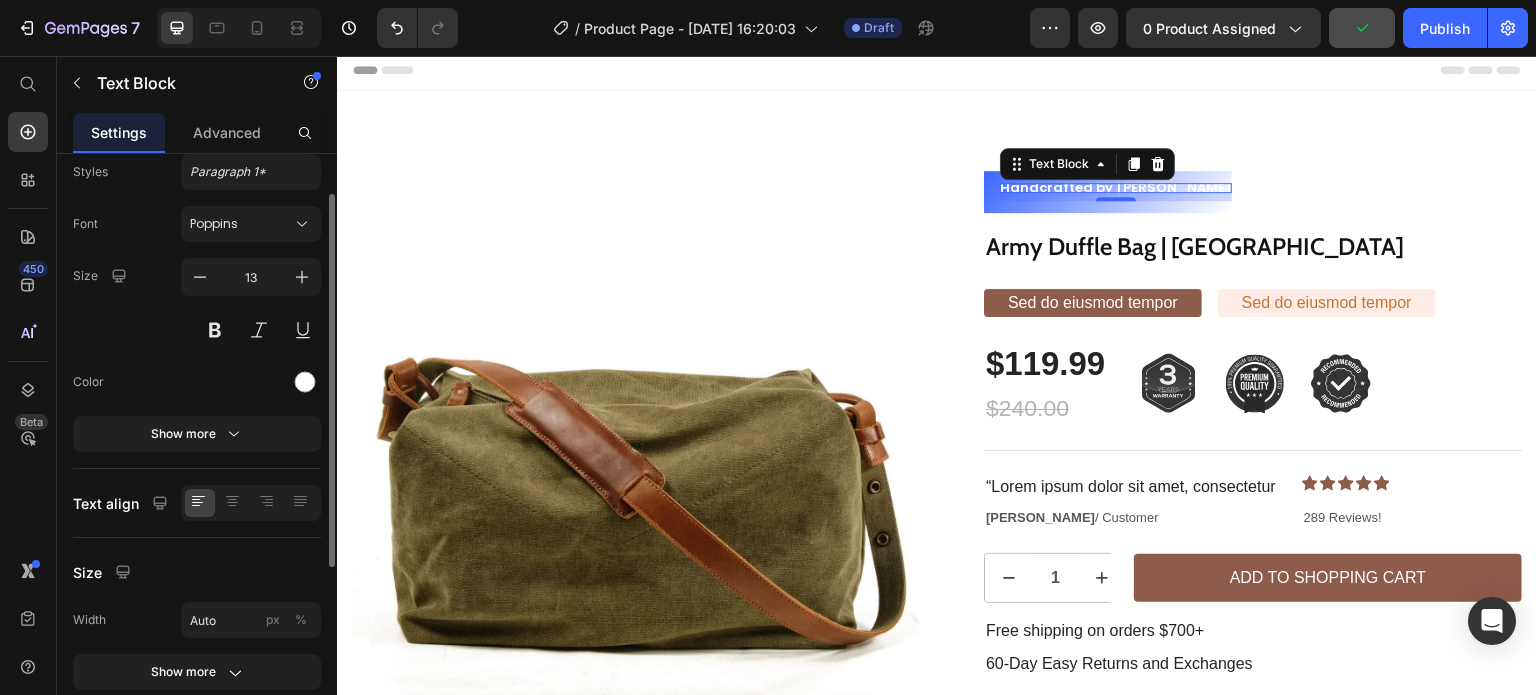 scroll, scrollTop: 0, scrollLeft: 0, axis: both 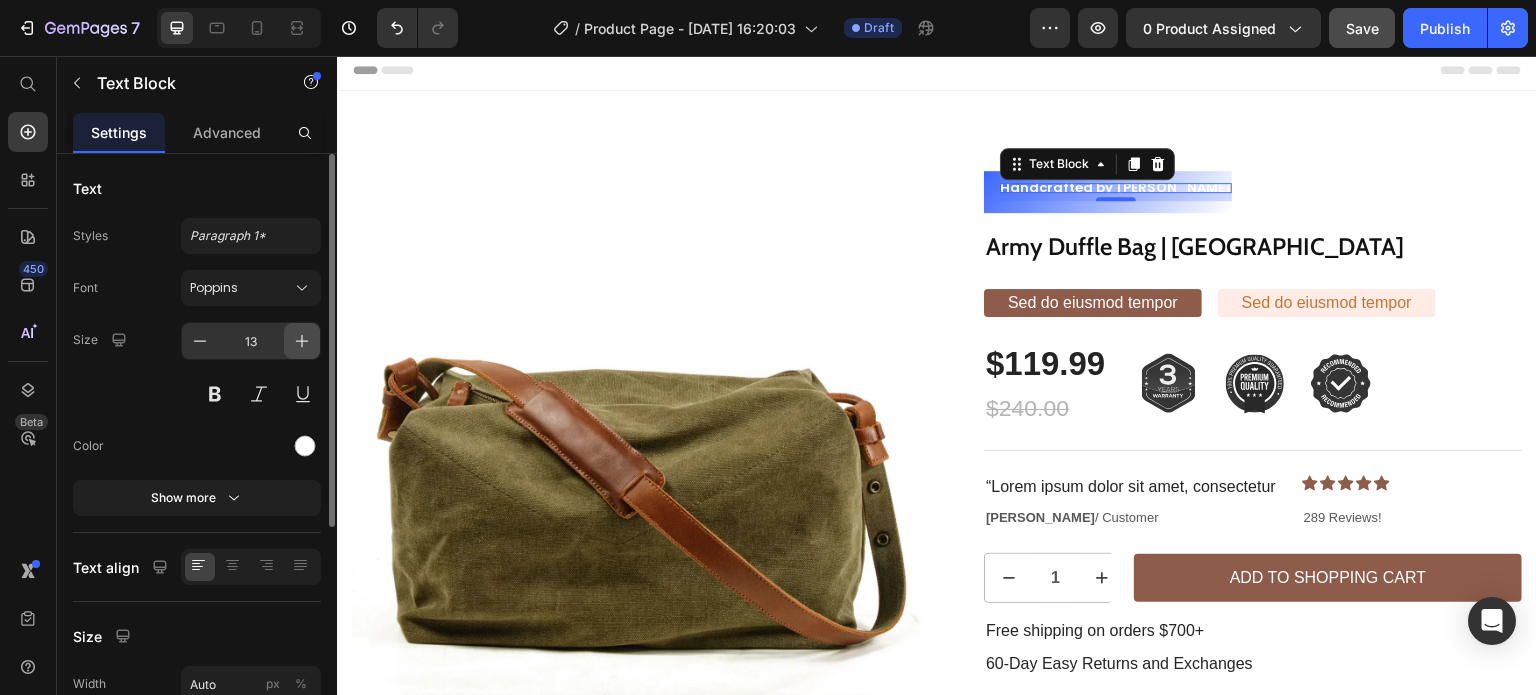 click 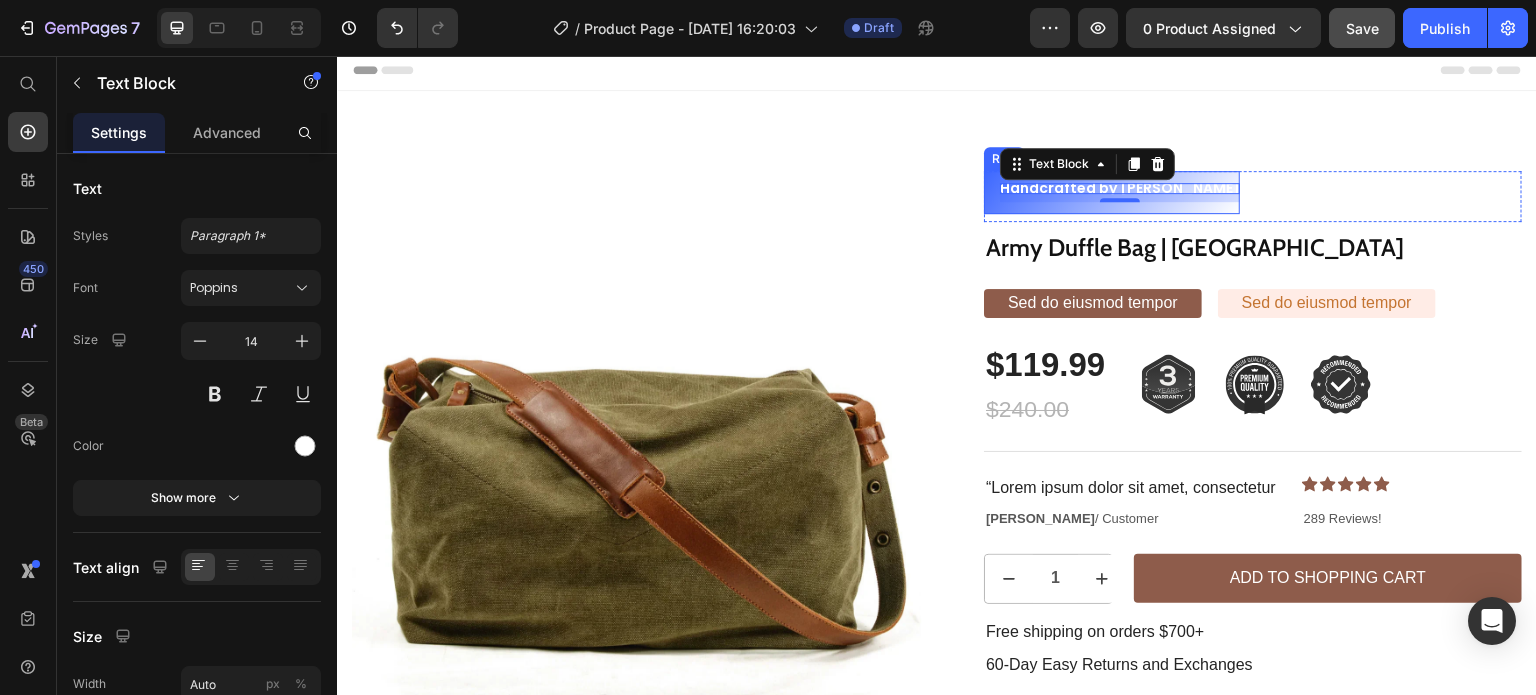 click on "Handcrafted by [PERSON_NAME] Text Block   8 Row" at bounding box center (1112, 192) 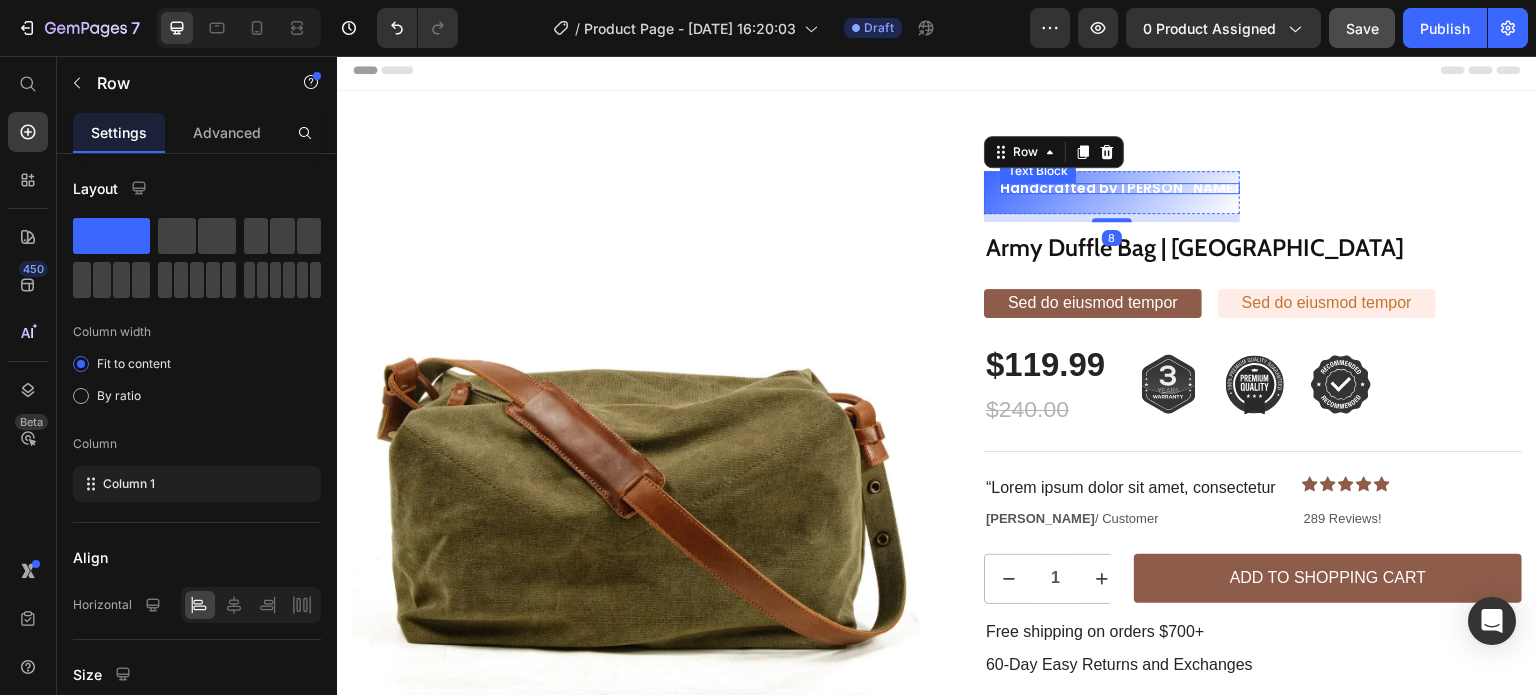 click on "Handcrafted by [PERSON_NAME]" at bounding box center [1120, 188] 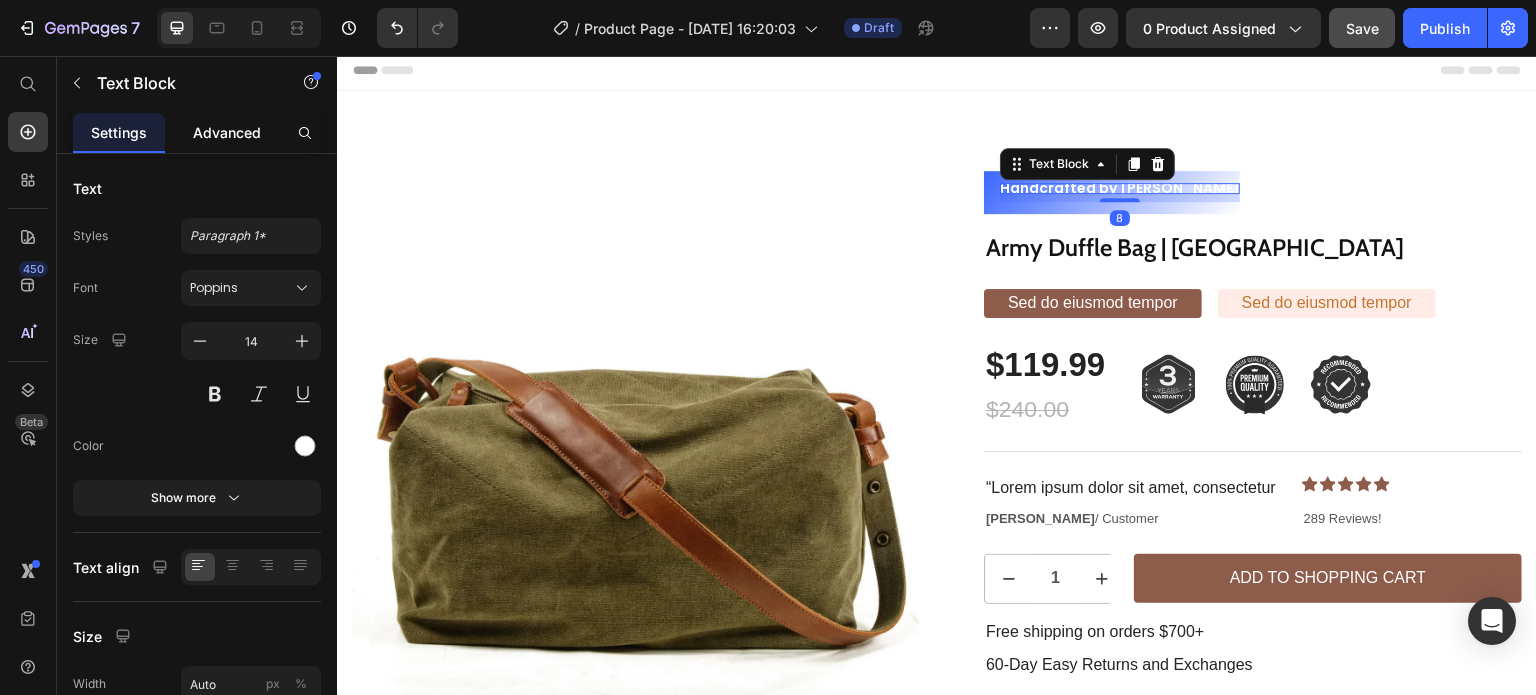 click on "Advanced" at bounding box center [227, 132] 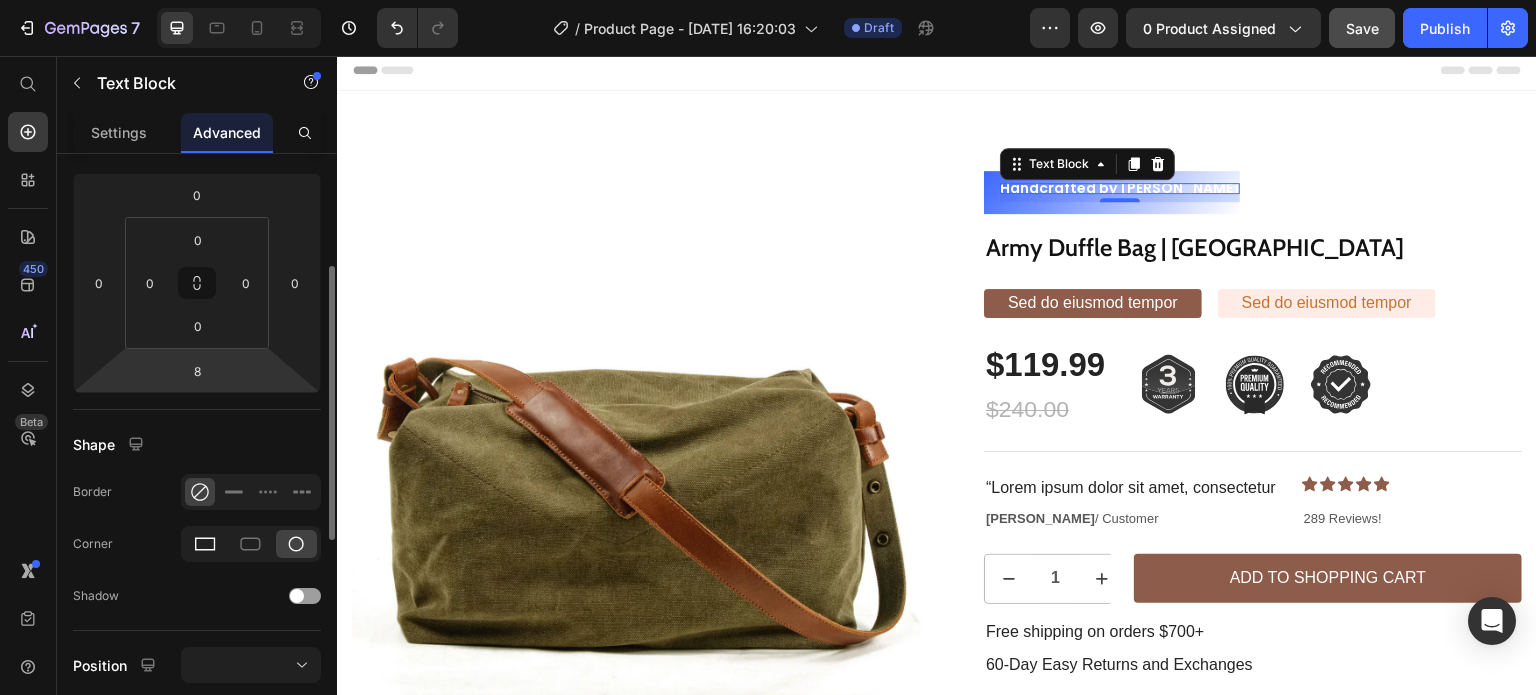 scroll, scrollTop: 243, scrollLeft: 0, axis: vertical 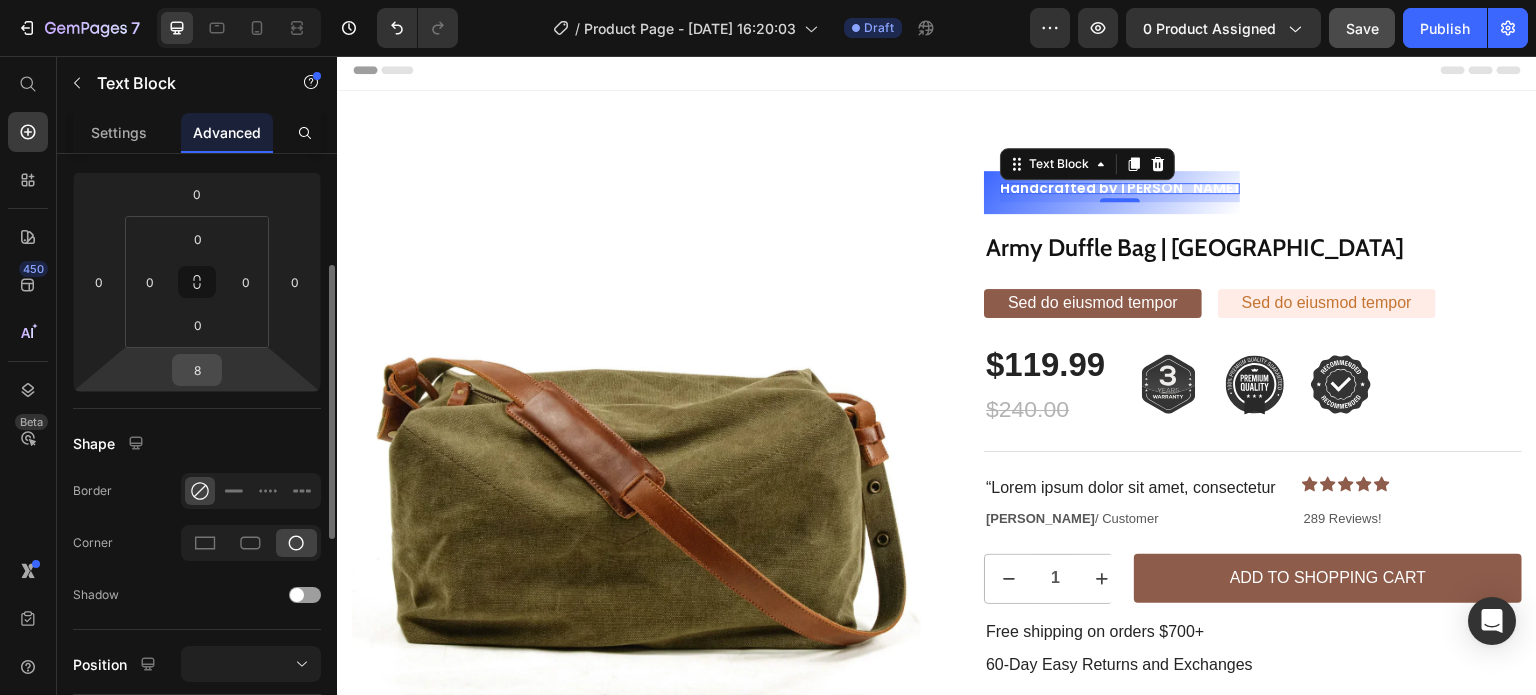 click on "8" at bounding box center (197, 370) 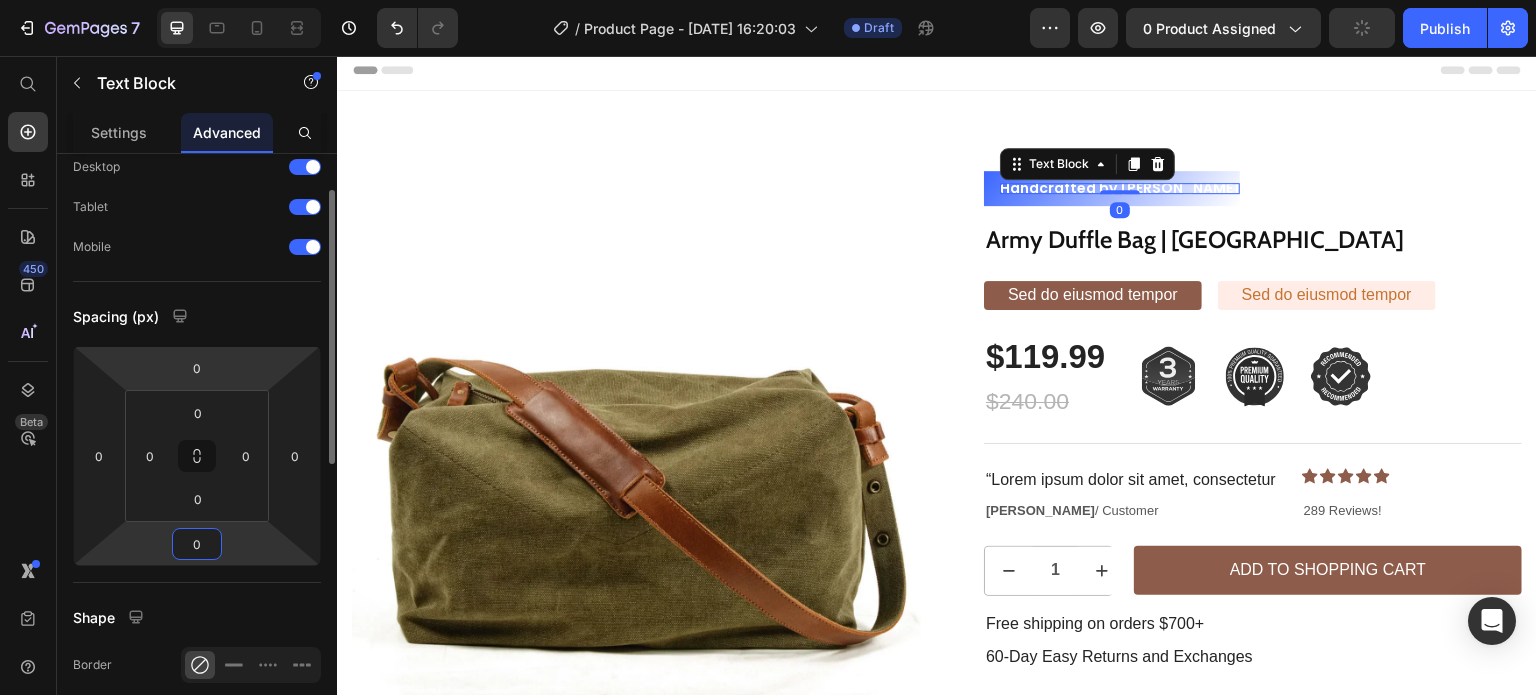 type on "0" 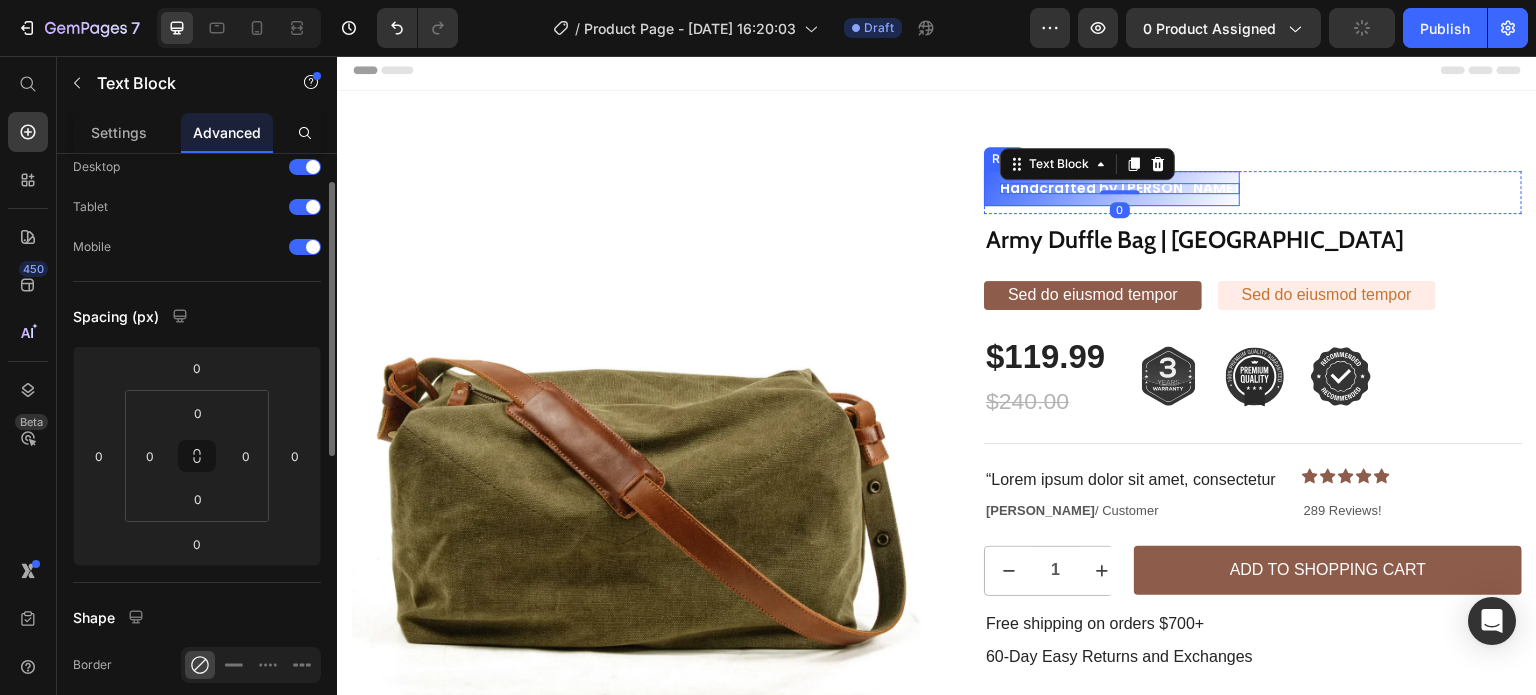 scroll, scrollTop: 67, scrollLeft: 0, axis: vertical 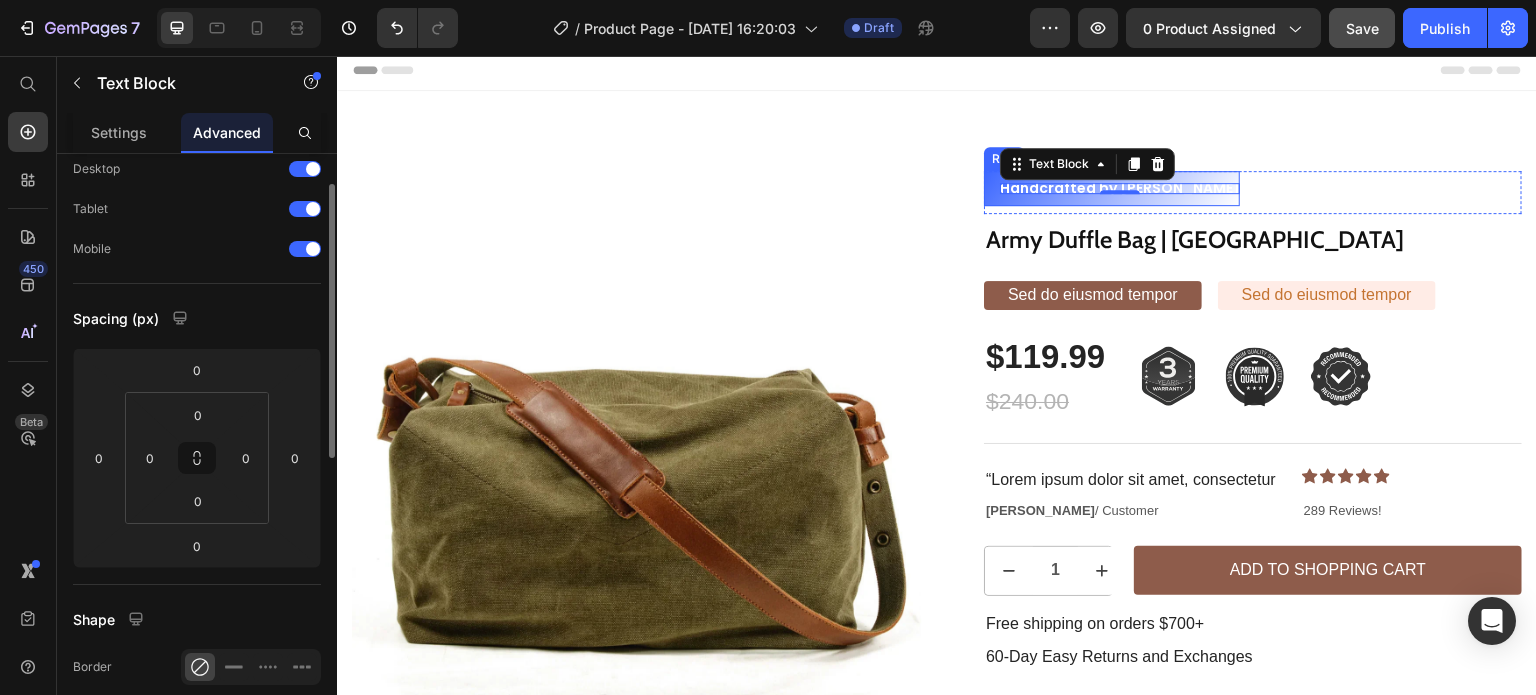 click on "Handcrafted by [PERSON_NAME] Text Block   0 Row" at bounding box center [1112, 188] 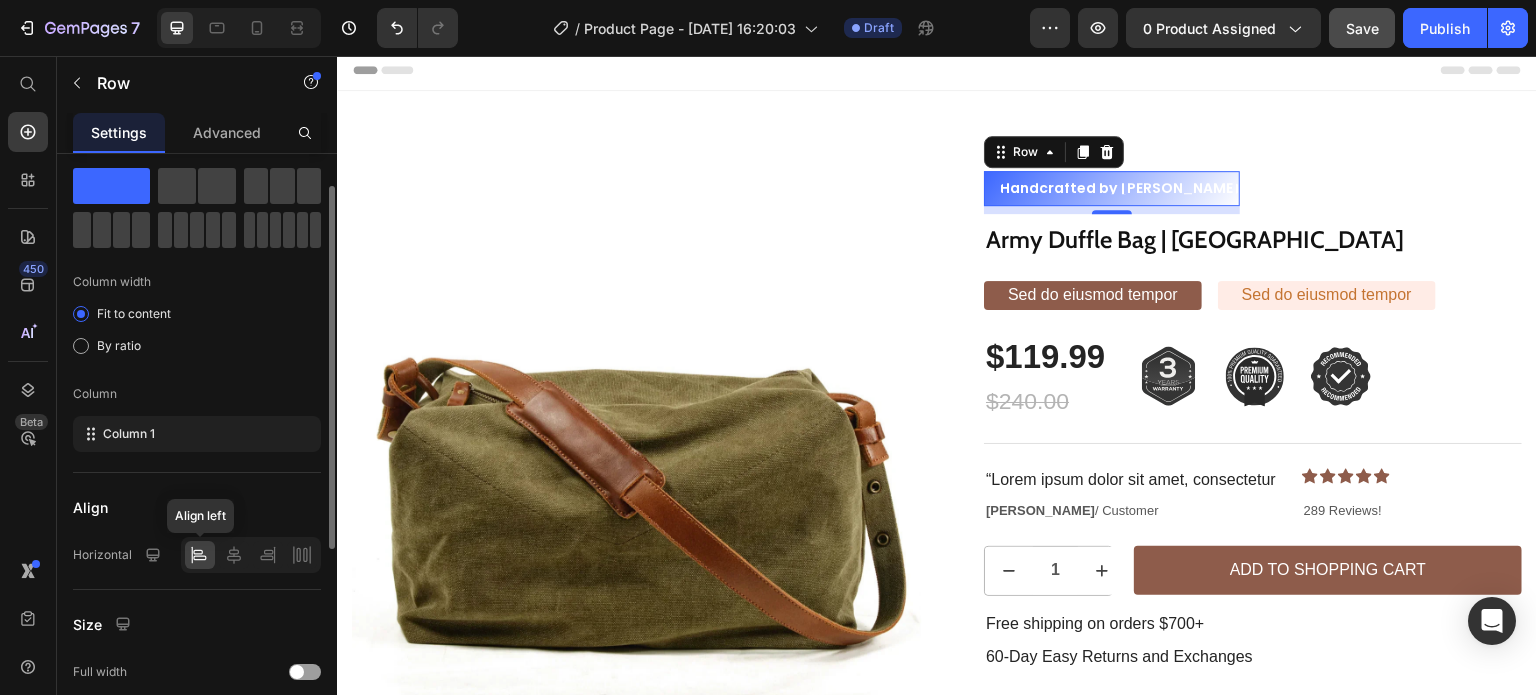 scroll, scrollTop: 51, scrollLeft: 0, axis: vertical 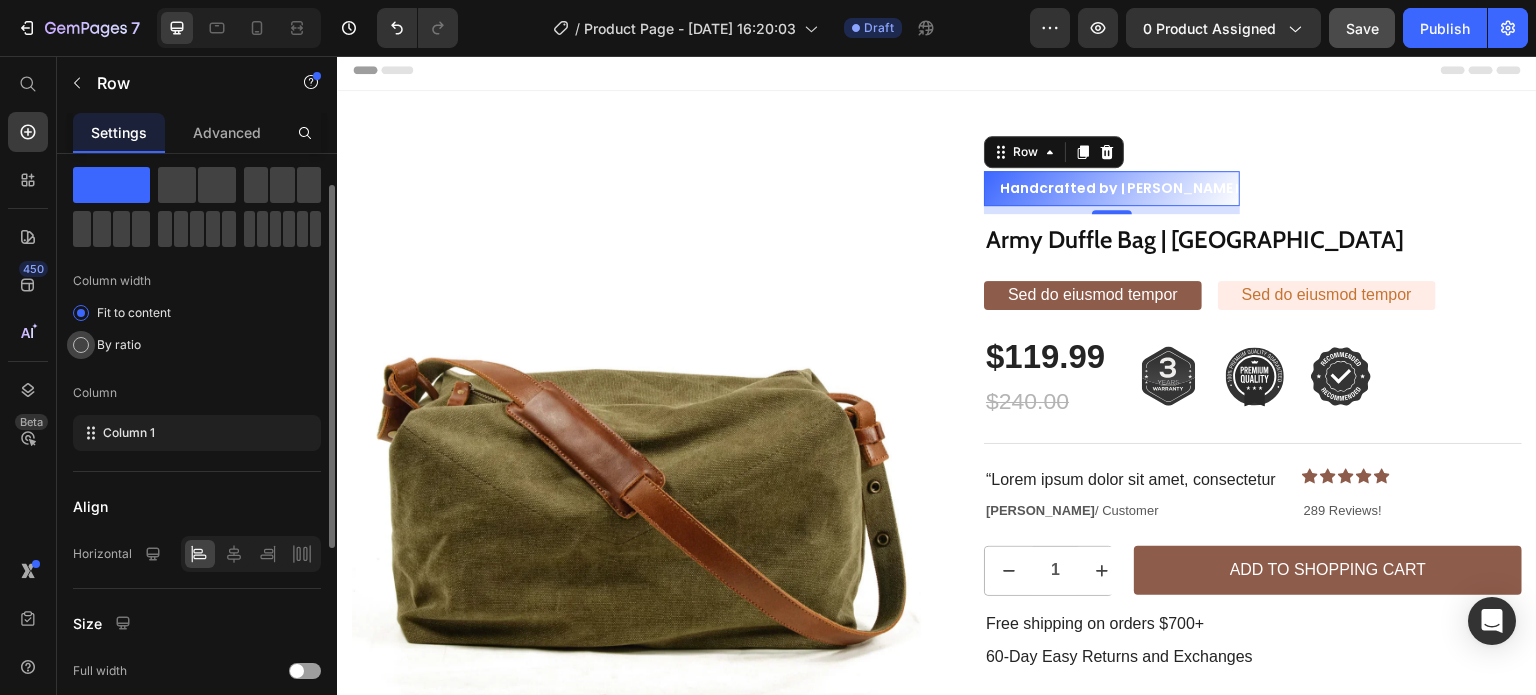 click on "By ratio" 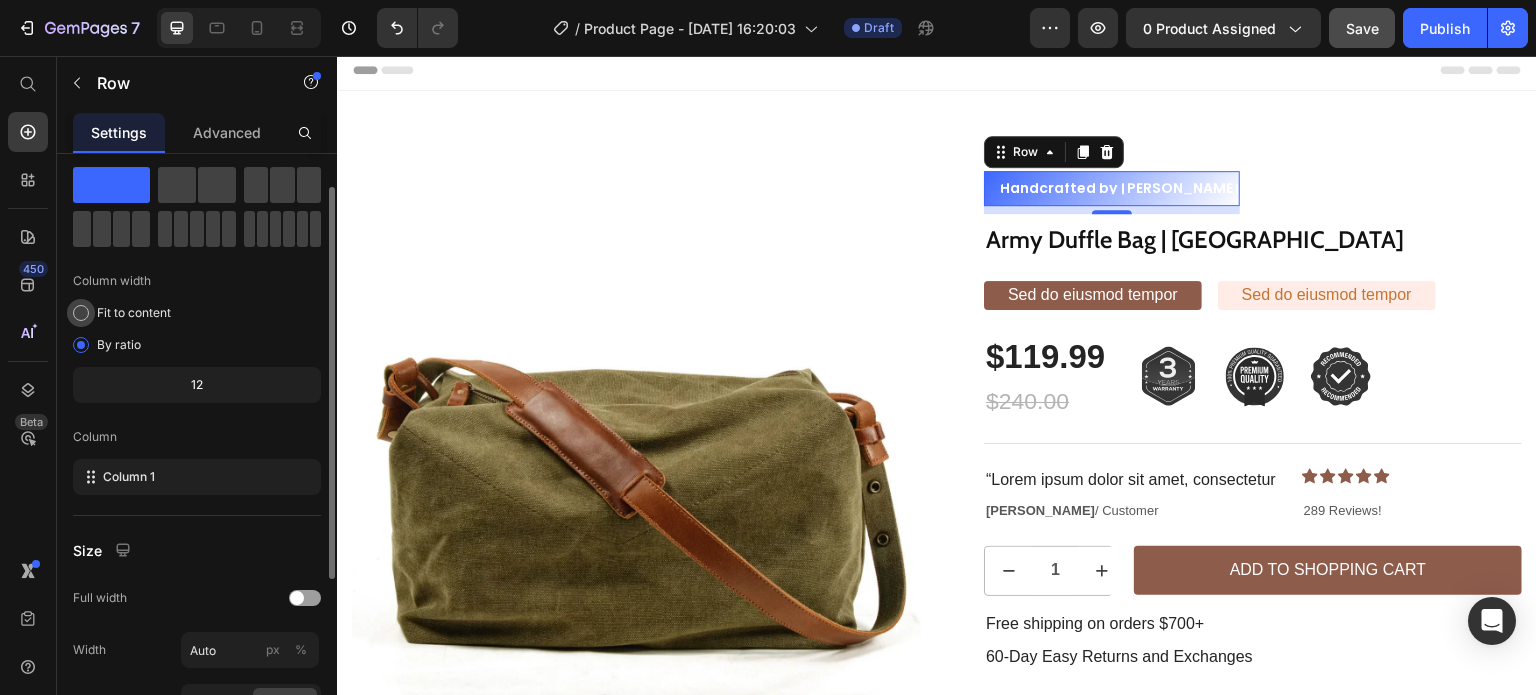 click on "Fit to content" 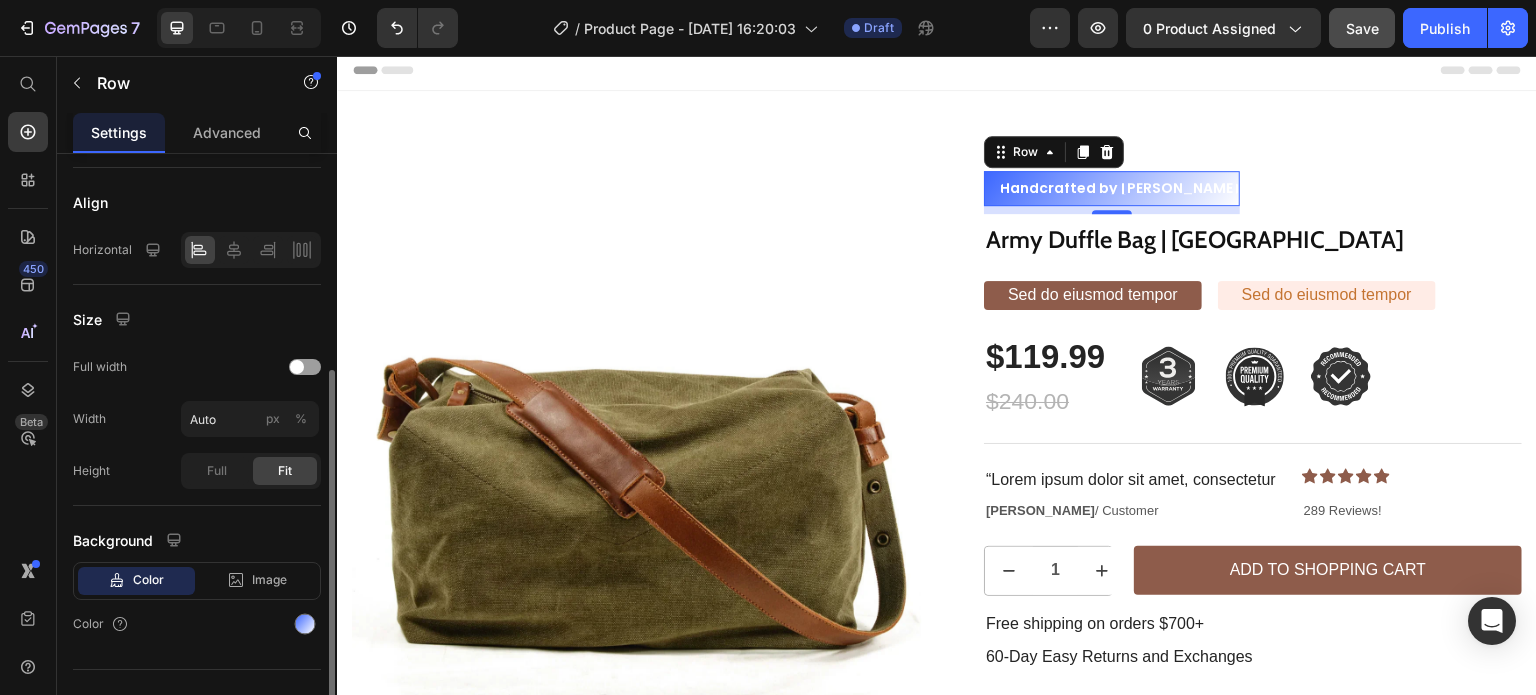 scroll, scrollTop: 354, scrollLeft: 0, axis: vertical 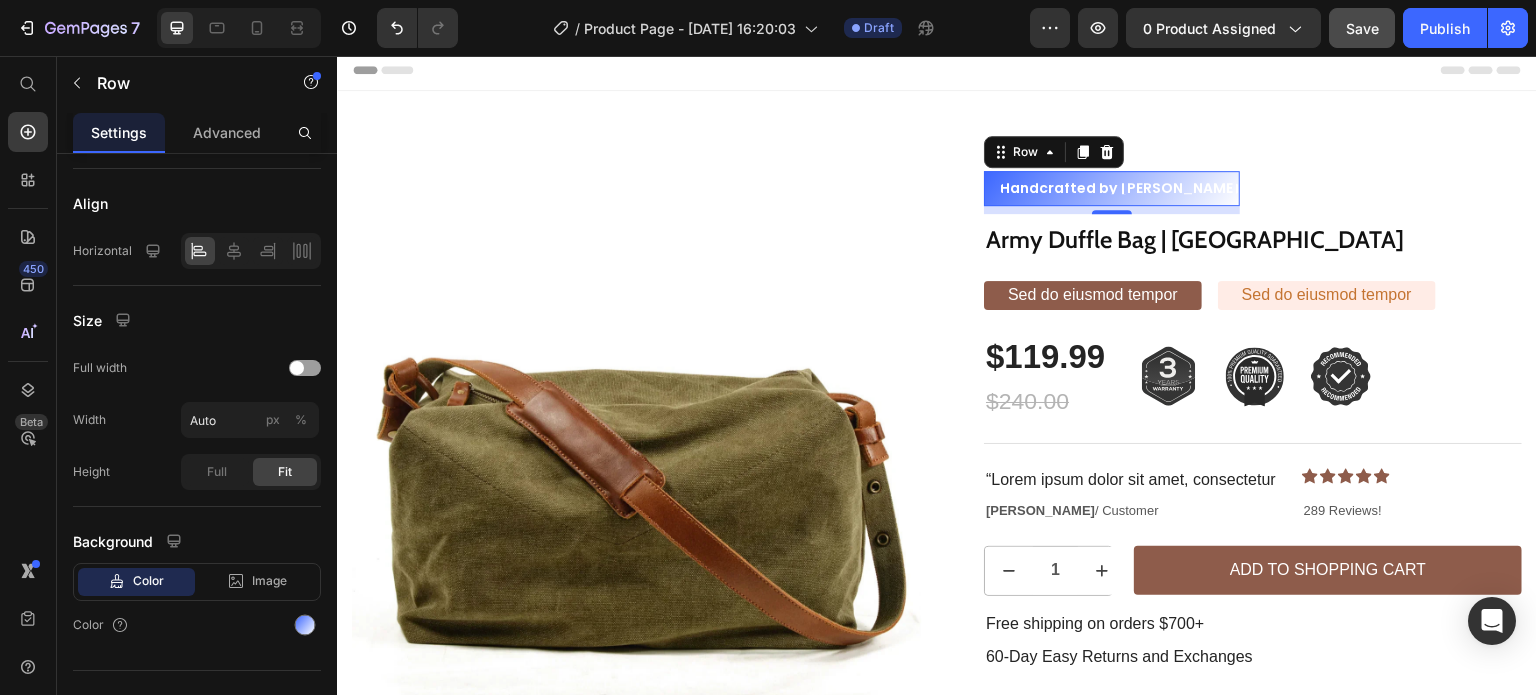 click on "Handcrafted by [PERSON_NAME] Text Block Row   8" at bounding box center (1112, 188) 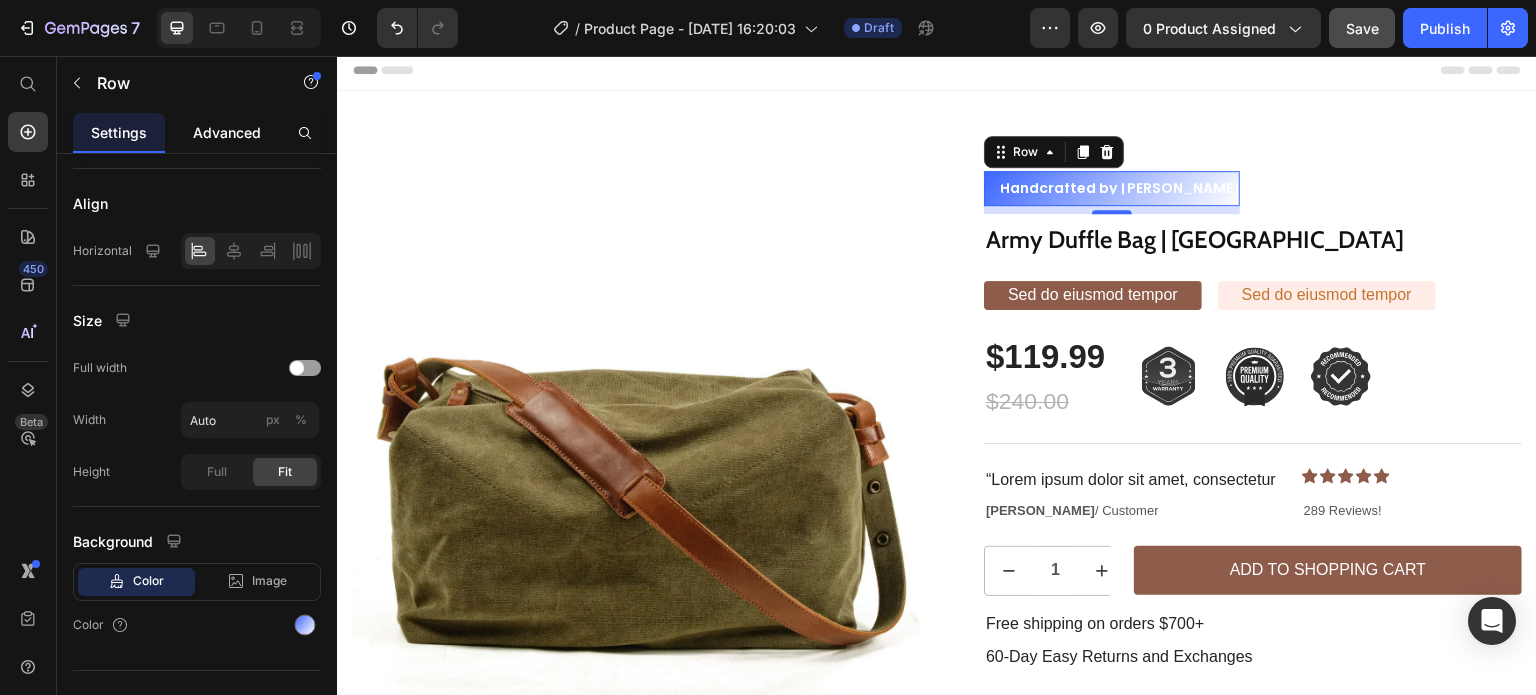 click on "Advanced" at bounding box center (227, 132) 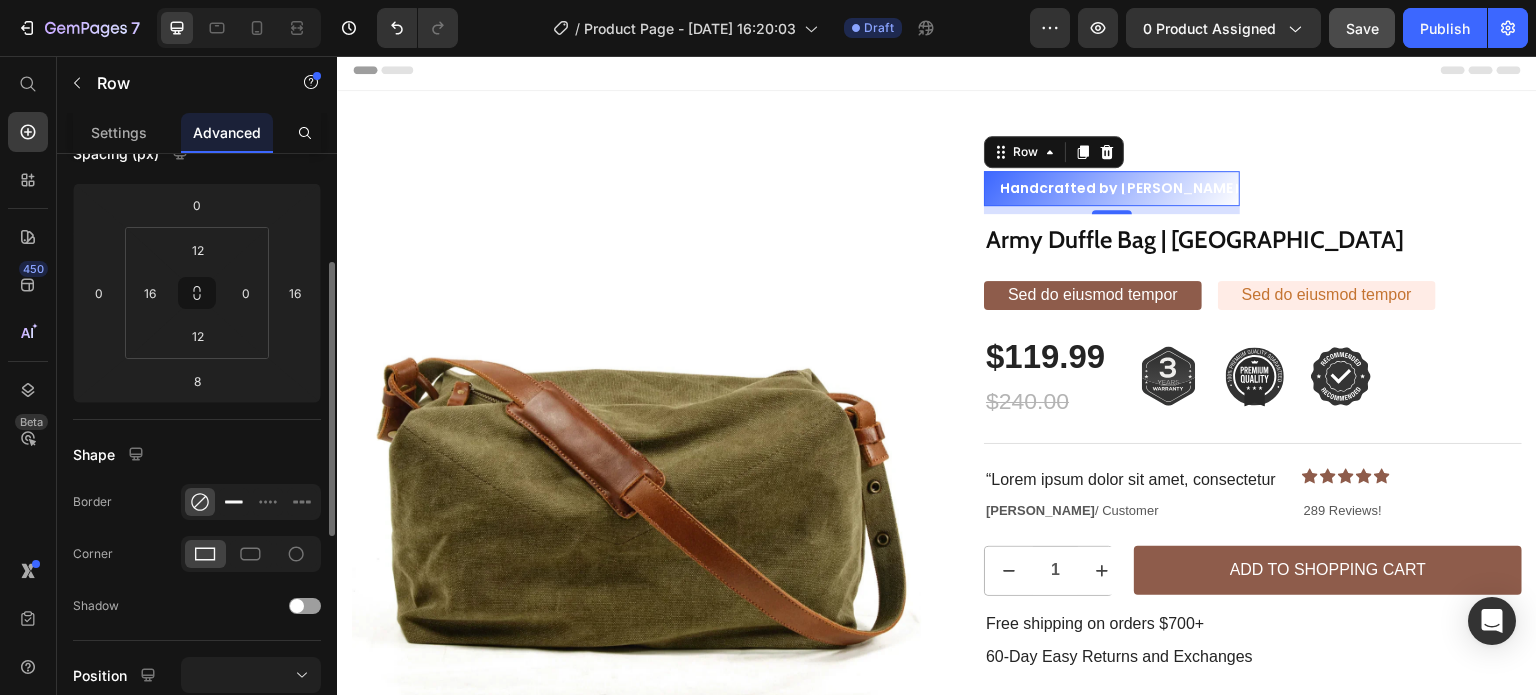 scroll, scrollTop: 233, scrollLeft: 0, axis: vertical 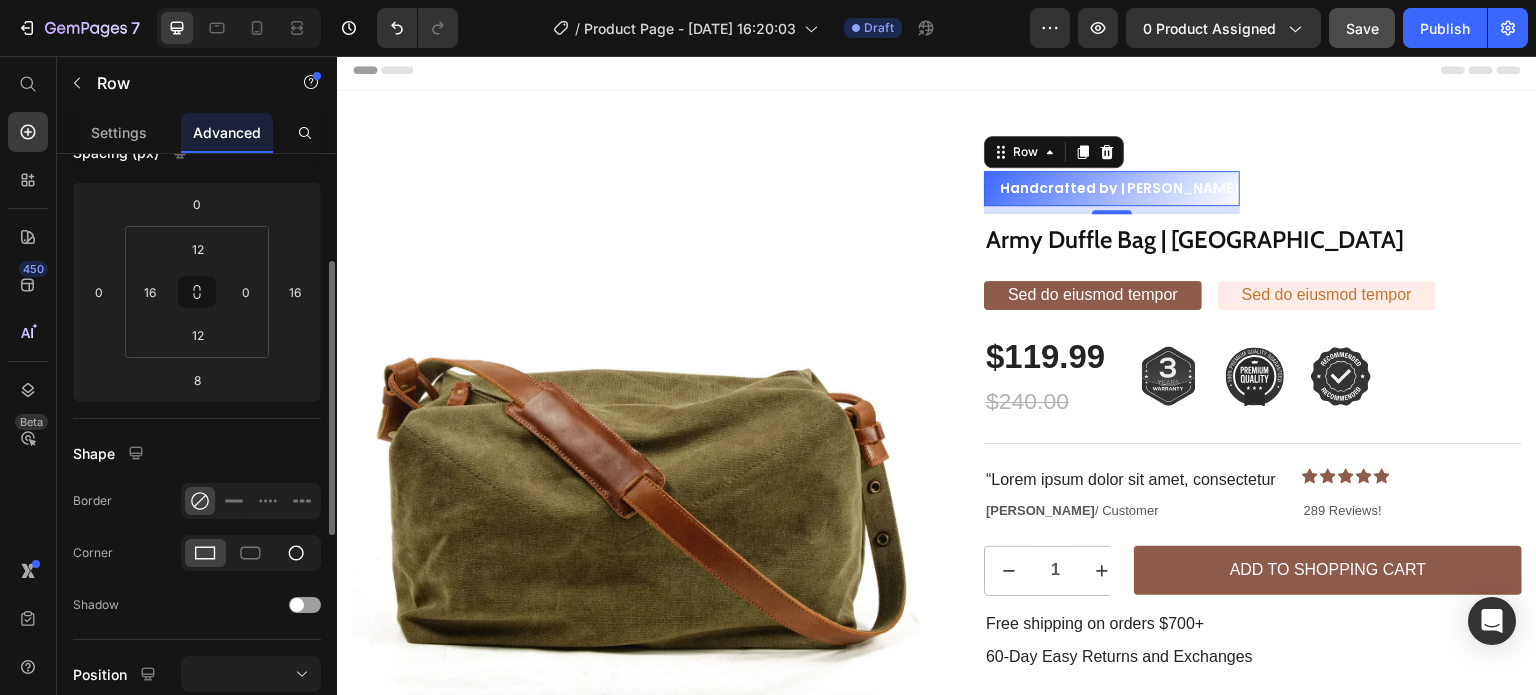 click 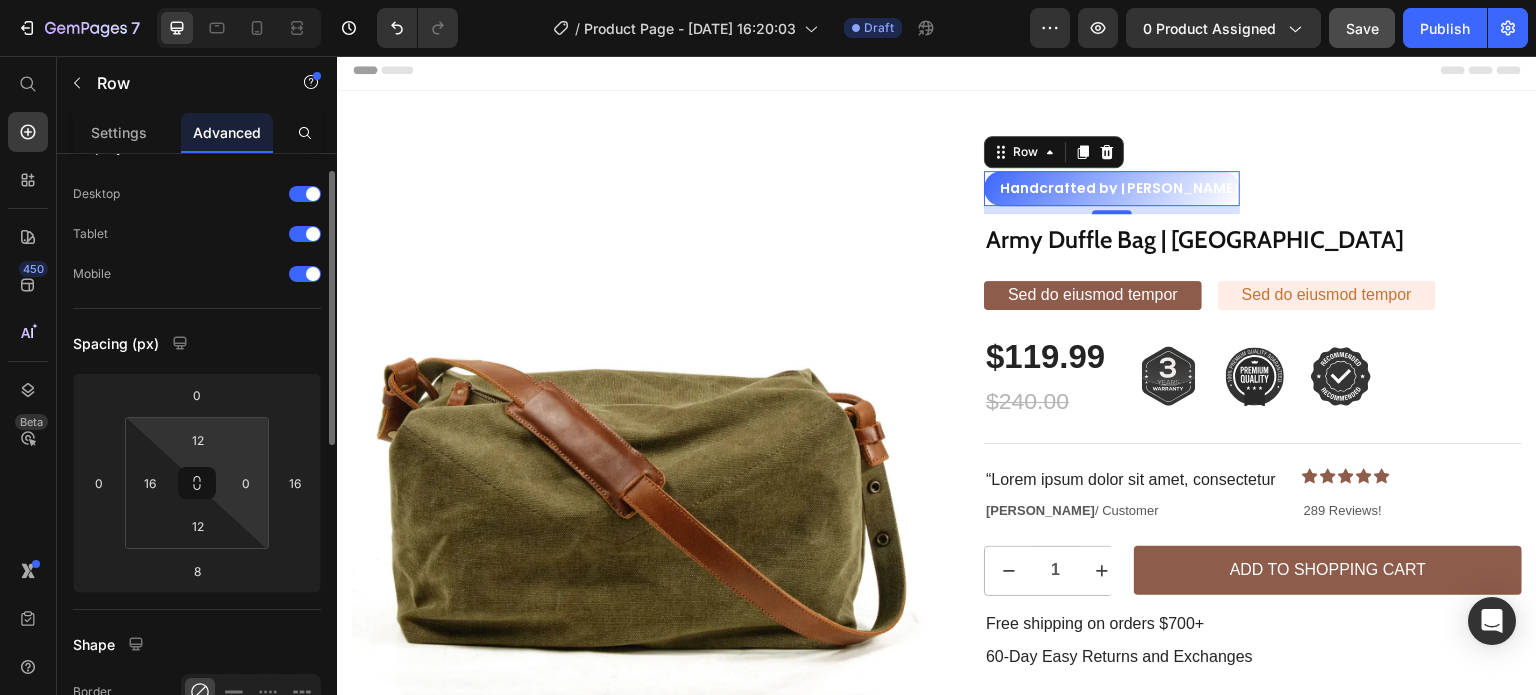 scroll, scrollTop: 41, scrollLeft: 0, axis: vertical 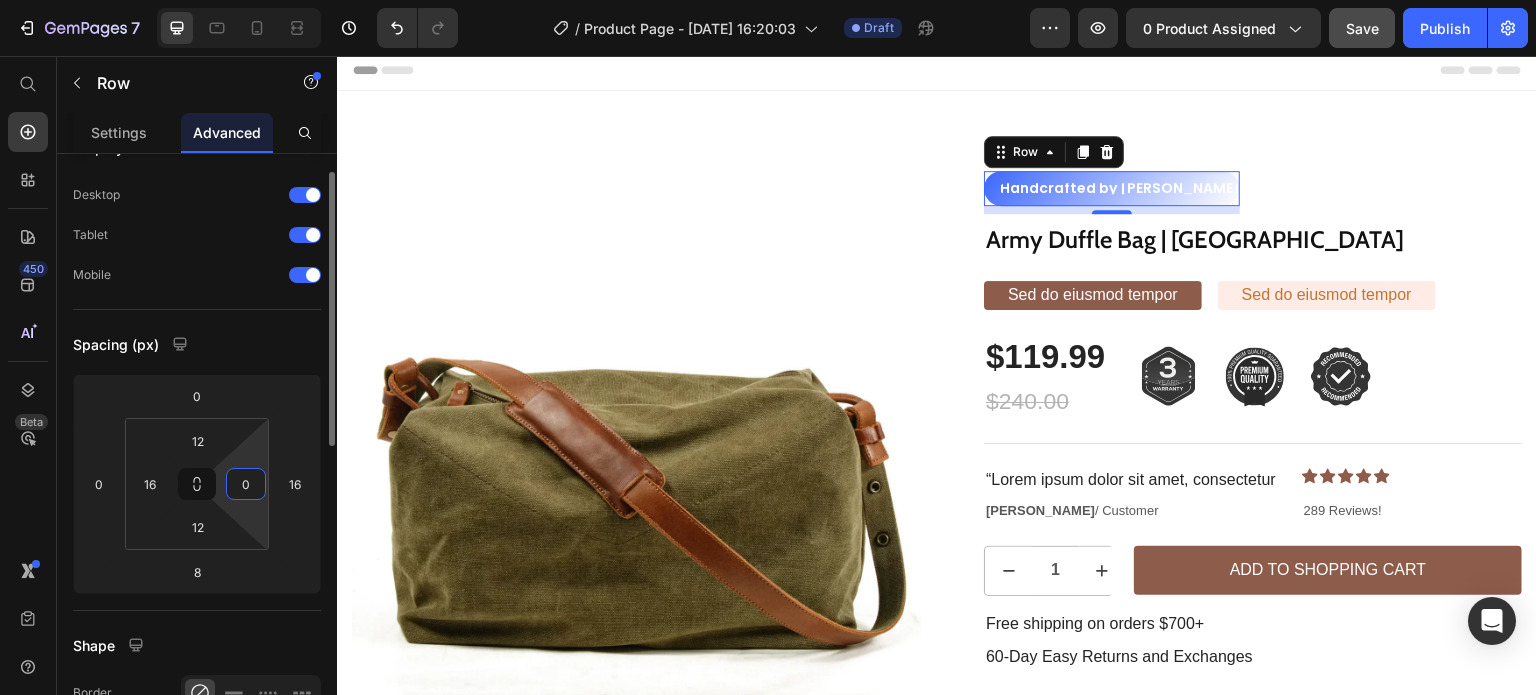 click on "0" at bounding box center [246, 484] 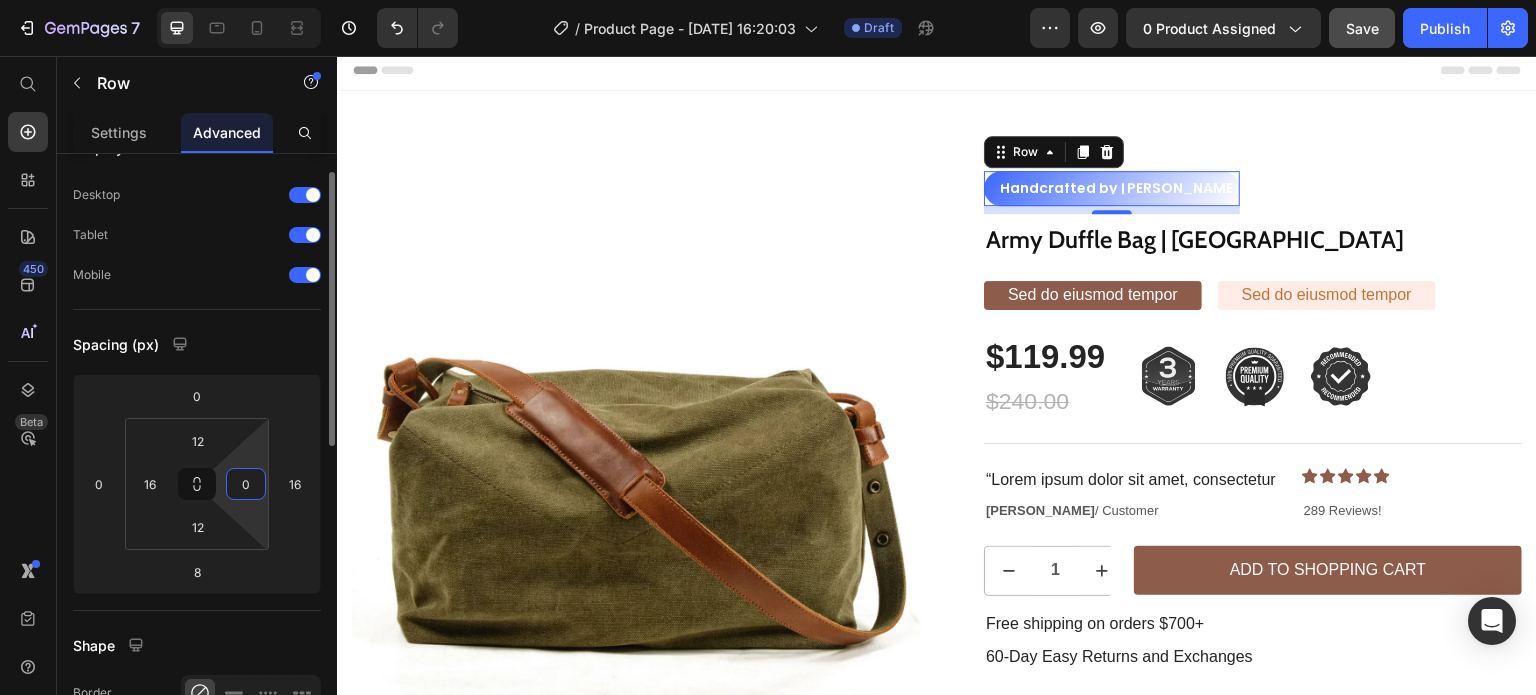 click on "0" at bounding box center [246, 484] 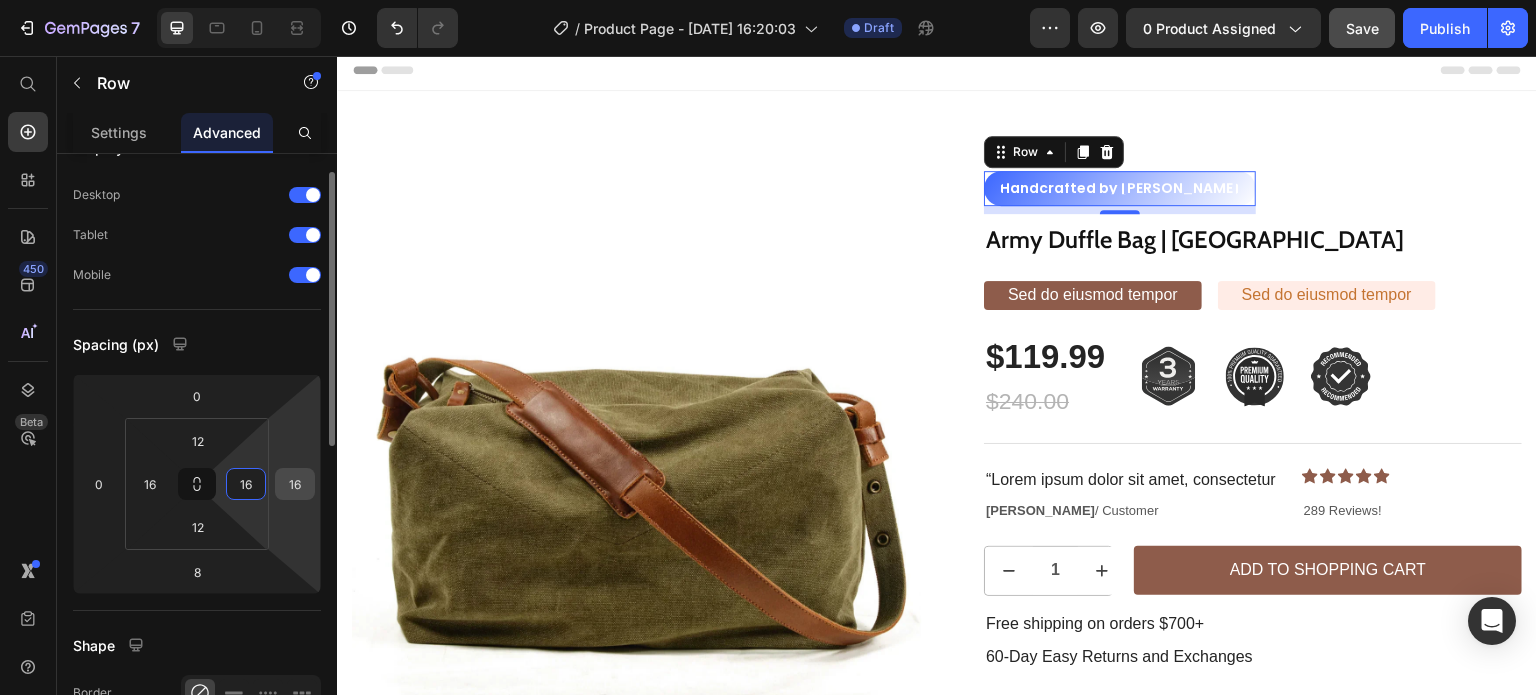 type on "16" 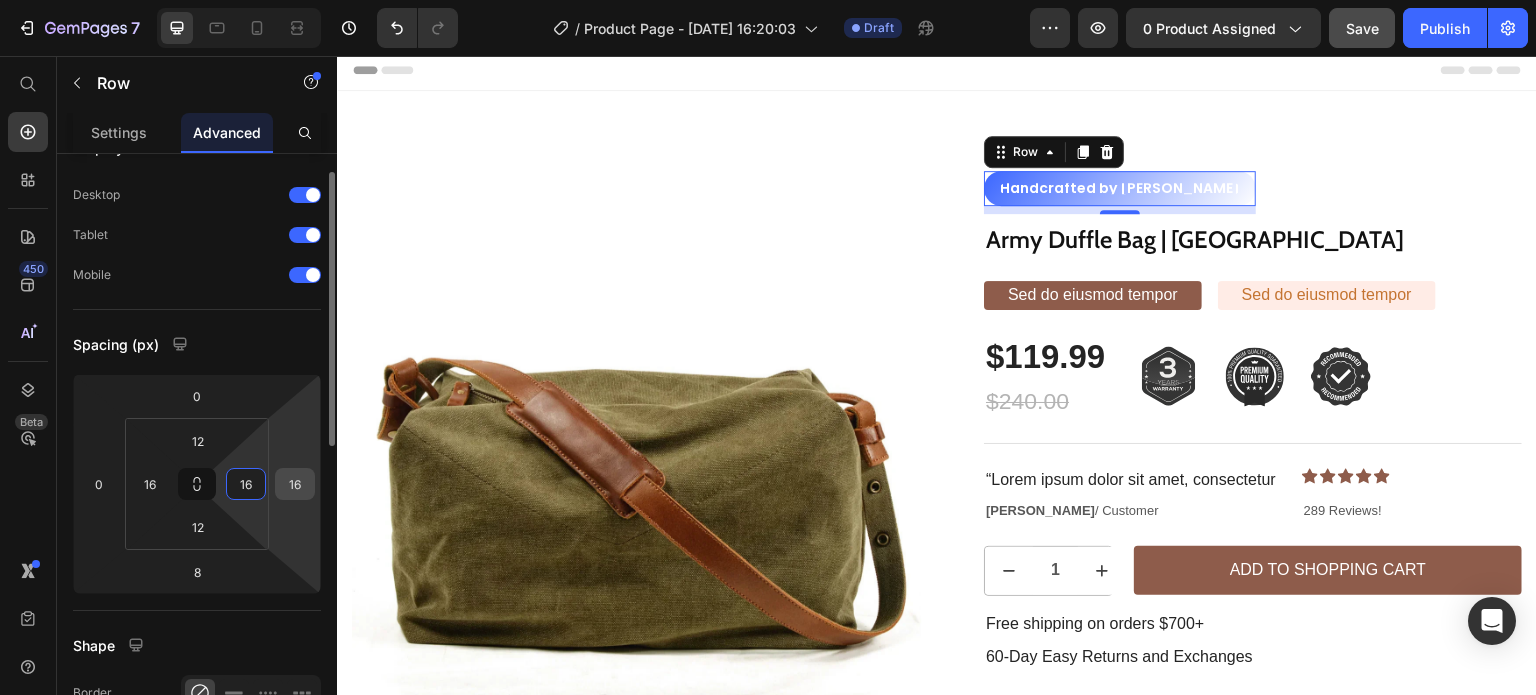 click on "16" at bounding box center [295, 484] 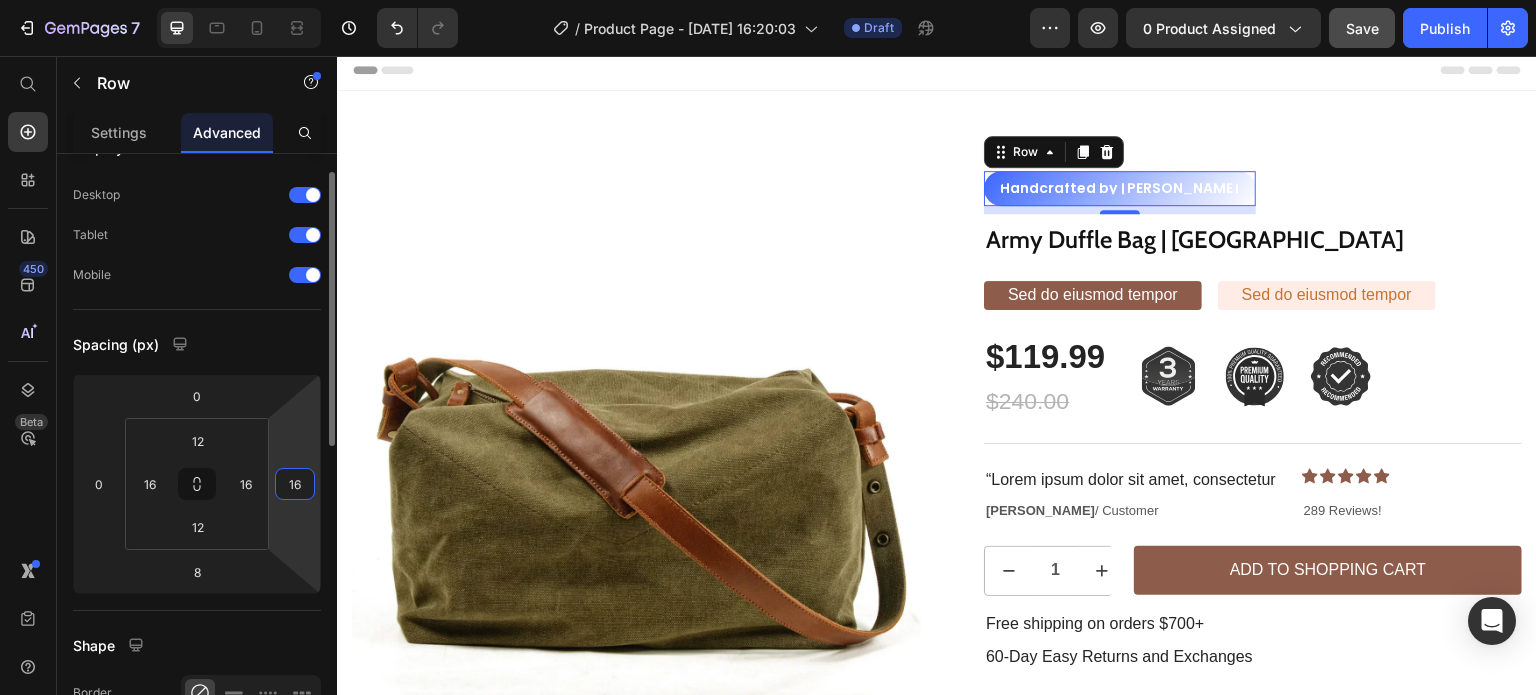 click on "16" at bounding box center [295, 484] 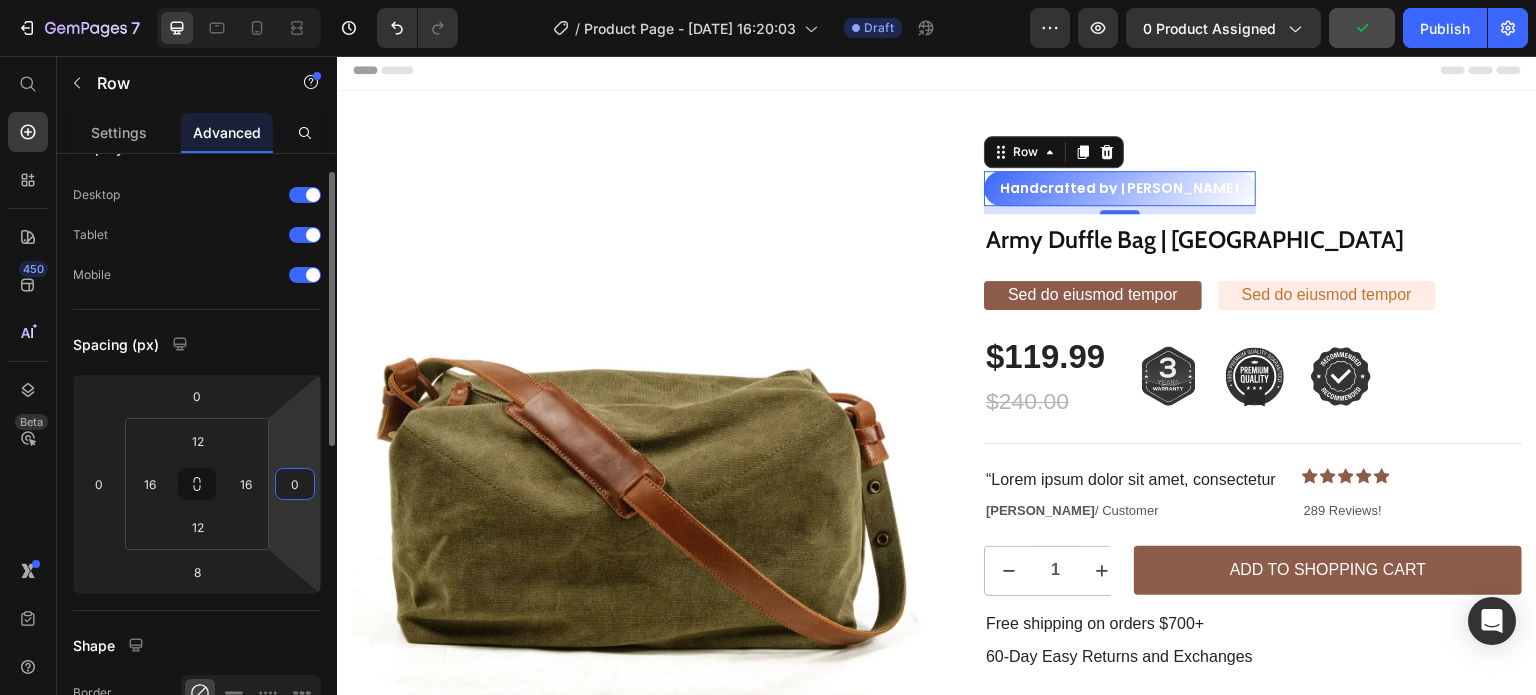 type on "0" 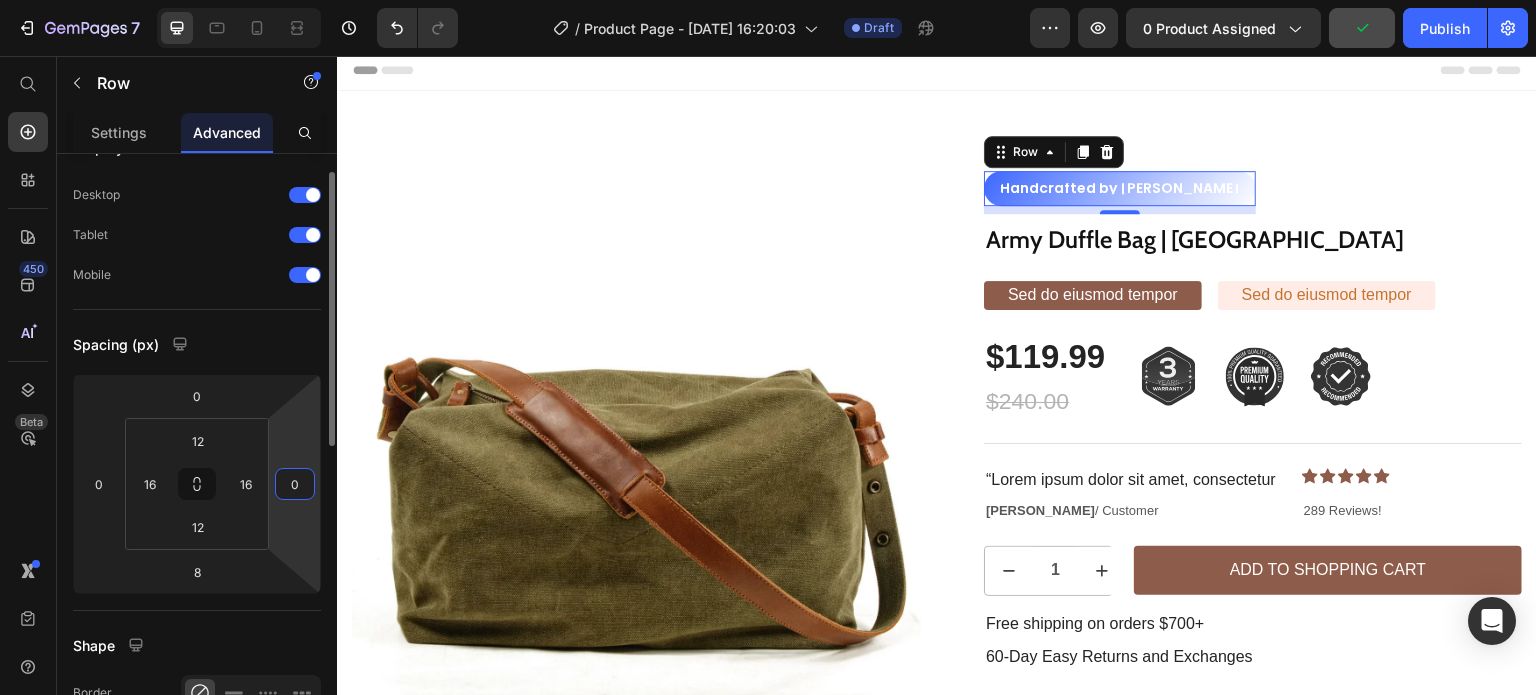 click on "Spacing (px)" at bounding box center (197, 344) 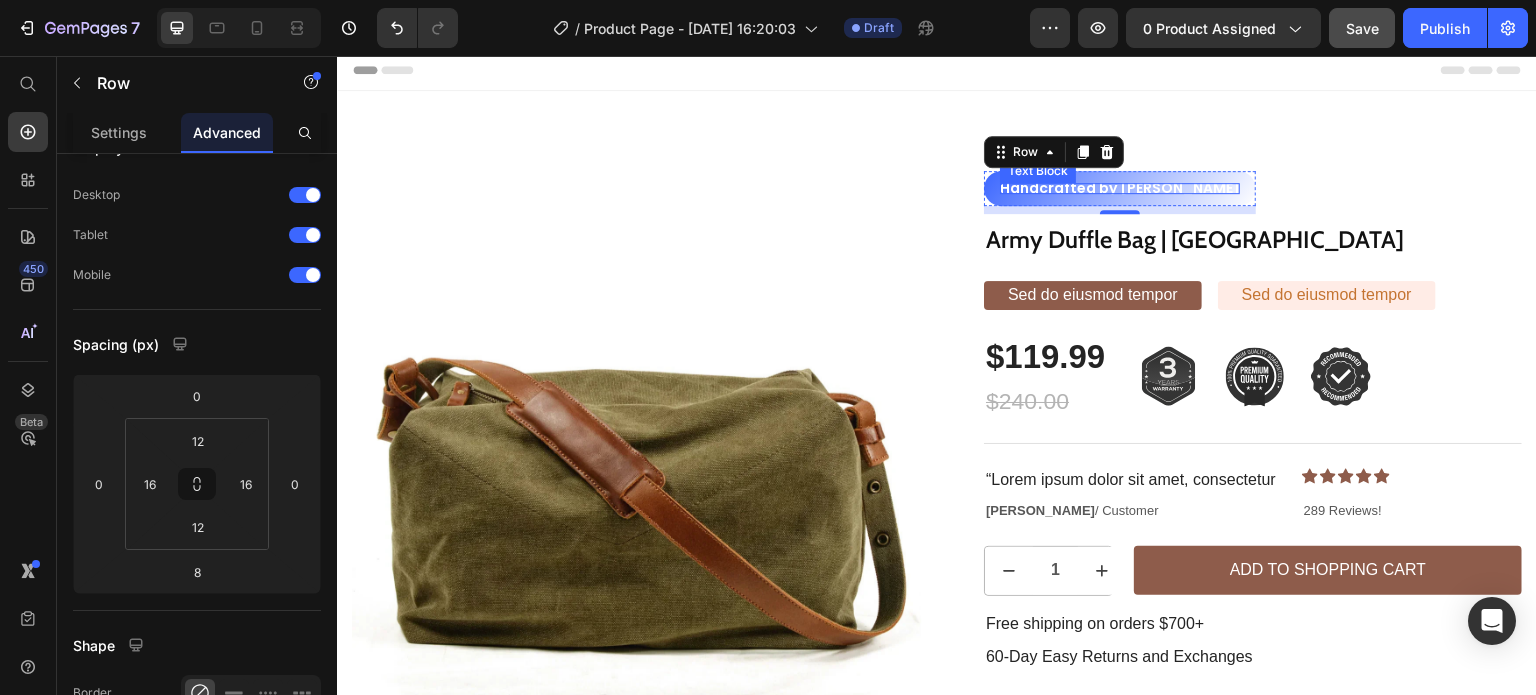 click on "Handcrafted by [PERSON_NAME]" at bounding box center [1120, 188] 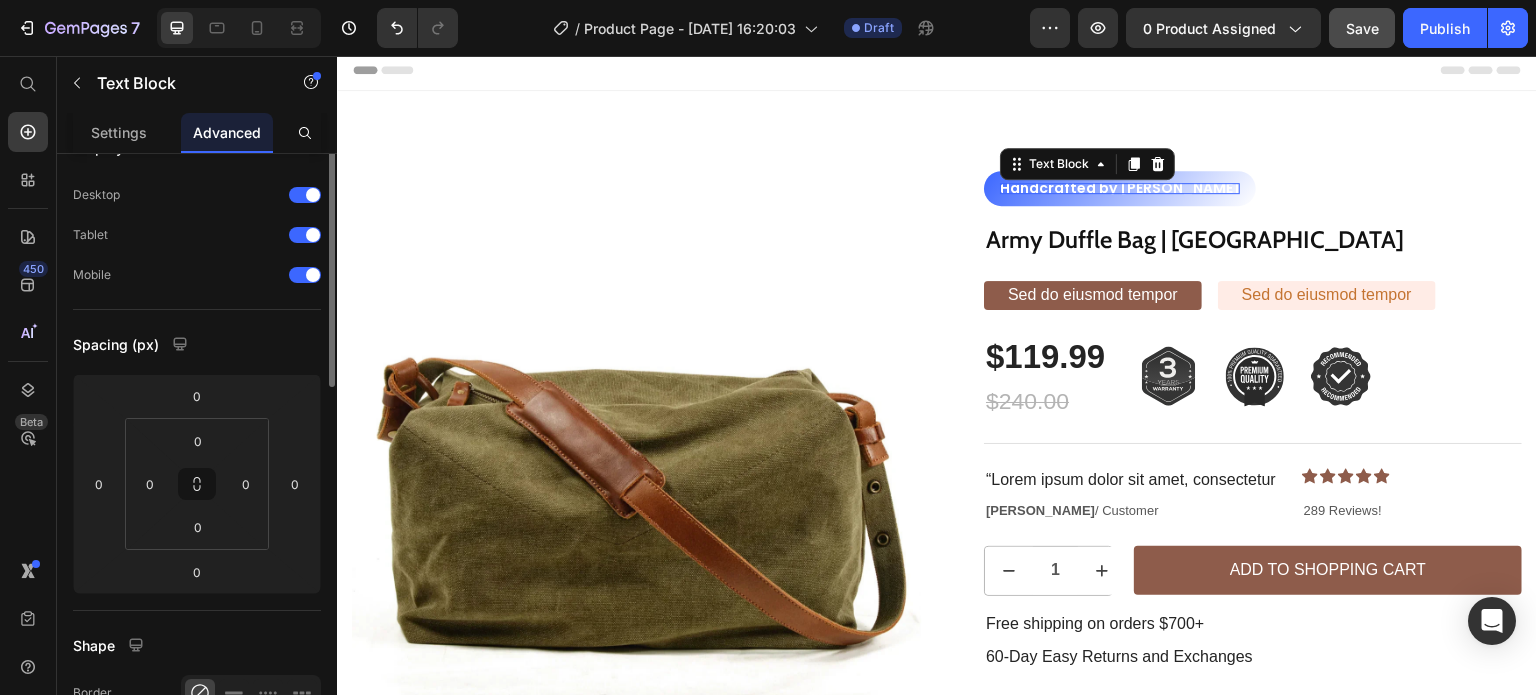 scroll, scrollTop: 0, scrollLeft: 0, axis: both 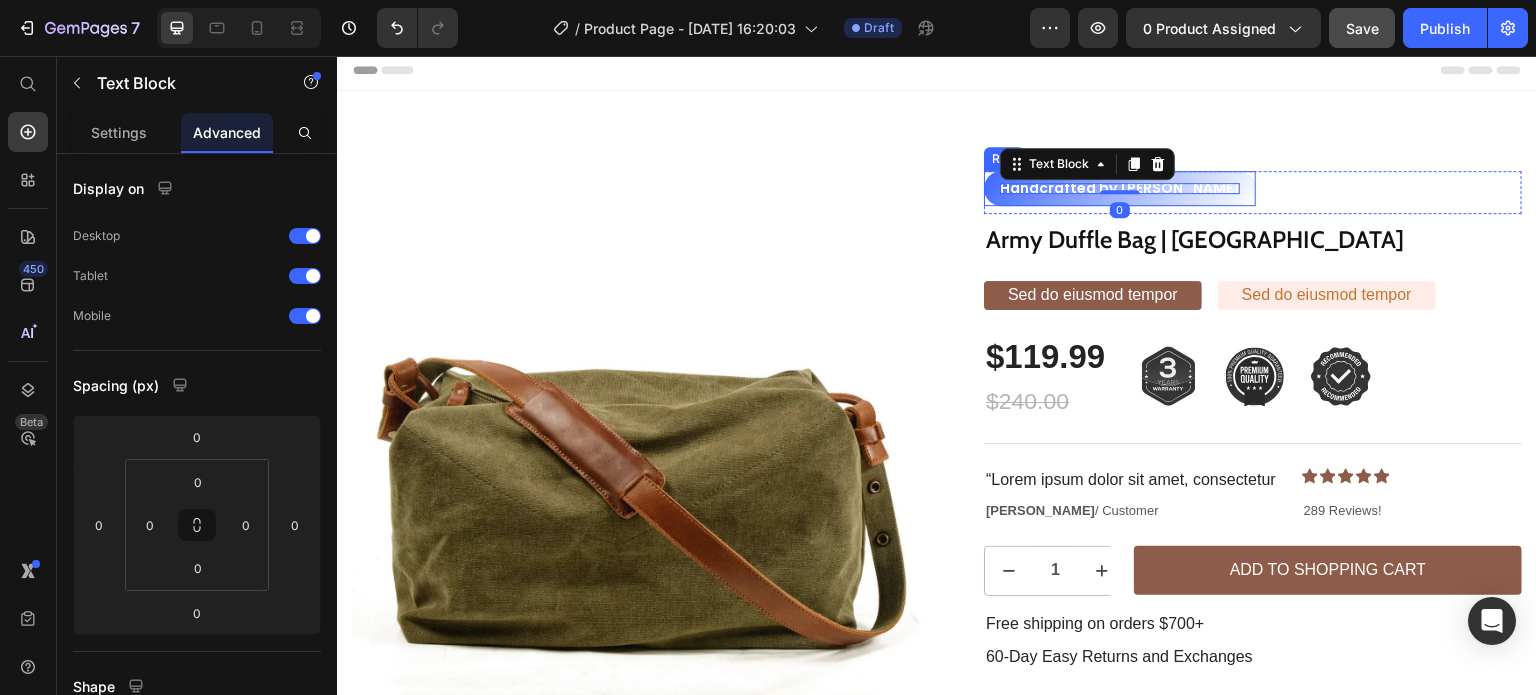 click on "Handcrafted by [PERSON_NAME] Text Block   0 Row" at bounding box center [1120, 188] 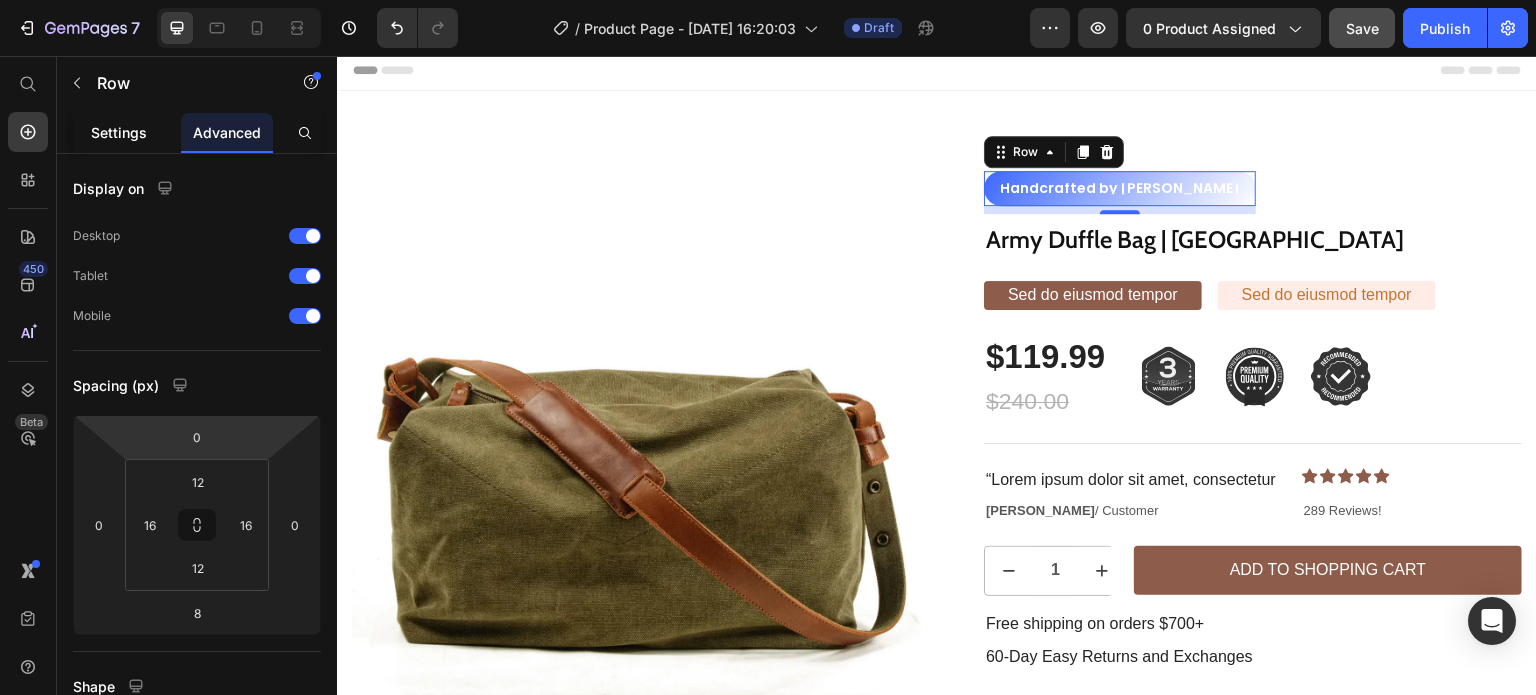 click on "Settings" 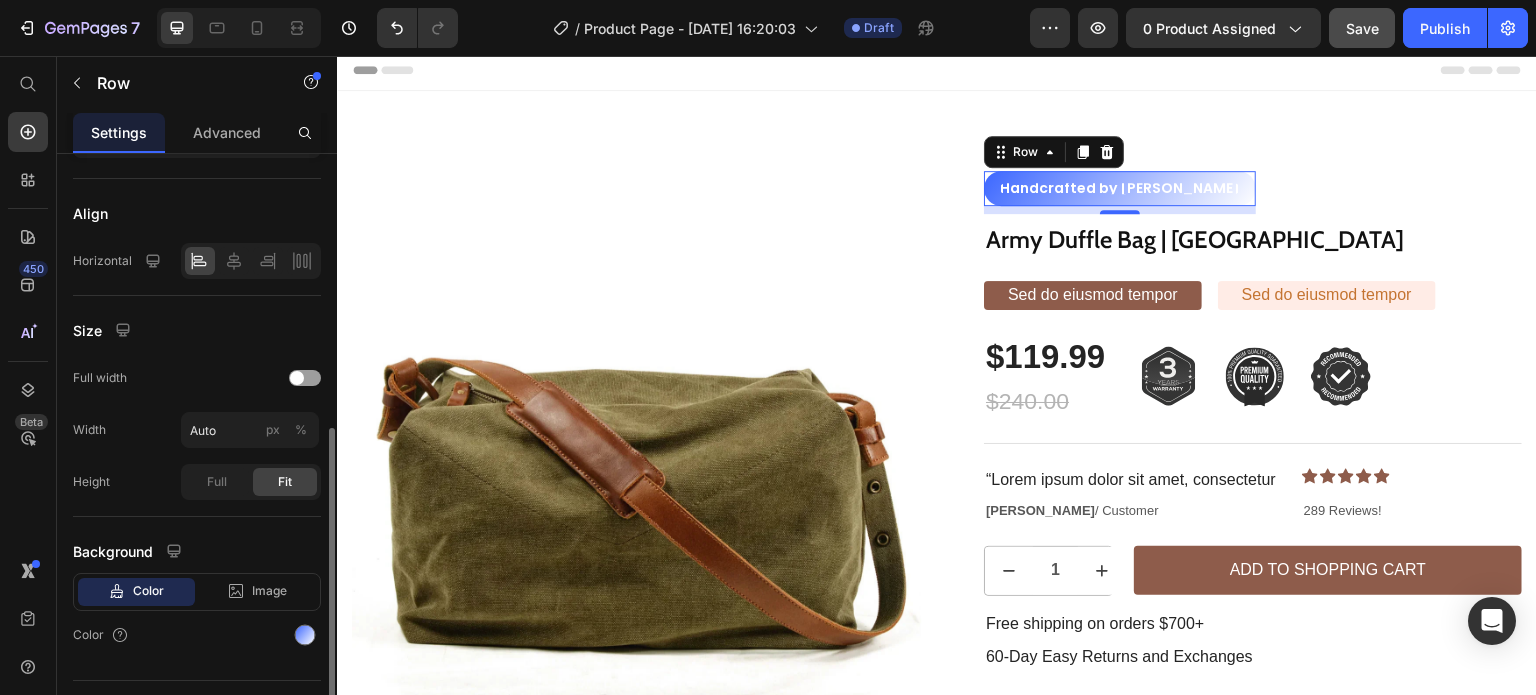 scroll, scrollTop: 384, scrollLeft: 0, axis: vertical 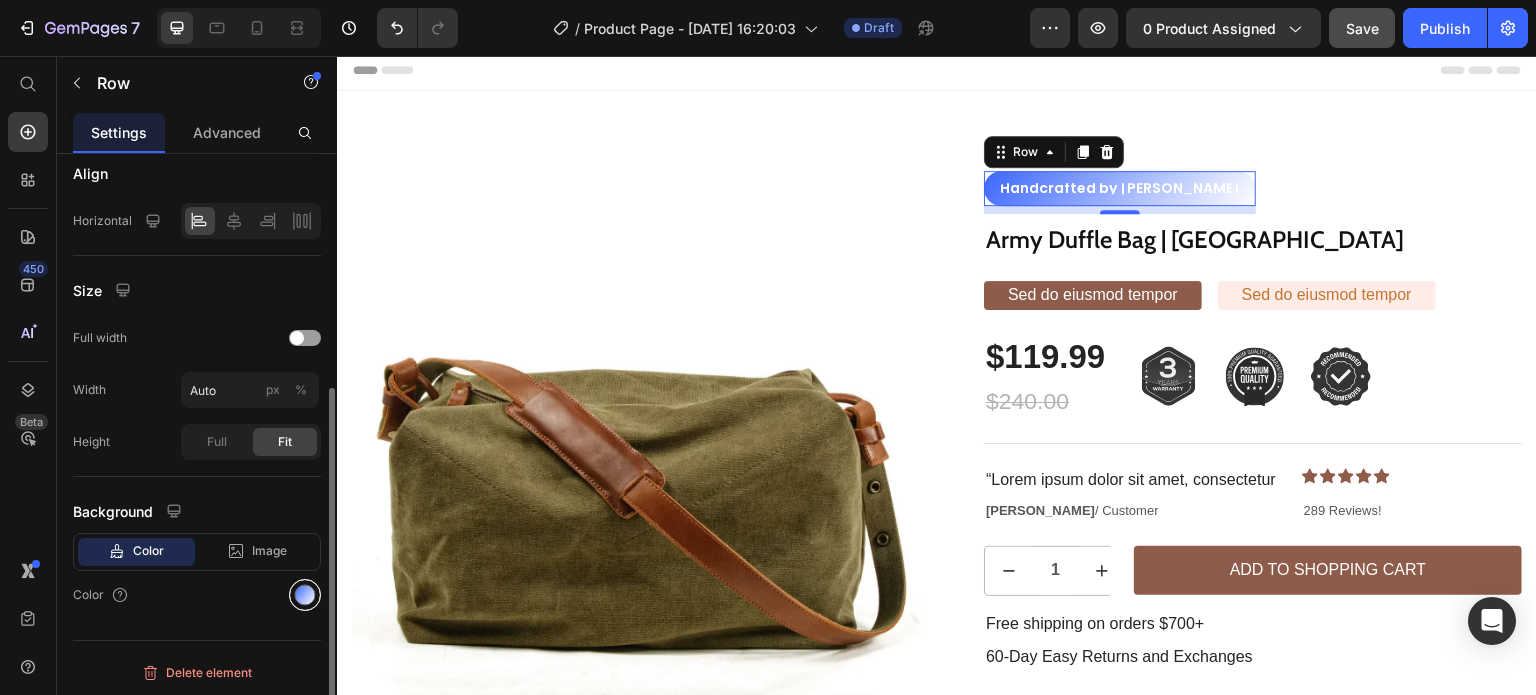 click at bounding box center (305, 595) 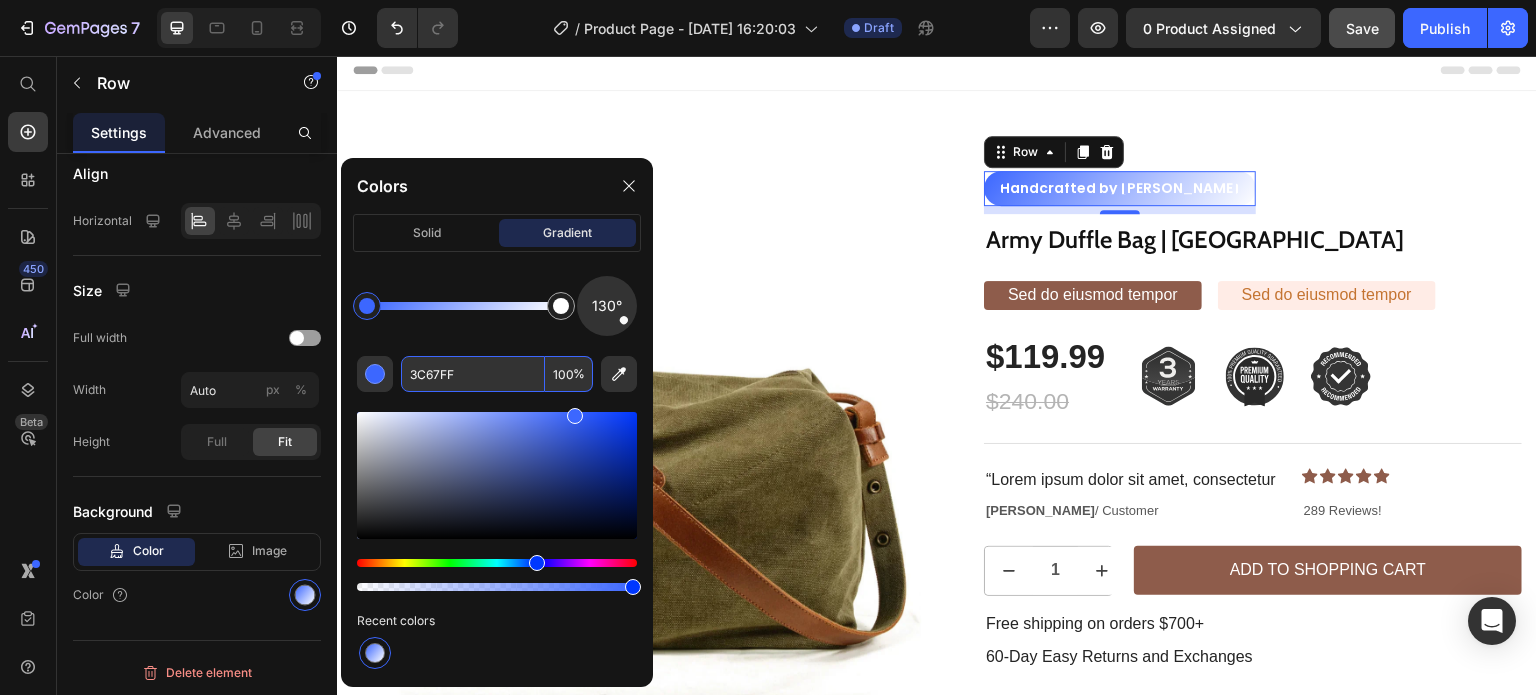 click on "3C67FF" at bounding box center [473, 374] 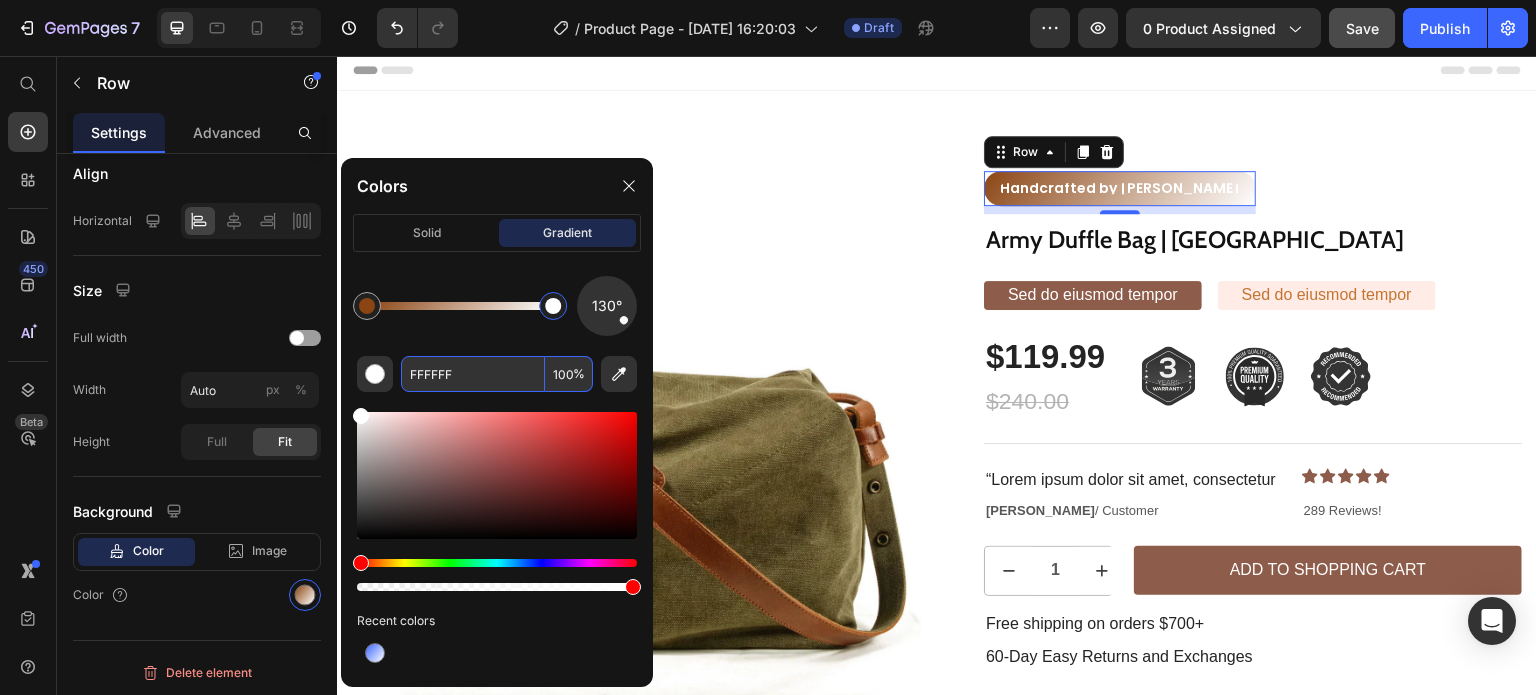 click at bounding box center (553, 306) 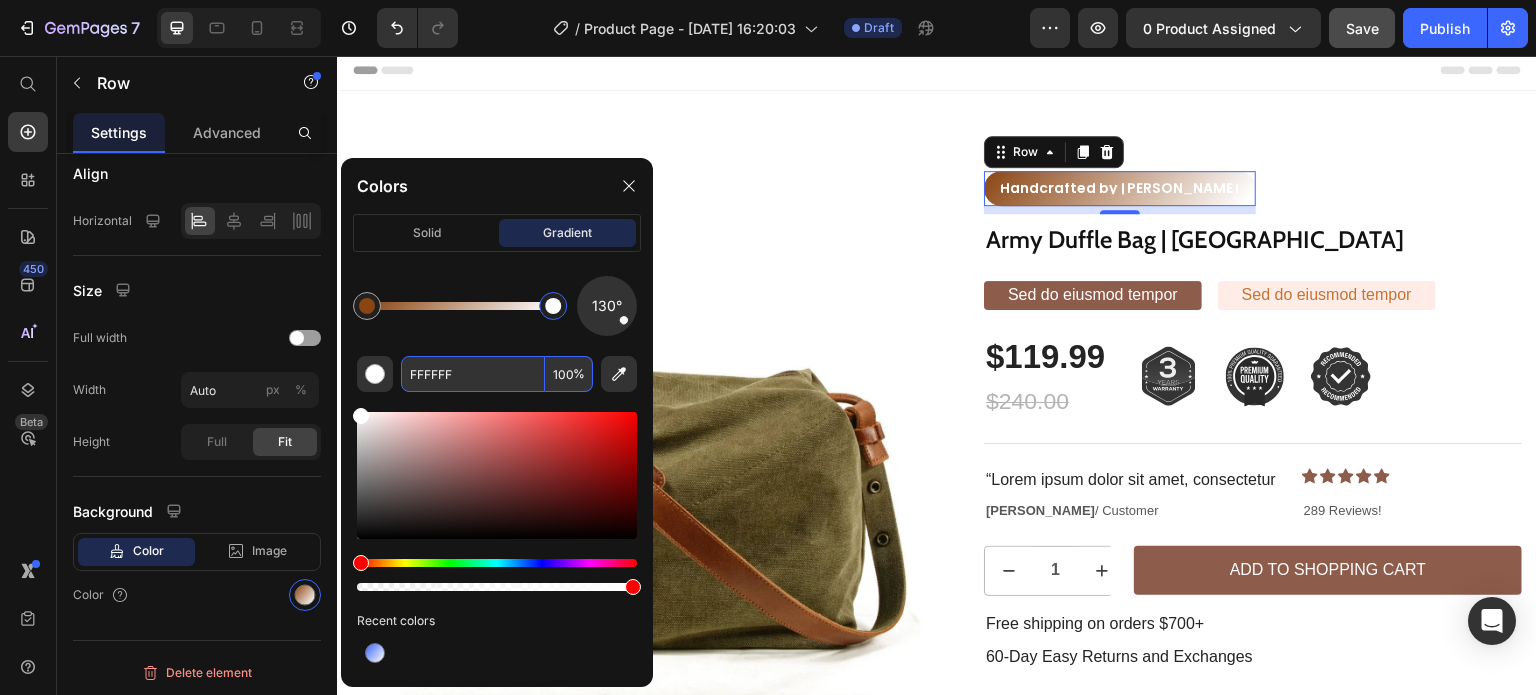 click on "FFFFFF" at bounding box center (473, 374) 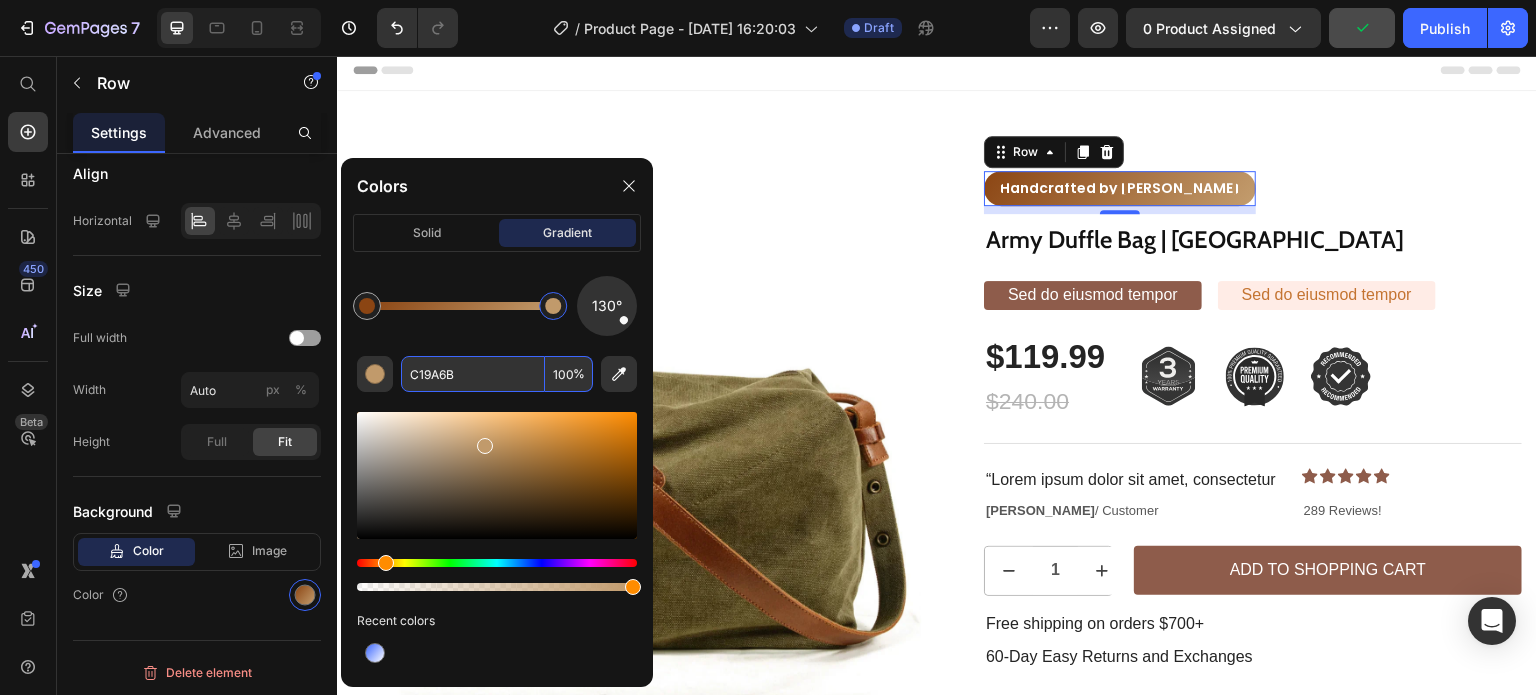 type on "C19A6B" 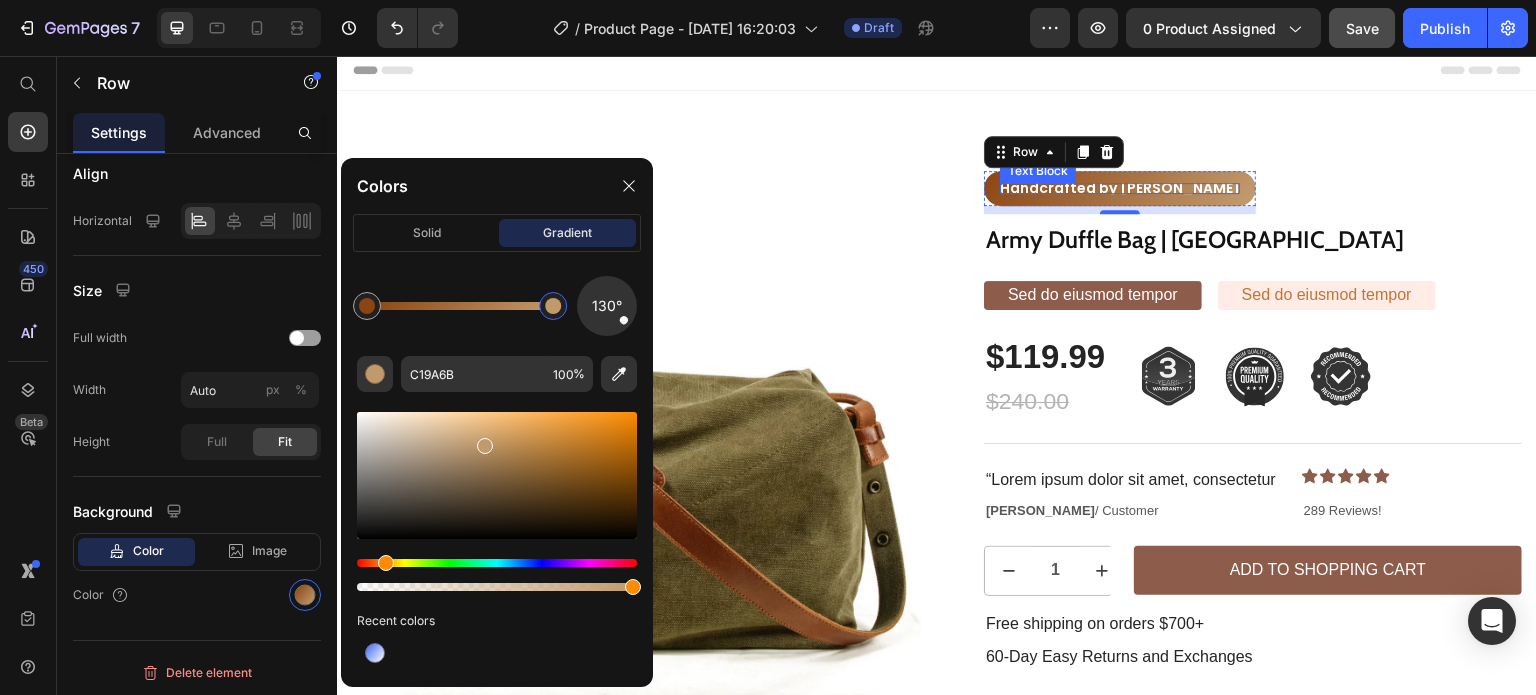 click on "Handcrafted by [PERSON_NAME]" at bounding box center [1120, 188] 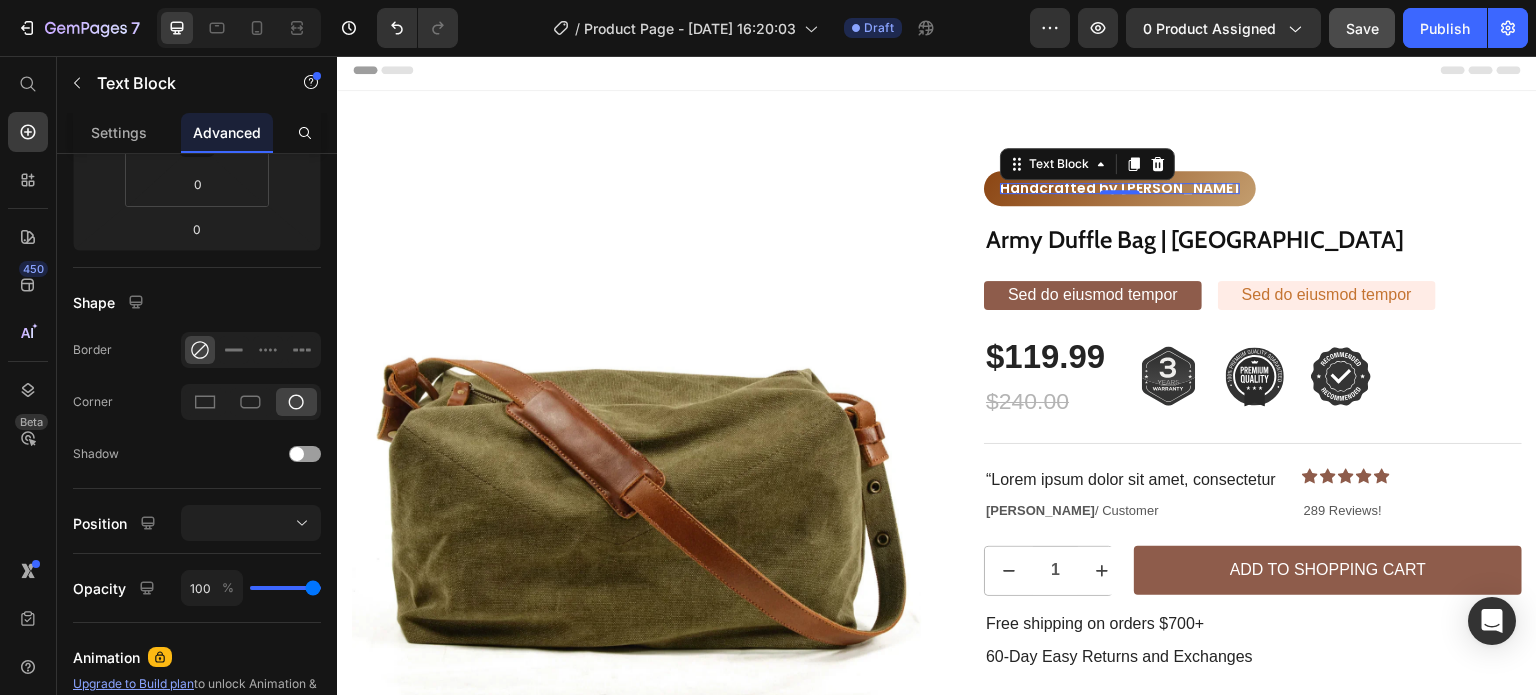 scroll, scrollTop: 0, scrollLeft: 0, axis: both 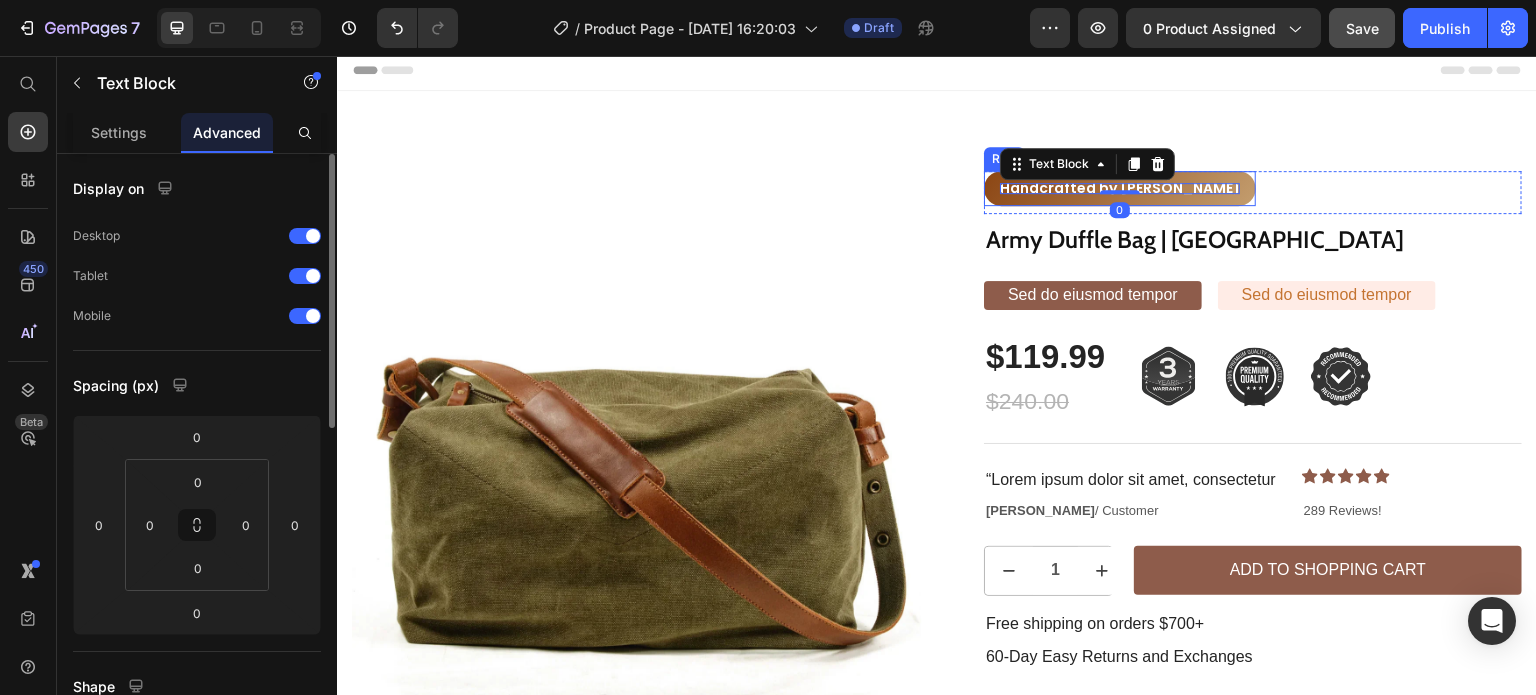 click on "Handcrafted by [PERSON_NAME] Text Block   0 Row" at bounding box center (1120, 188) 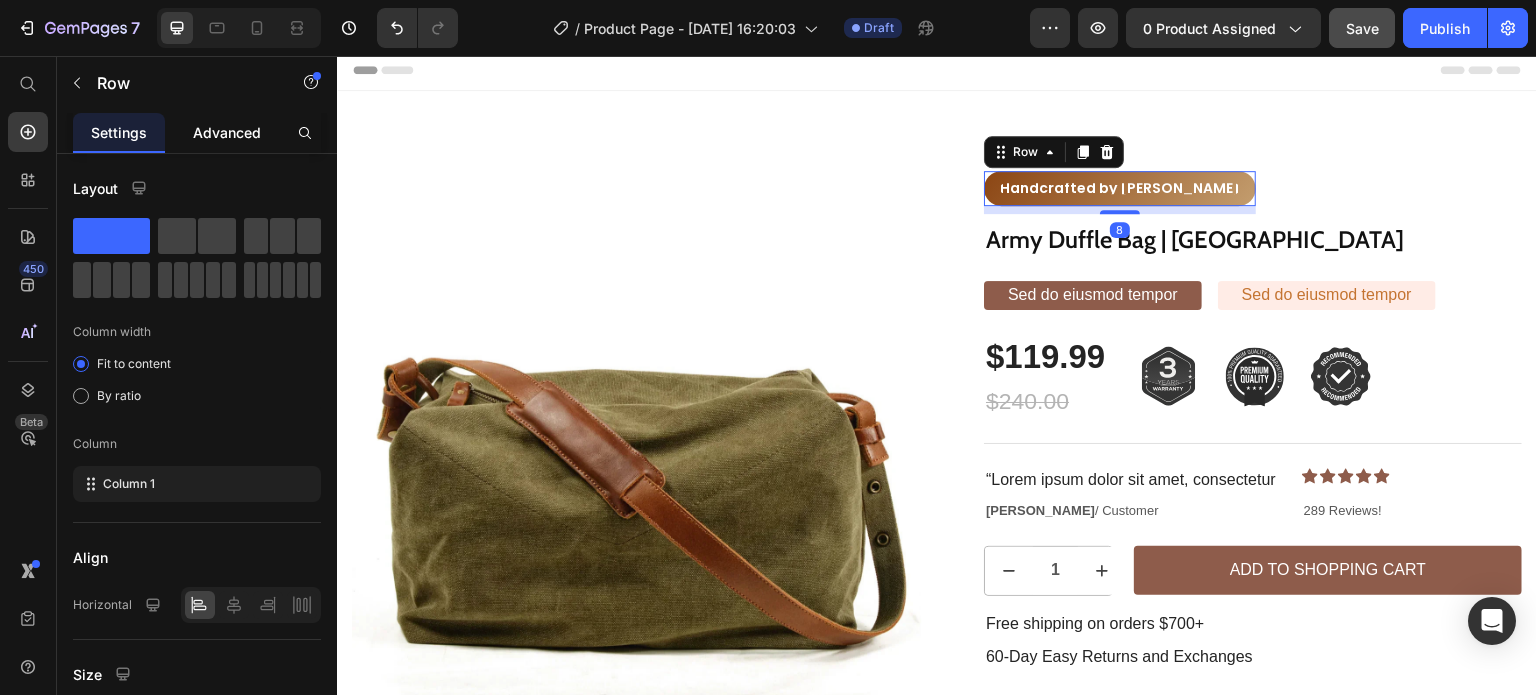 click on "Advanced" at bounding box center [227, 132] 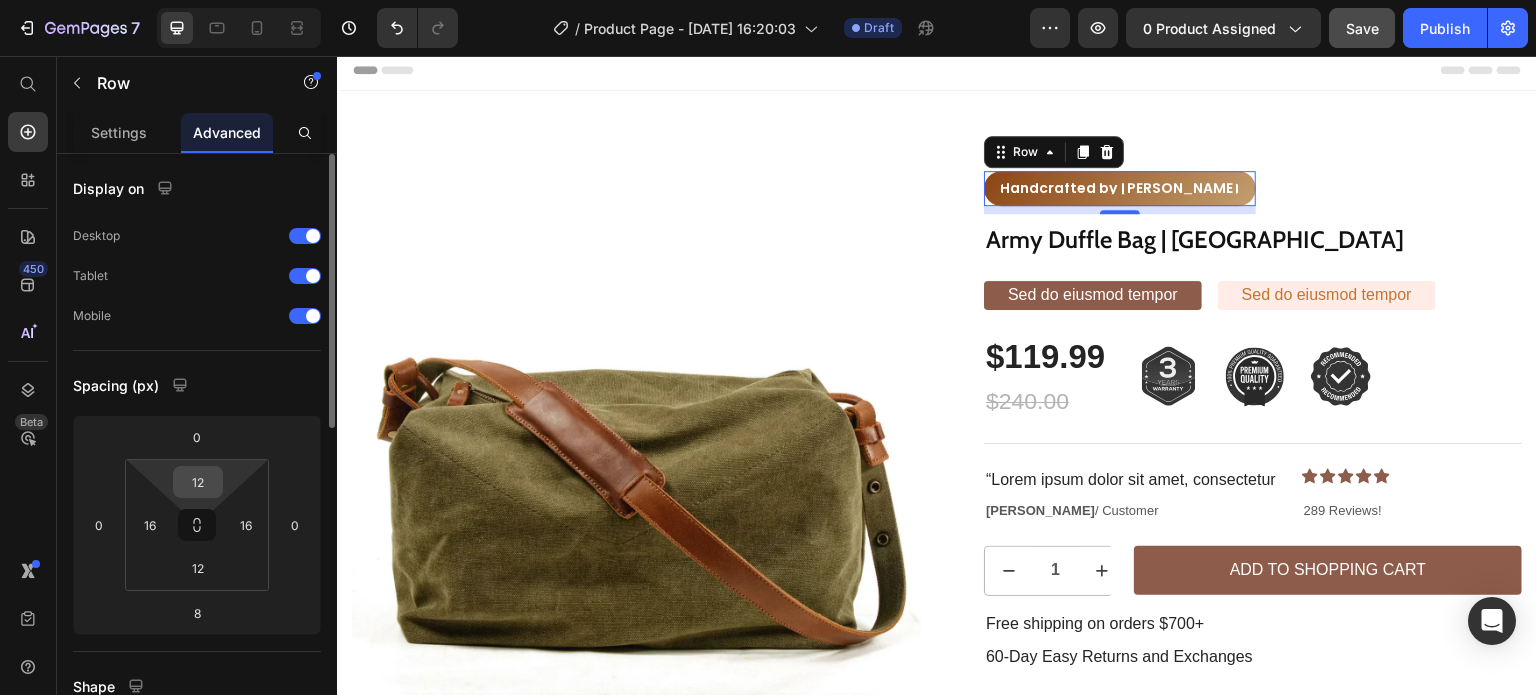 click on "12" at bounding box center [198, 482] 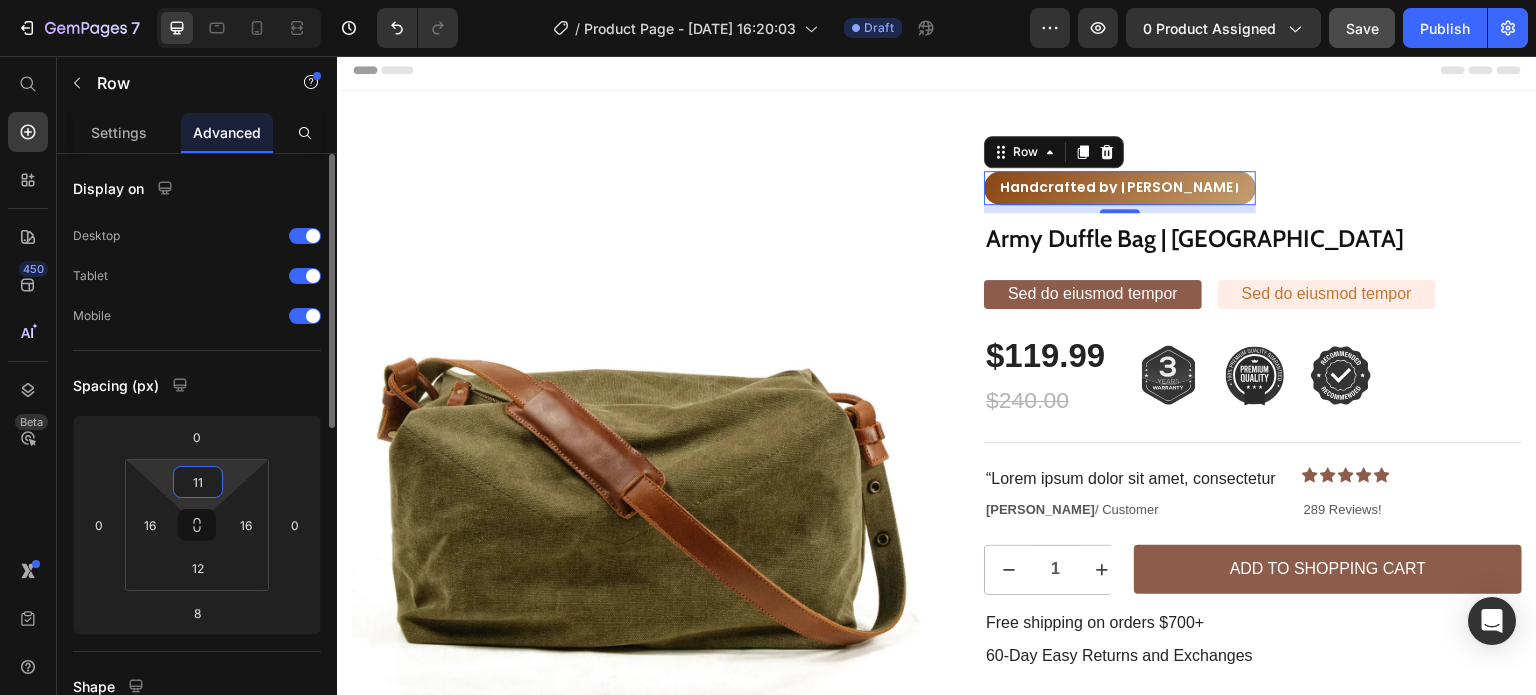type on "10" 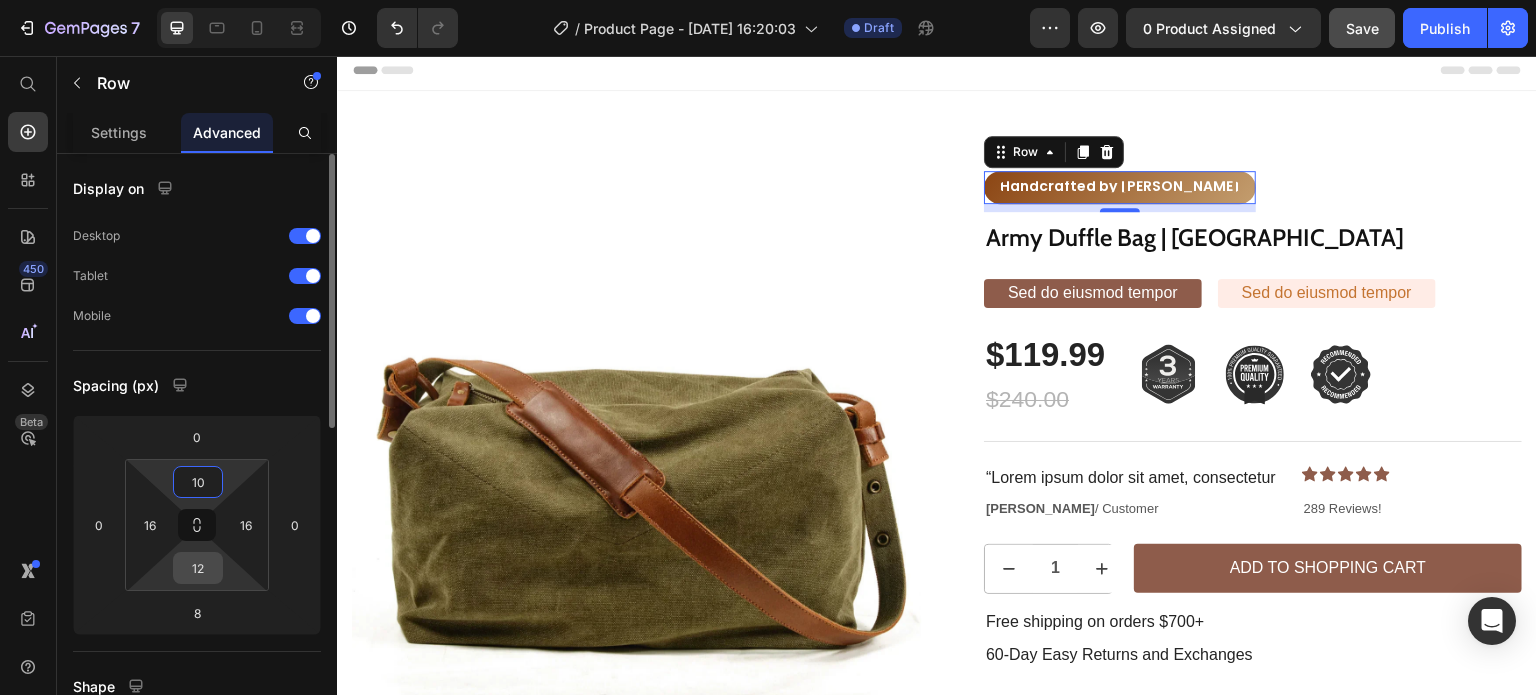 click on "12" at bounding box center (198, 568) 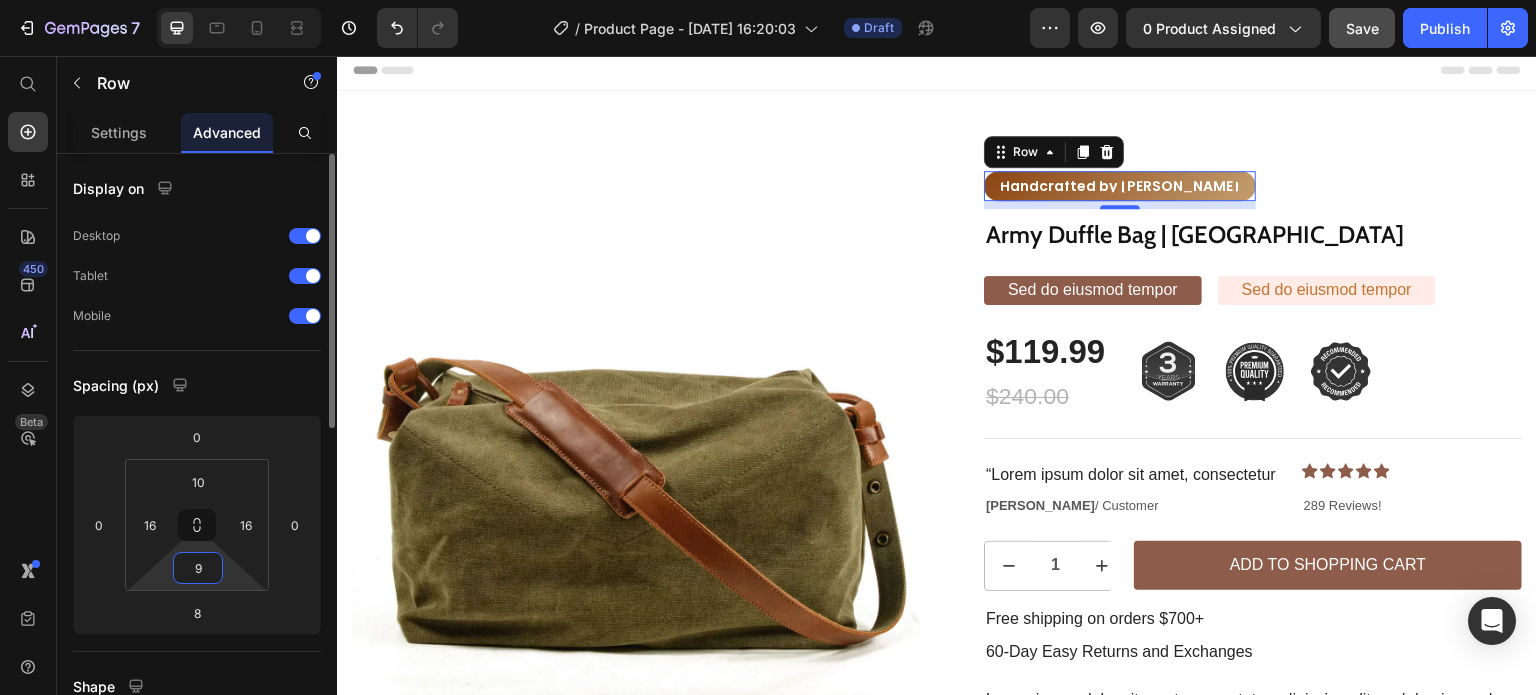 type on "10" 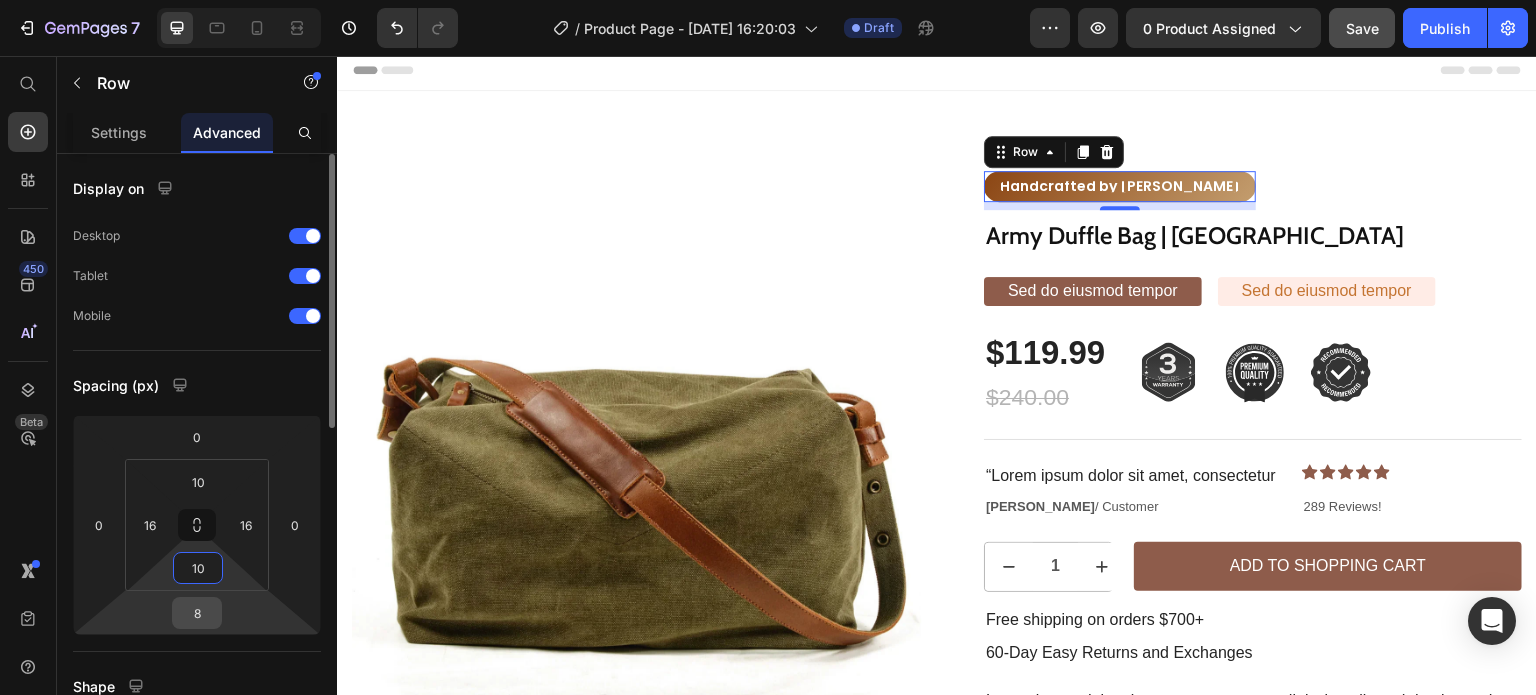 click on "8" at bounding box center [197, 613] 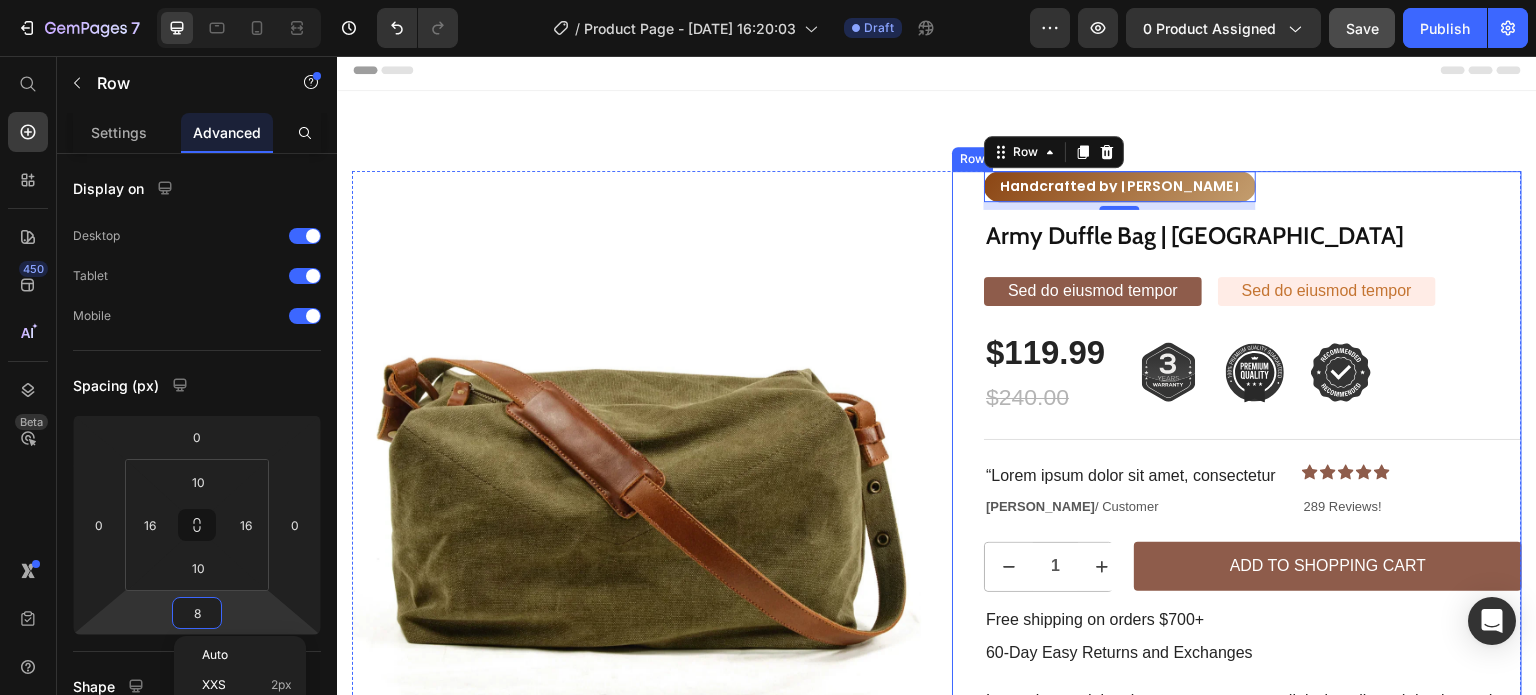 type on "0" 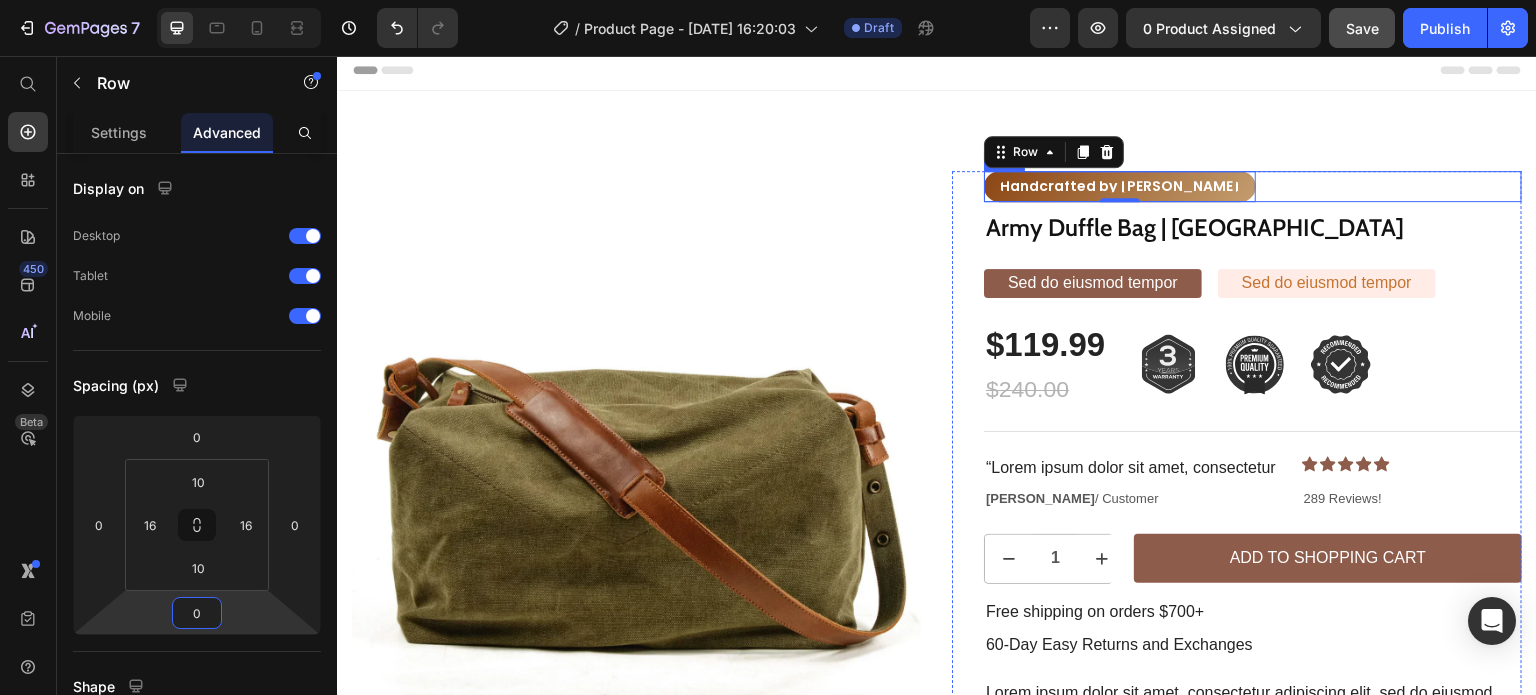 click on "Handcrafted by [PERSON_NAME] Text Block Row   0 Row" at bounding box center (1253, 186) 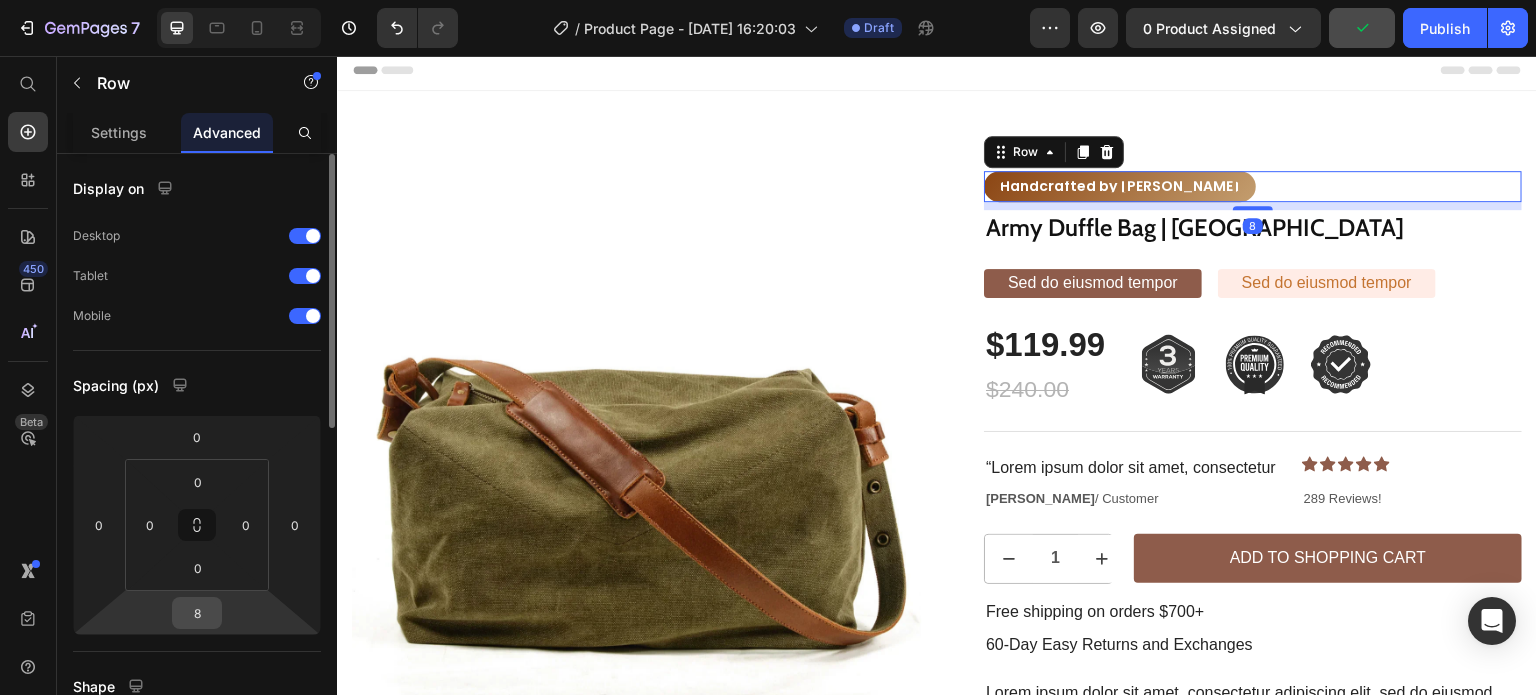click on "8" at bounding box center [197, 613] 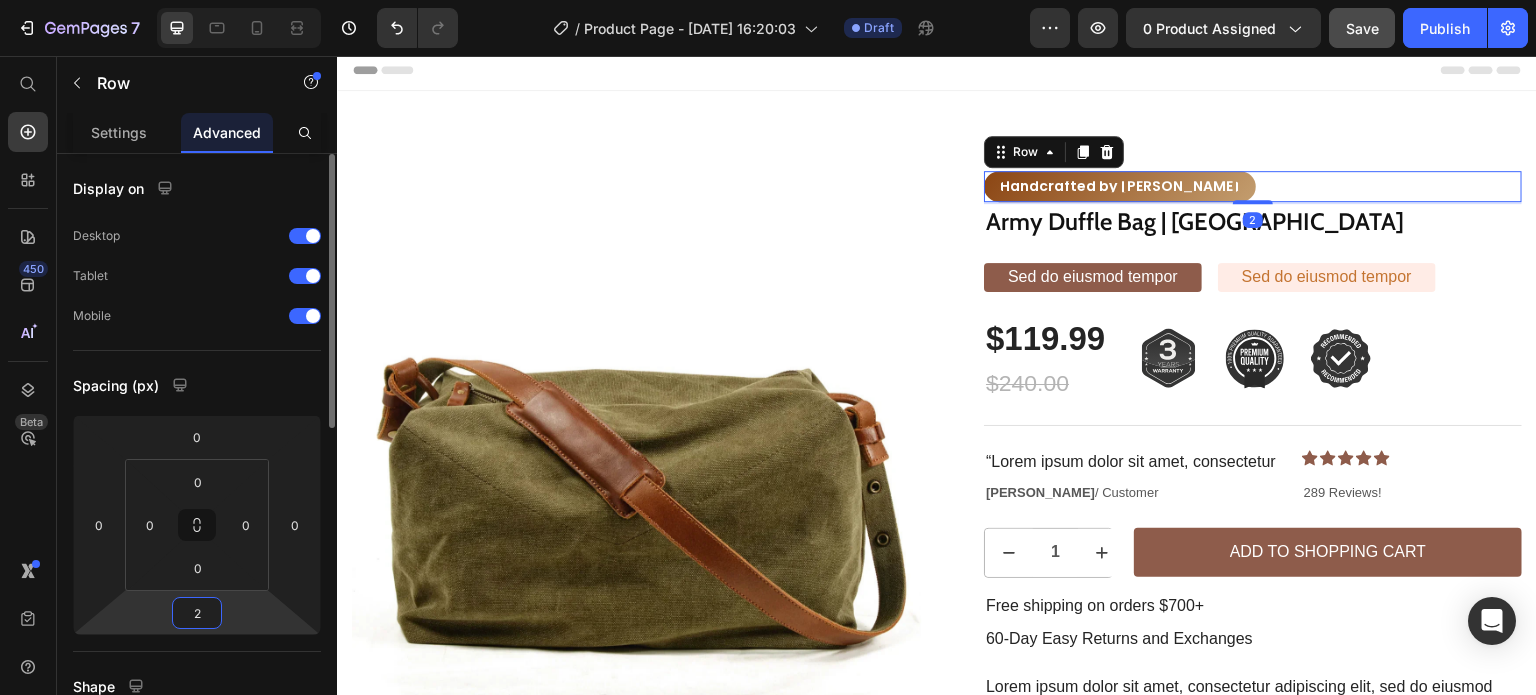 type on "24" 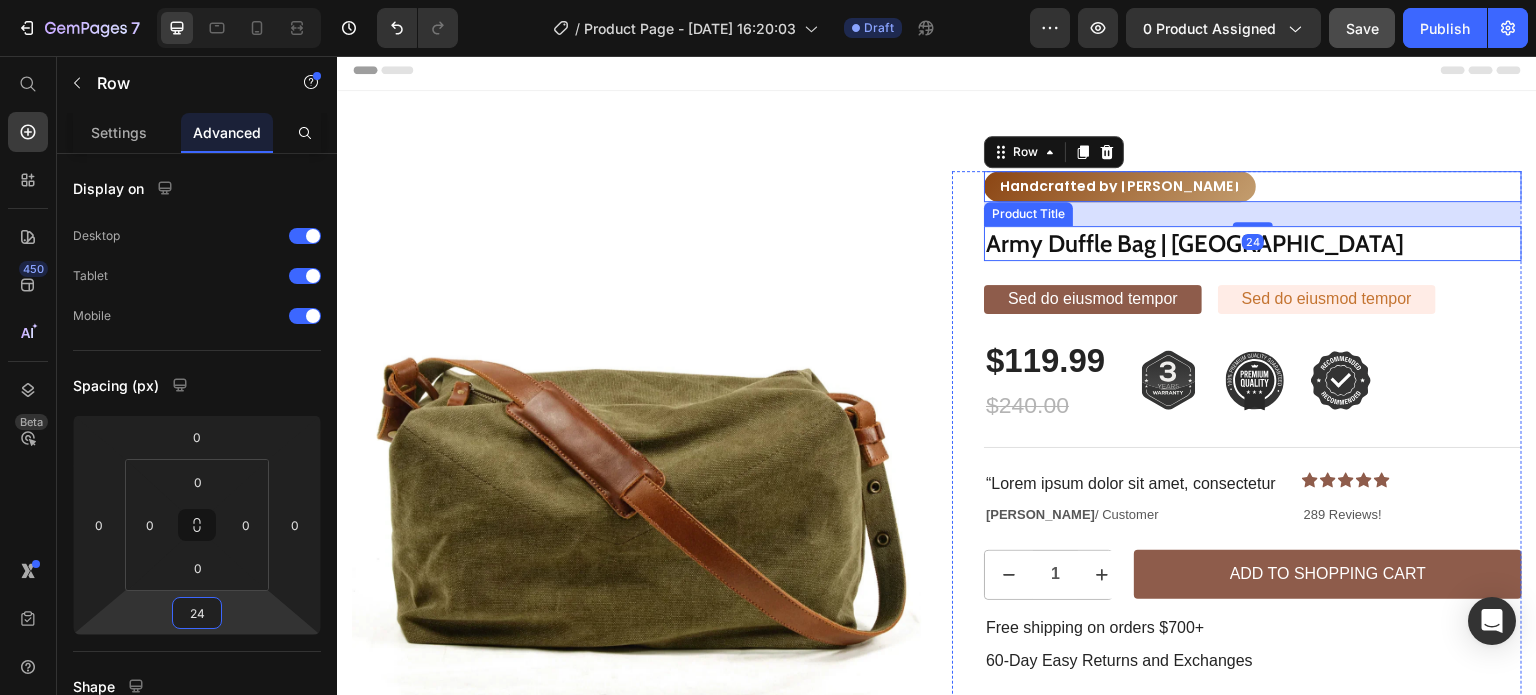 click on "Army Duffle Bag | [GEOGRAPHIC_DATA]" at bounding box center (1253, 243) 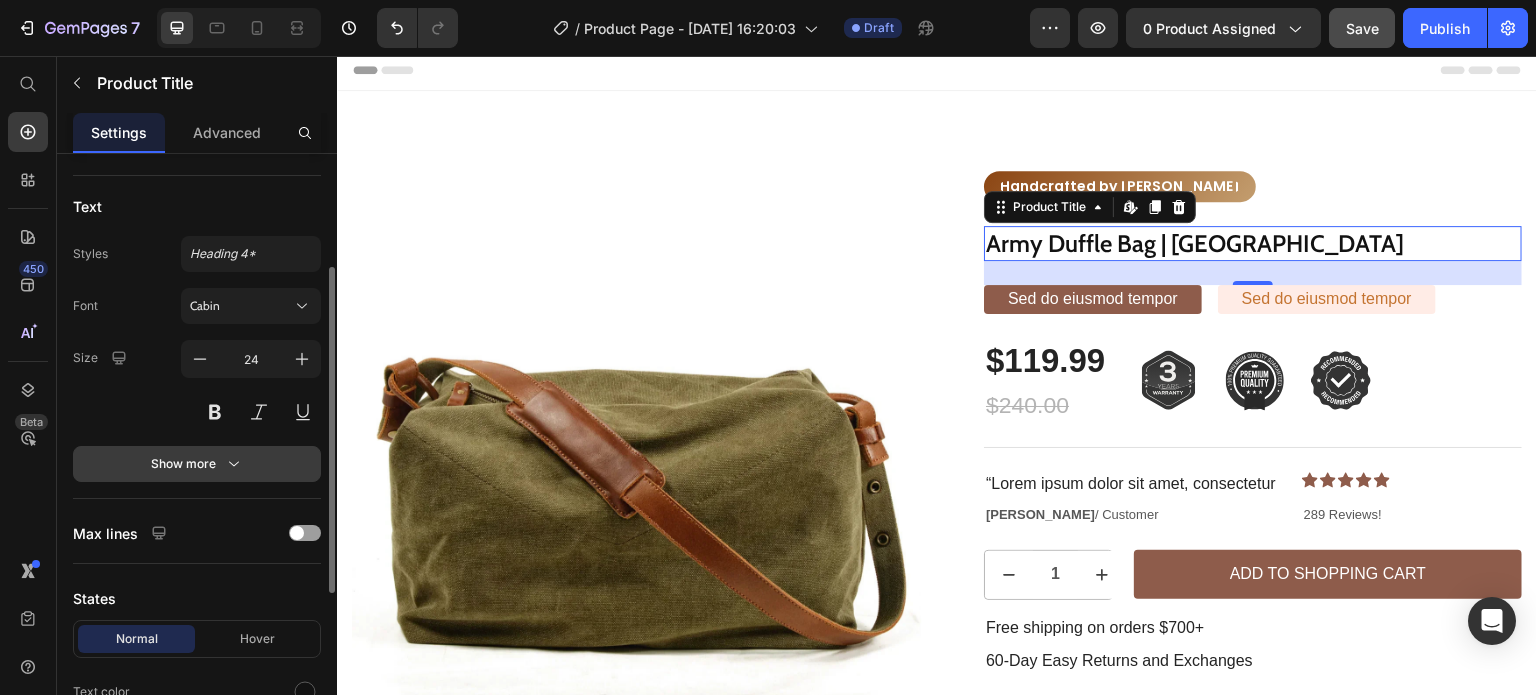 scroll, scrollTop: 208, scrollLeft: 0, axis: vertical 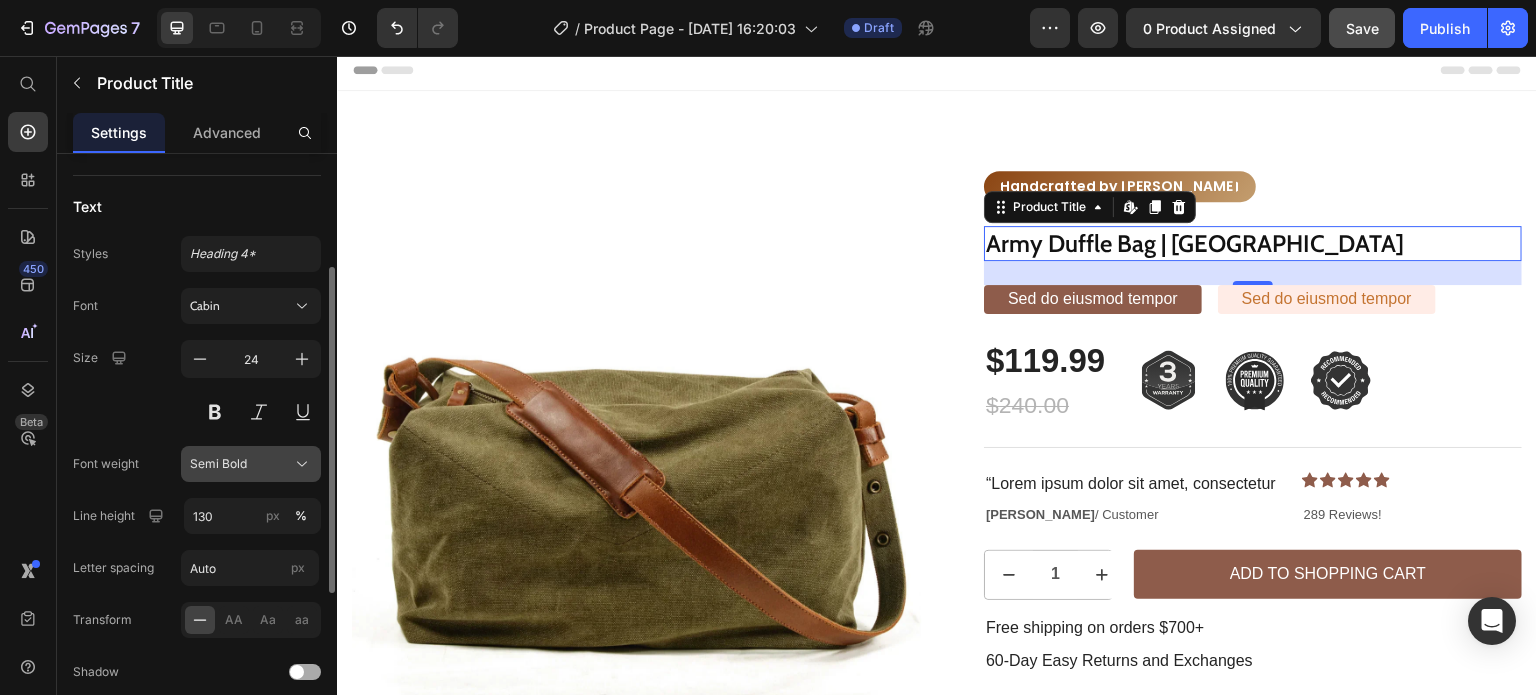 click on "Semi Bold" 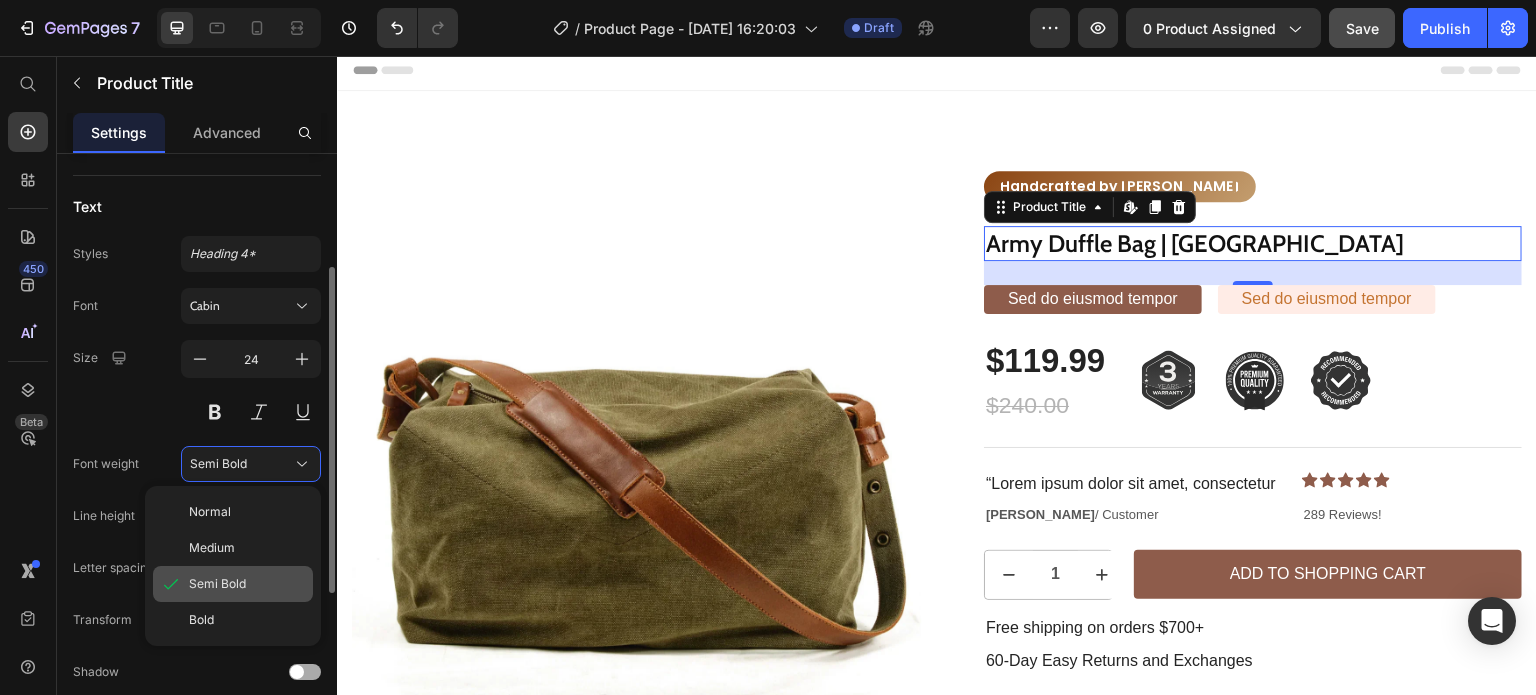 click on "Semi Bold" at bounding box center (217, 584) 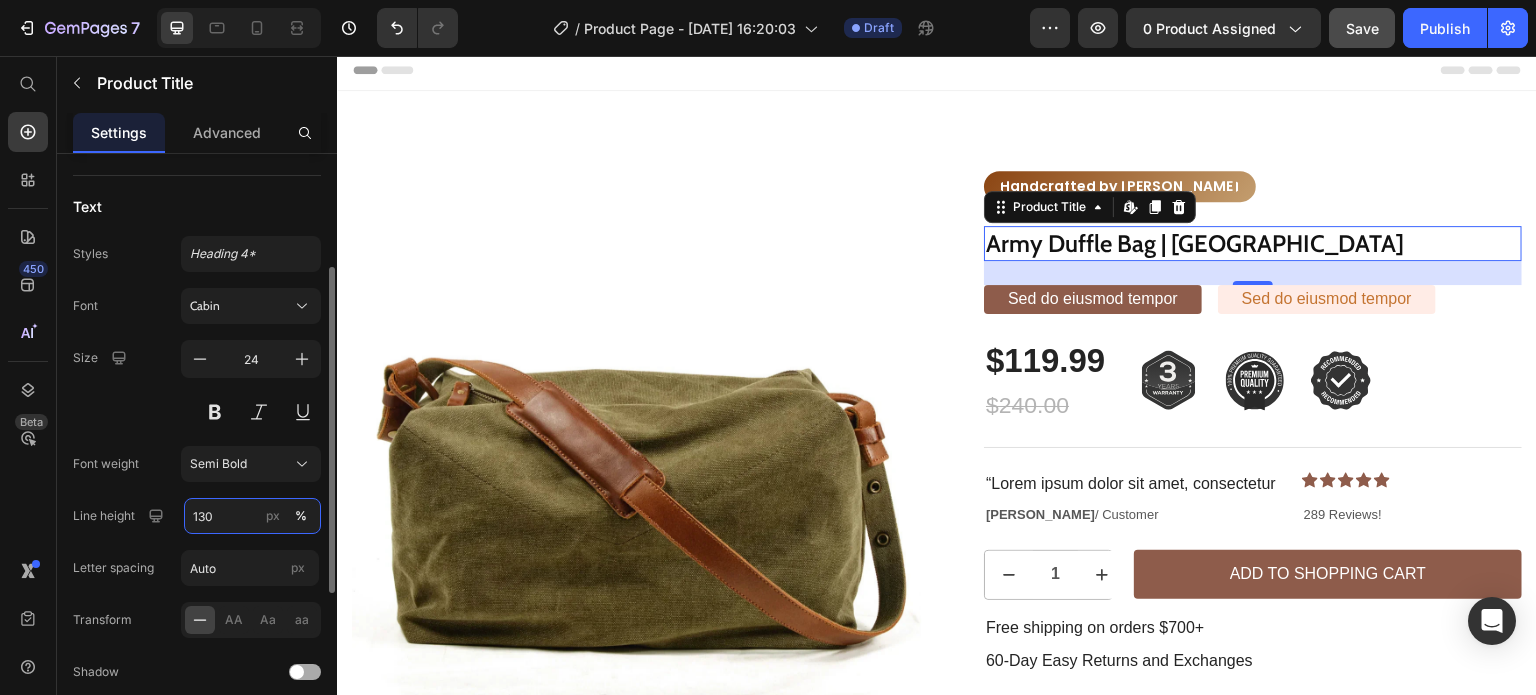 click on "130" at bounding box center [252, 516] 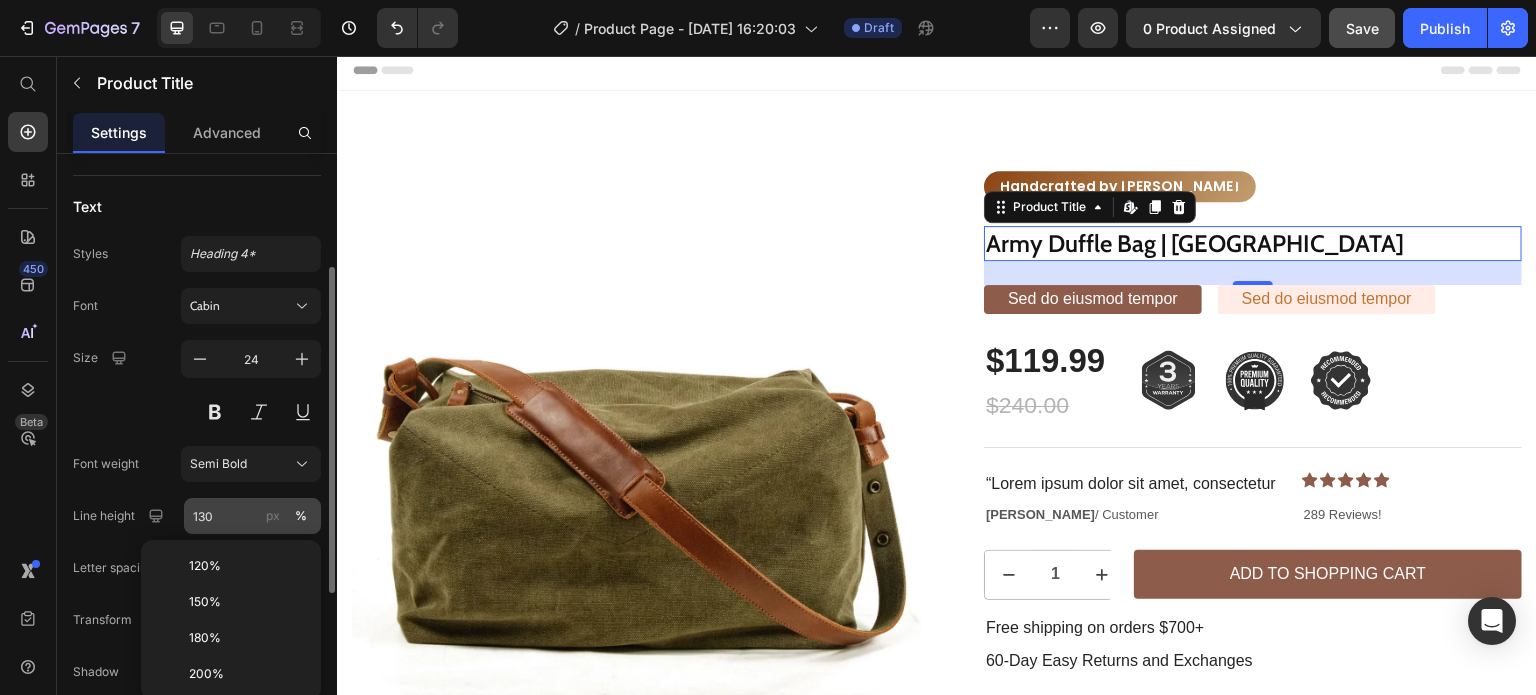 click on "px" at bounding box center [273, 516] 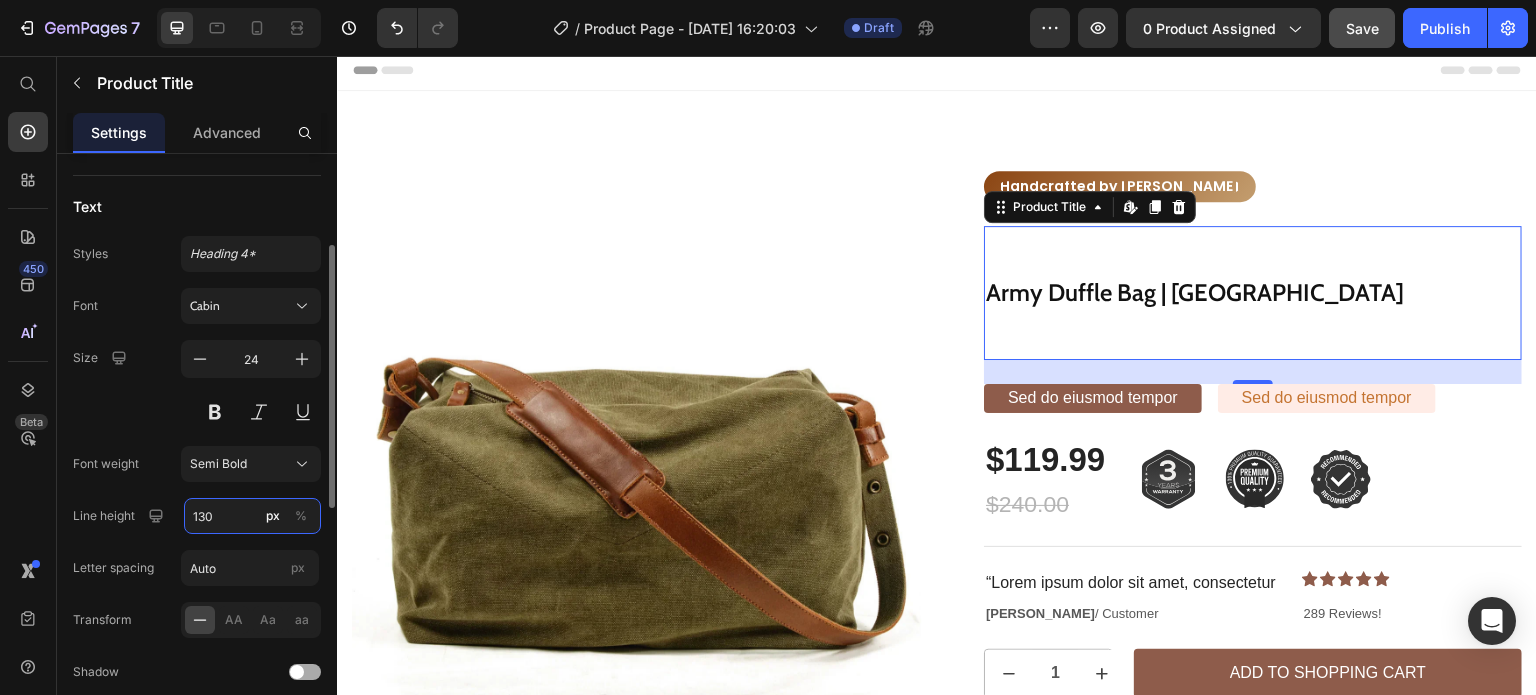 click on "130" at bounding box center [252, 516] 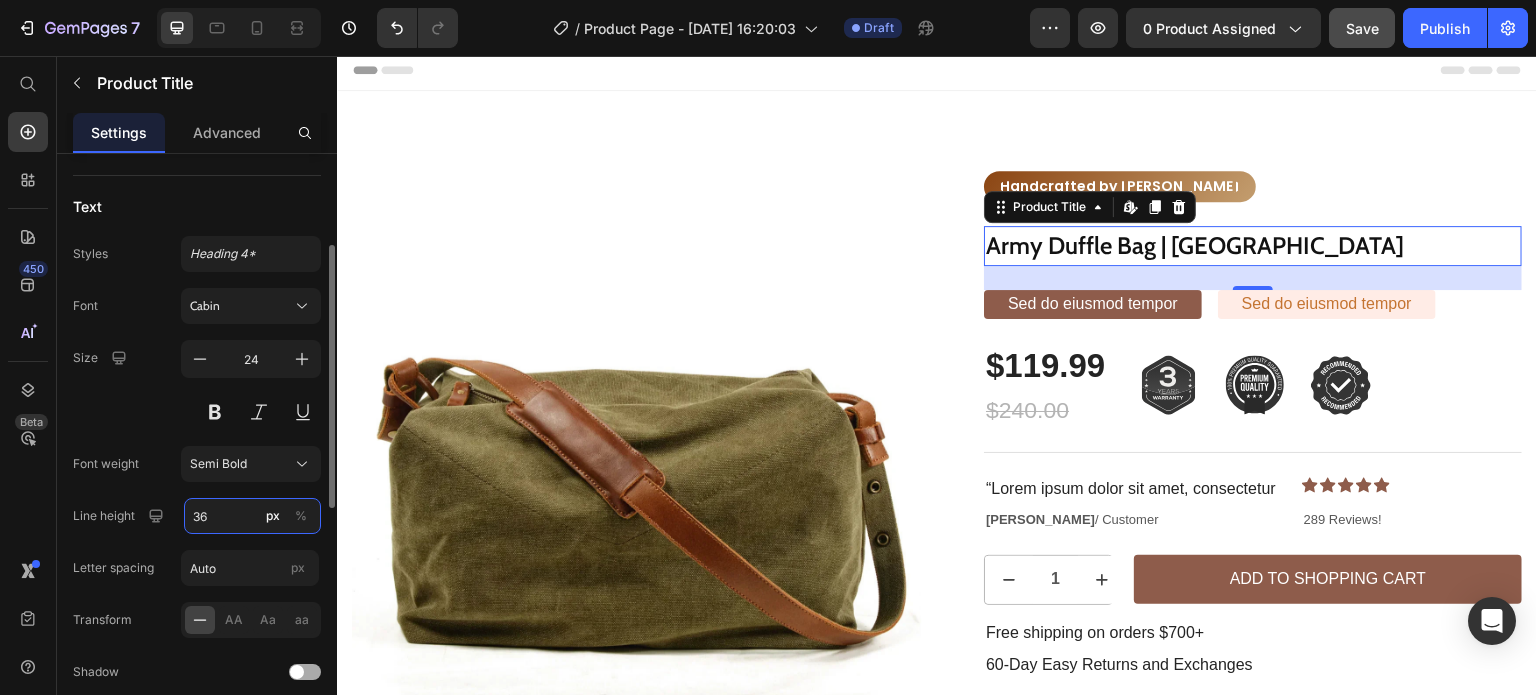 type on "36" 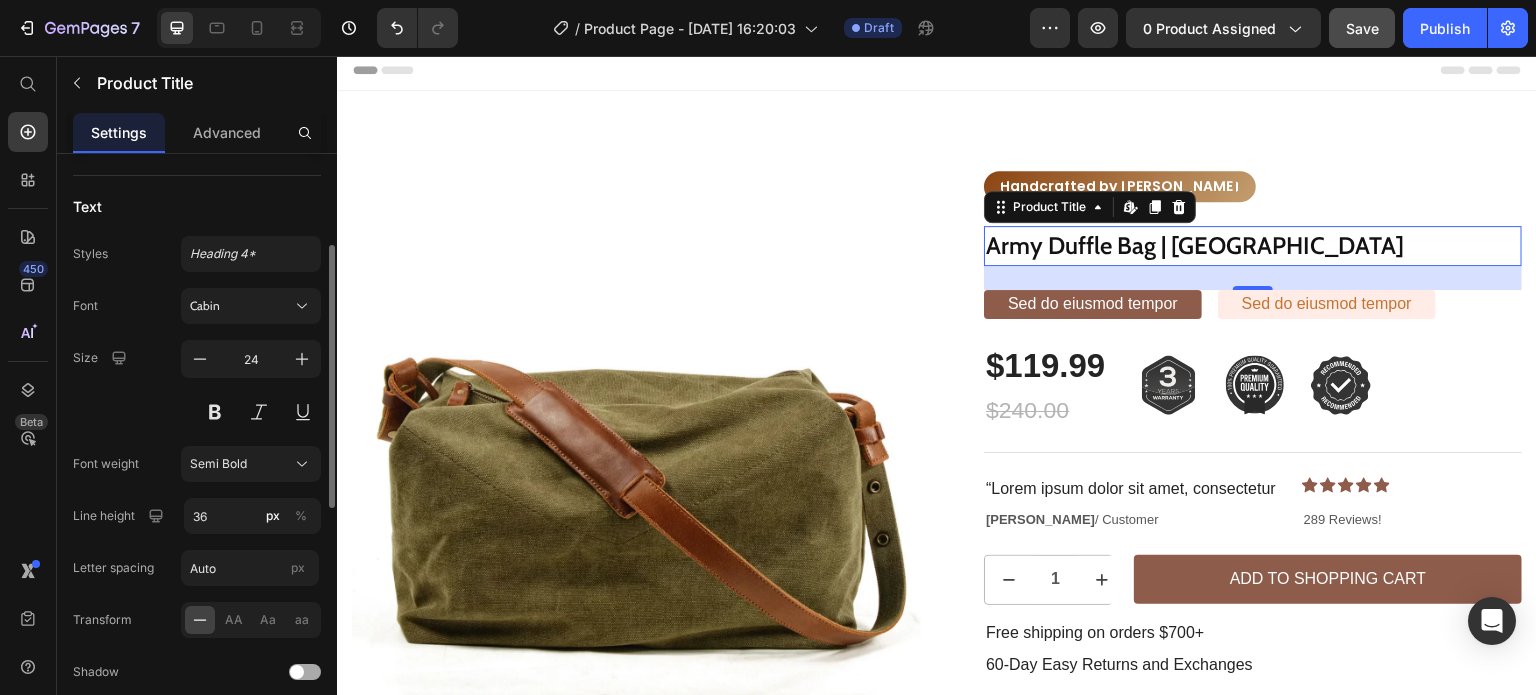 click on "Font Cabin Size 24 Font weight Semi Bold Line height 36 px % Letter spacing Auto px Transform
AA Aa aa Shadow Show less" at bounding box center [197, 515] 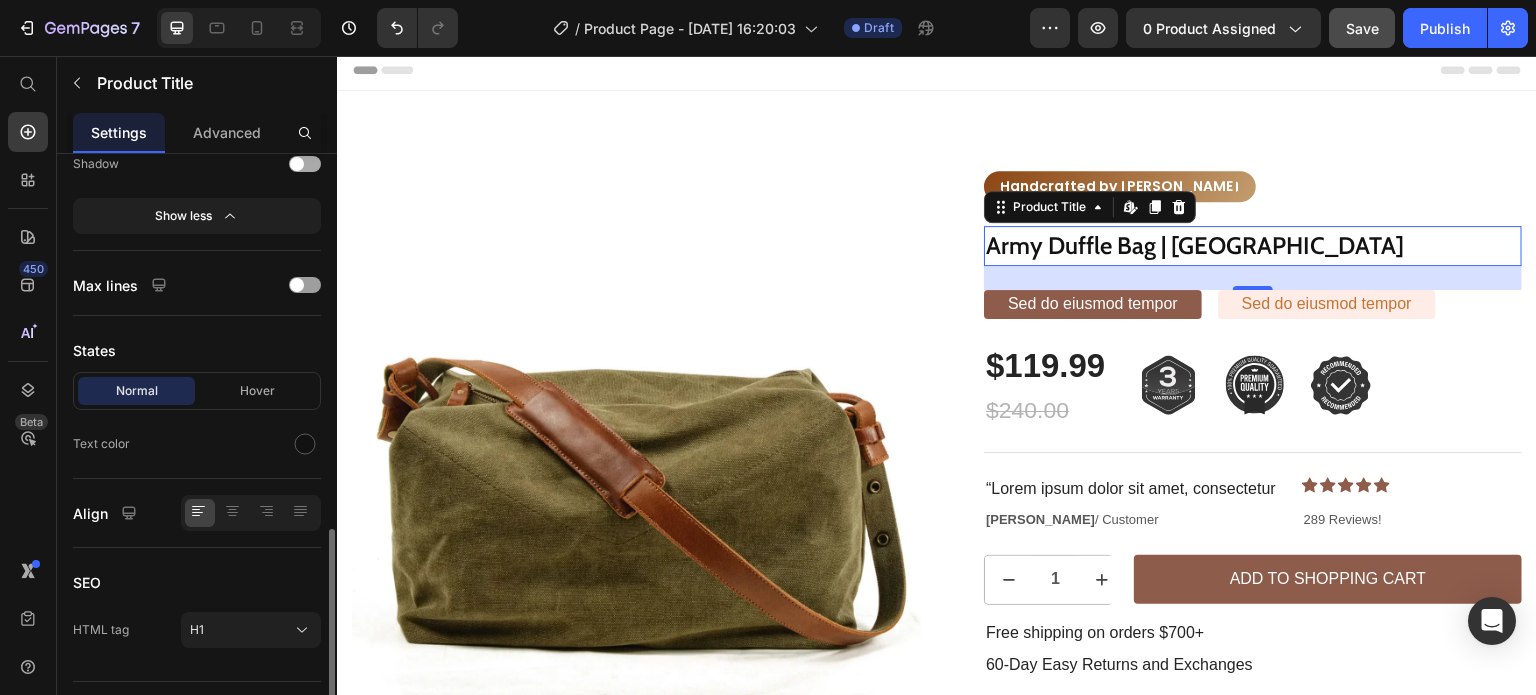 scroll, scrollTop: 757, scrollLeft: 0, axis: vertical 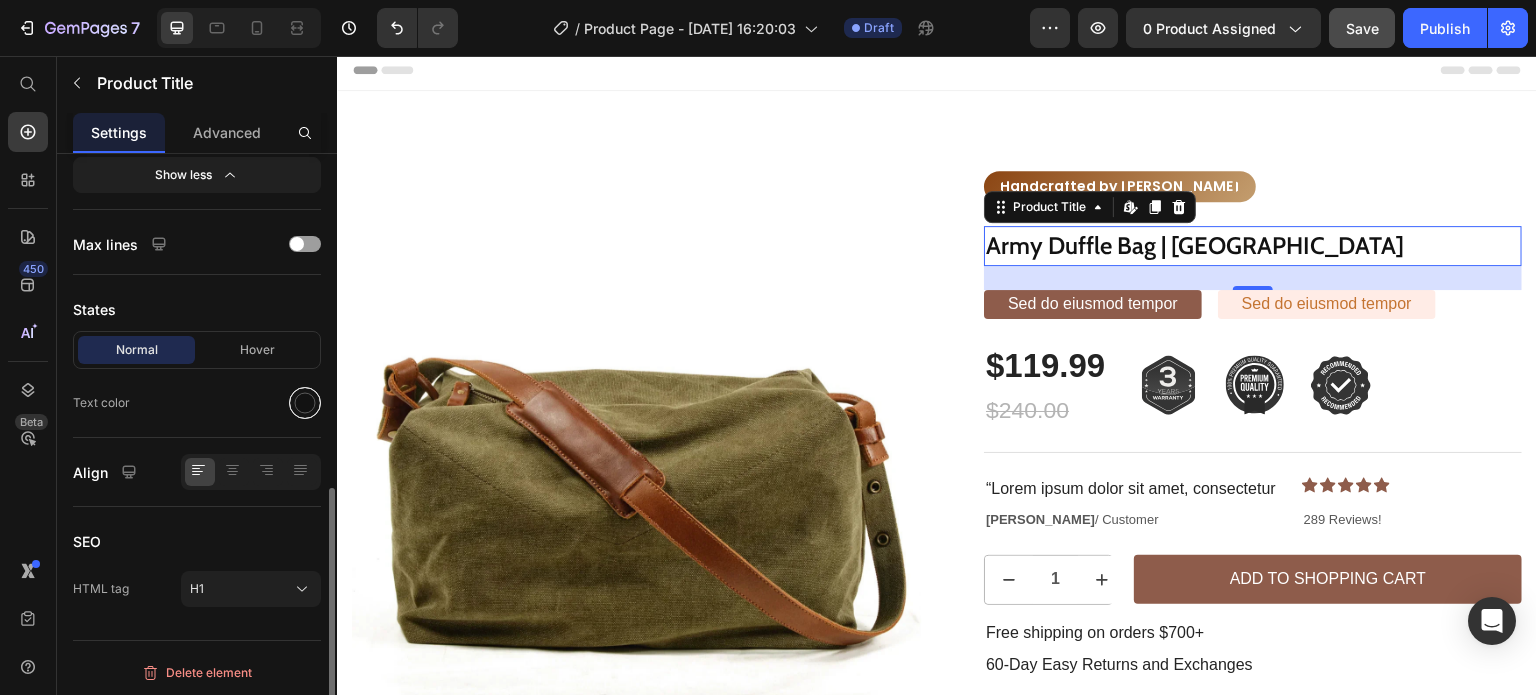 click at bounding box center (305, 403) 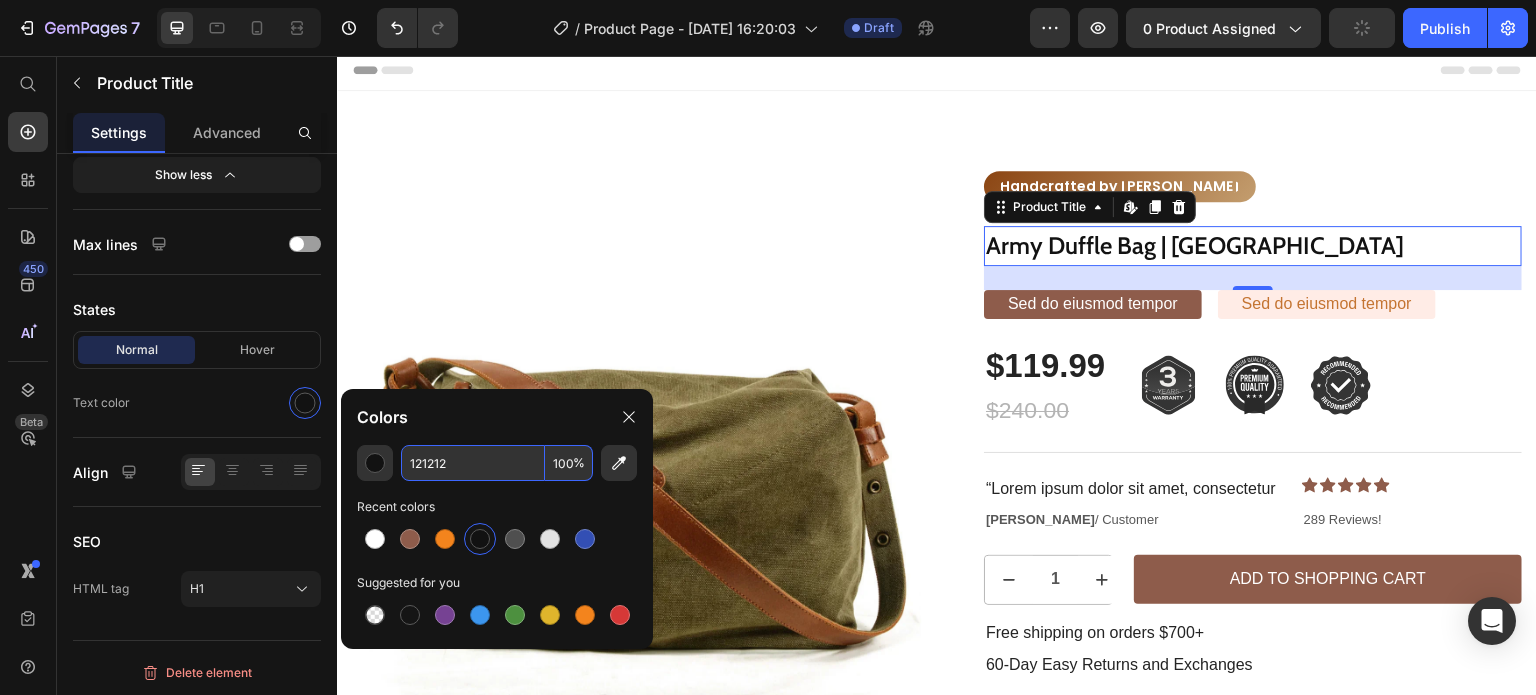 click on "121212" at bounding box center [473, 463] 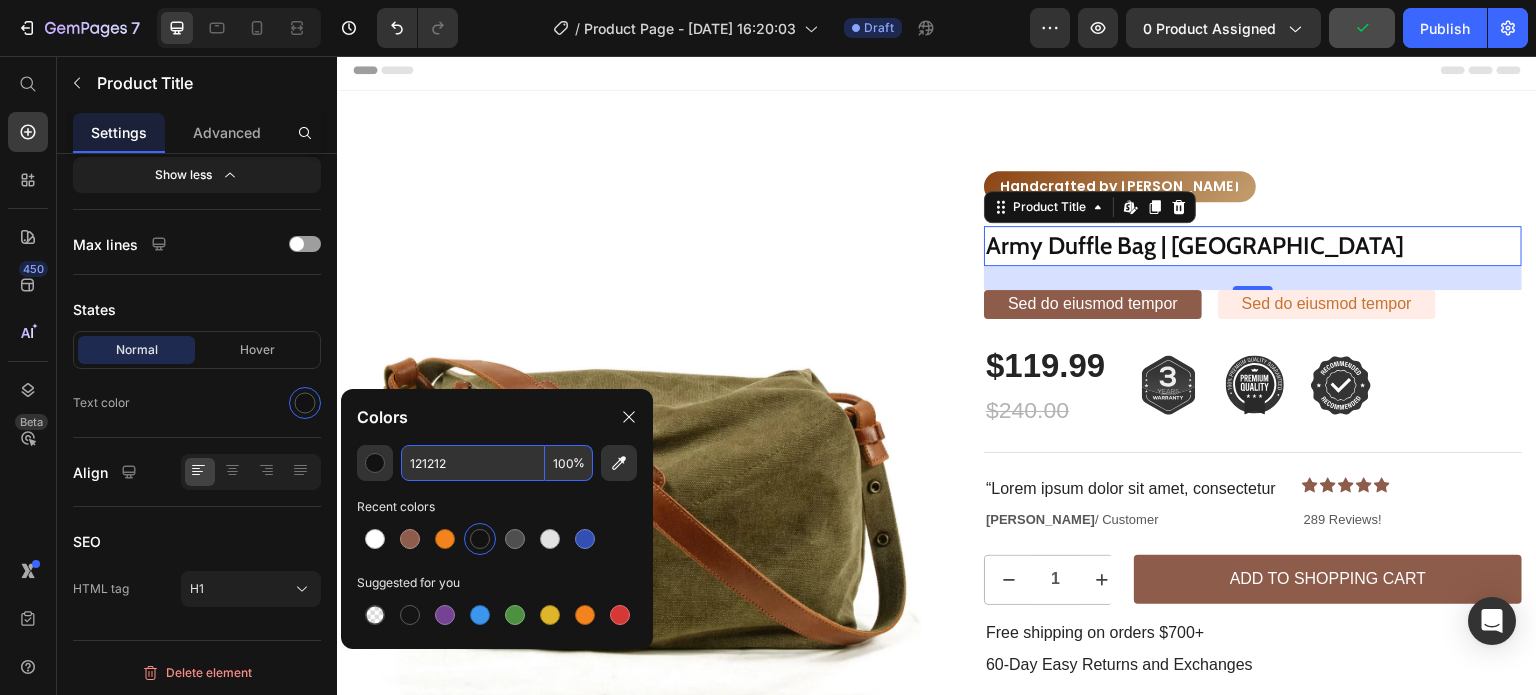 paste on "#" 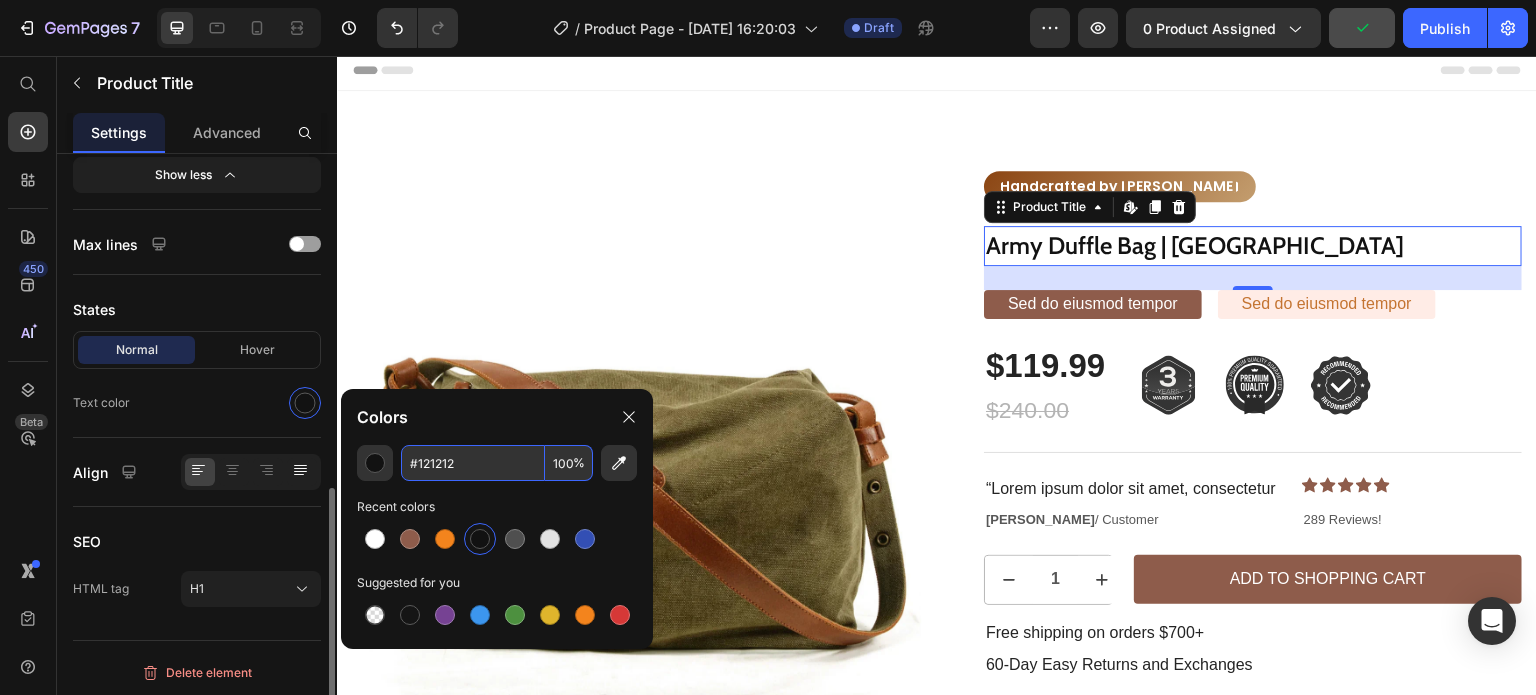 type on "121212" 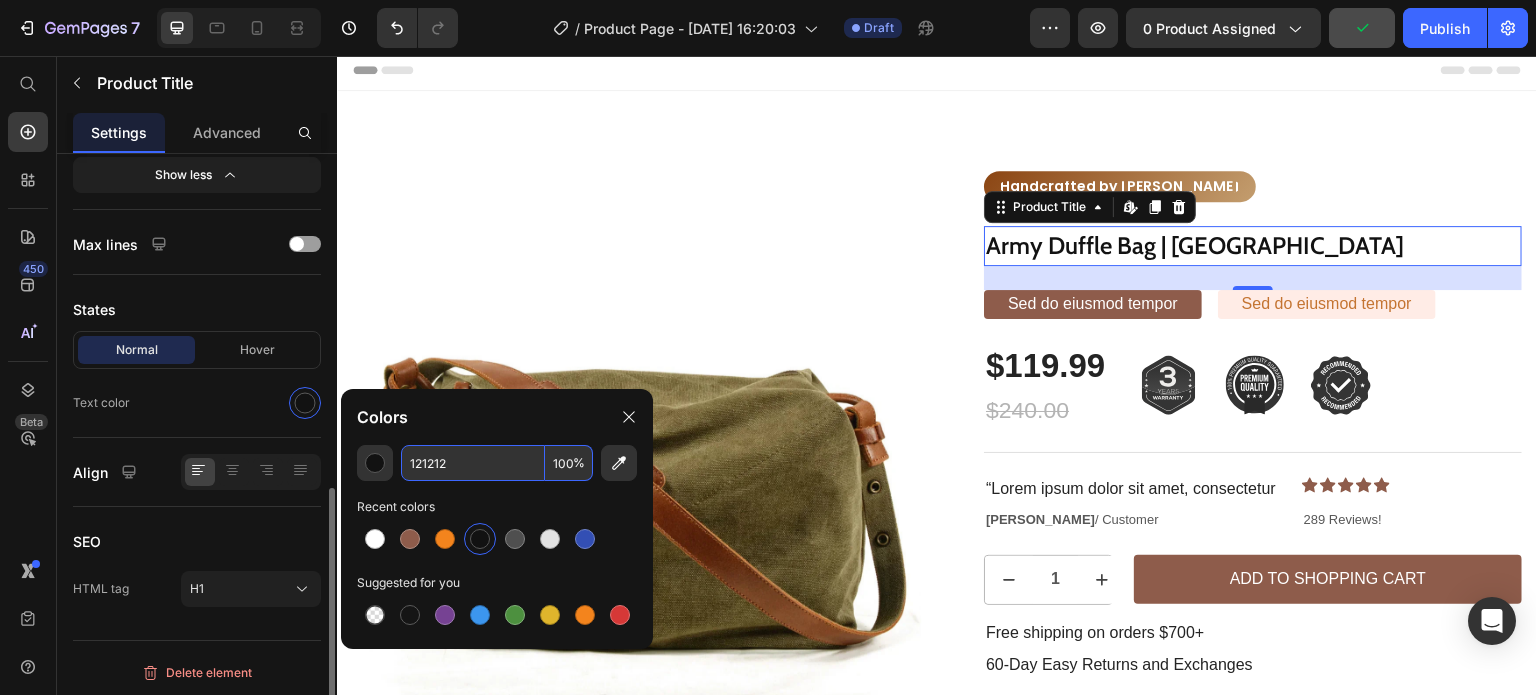 click on "Text color" 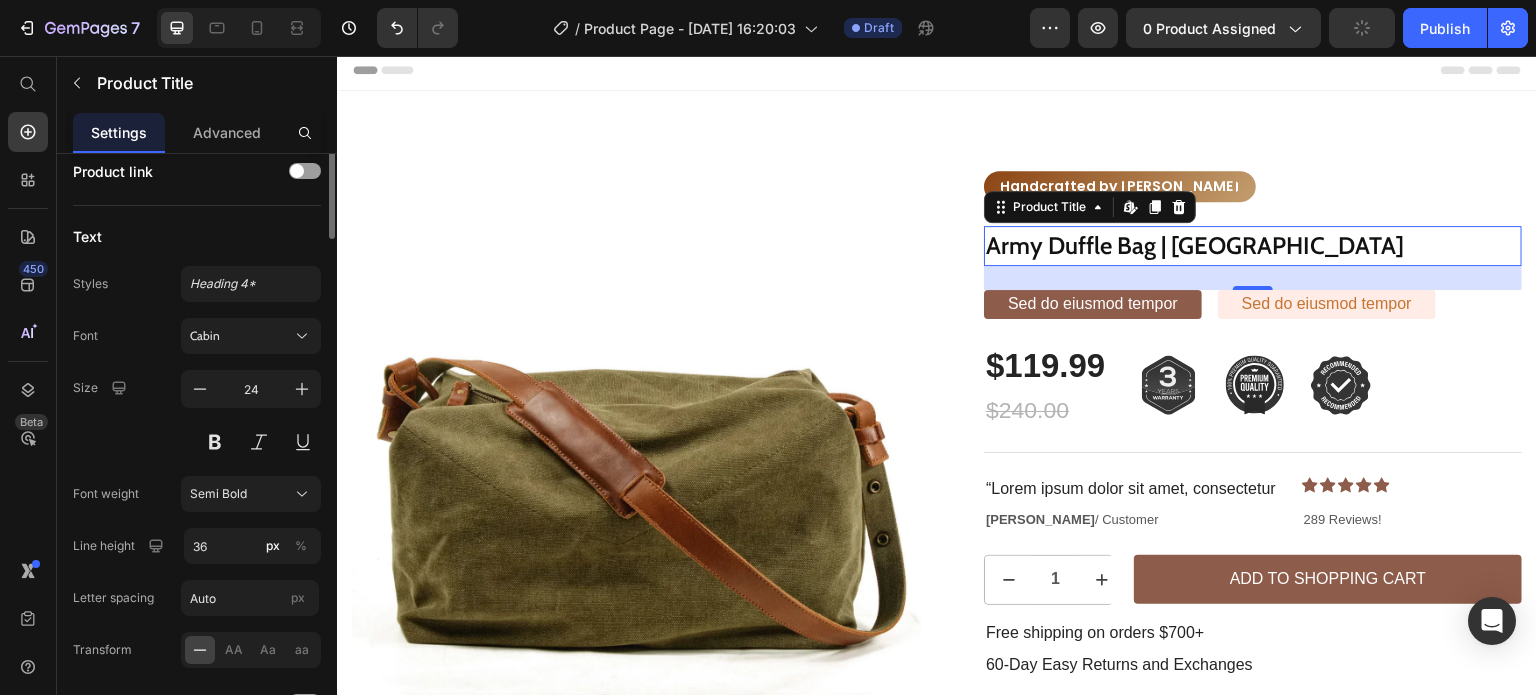 scroll, scrollTop: 0, scrollLeft: 0, axis: both 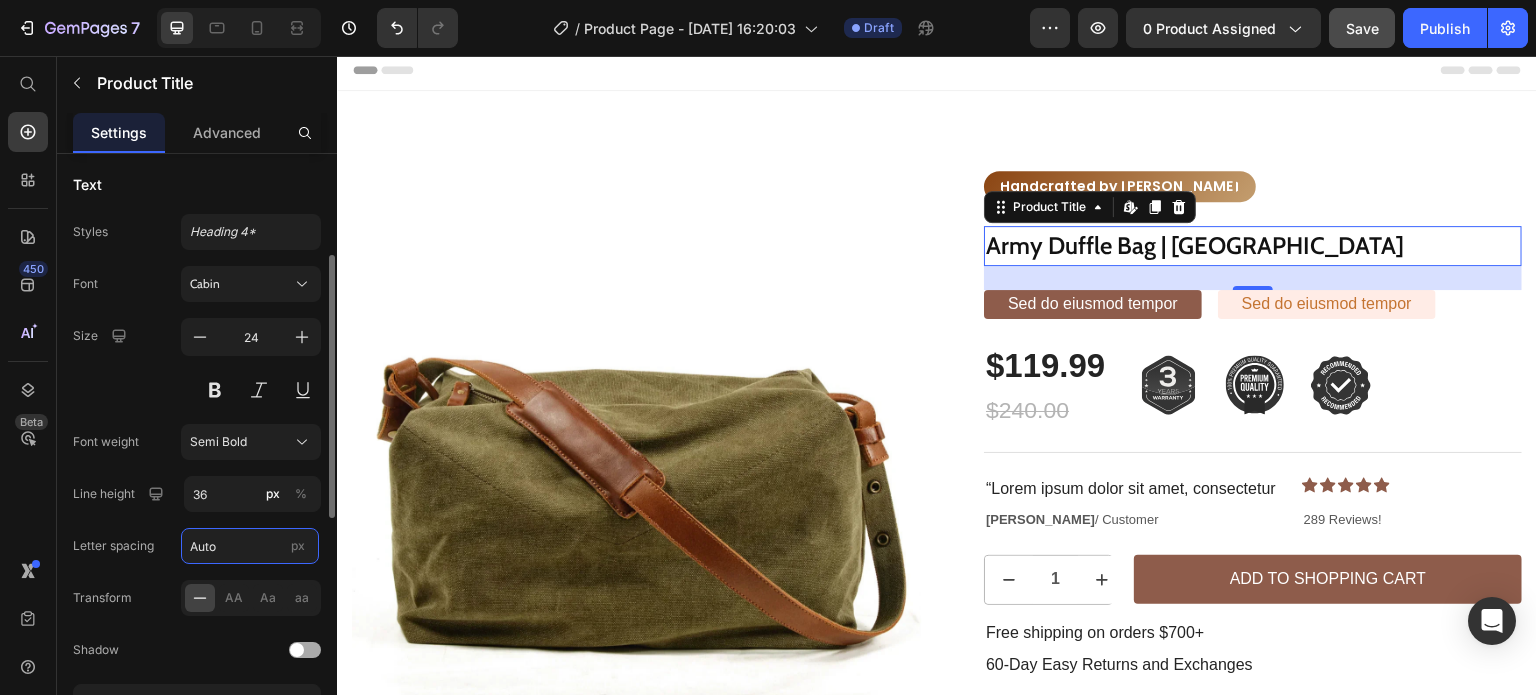 click on "Auto" at bounding box center [250, 546] 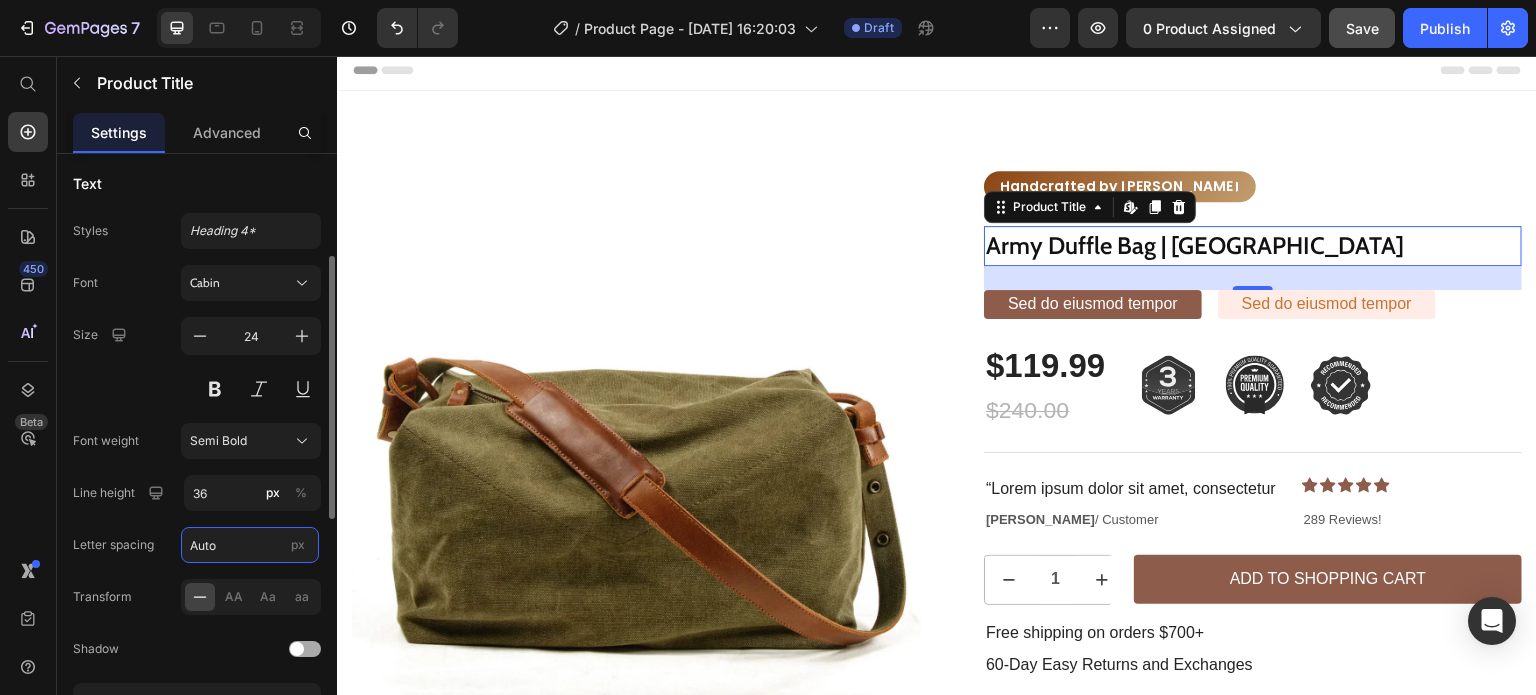 paste on "4.8 px" 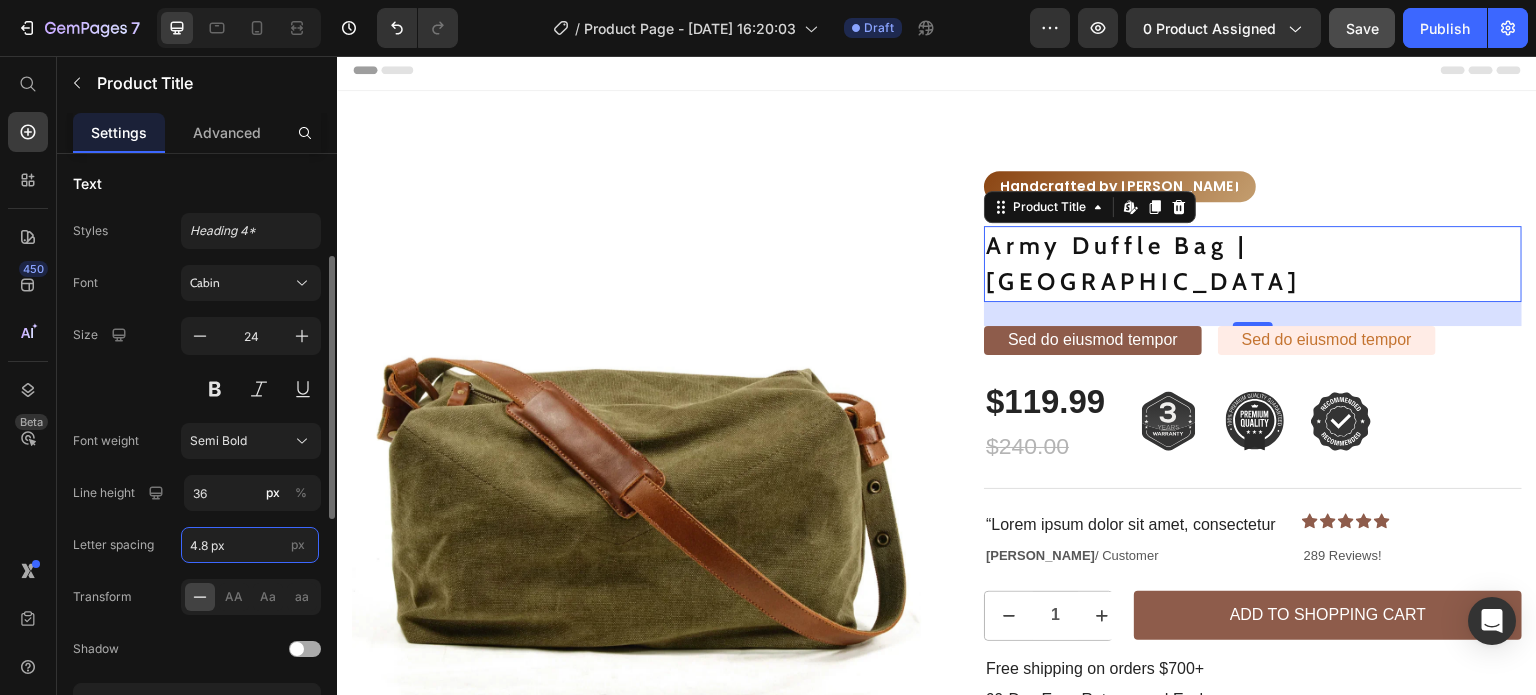 scroll, scrollTop: 232, scrollLeft: 0, axis: vertical 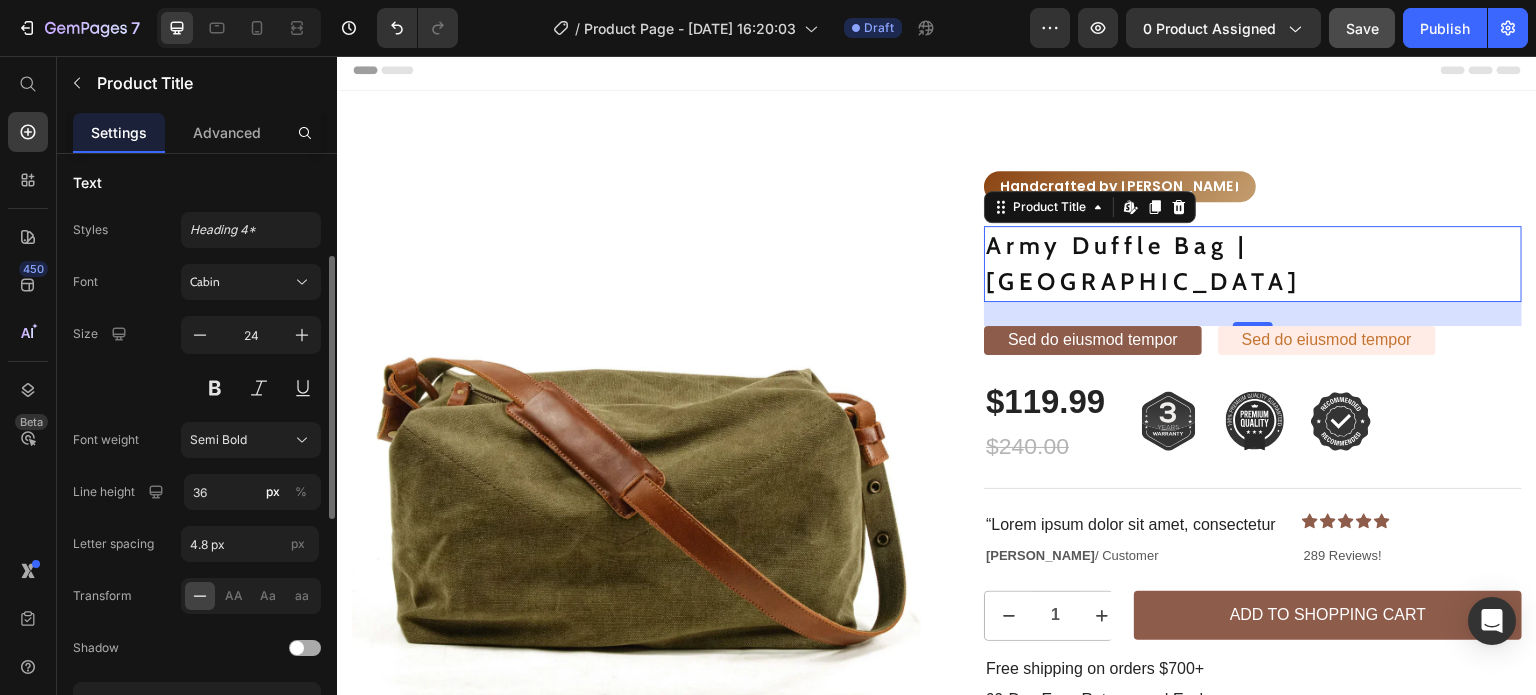 type on "4.8" 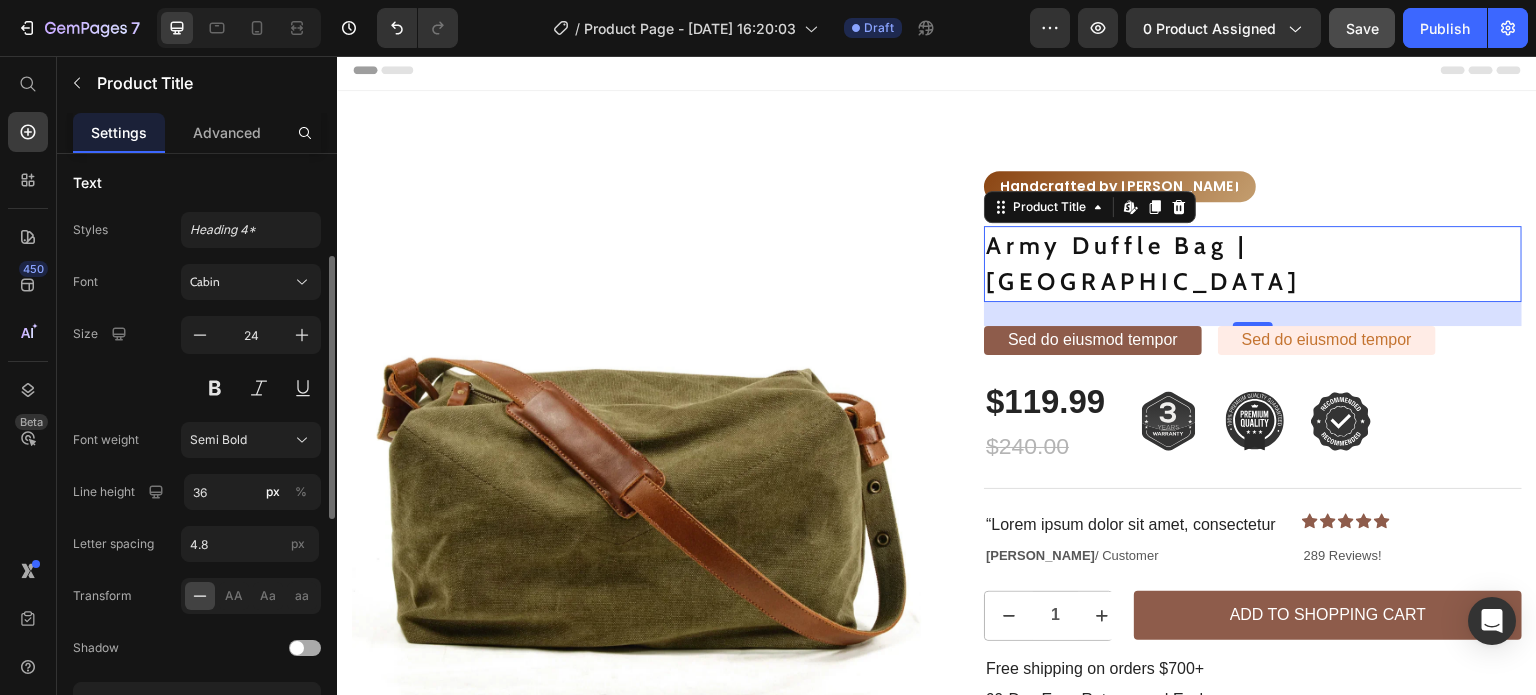 click on "Letter spacing 4.8 px" 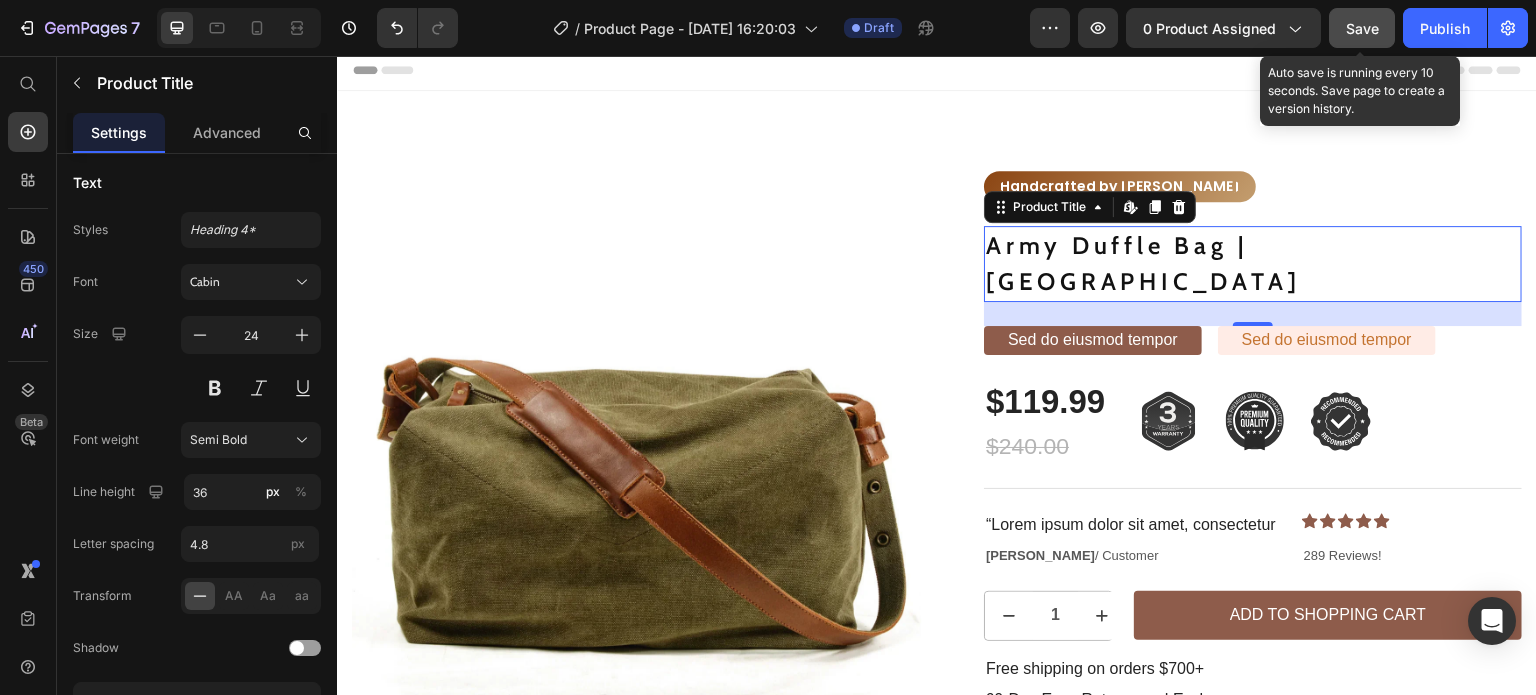 click on "Save" 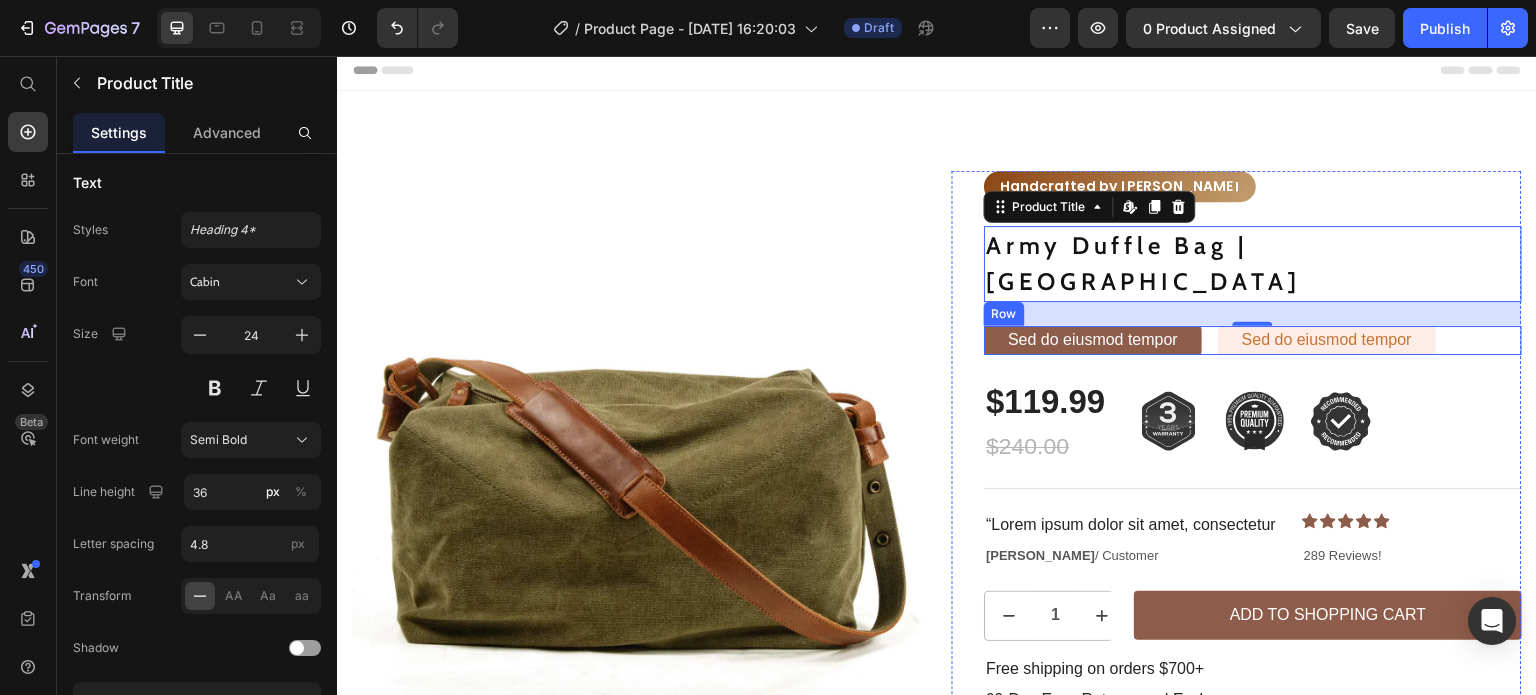 click on "Sed do eiusmod tempor Text Block Sed do eiusmod tempor Text Block Row" at bounding box center (1253, 340) 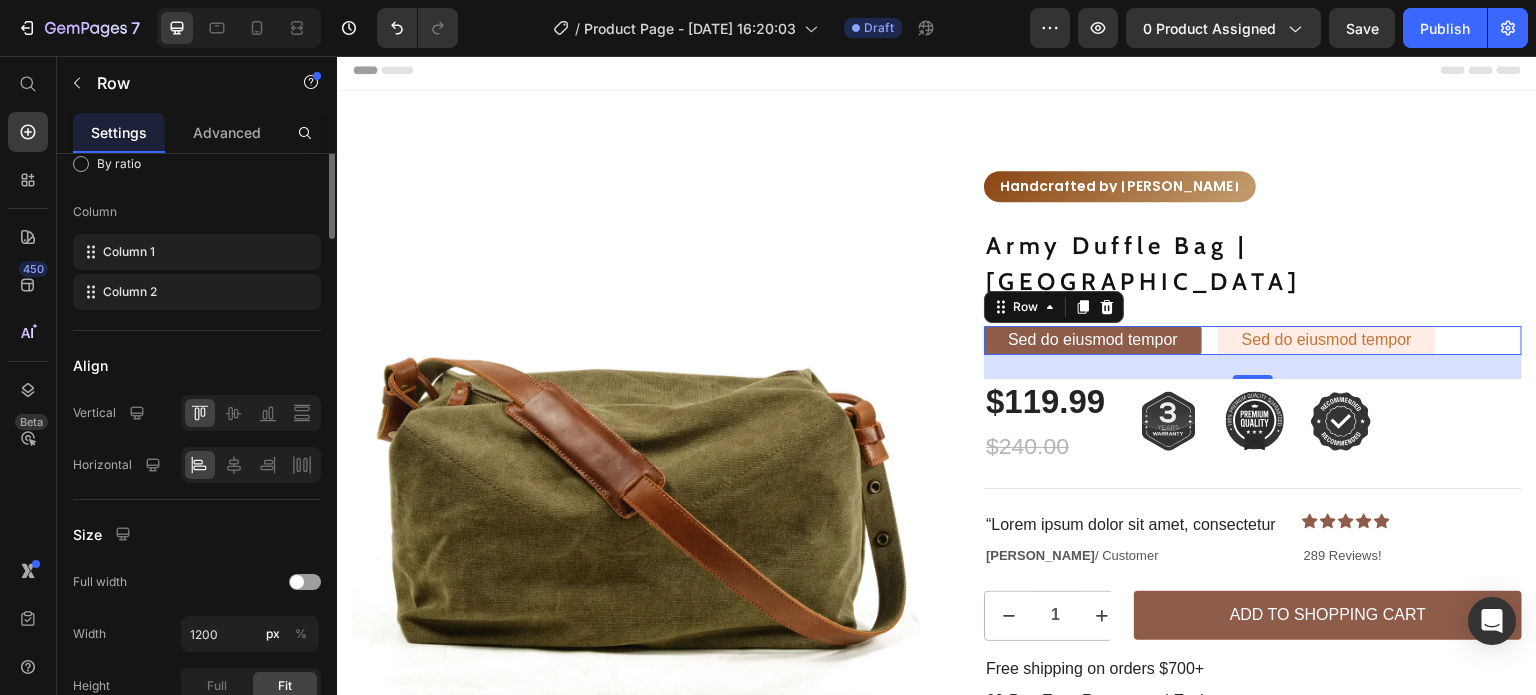 scroll, scrollTop: 0, scrollLeft: 0, axis: both 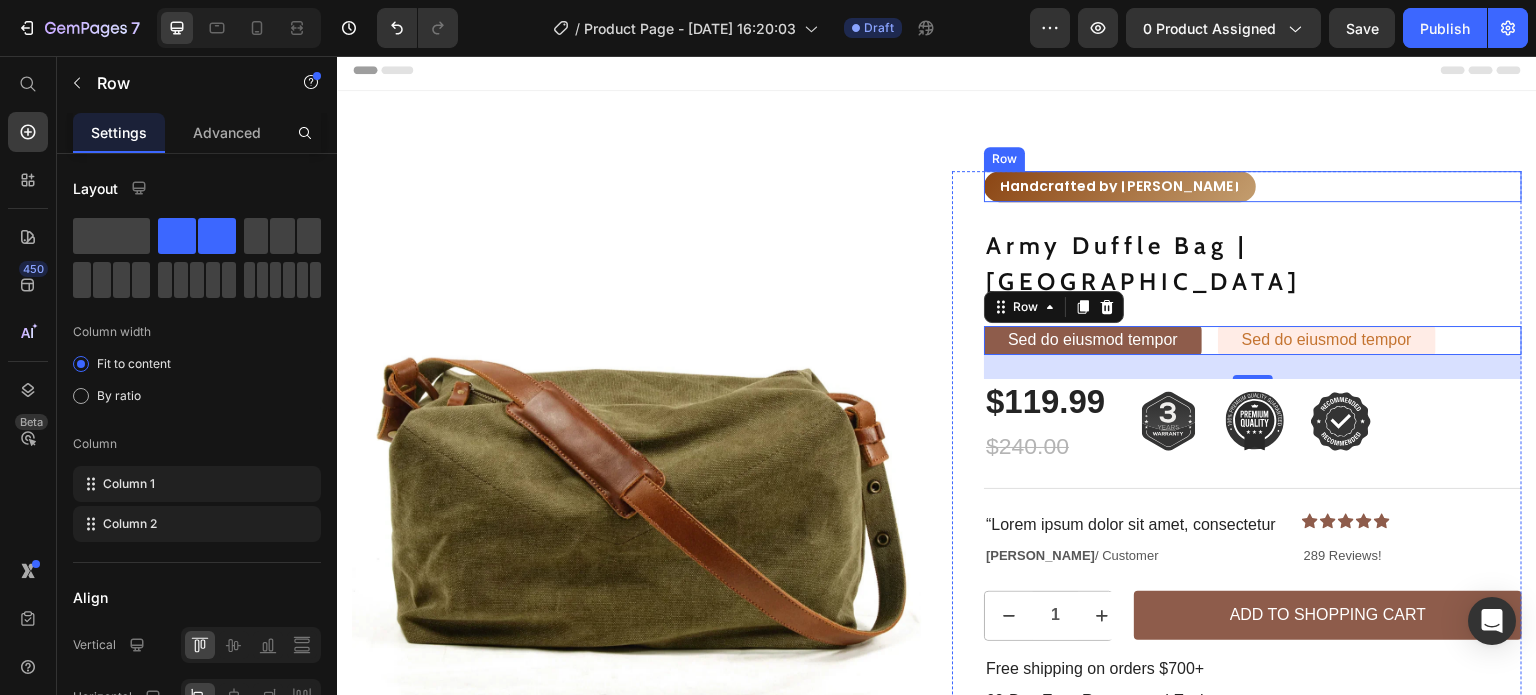 click on "Handcrafted by [PERSON_NAME] Text Block Row Row" at bounding box center (1253, 186) 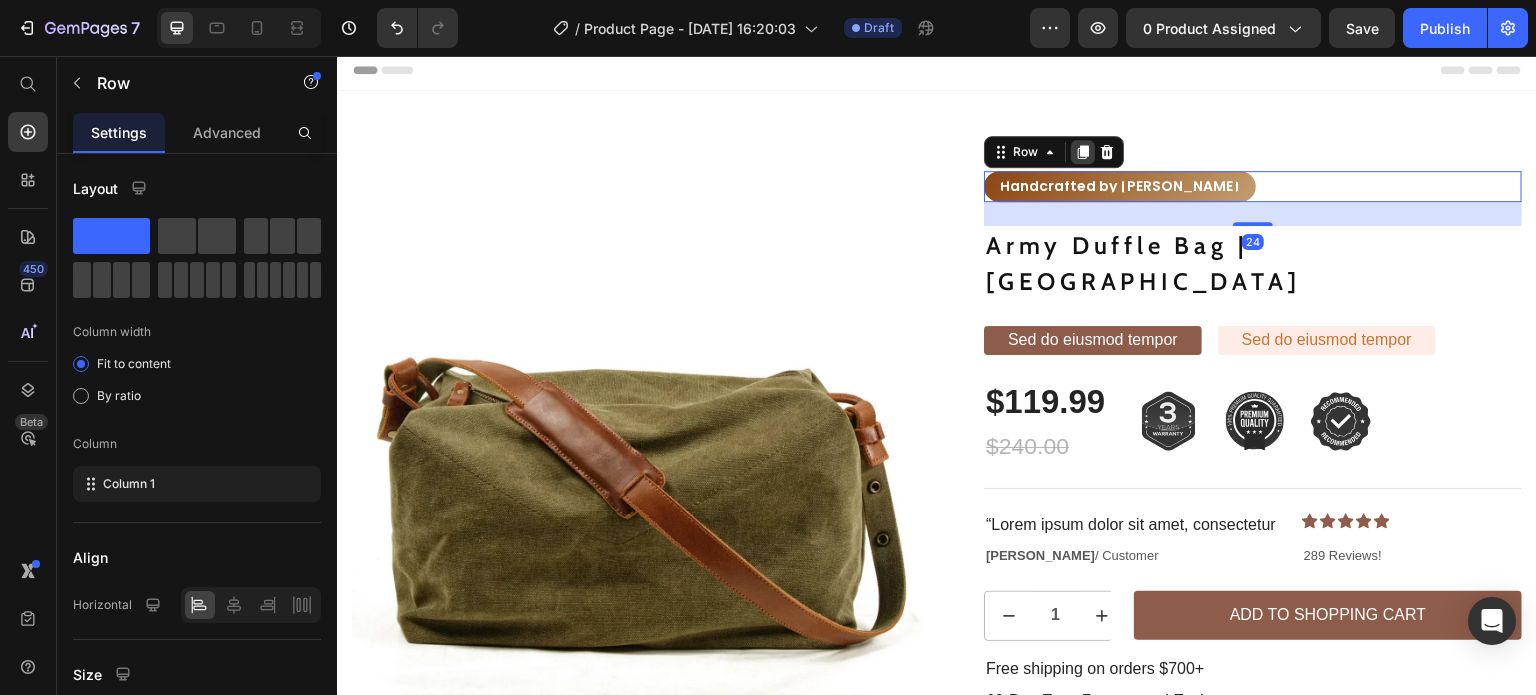 click 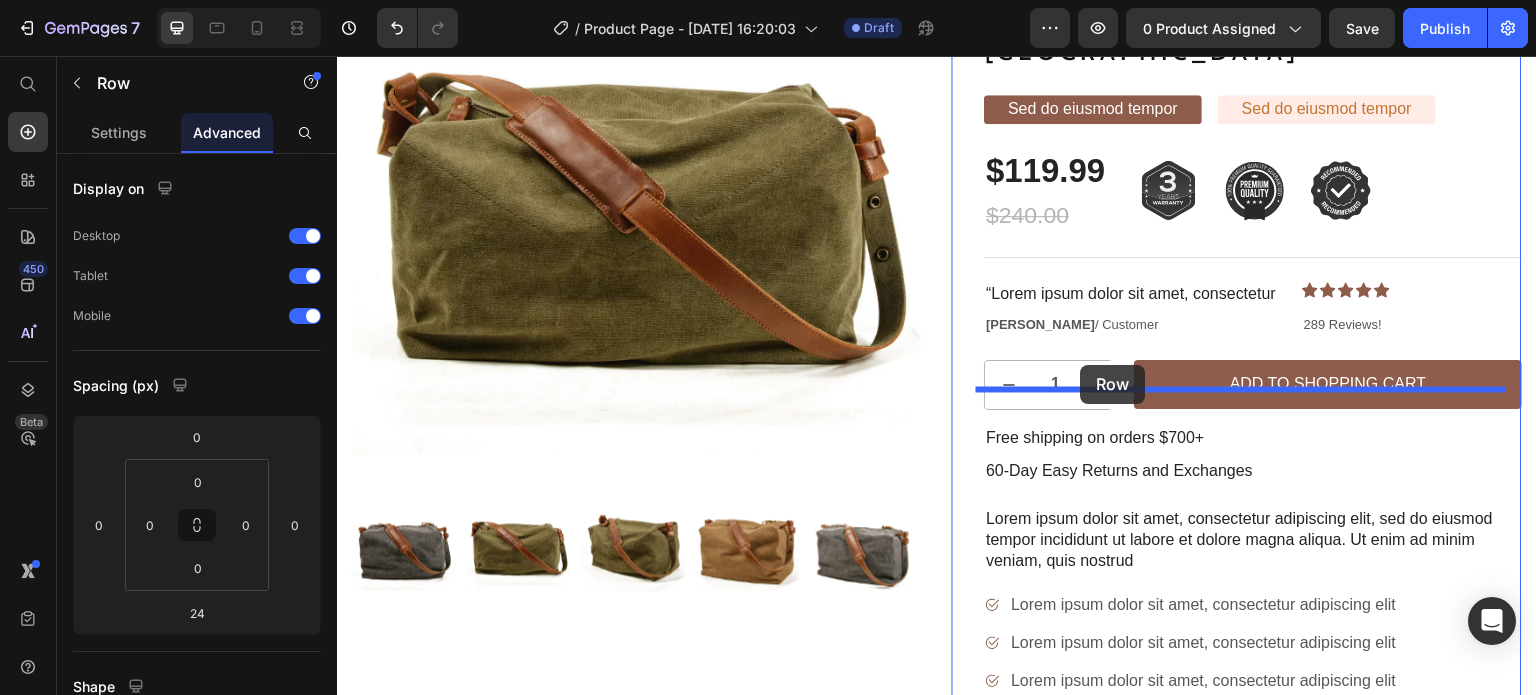 scroll, scrollTop: 291, scrollLeft: 0, axis: vertical 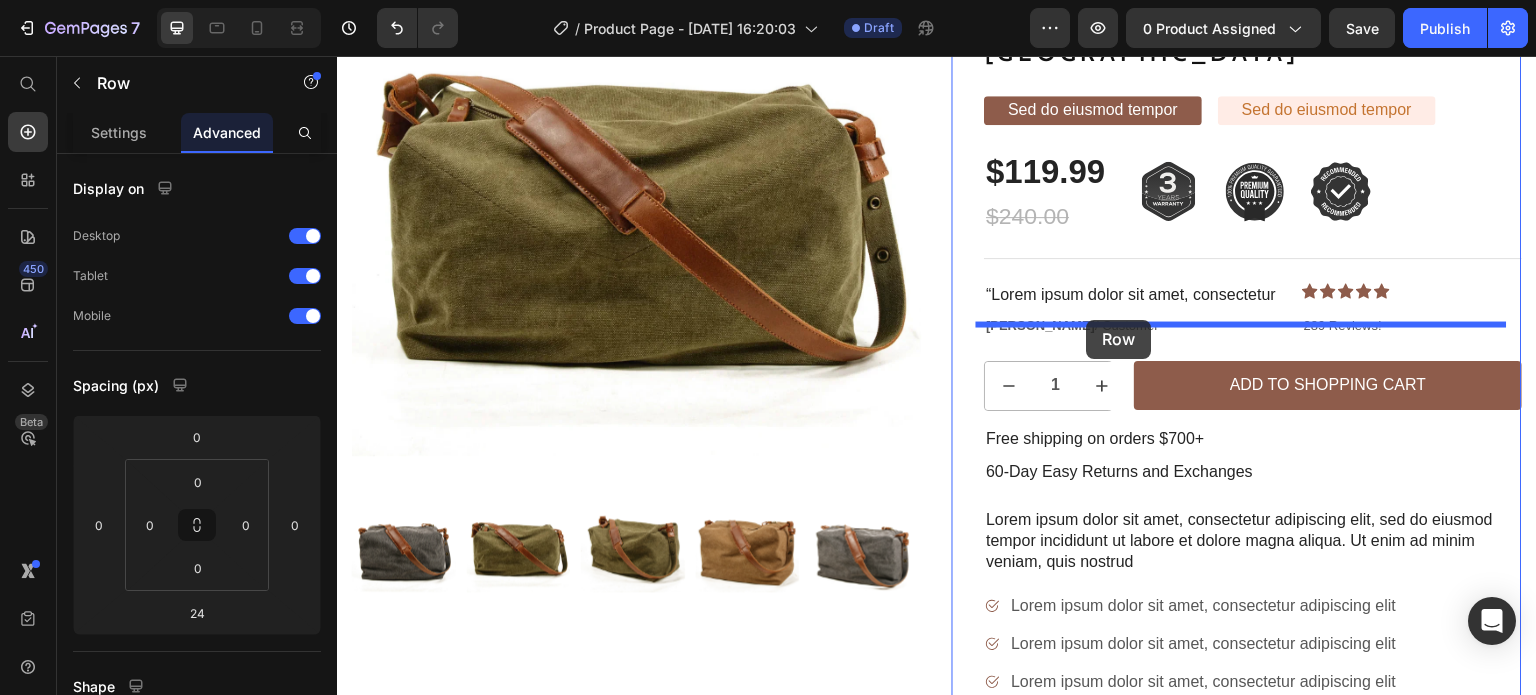 drag, startPoint x: 987, startPoint y: 213, endPoint x: 1087, endPoint y: 320, distance: 146.45477 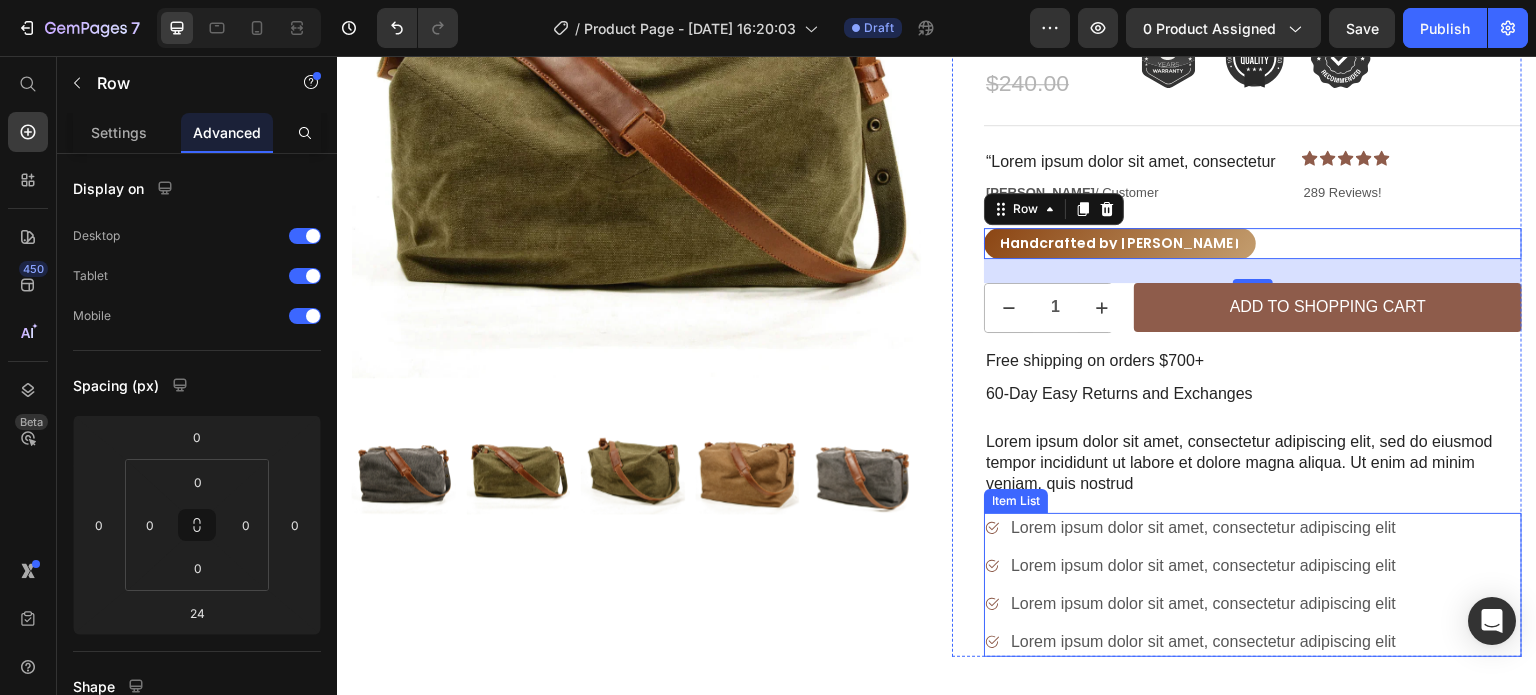 scroll, scrollTop: 370, scrollLeft: 0, axis: vertical 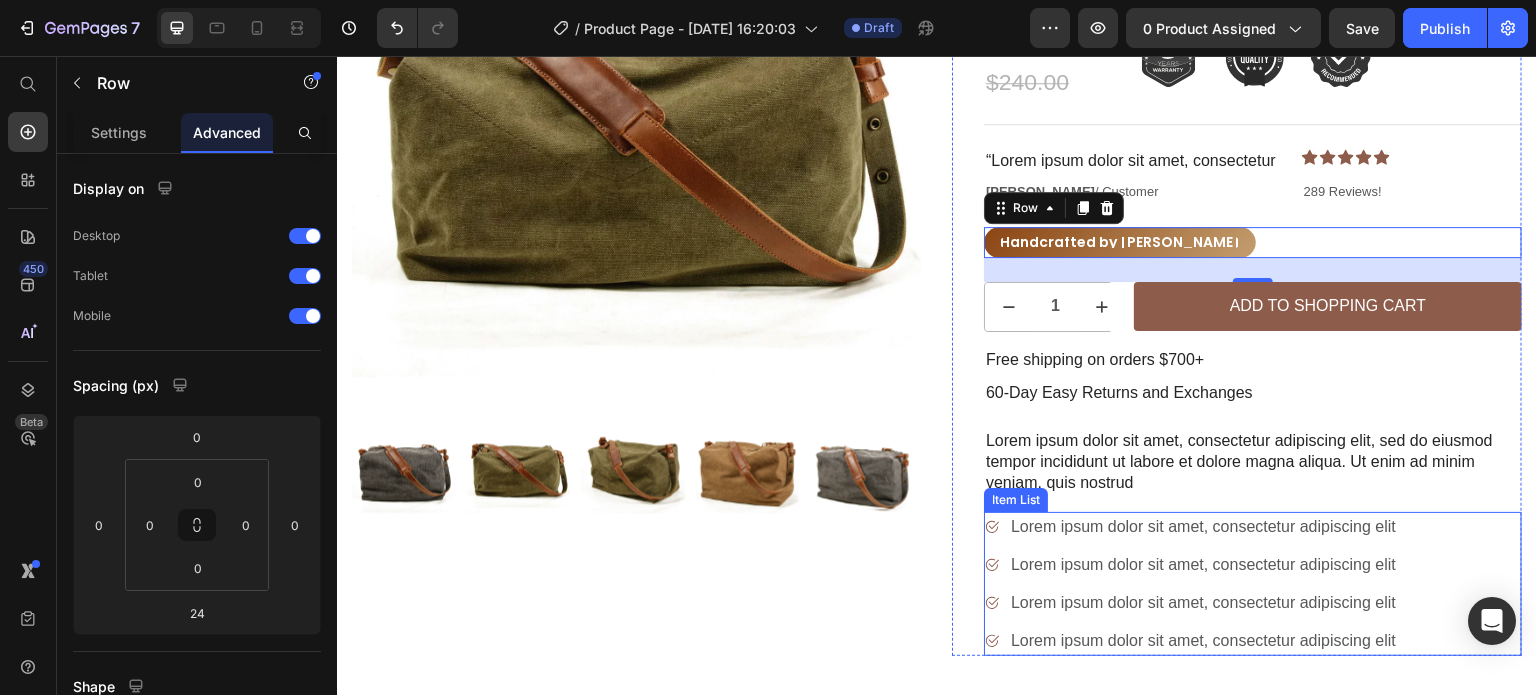 click 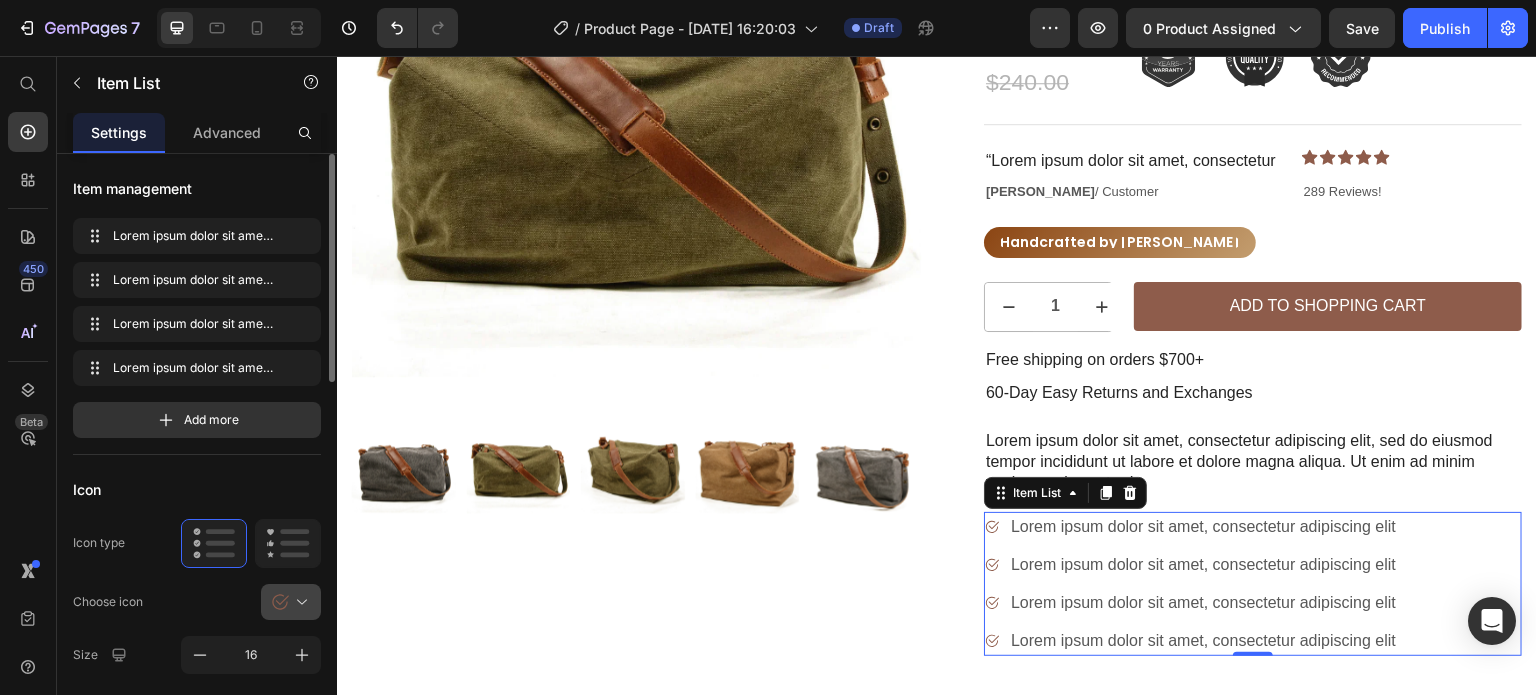 click at bounding box center [299, 602] 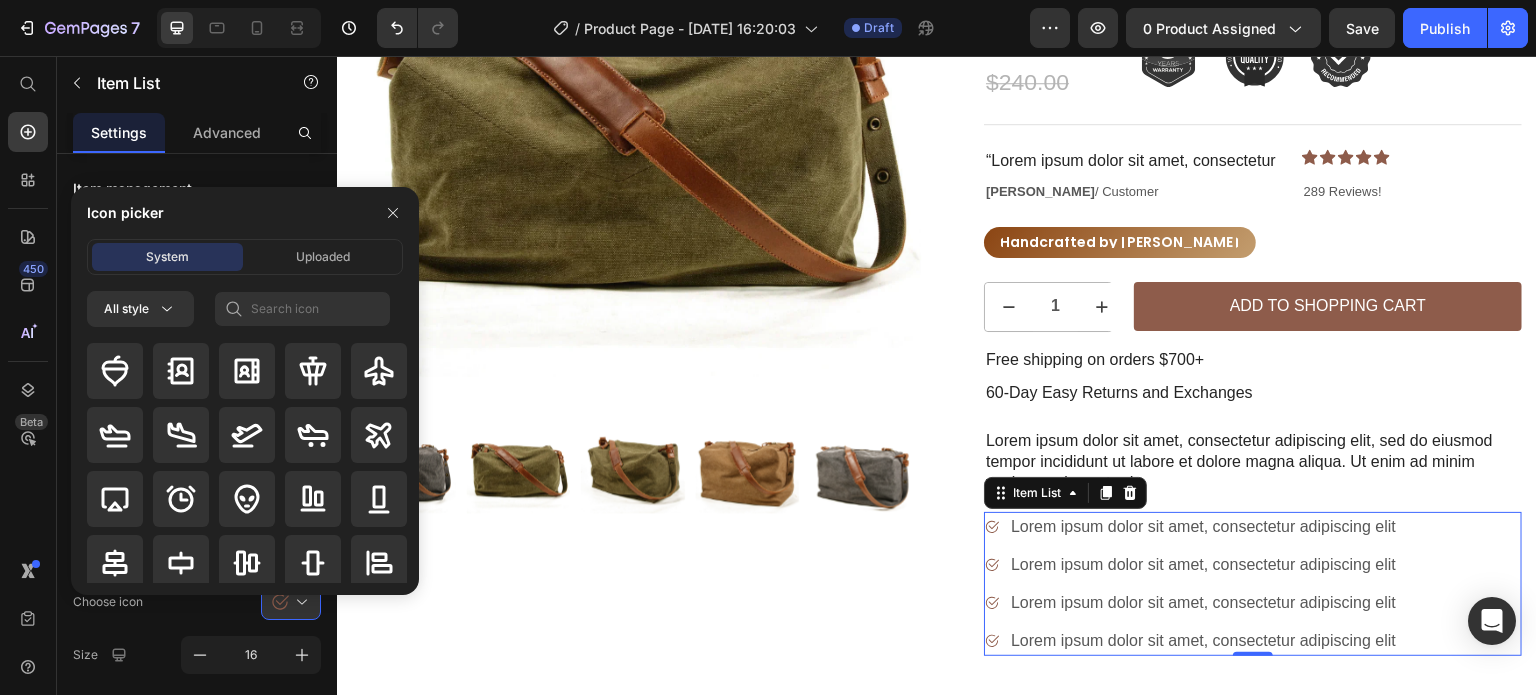 click on "Lorem ipsum dolor sit amet, consectetur adipiscing elit
Lorem ipsum dolor sit amet, consectetur adipiscing elit
Lorem ipsum dolor sit amet, consectetur adipiscing elit
Lorem ipsum dolor sit amet, consectetur adipiscing elit" at bounding box center (1191, 584) 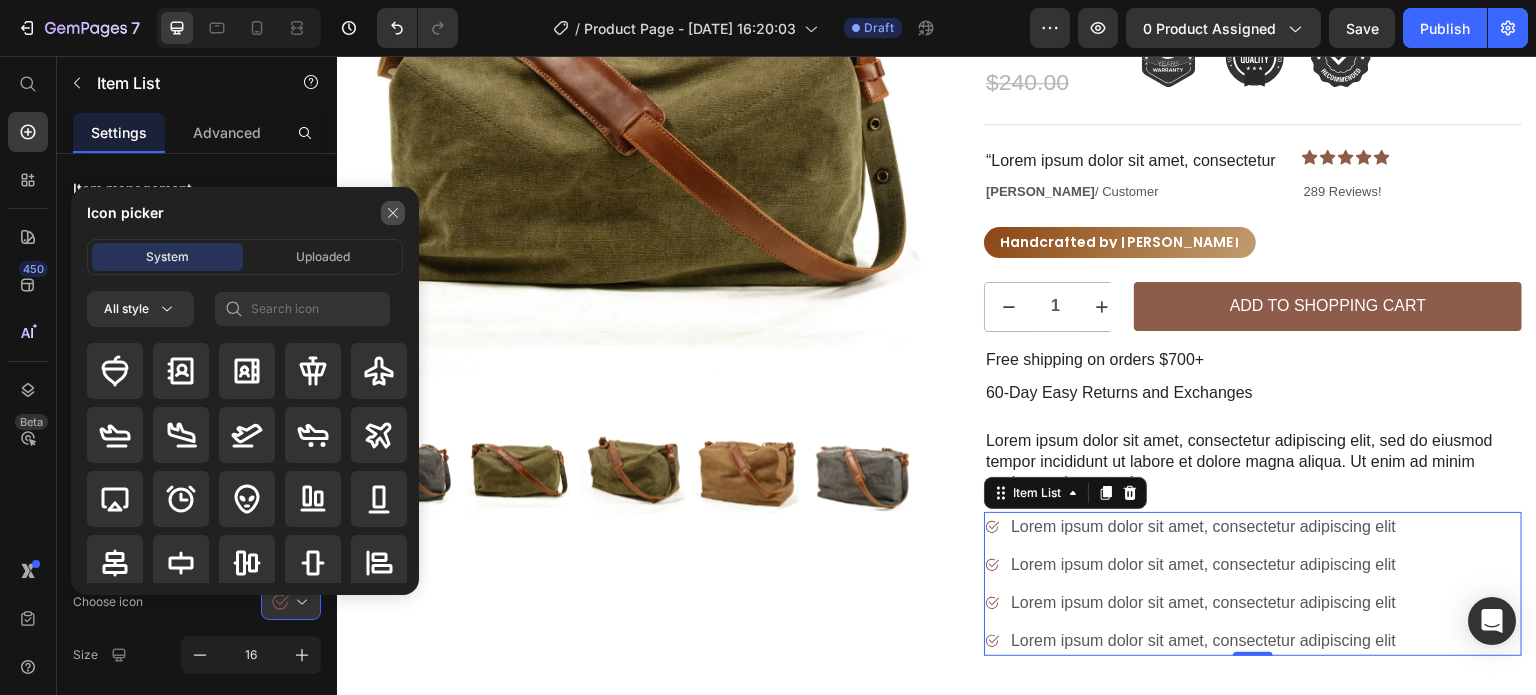click 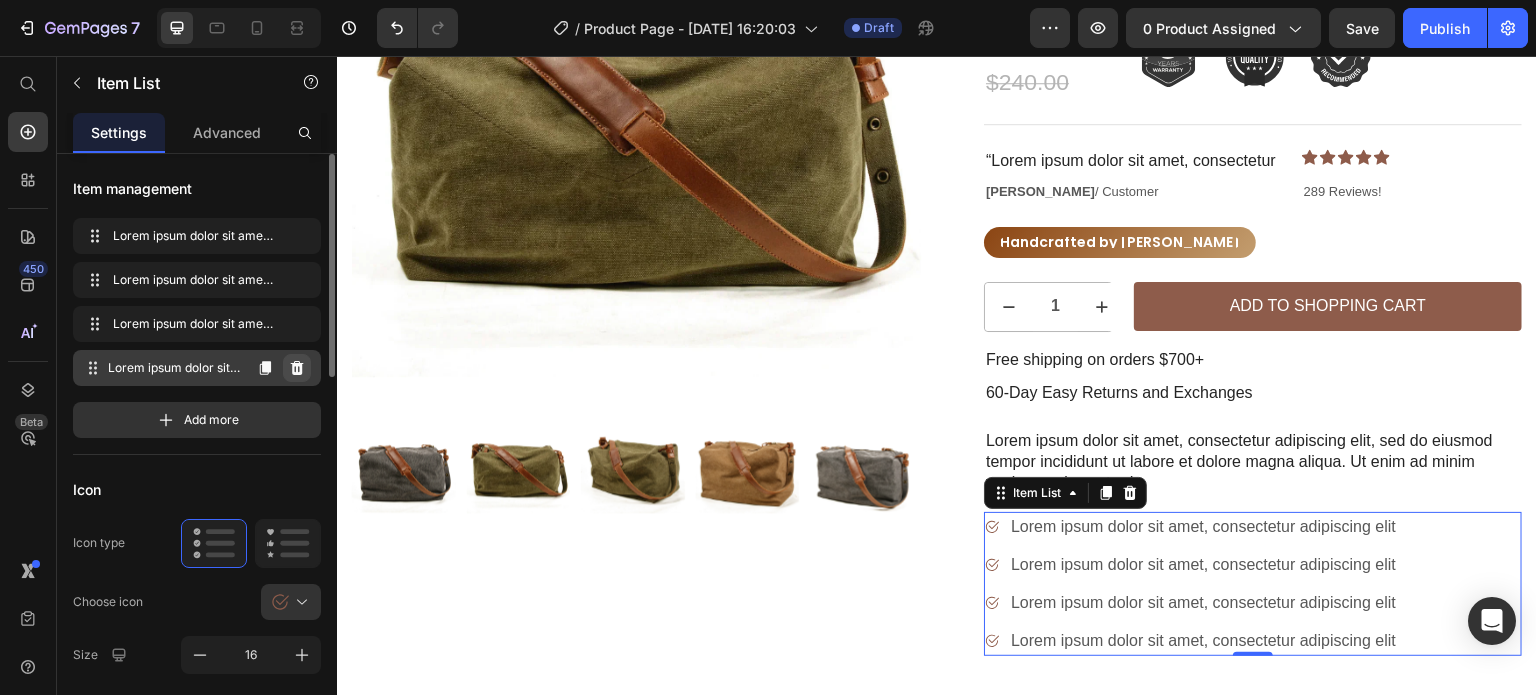 click 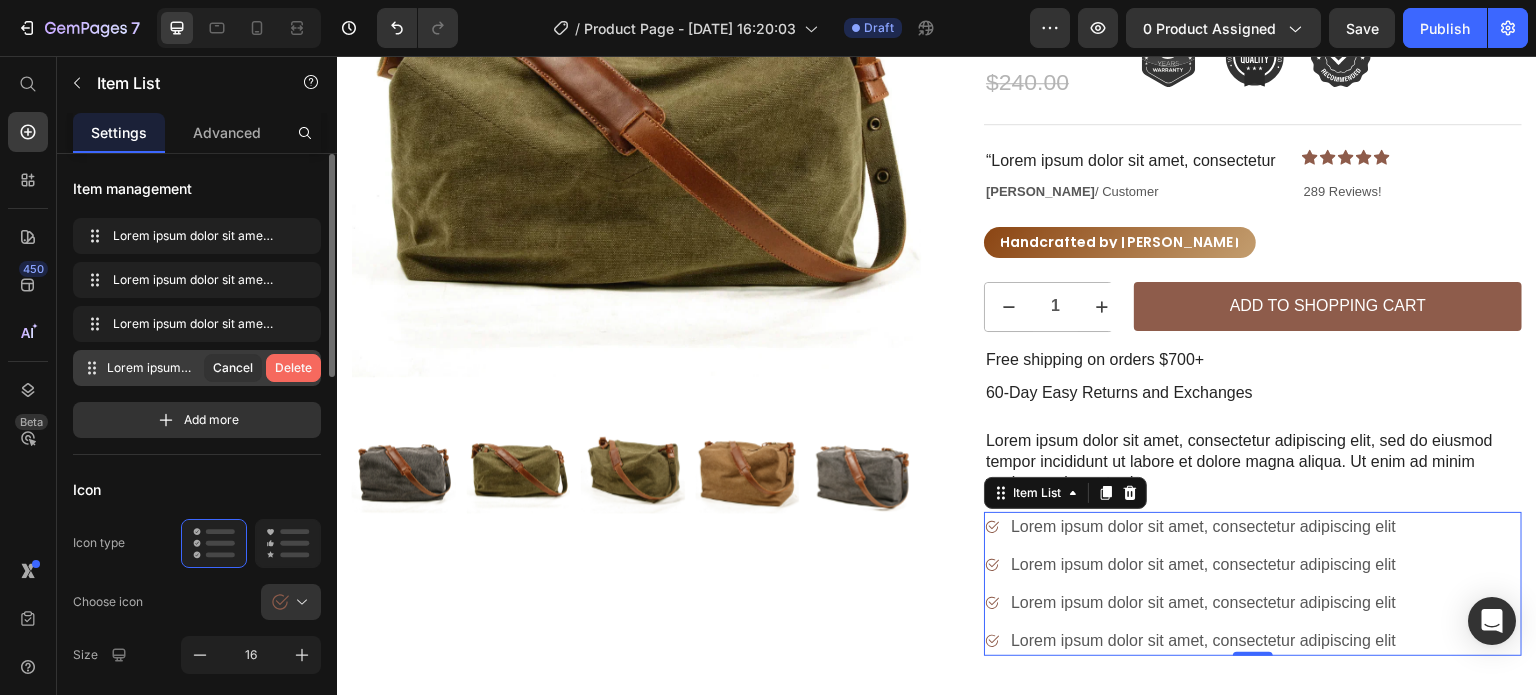 click on "Delete" at bounding box center (293, 368) 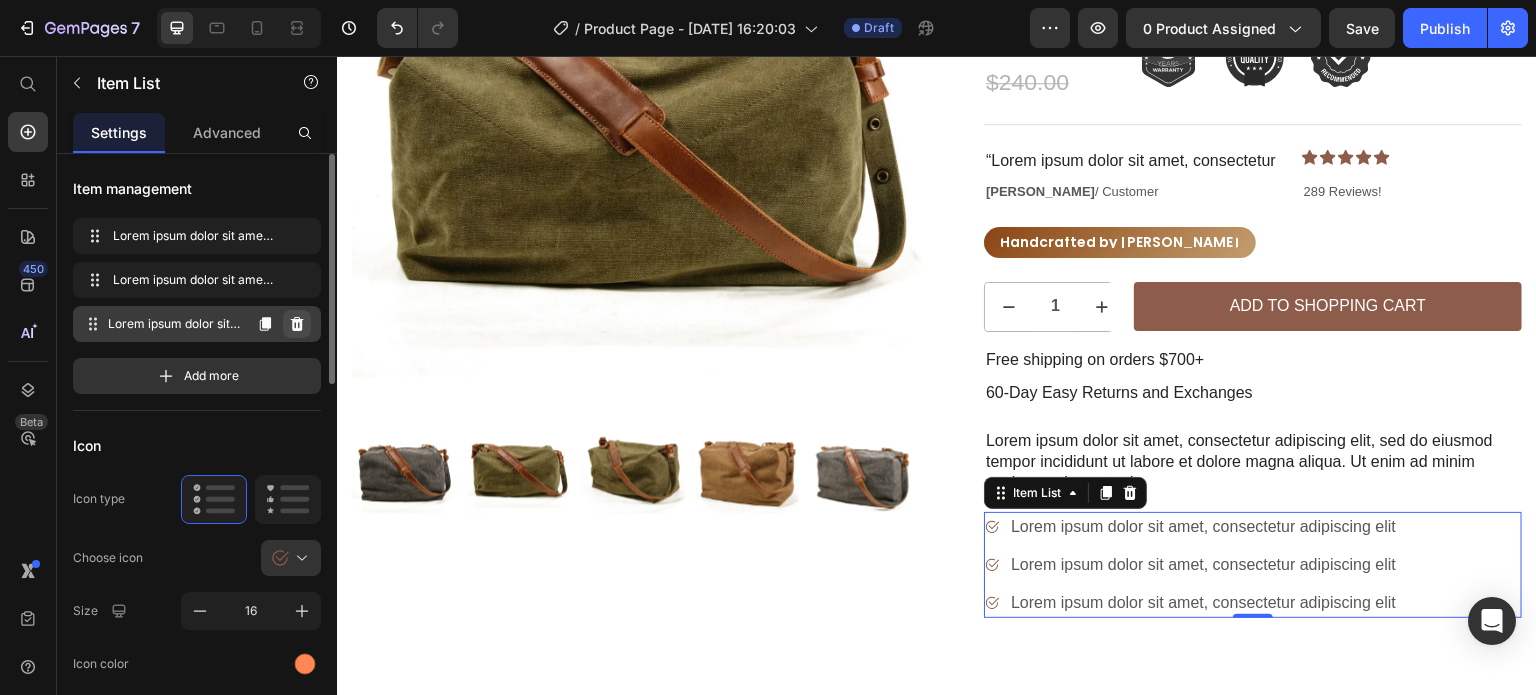 click 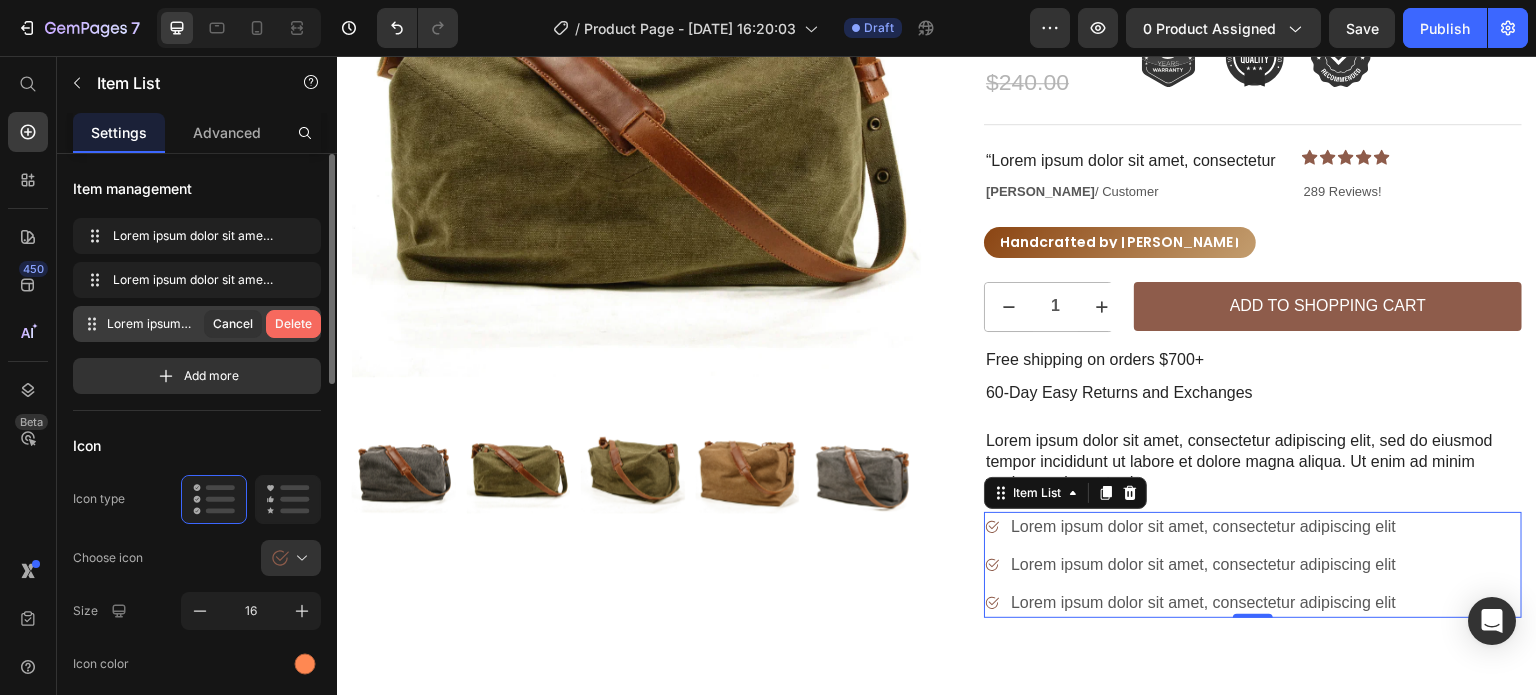 click on "Delete" at bounding box center (293, 324) 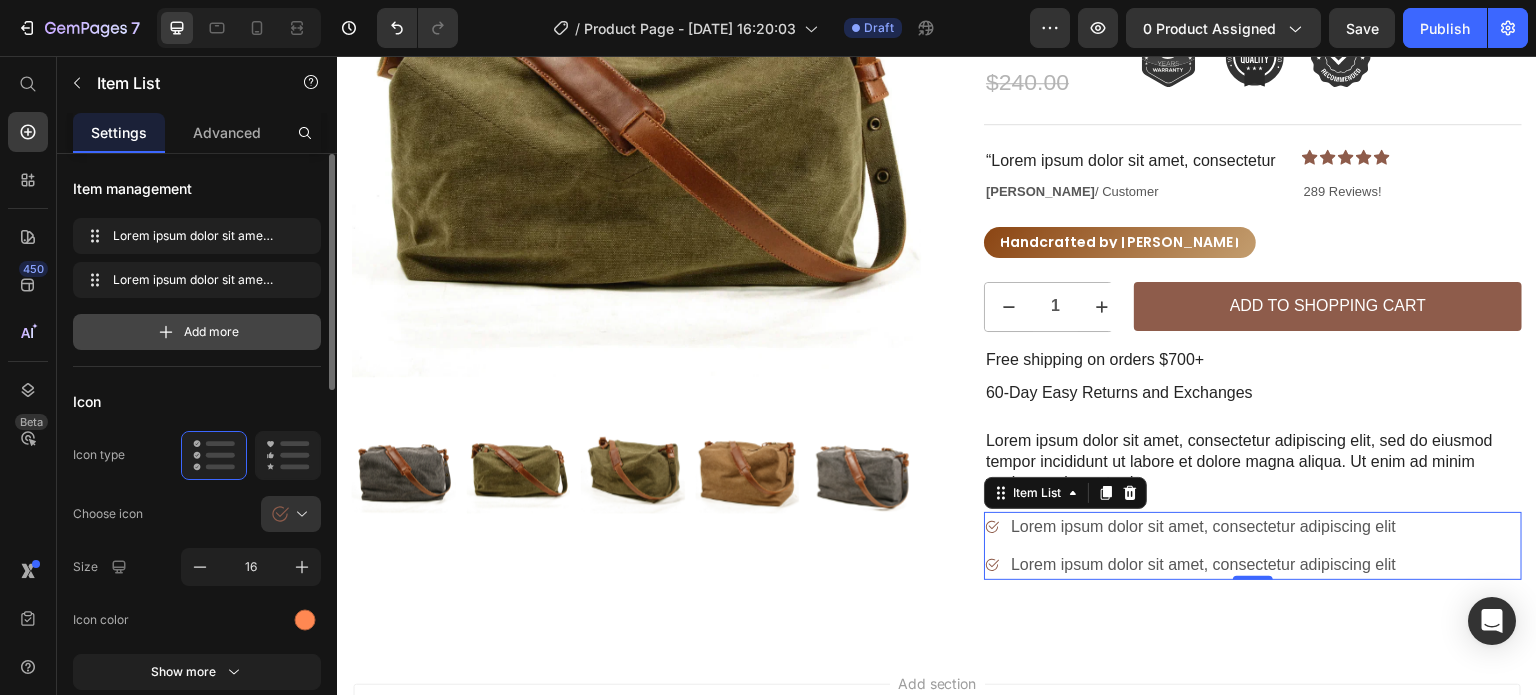 click on "Add more" at bounding box center (197, 332) 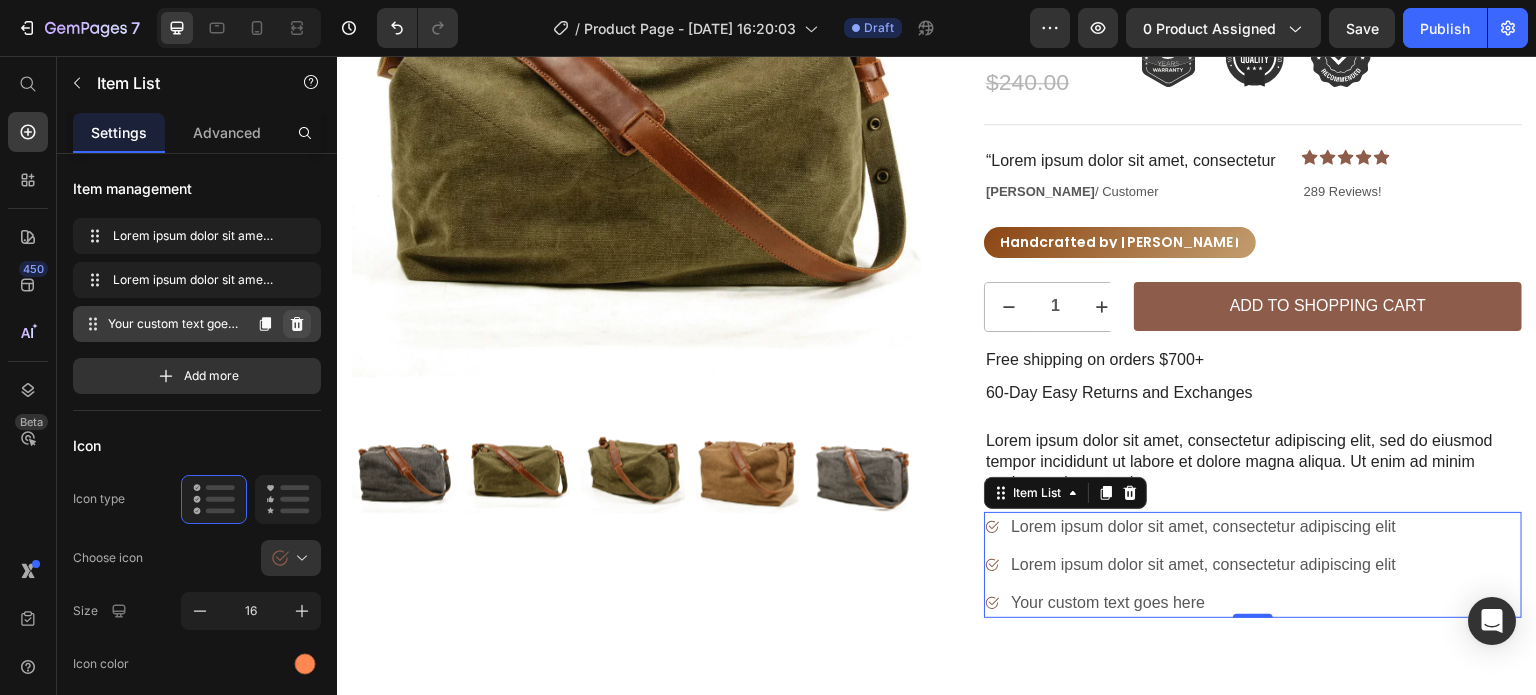 click 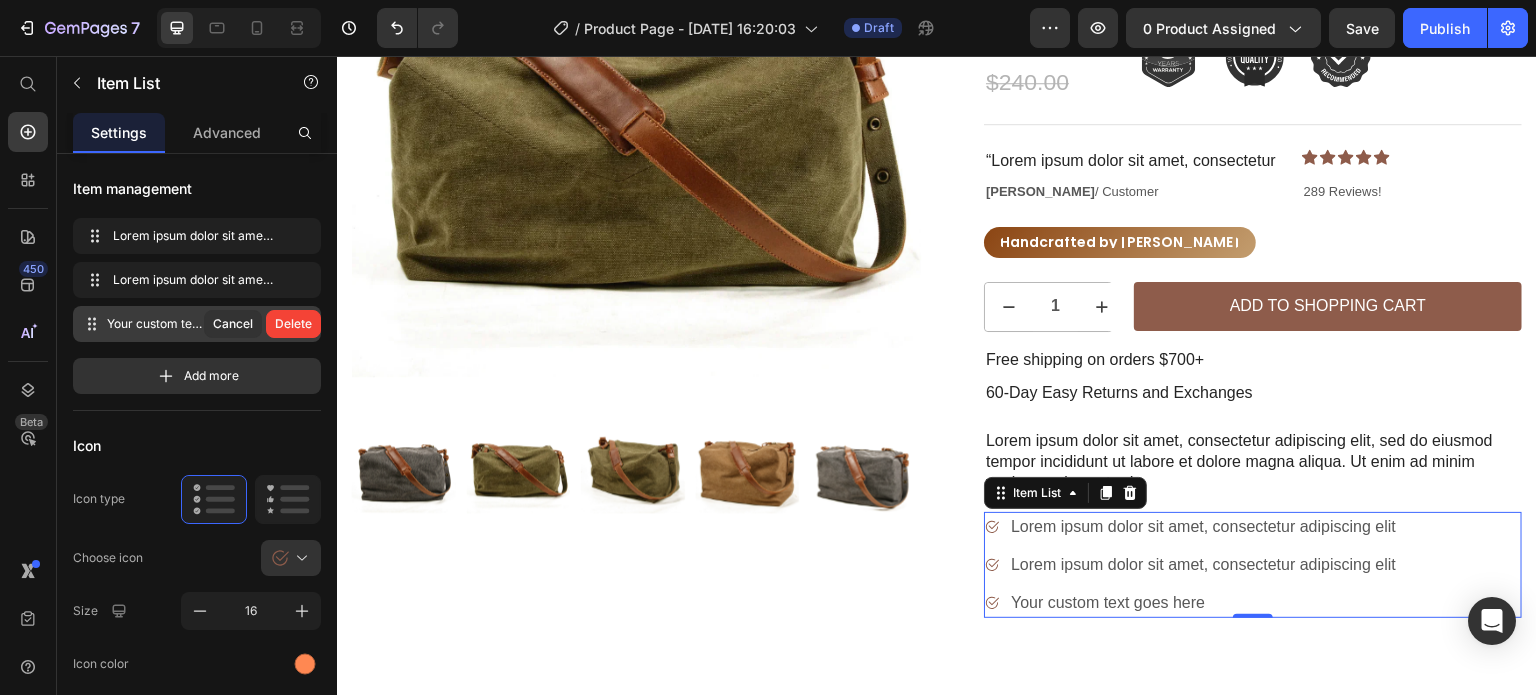 click on "Delete" at bounding box center [293, 324] 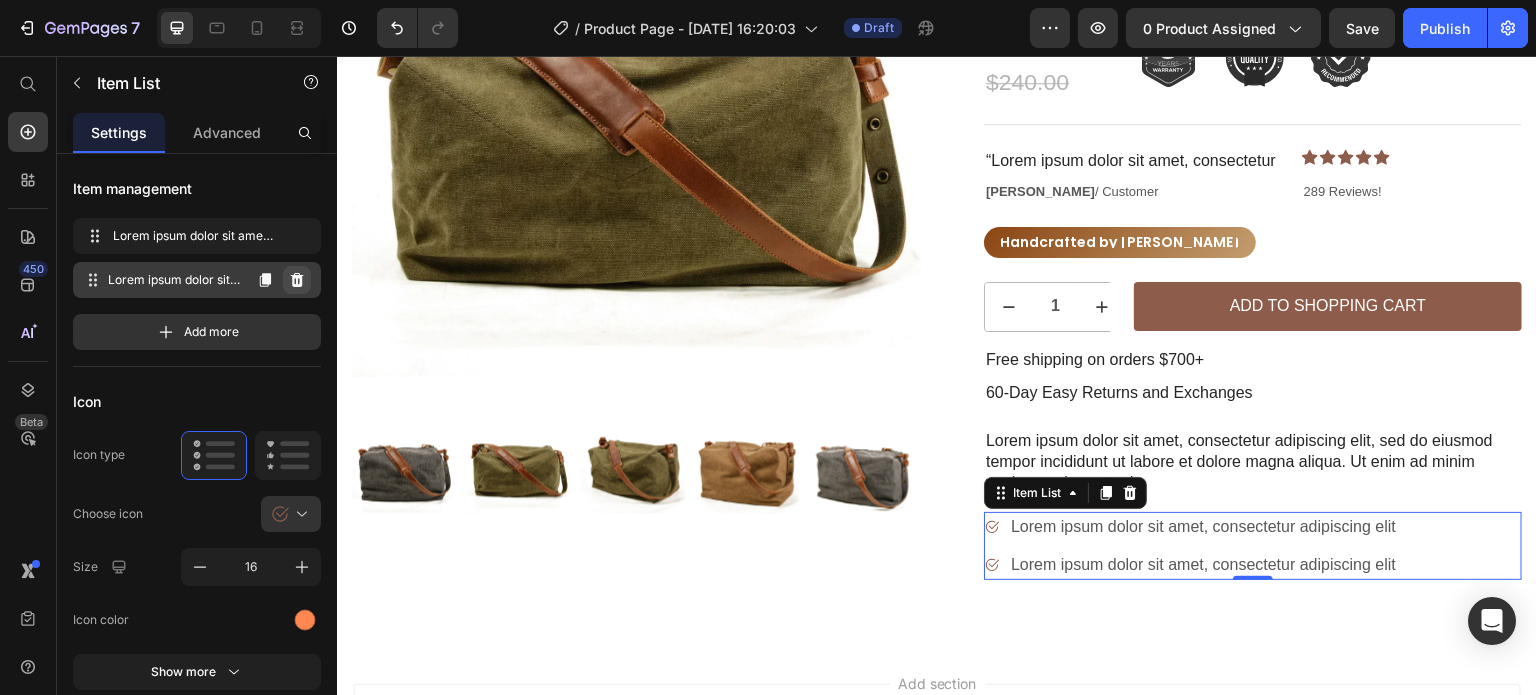 click 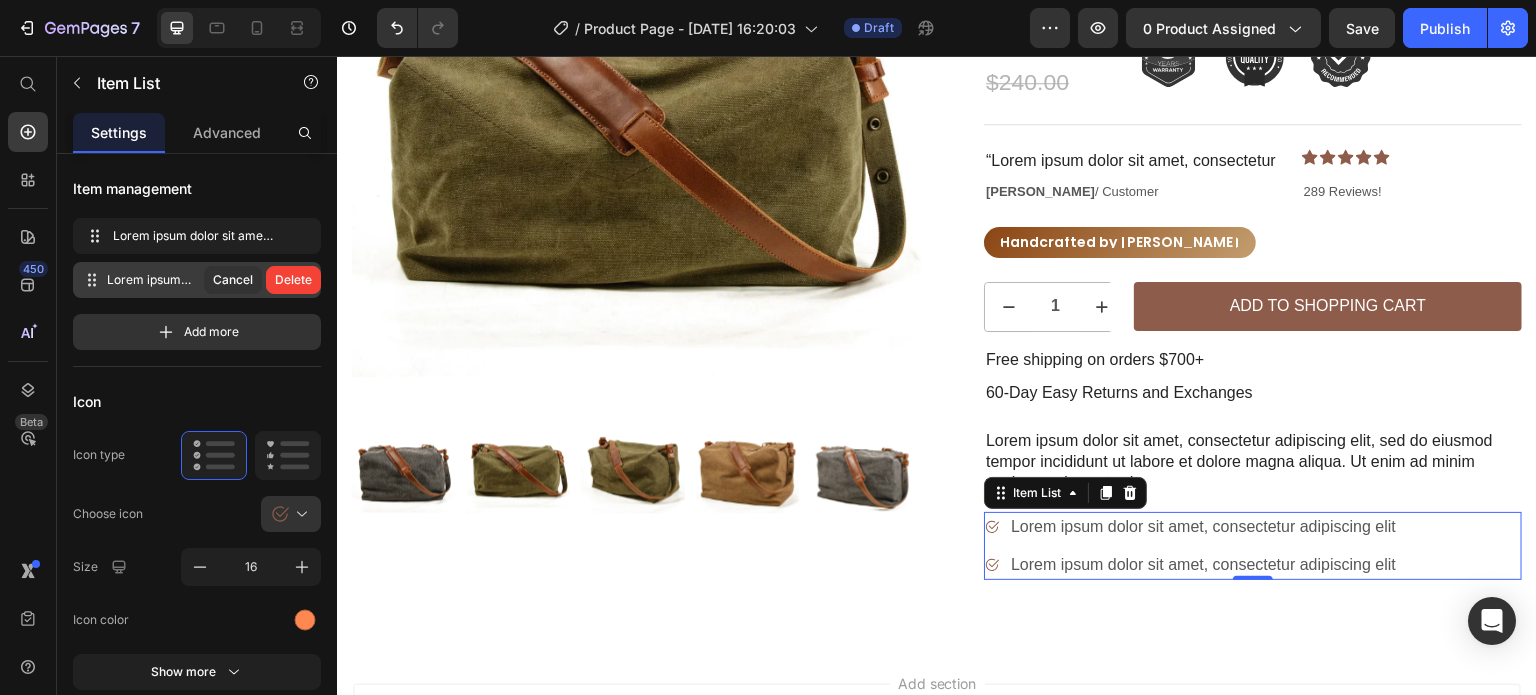 click on "Delete" at bounding box center (293, 280) 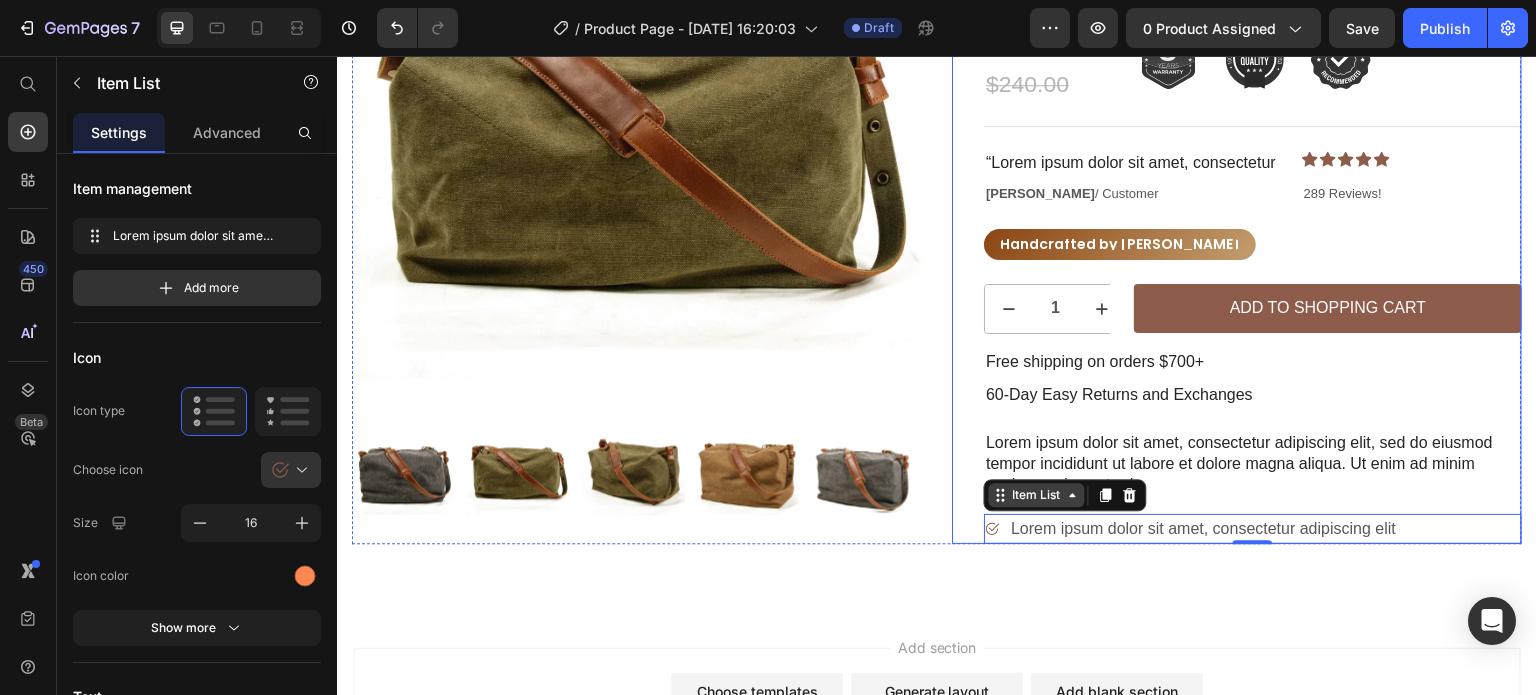 scroll, scrollTop: 368, scrollLeft: 0, axis: vertical 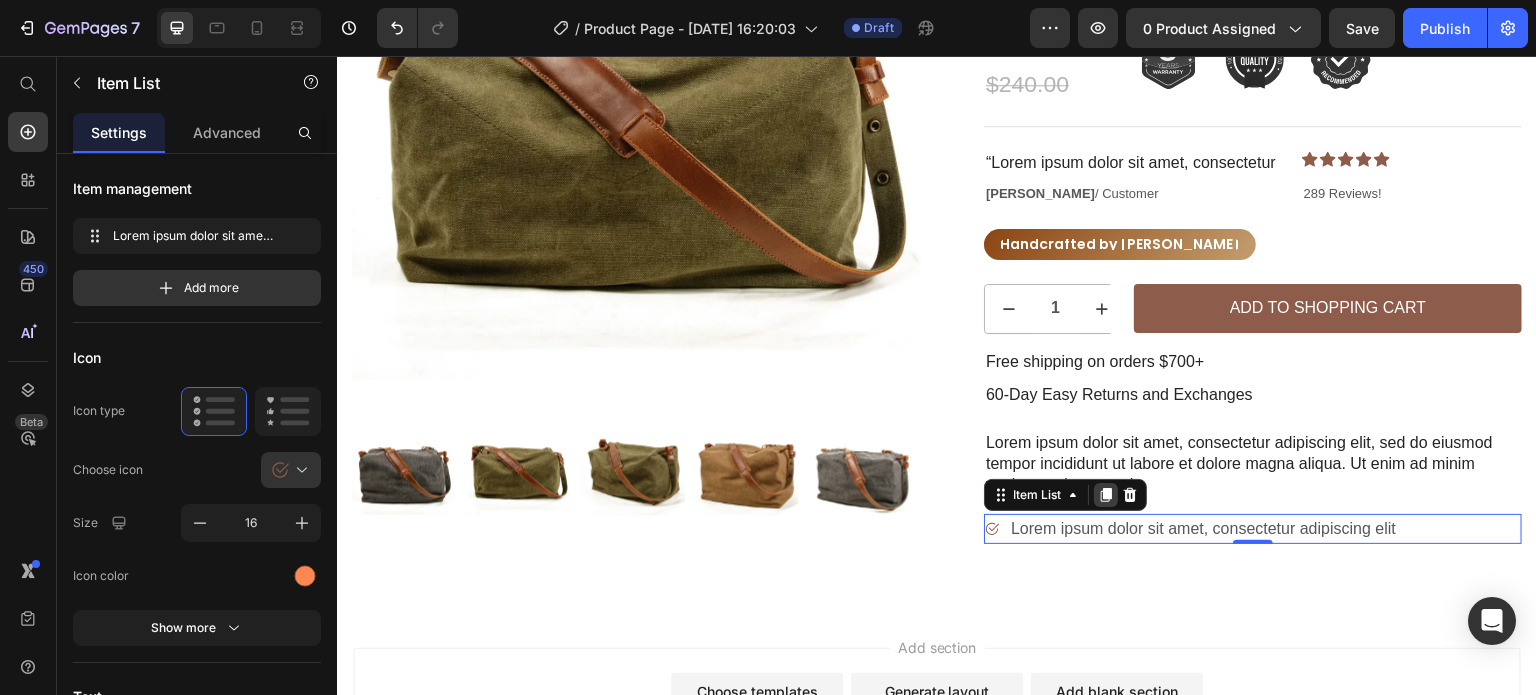 click 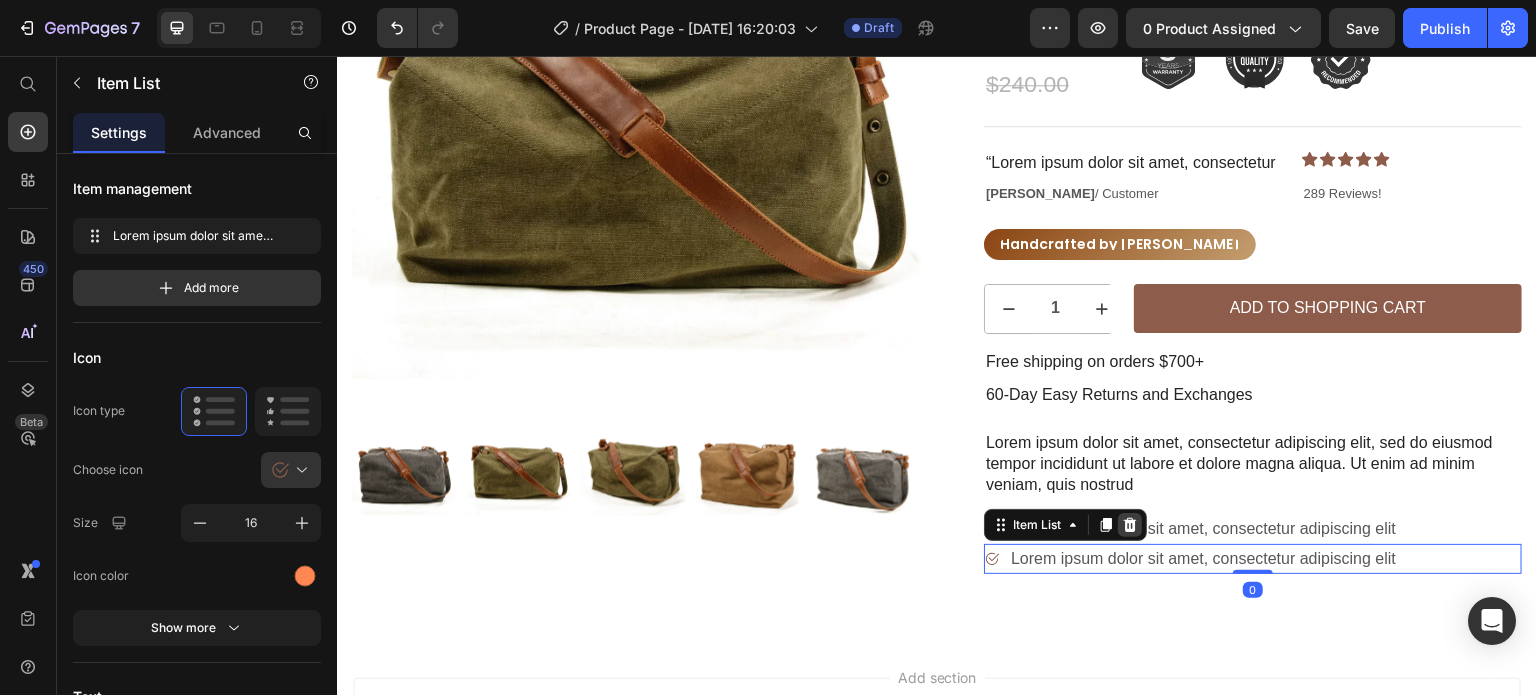 click 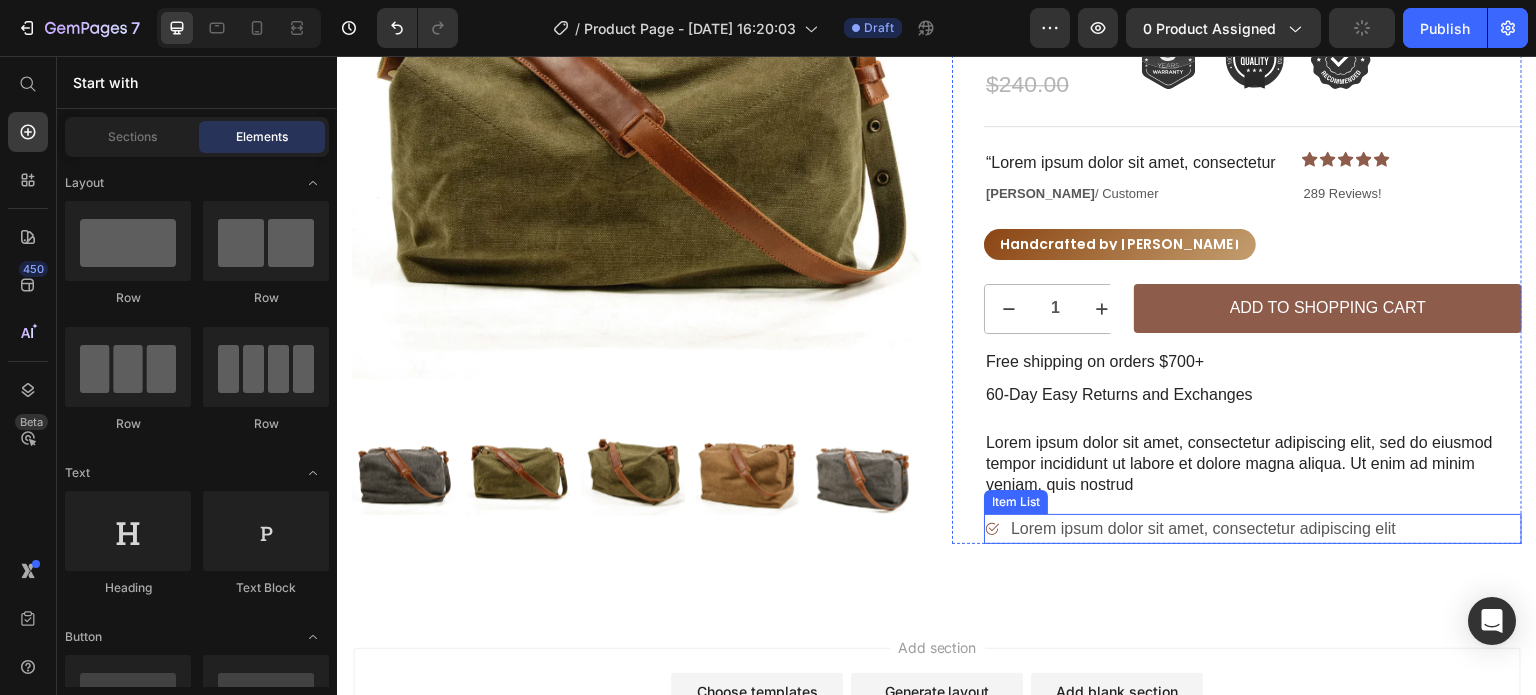 click on "Lorem ipsum dolor sit amet, consectetur adipiscing elit" at bounding box center [1203, 529] 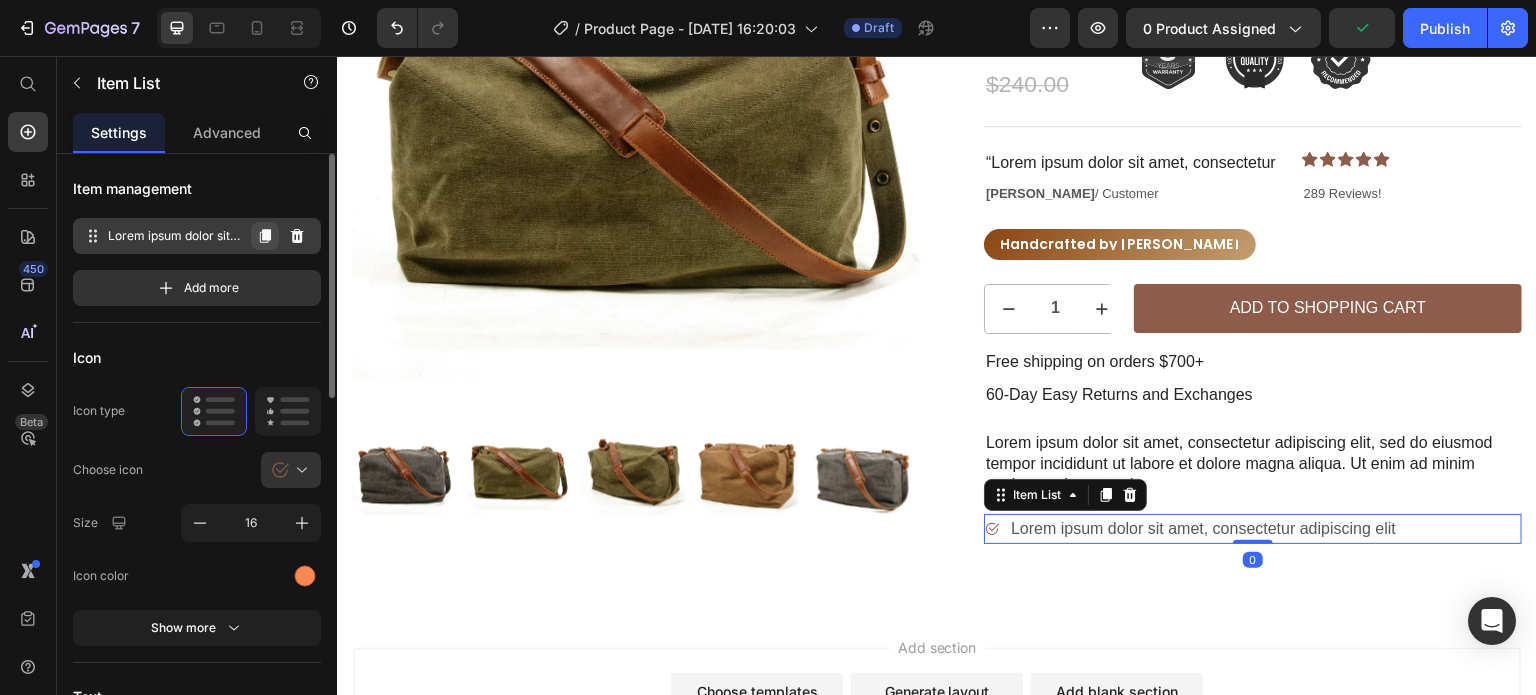 click 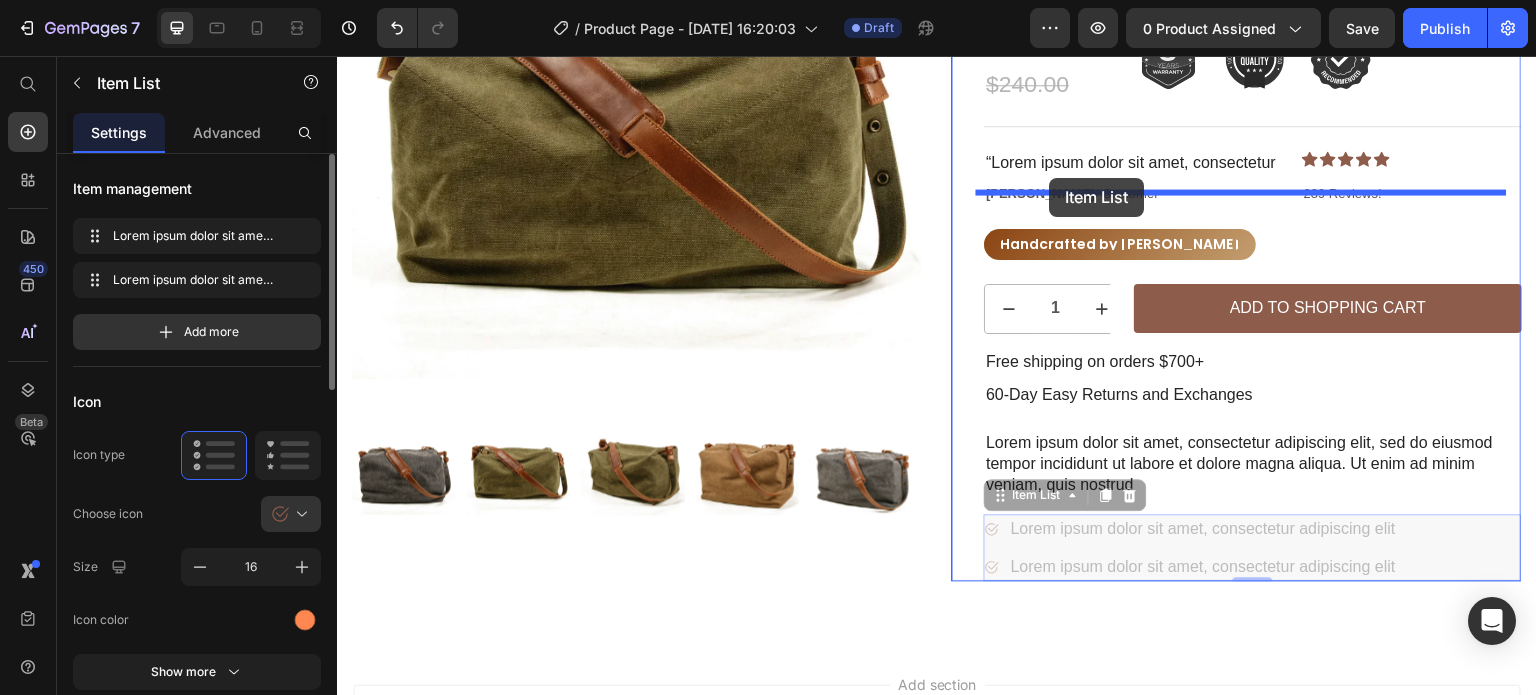 drag, startPoint x: 992, startPoint y: 456, endPoint x: 1050, endPoint y: 178, distance: 283.9859 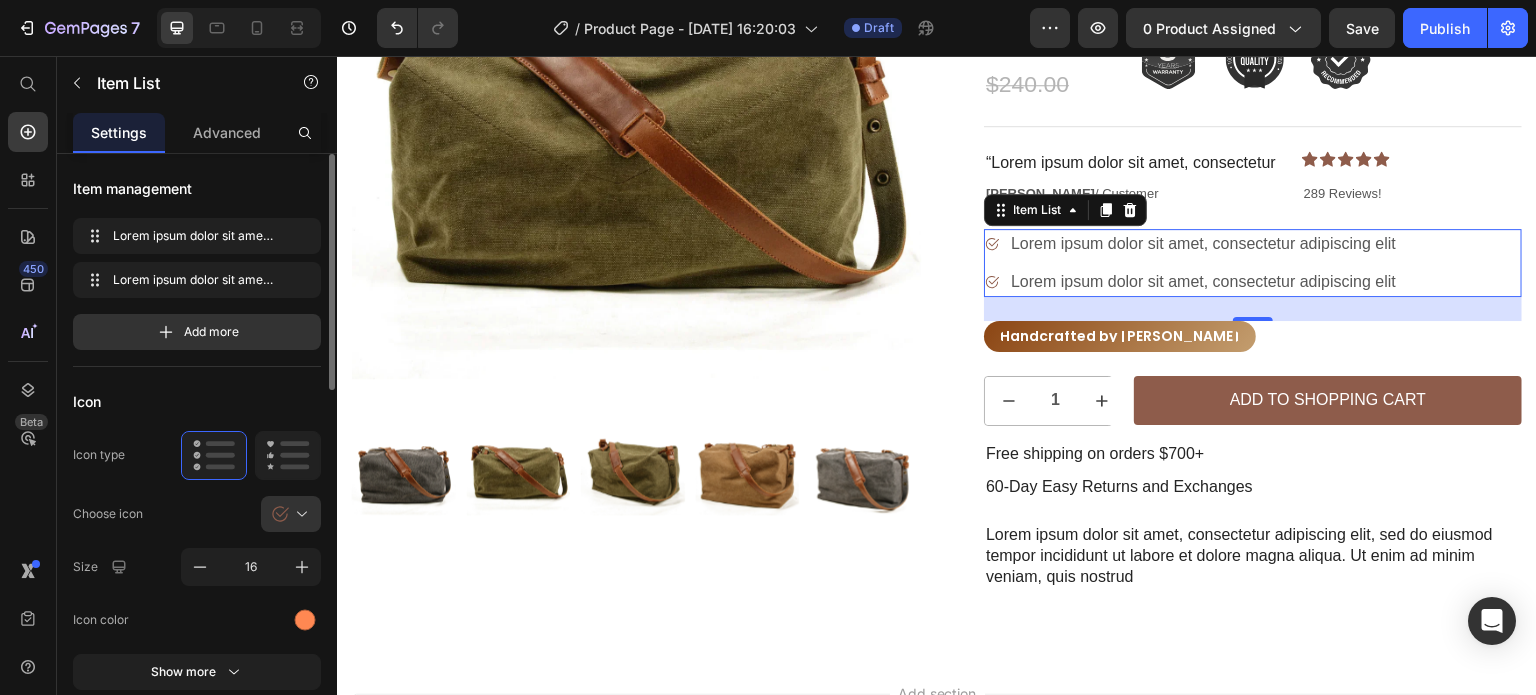 click on "Lorem ipsum dolor sit amet, consectetur adipiscing elit" at bounding box center (1203, 244) 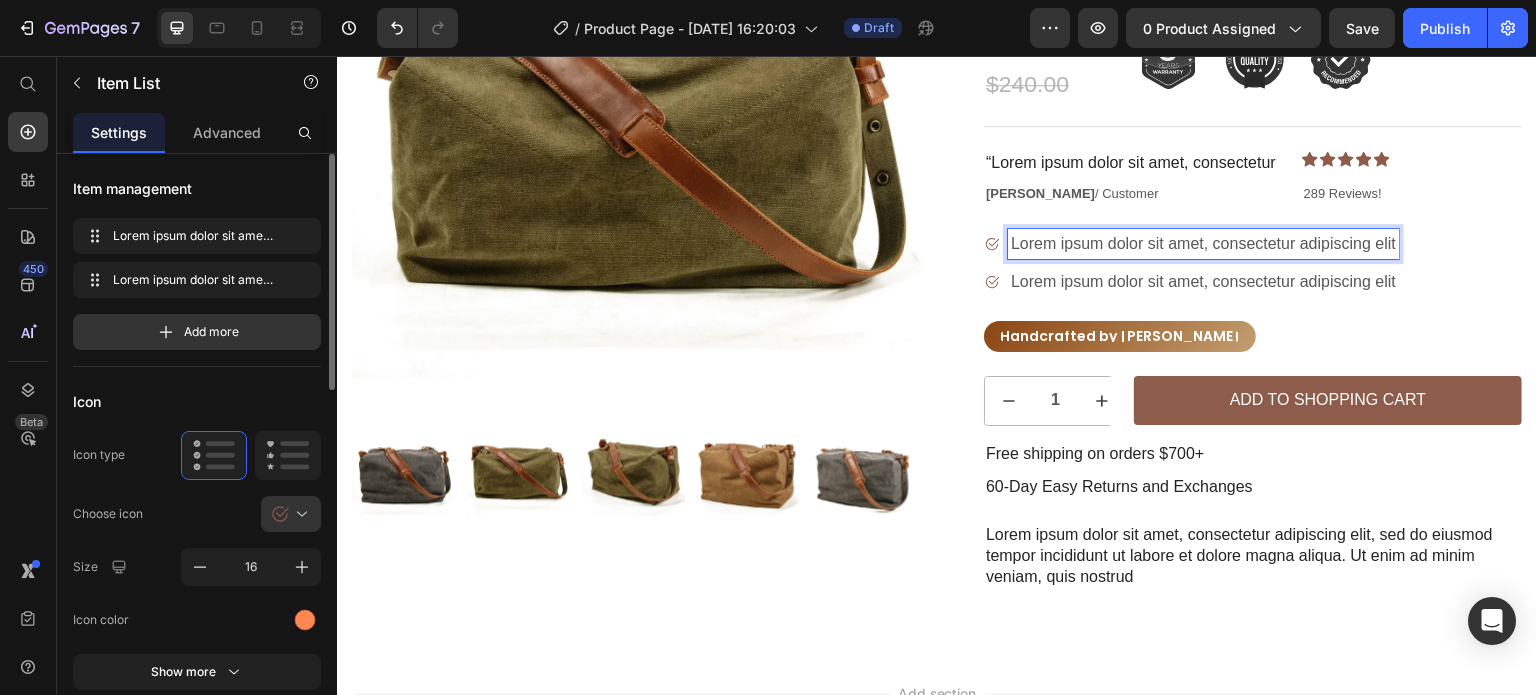 click on "Lorem ipsum dolor sit amet, consectetur adipiscing elit" at bounding box center [1203, 244] 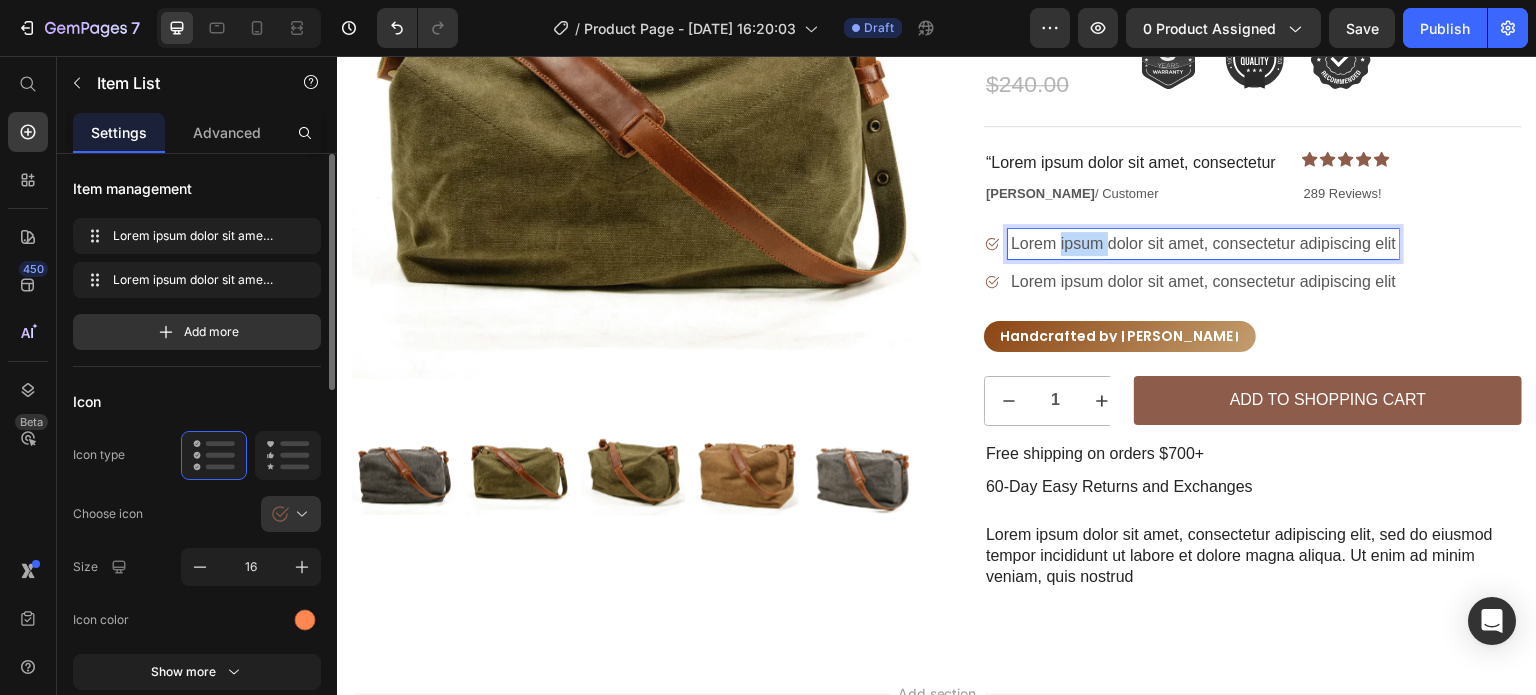 click on "Lorem ipsum dolor sit amet, consectetur adipiscing elit" at bounding box center (1203, 244) 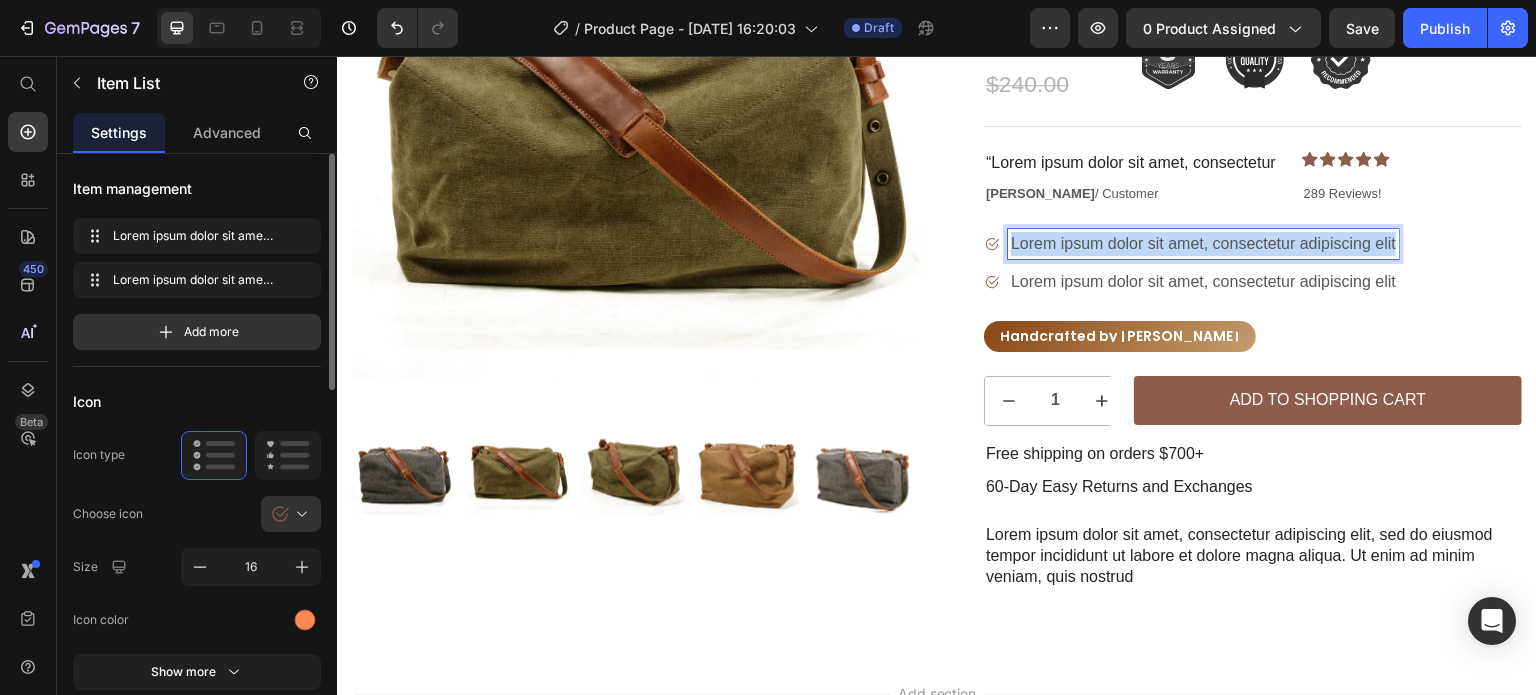 click on "Lorem ipsum dolor sit amet, consectetur adipiscing elit" at bounding box center (1203, 244) 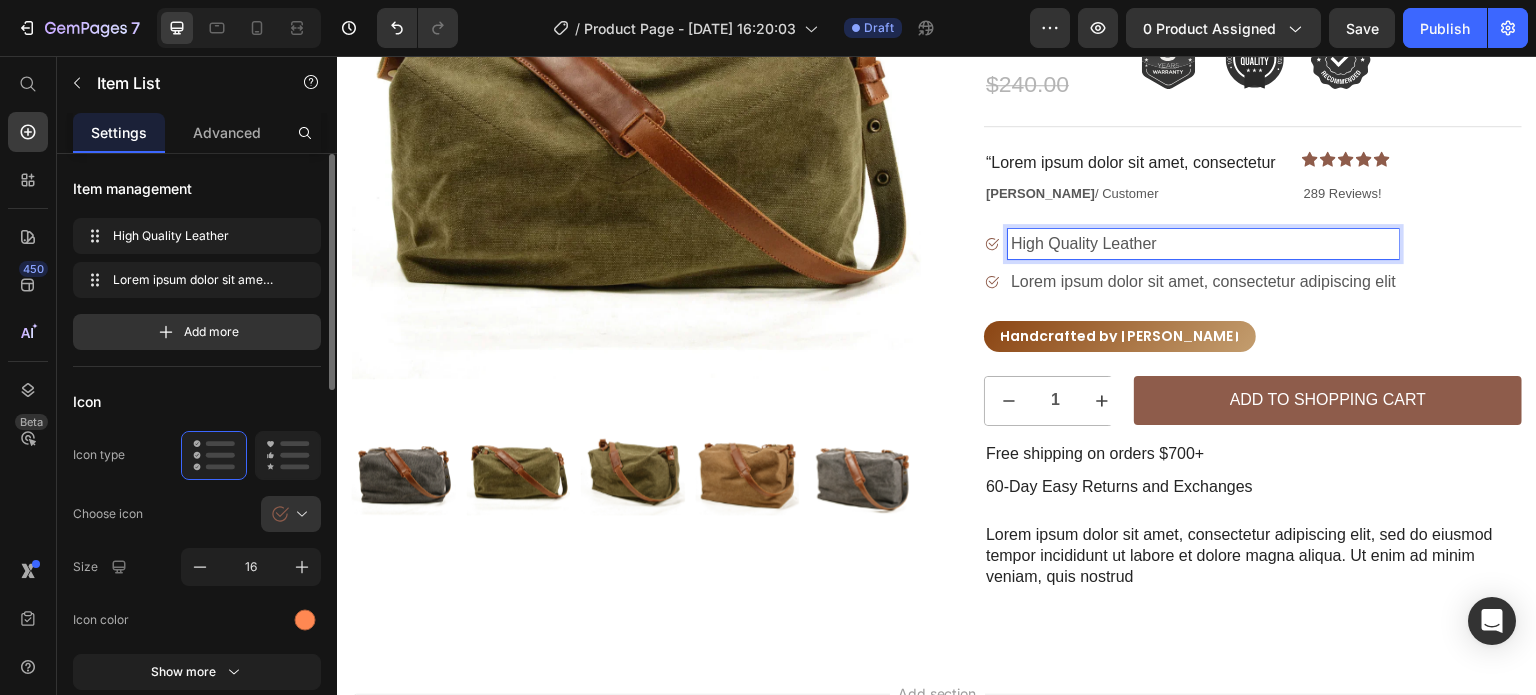 click on "Lorem ipsum dolor sit amet, consectetur adipiscing elit" at bounding box center (1203, 282) 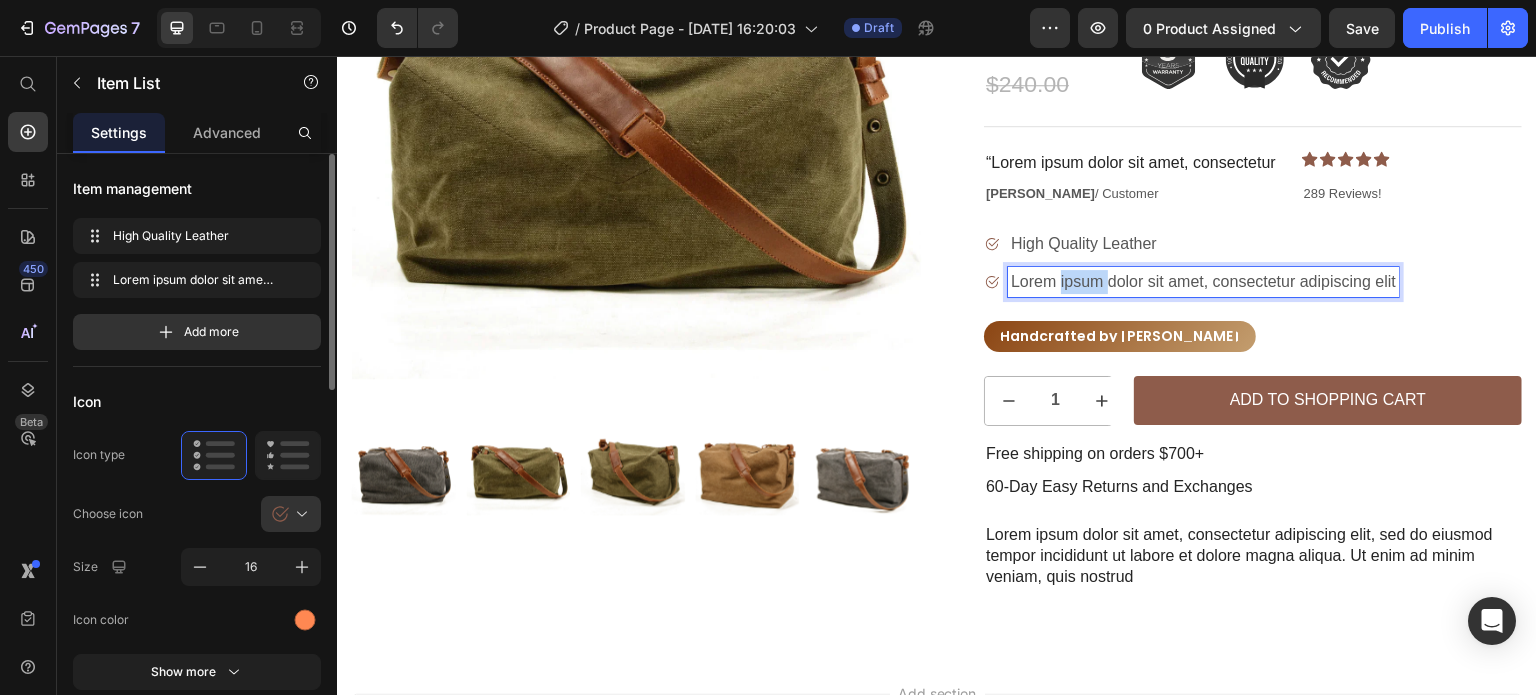 click on "Lorem ipsum dolor sit amet, consectetur adipiscing elit" at bounding box center [1203, 282] 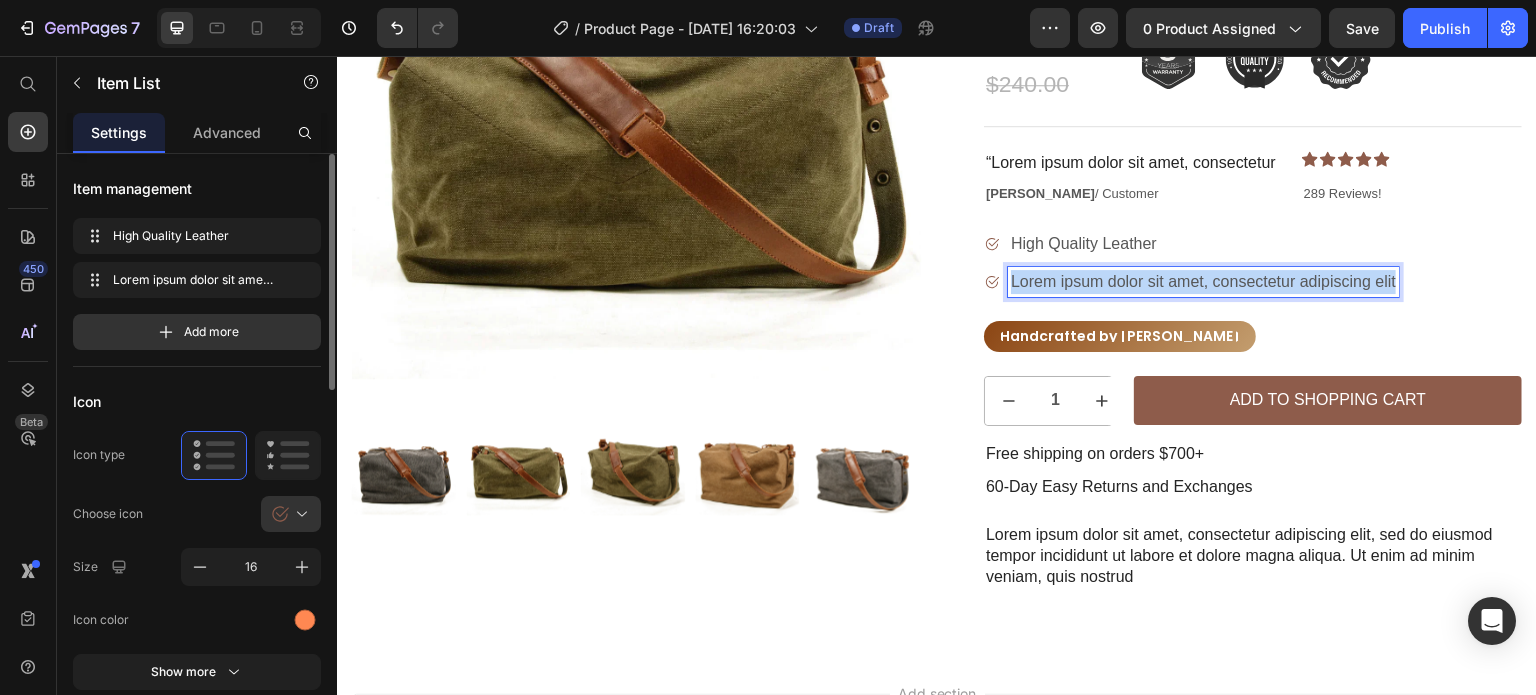 click on "Lorem ipsum dolor sit amet, consectetur adipiscing elit" at bounding box center (1203, 282) 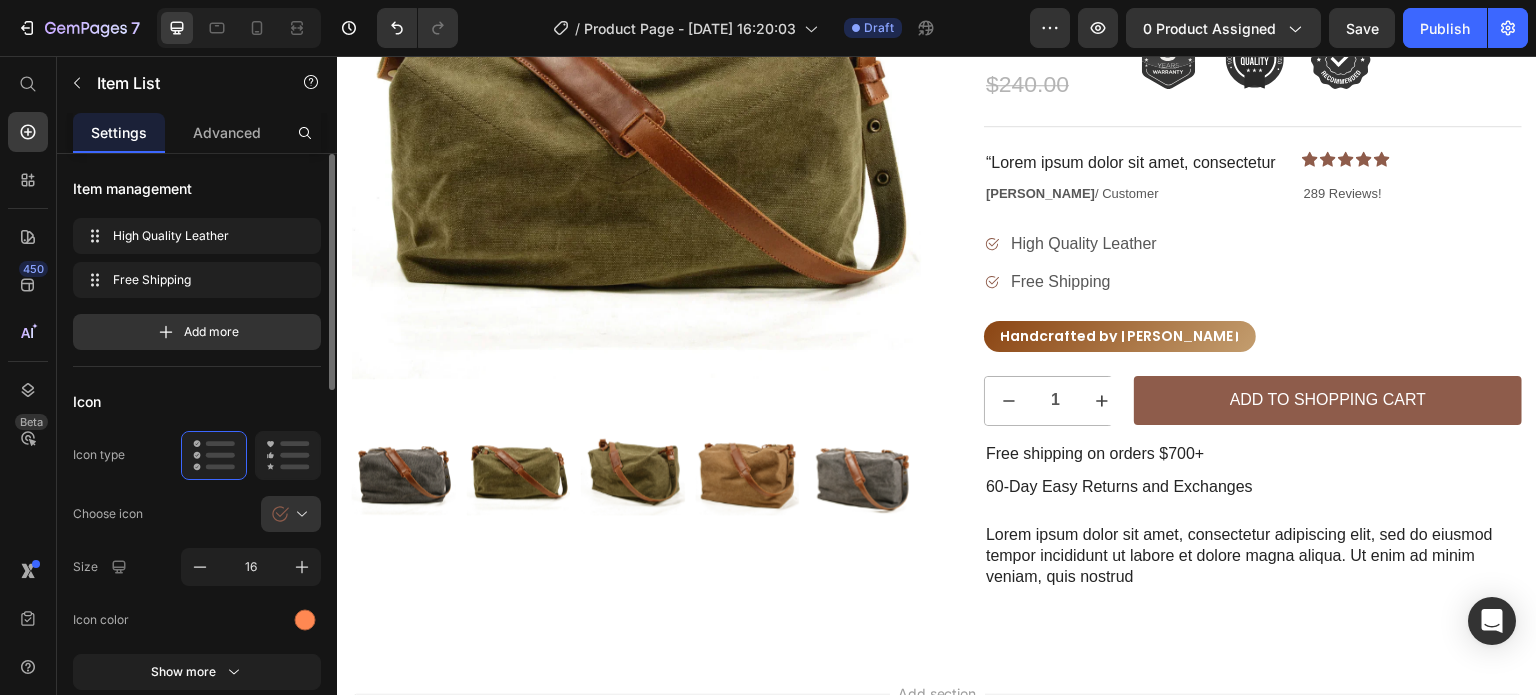 click on "High Quality Leather
Free Shipping" at bounding box center (1253, 263) 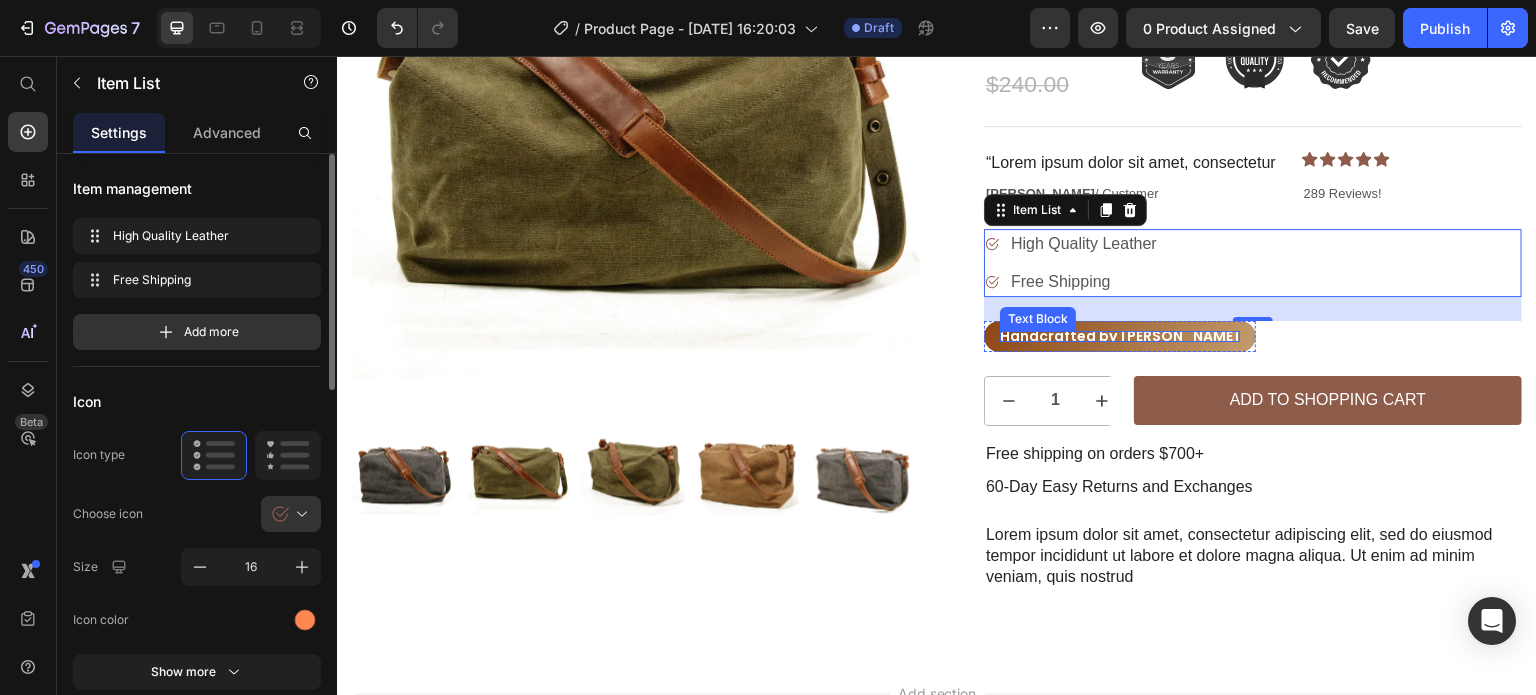 click on "Handcrafted by [PERSON_NAME]" at bounding box center (1120, 336) 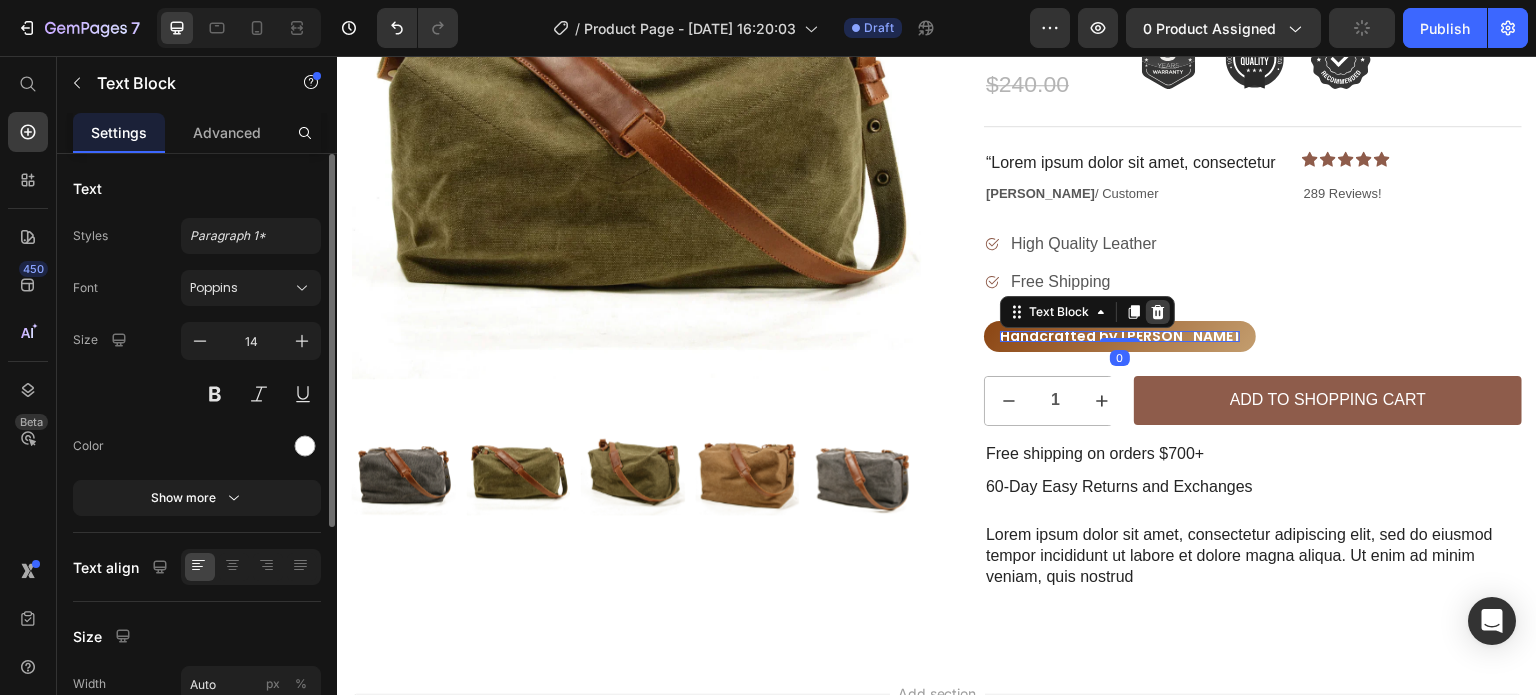 click 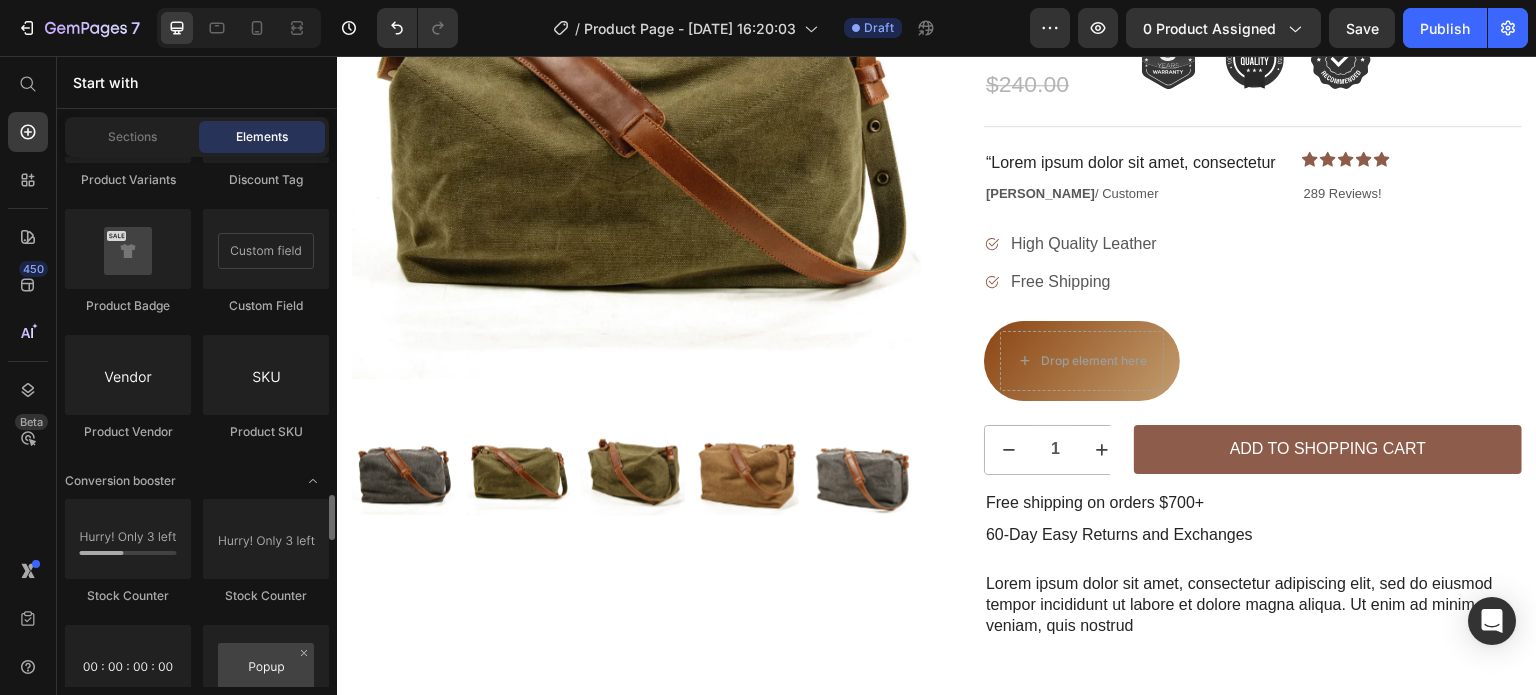 scroll, scrollTop: 3931, scrollLeft: 0, axis: vertical 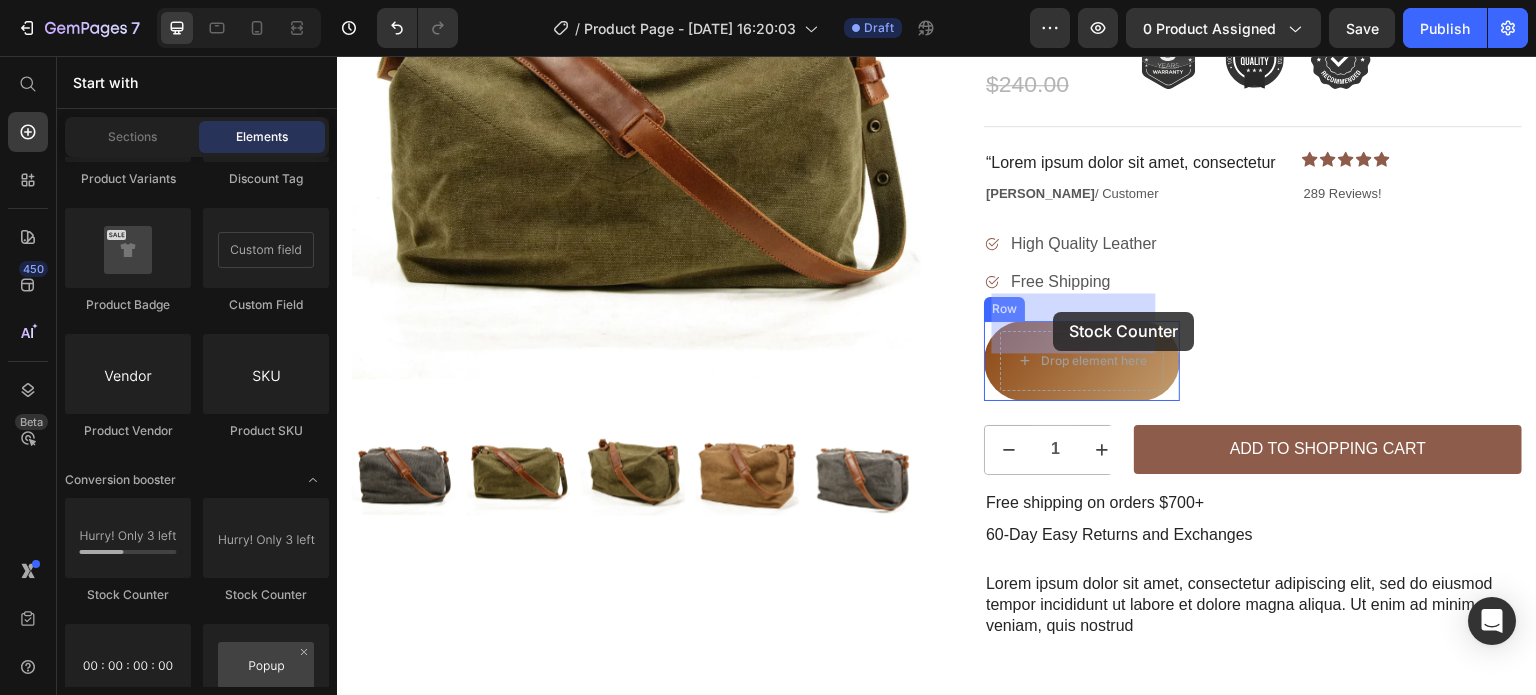 drag, startPoint x: 677, startPoint y: 501, endPoint x: 1054, endPoint y: 312, distance: 421.72266 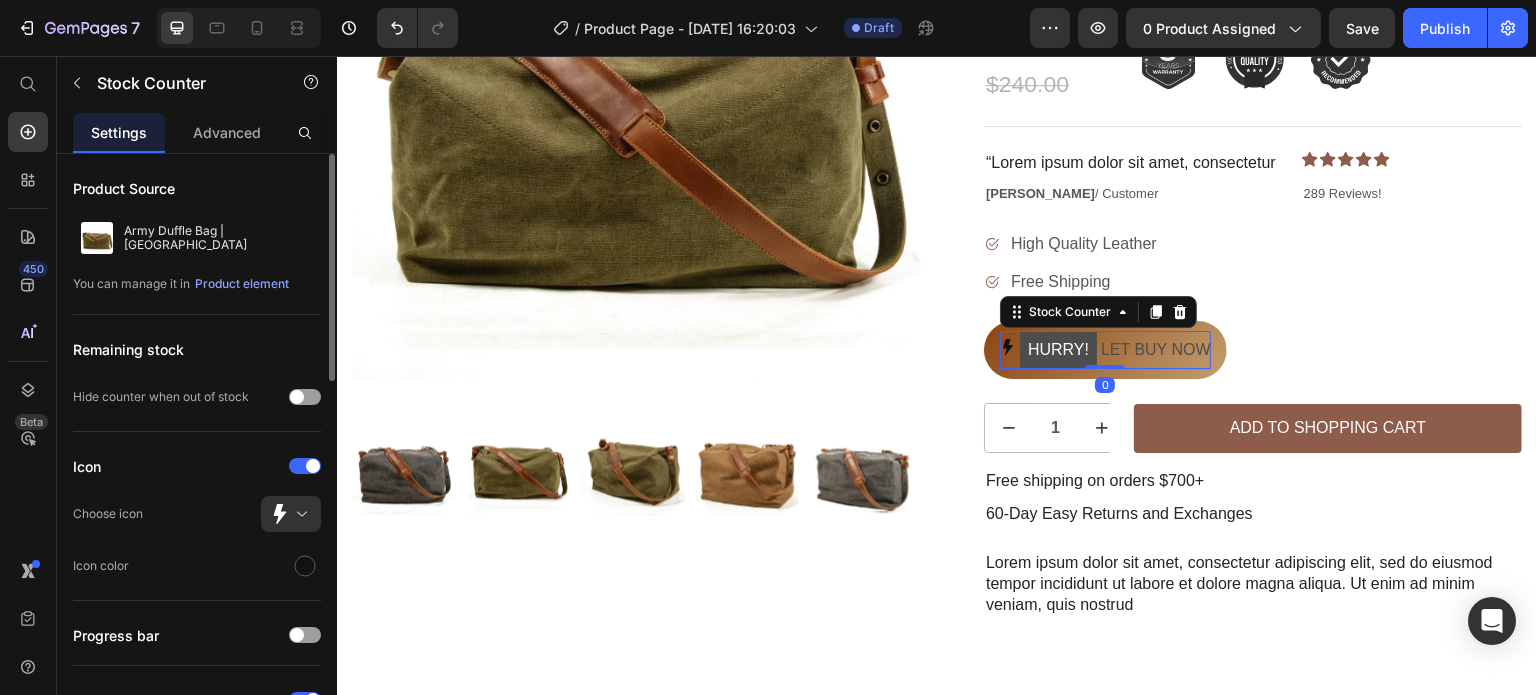 click on "HURRY!  LET BUY NOW Stock Counter   0 Row Row" at bounding box center (1253, 350) 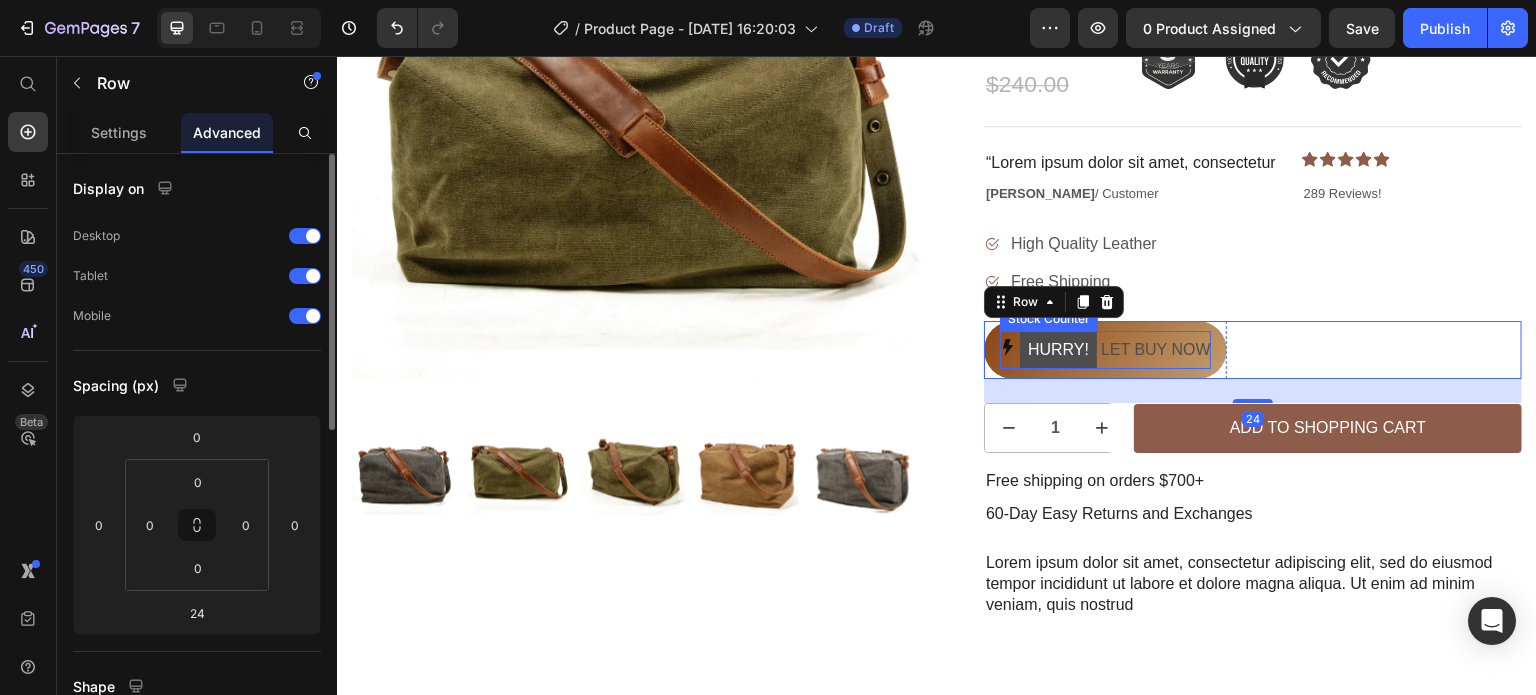 click on "HURRY!  LET BUY NOW" at bounding box center [1115, 350] 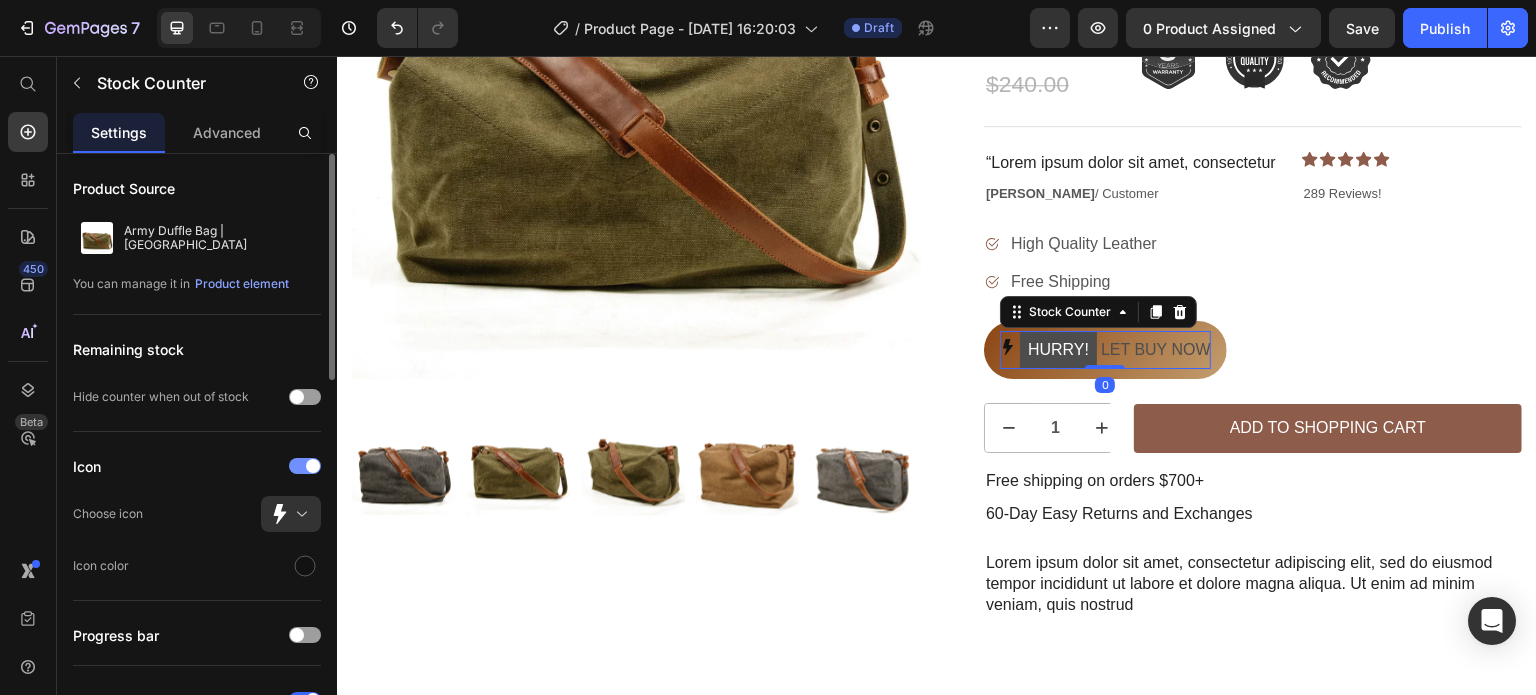 click at bounding box center [313, 466] 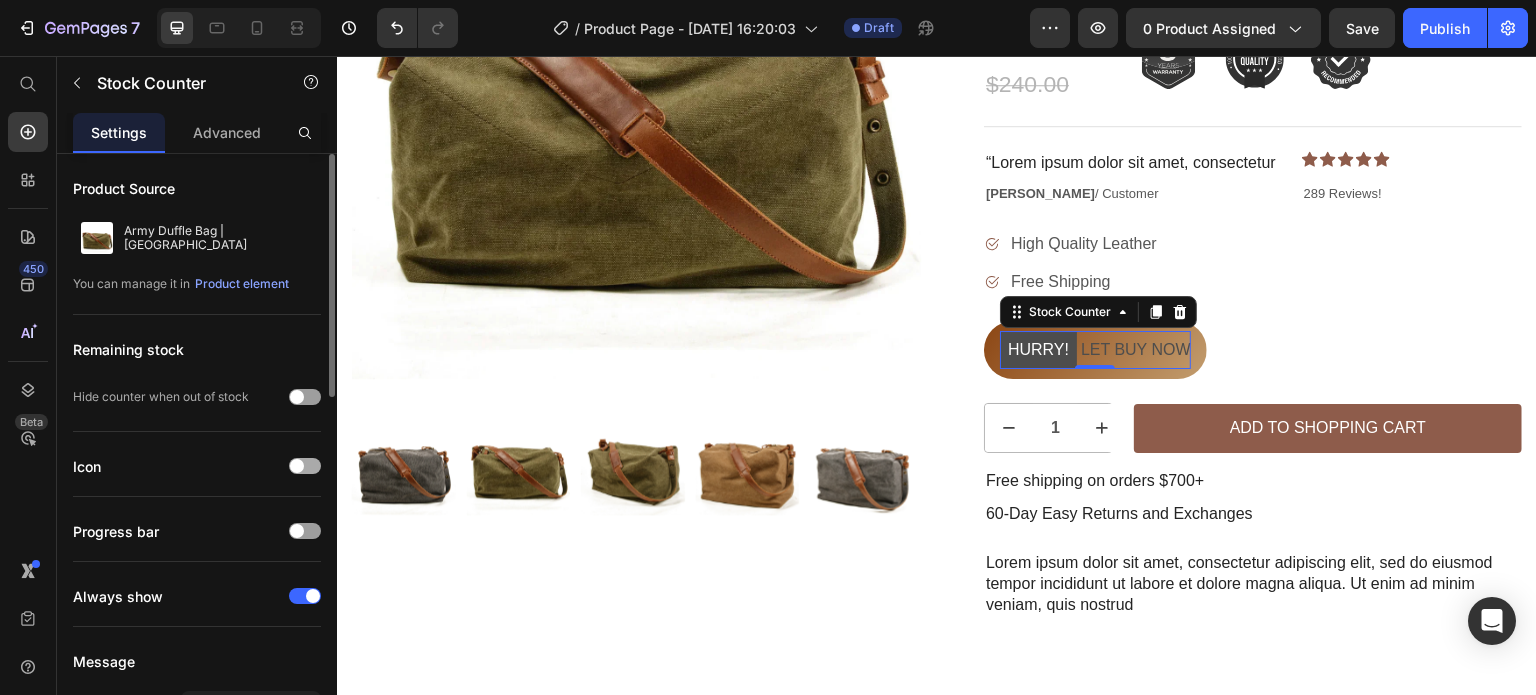 click at bounding box center [305, 466] 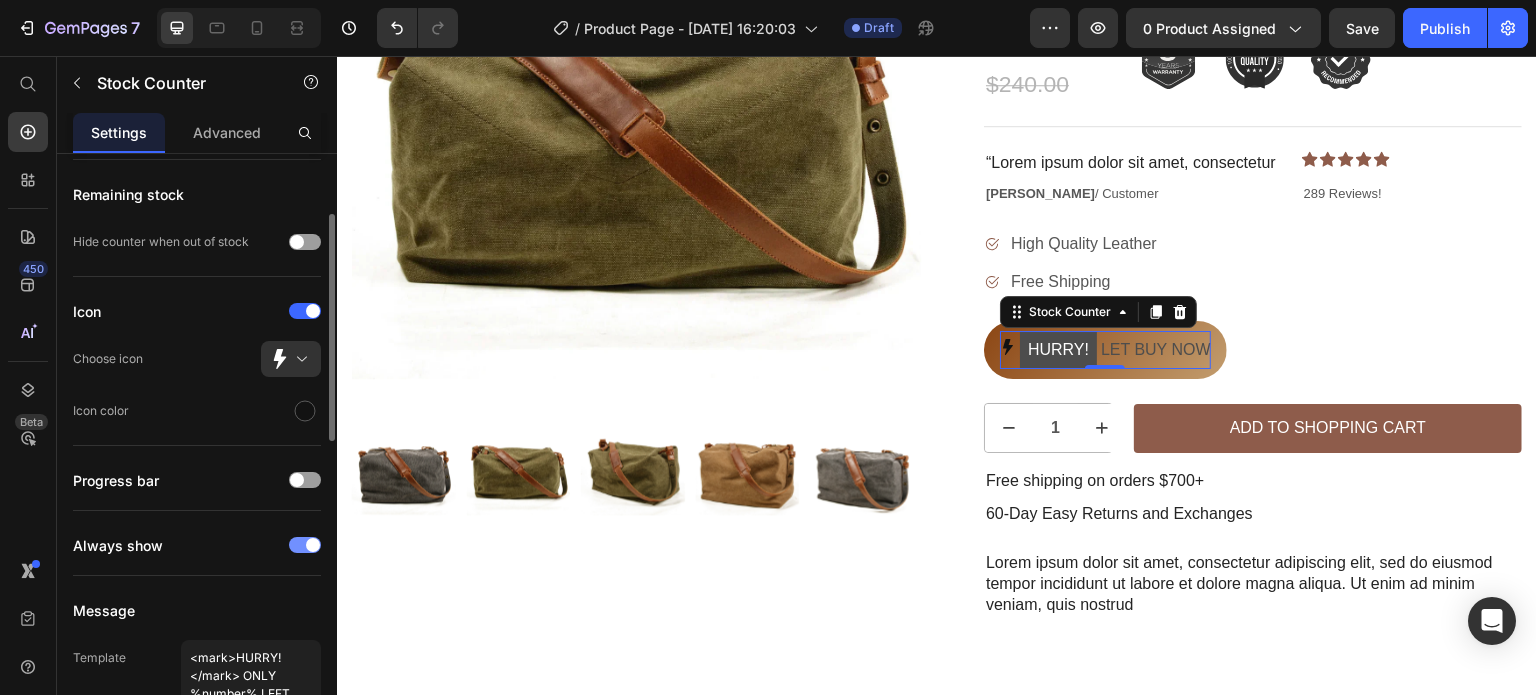 scroll, scrollTop: 156, scrollLeft: 0, axis: vertical 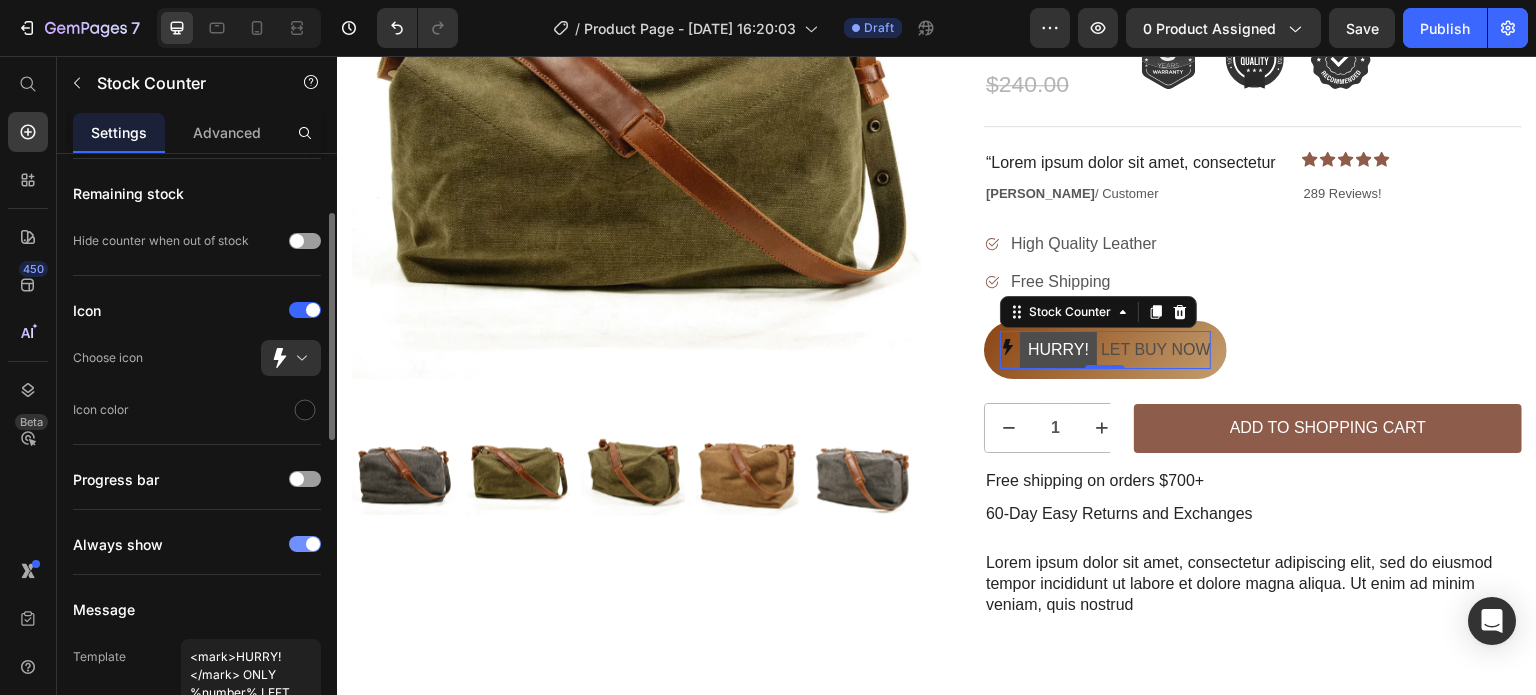 click at bounding box center [313, 544] 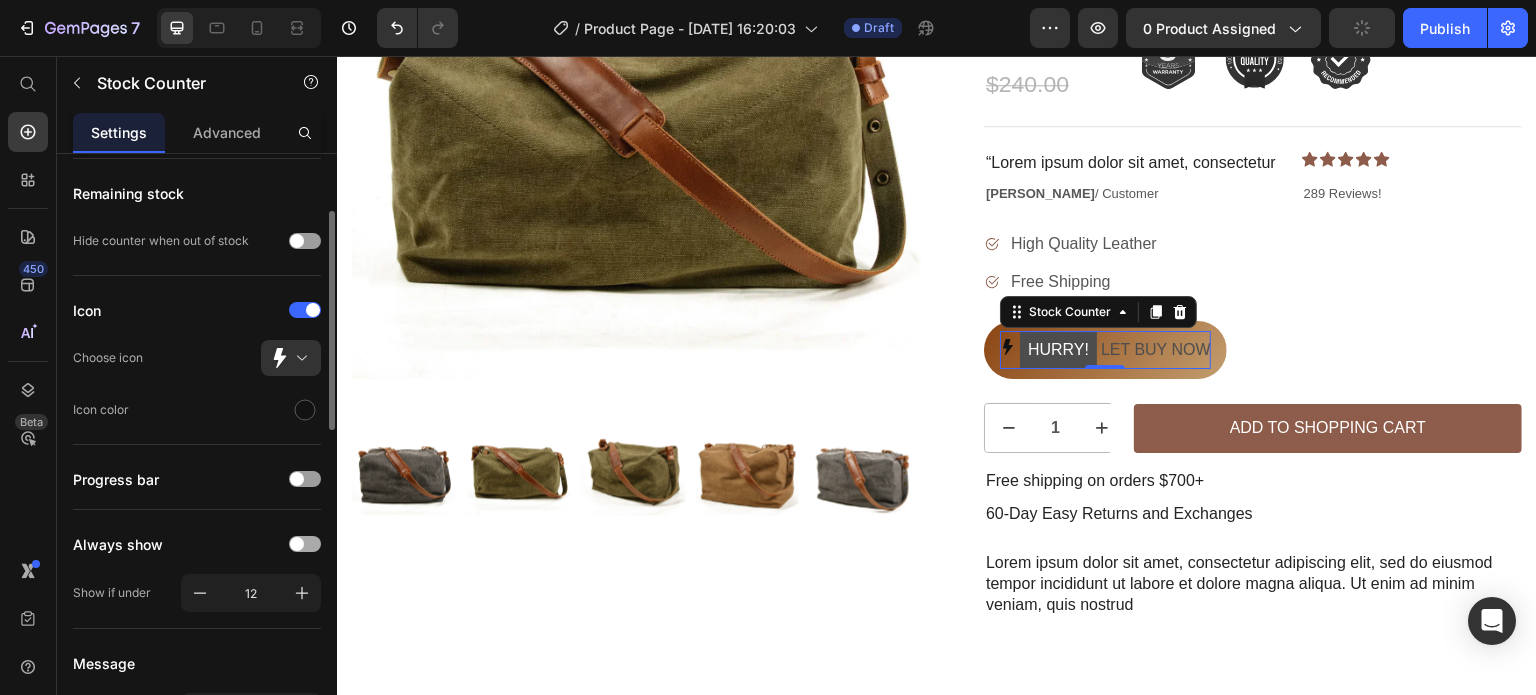 click at bounding box center [305, 544] 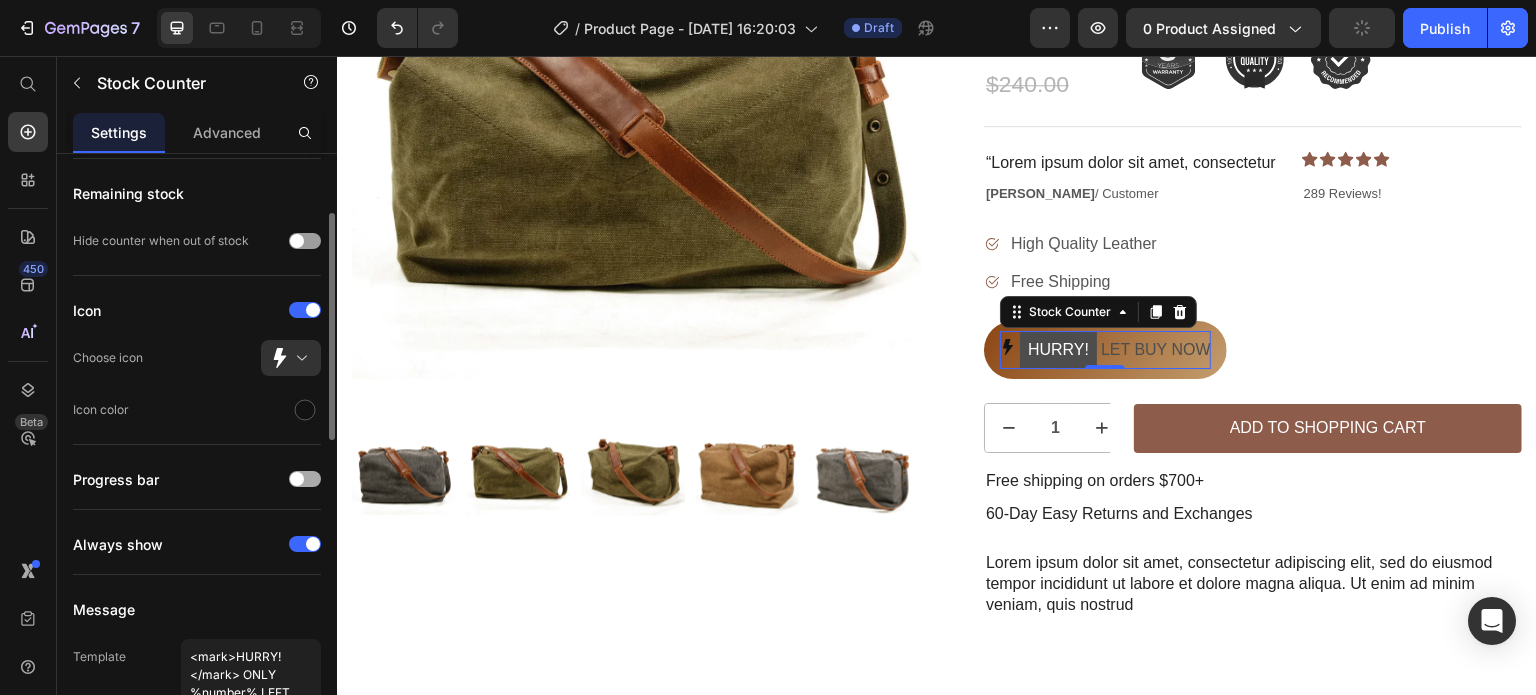click at bounding box center (297, 479) 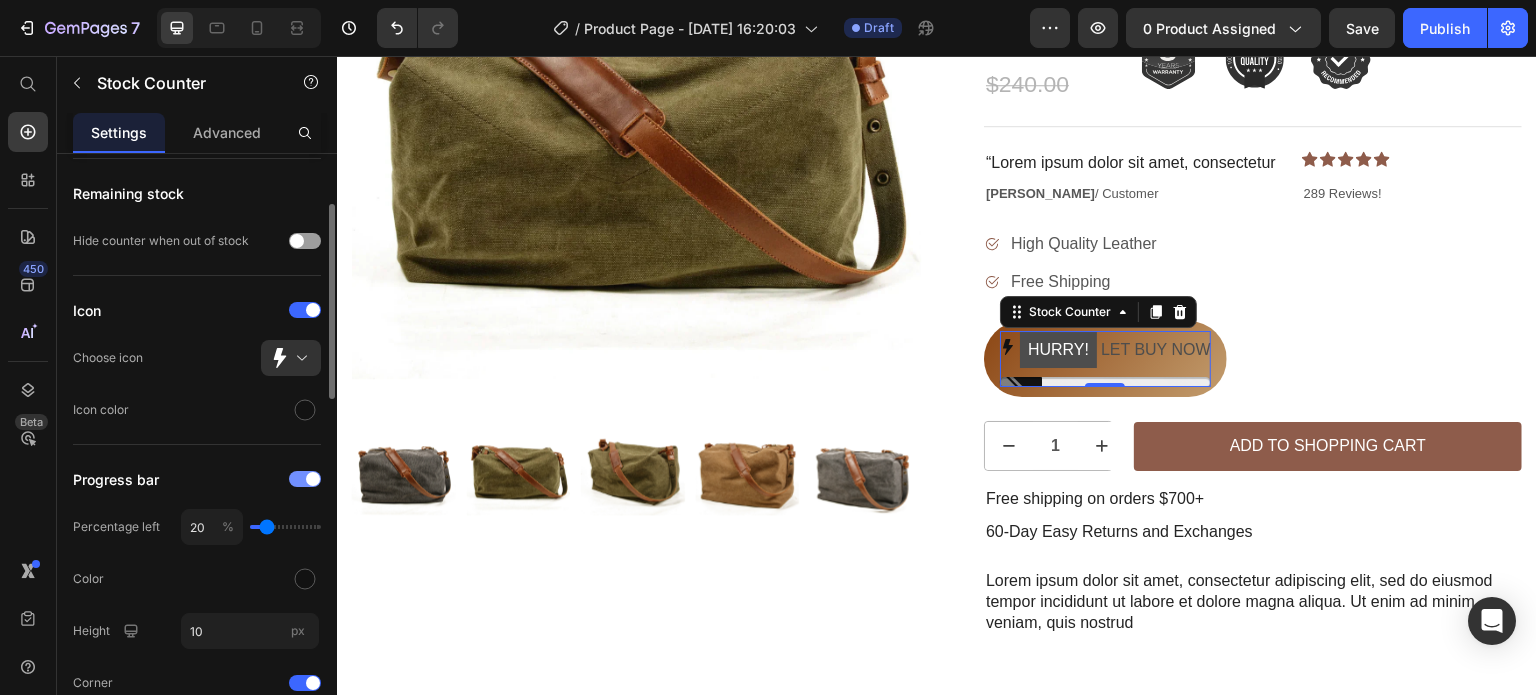 click at bounding box center (305, 479) 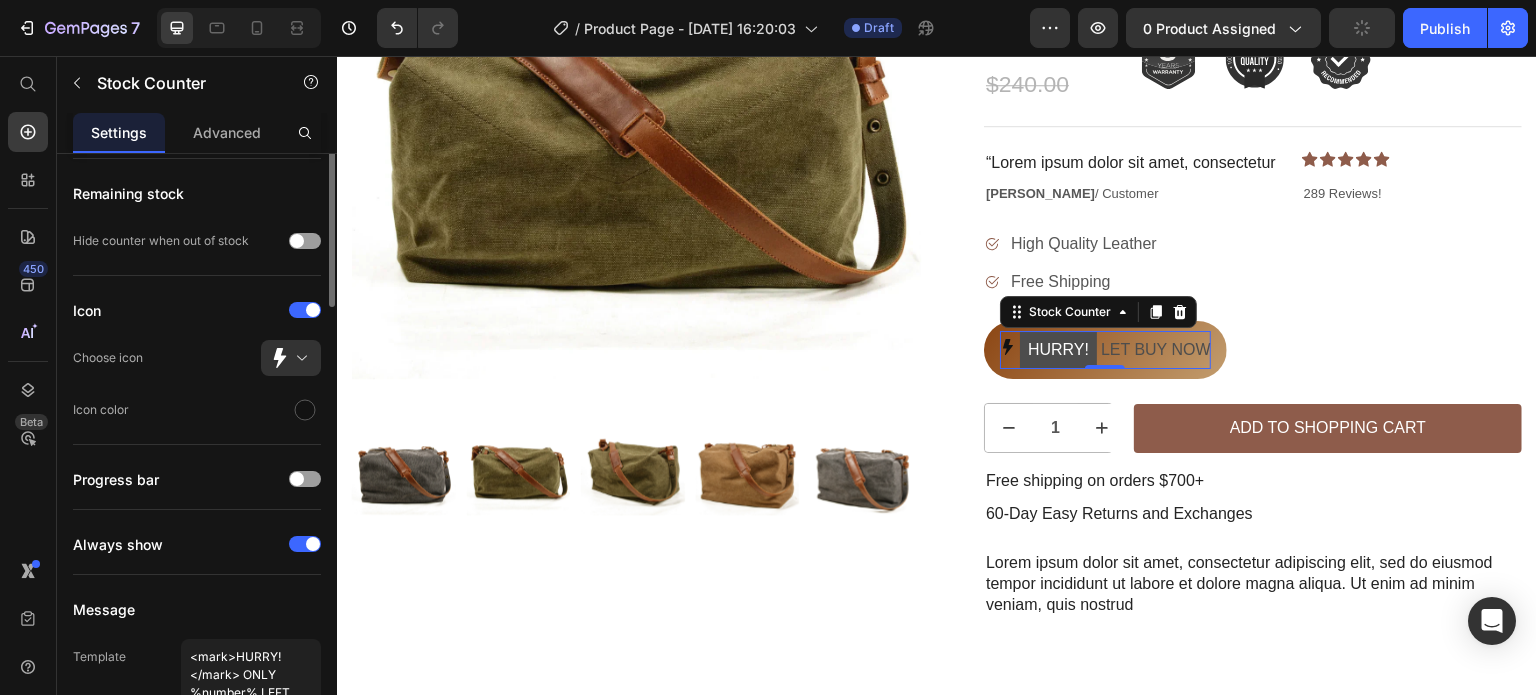 scroll, scrollTop: 0, scrollLeft: 0, axis: both 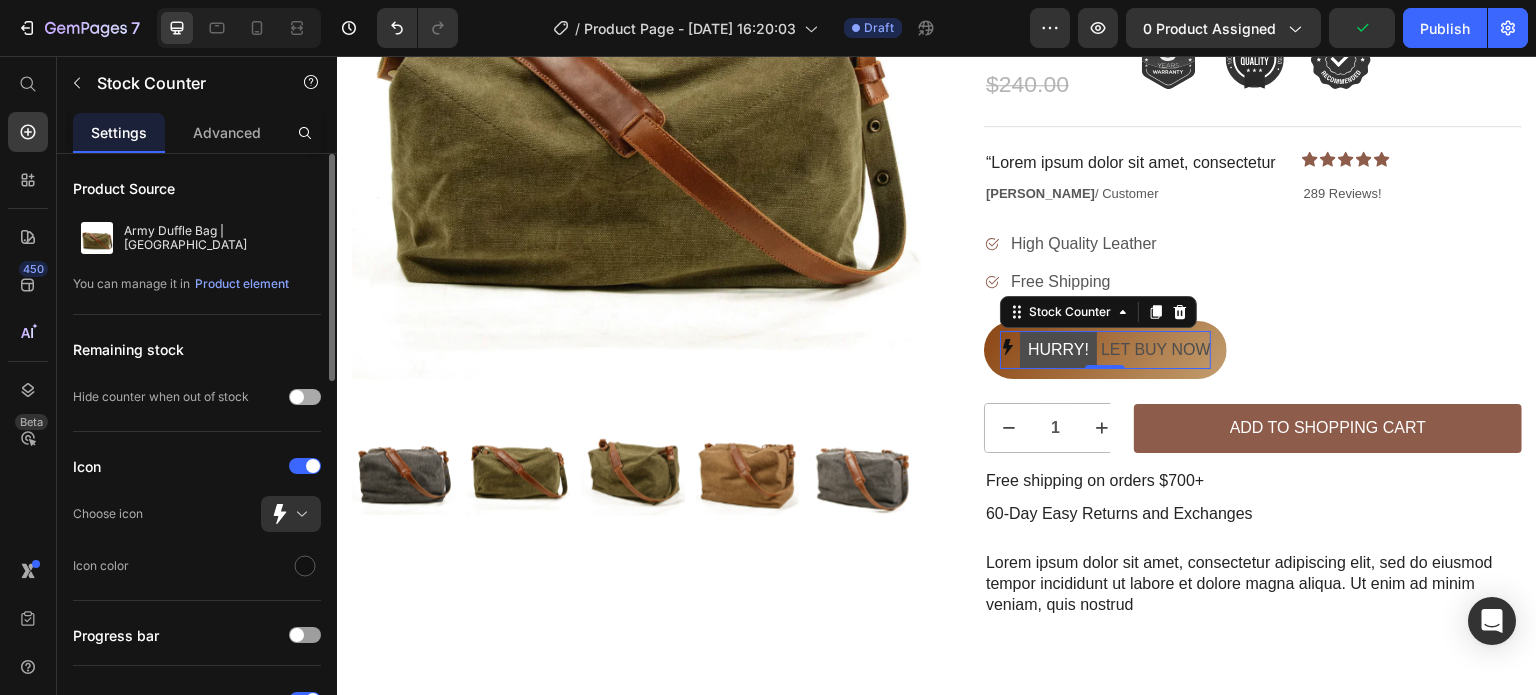 click at bounding box center (297, 397) 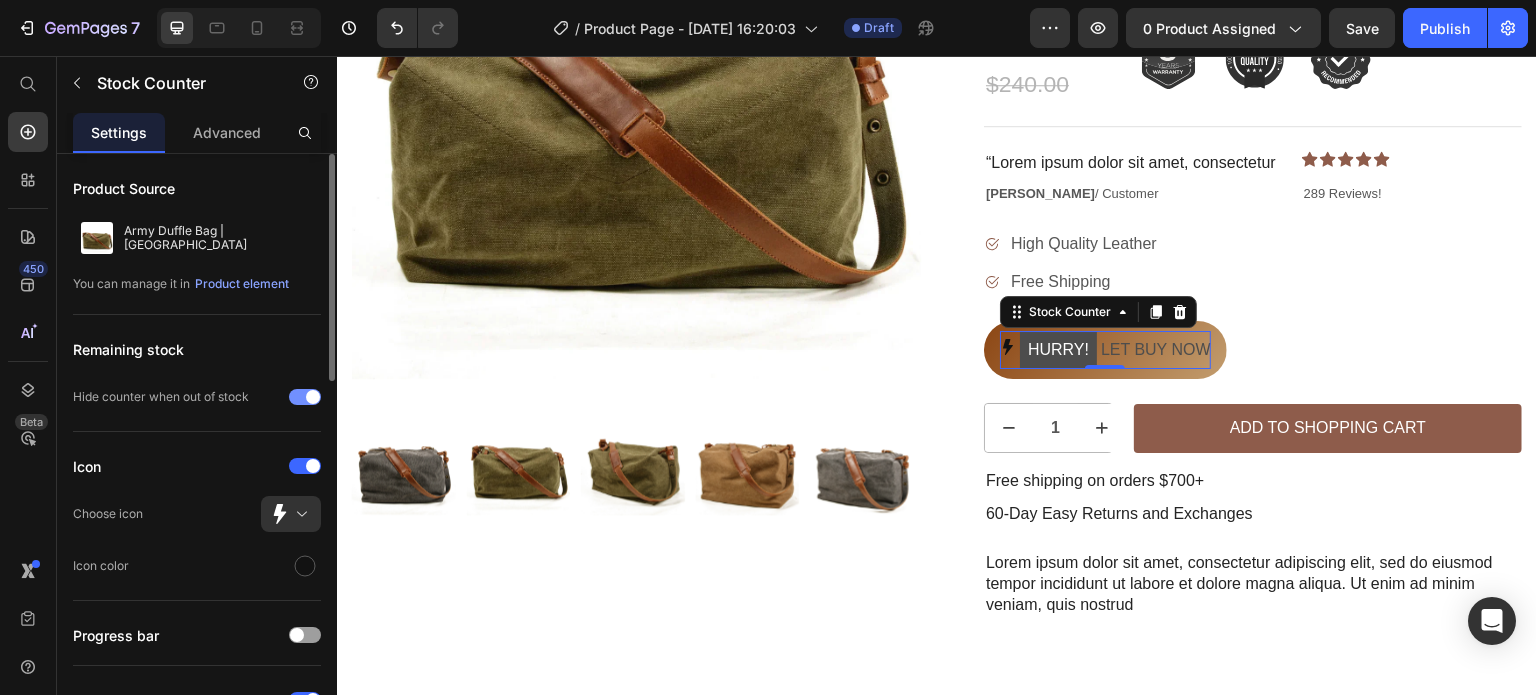 click at bounding box center [305, 397] 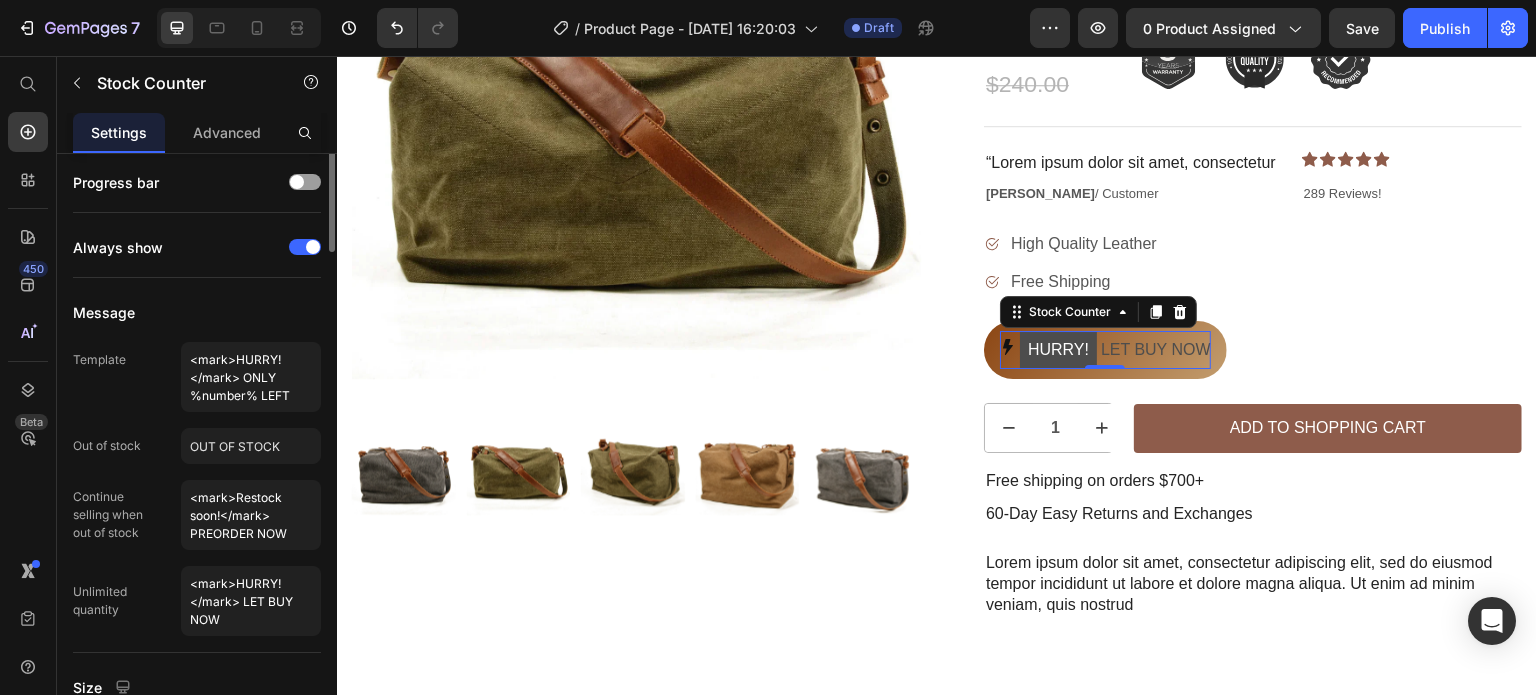 scroll, scrollTop: 202, scrollLeft: 0, axis: vertical 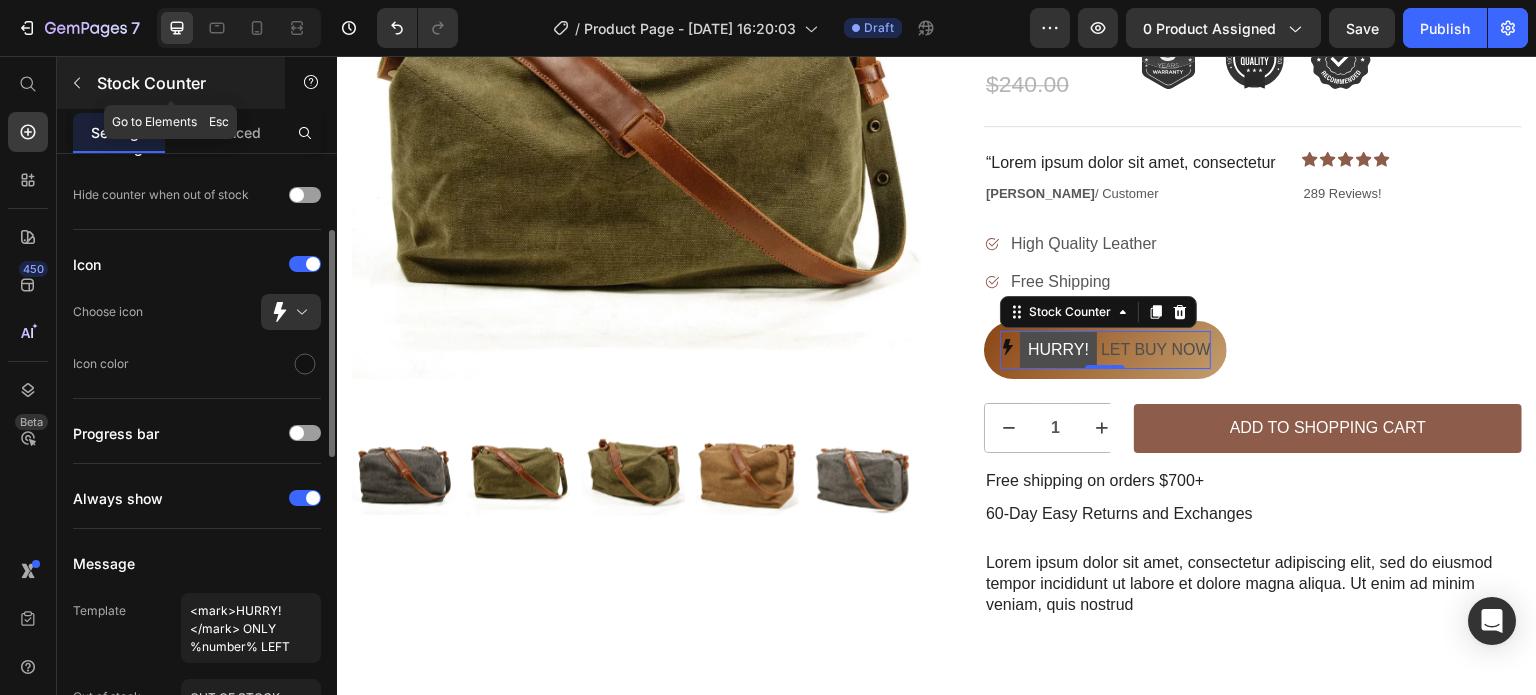 click 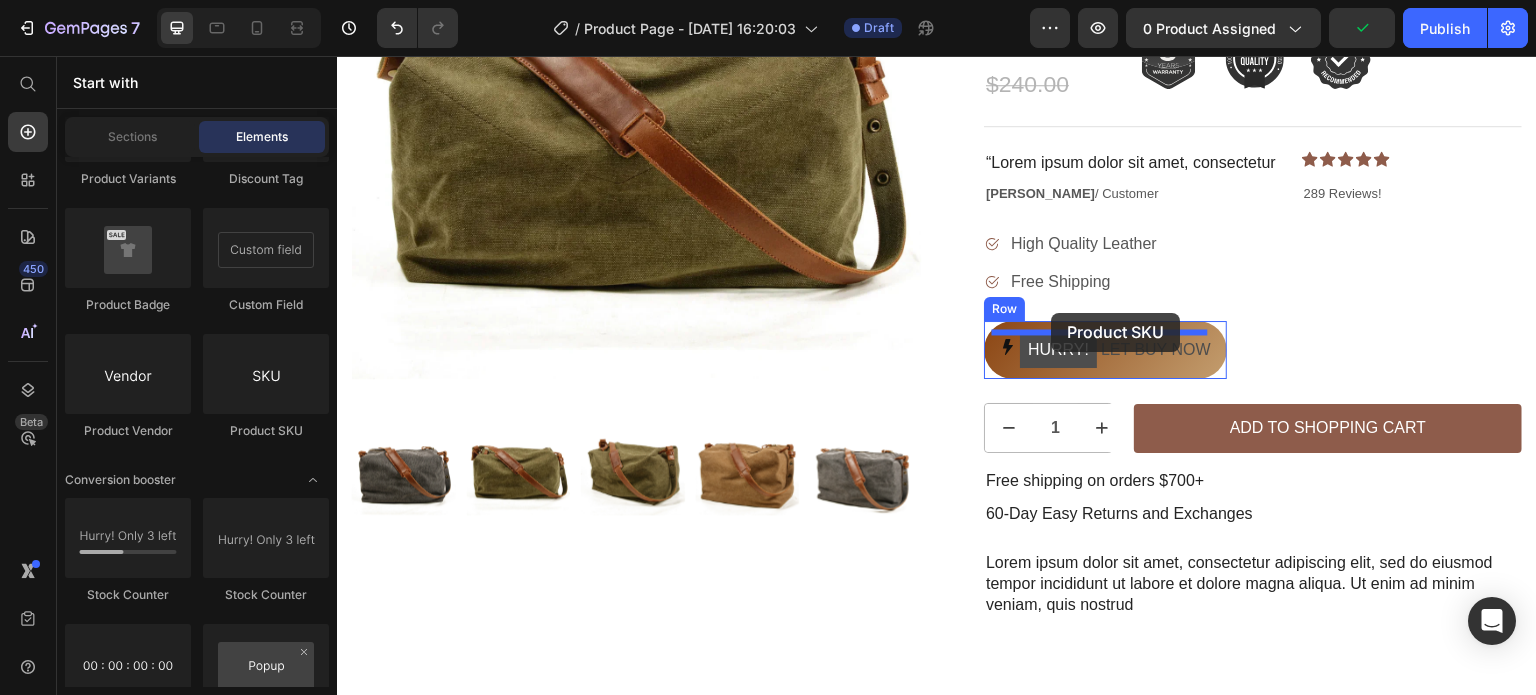 drag, startPoint x: 605, startPoint y: 464, endPoint x: 1052, endPoint y: 313, distance: 471.81564 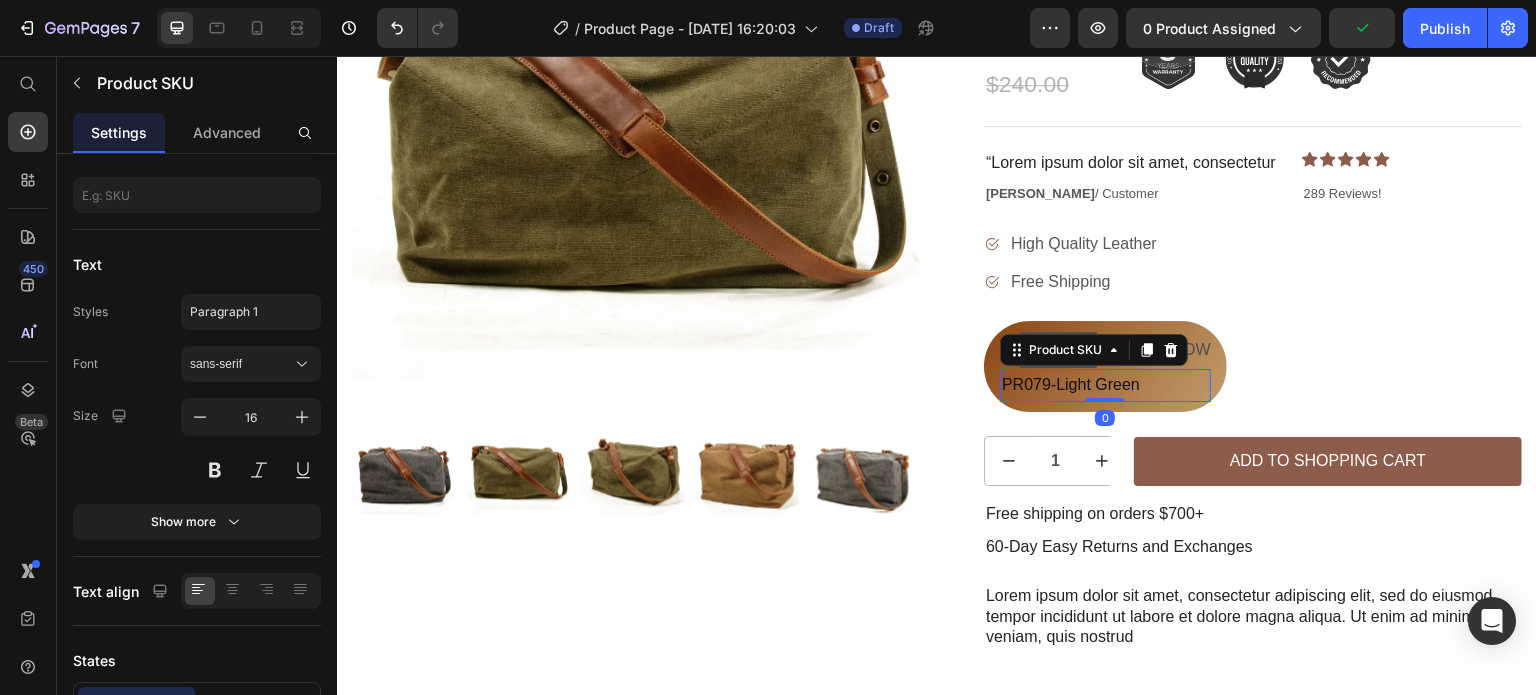 scroll, scrollTop: 0, scrollLeft: 0, axis: both 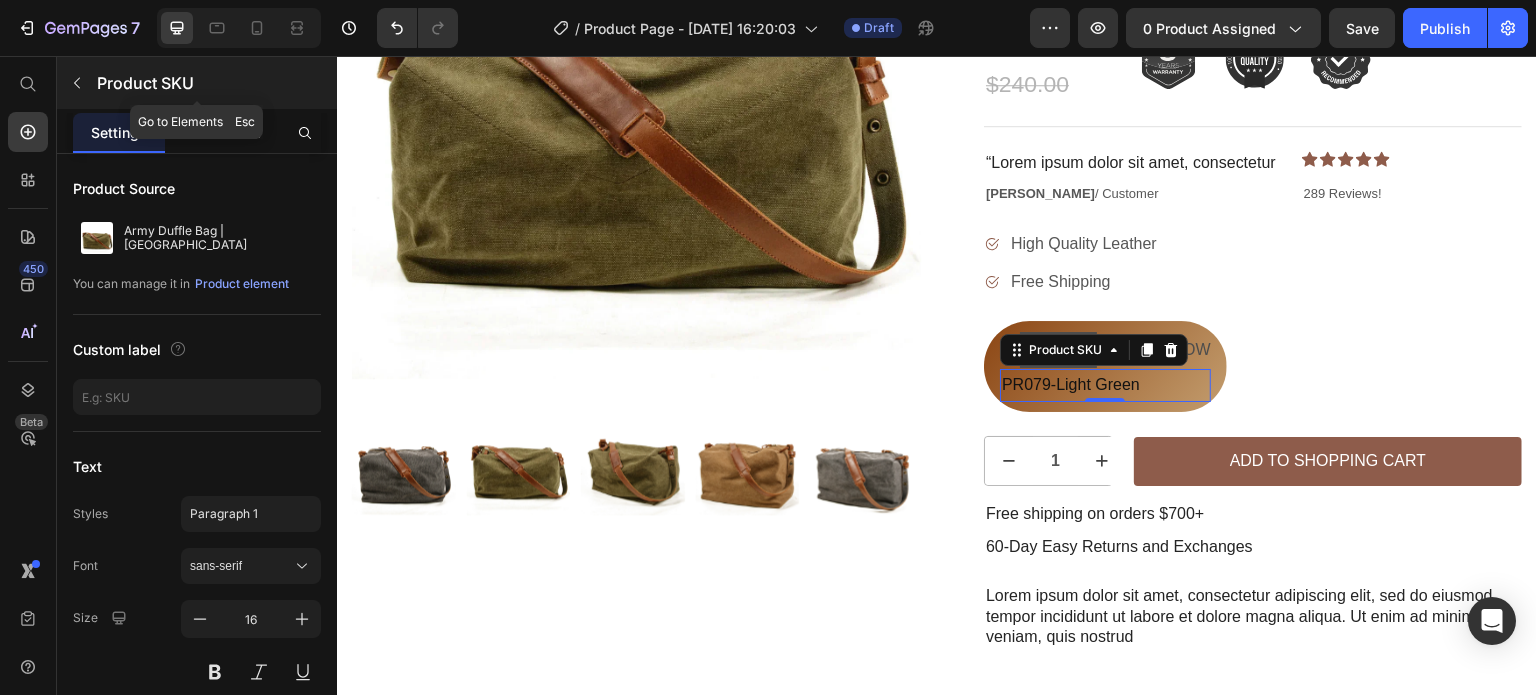 click 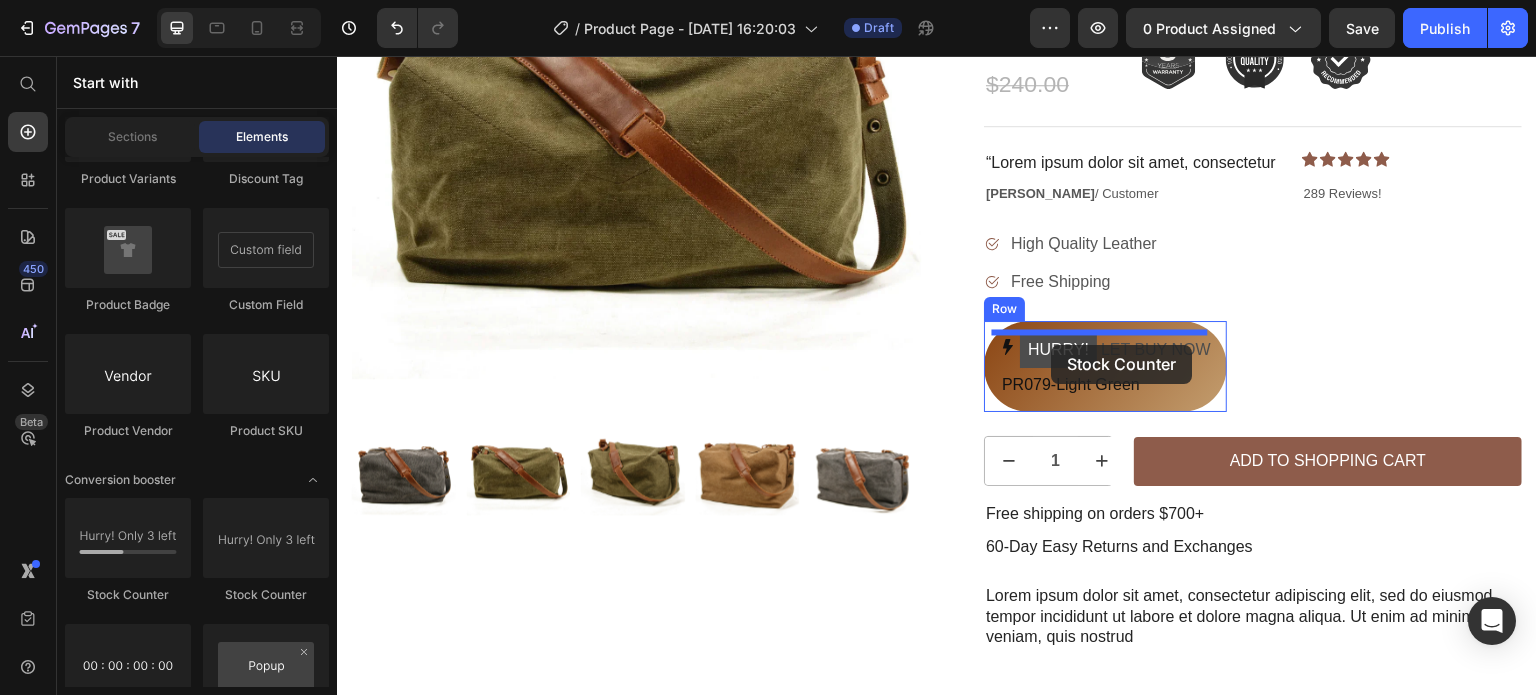 drag, startPoint x: 642, startPoint y: 603, endPoint x: 1052, endPoint y: 345, distance: 484.4213 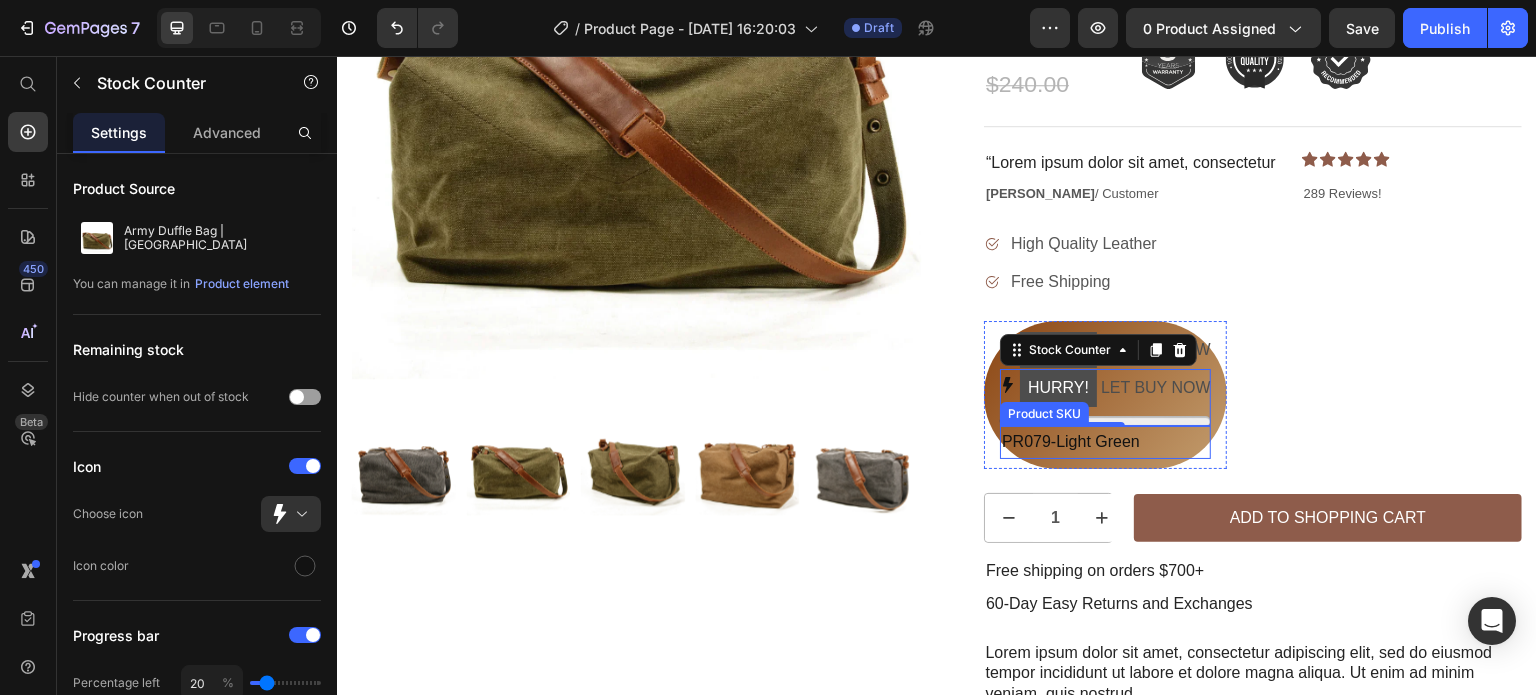 click on "PR079-Light Green" at bounding box center [1105, 442] 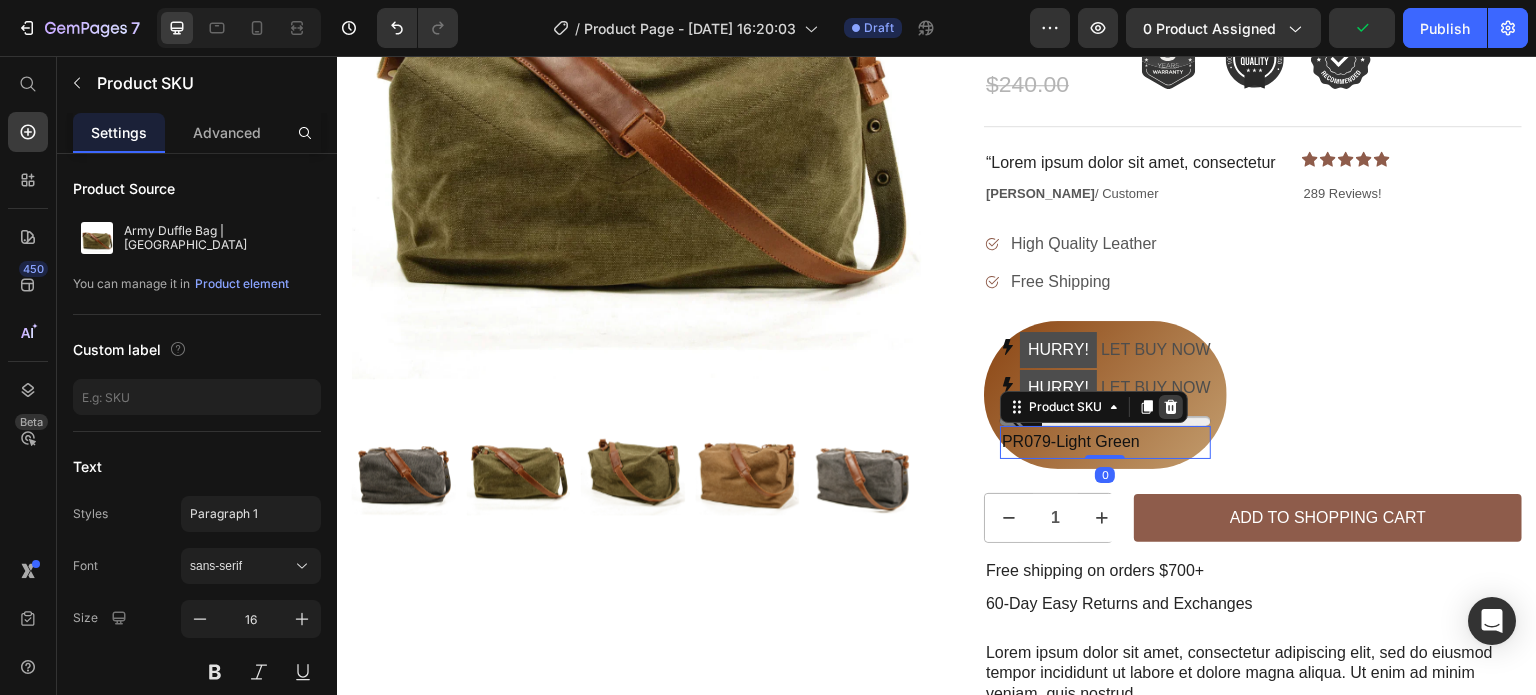 click 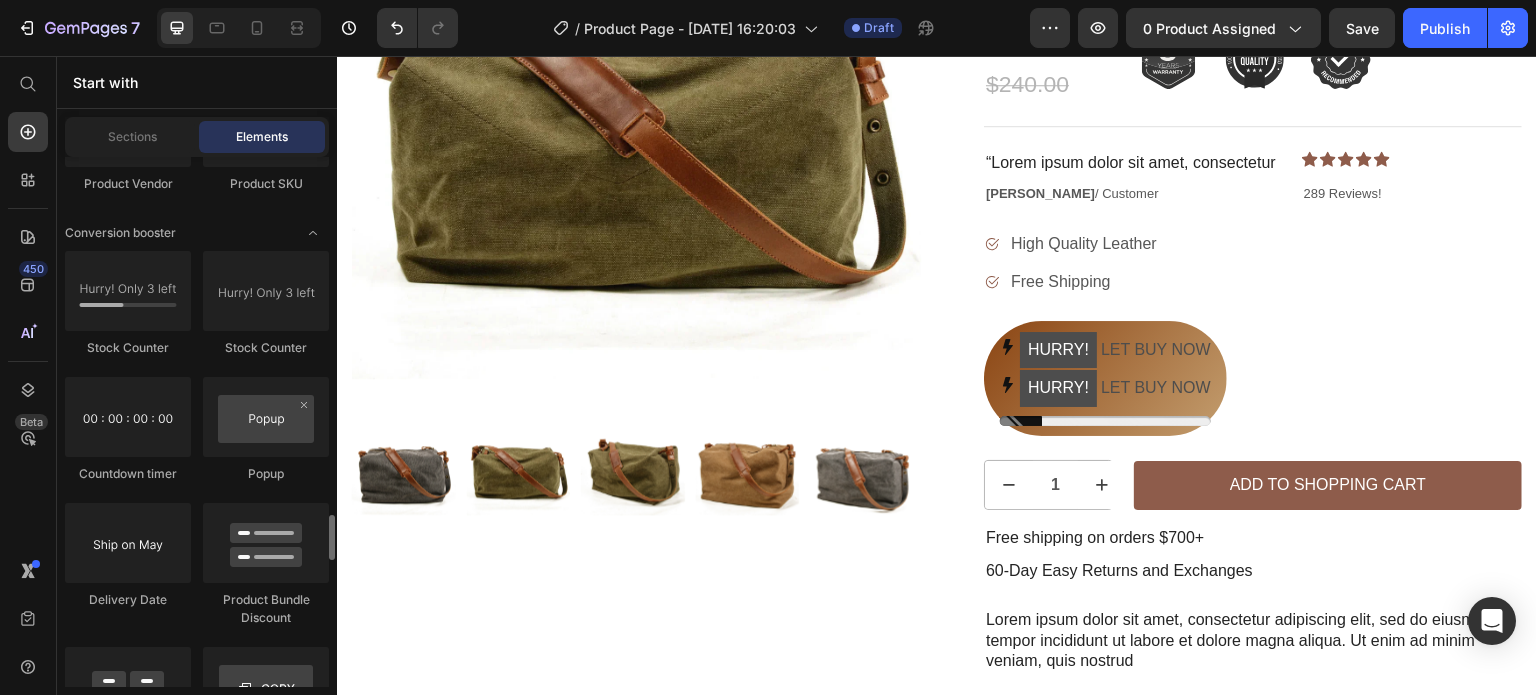 scroll, scrollTop: 4177, scrollLeft: 0, axis: vertical 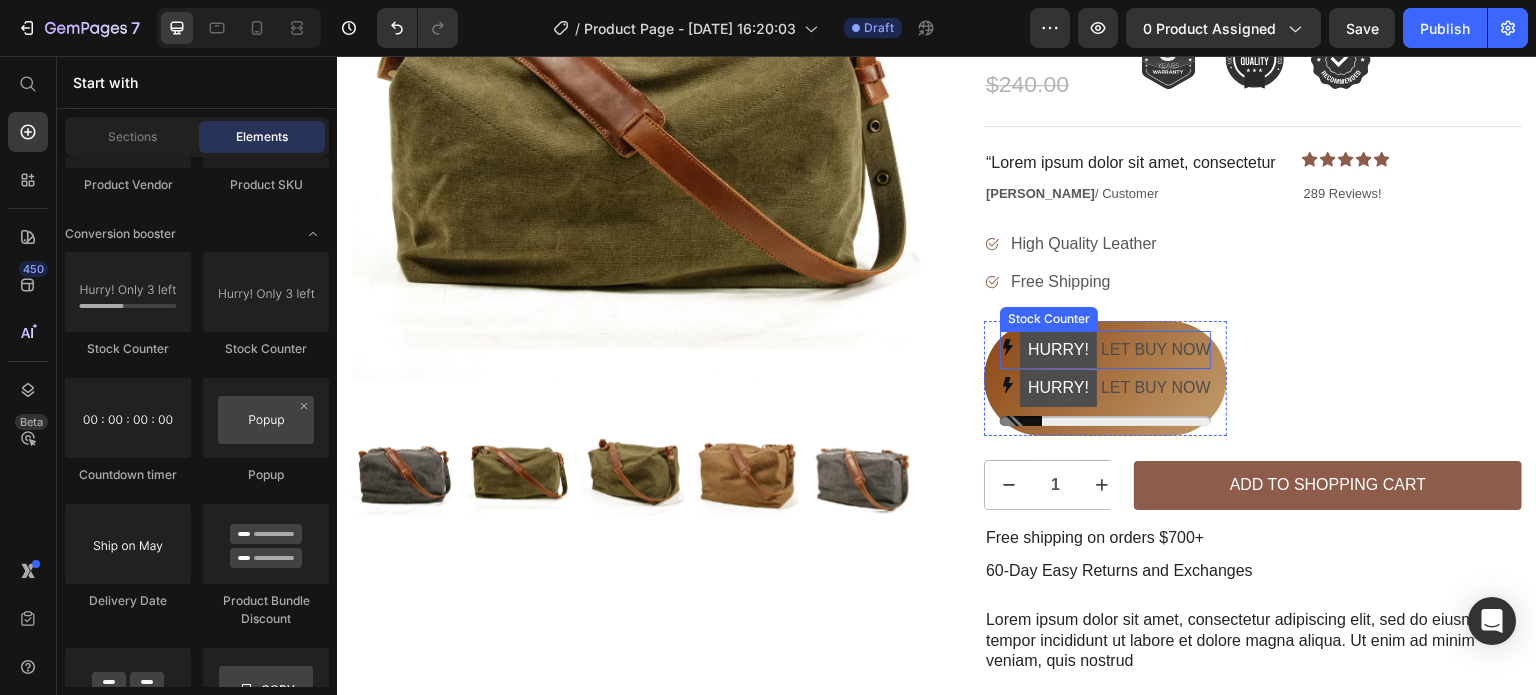 click on "HURRY!  LET BUY NOW" at bounding box center [1115, 350] 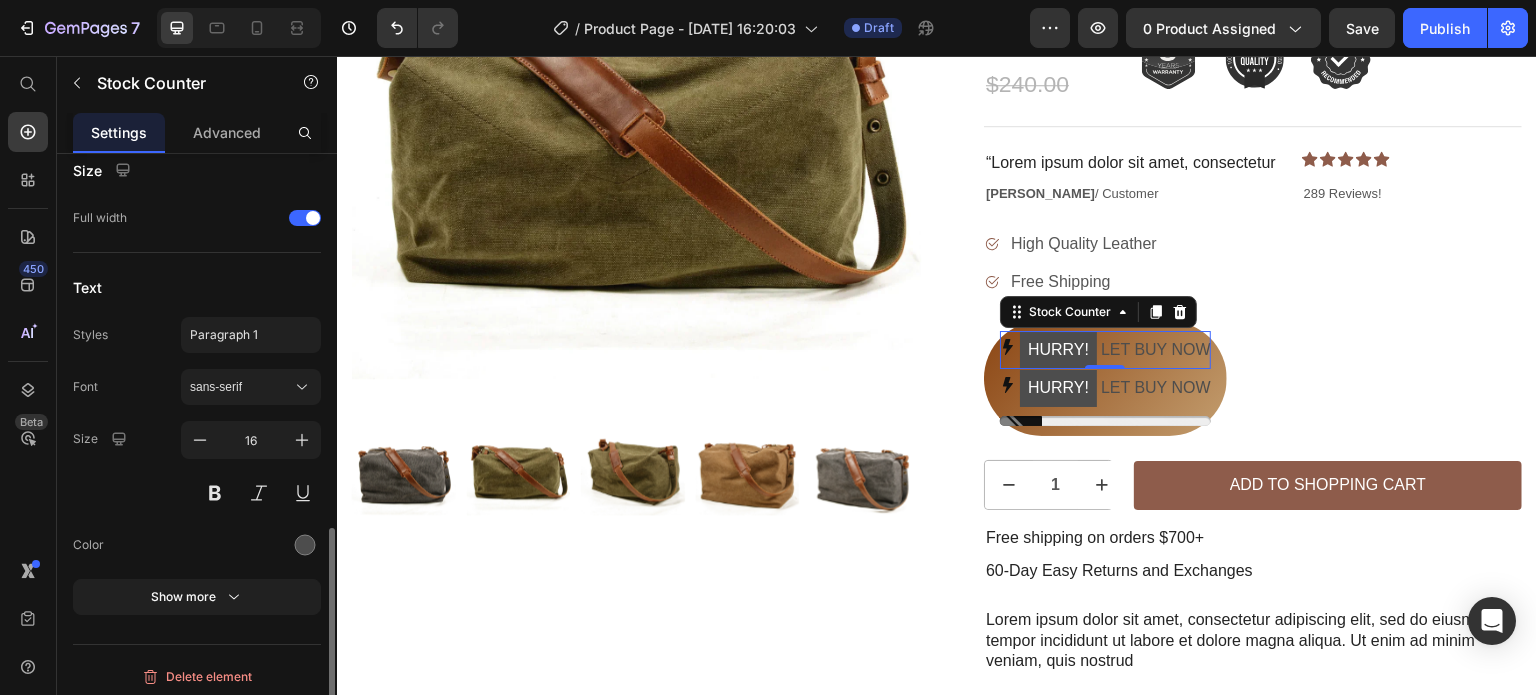 scroll, scrollTop: 974, scrollLeft: 0, axis: vertical 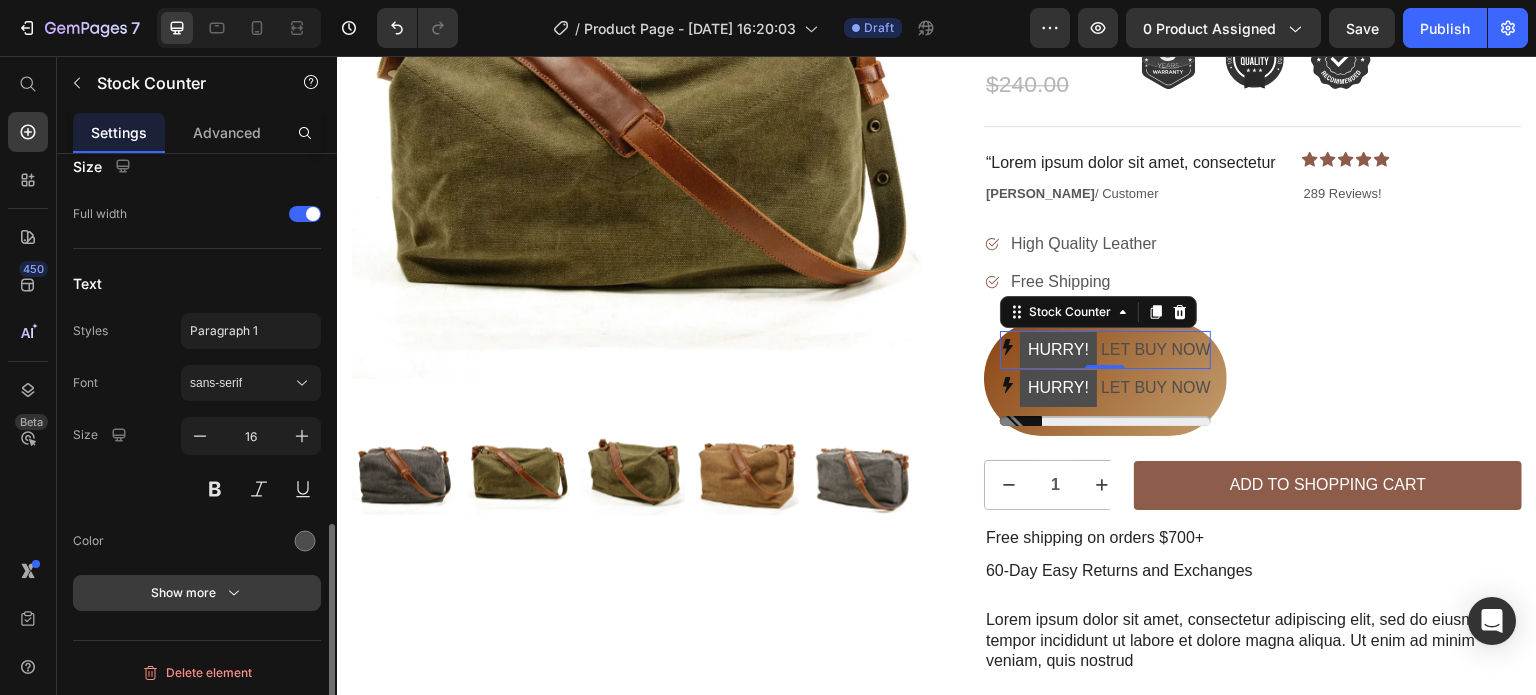 click on "Show more" at bounding box center [197, 593] 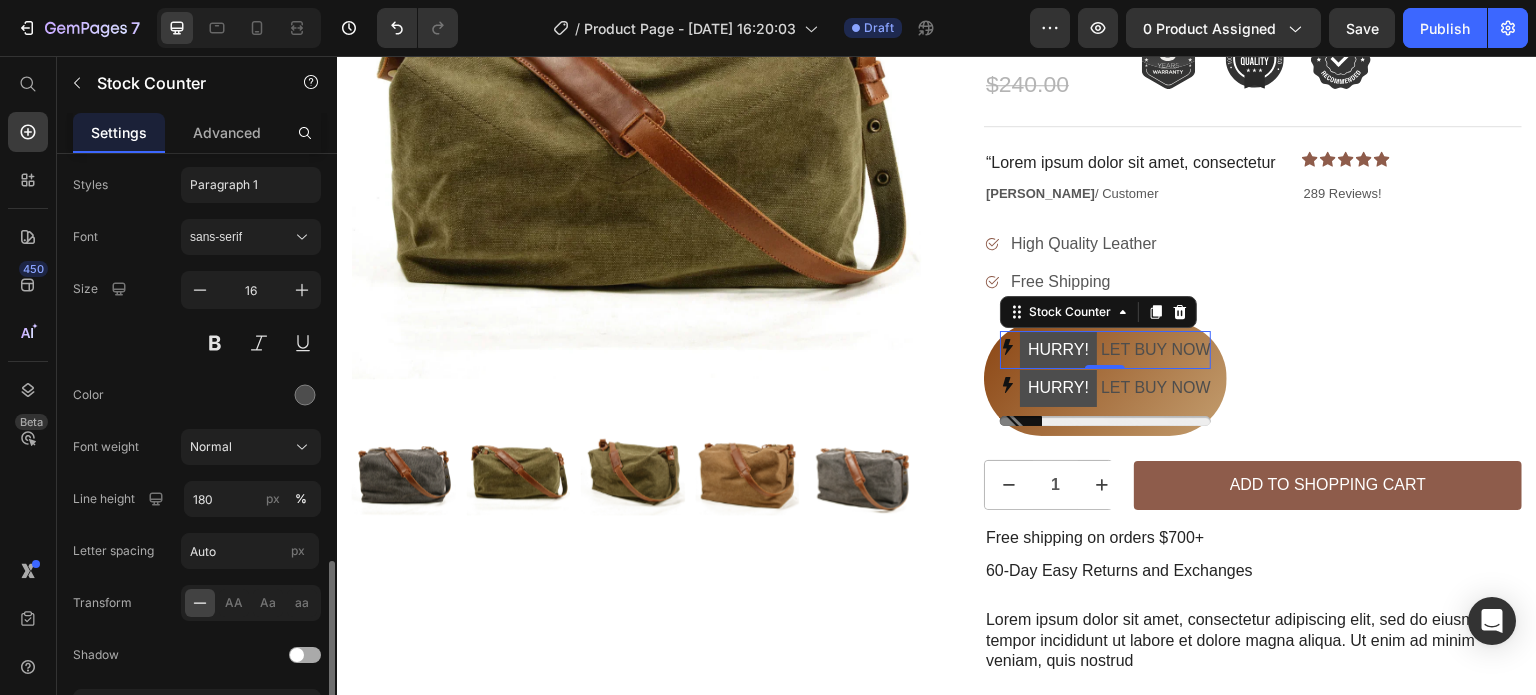 scroll, scrollTop: 1234, scrollLeft: 0, axis: vertical 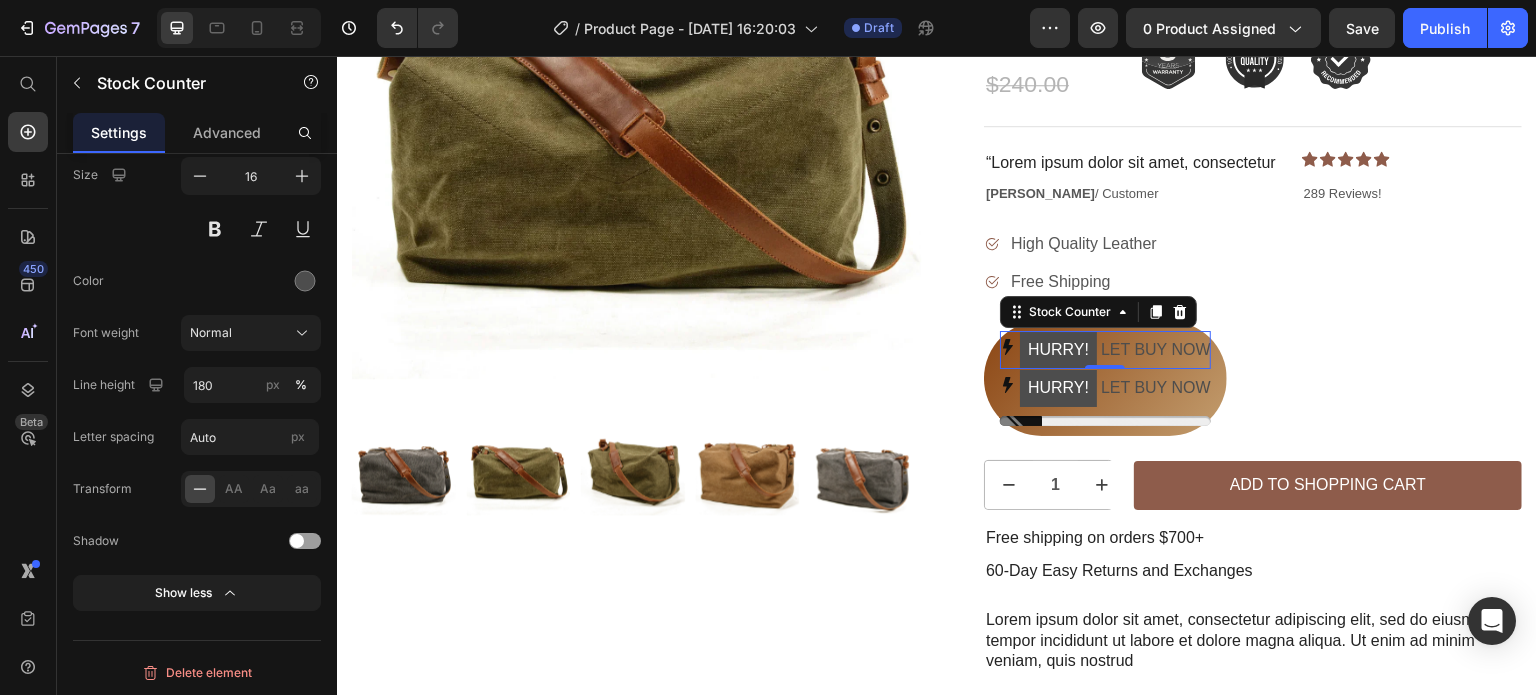 click on "HURRY!" at bounding box center (1058, 350) 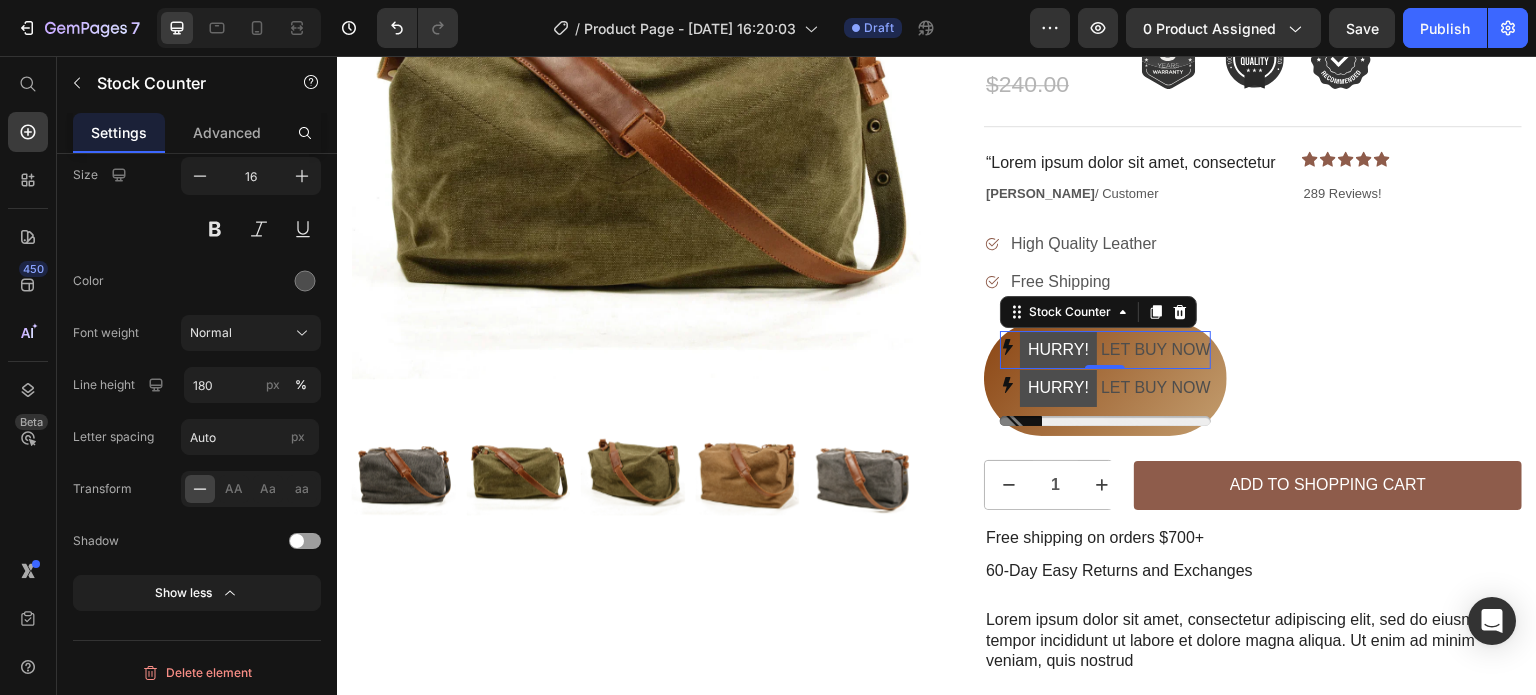 click on "HURRY!" at bounding box center [1058, 350] 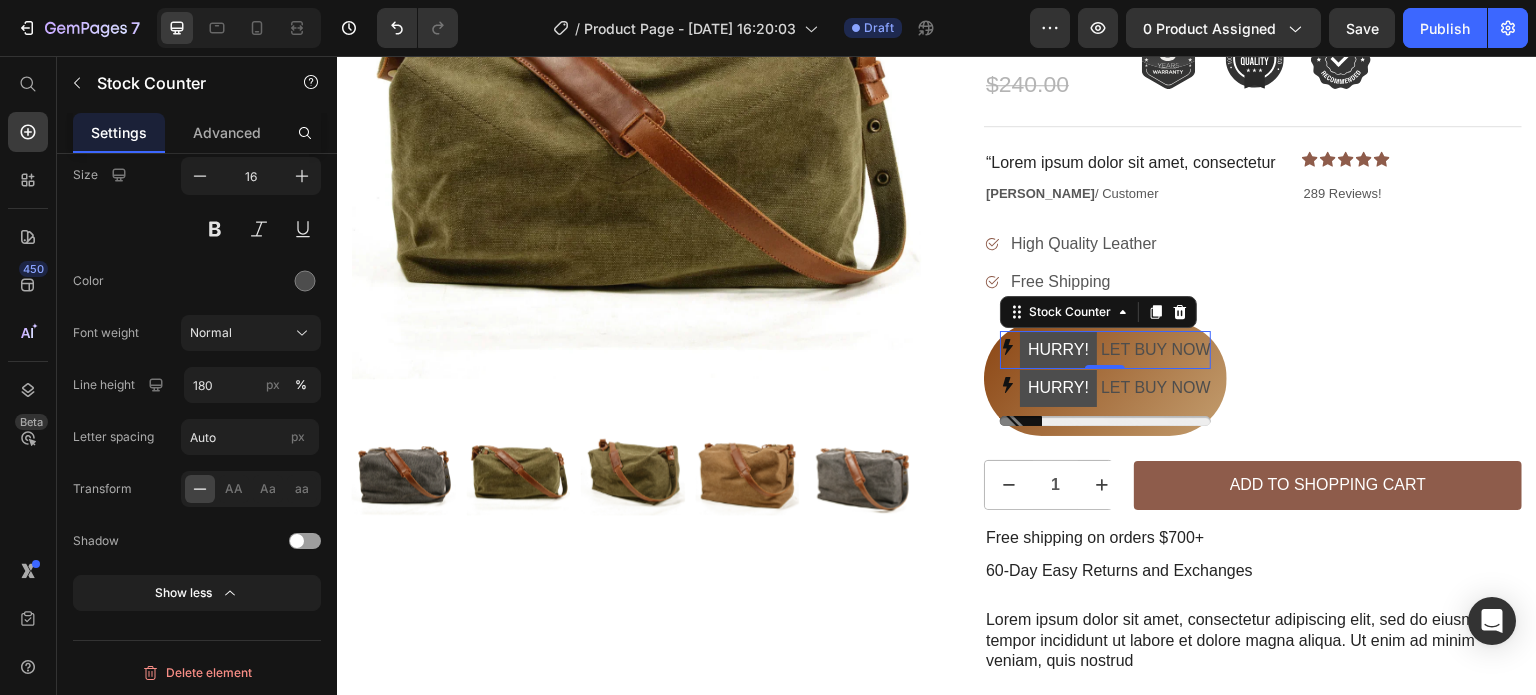 click on "HURRY!" at bounding box center [1058, 350] 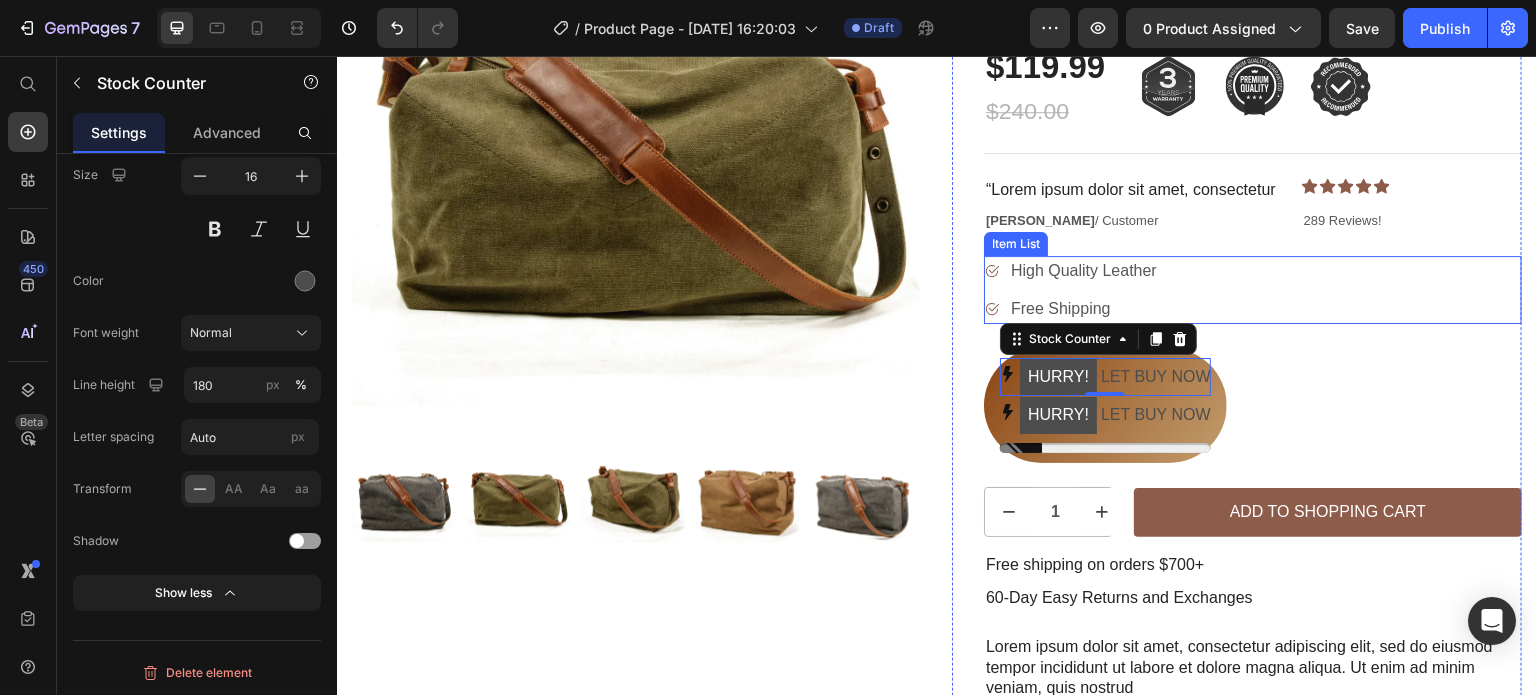 scroll, scrollTop: 156, scrollLeft: 0, axis: vertical 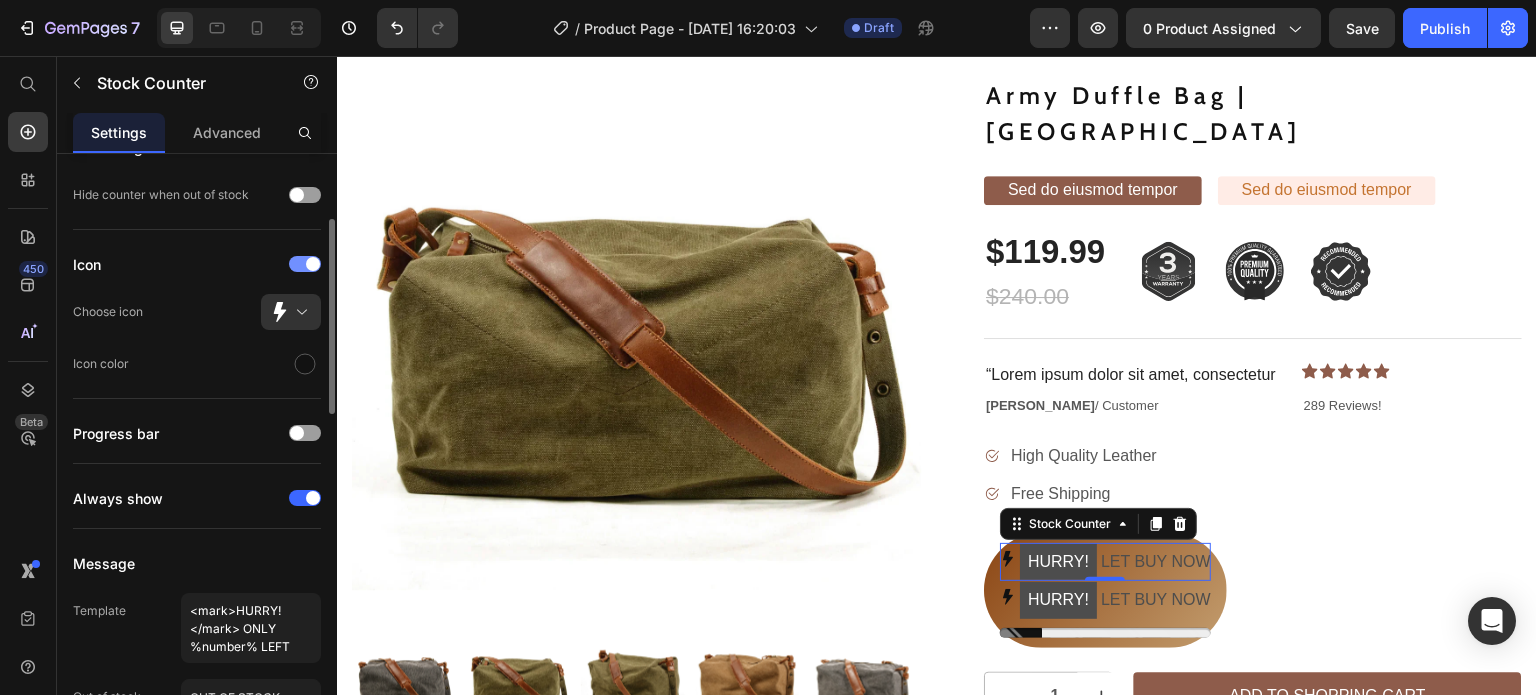 click at bounding box center [305, 264] 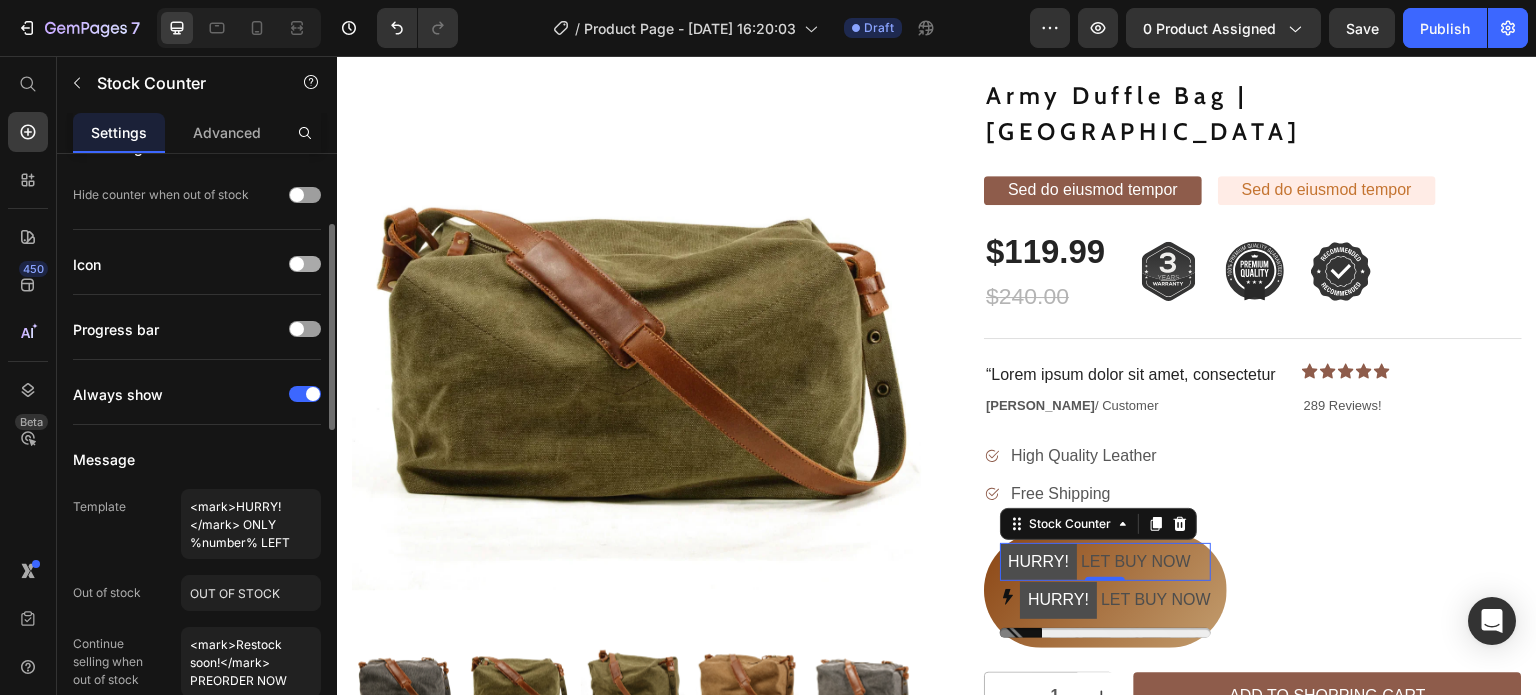 click at bounding box center (305, 264) 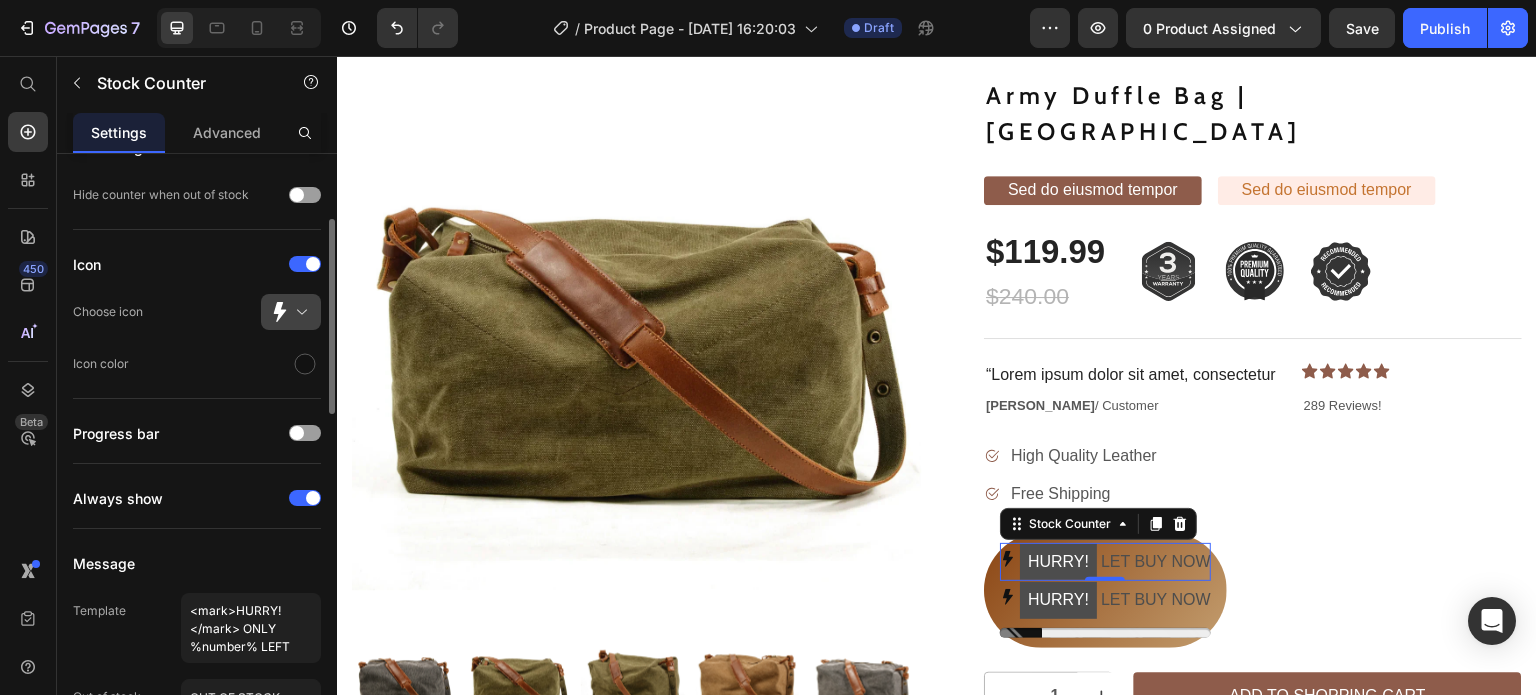click at bounding box center (299, 312) 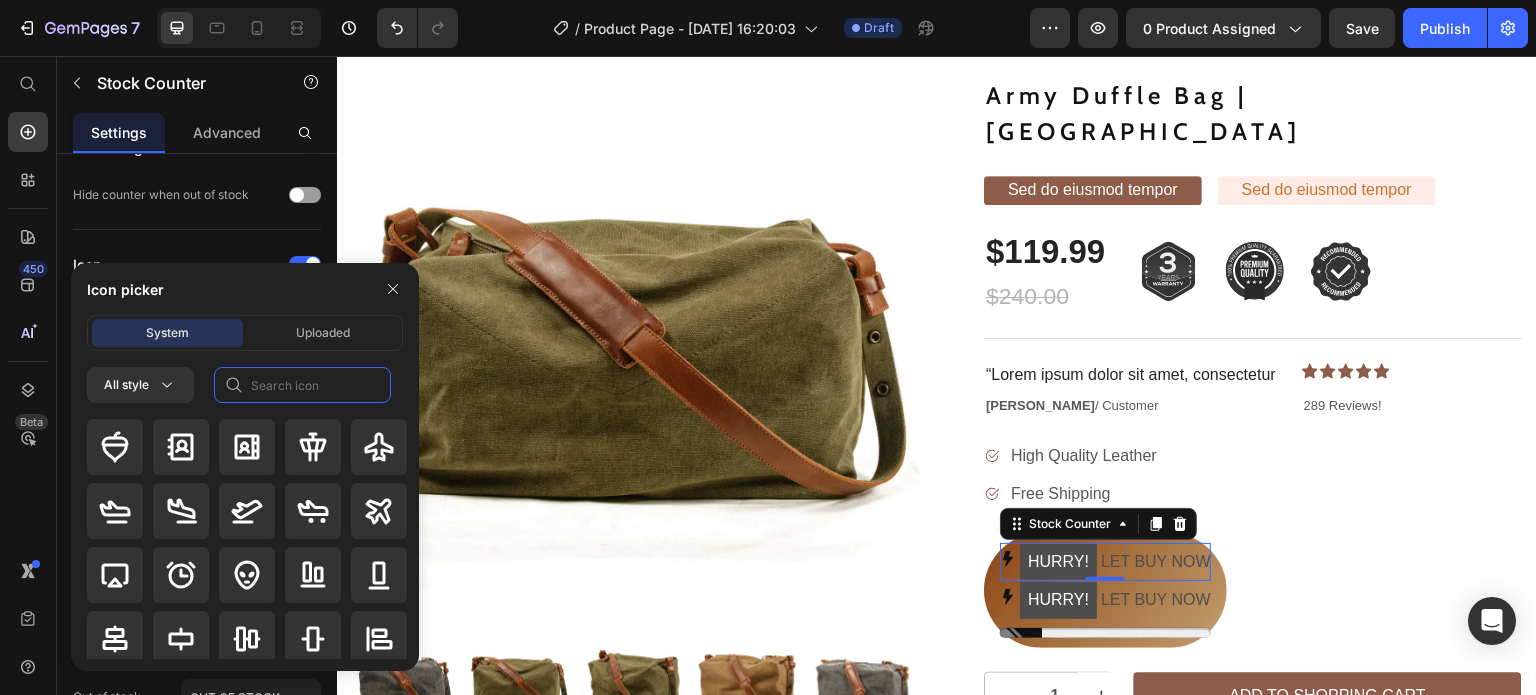 click 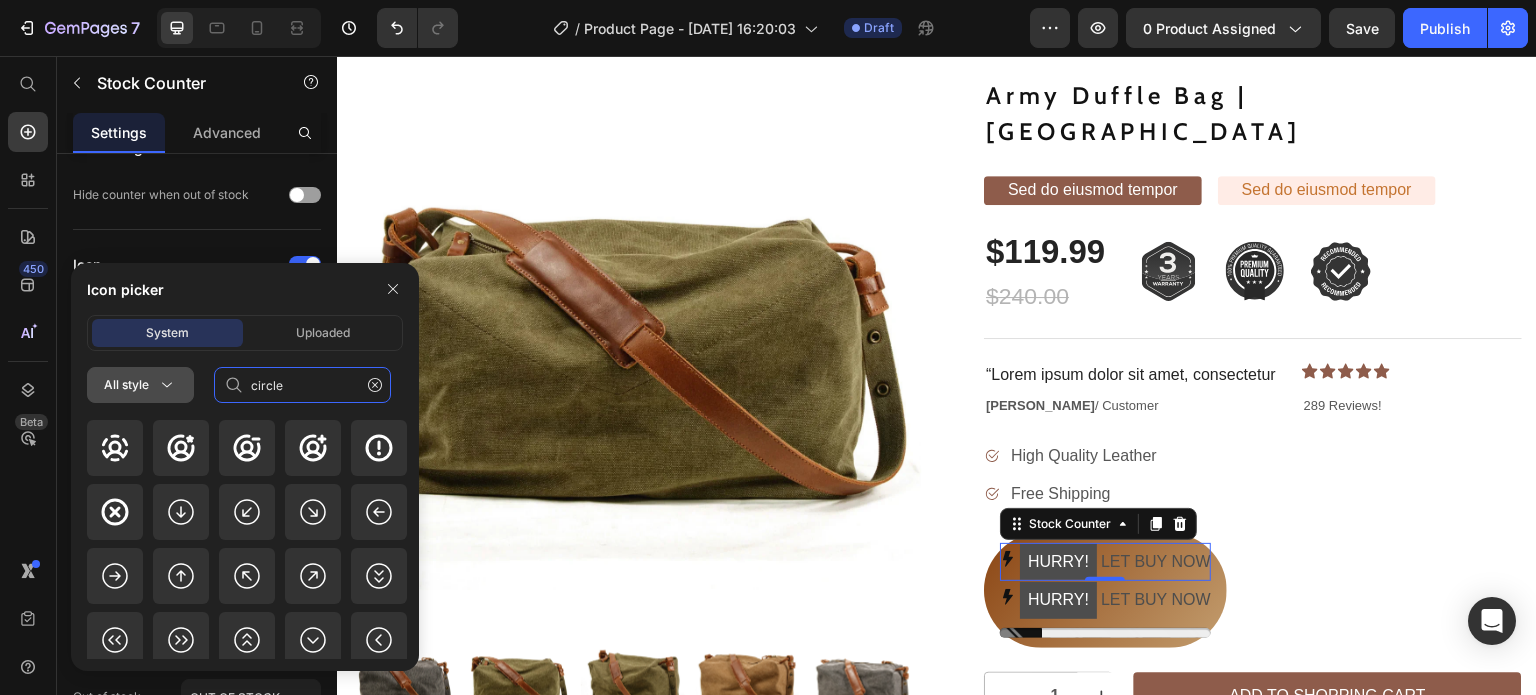 scroll, scrollTop: 1032, scrollLeft: 0, axis: vertical 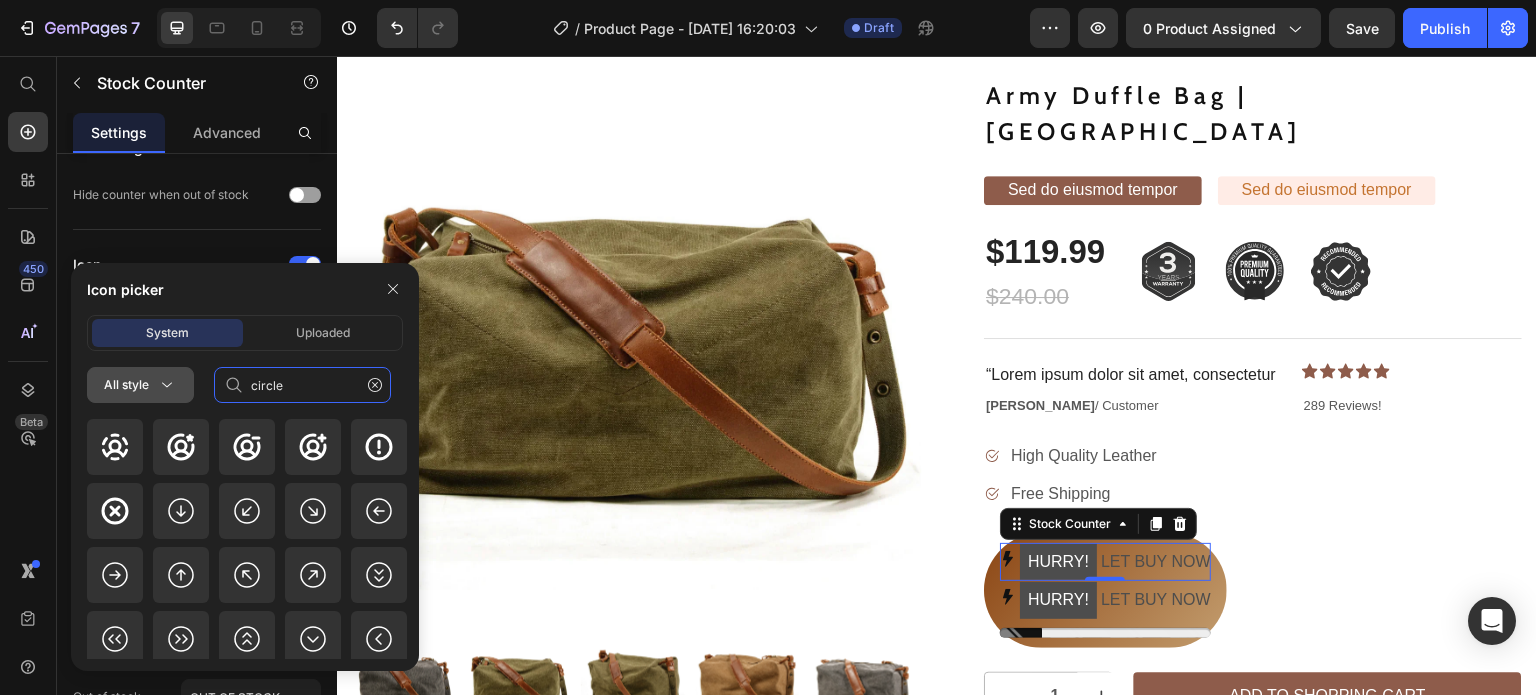 click 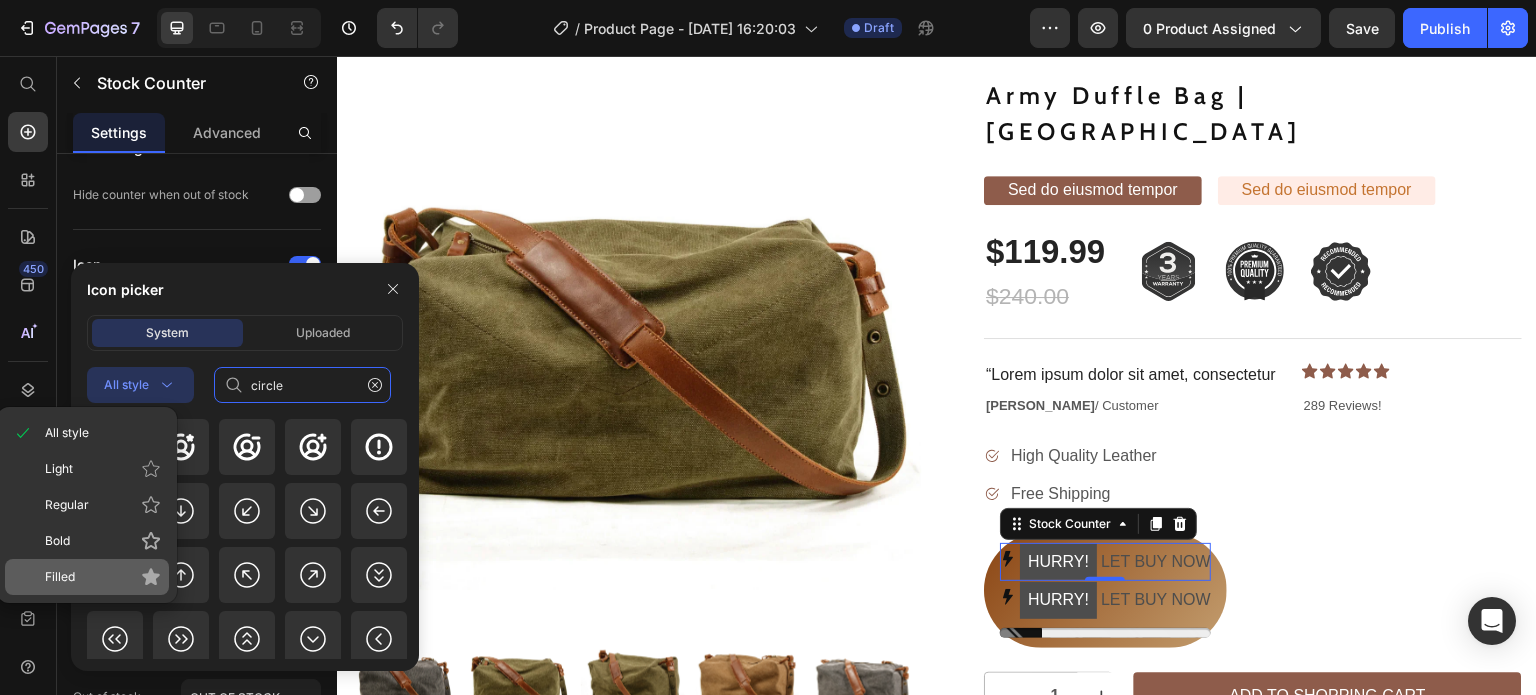 type on "circle" 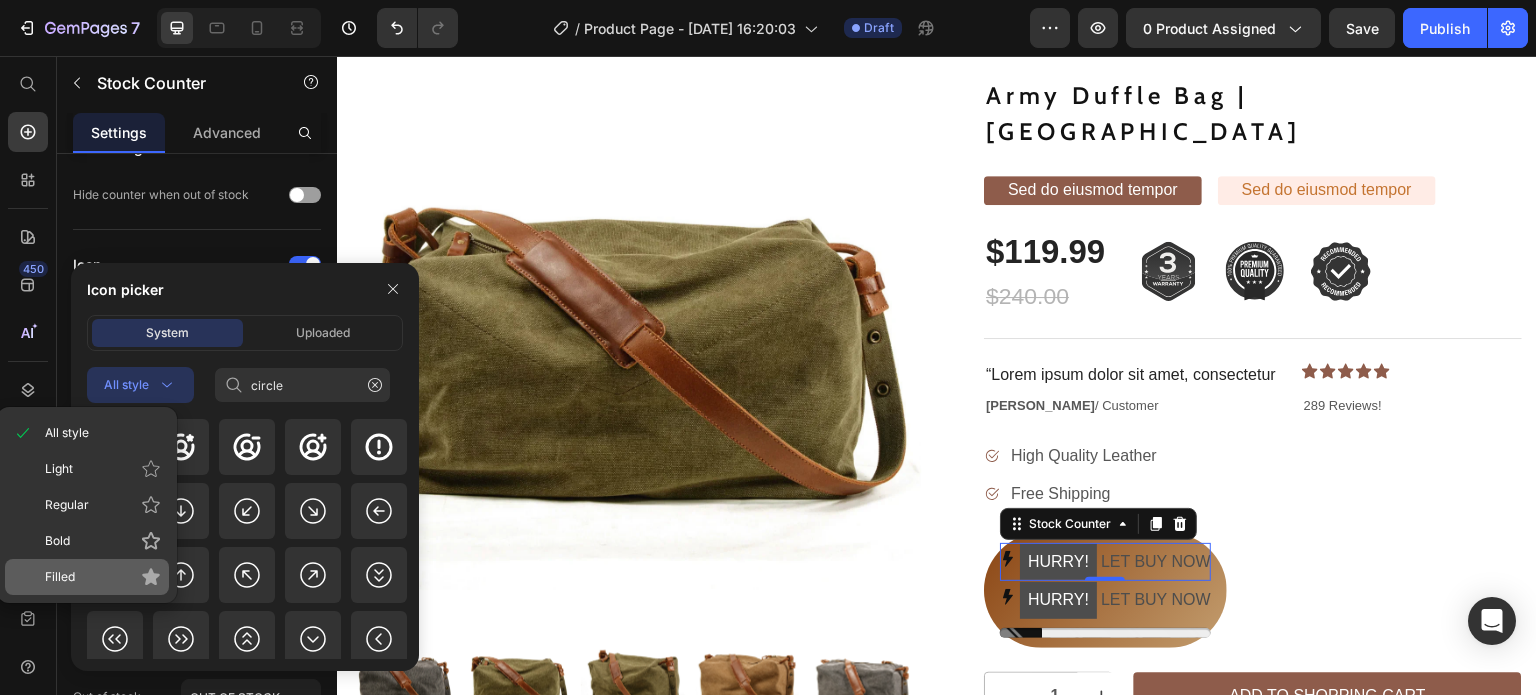click on "Filled" at bounding box center [60, 577] 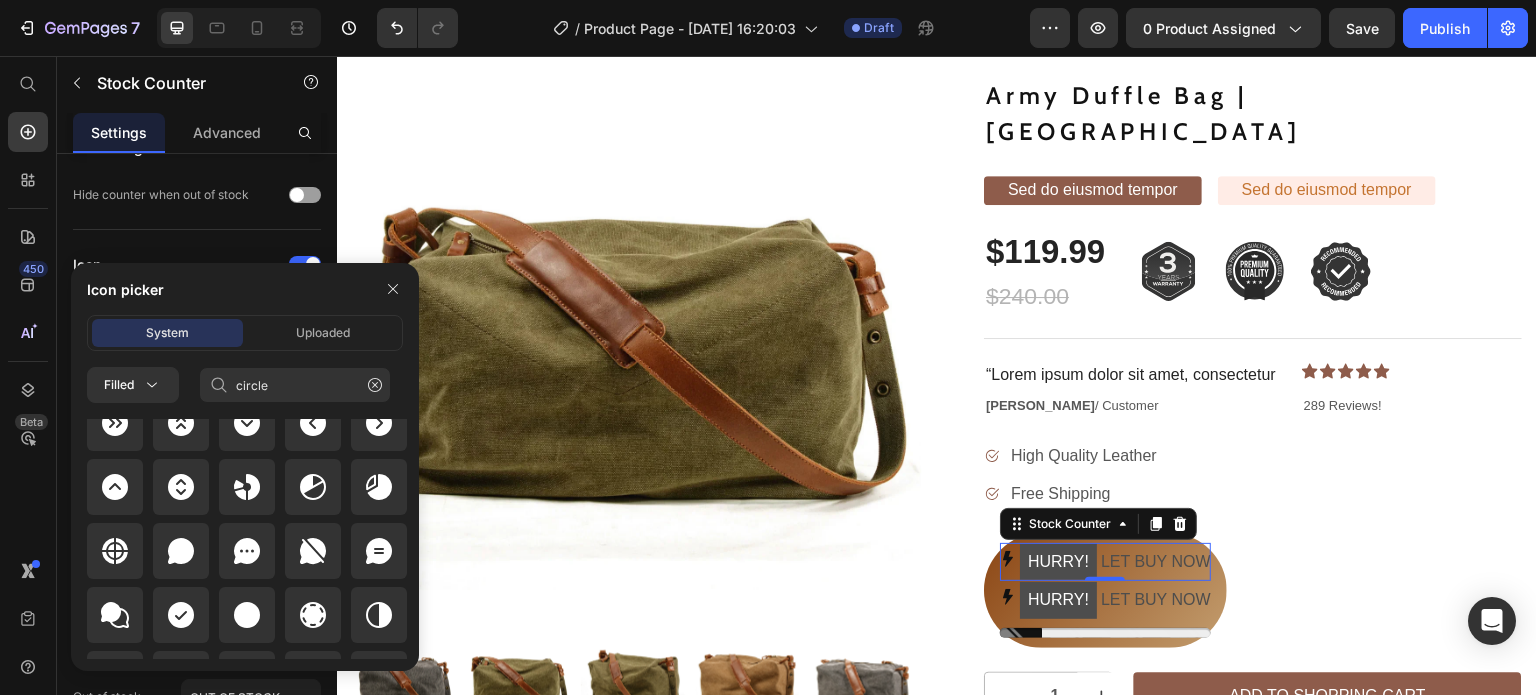 scroll, scrollTop: 153, scrollLeft: 0, axis: vertical 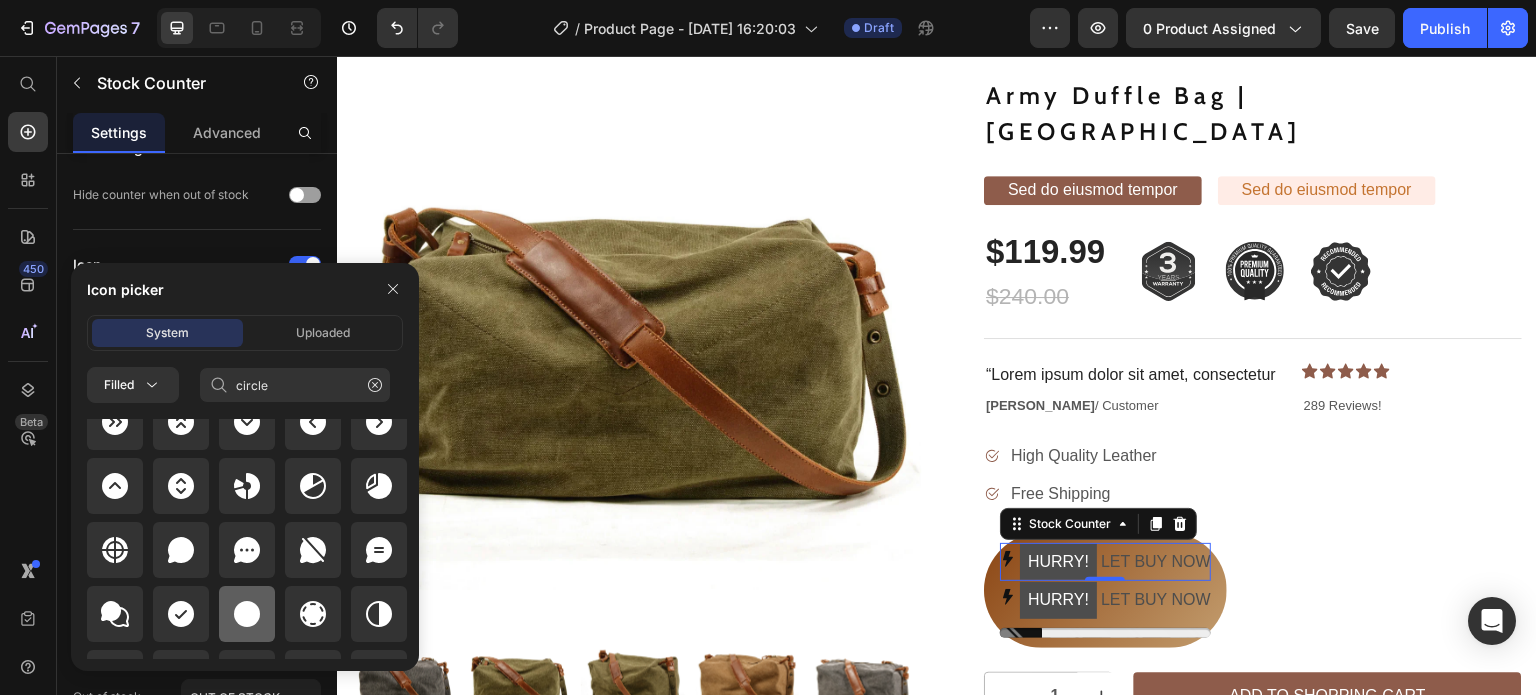 click 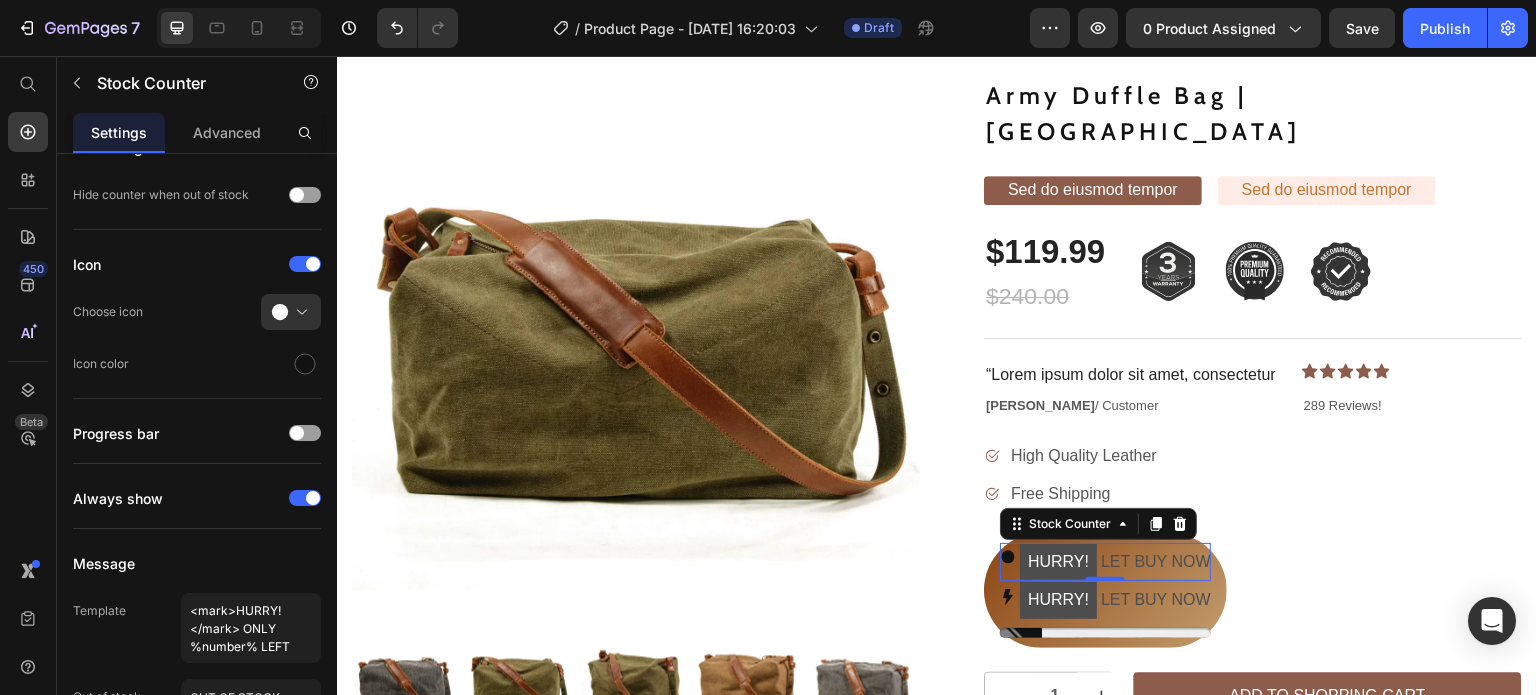 click on "0" at bounding box center [1105, 597] 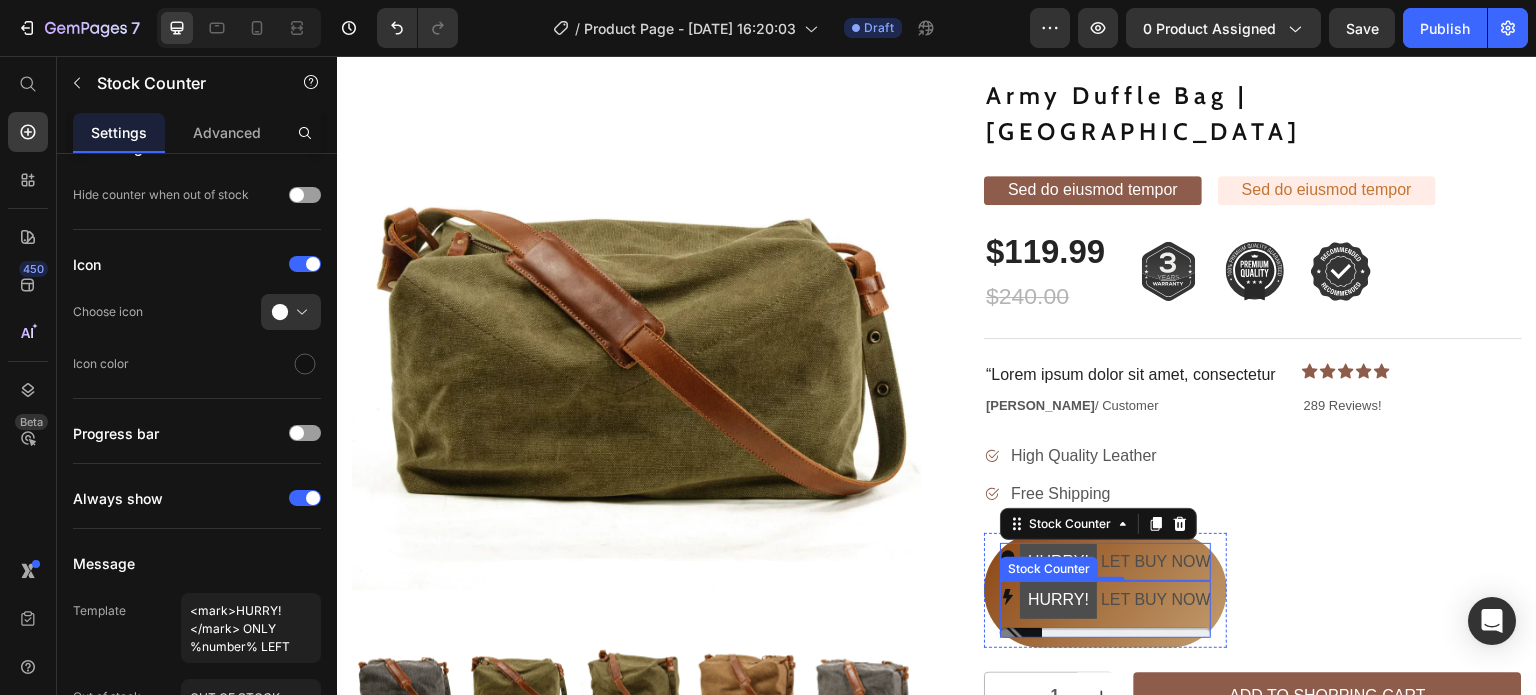 click 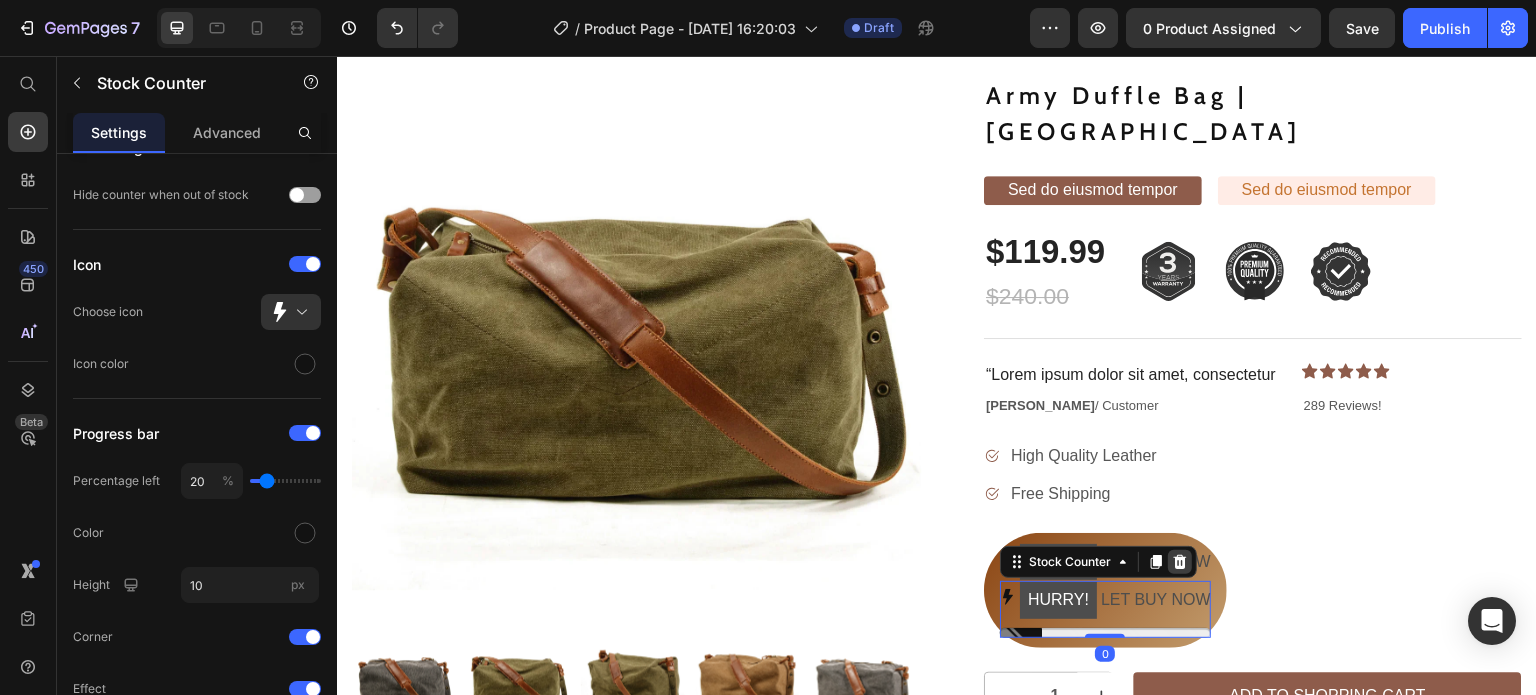 click 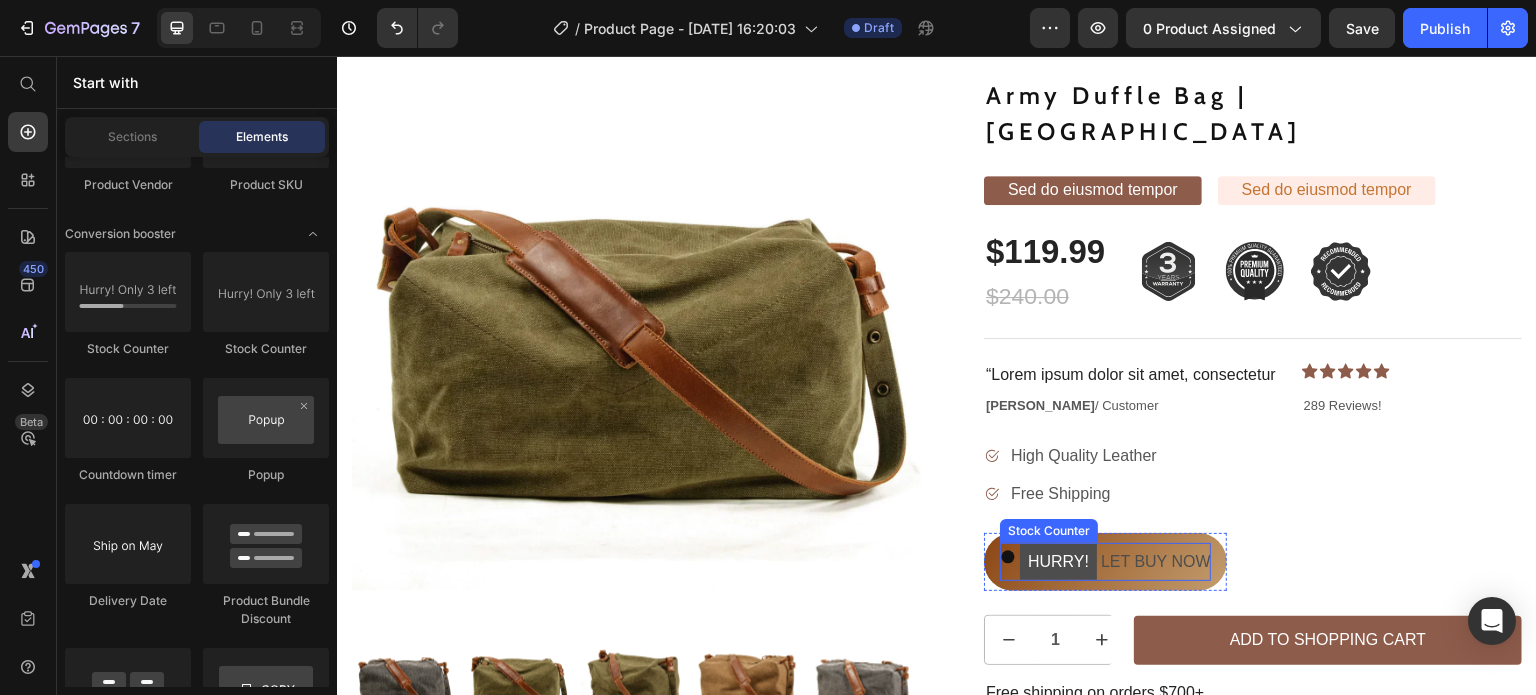 click on "HURRY!  LET BUY NOW" at bounding box center (1115, 562) 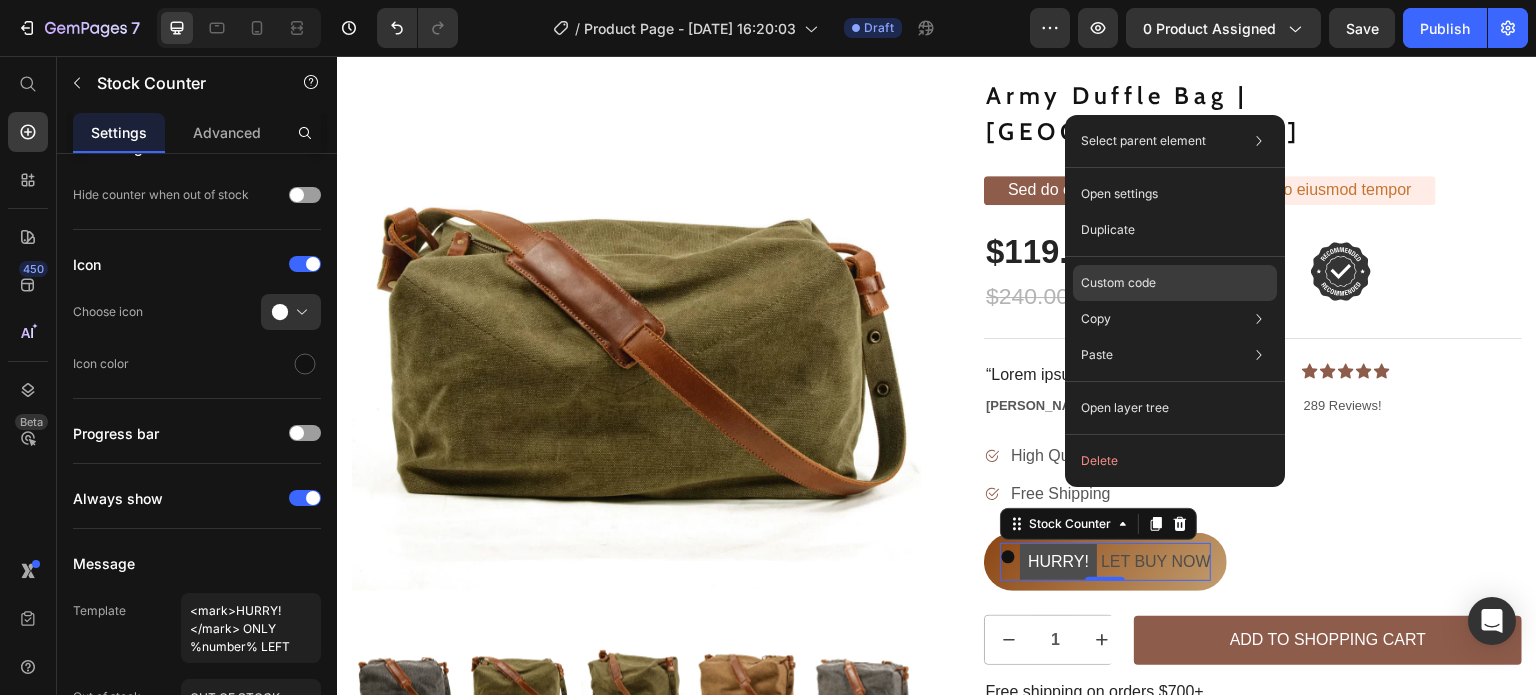 click on "Custom code" at bounding box center (1118, 283) 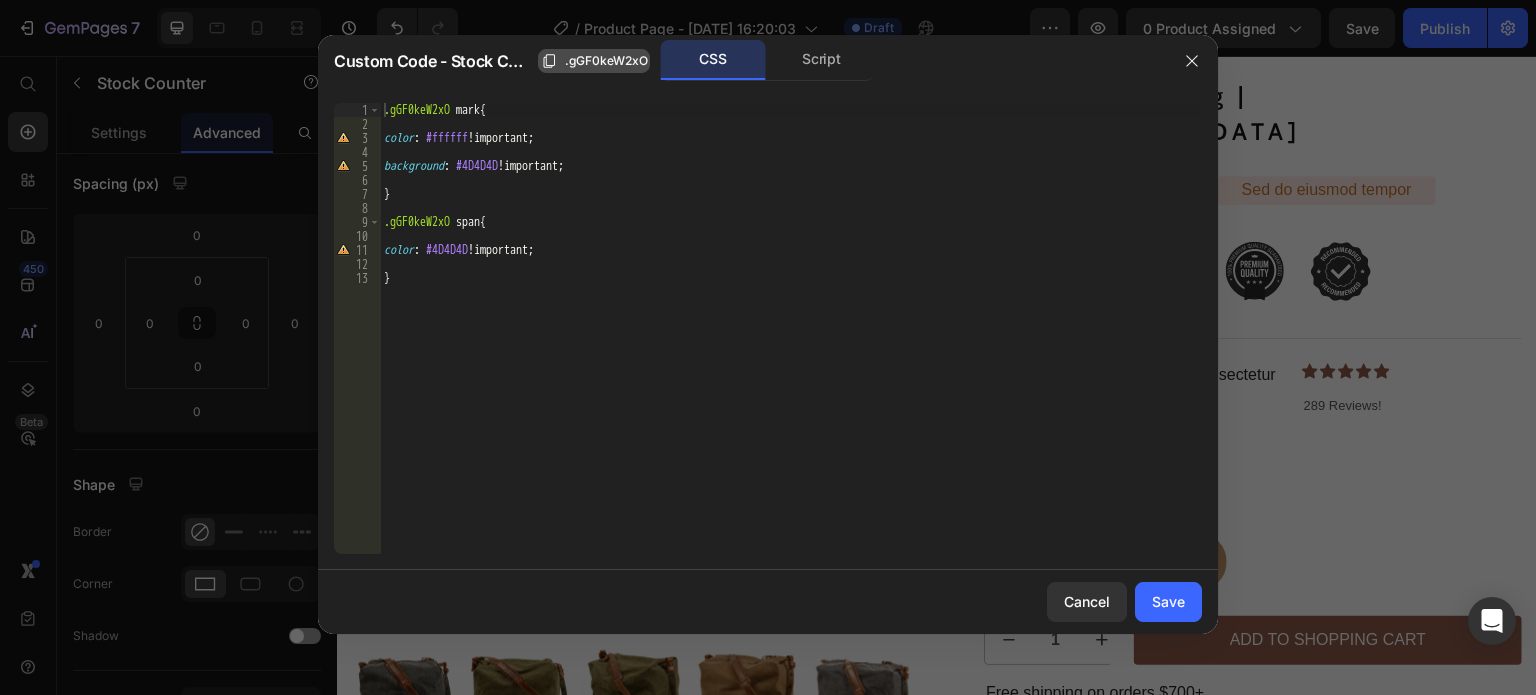 click on ".gGF0keW2xO" 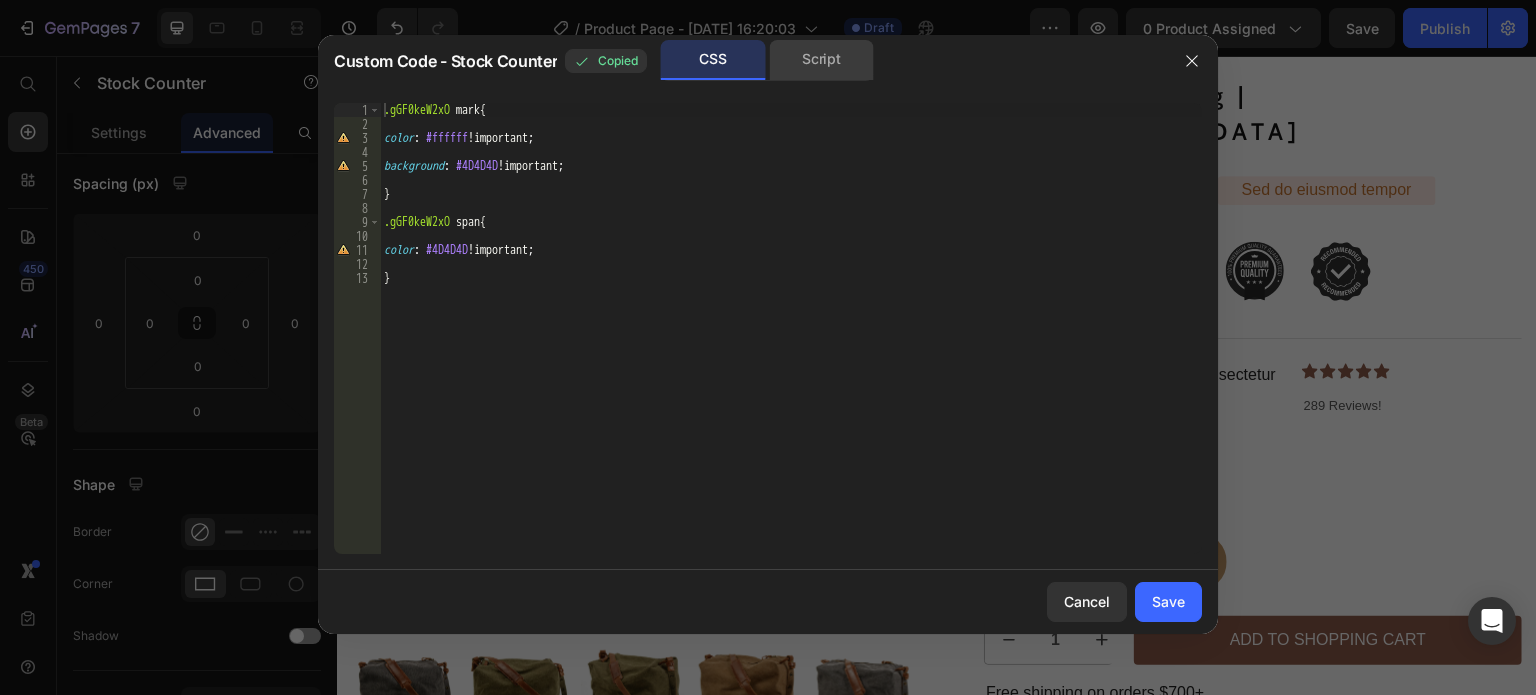 click on "Script" 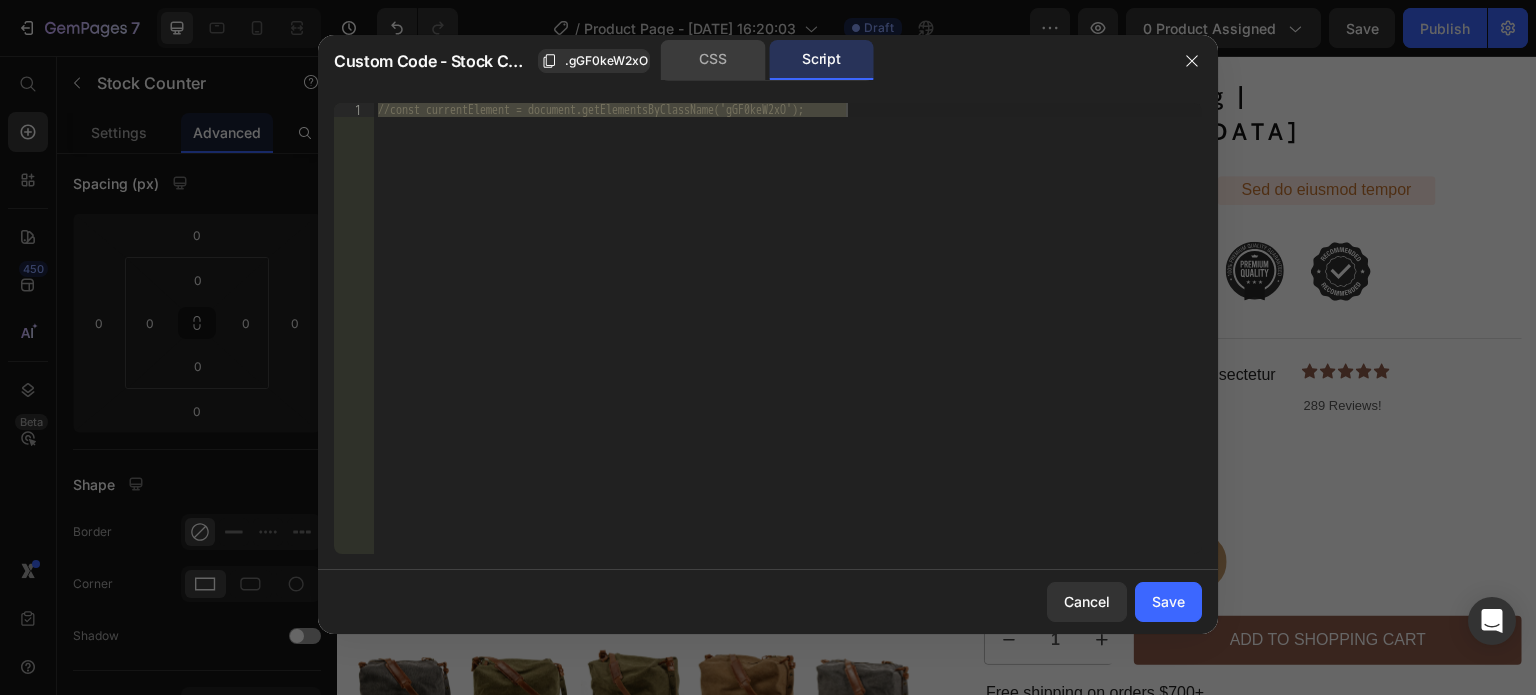 click on "CSS" 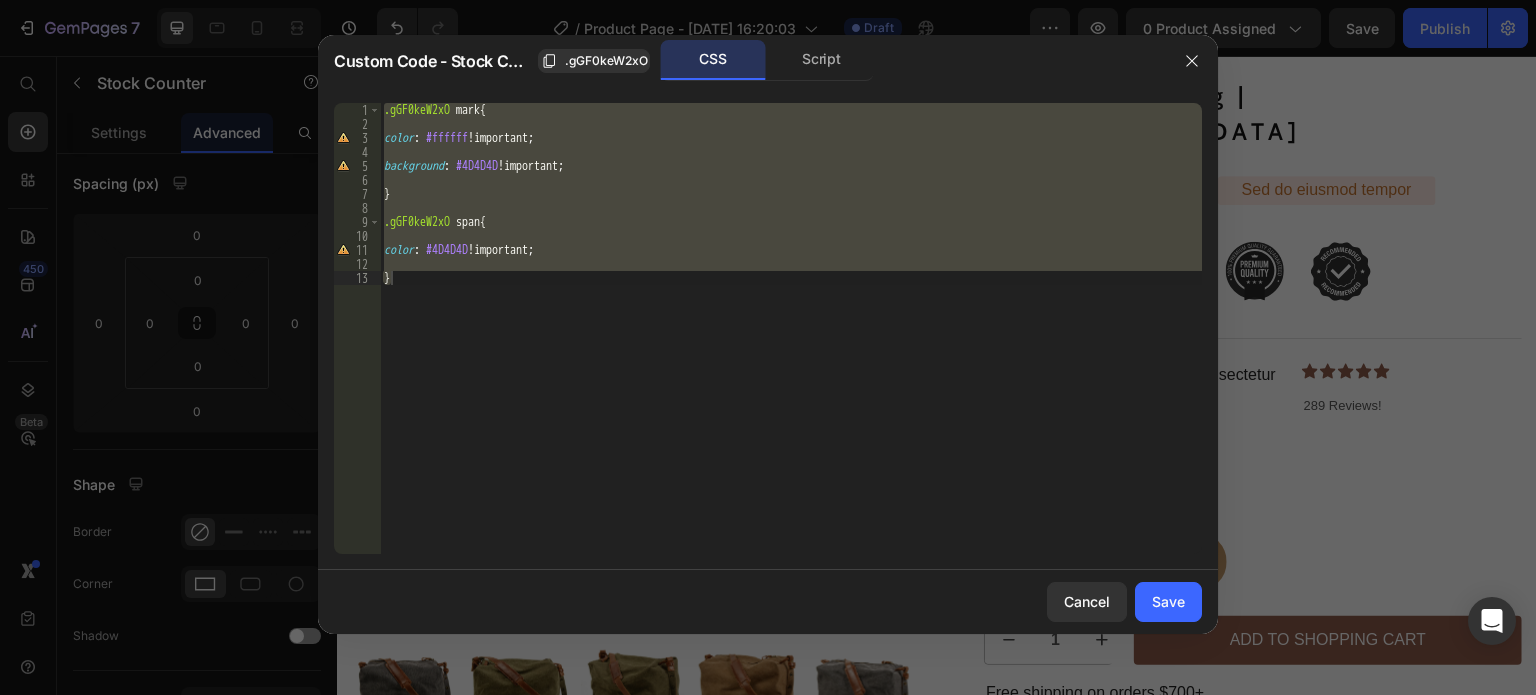 type on "}" 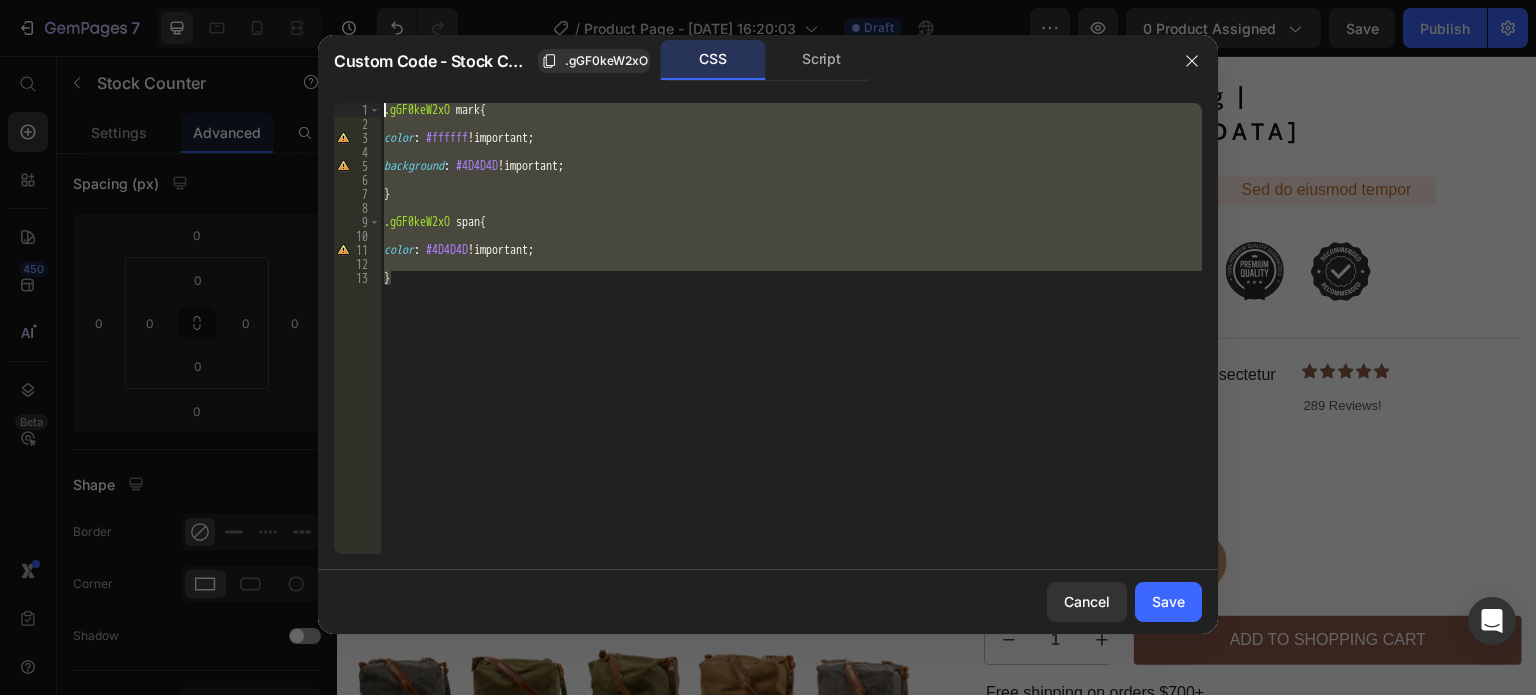 drag, startPoint x: 409, startPoint y: 281, endPoint x: 369, endPoint y: 97, distance: 188.29764 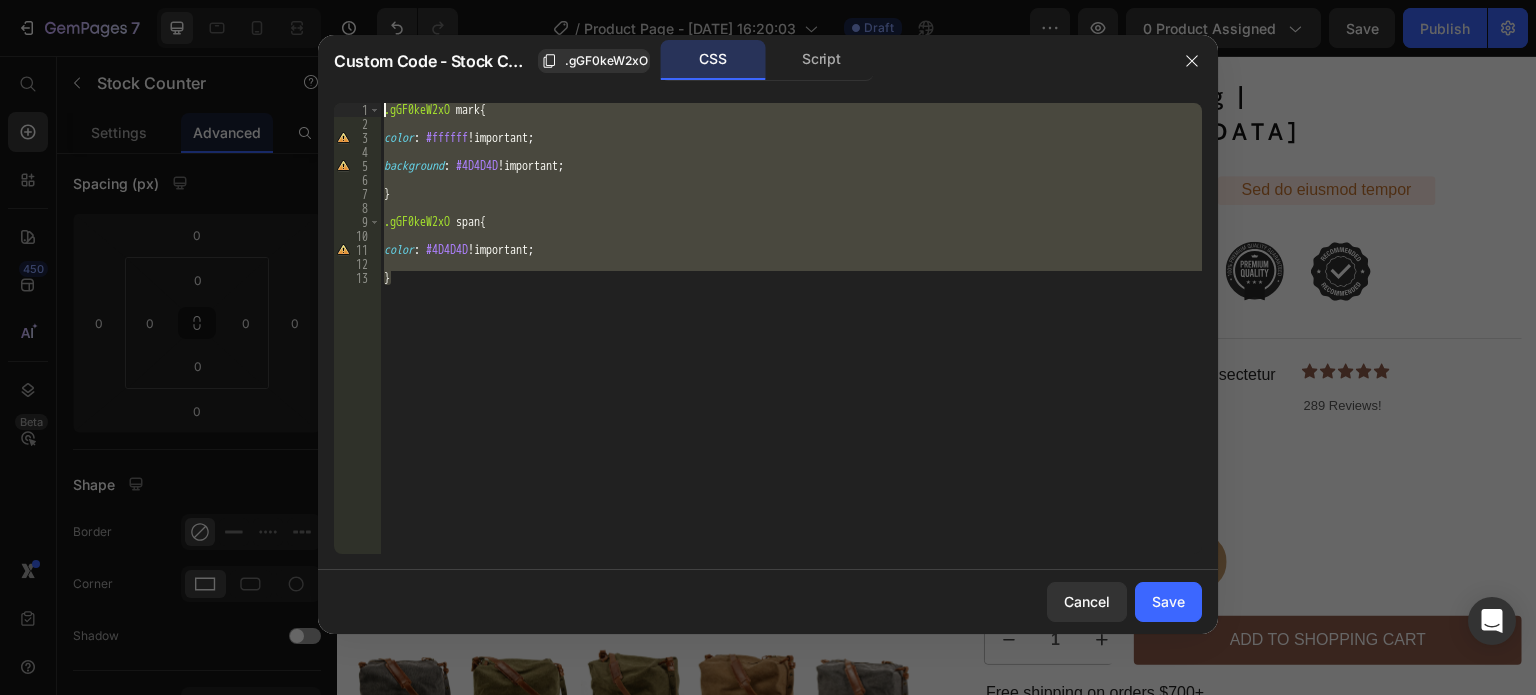 type 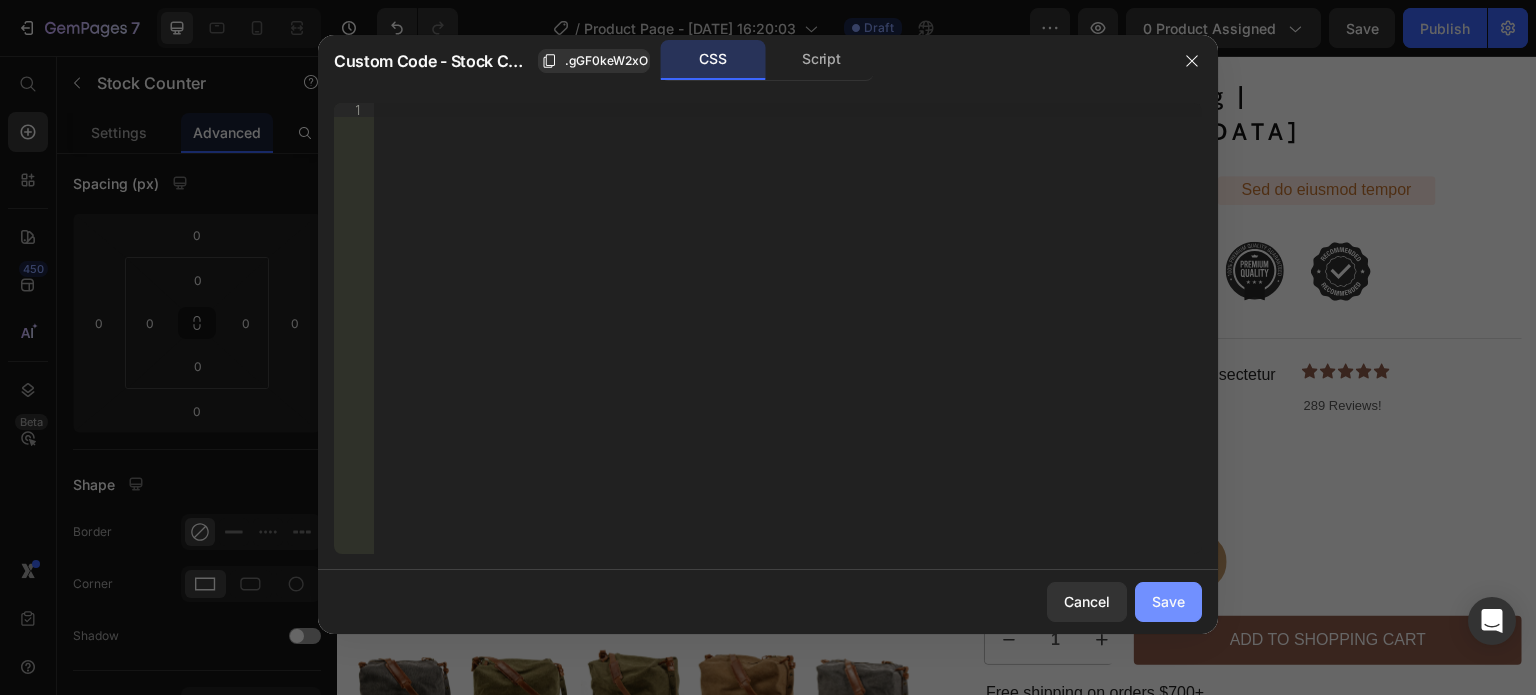click on "Save" at bounding box center [1168, 601] 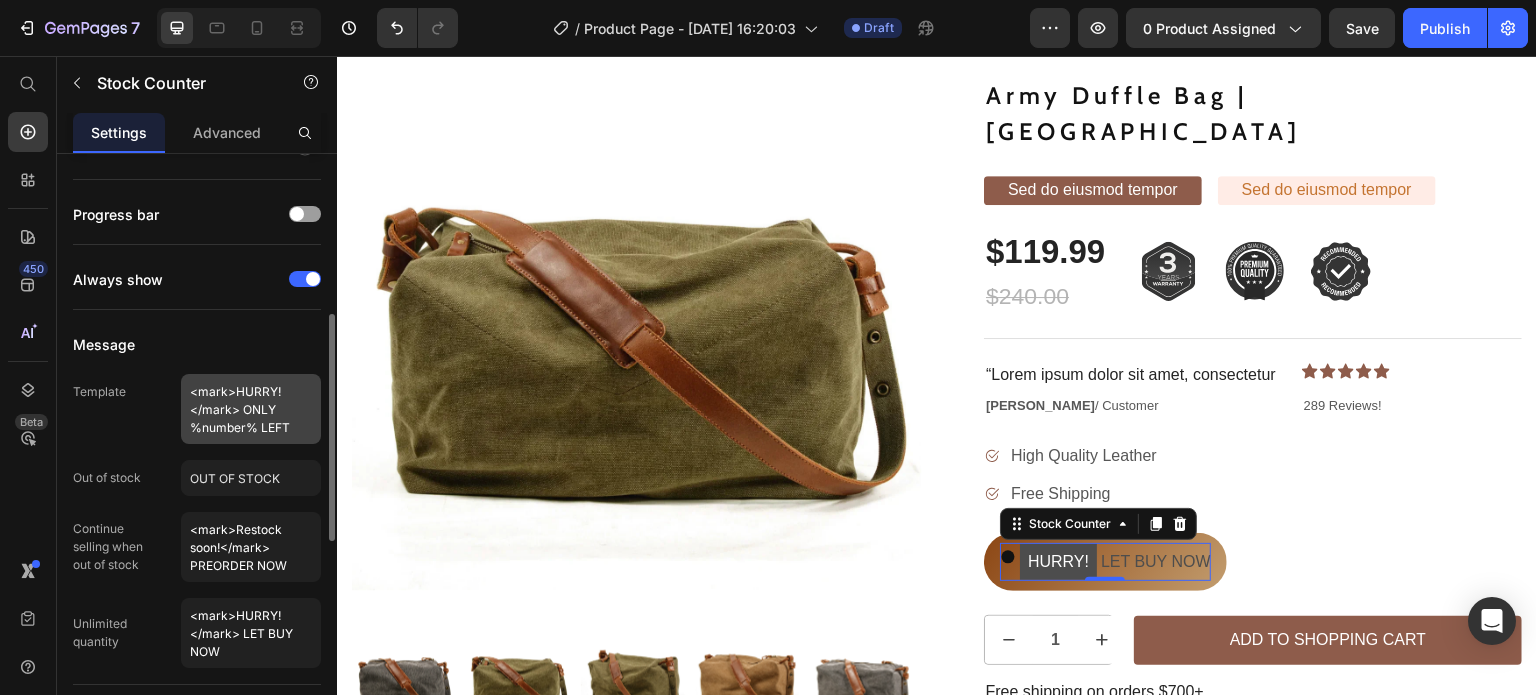 scroll, scrollTop: 420, scrollLeft: 0, axis: vertical 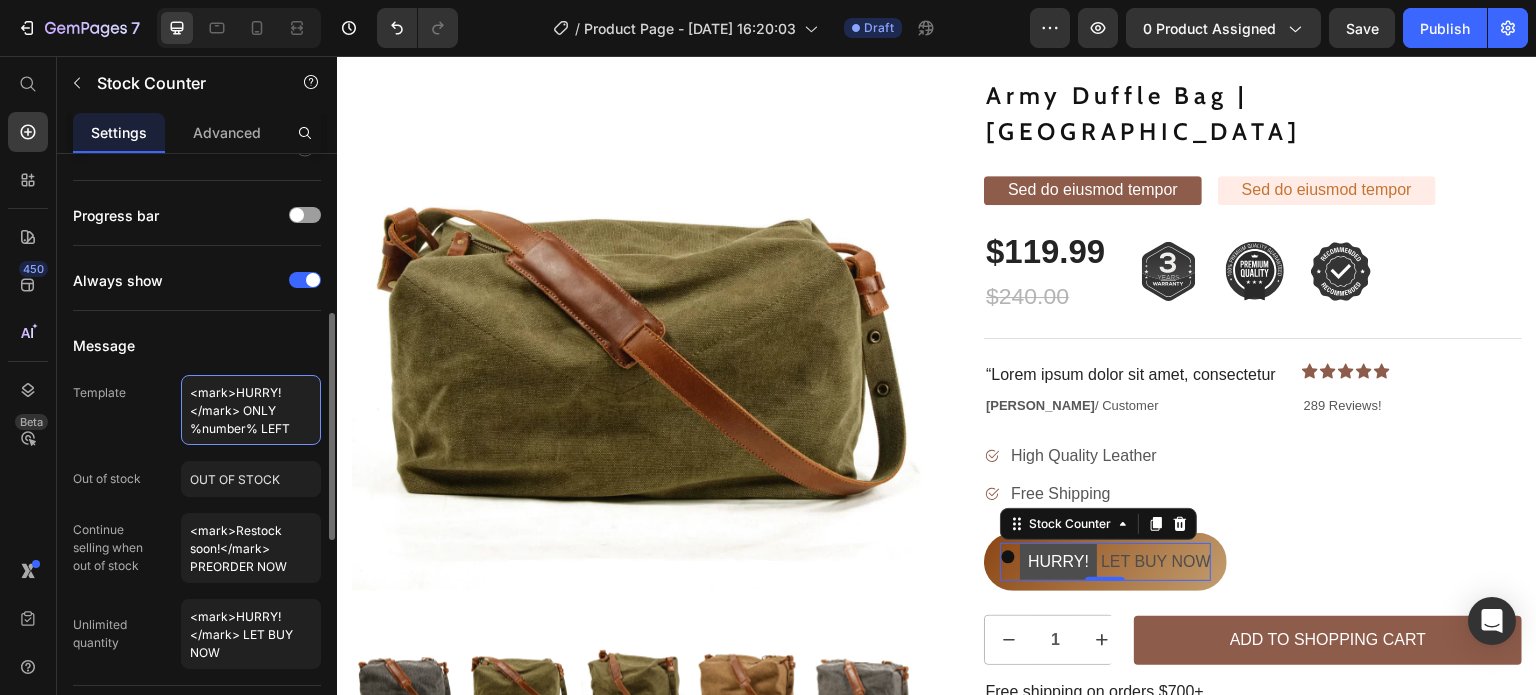 drag, startPoint x: 235, startPoint y: 408, endPoint x: 164, endPoint y: 381, distance: 75.96052 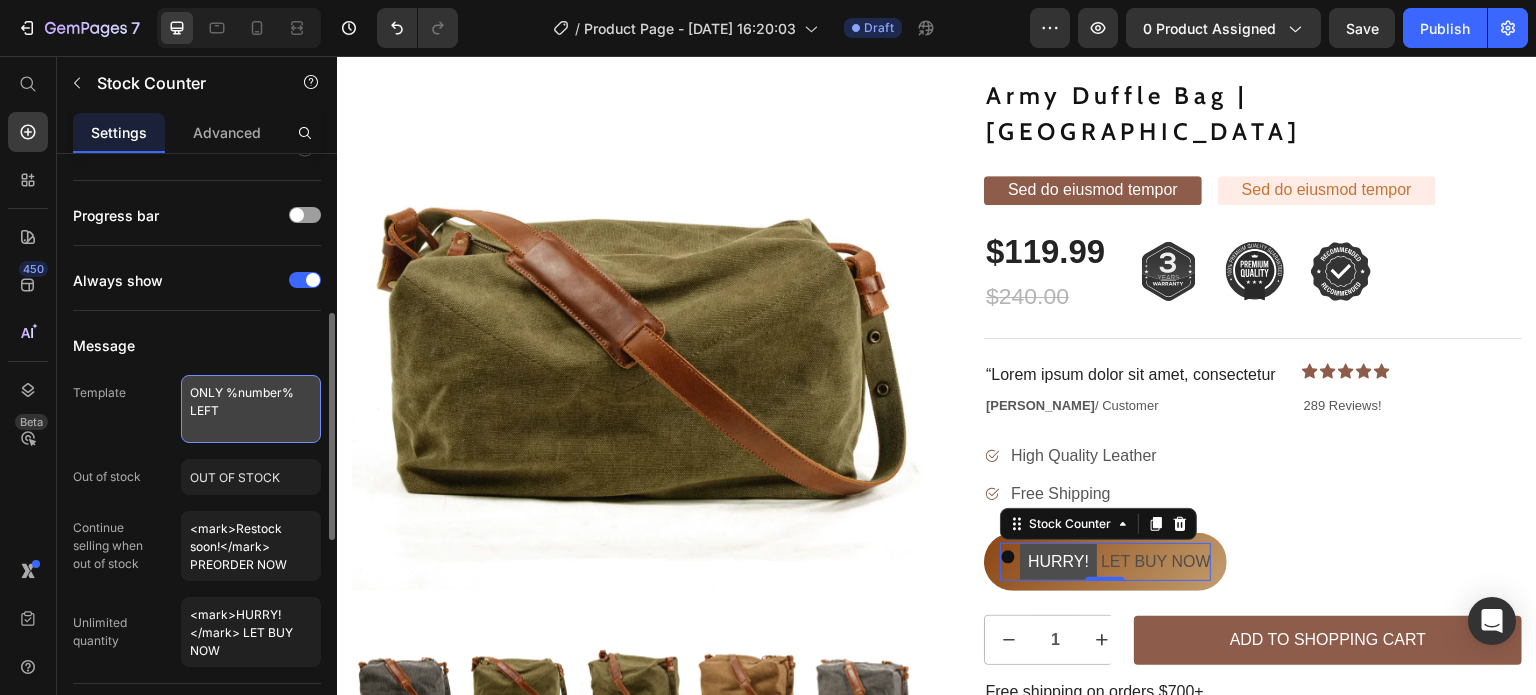click on "ONLY %number% LEFT" at bounding box center [251, 409] 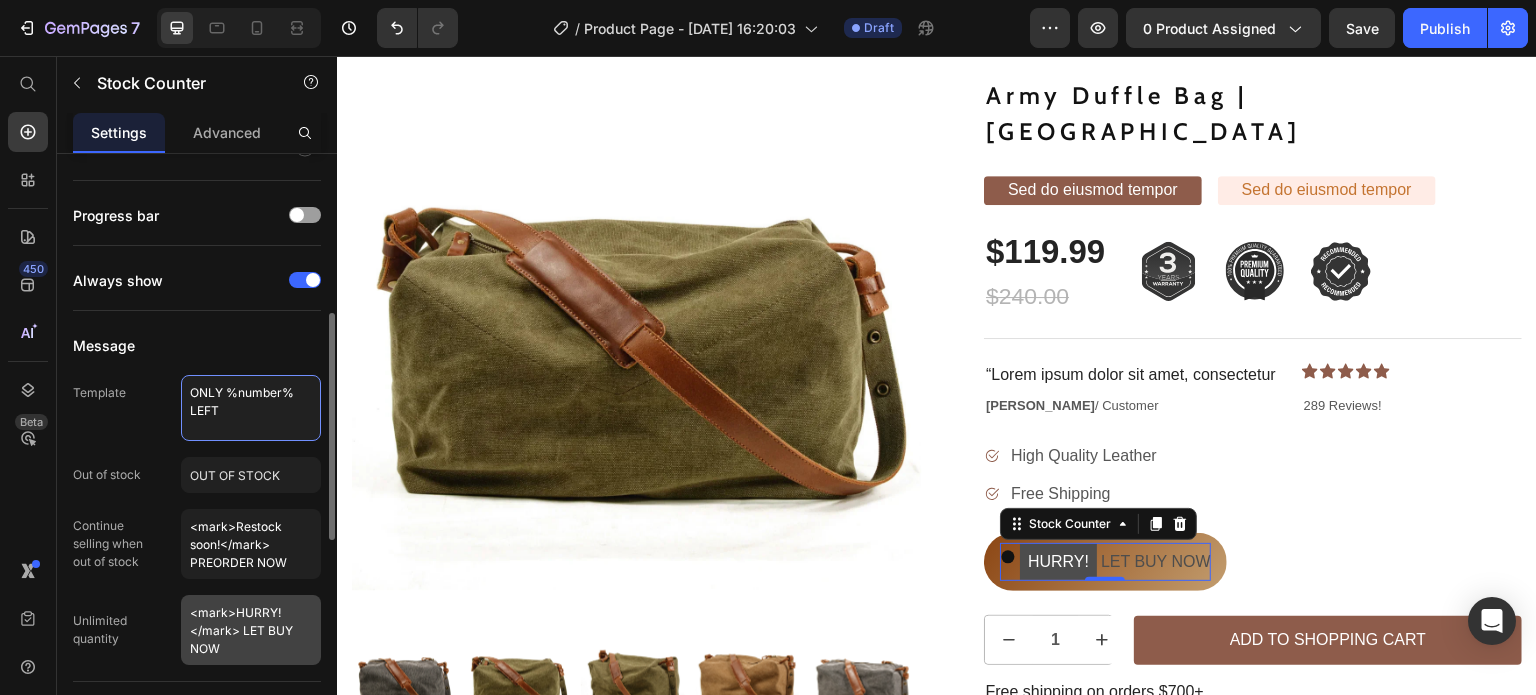 type on "ONLY %number% LEFT" 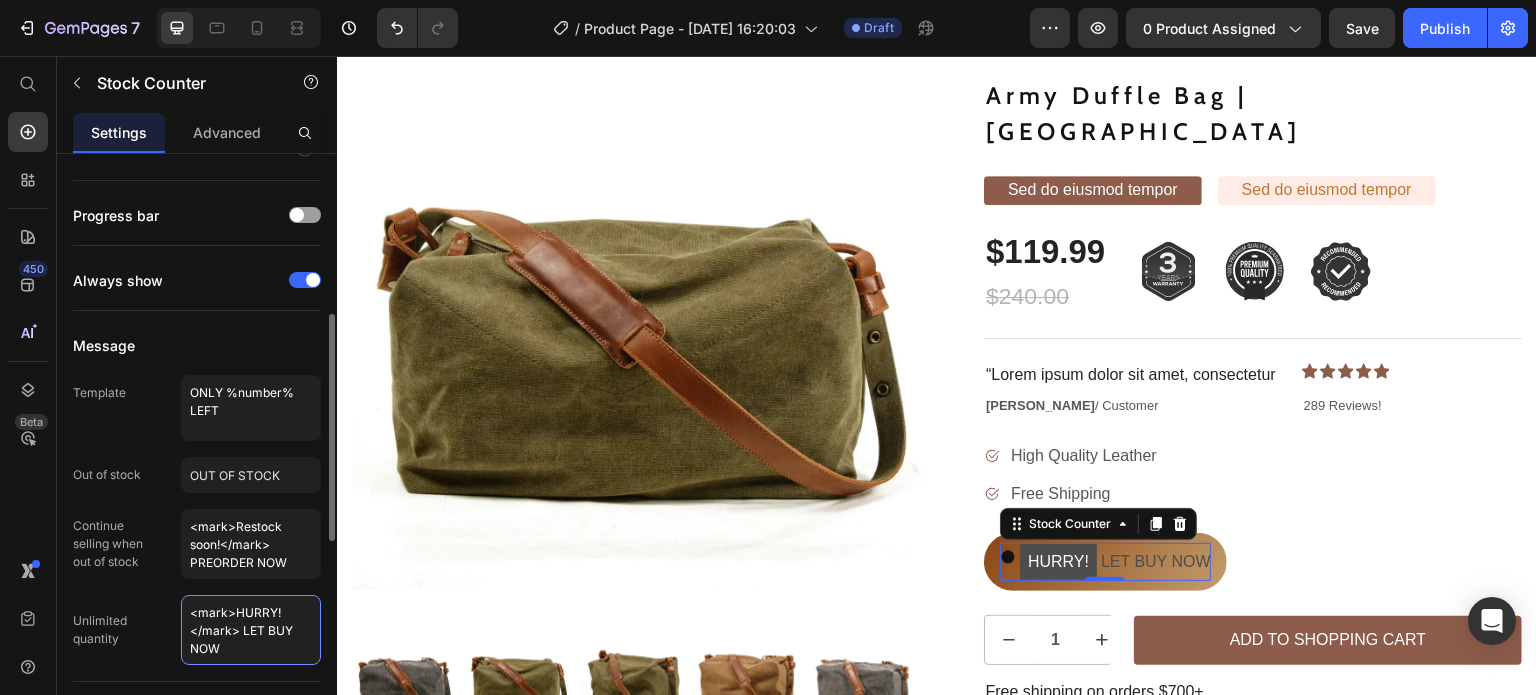 drag, startPoint x: 236, startPoint y: 602, endPoint x: 164, endPoint y: 605, distance: 72.06247 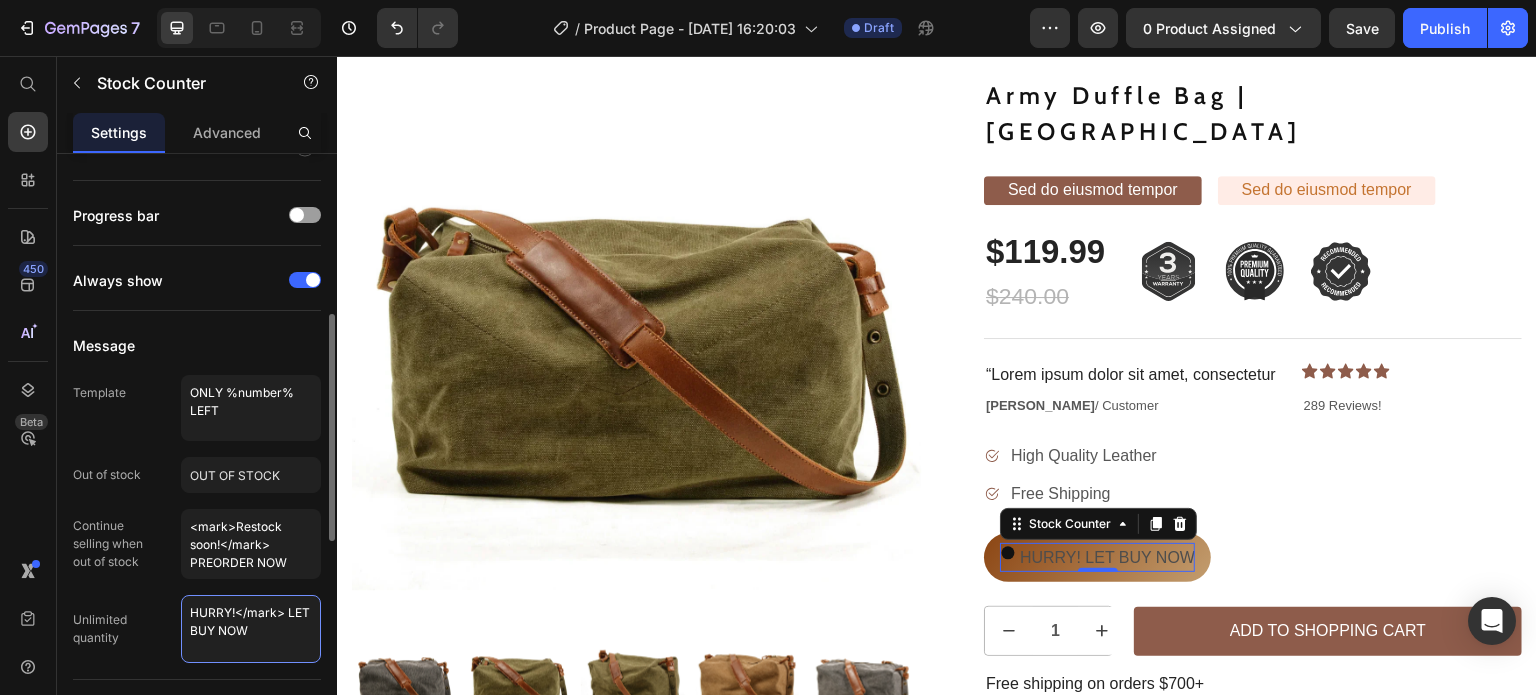drag, startPoint x: 286, startPoint y: 610, endPoint x: 149, endPoint y: 598, distance: 137.52454 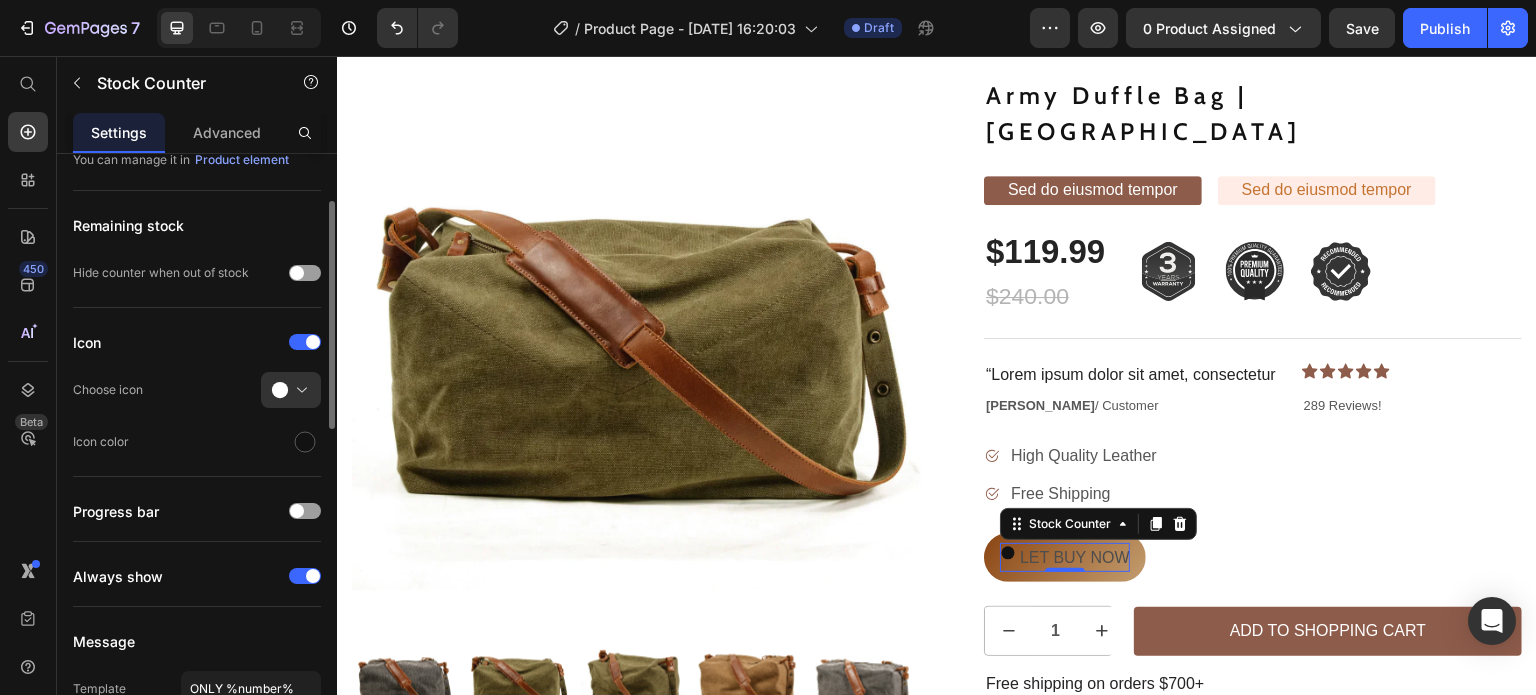 scroll, scrollTop: 123, scrollLeft: 0, axis: vertical 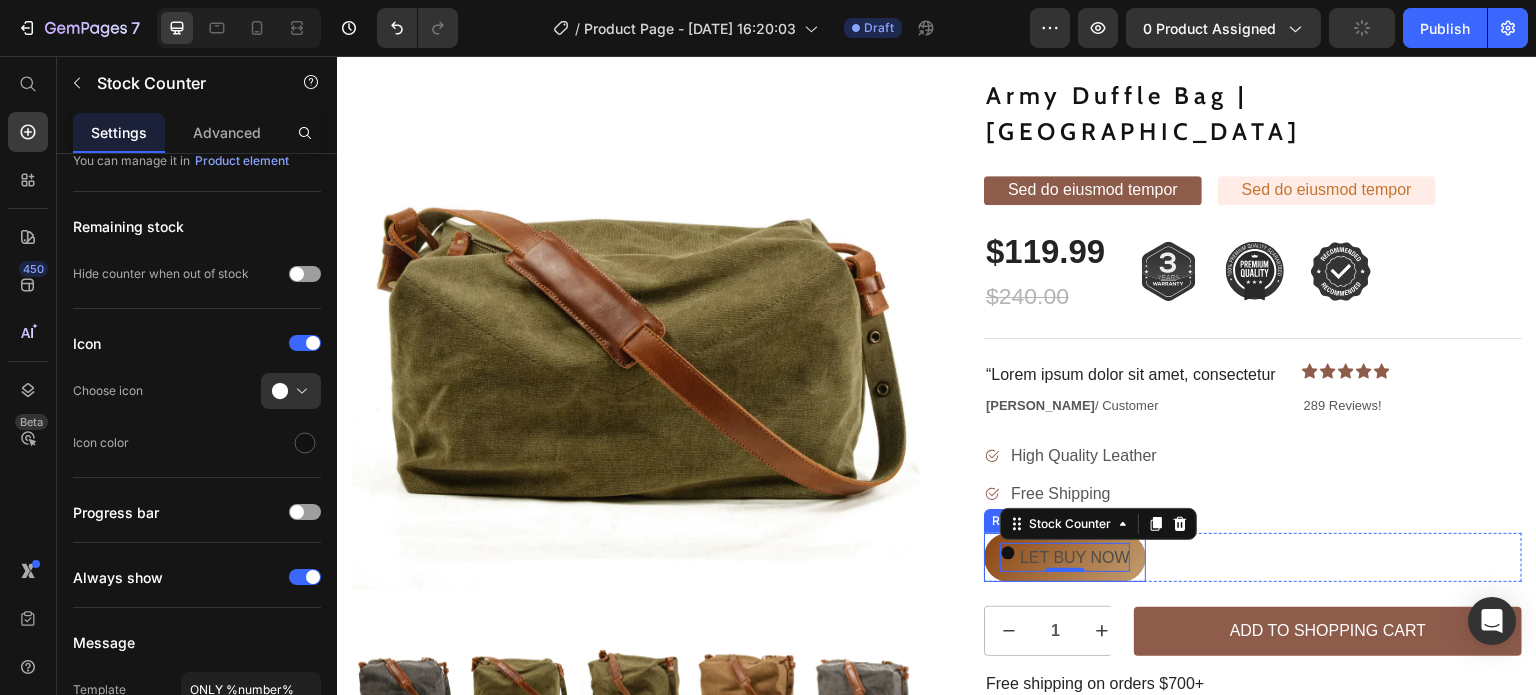 click on "LET BUY NOW Stock Counter   0 Row" at bounding box center (1065, 558) 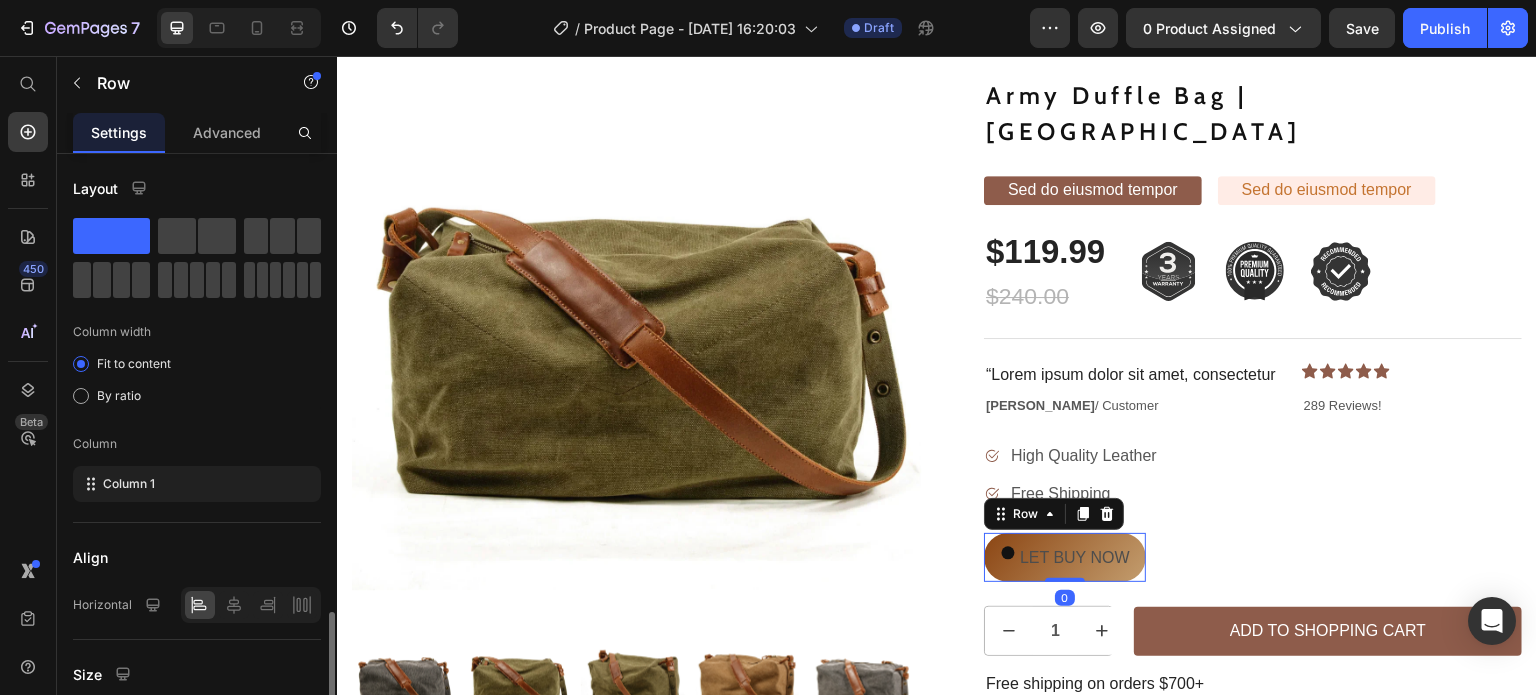 scroll, scrollTop: 384, scrollLeft: 0, axis: vertical 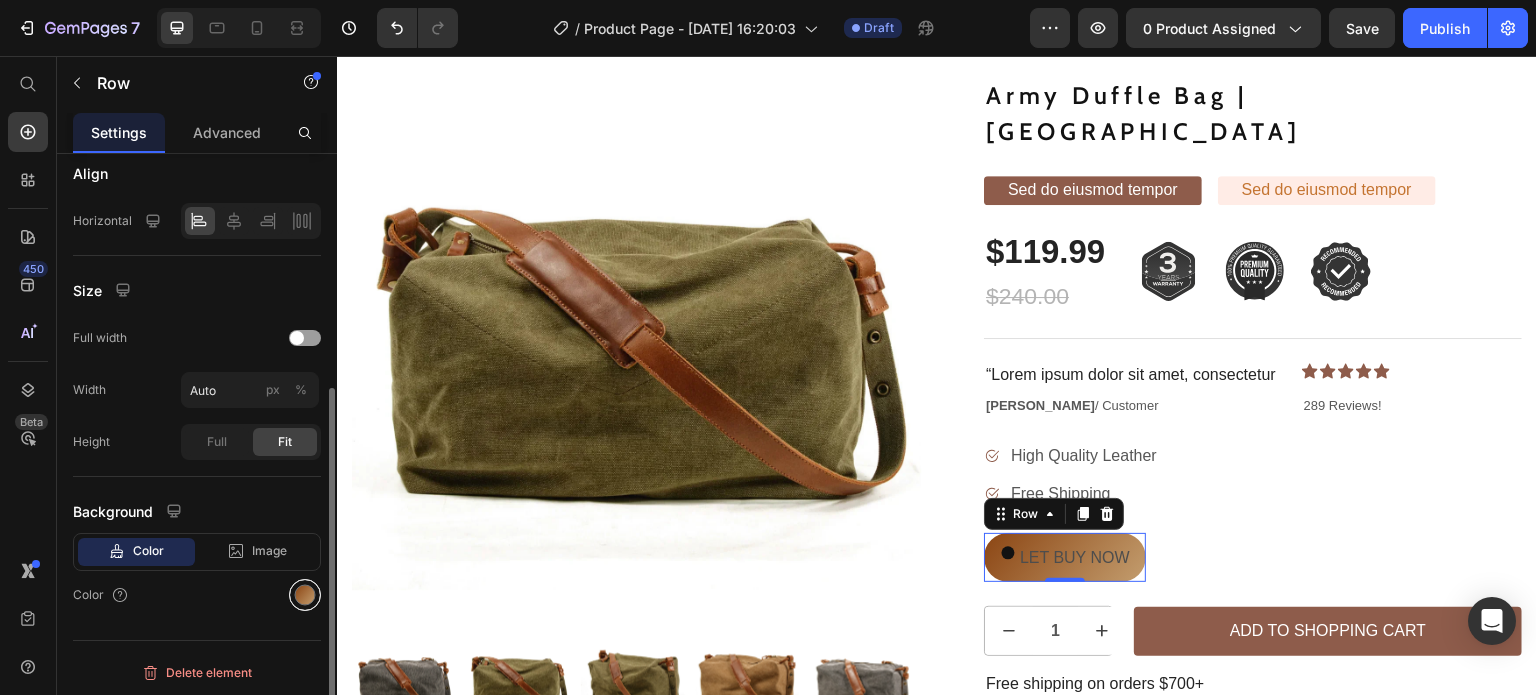 click at bounding box center (305, 595) 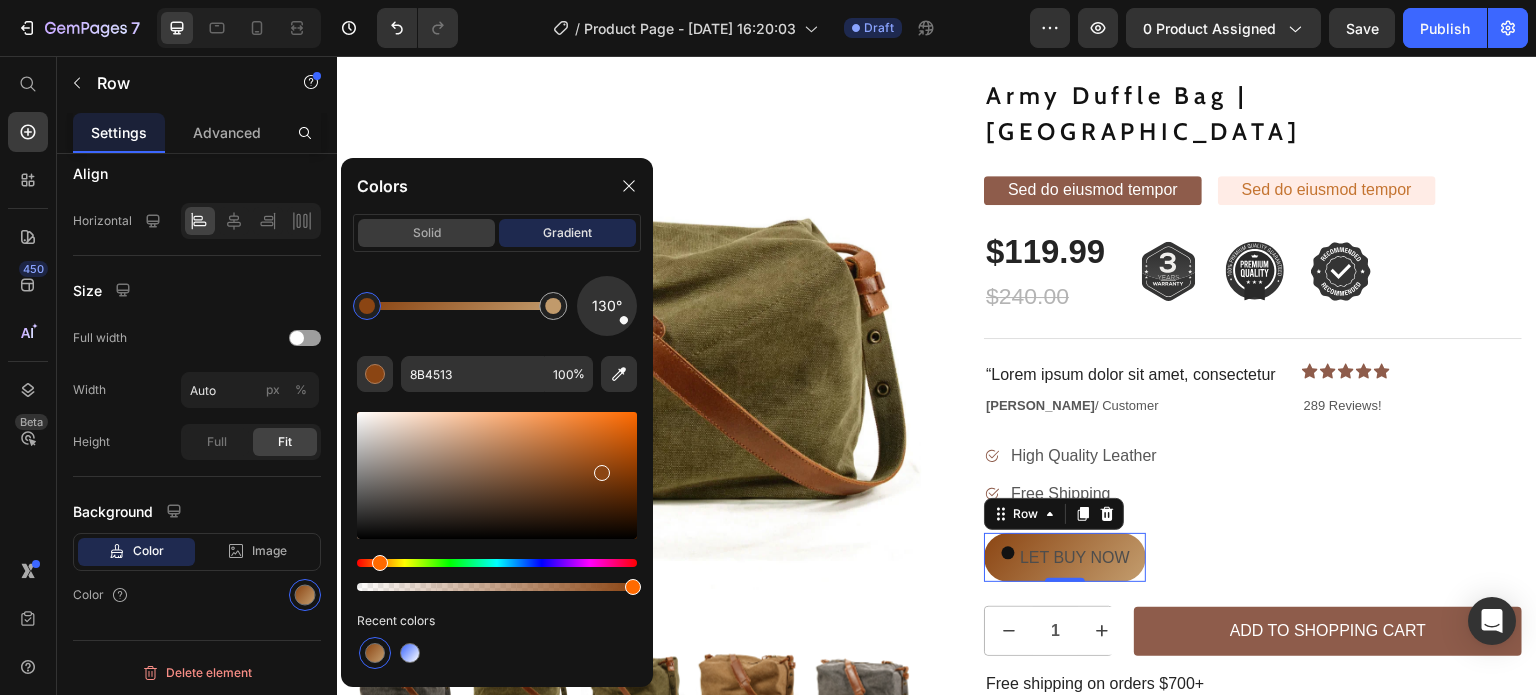 click on "solid" 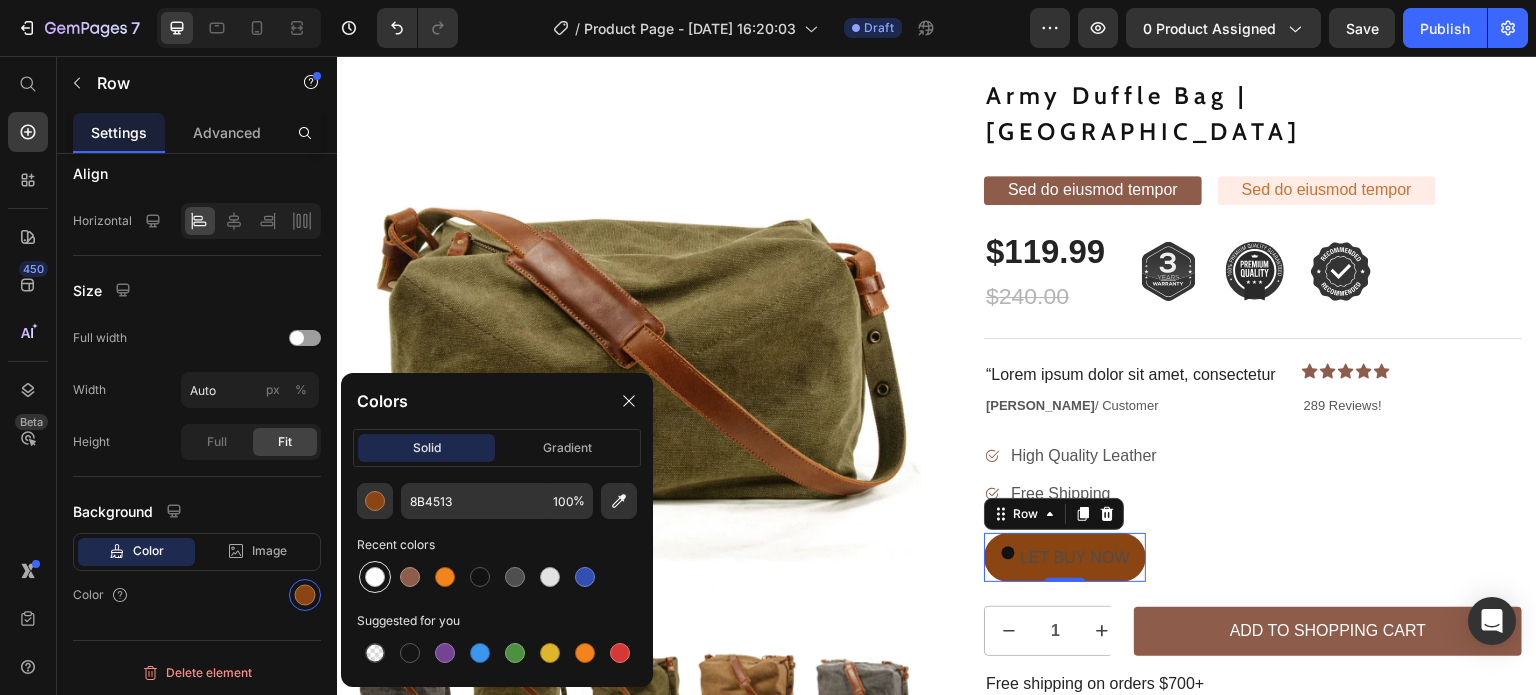 click at bounding box center [375, 577] 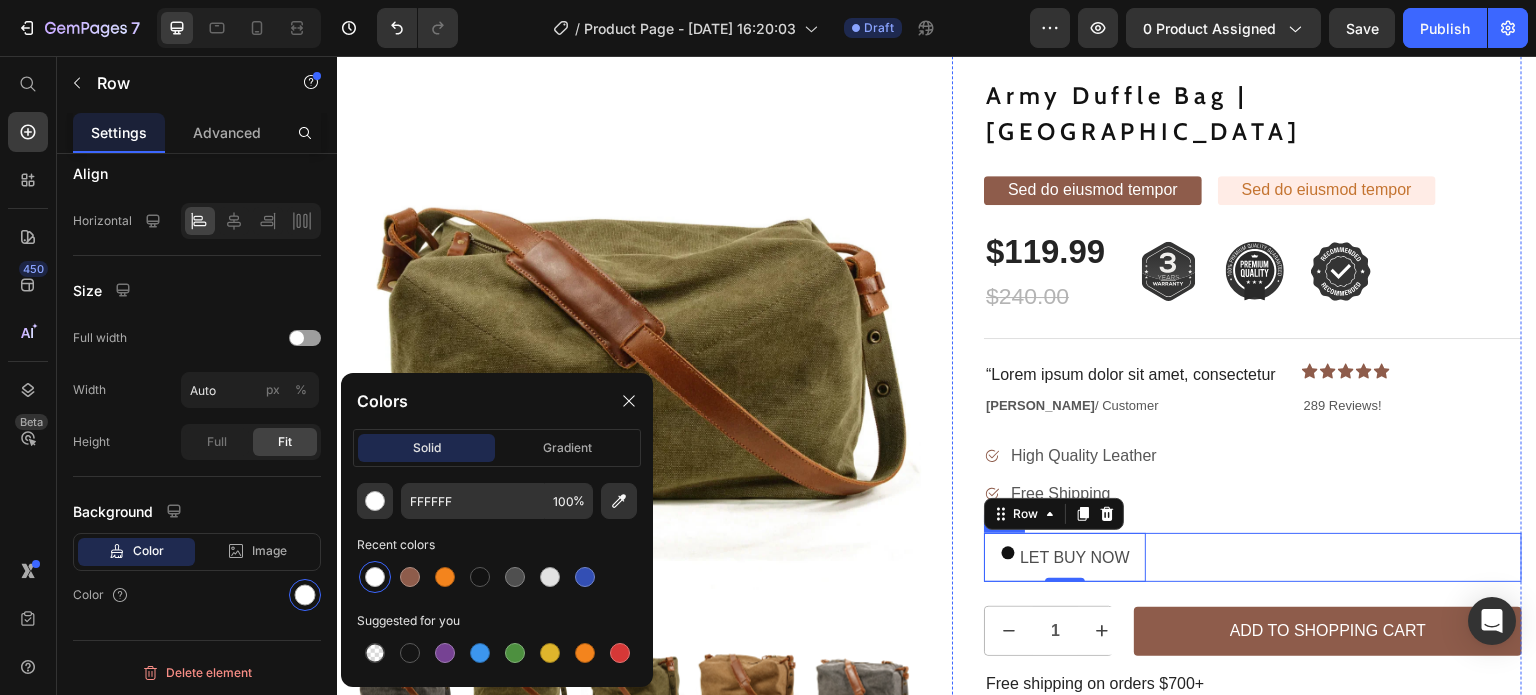 click on "LET BUY NOW Stock Counter Row   0 Row" at bounding box center [1253, 558] 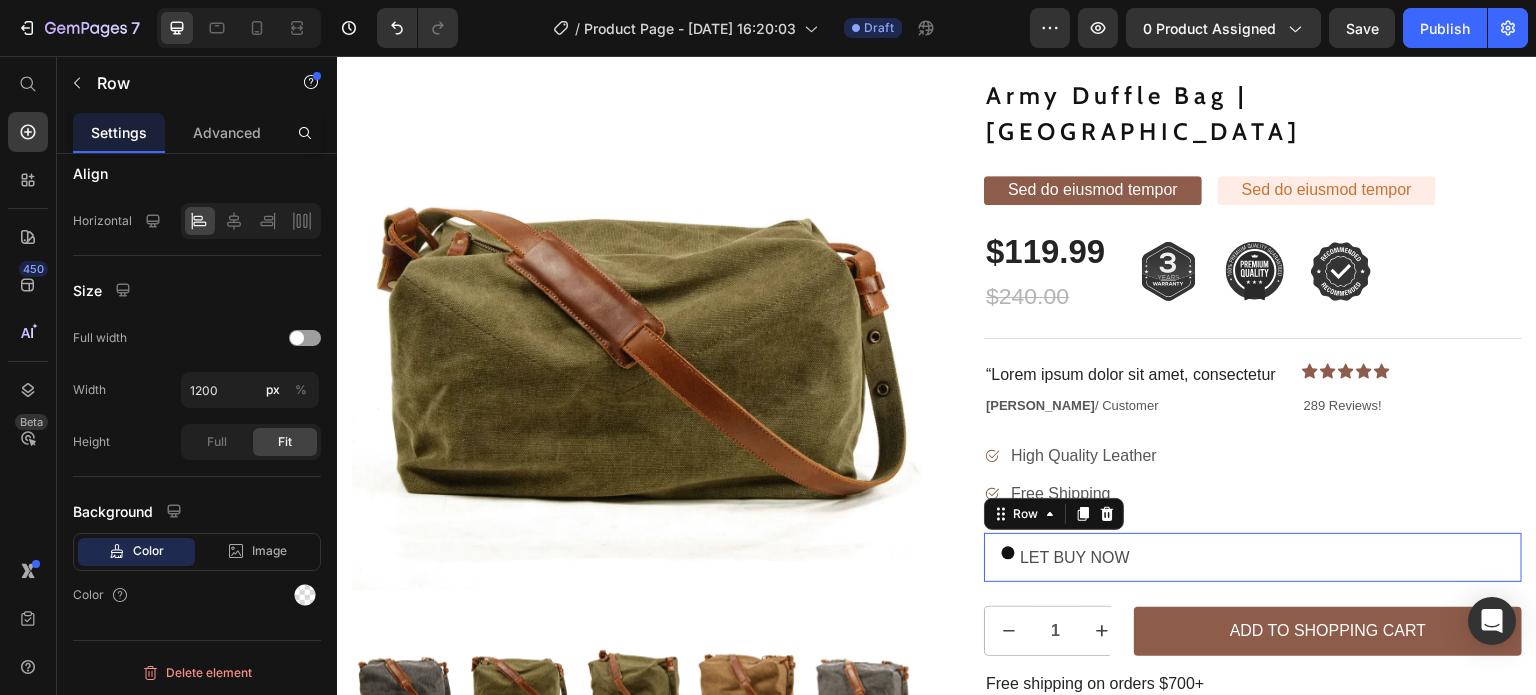 scroll, scrollTop: 384, scrollLeft: 0, axis: vertical 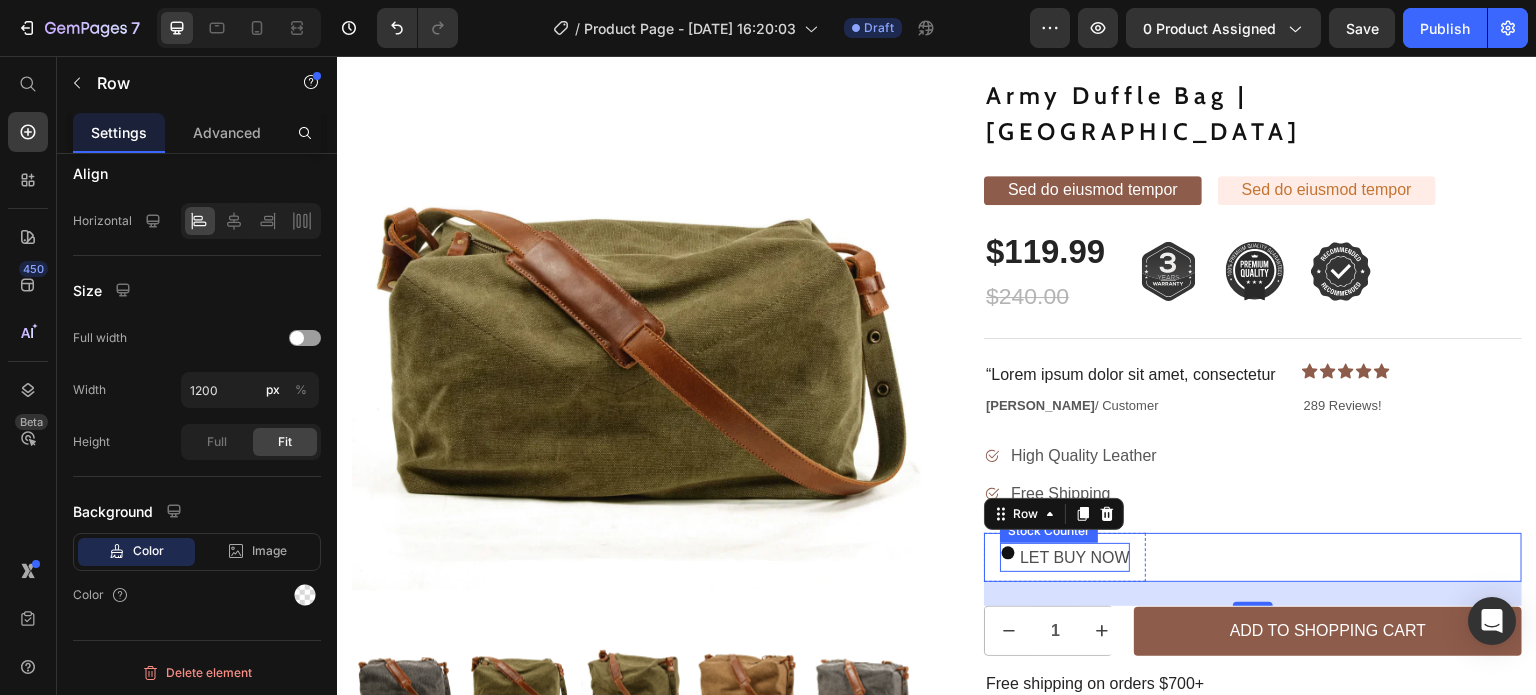 click on "LET BUY NOW" at bounding box center [1075, 558] 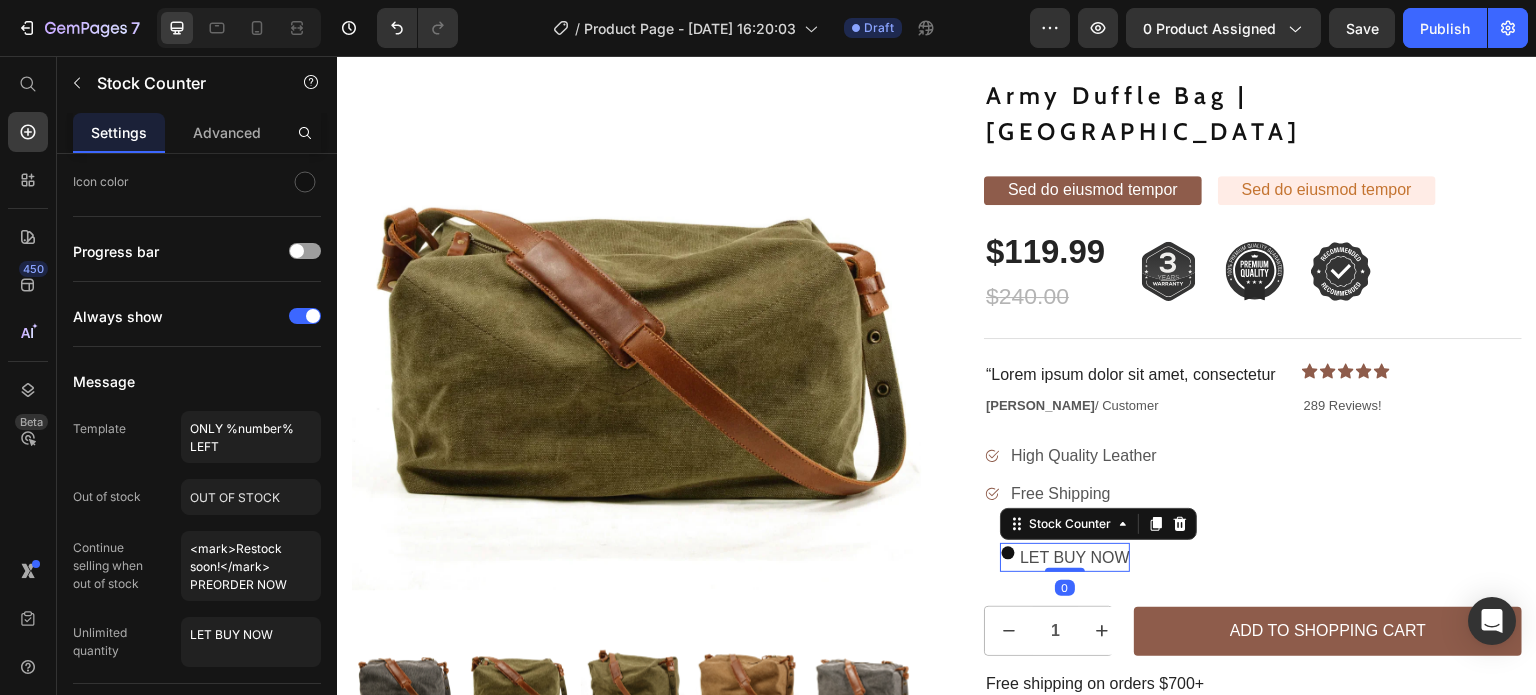 scroll, scrollTop: 0, scrollLeft: 0, axis: both 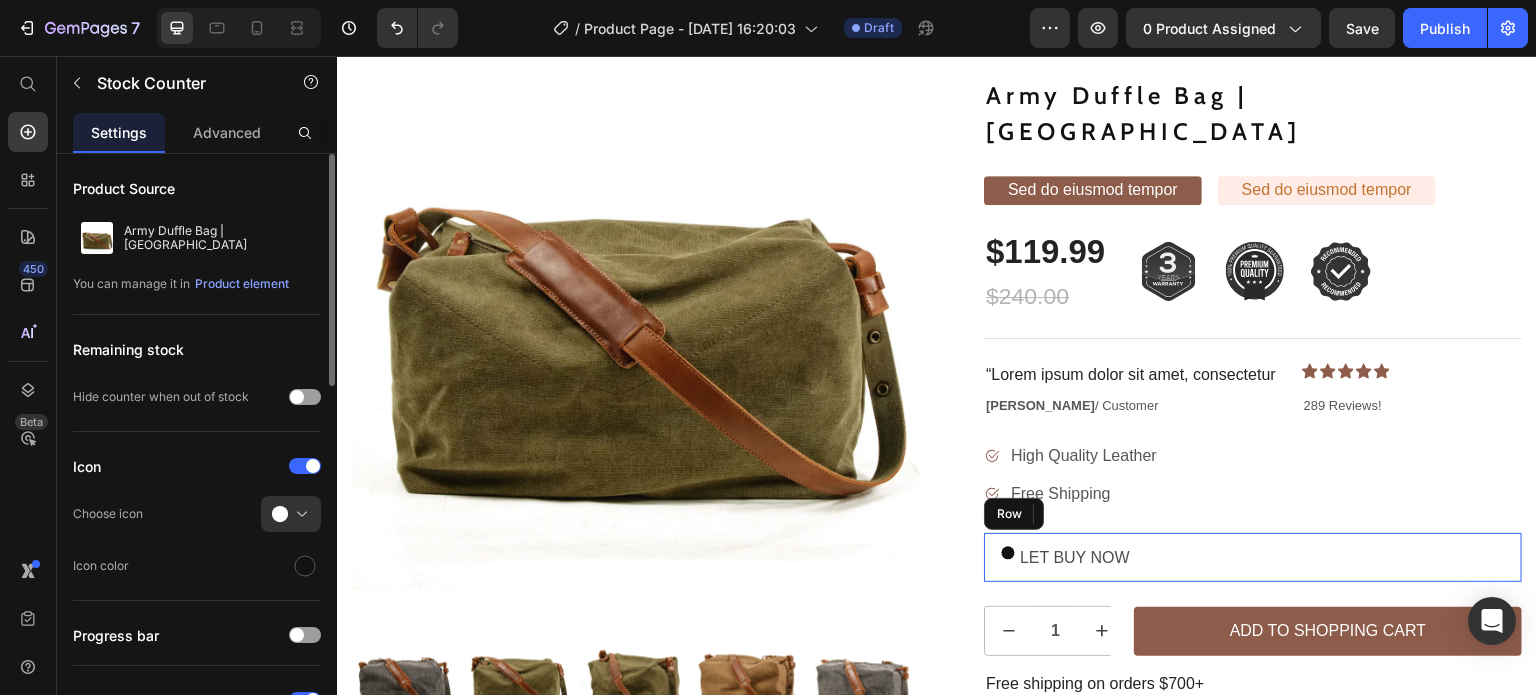 click on "LET BUY NOW Stock Counter   0 Row Row" at bounding box center (1253, 558) 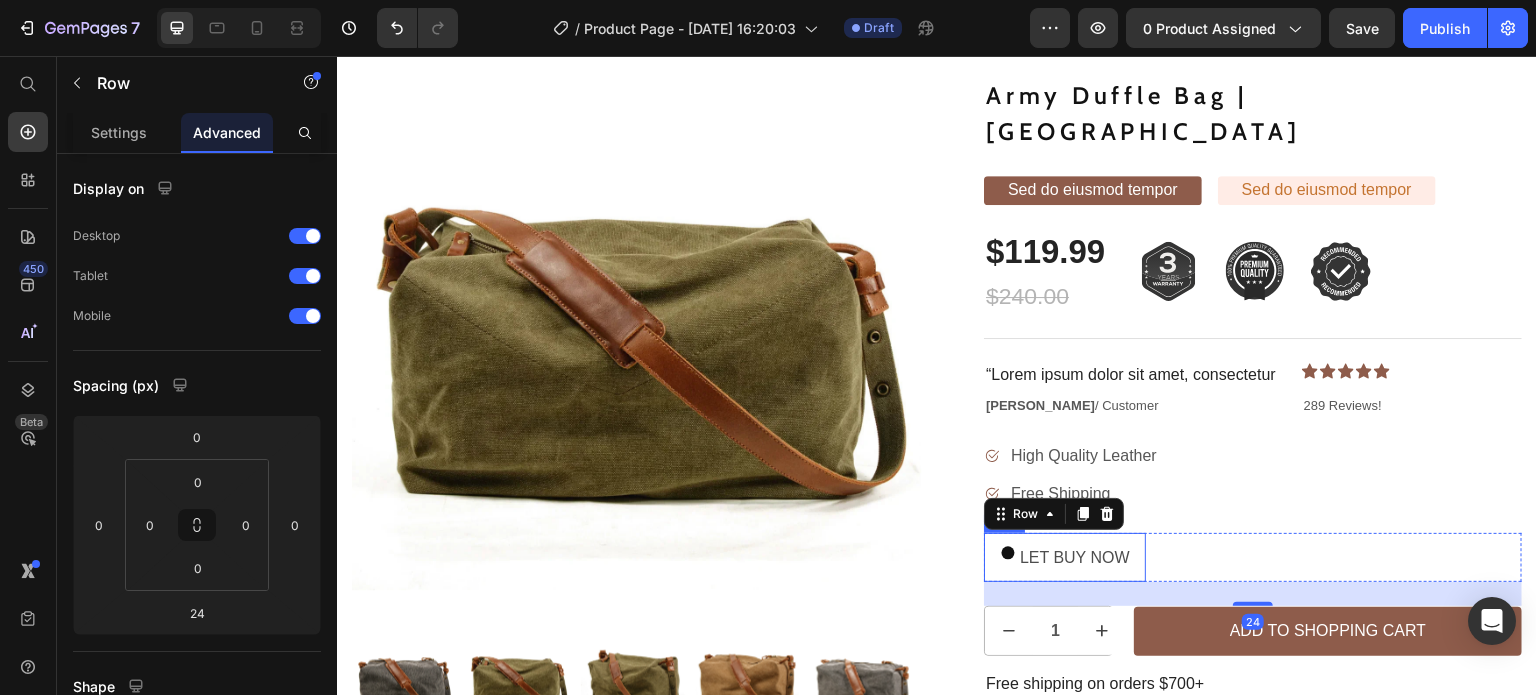 click on "LET BUY NOW Stock Counter Row" at bounding box center (1065, 558) 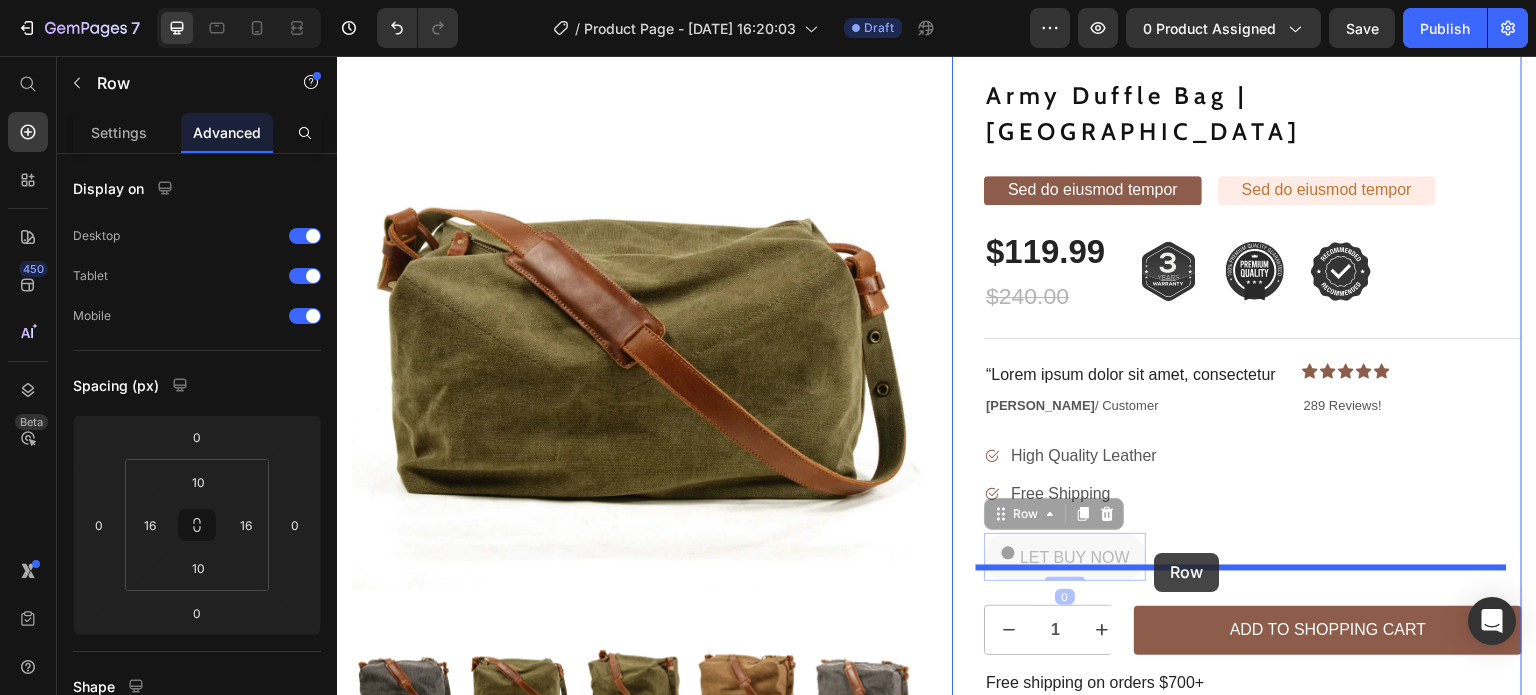 drag, startPoint x: 996, startPoint y: 475, endPoint x: 1155, endPoint y: 553, distance: 177.10167 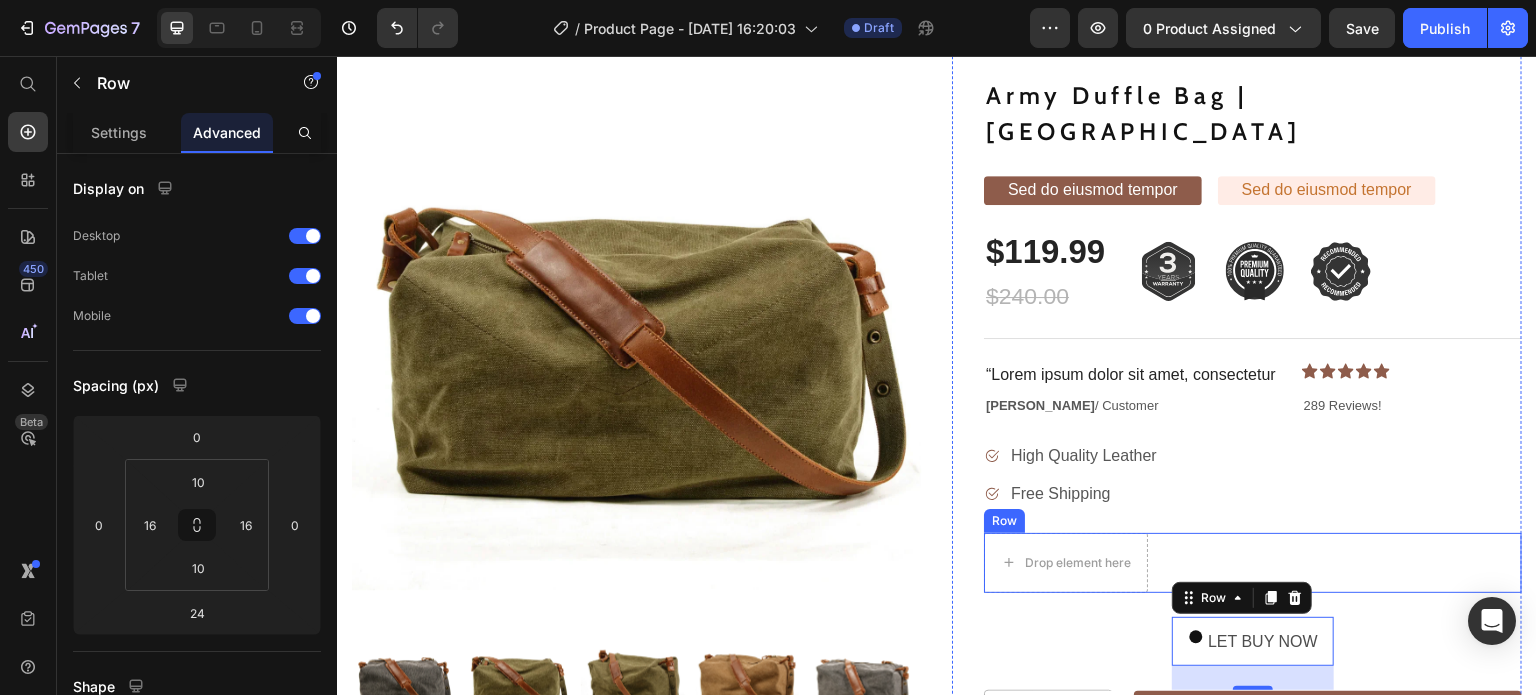 click on "Drop element here Row" at bounding box center [1253, 563] 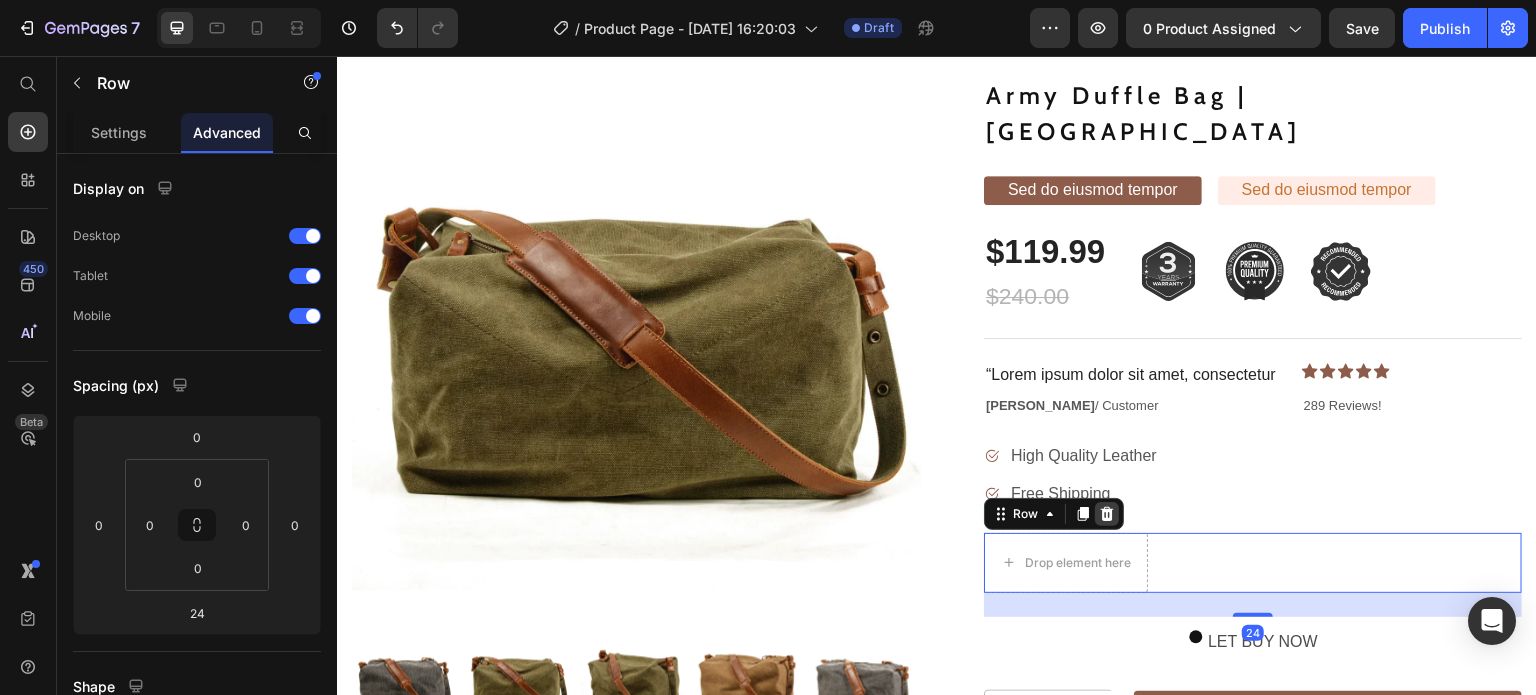 click 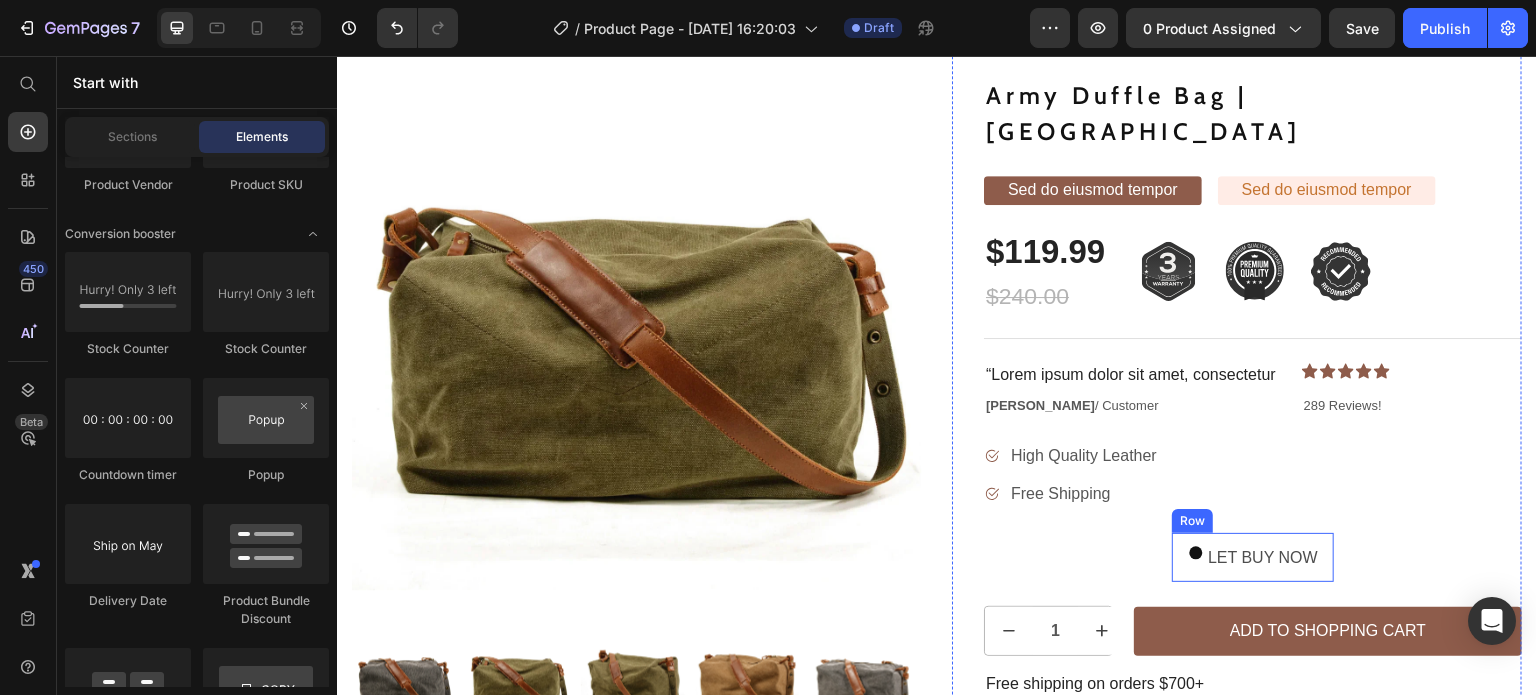 click on "LET BUY NOW Stock Counter Row" at bounding box center [1253, 558] 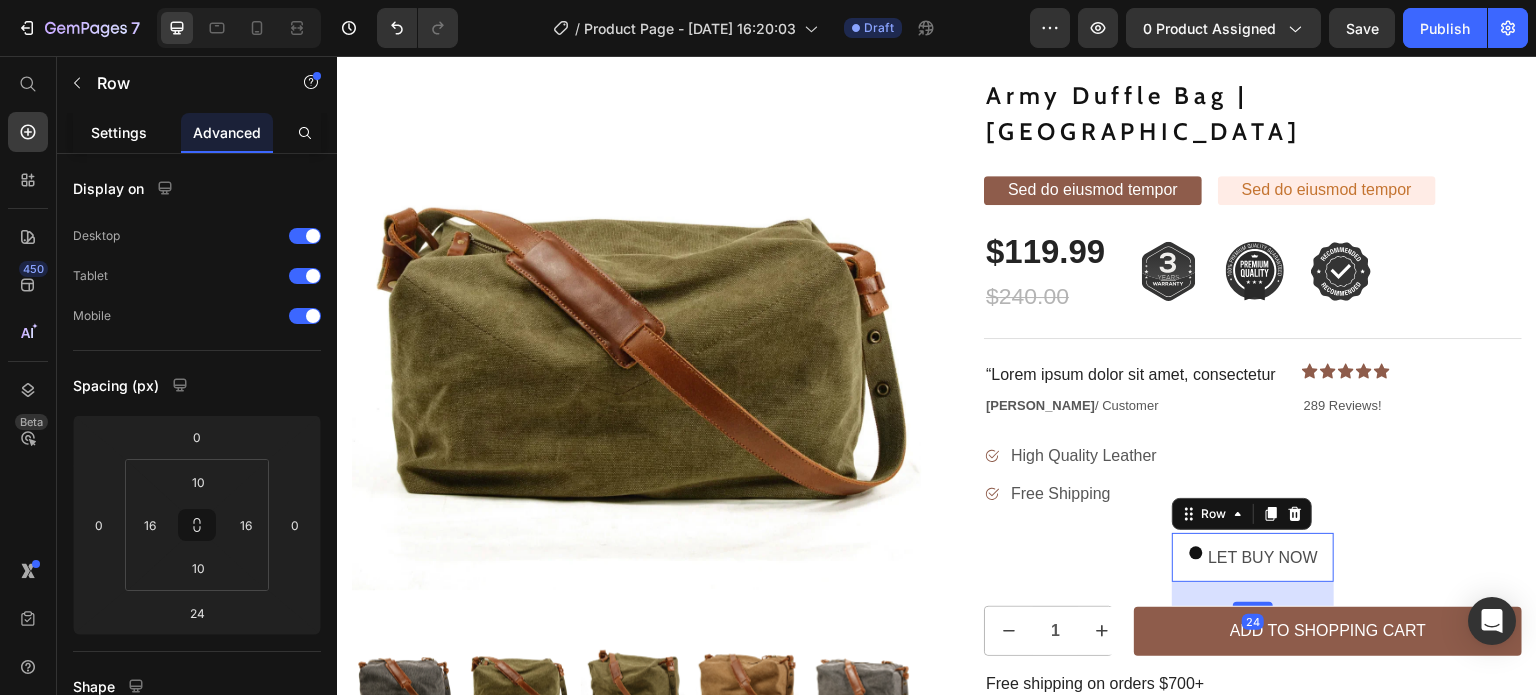 click on "Settings" at bounding box center (119, 132) 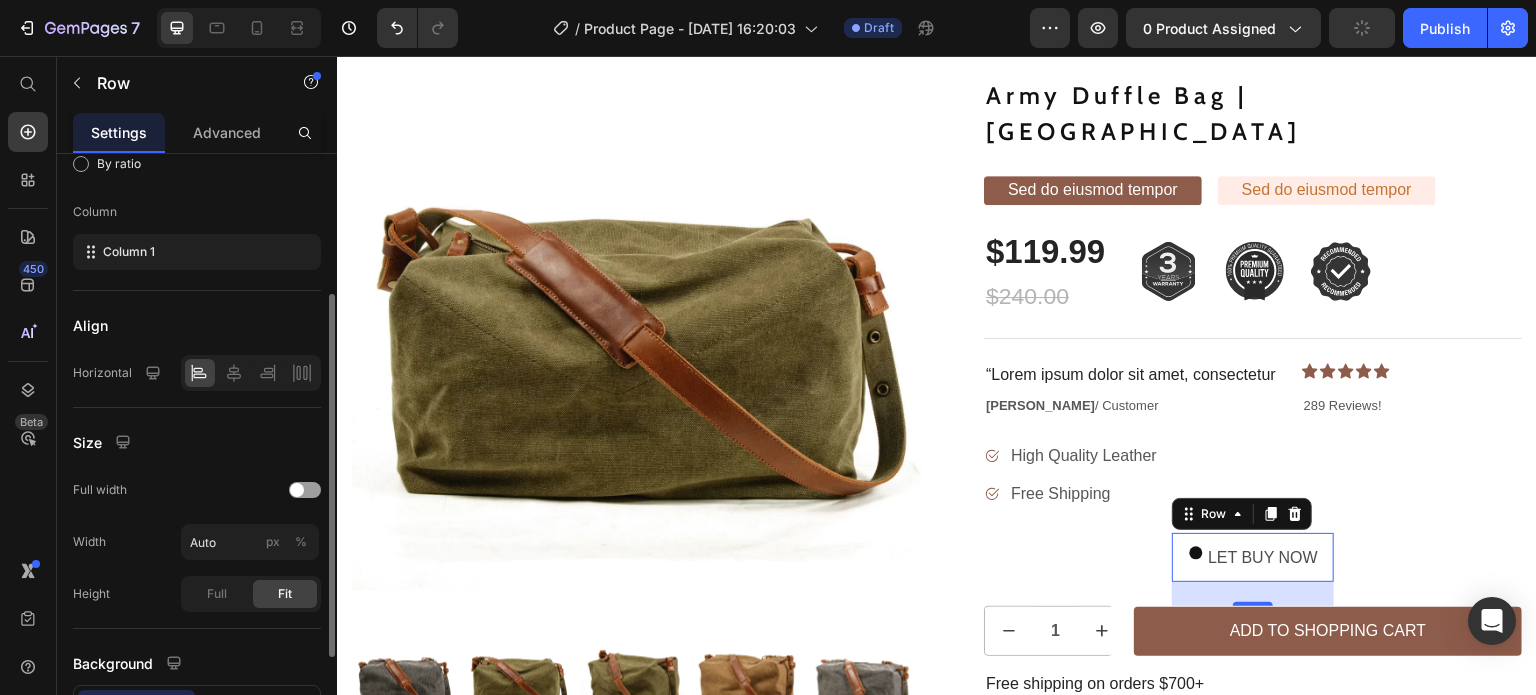 scroll, scrollTop: 235, scrollLeft: 0, axis: vertical 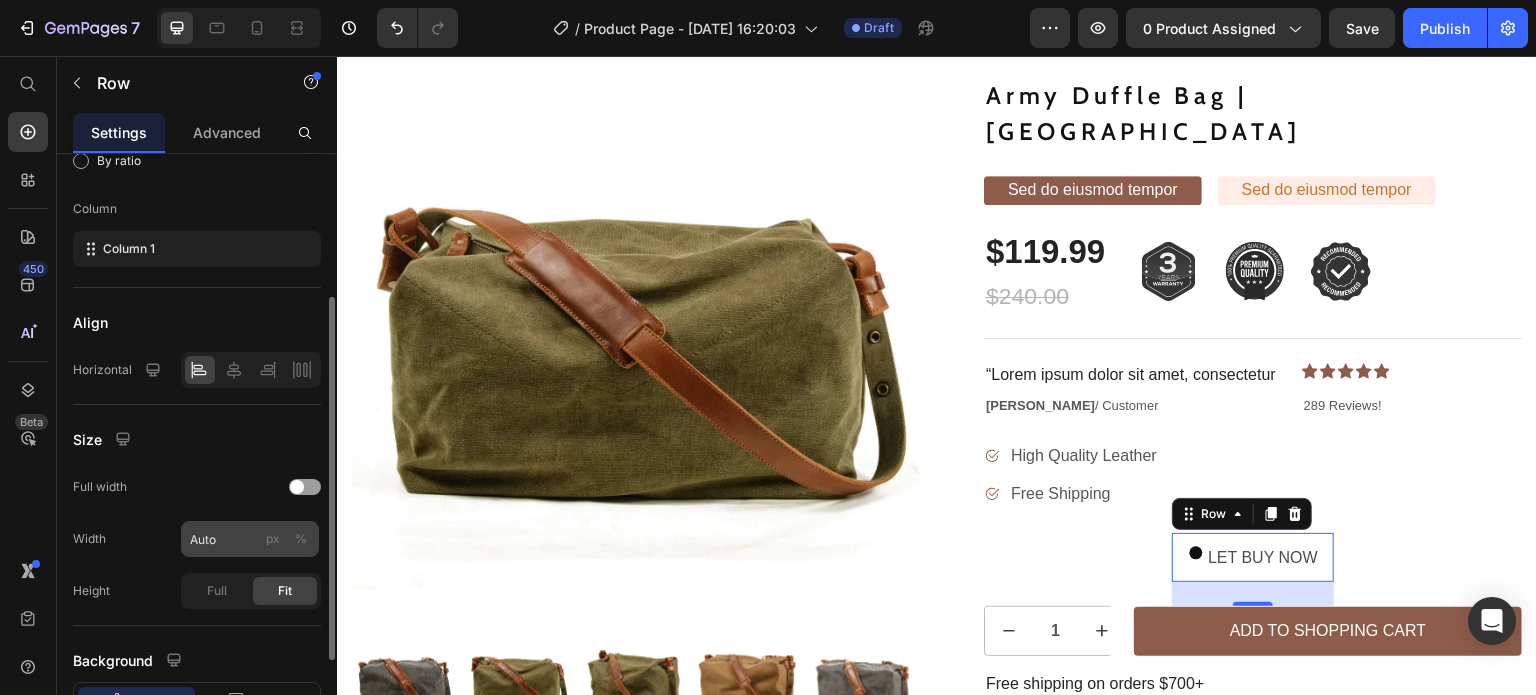 click on "%" 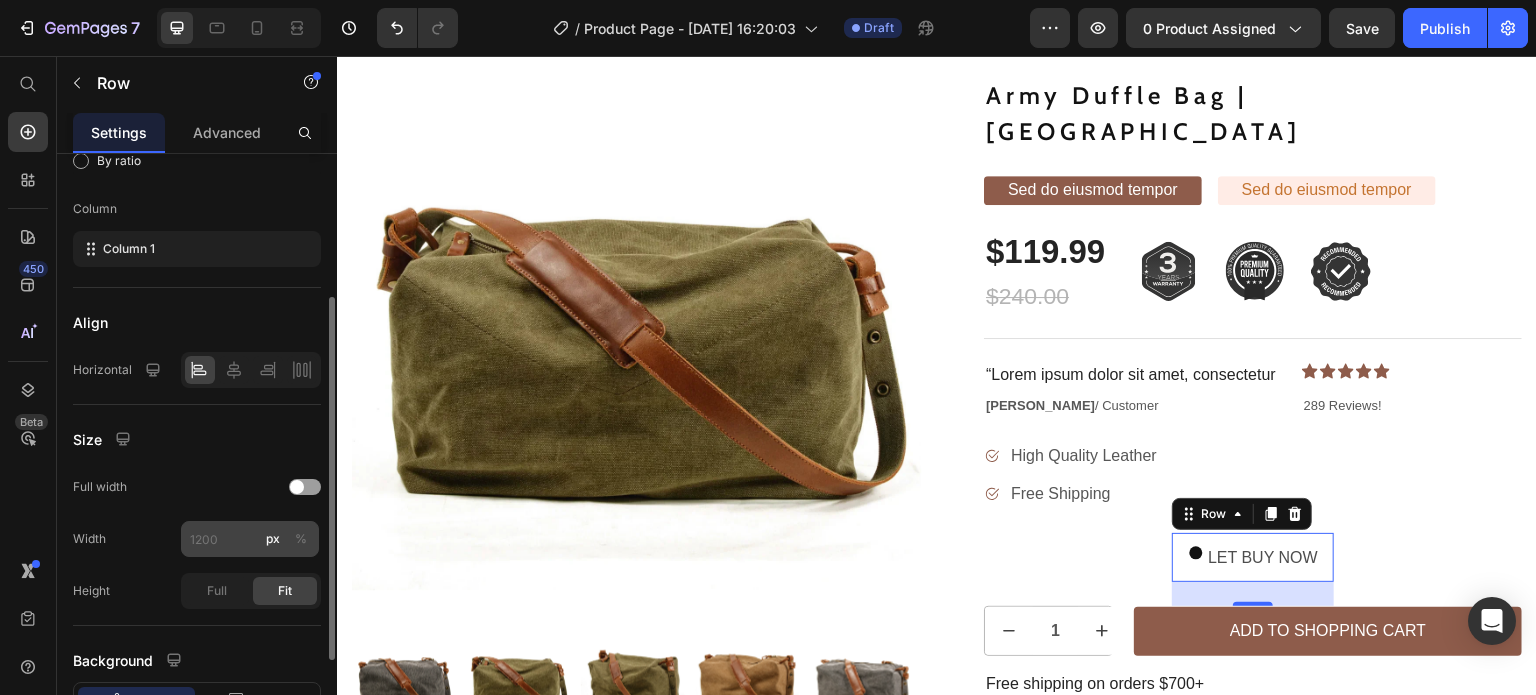 click on "%" at bounding box center [301, 539] 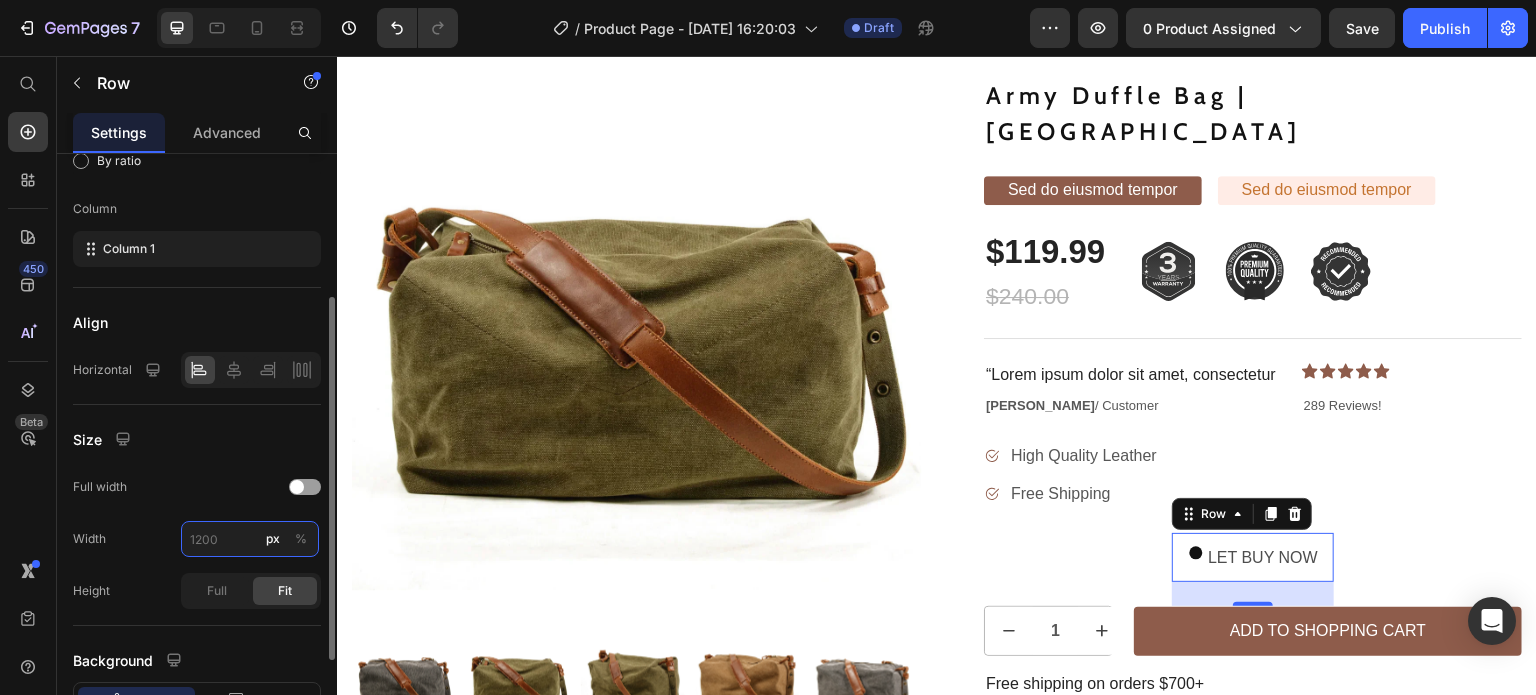 click on "px %" at bounding box center [250, 539] 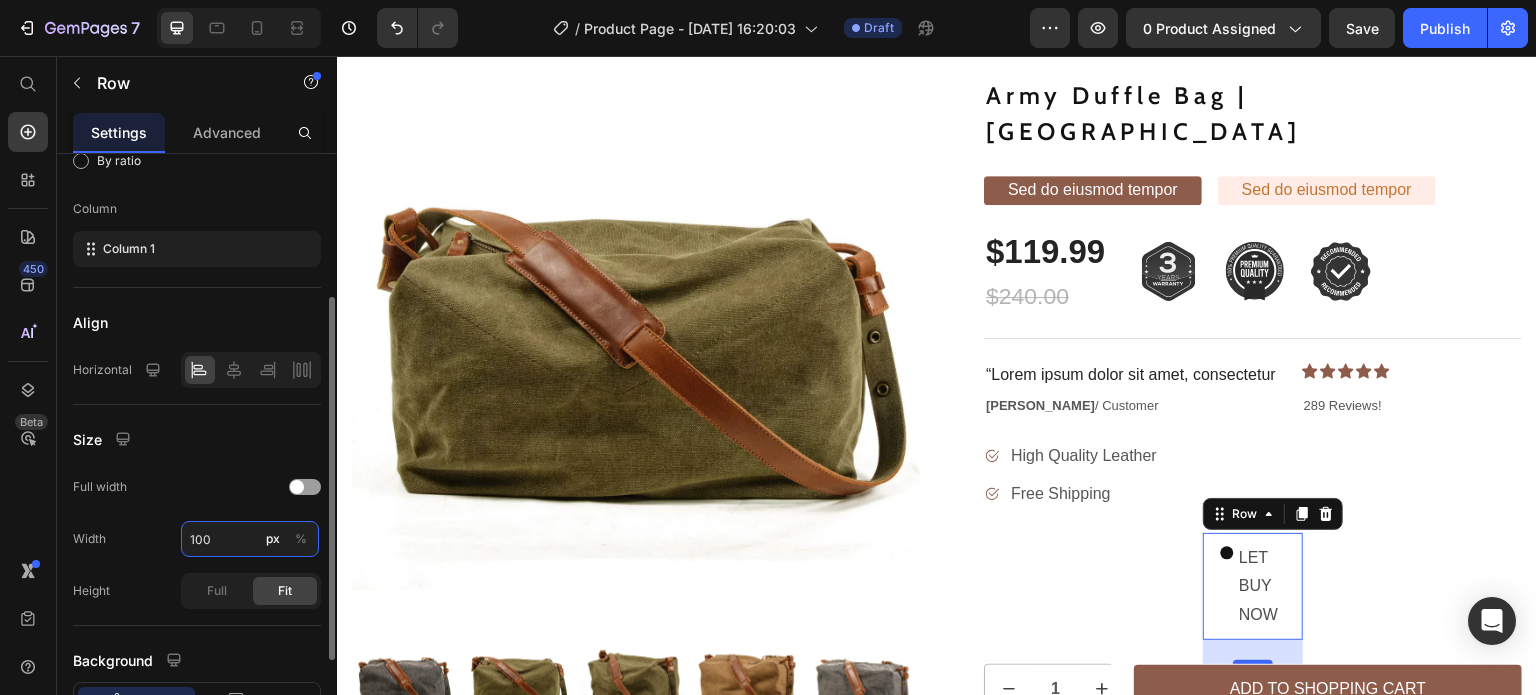type on "100" 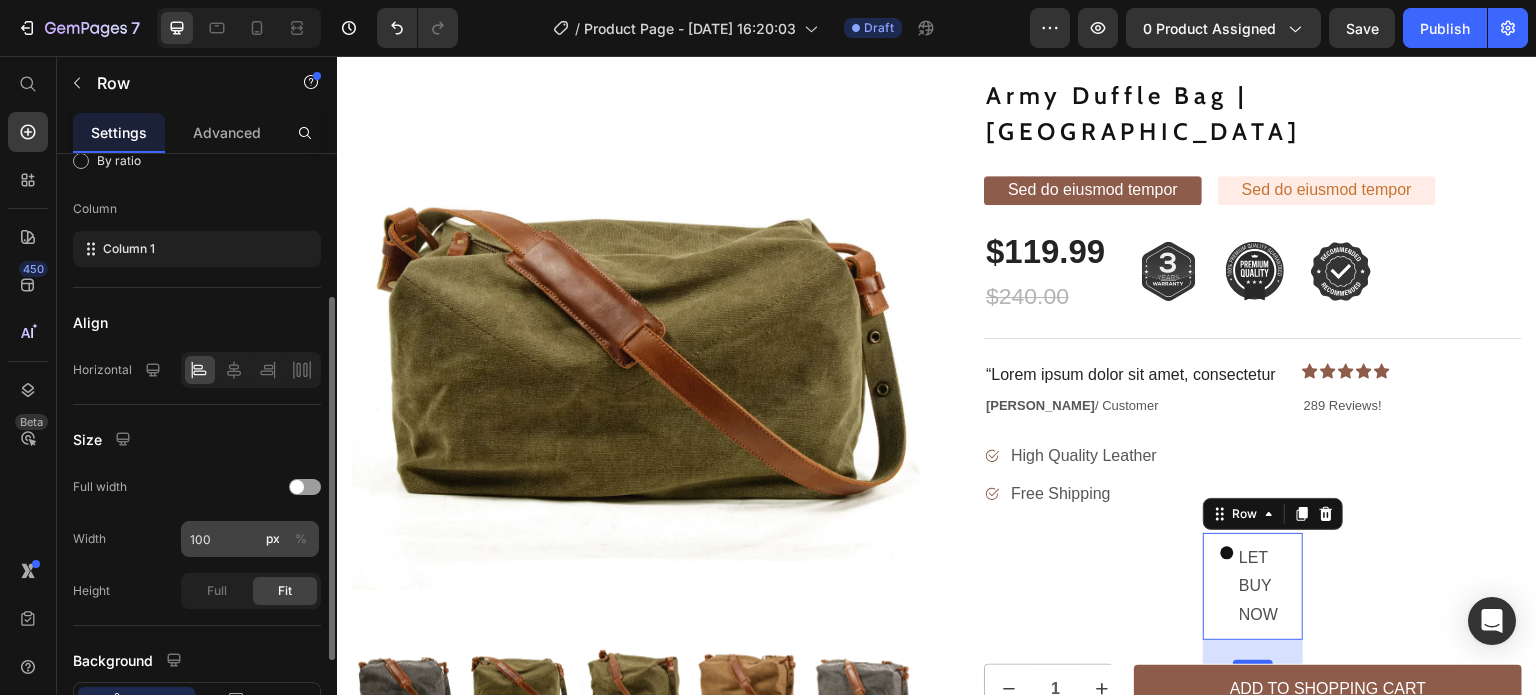 click on "%" at bounding box center (301, 539) 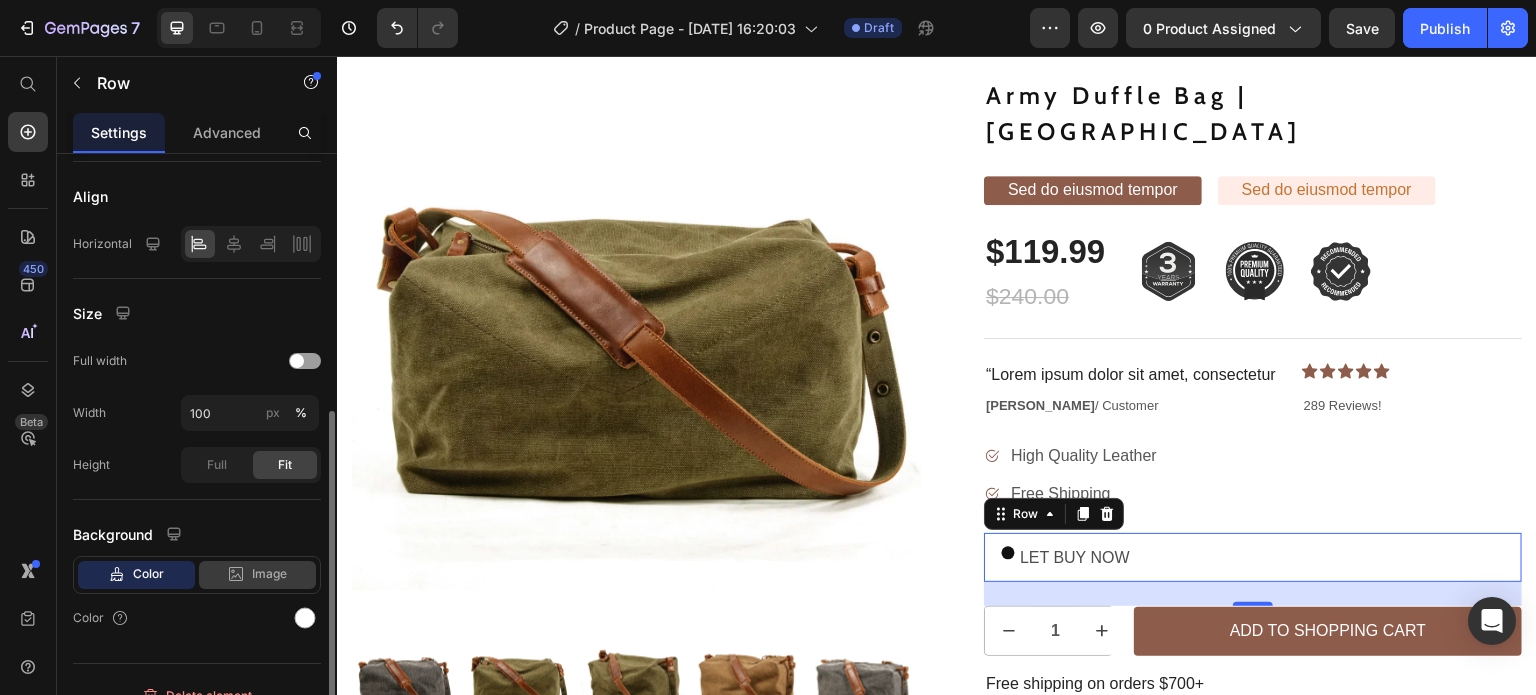 scroll, scrollTop: 384, scrollLeft: 0, axis: vertical 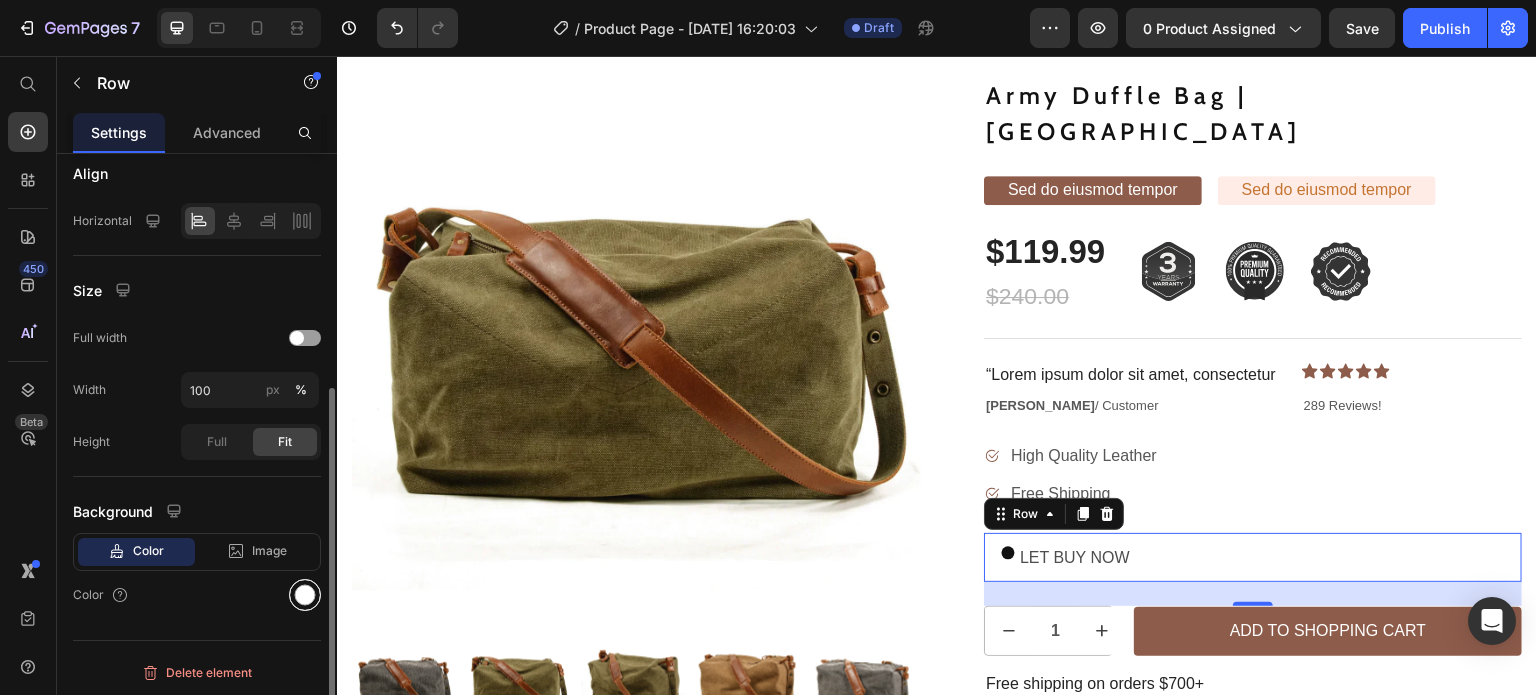 click at bounding box center (305, 595) 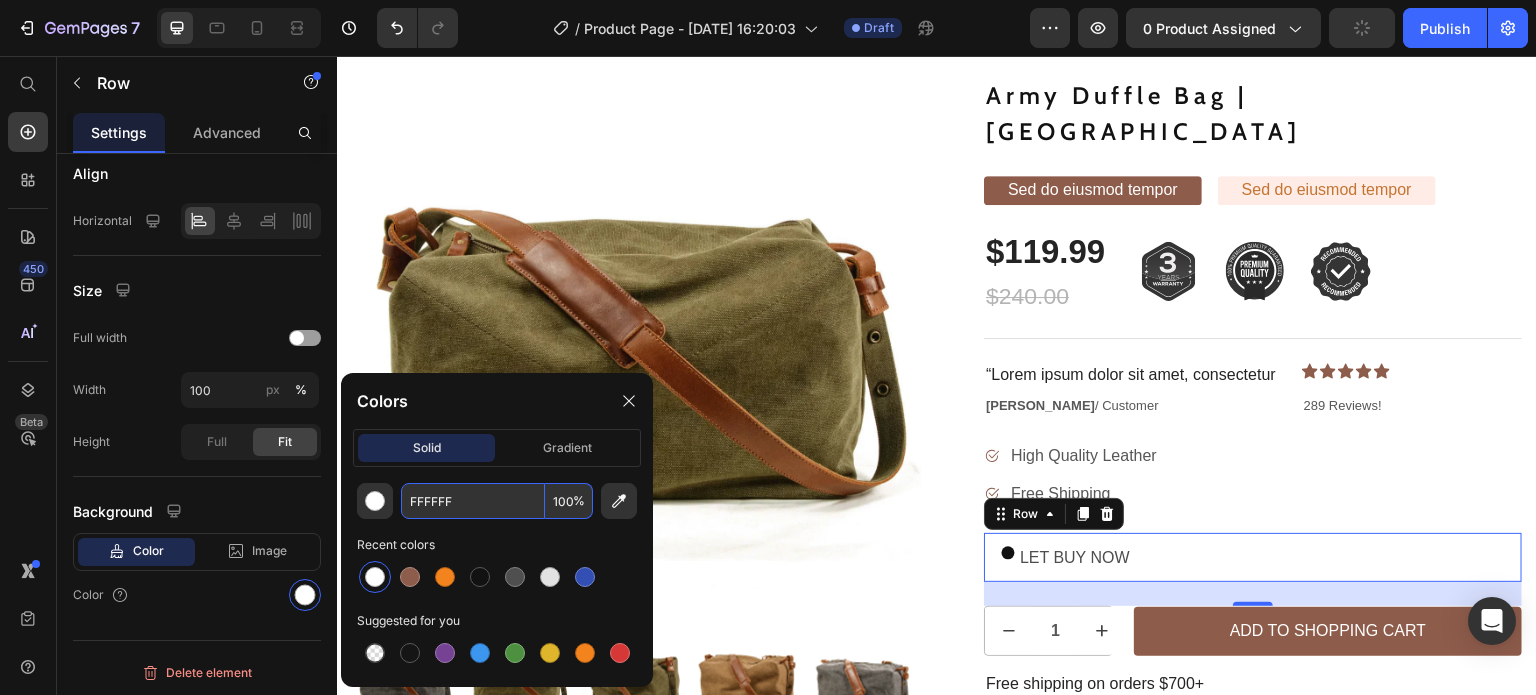 click on "FFFFFF" at bounding box center [473, 501] 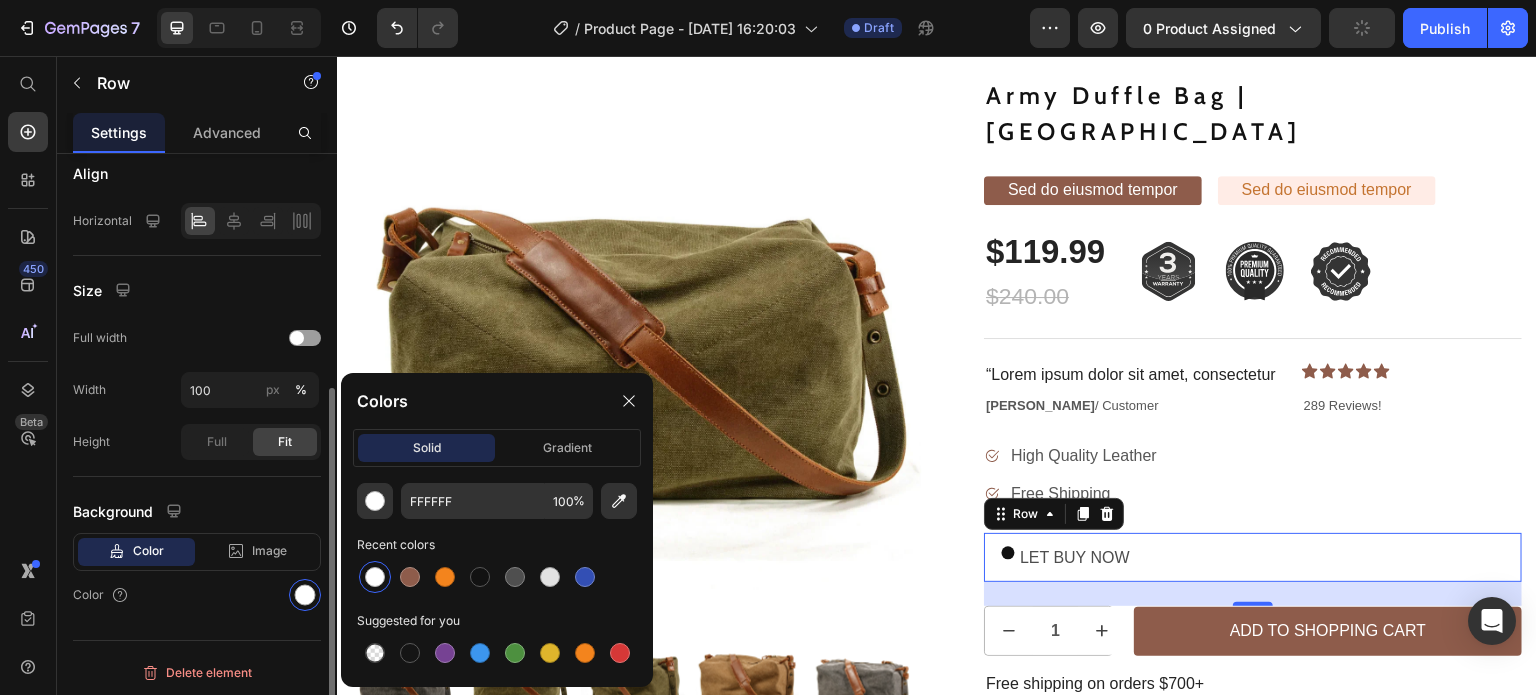 click on "Background" at bounding box center (197, 511) 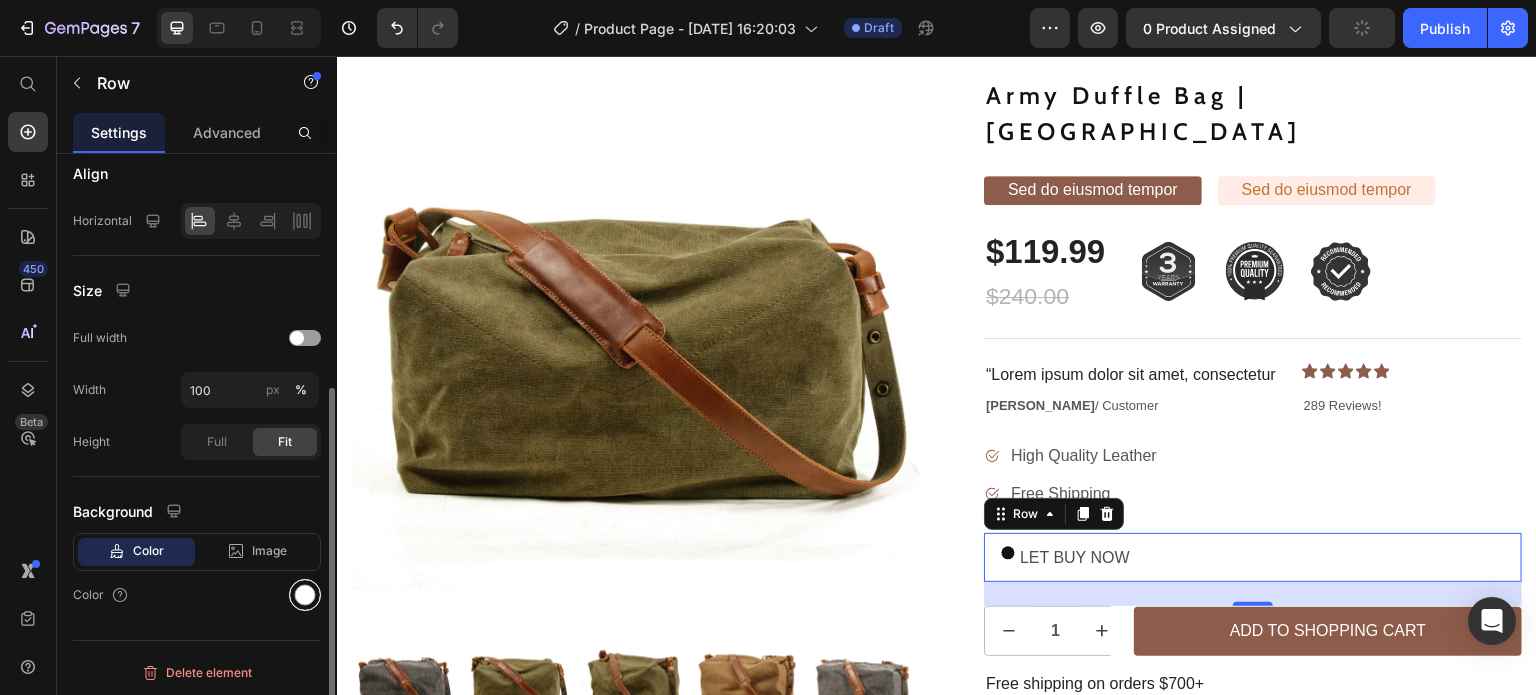 click at bounding box center [305, 595] 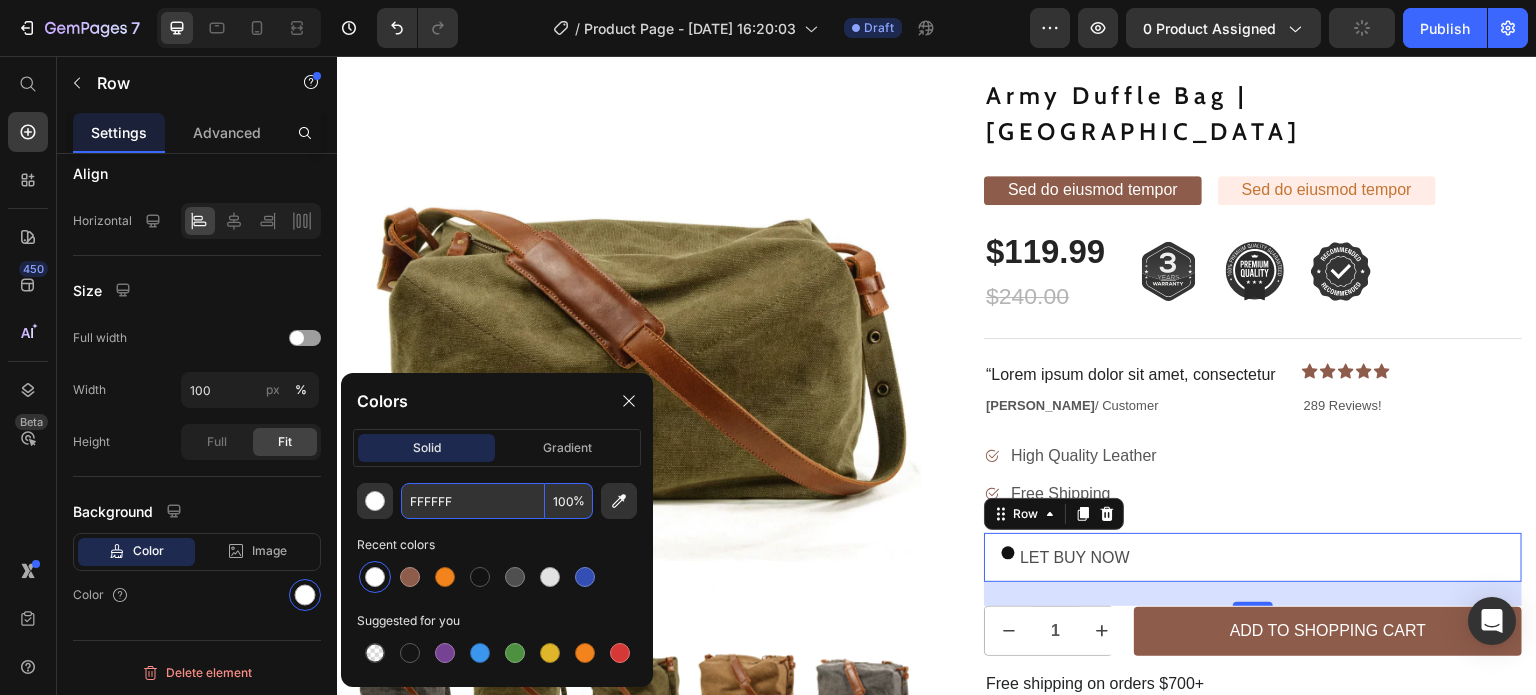 click on "FFFFFF" at bounding box center [473, 501] 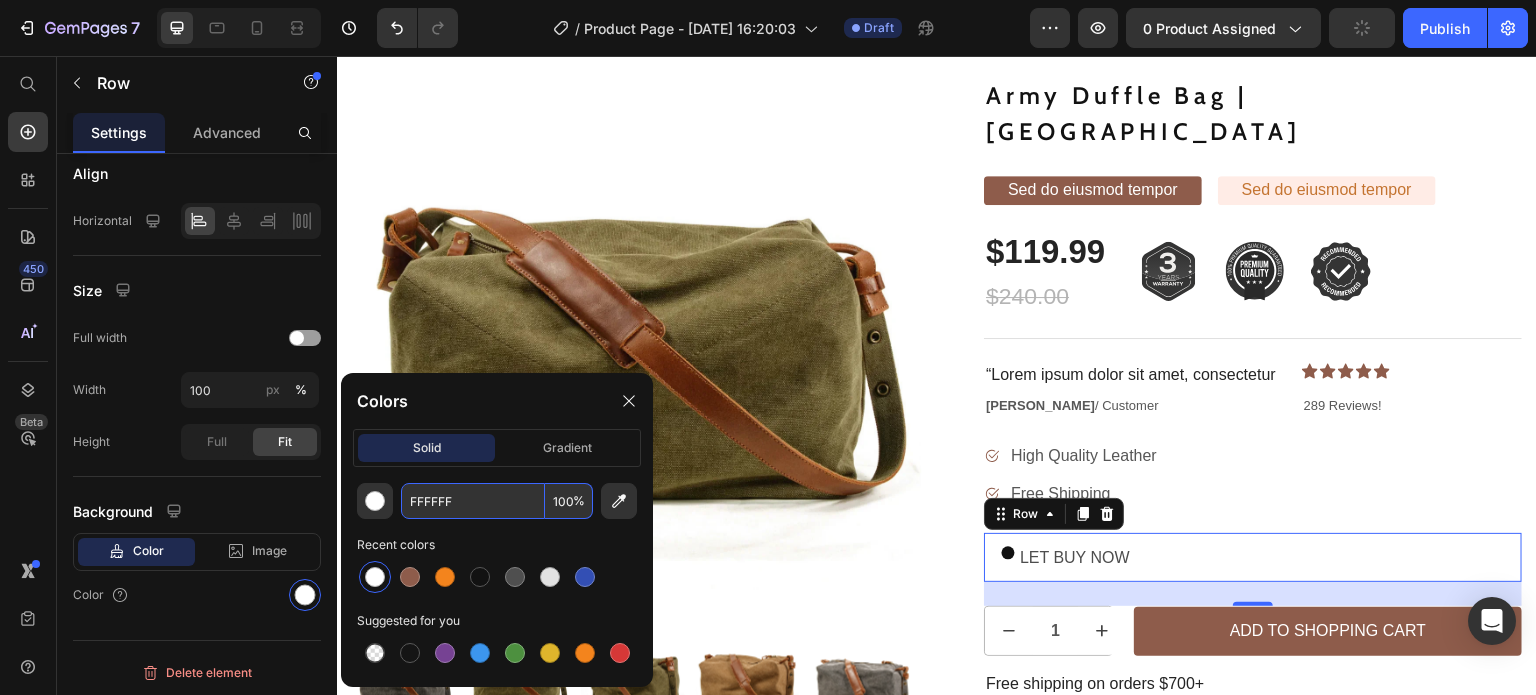 paste on "#F3ECE7" 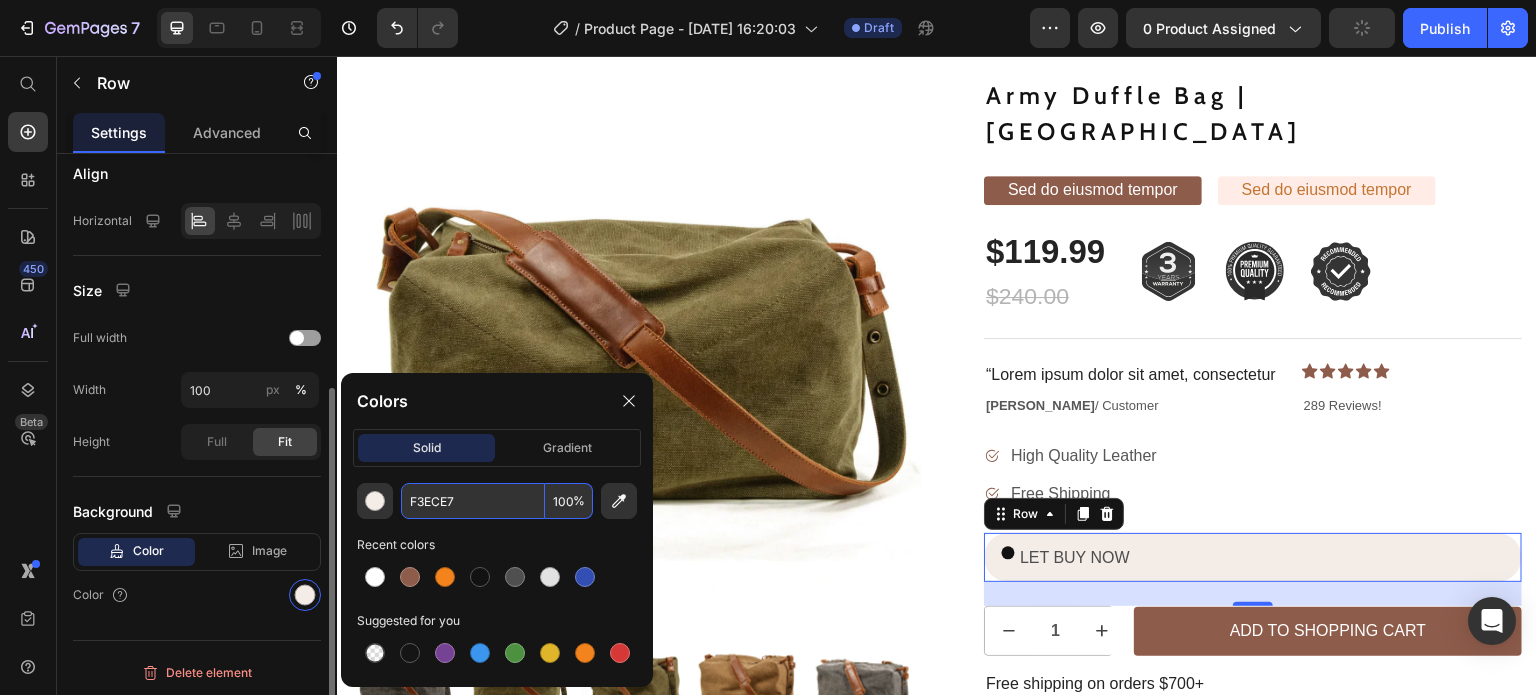 type on "F3ECE7" 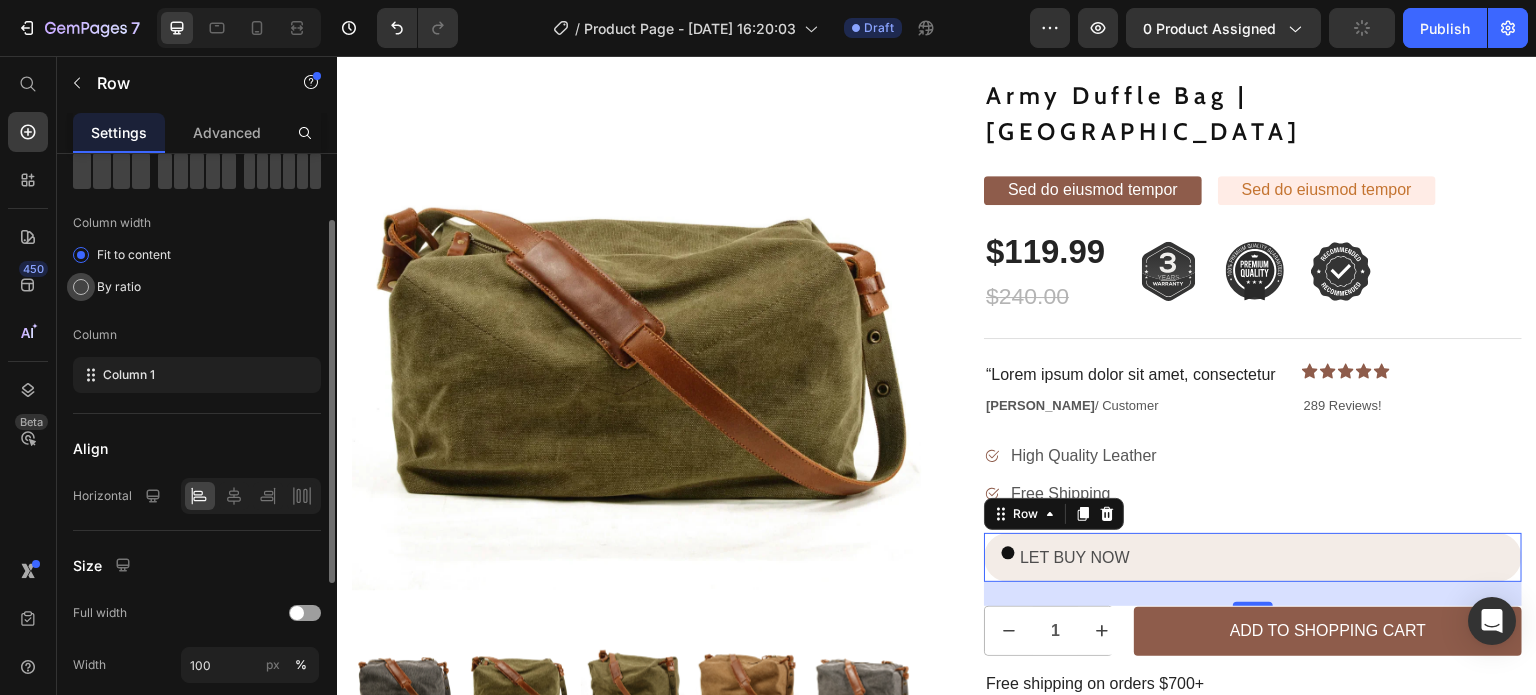scroll, scrollTop: 108, scrollLeft: 0, axis: vertical 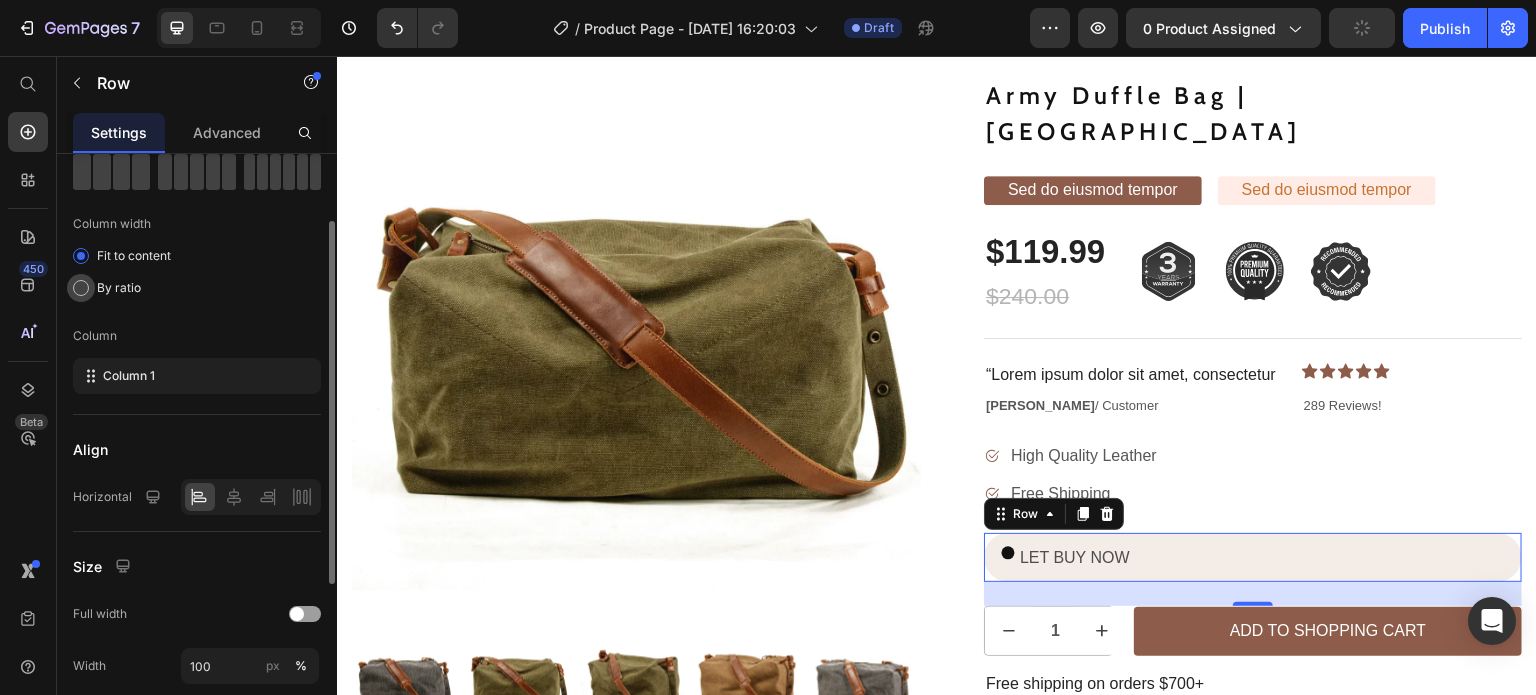 click at bounding box center (81, 288) 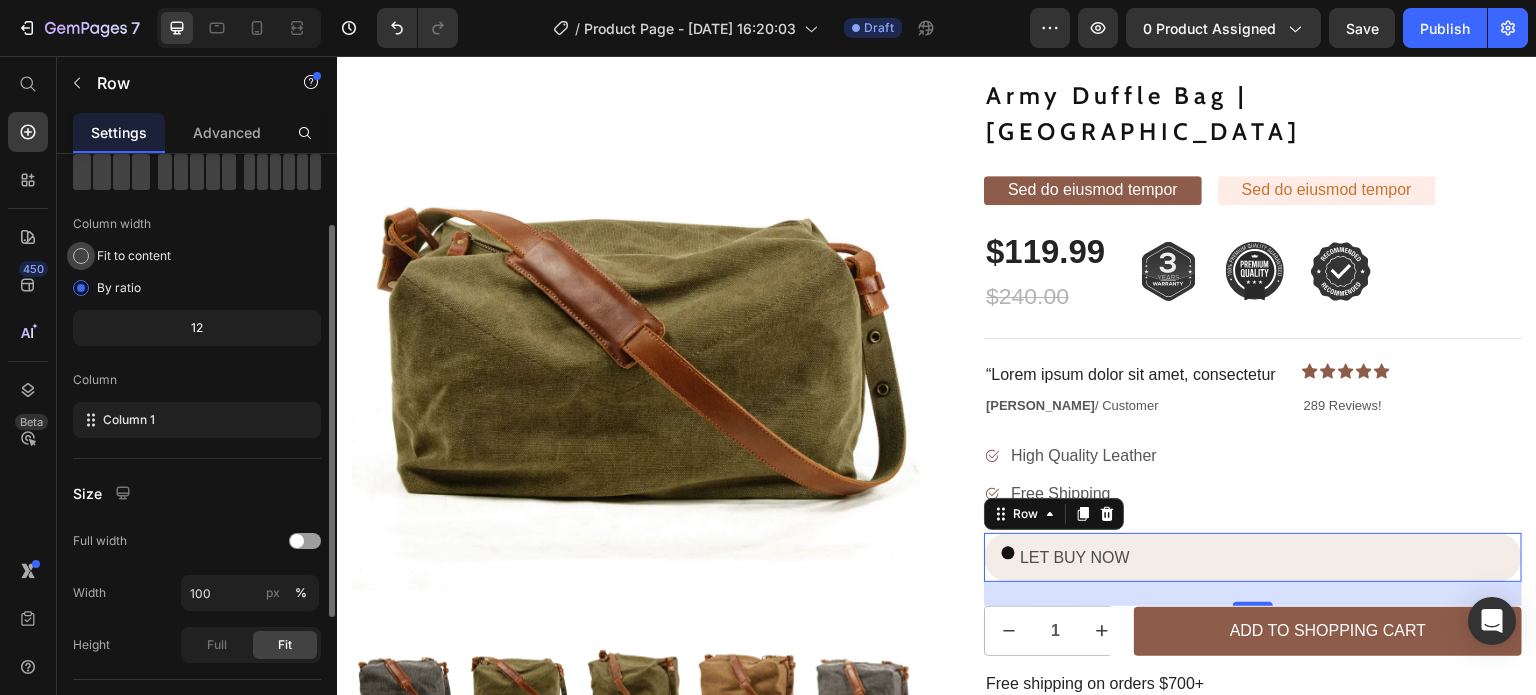 click at bounding box center (81, 256) 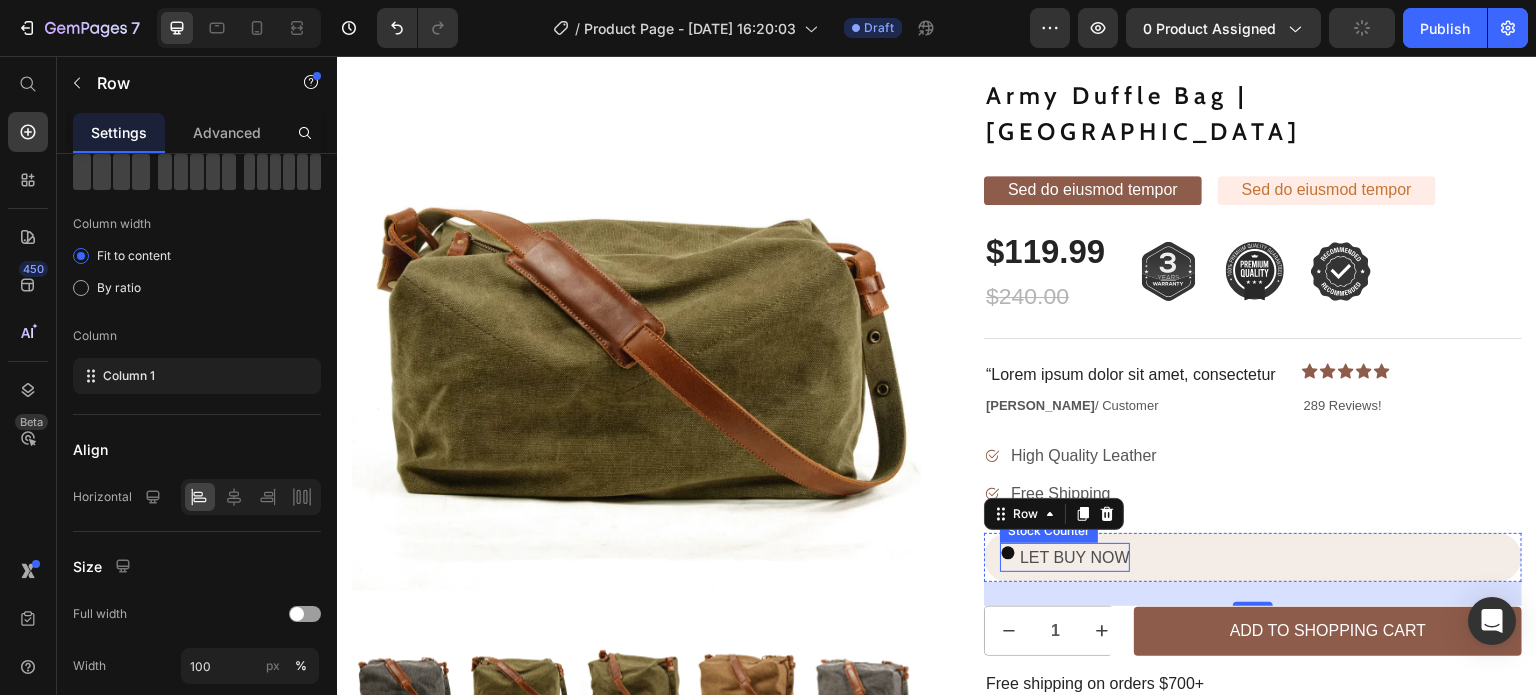 click on "LET BUY NOW" at bounding box center (1075, 558) 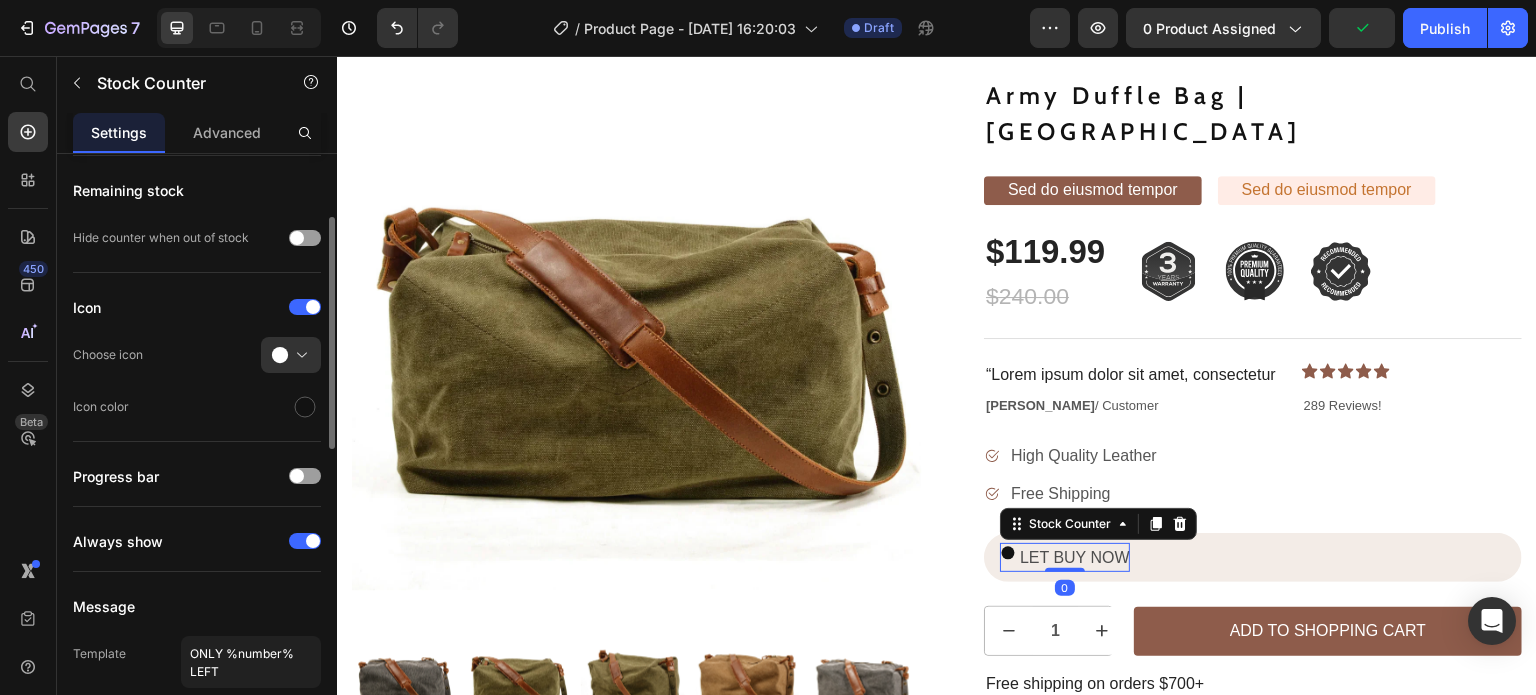 scroll, scrollTop: 160, scrollLeft: 0, axis: vertical 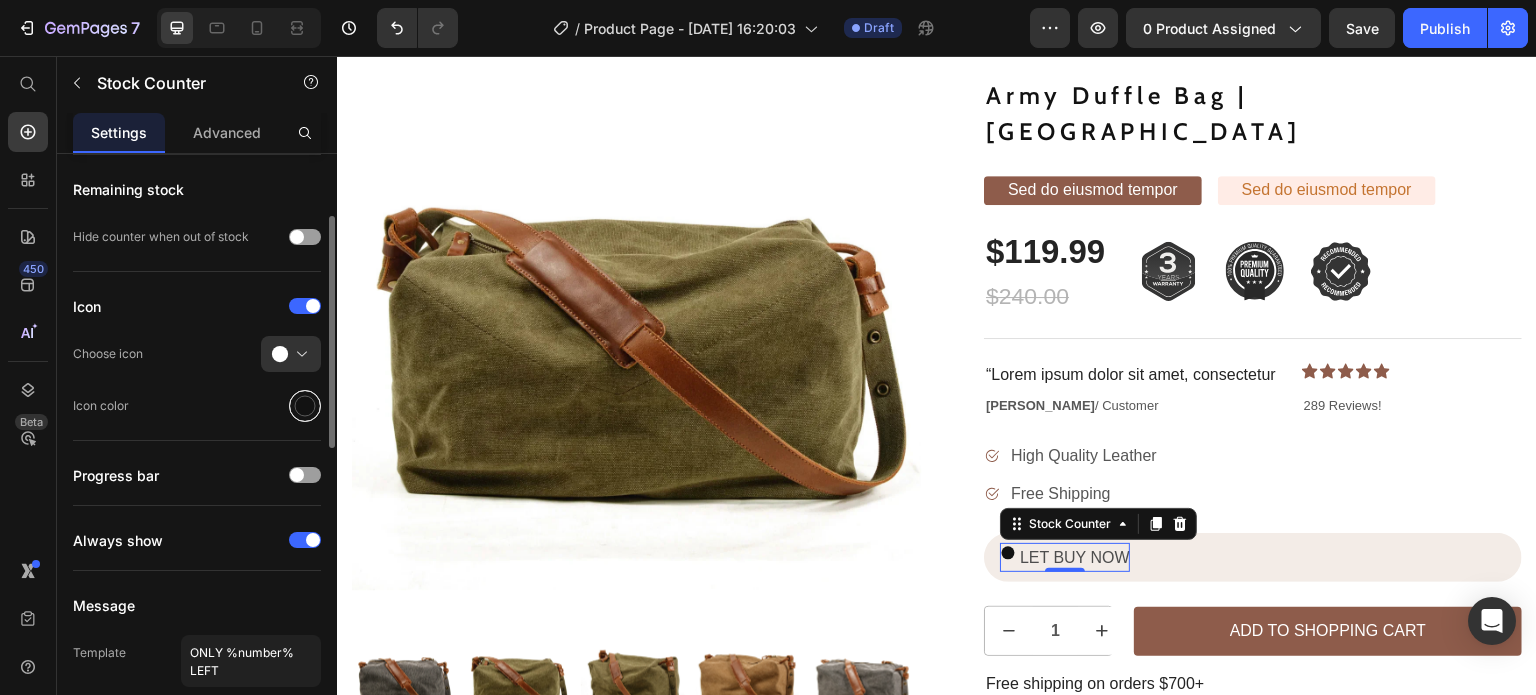 click at bounding box center (305, 406) 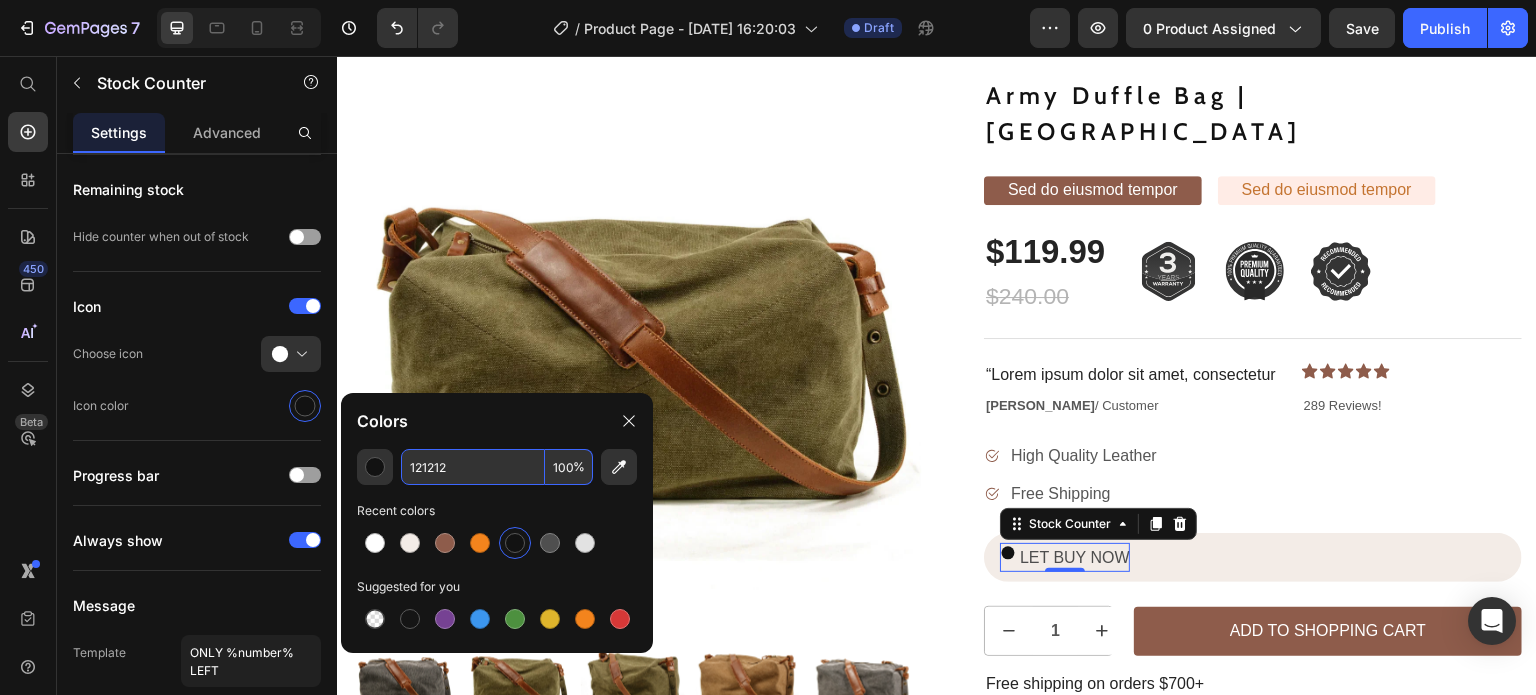 click on "121212" at bounding box center (473, 467) 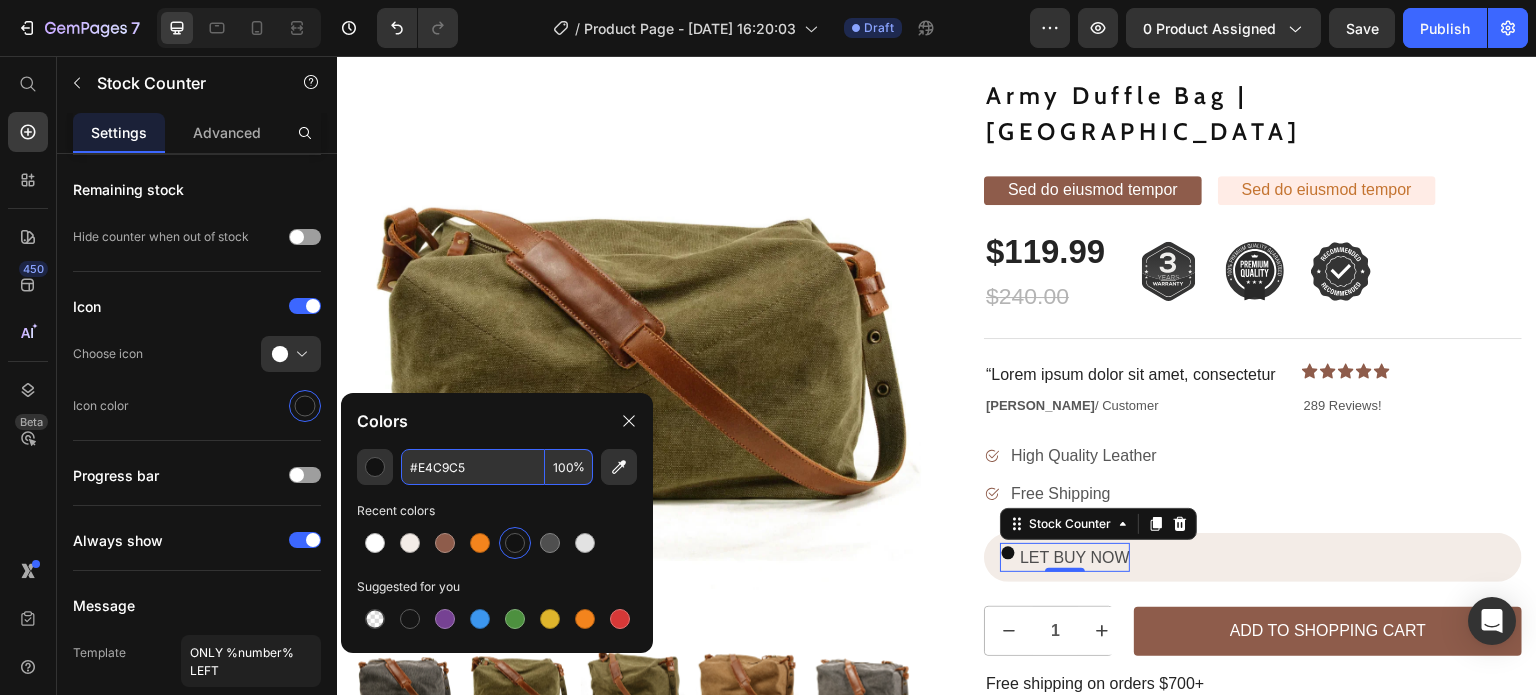 type on "E4C9C5" 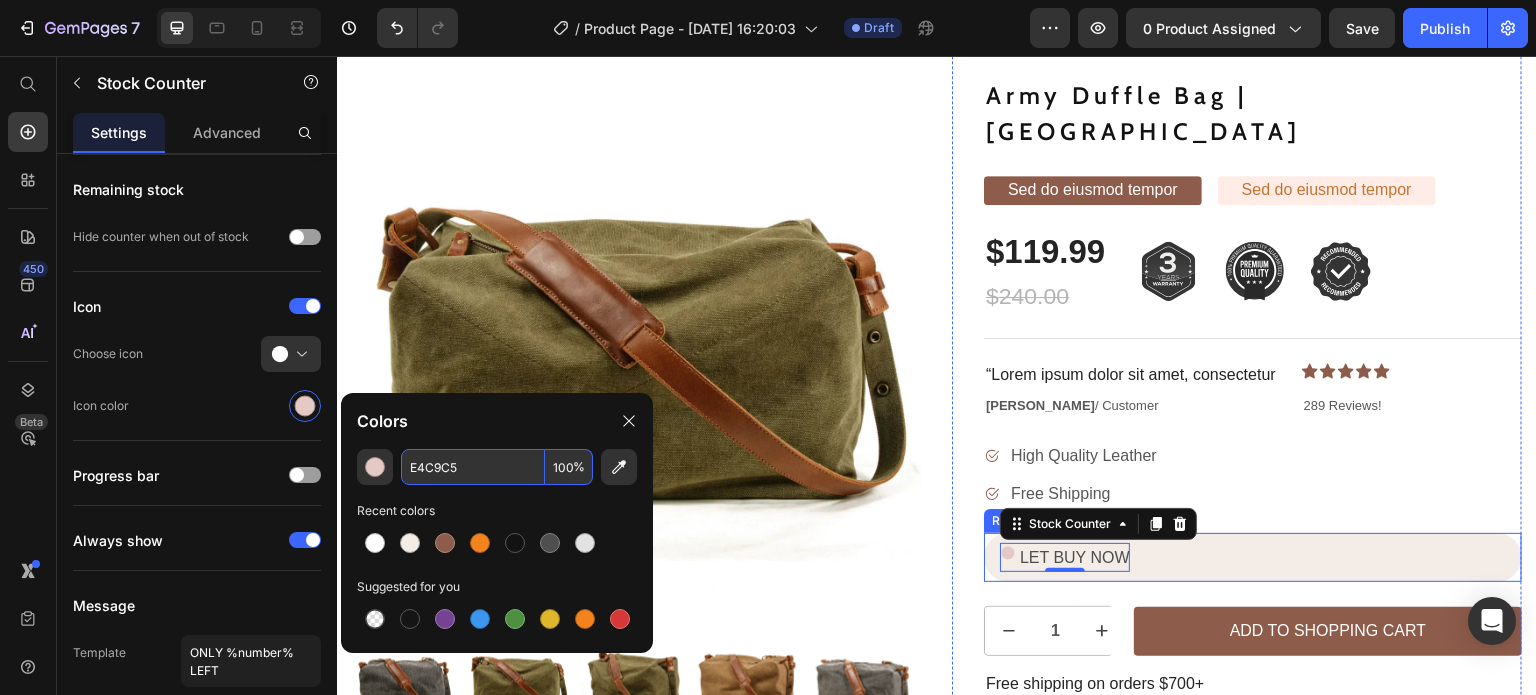 click on "LET BUY NOW Stock Counter   0 Row" at bounding box center (1253, 558) 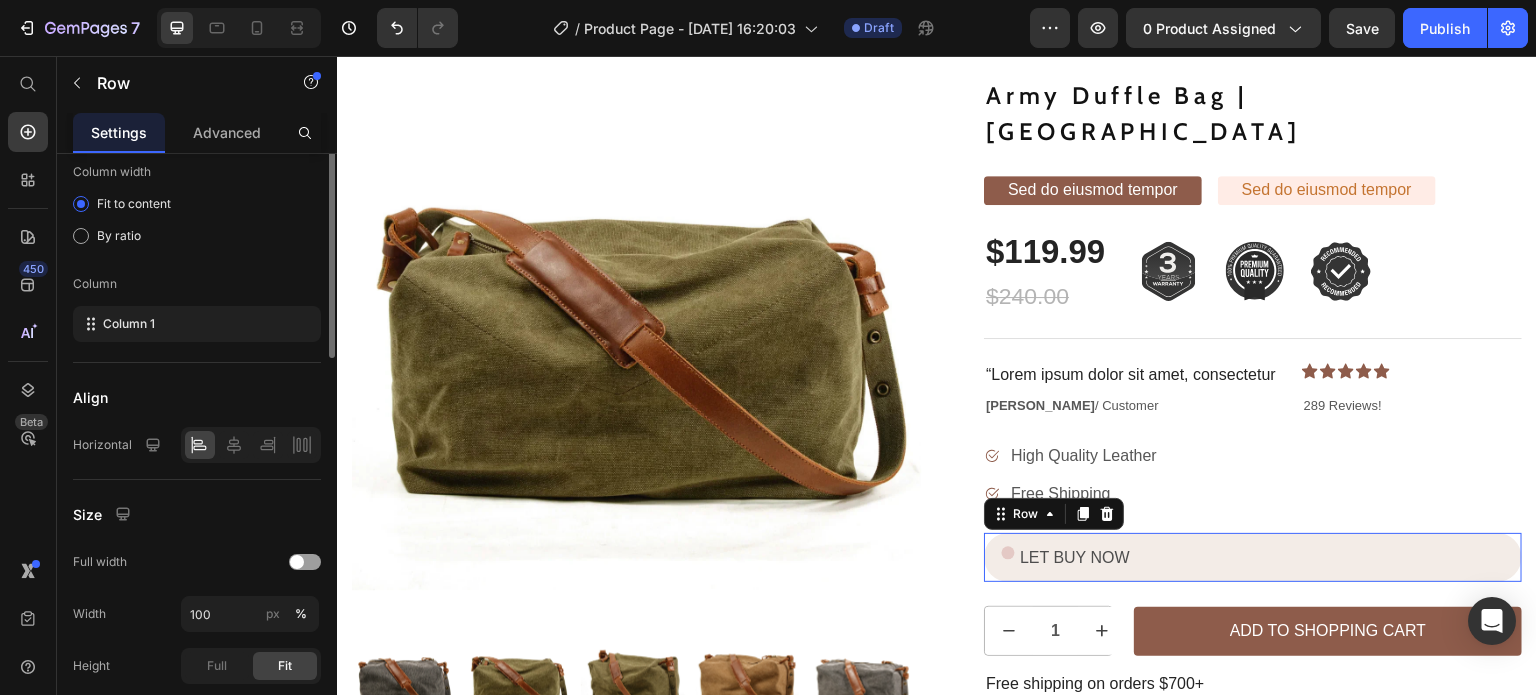 scroll, scrollTop: 0, scrollLeft: 0, axis: both 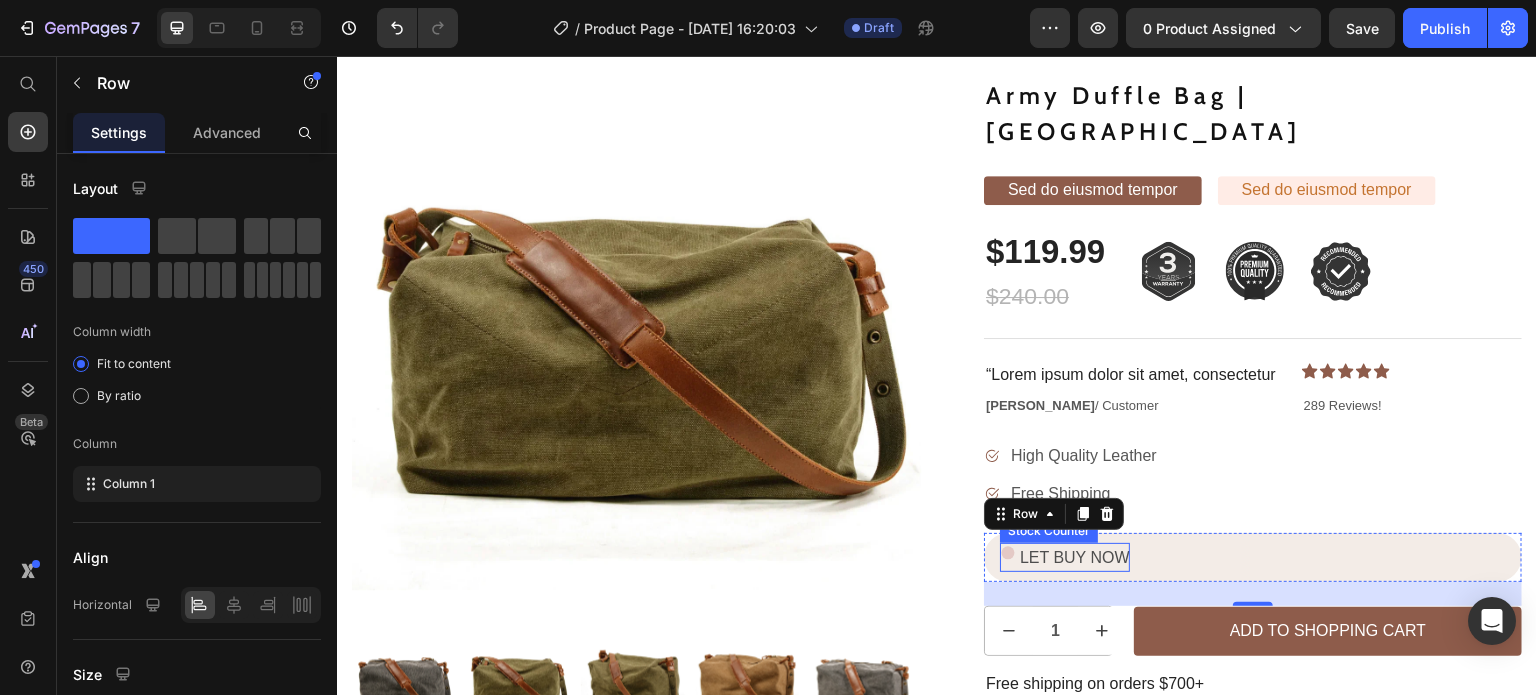 click on "LET BUY NOW" at bounding box center (1075, 558) 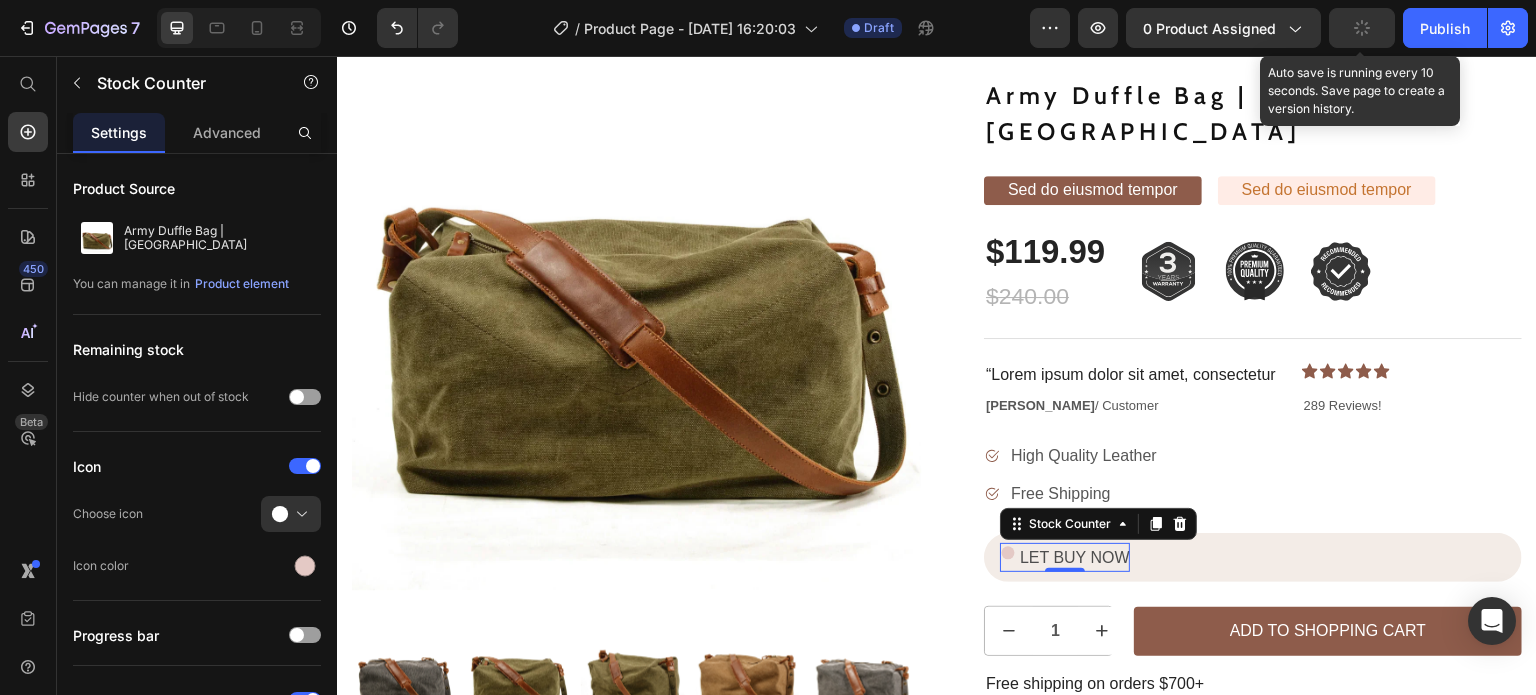 click 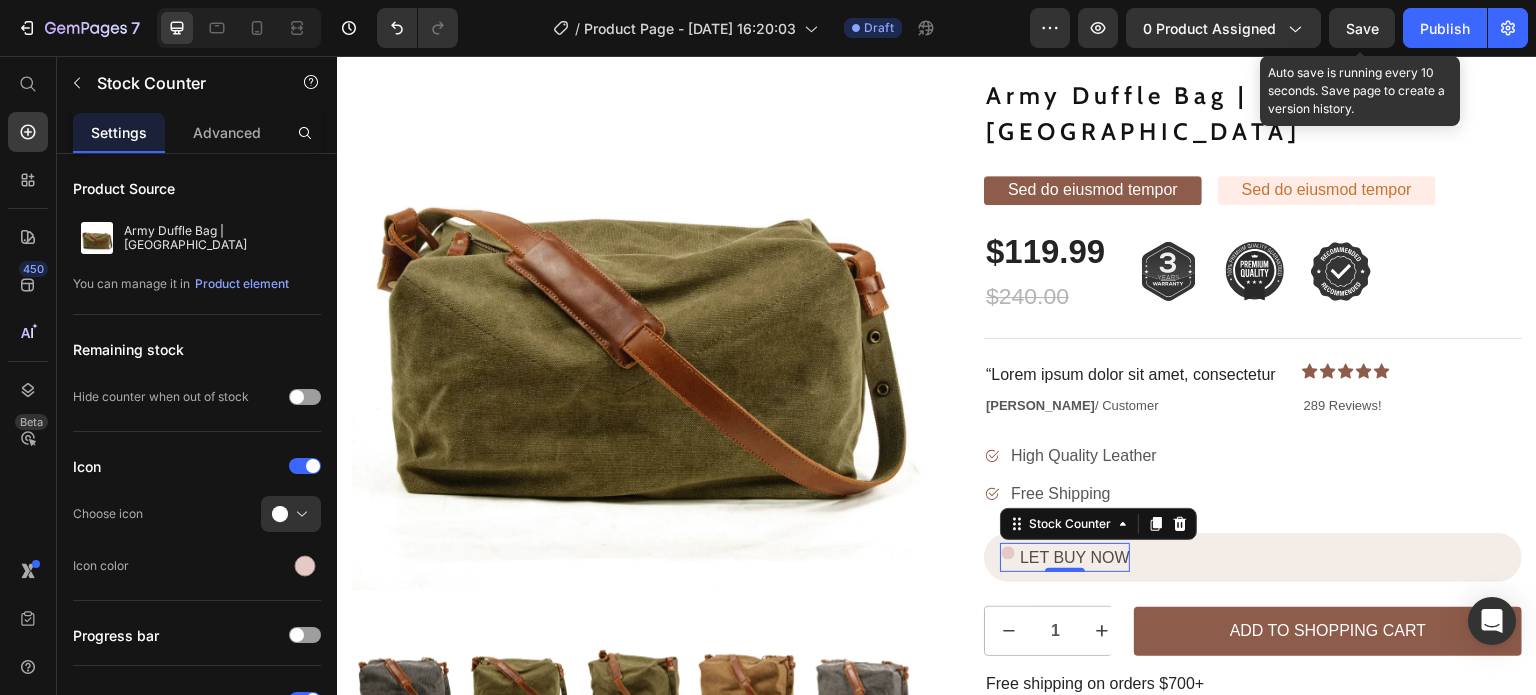 click on "Save" at bounding box center (1362, 28) 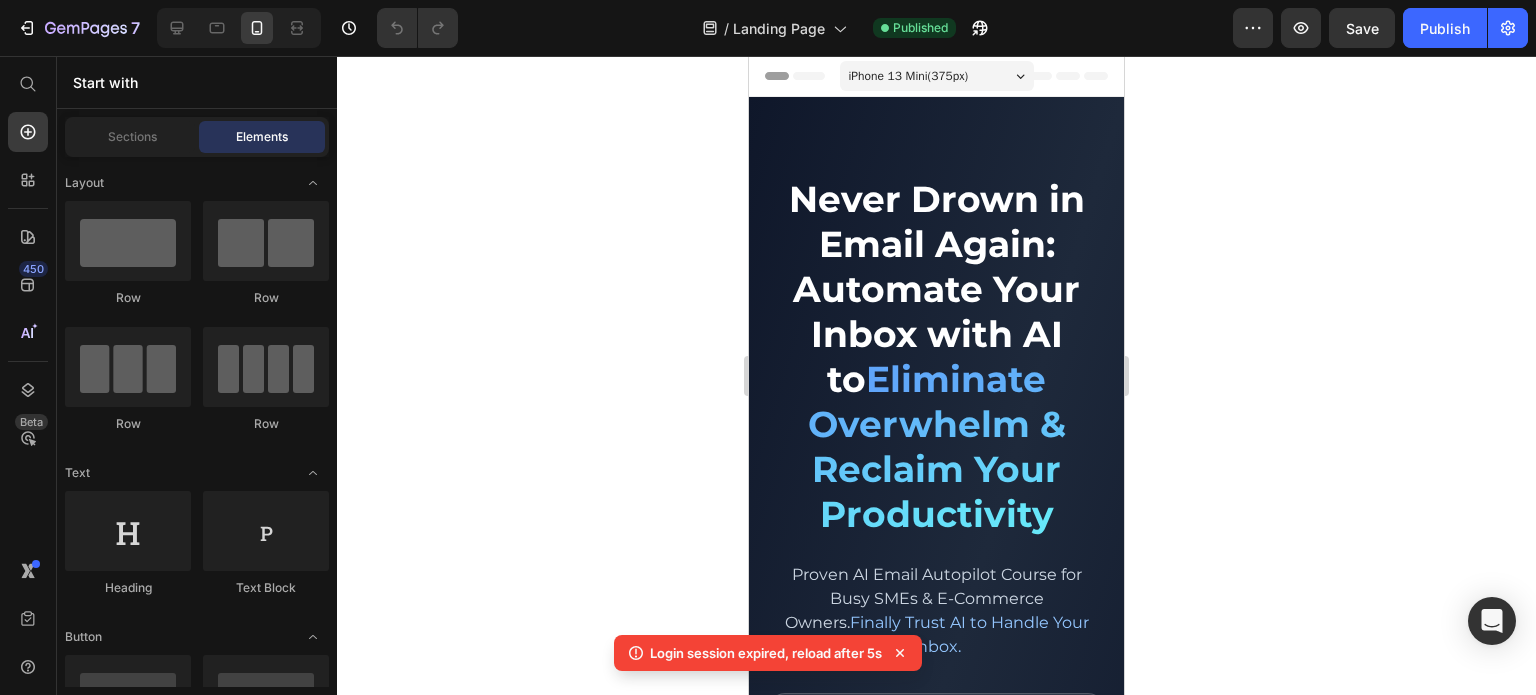 scroll, scrollTop: 0, scrollLeft: 0, axis: both 